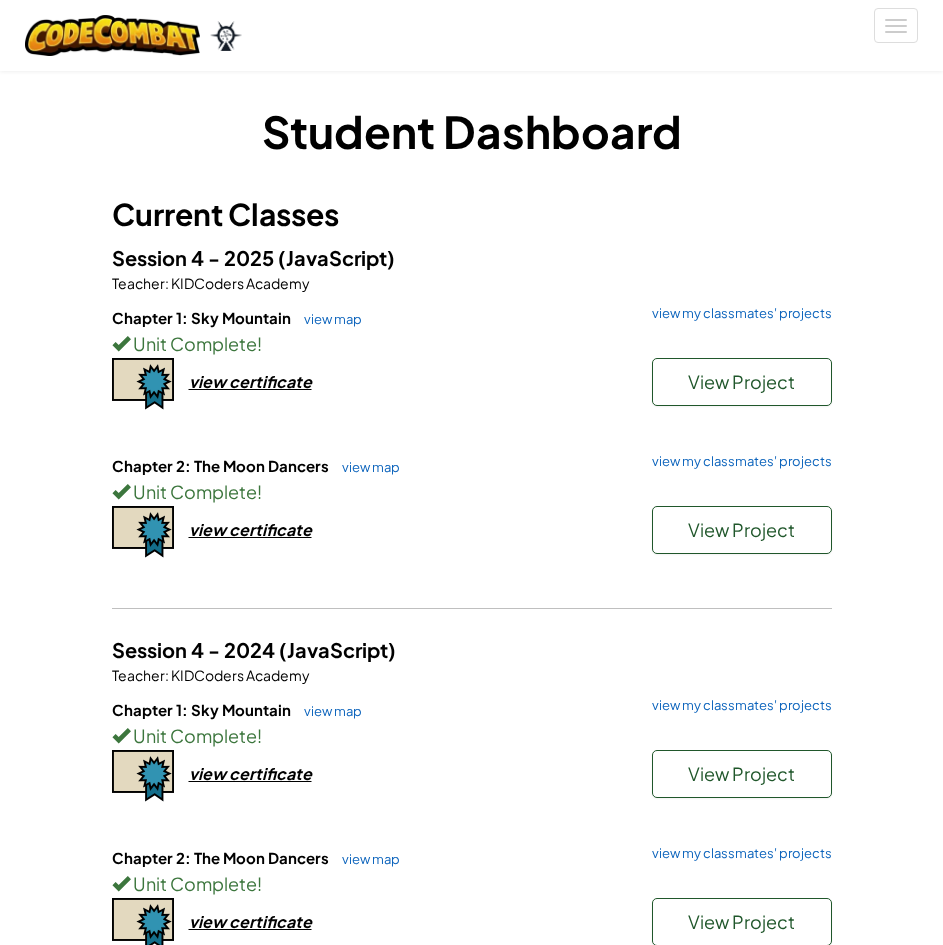 scroll, scrollTop: 0, scrollLeft: 0, axis: both 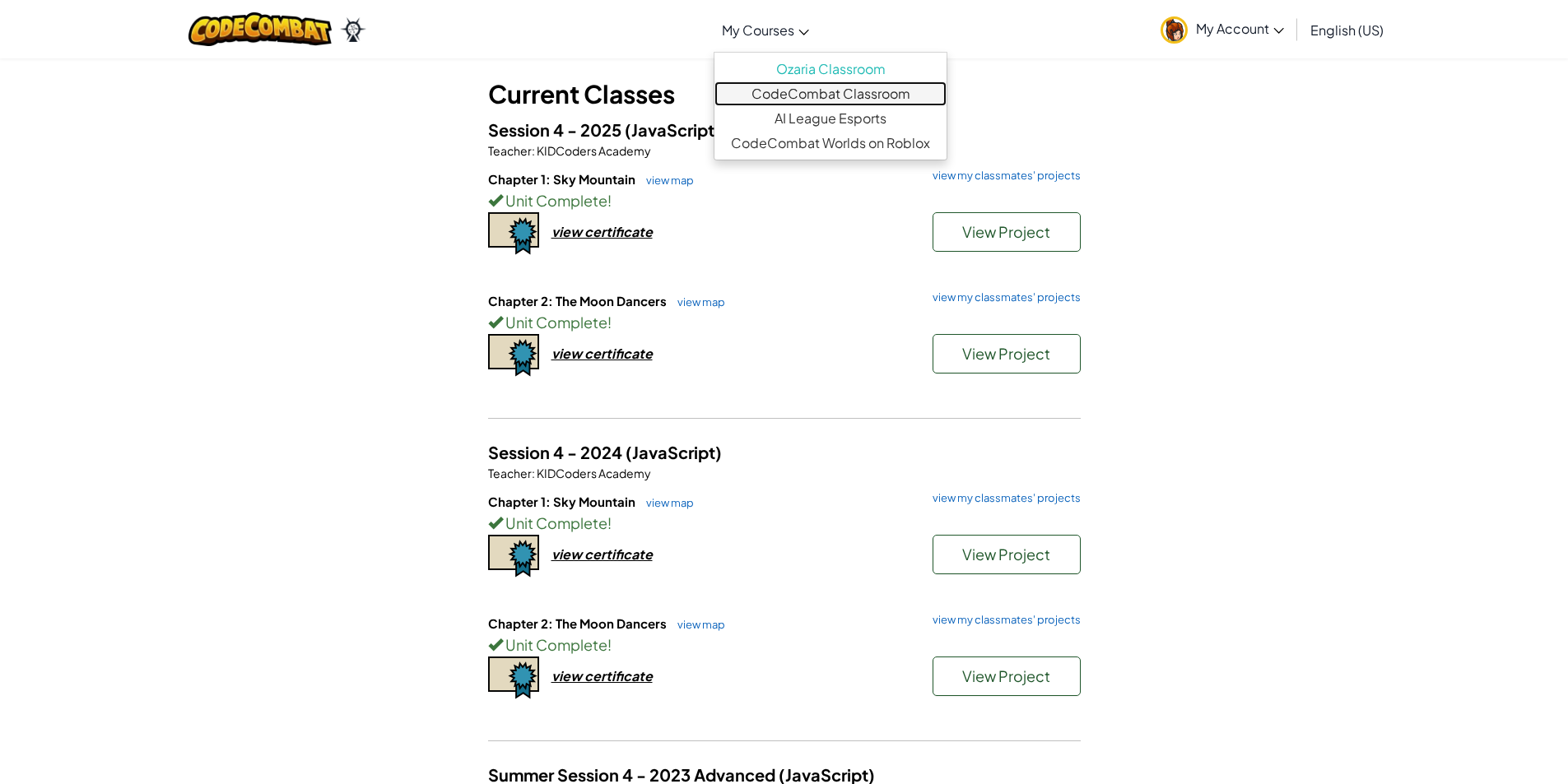 click on "CodeCombat Classroom" at bounding box center (831, 94) 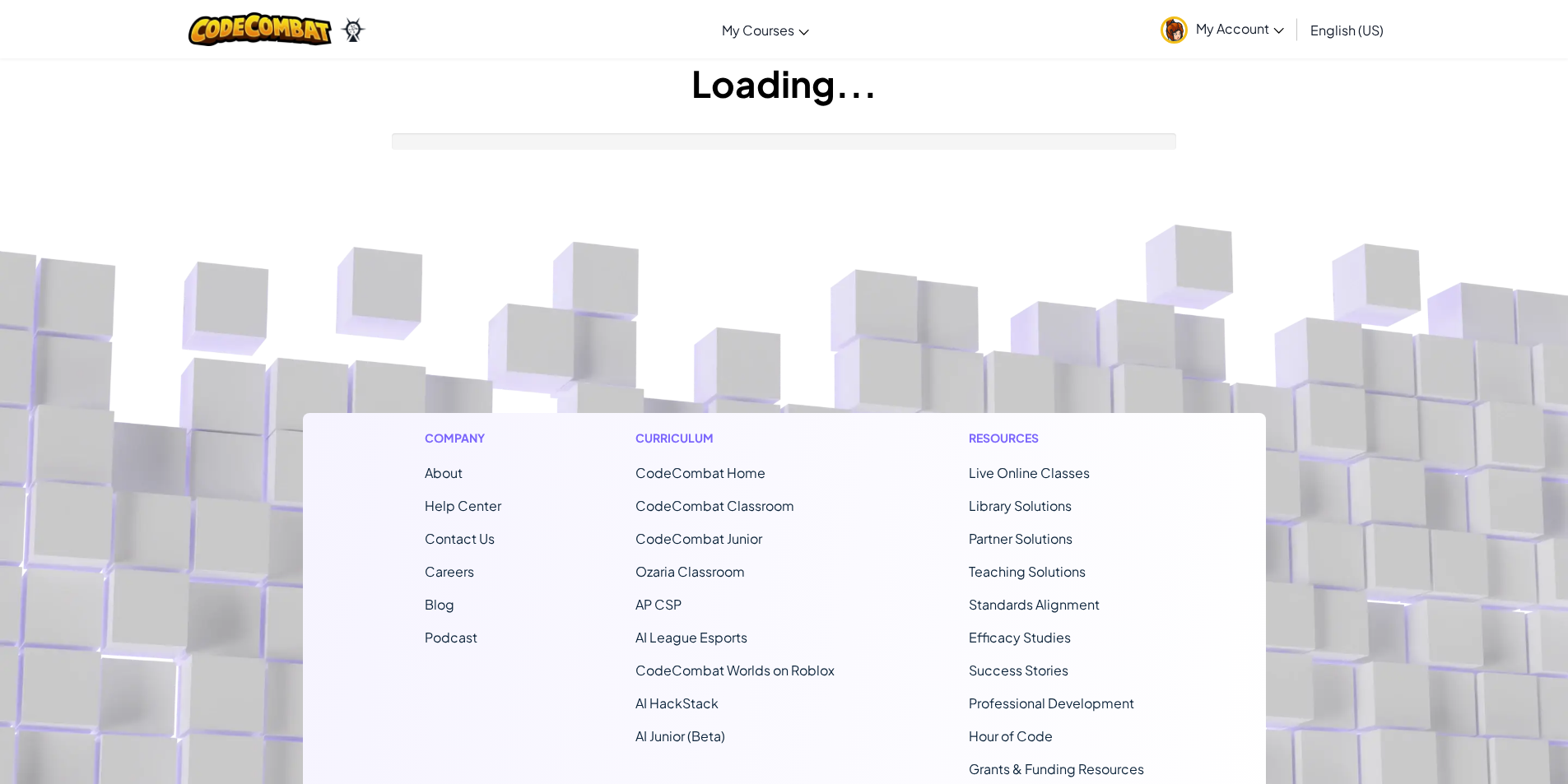 scroll, scrollTop: 0, scrollLeft: 0, axis: both 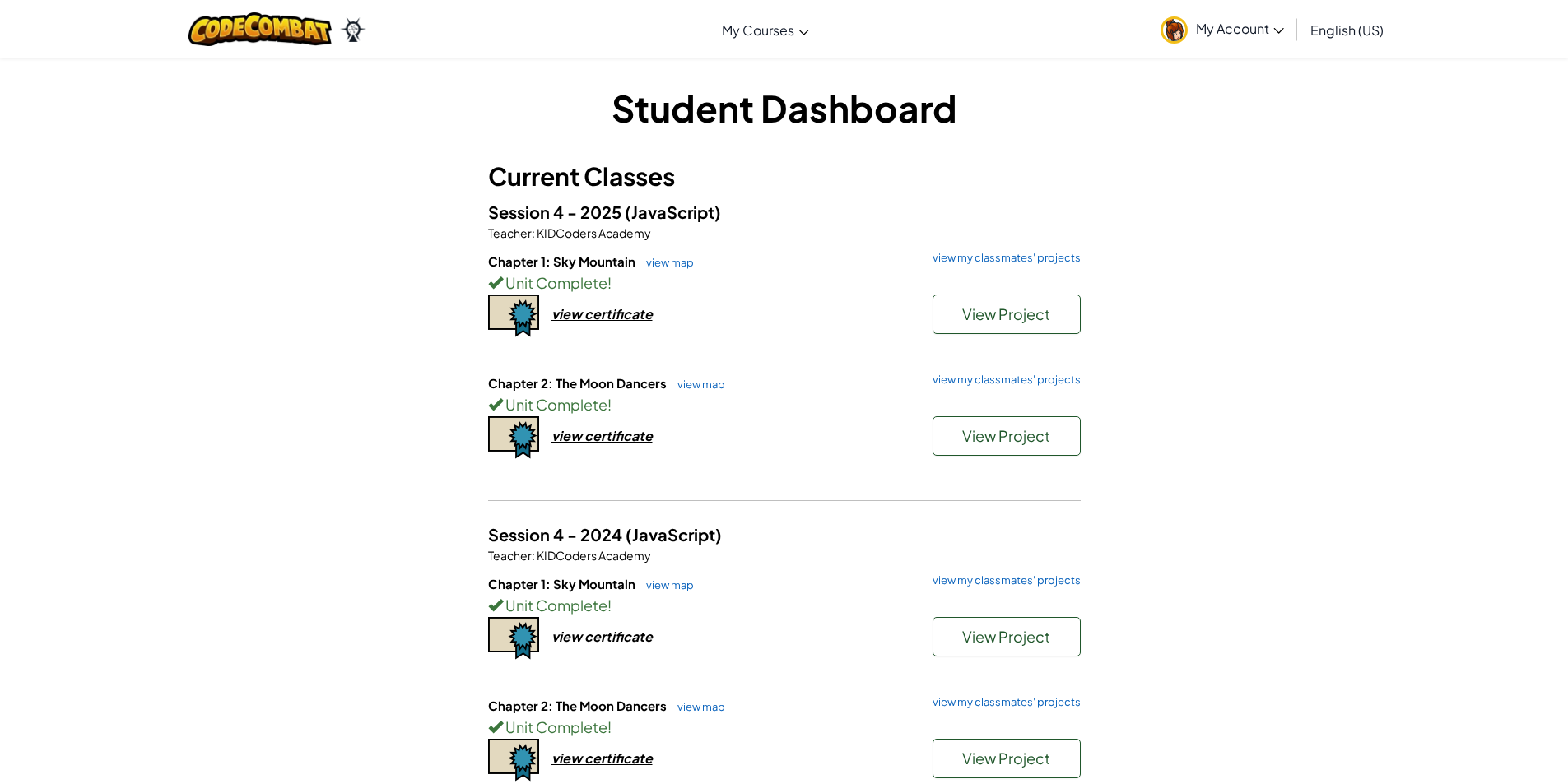 click on "My Account" at bounding box center [1222, 29] 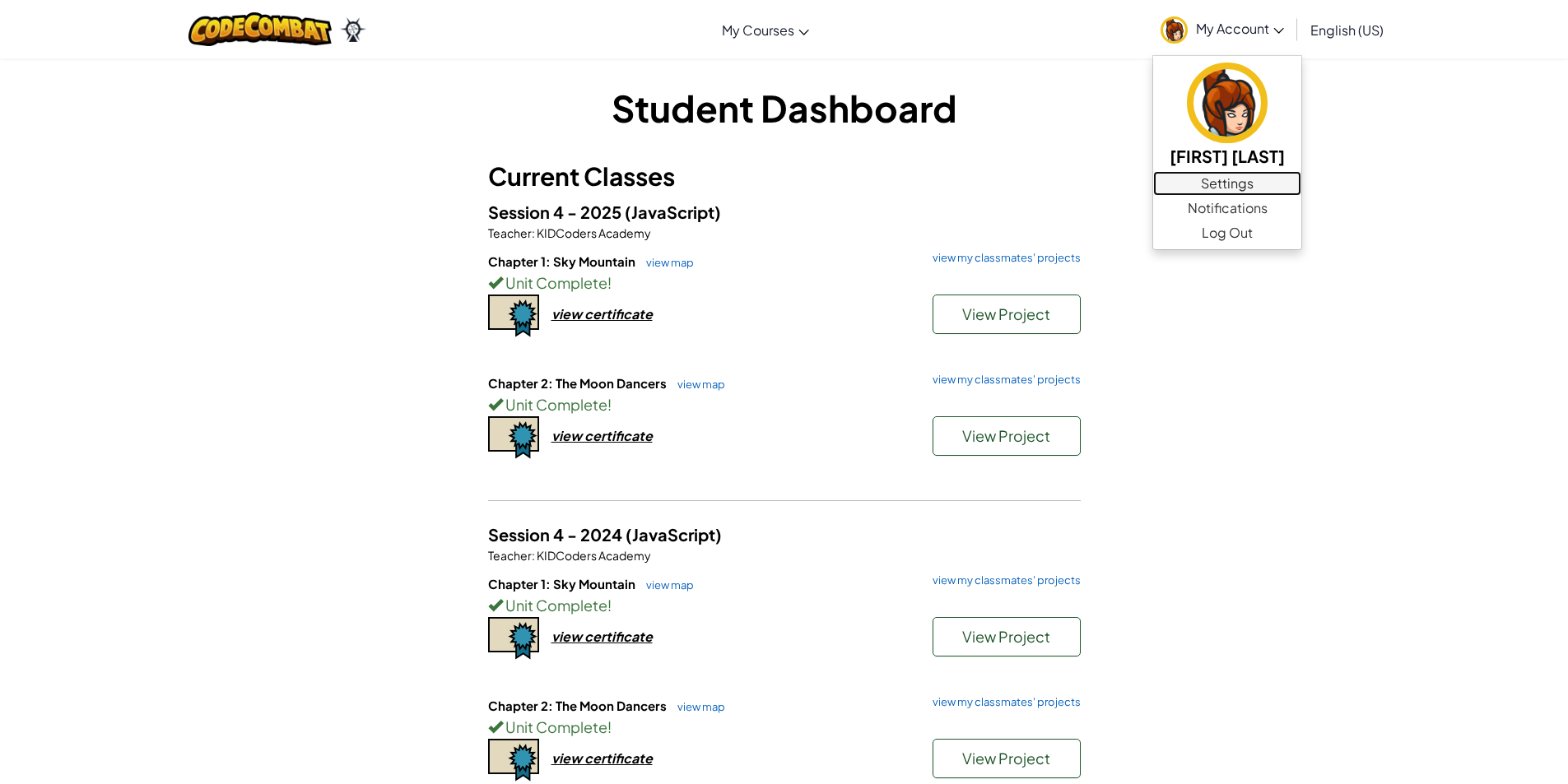 click on "Settings" at bounding box center (1227, 183) 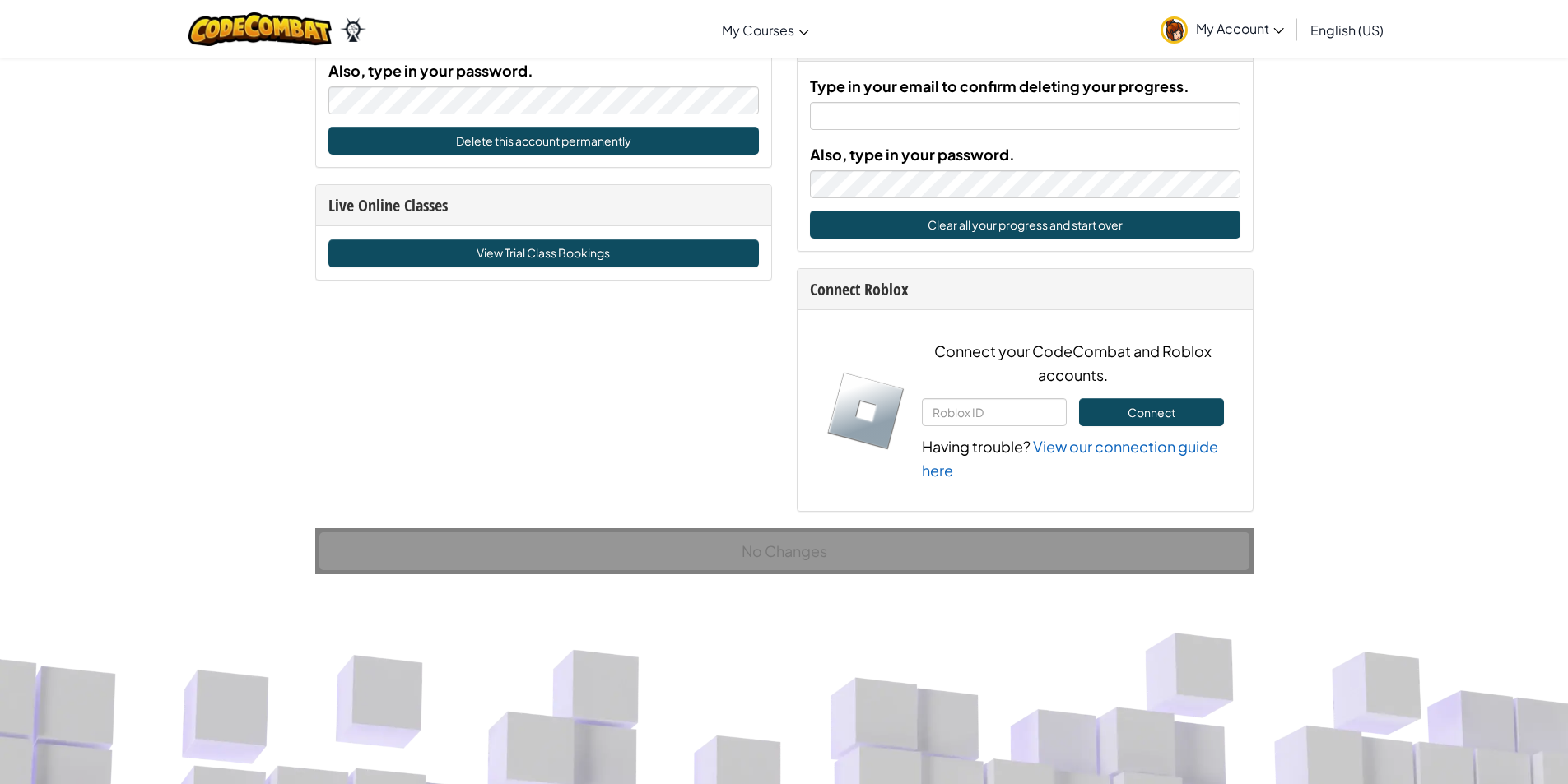 scroll, scrollTop: 987, scrollLeft: 0, axis: vertical 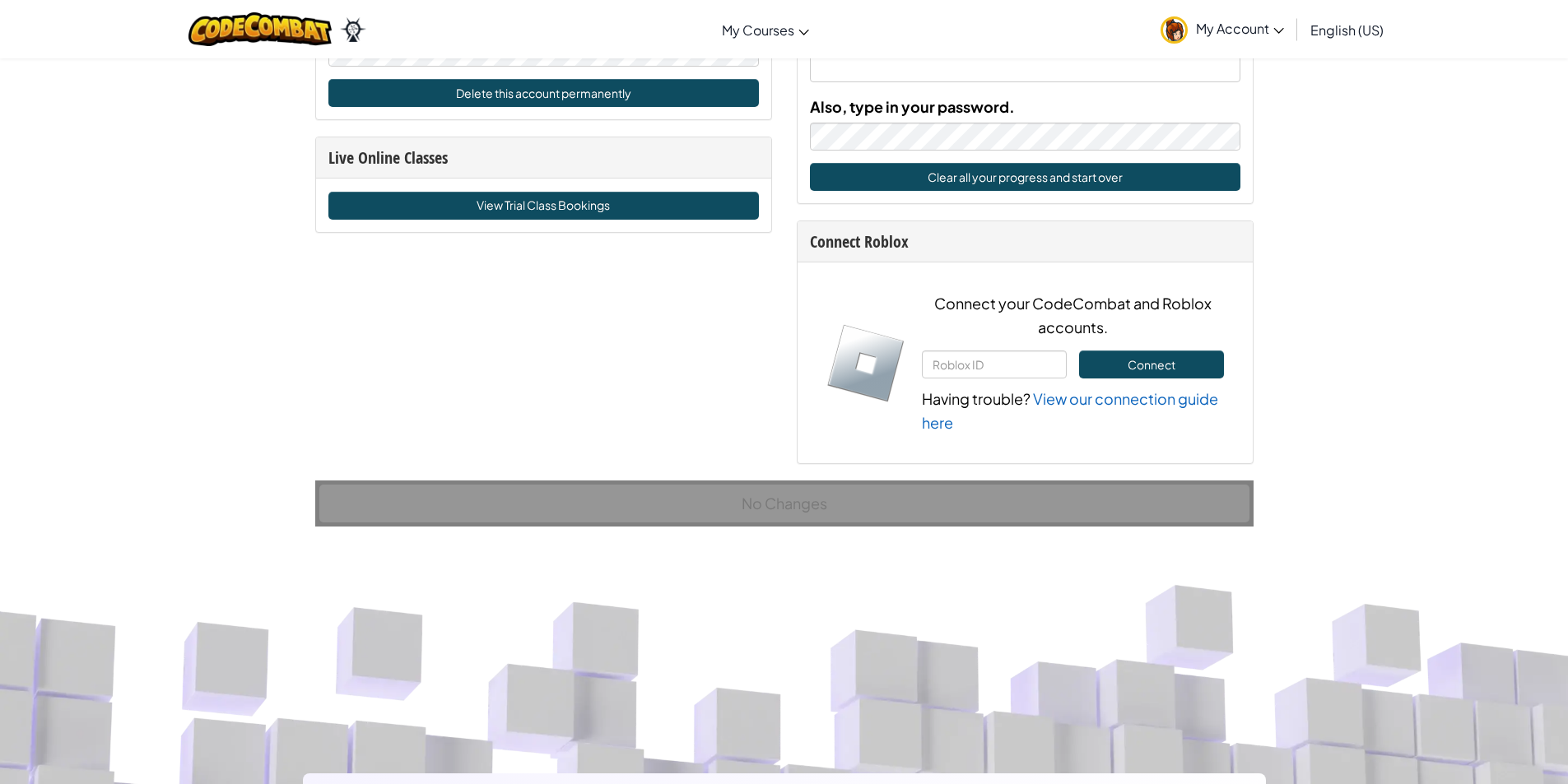 click on "Company About Help Center Contact Us Careers Blog Podcast Curriculum CodeCombat Home CodeCombat Classroom CodeCombat Junior Ozaria Classroom AP CSP AI League Esports CodeCombat Worlds on Roblox AI HackStack AI Junior (Beta) Resources Live Online Classes Library Solutions Partner Solutions Teaching Solutions Standards Alignment Efficacy Studies Success Stories Professional Development Hour of Code Grants & Funding Resources Accessibility (ACR/VPAT) Privacy Notice Copyright  ©2024 CodeCombat Inc.  All Rights Reserved." at bounding box center [784, 972] 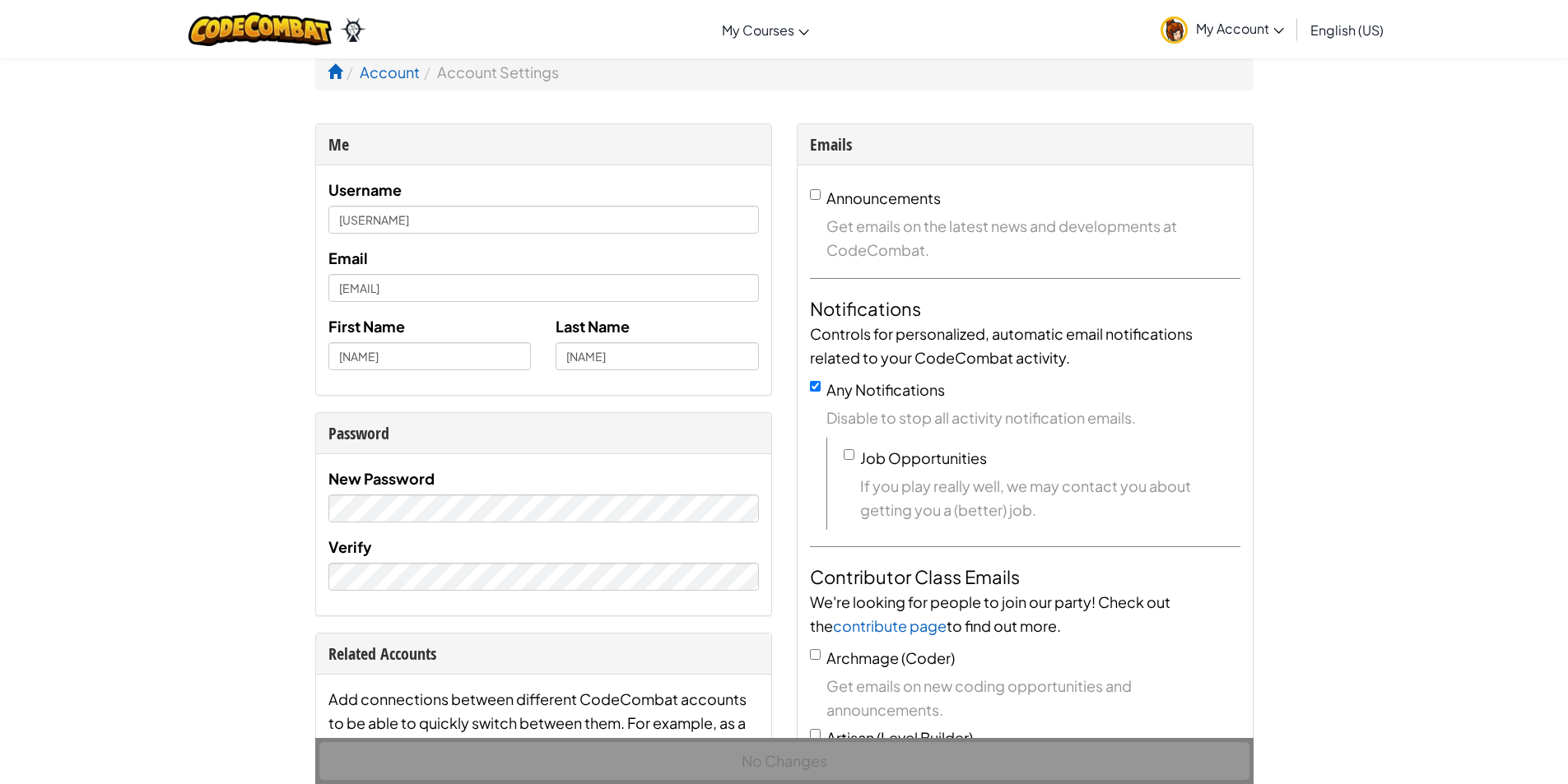 scroll, scrollTop: 0, scrollLeft: 0, axis: both 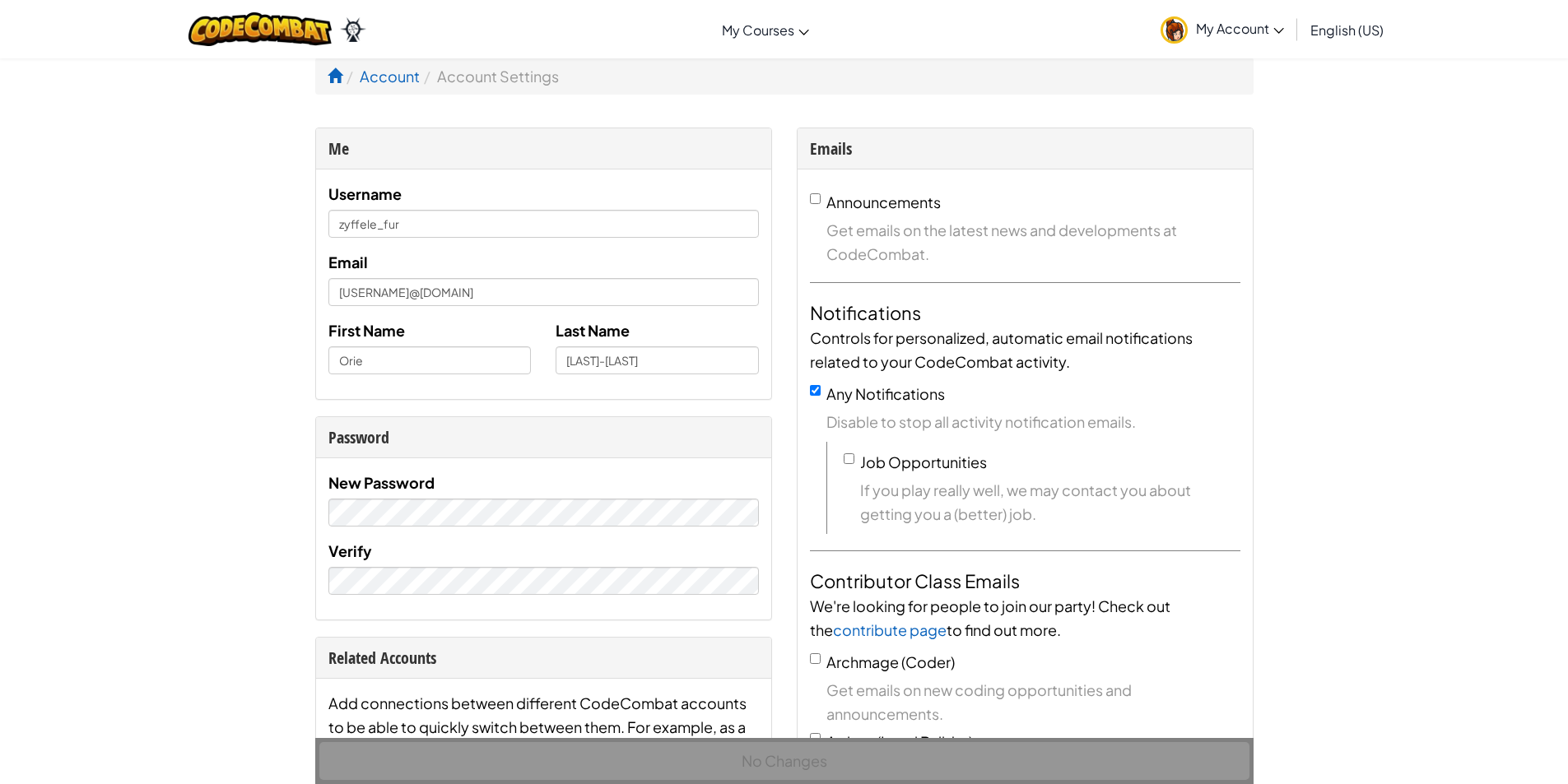 click on "Account Account Settings" at bounding box center (784, 76) 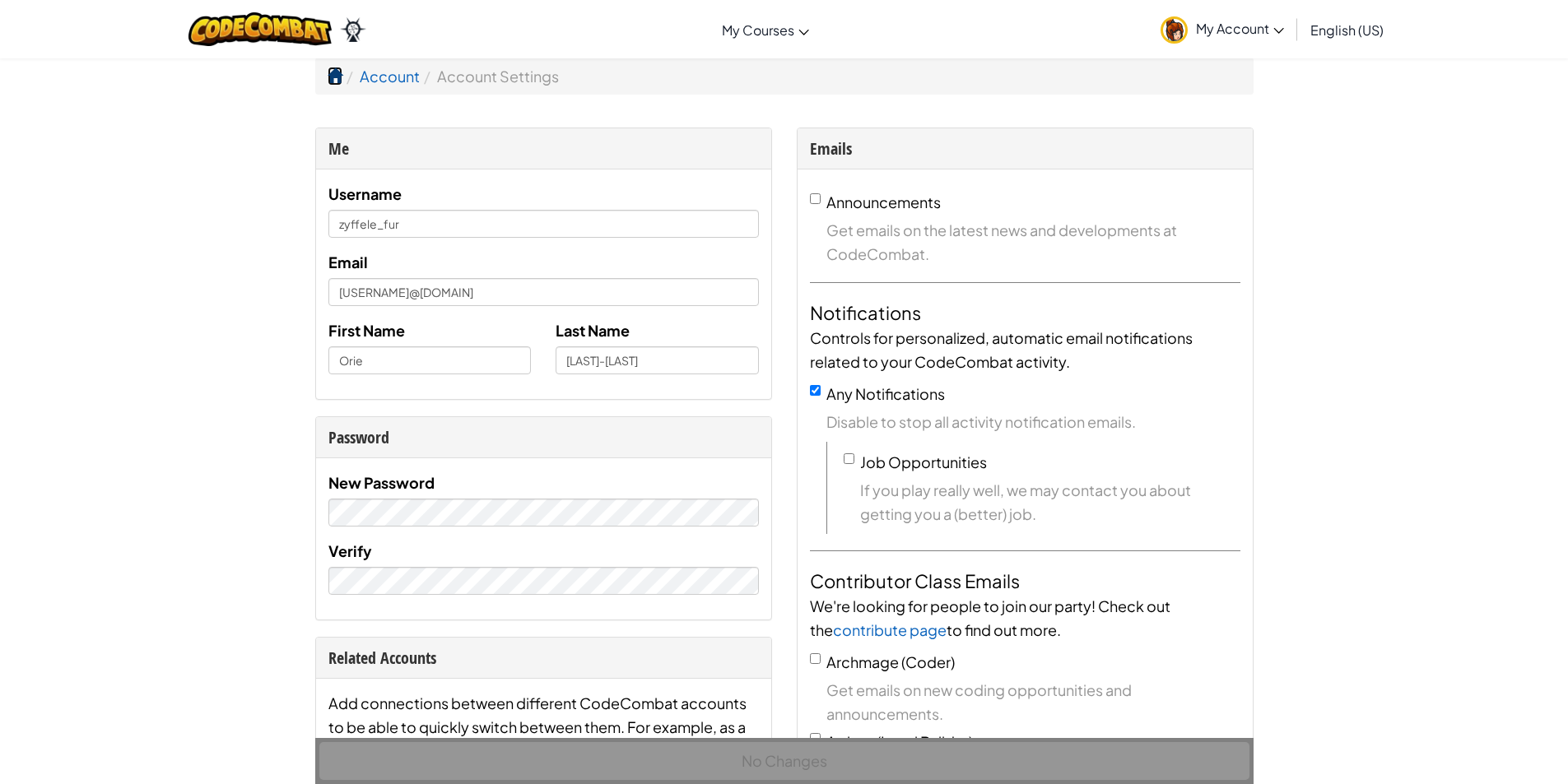 click at bounding box center [335, 76] 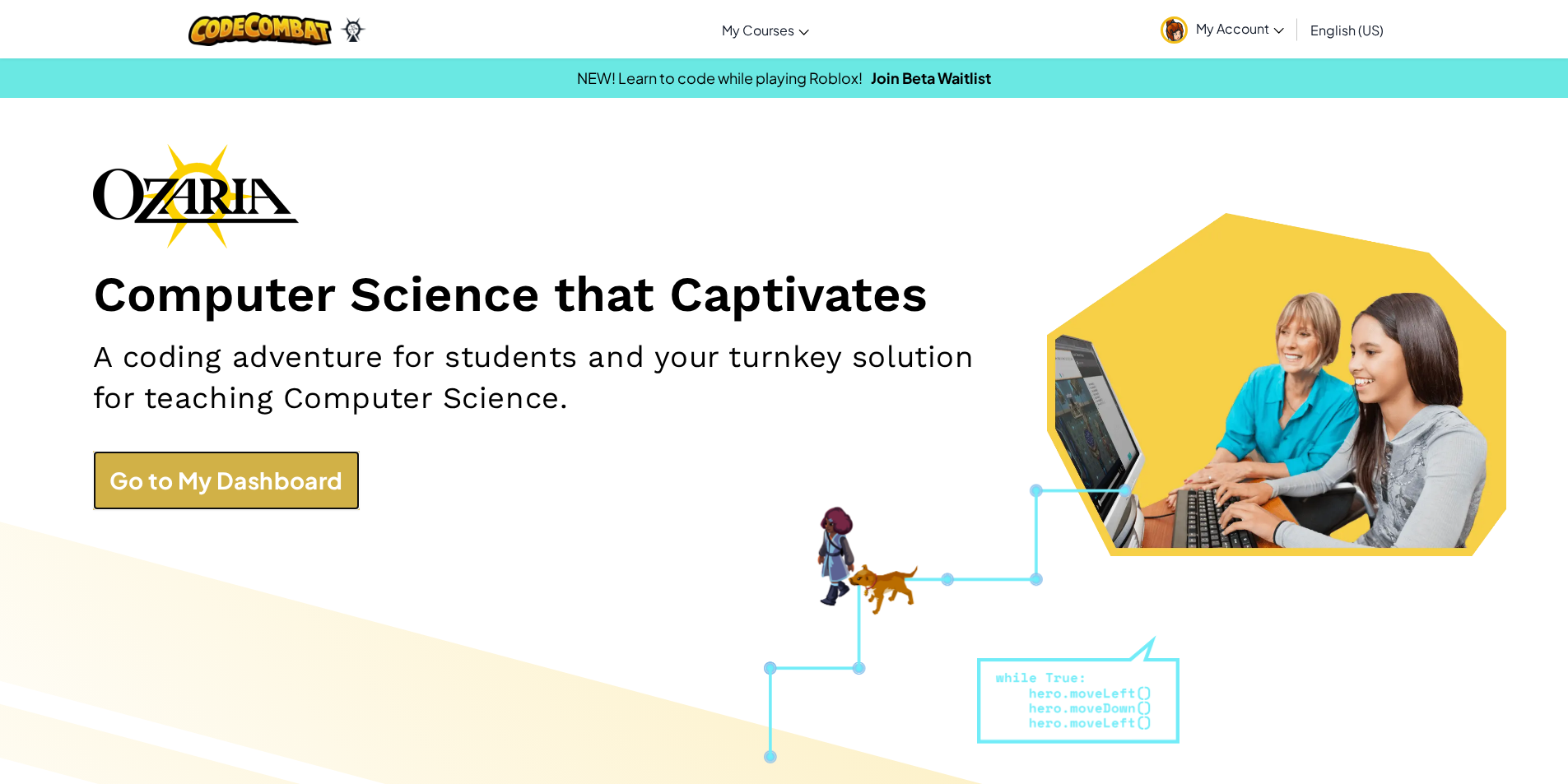 click on "Go to My Dashboard" at bounding box center [226, 480] 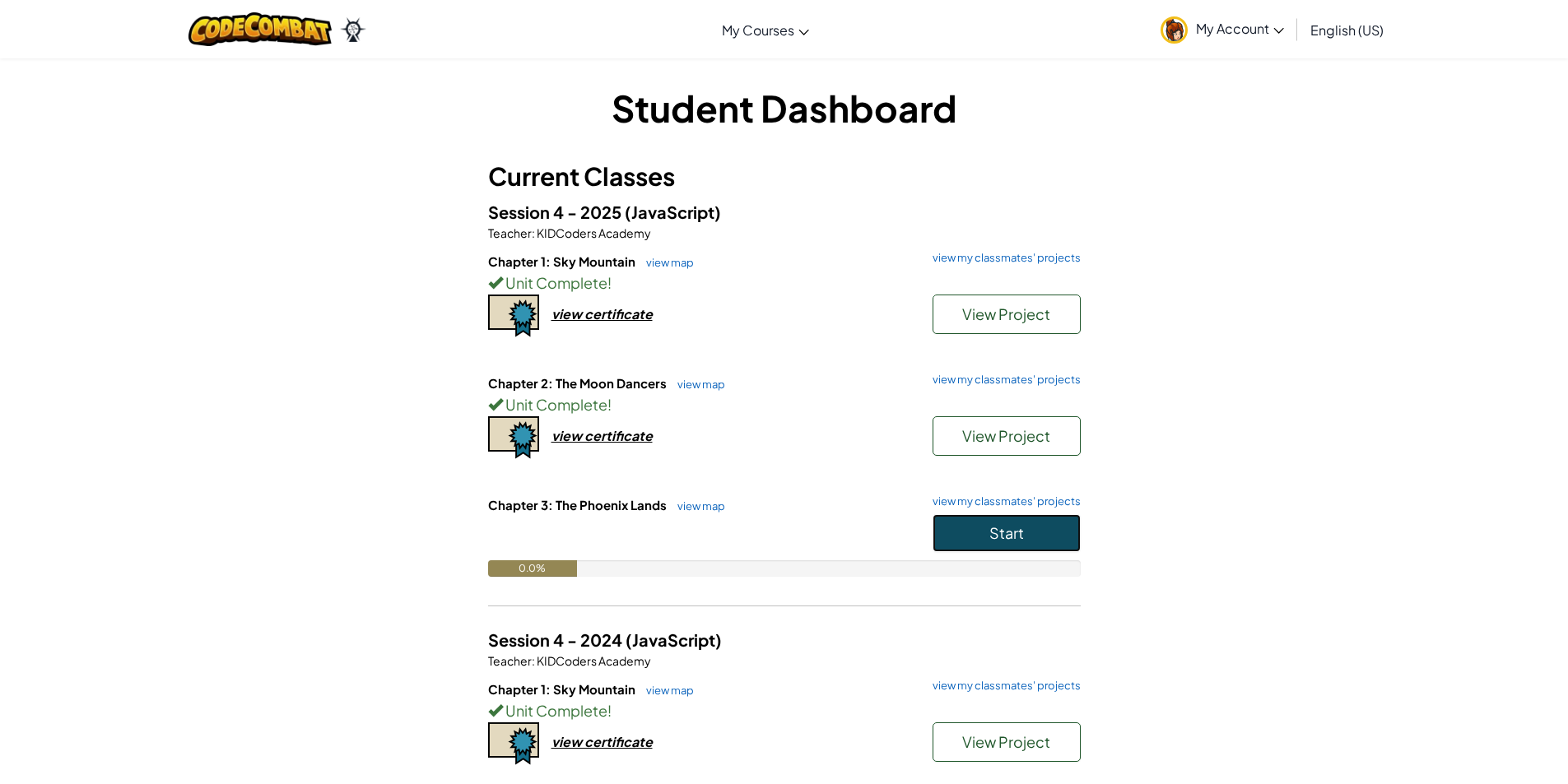 click on "Start" at bounding box center [1007, 532] 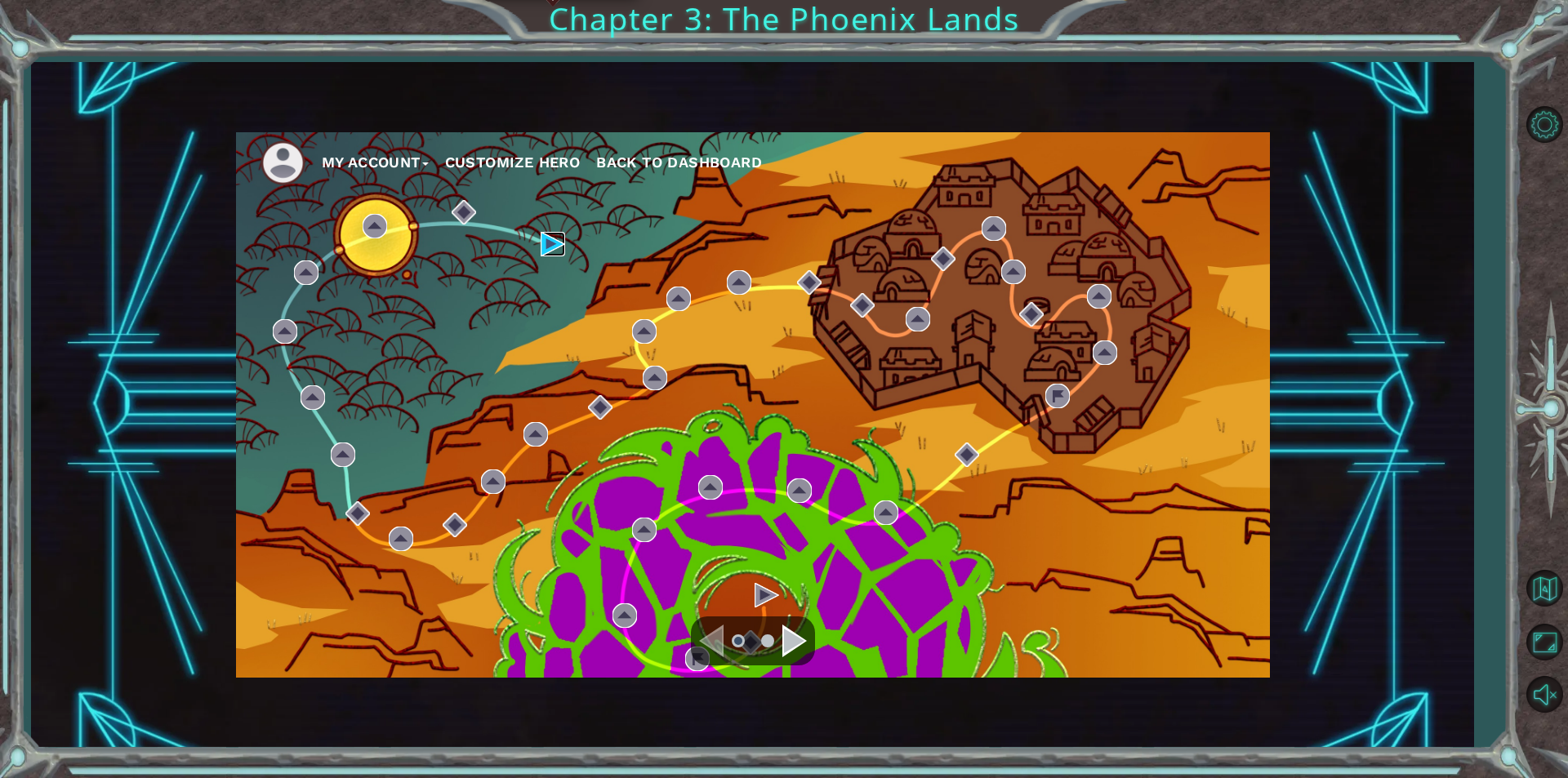 click at bounding box center (553, 244) 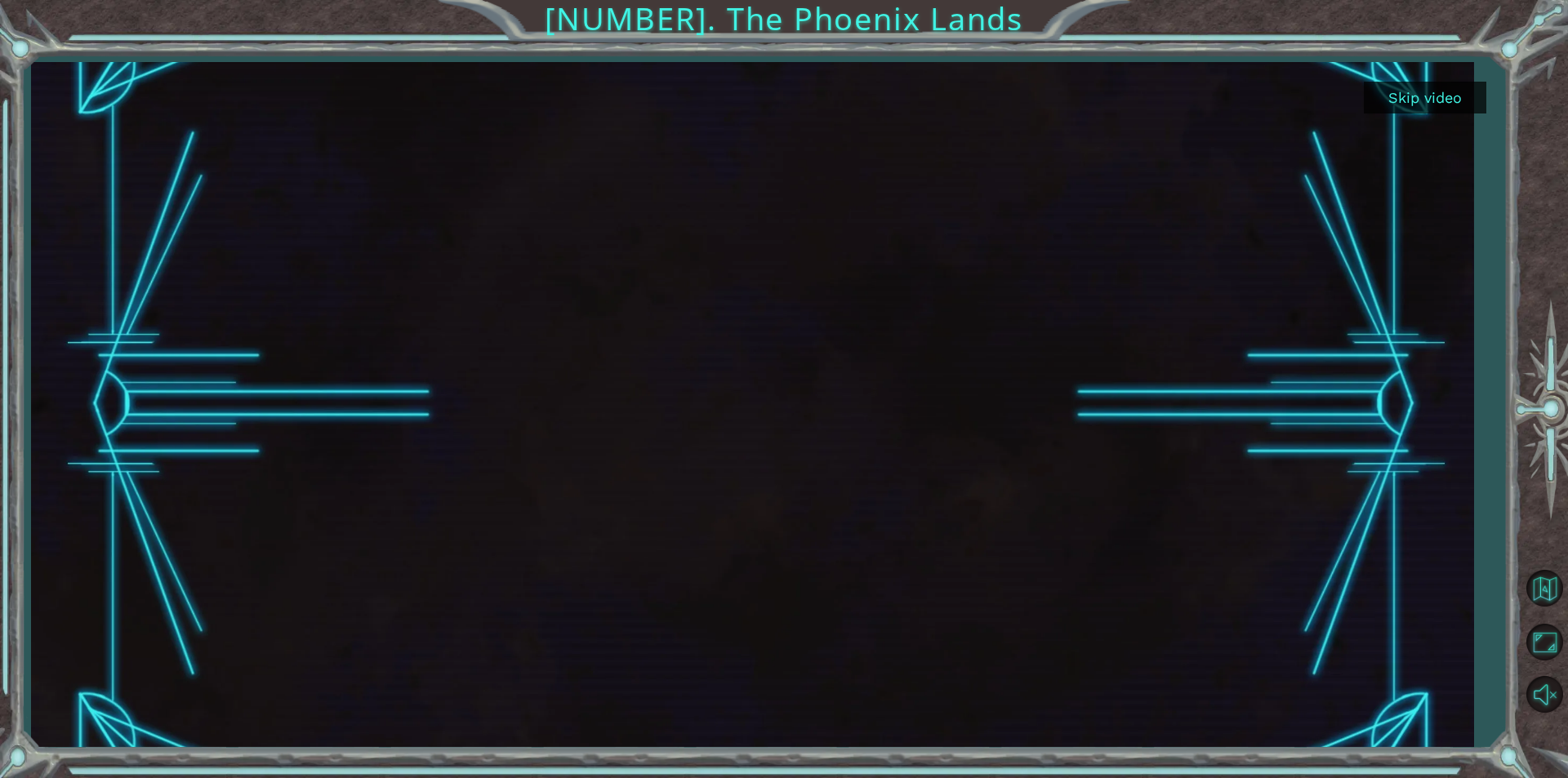 click on "Skip video" at bounding box center [1425, 97] 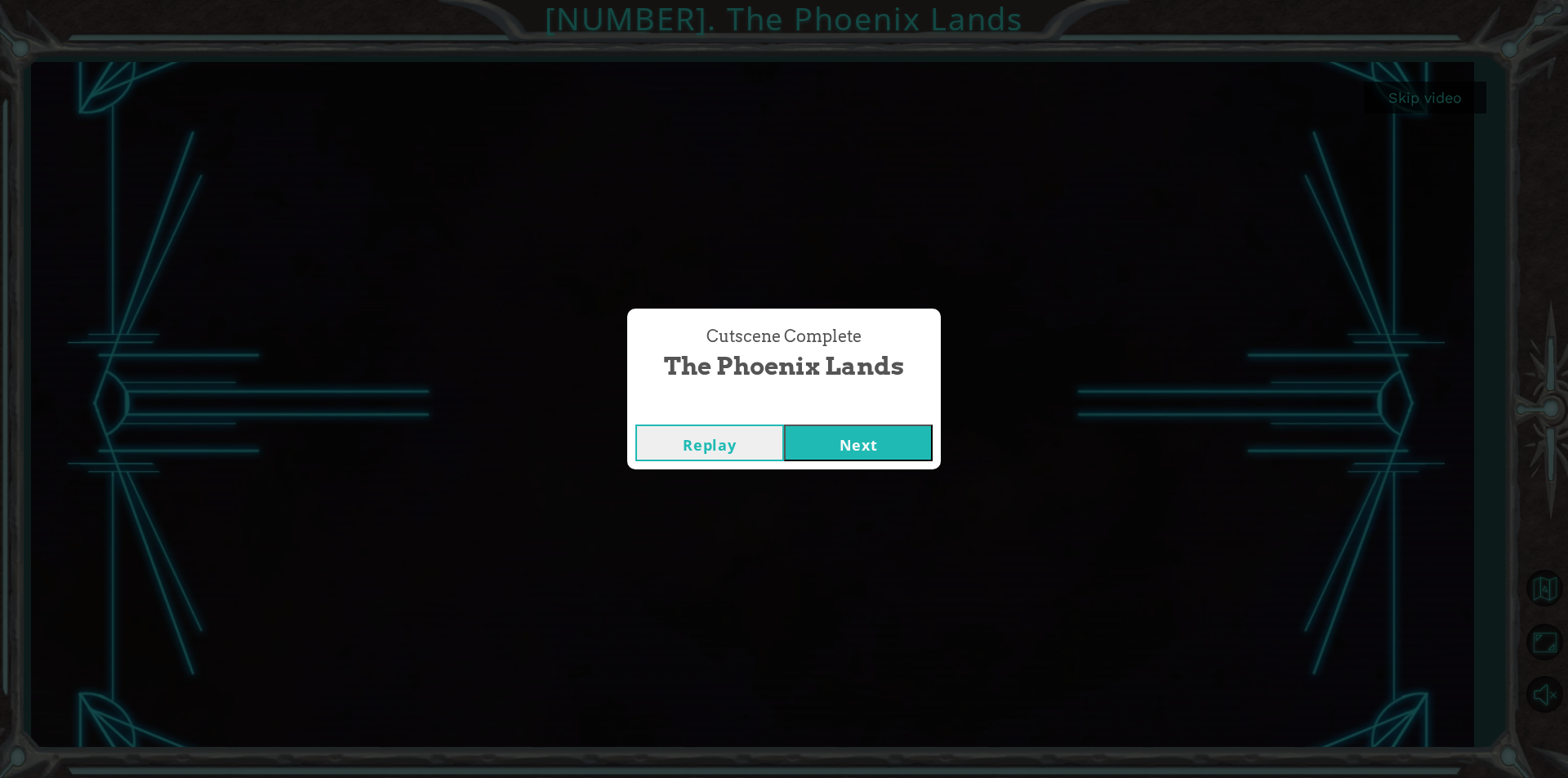click on "Next" at bounding box center [858, 442] 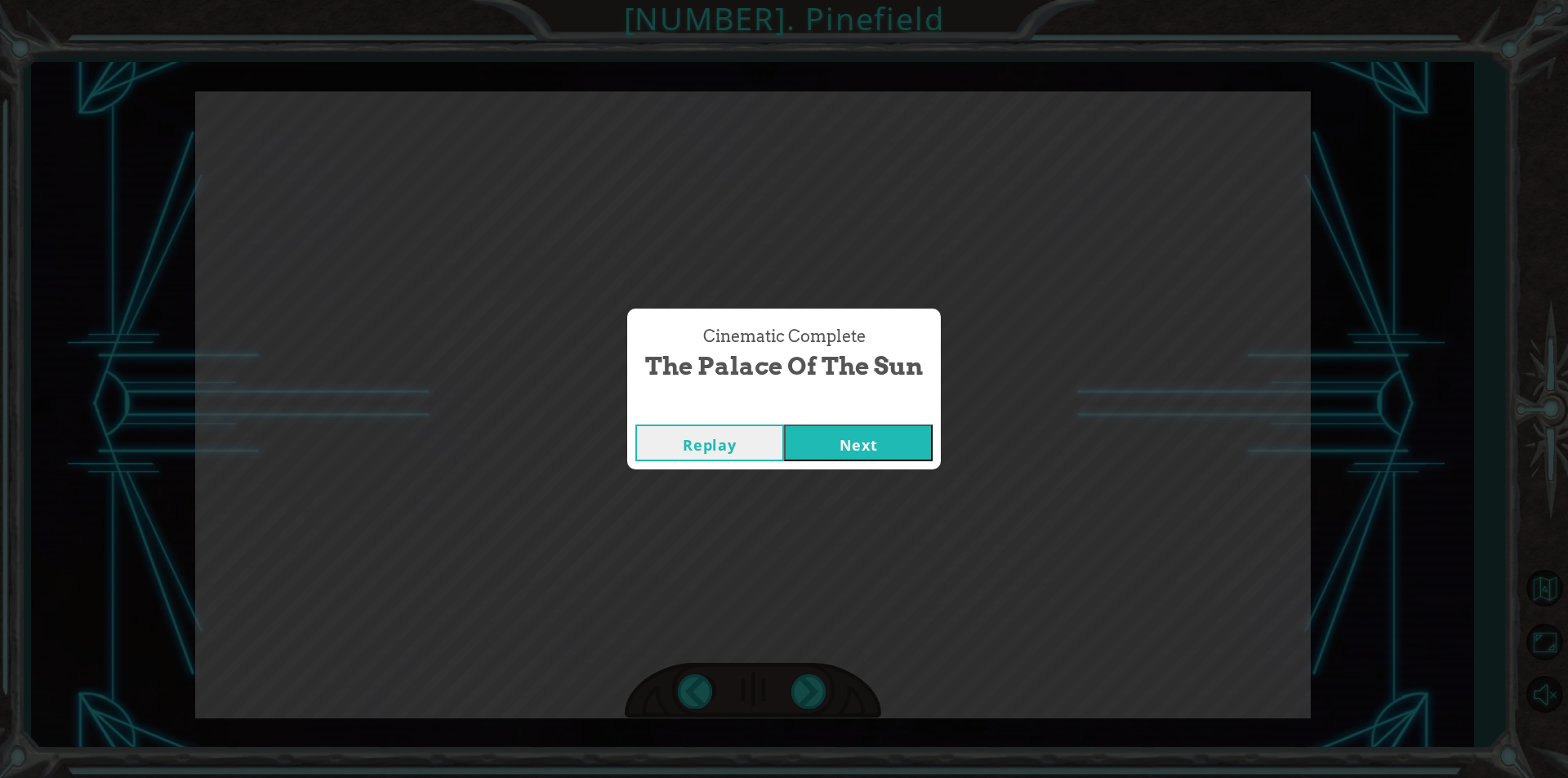 click on "Next" at bounding box center [858, 442] 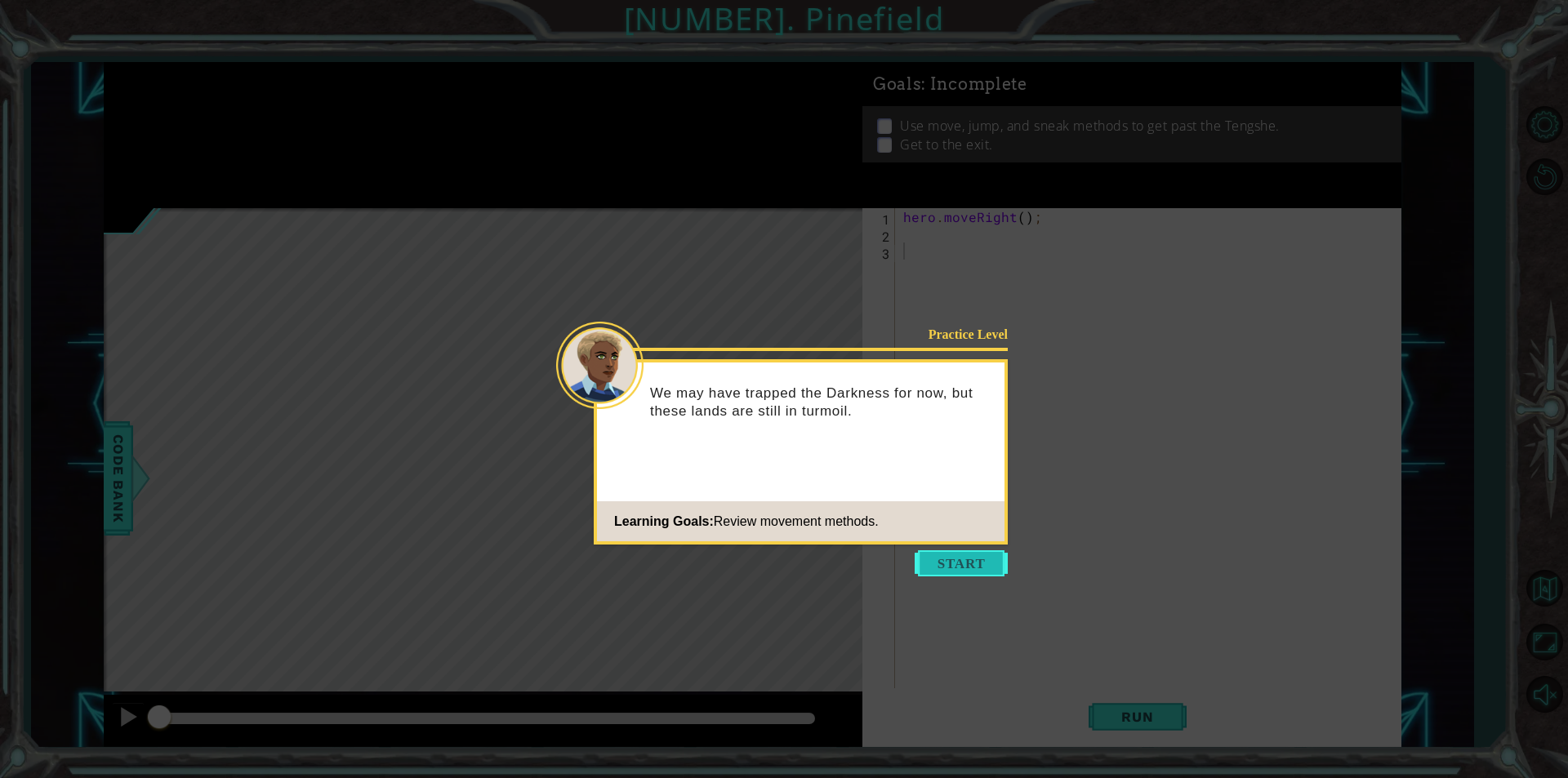 click at bounding box center (961, 563) 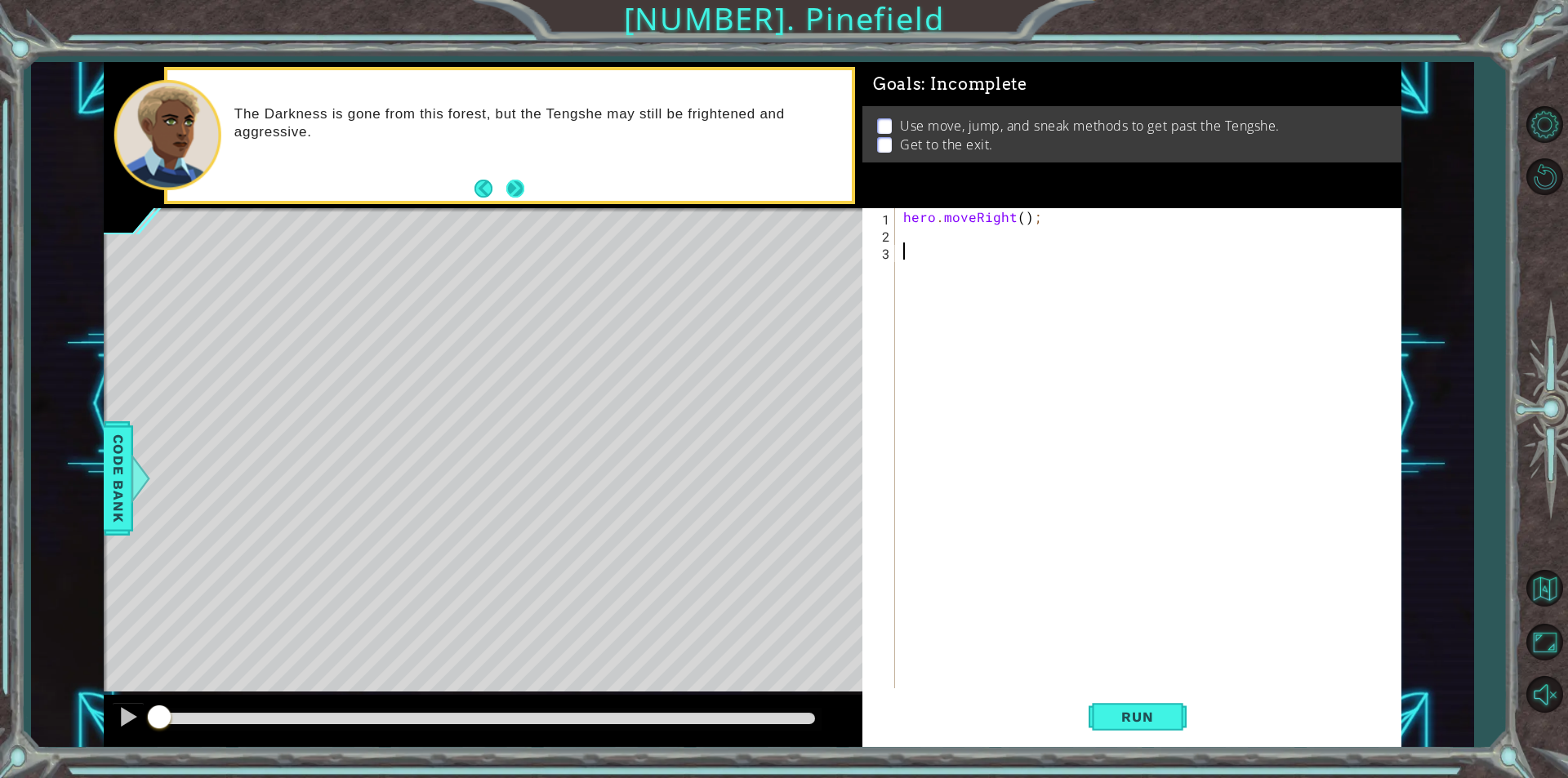 click at bounding box center (515, 189) 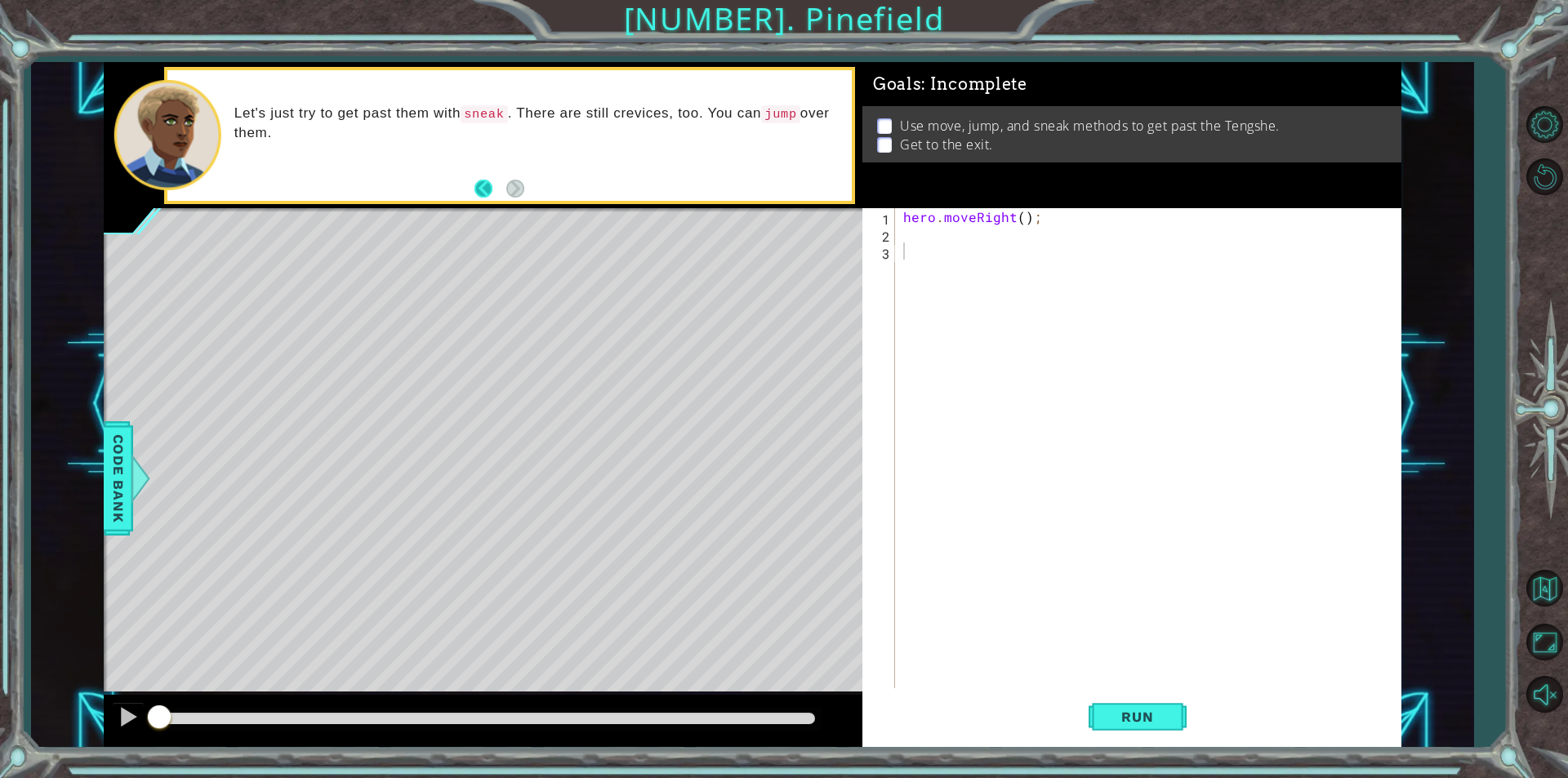 click at bounding box center [490, 189] 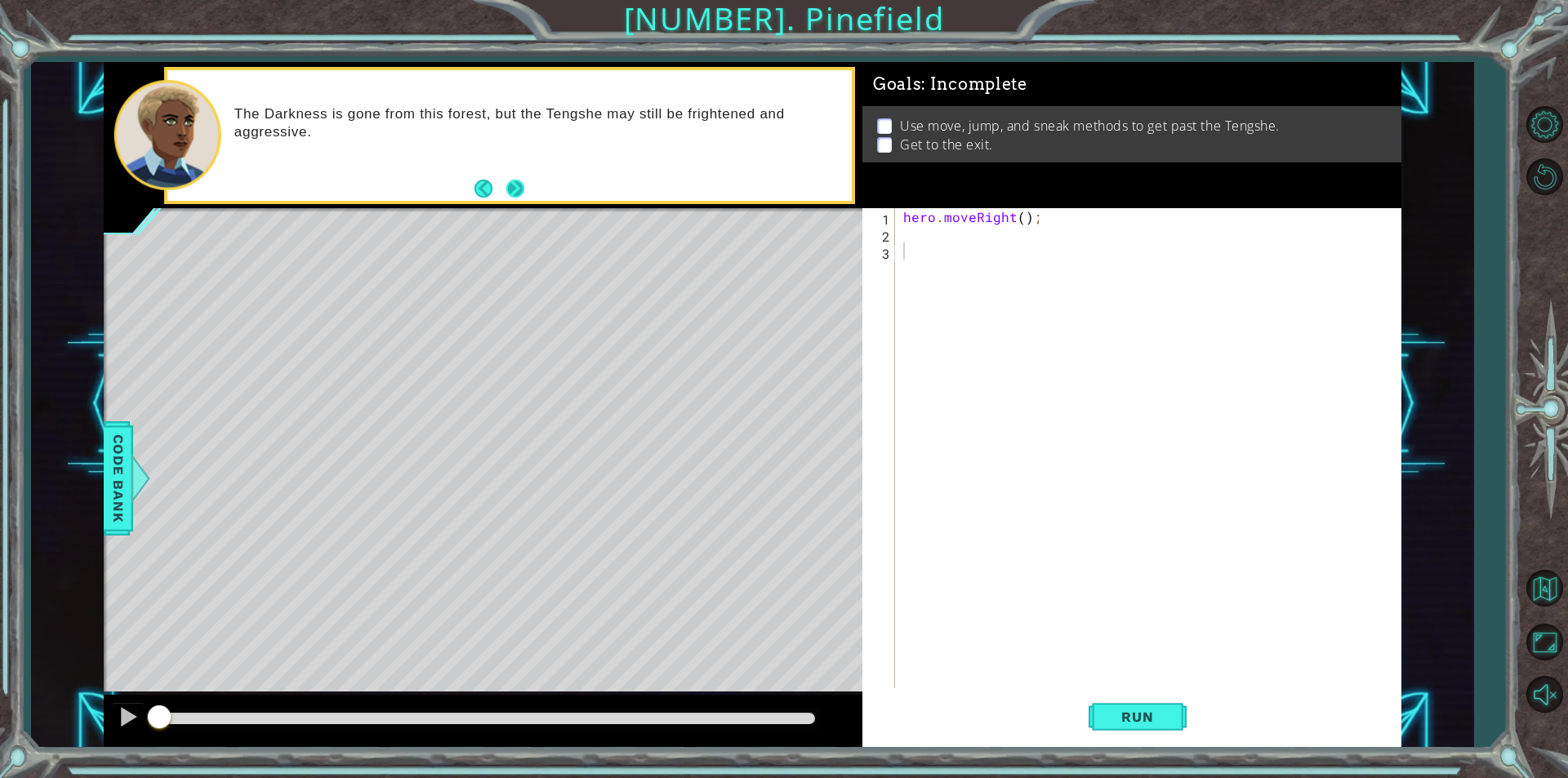 click at bounding box center [515, 189] 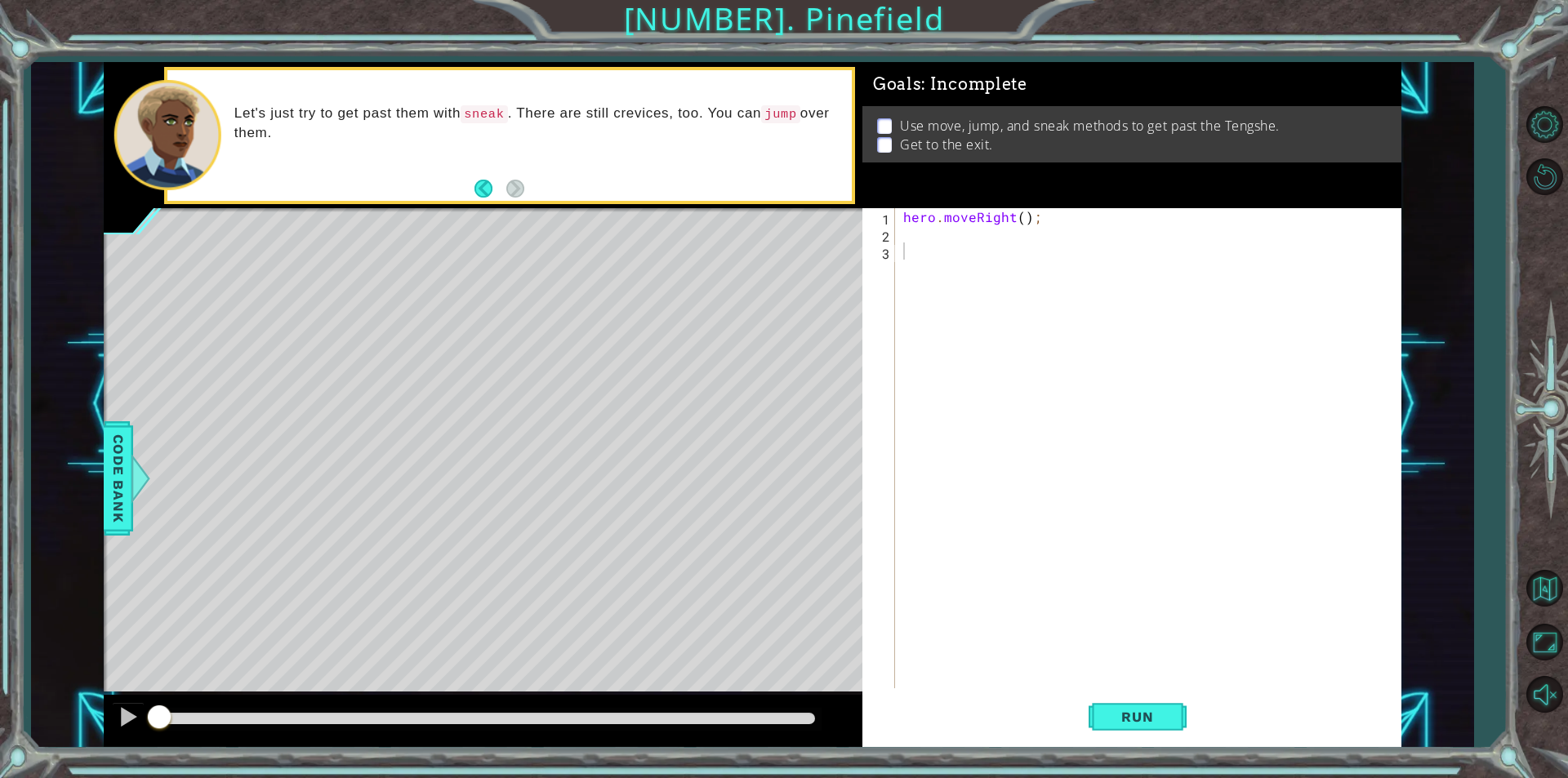 click on "Use move, jump, and sneak methods to get past the Tengshe." at bounding box center (1089, 126) 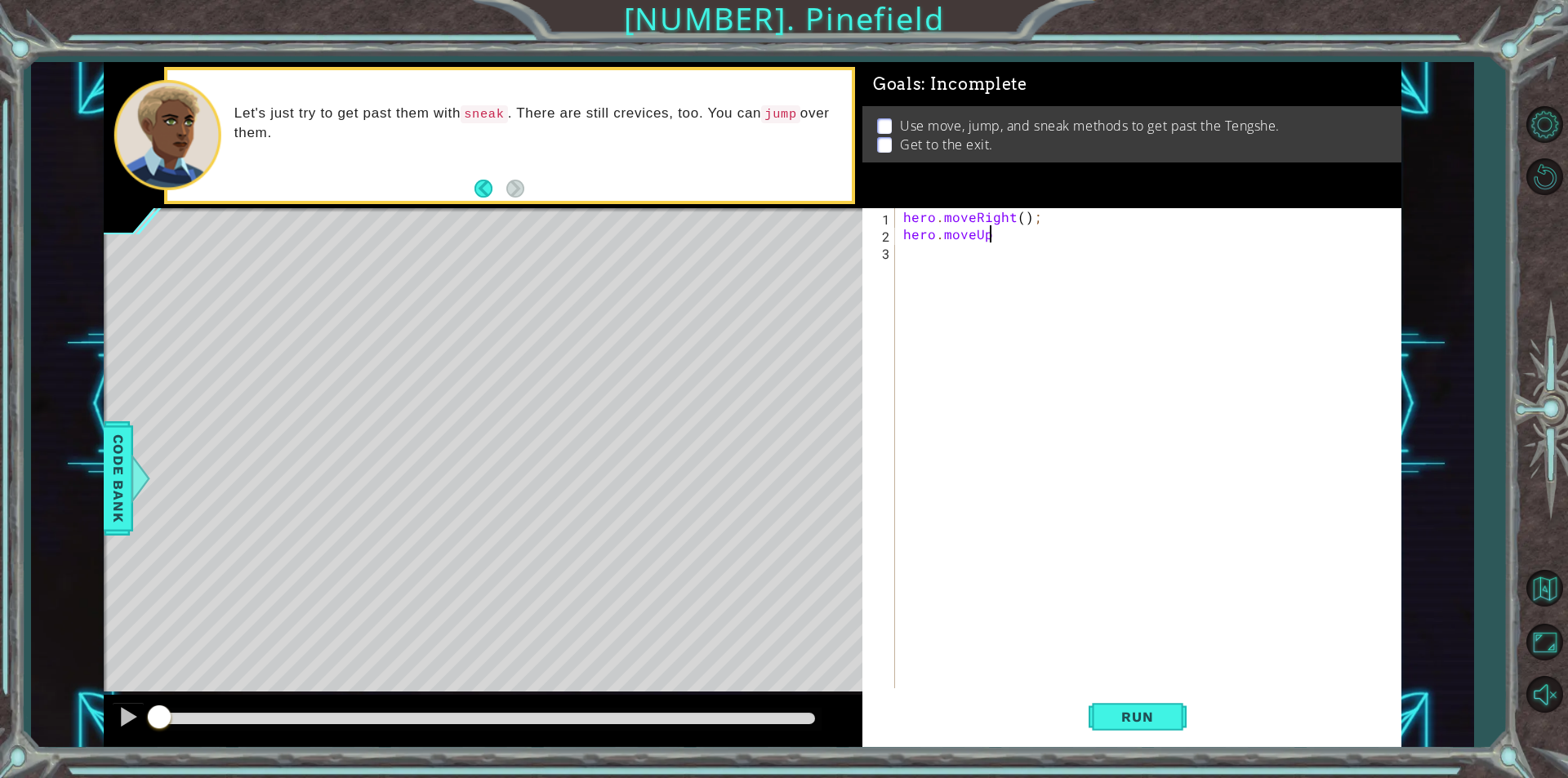 scroll, scrollTop: 0, scrollLeft: 5, axis: horizontal 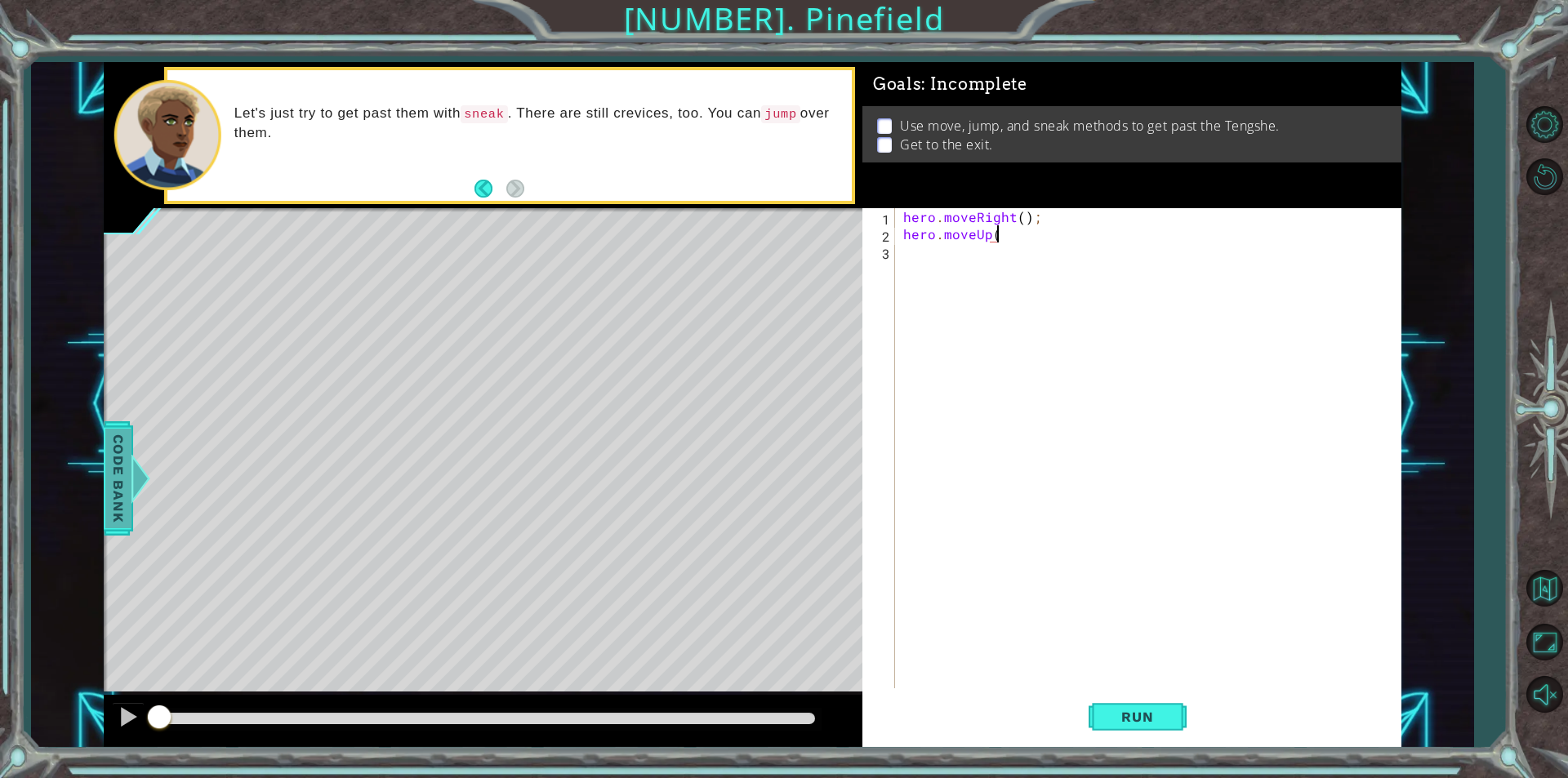 click on "Code Bank" at bounding box center (118, 478) 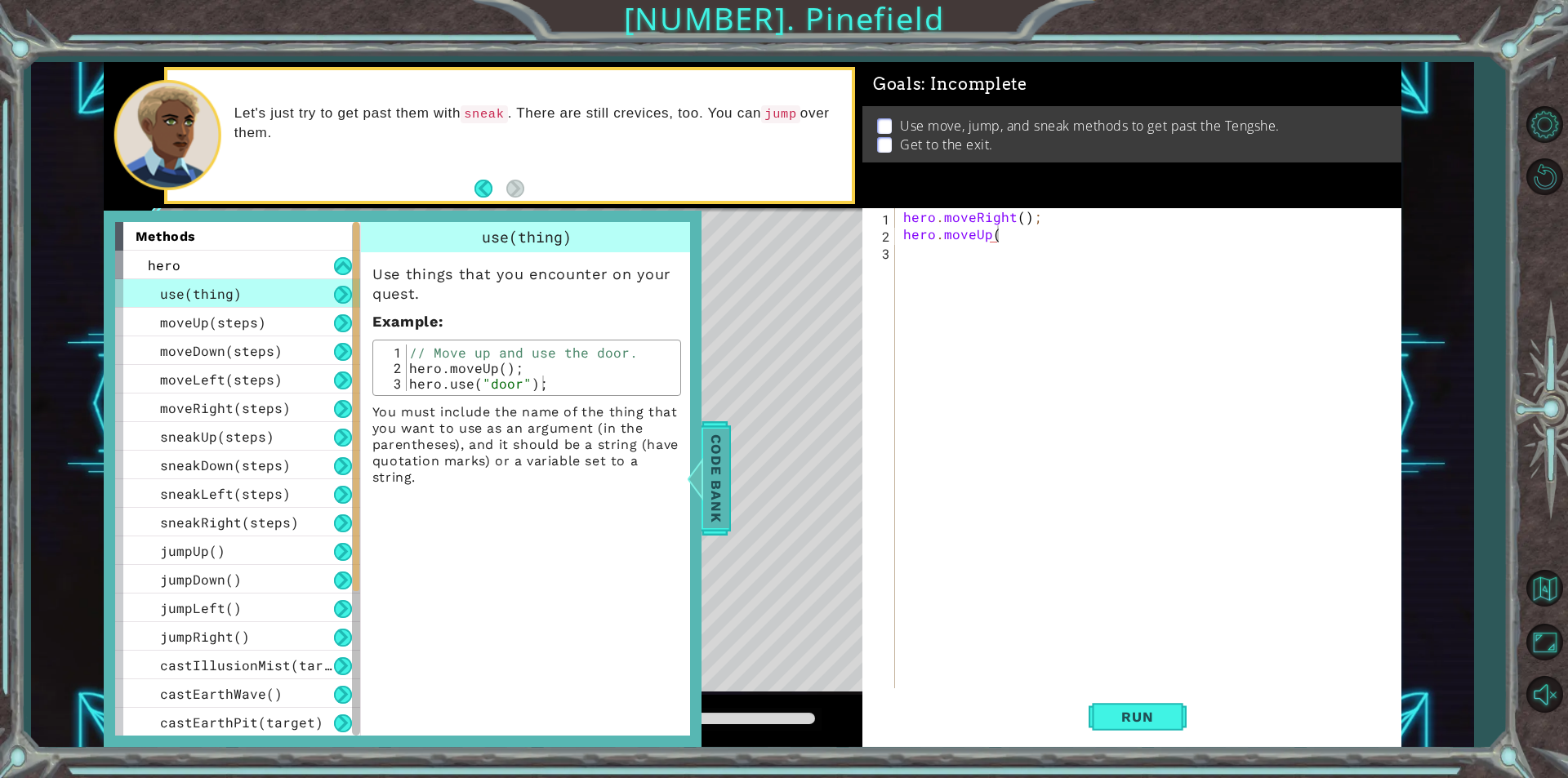 click on "Code Bank" at bounding box center (716, 478) 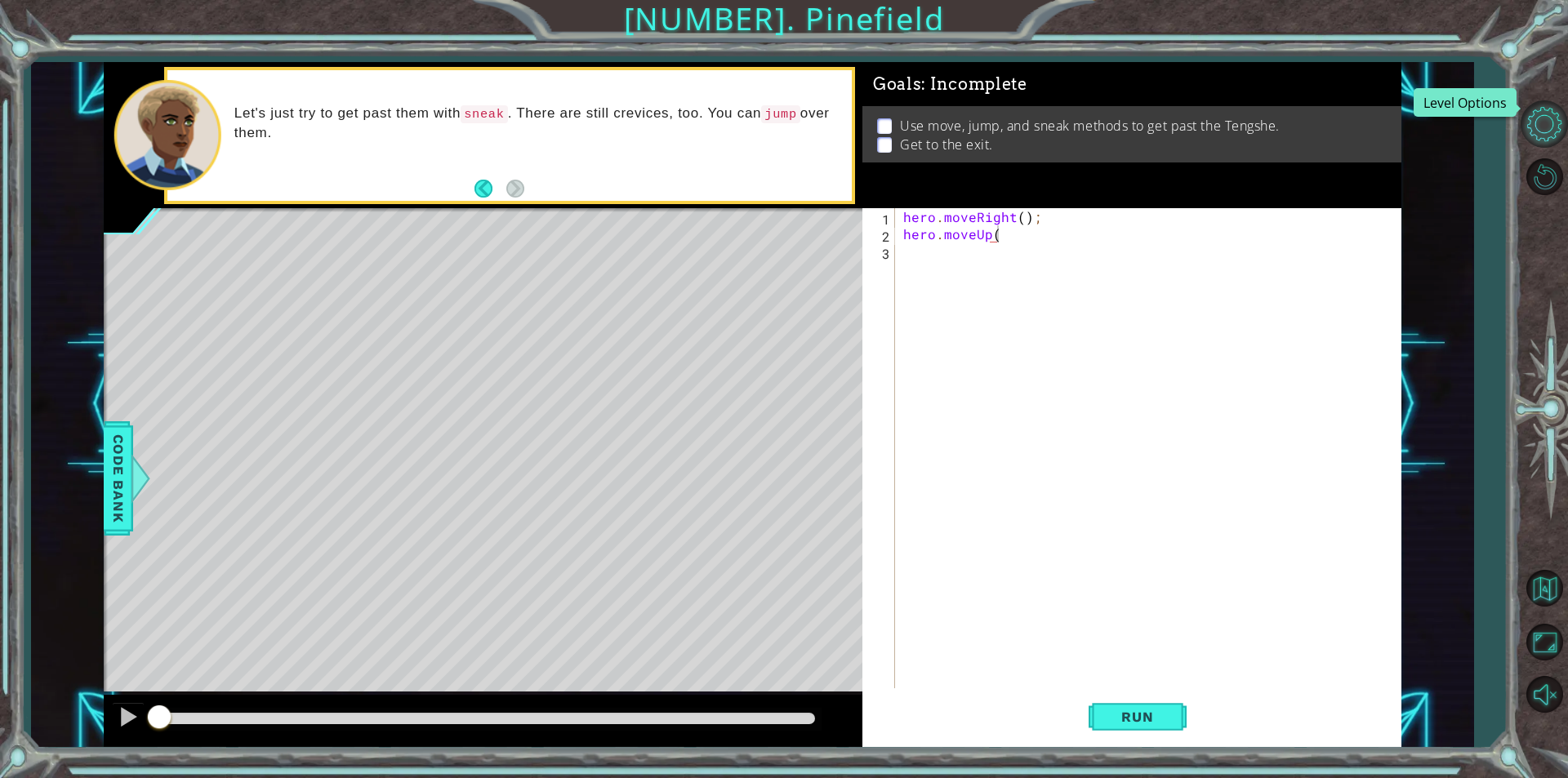 drag, startPoint x: 1530, startPoint y: 119, endPoint x: 1527, endPoint y: 131, distance: 12.369317 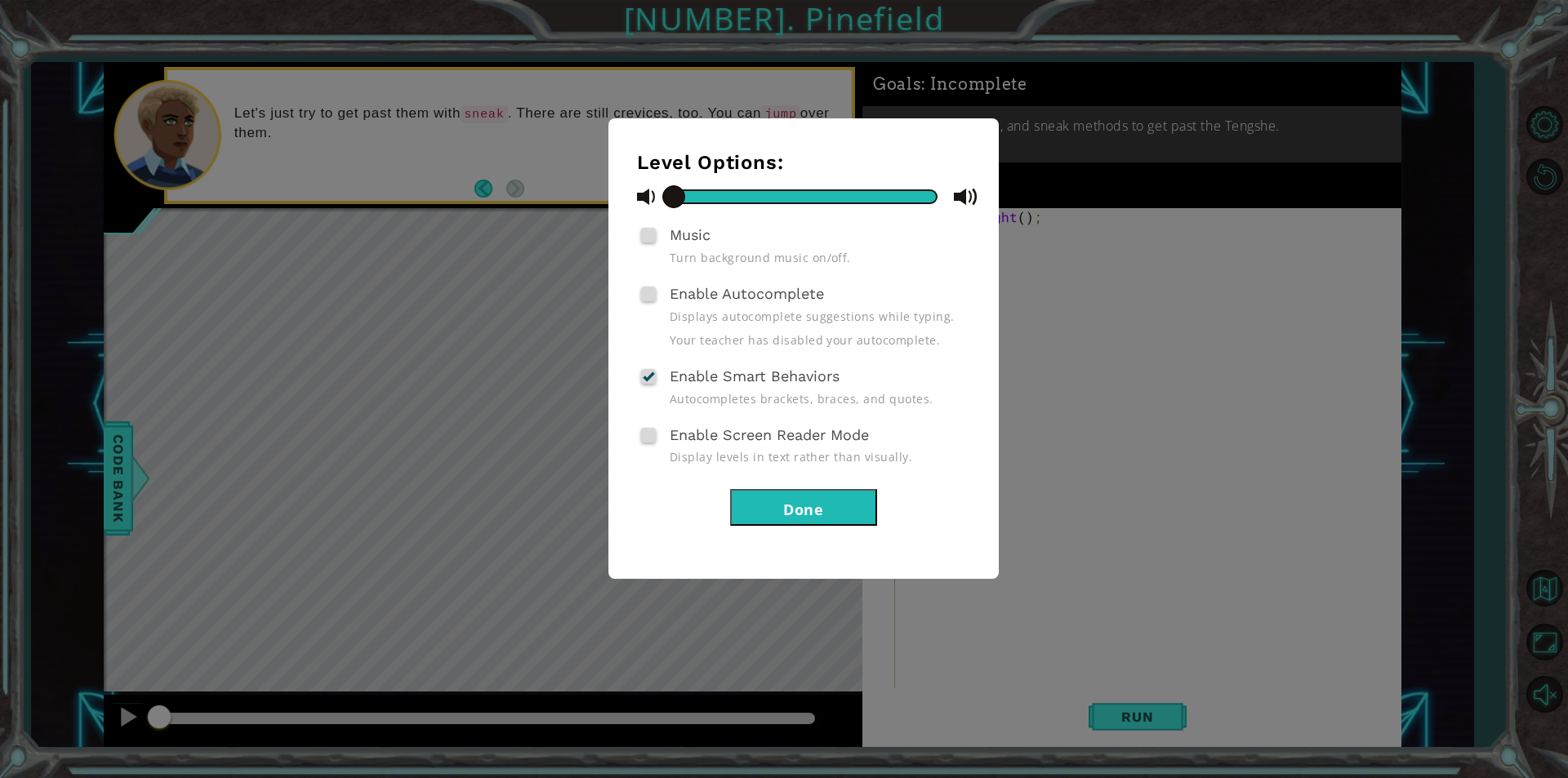 click on "Enable Autocomplete Displays autocomplete suggestions while typing. Your teacher has disabled your autocomplete." at bounding box center (804, 314) 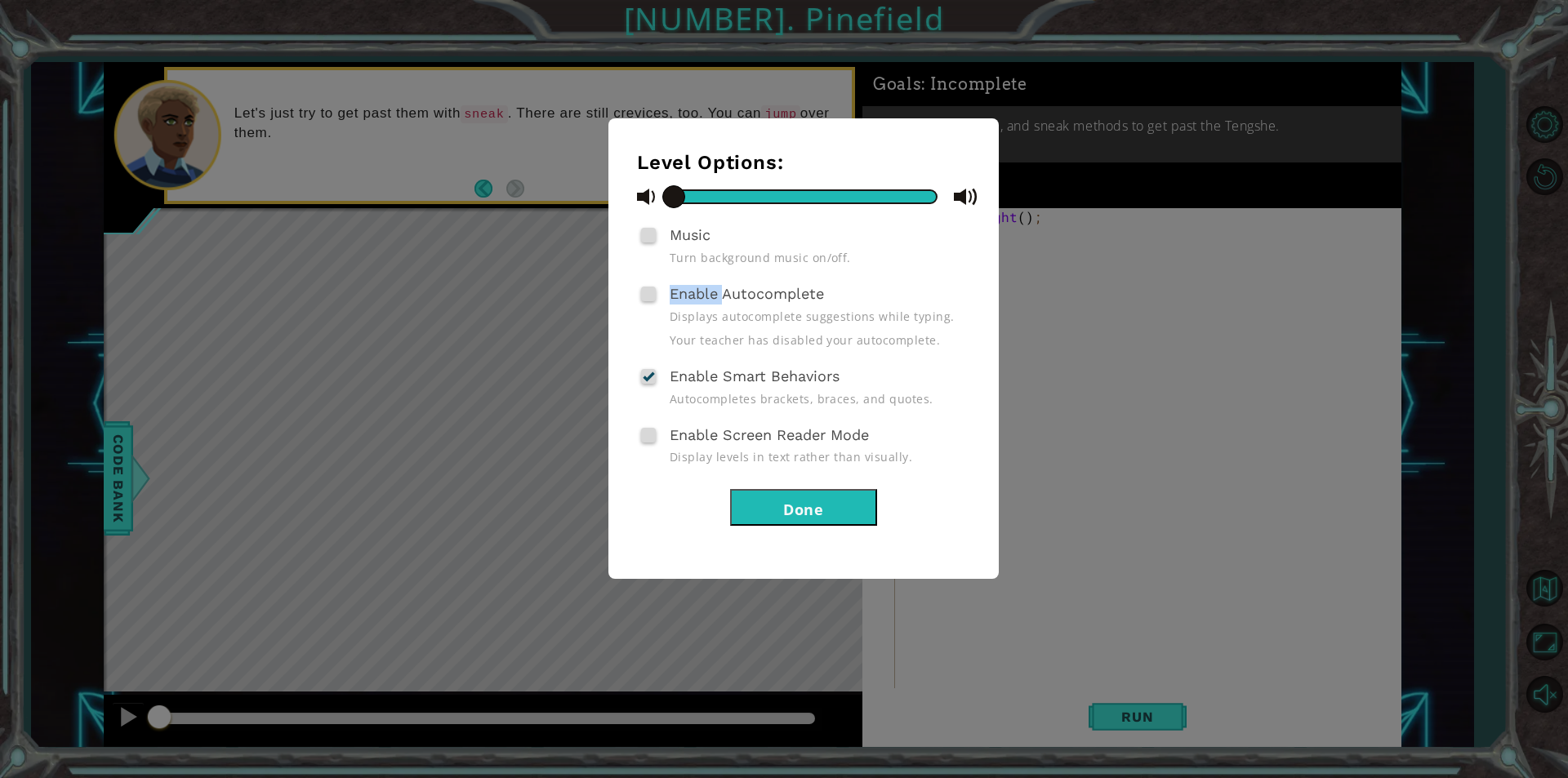 click on "Enable Autocomplete Displays autocomplete suggestions while typing. Your teacher has disabled your autocomplete." at bounding box center (804, 314) 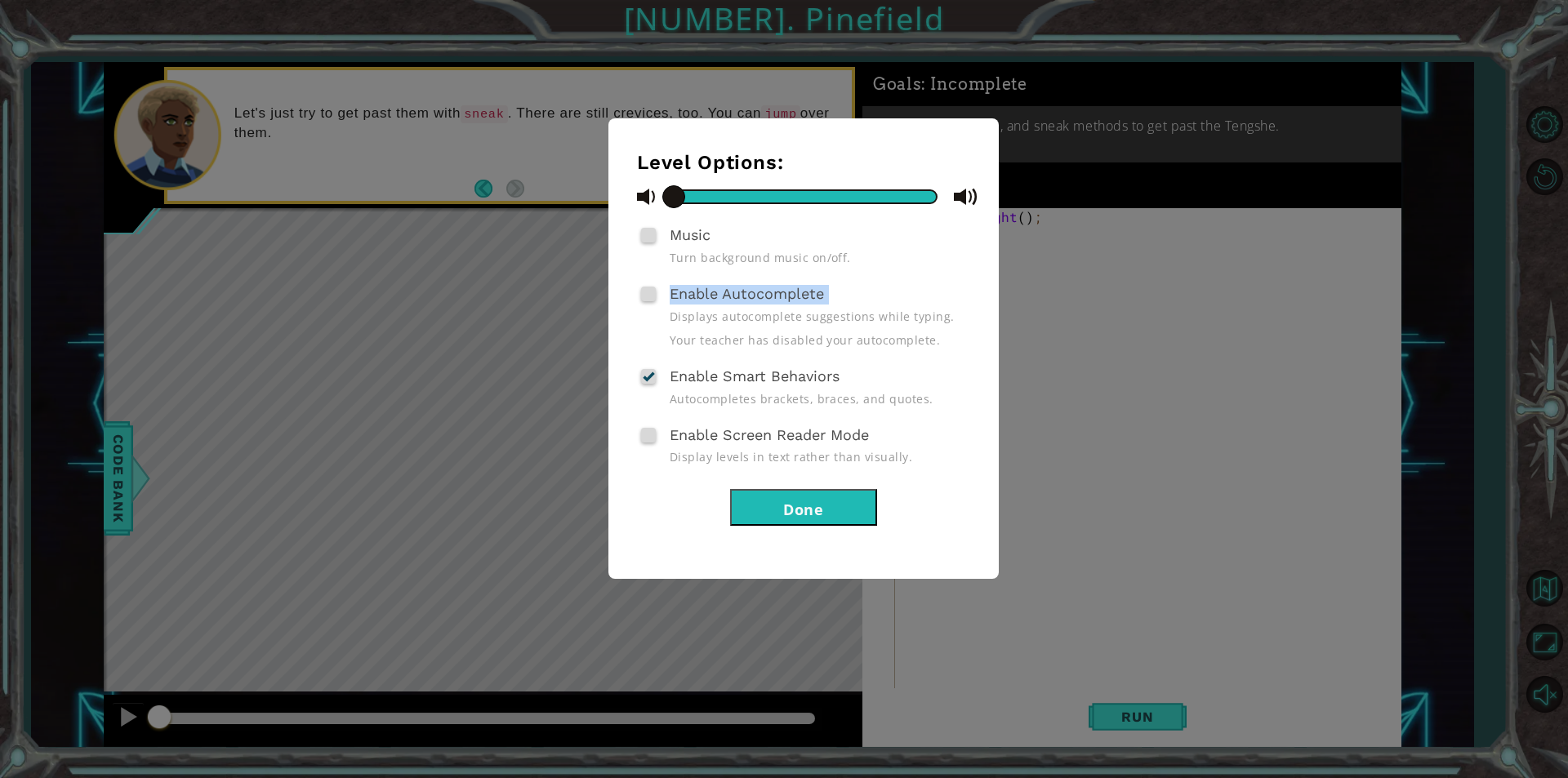 click on "Enable Autocomplete Displays autocomplete suggestions while typing. Your teacher has disabled your autocomplete." at bounding box center (804, 314) 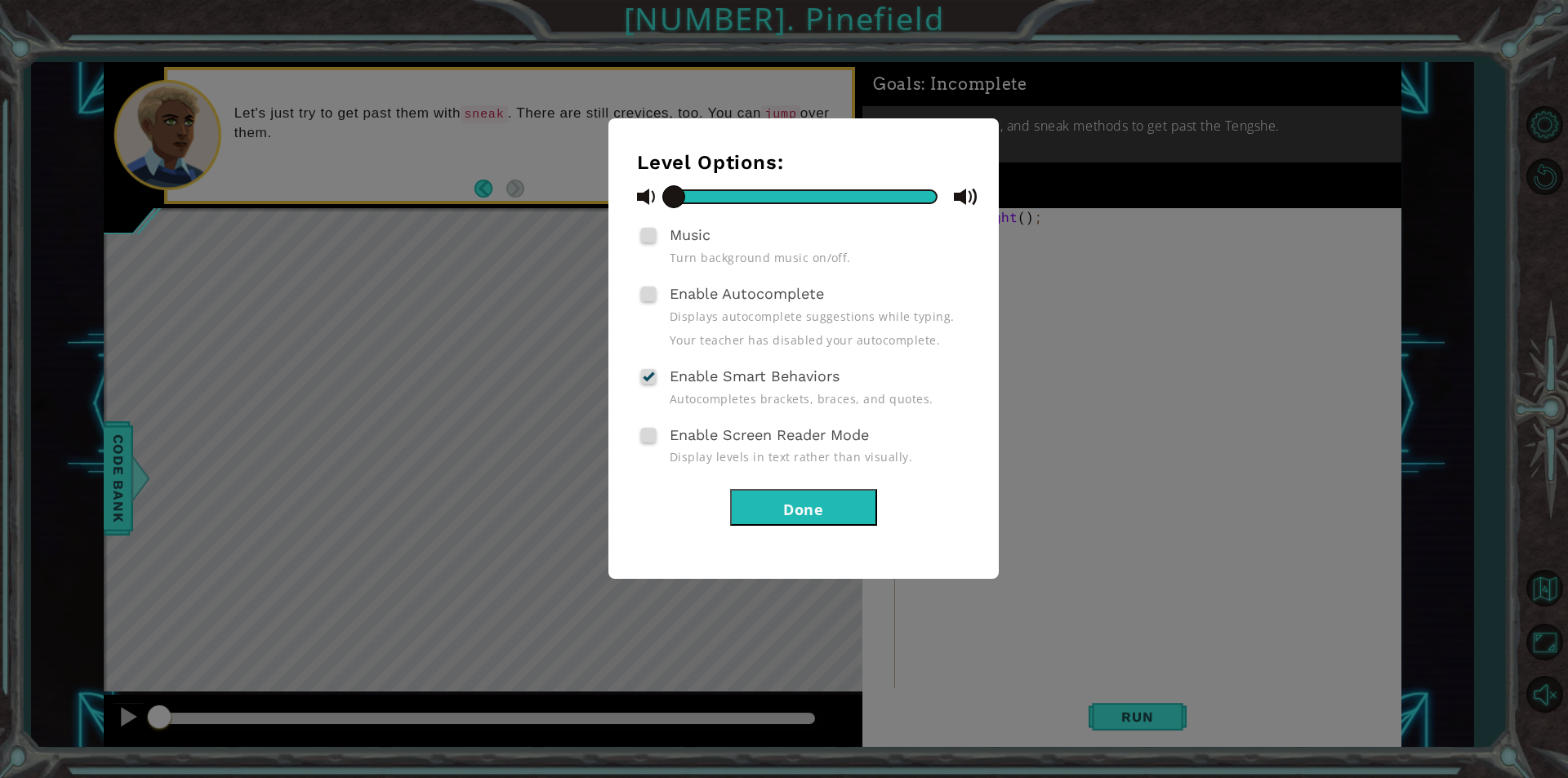 click at bounding box center (648, 294) 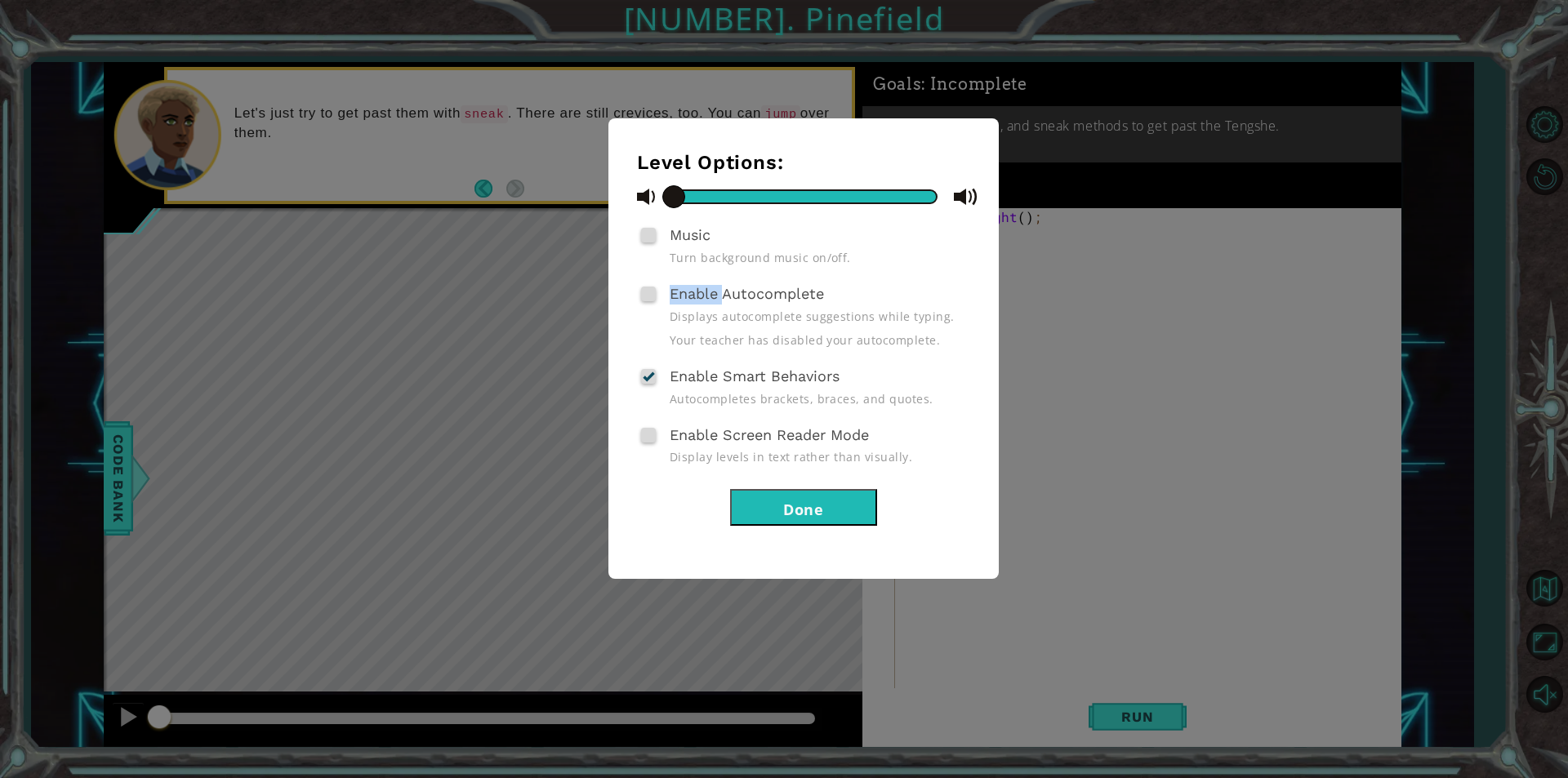 click on "Enable Autocomplete Displays autocomplete suggestions while typing. Your teacher has disabled your autocomplete." at bounding box center (804, 314) 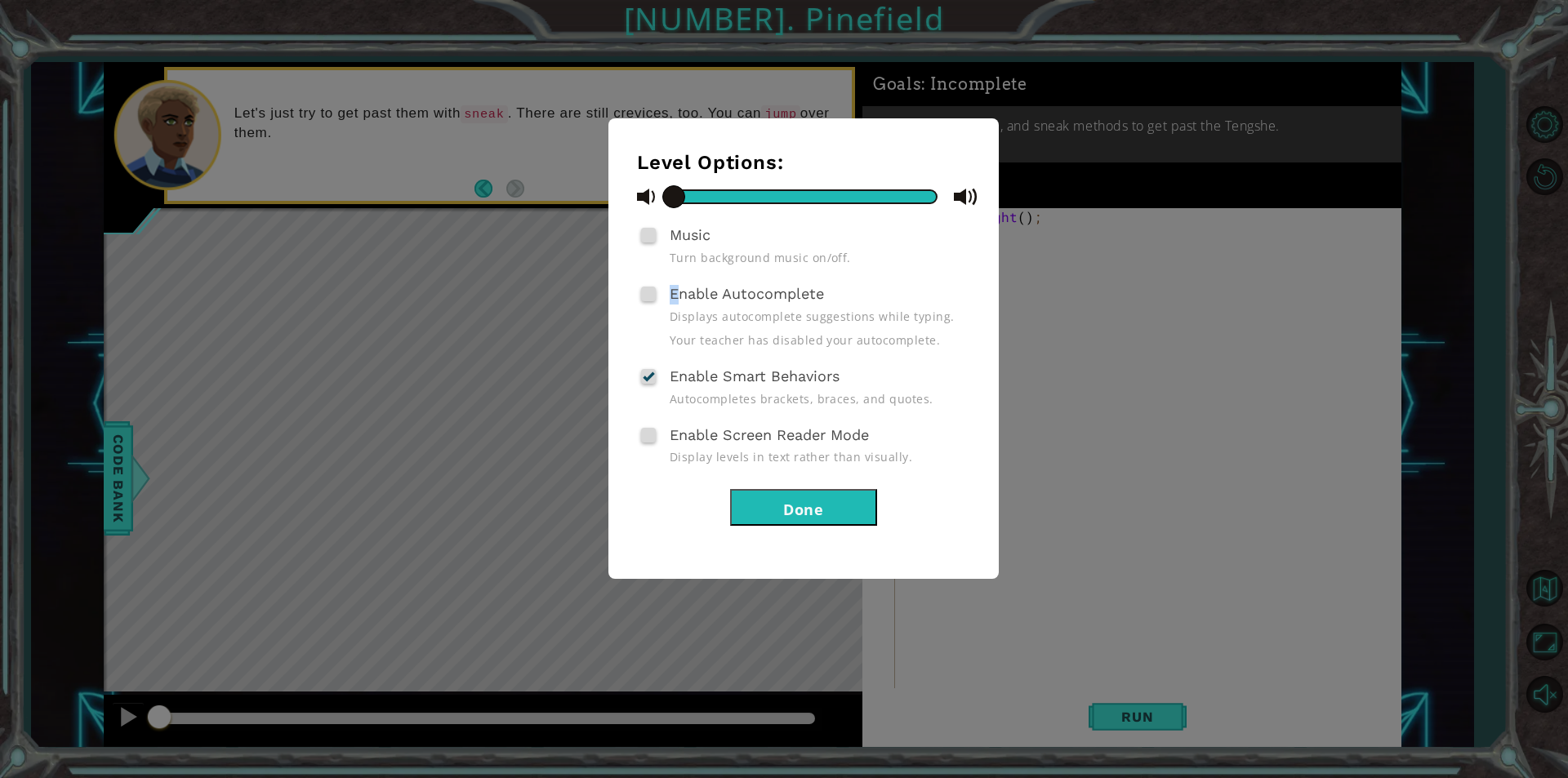 click on "Enable Autocomplete" at bounding box center [746, 293] 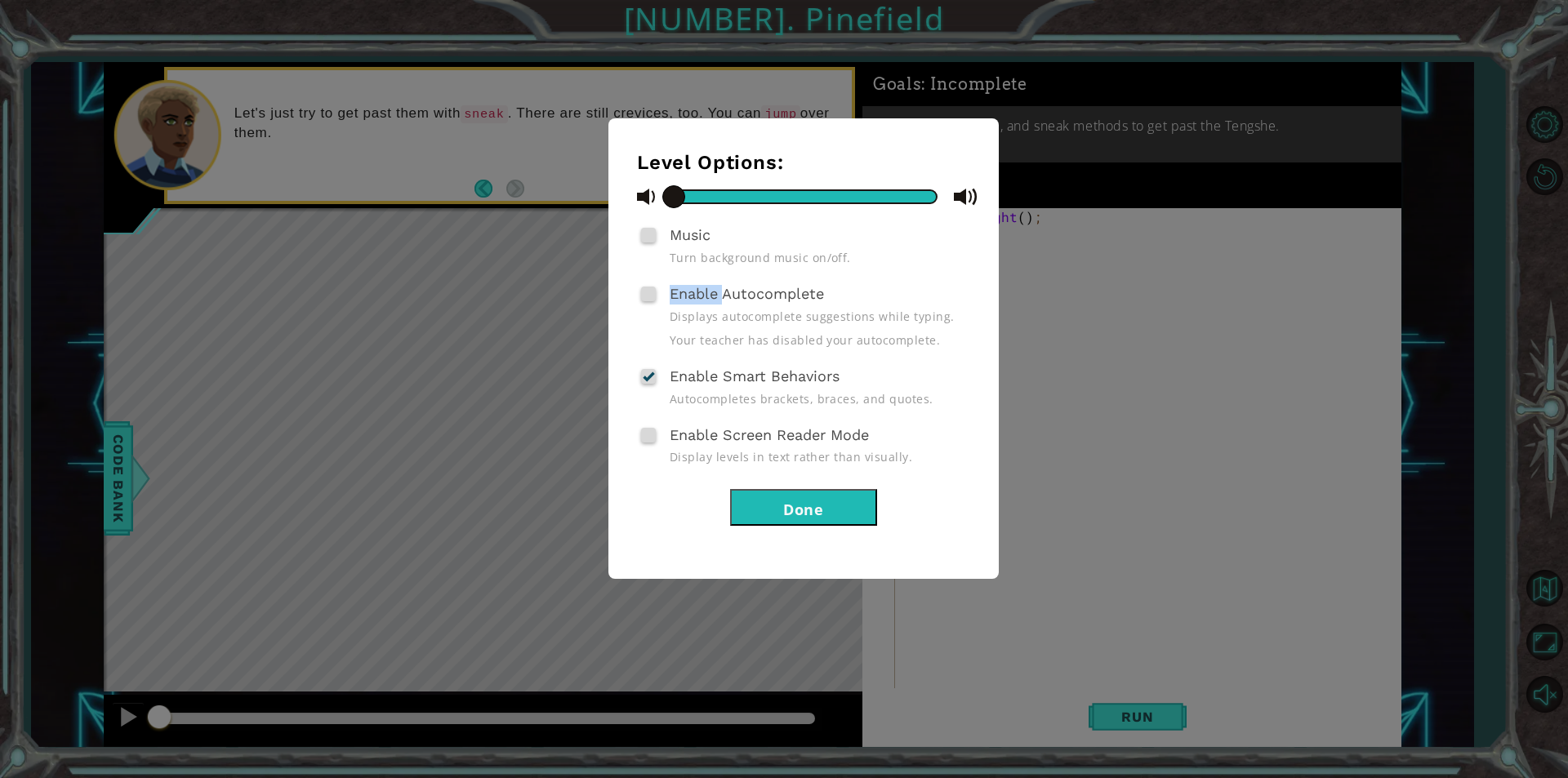 click on "Enable Autocomplete" at bounding box center [746, 293] 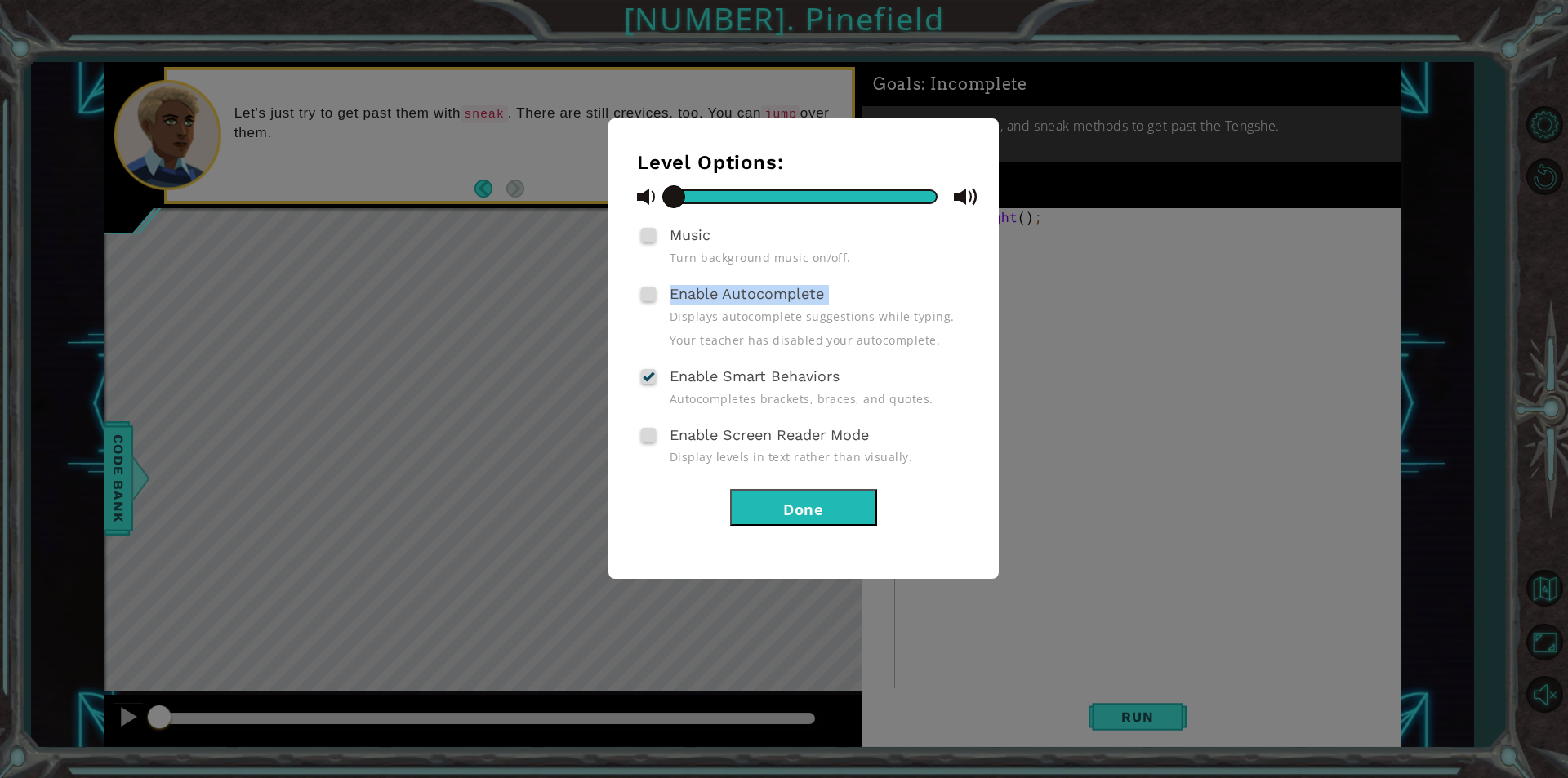 click on "Enable Autocomplete" at bounding box center (746, 293) 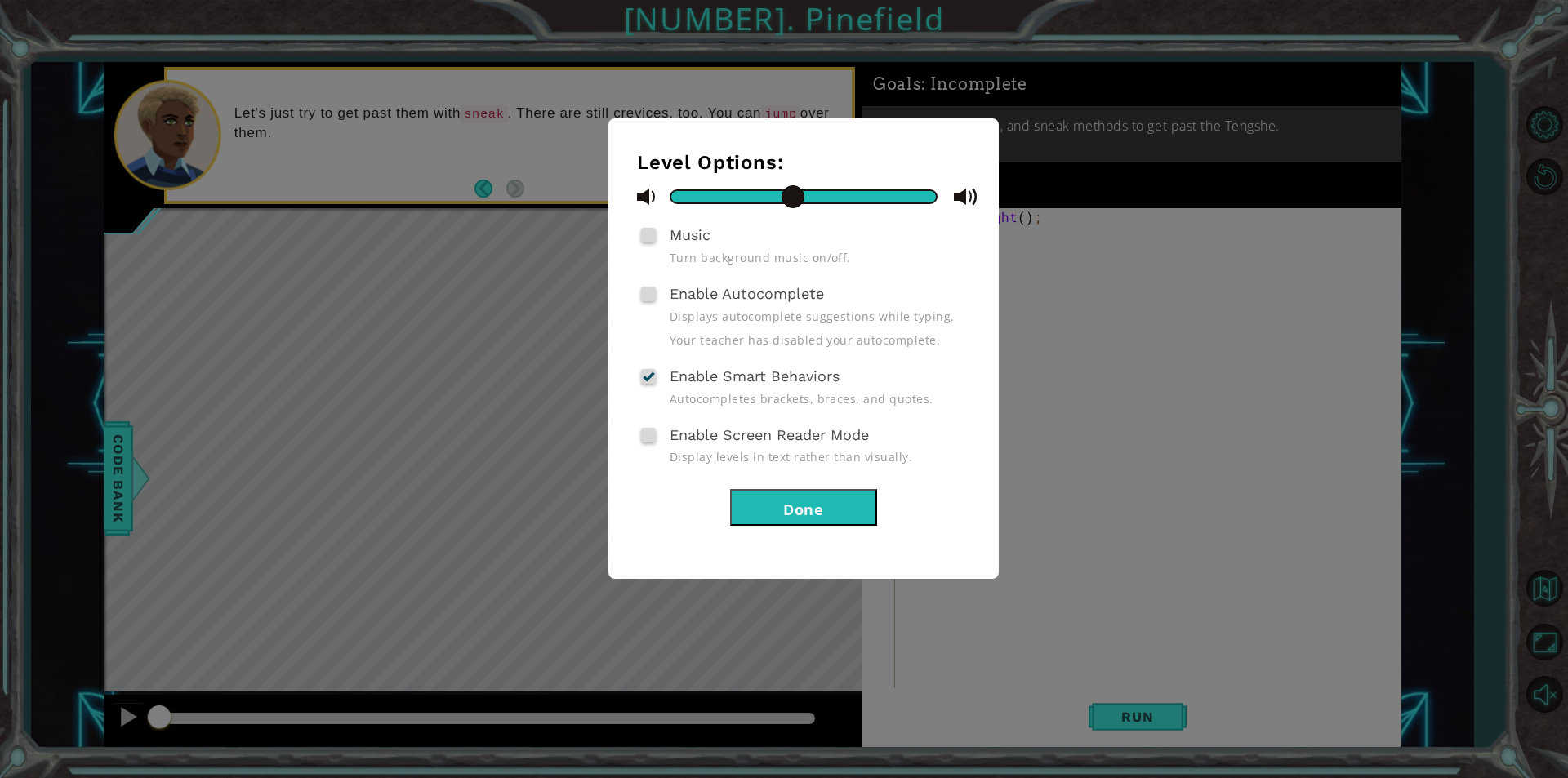 drag, startPoint x: 708, startPoint y: 189, endPoint x: 793, endPoint y: 234, distance: 96.17692 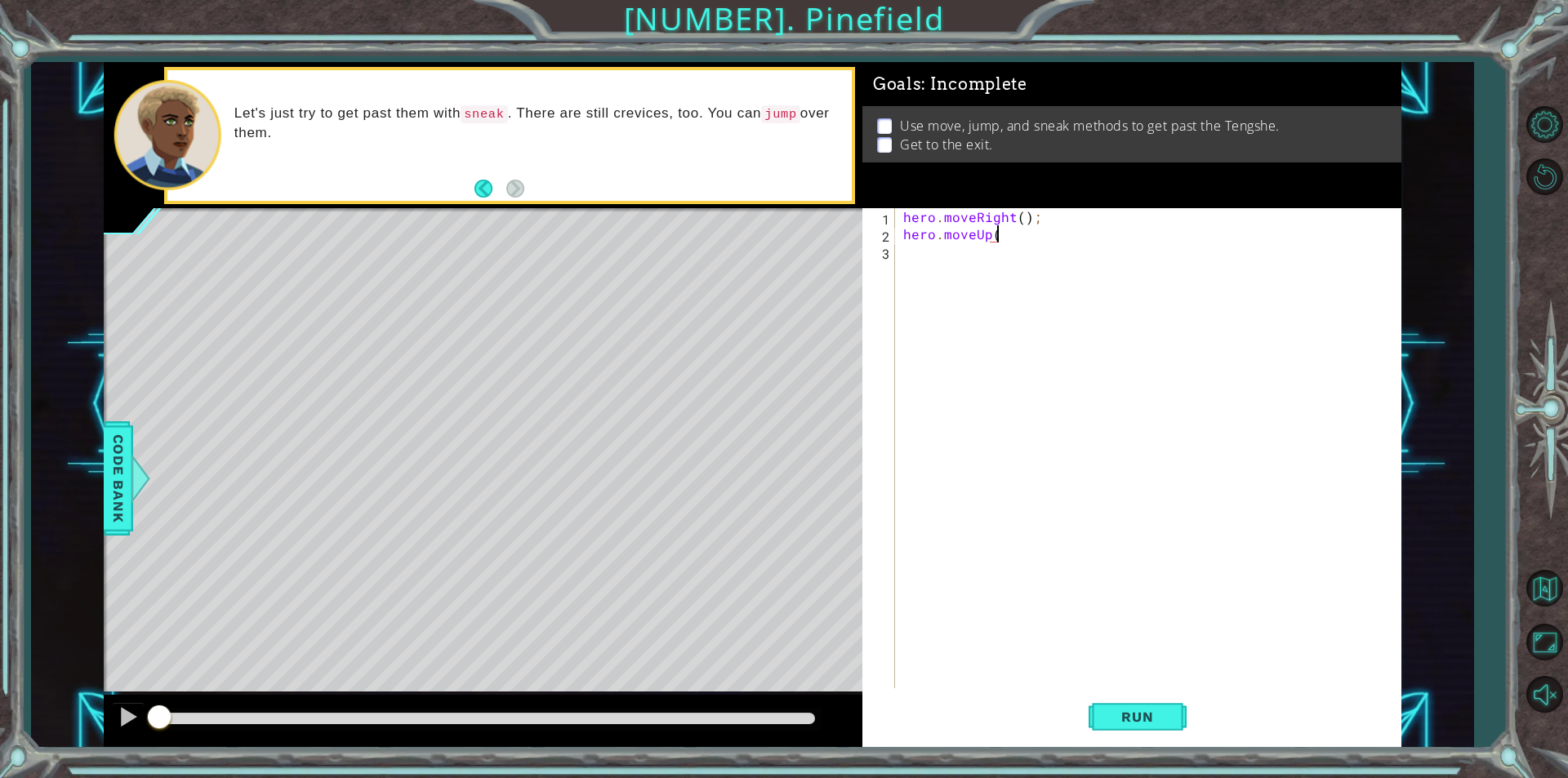 type on "hero.moveUp()" 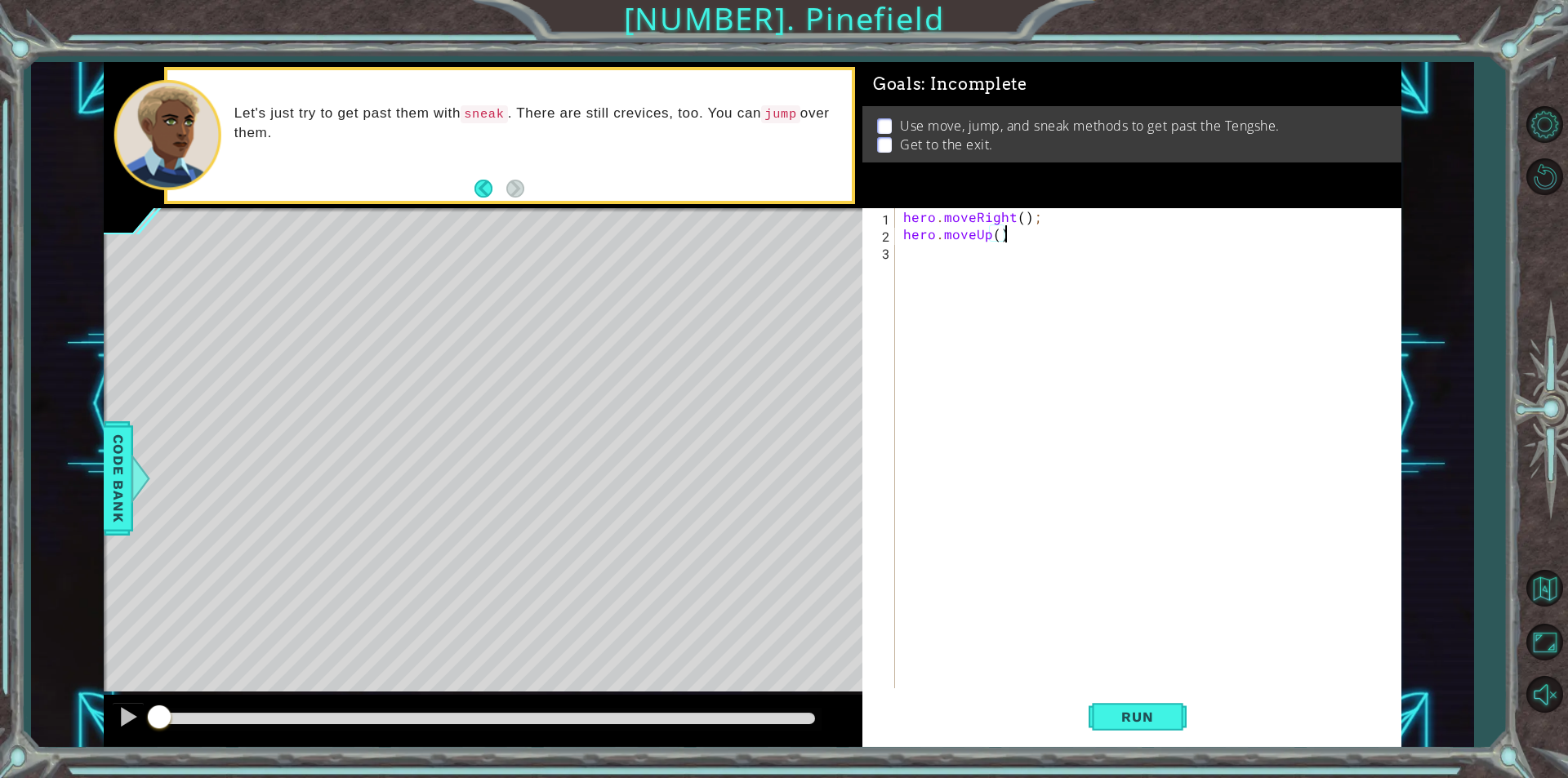 scroll, scrollTop: 0, scrollLeft: 0, axis: both 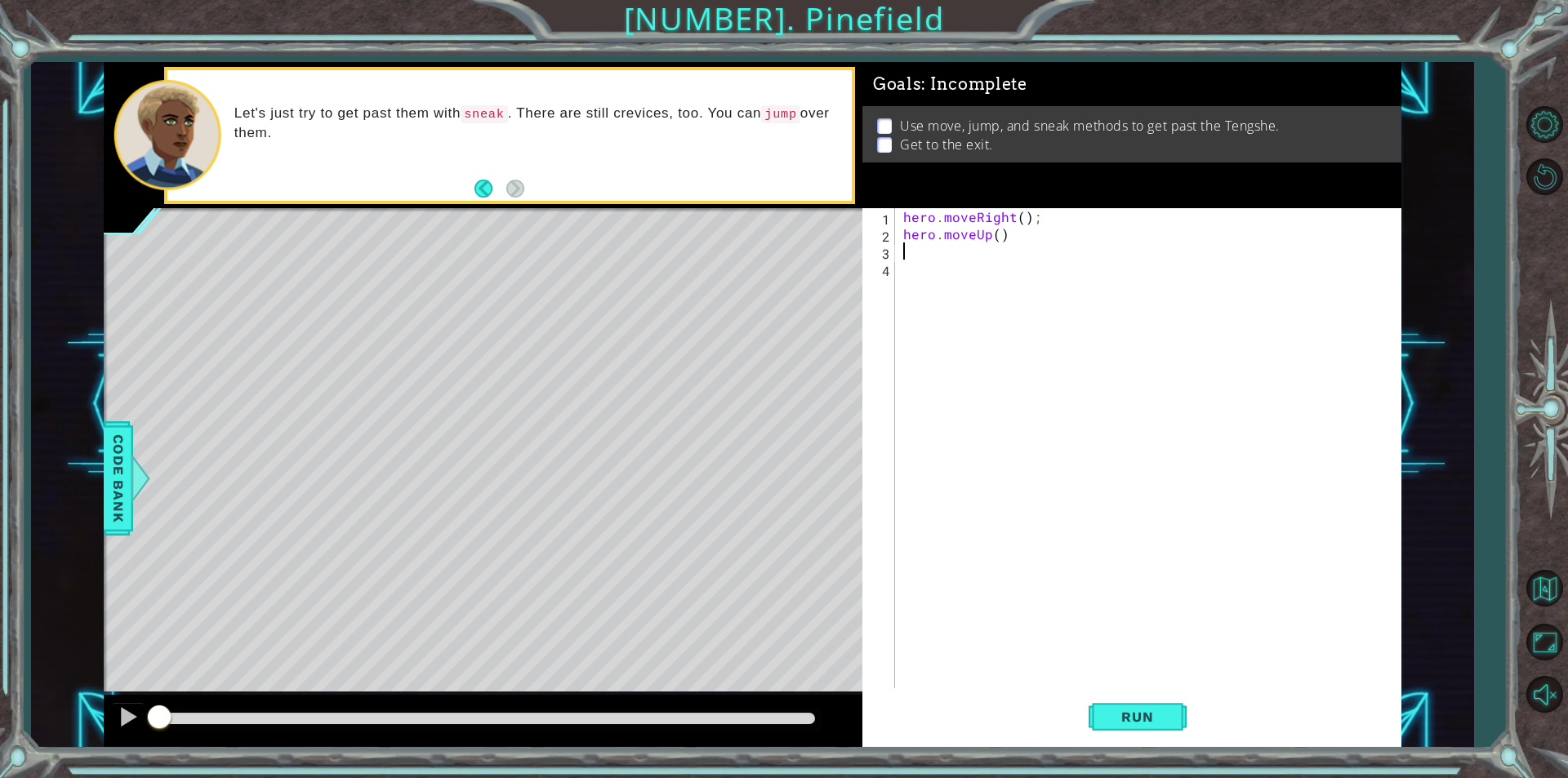 click on "hero . moveRight ( ) ; hero . moveUp ( )" at bounding box center [1152, 465] 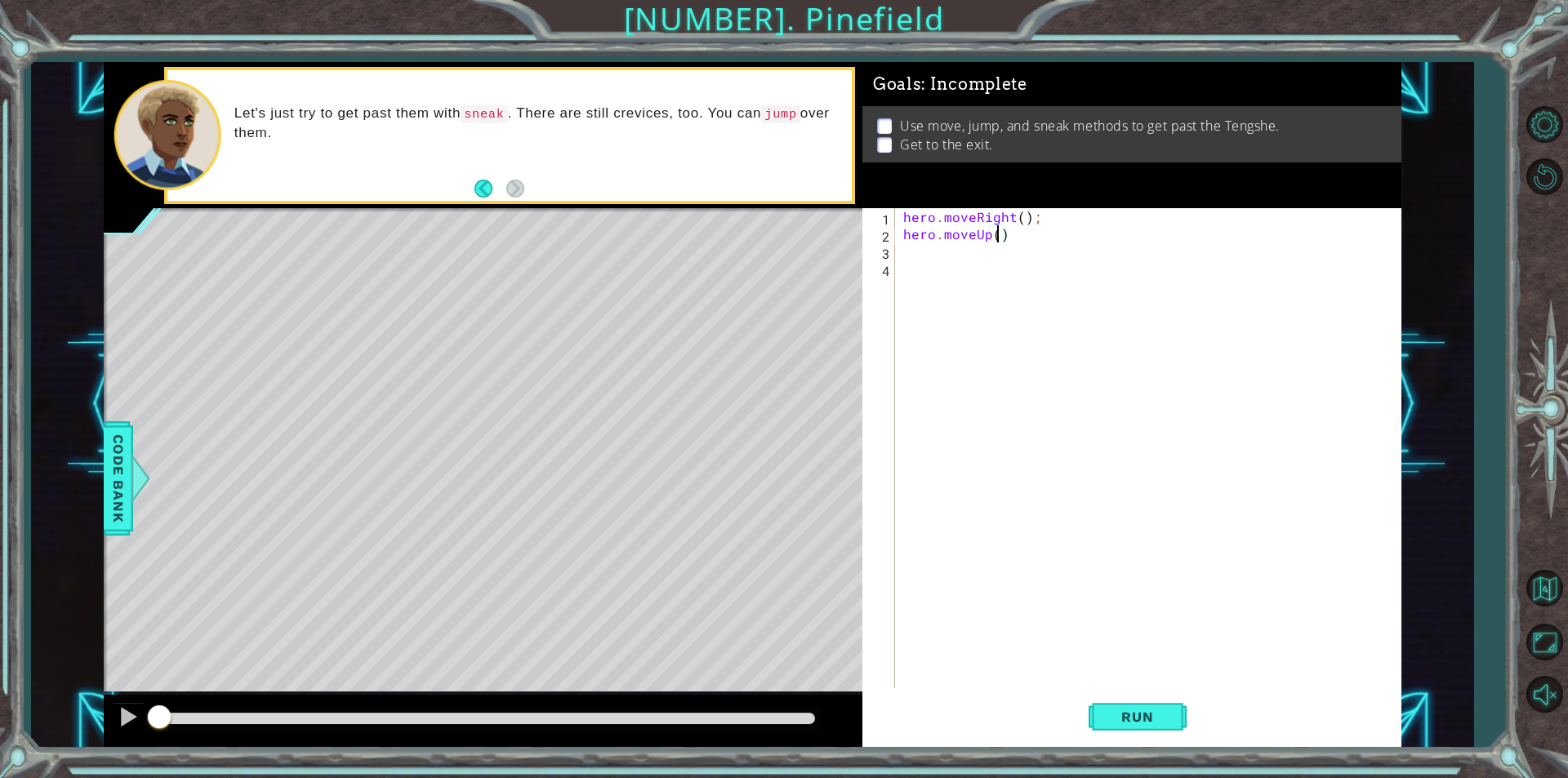 type on "hero.moveUp(5)" 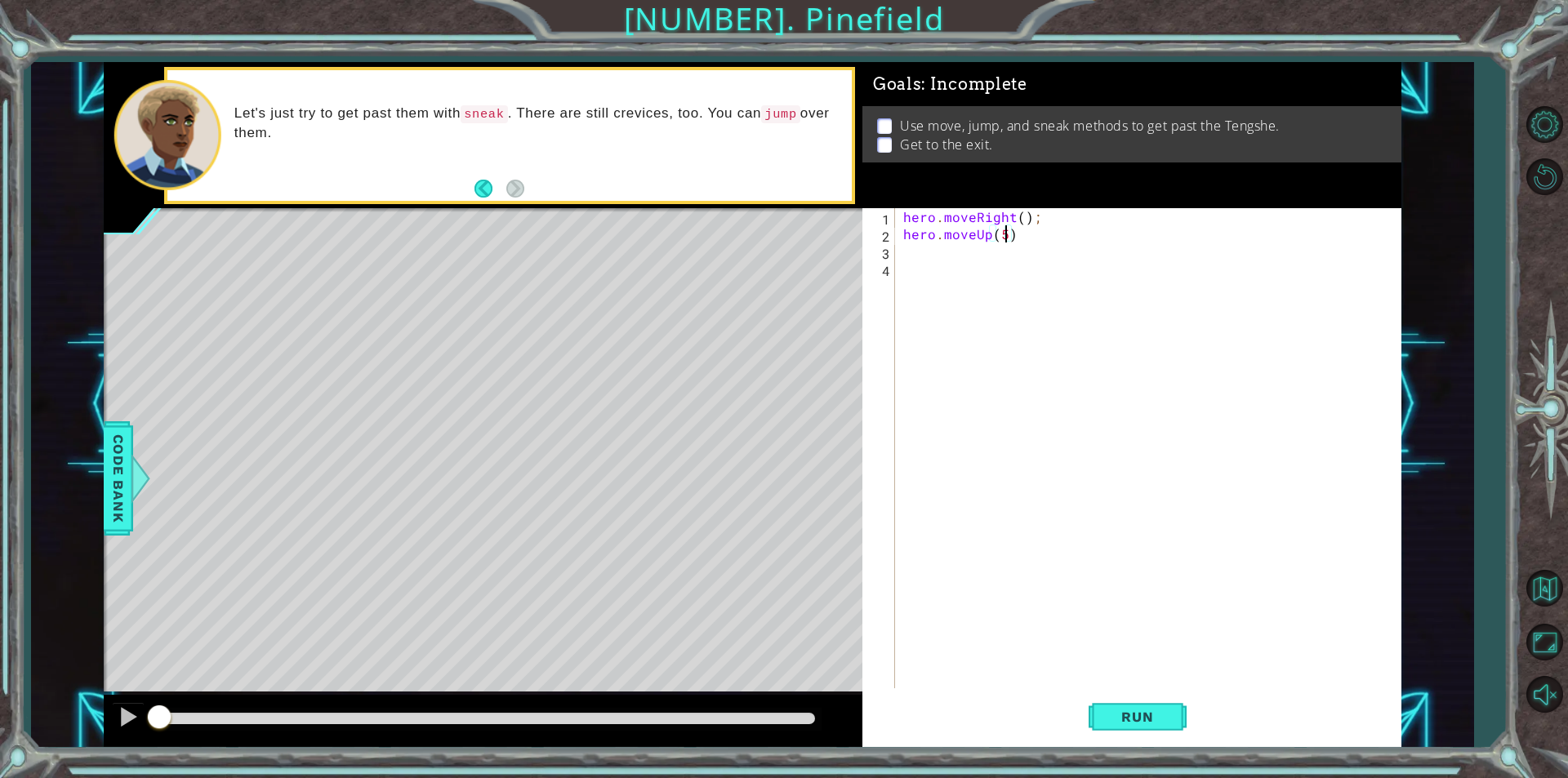 scroll, scrollTop: 0, scrollLeft: 6, axis: horizontal 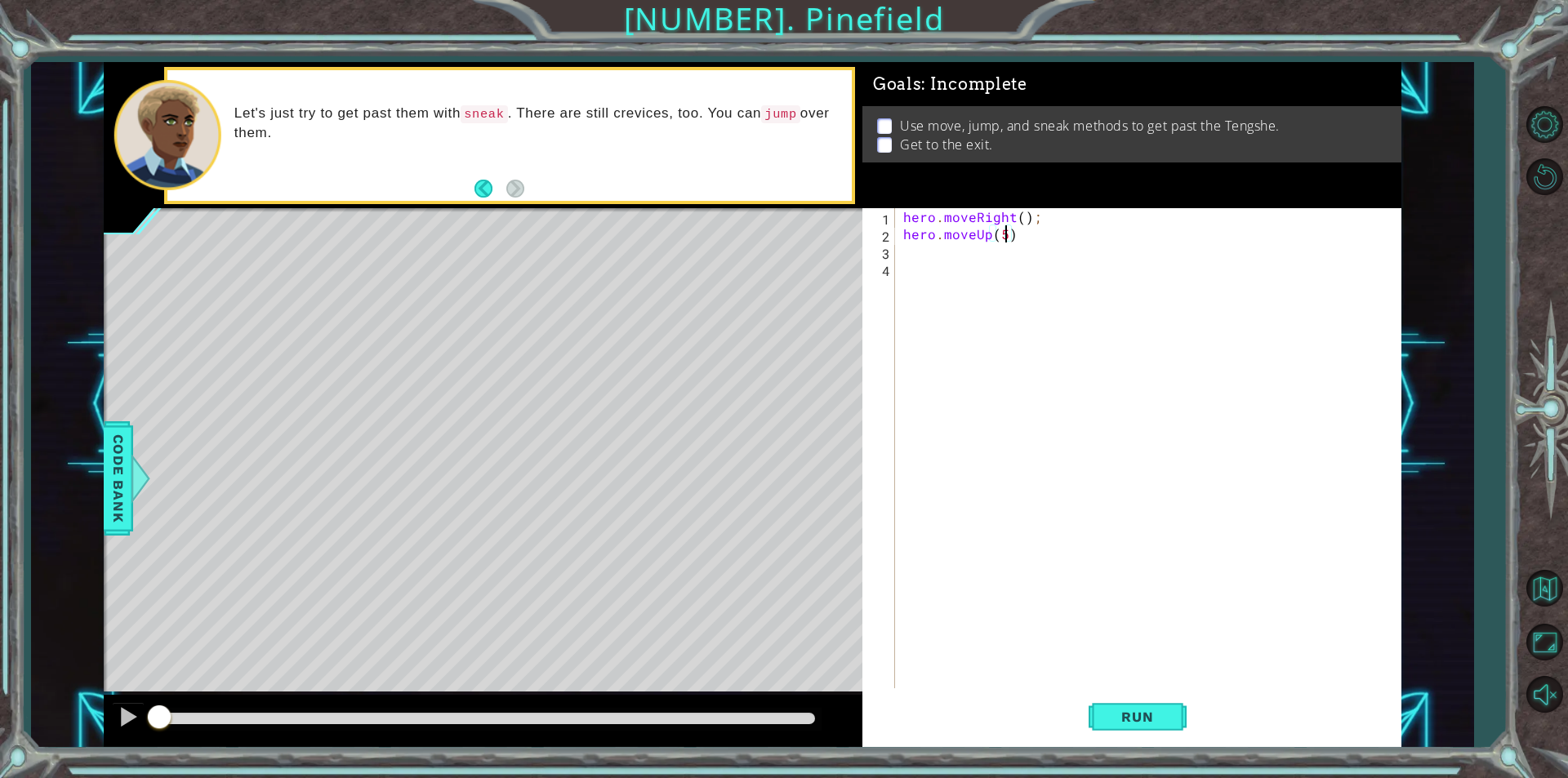 click on "hero . moveRight ( ) ; hero . moveUp ( [NUMBER] )" at bounding box center [1152, 465] 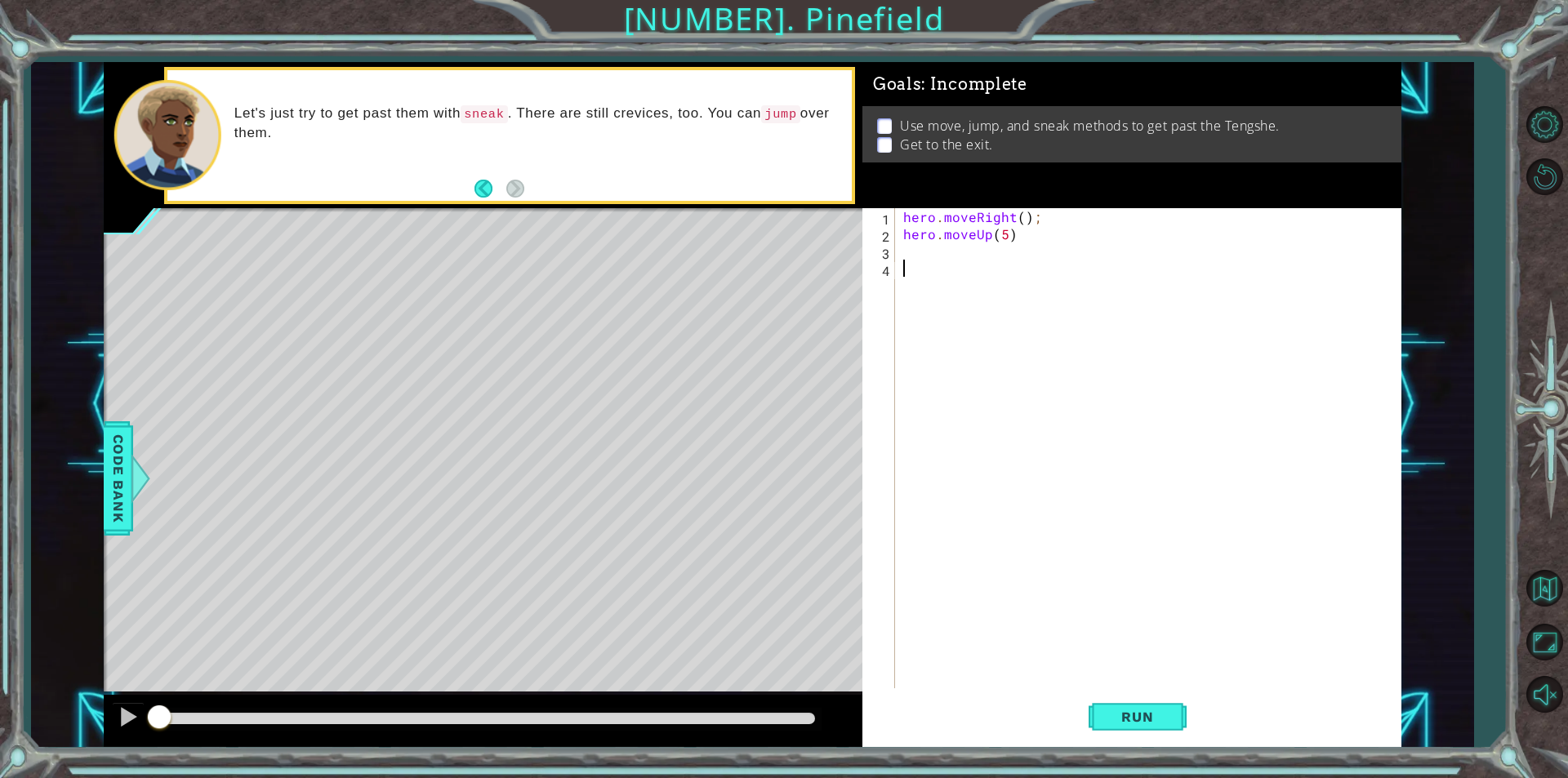 scroll, scrollTop: 0, scrollLeft: 0, axis: both 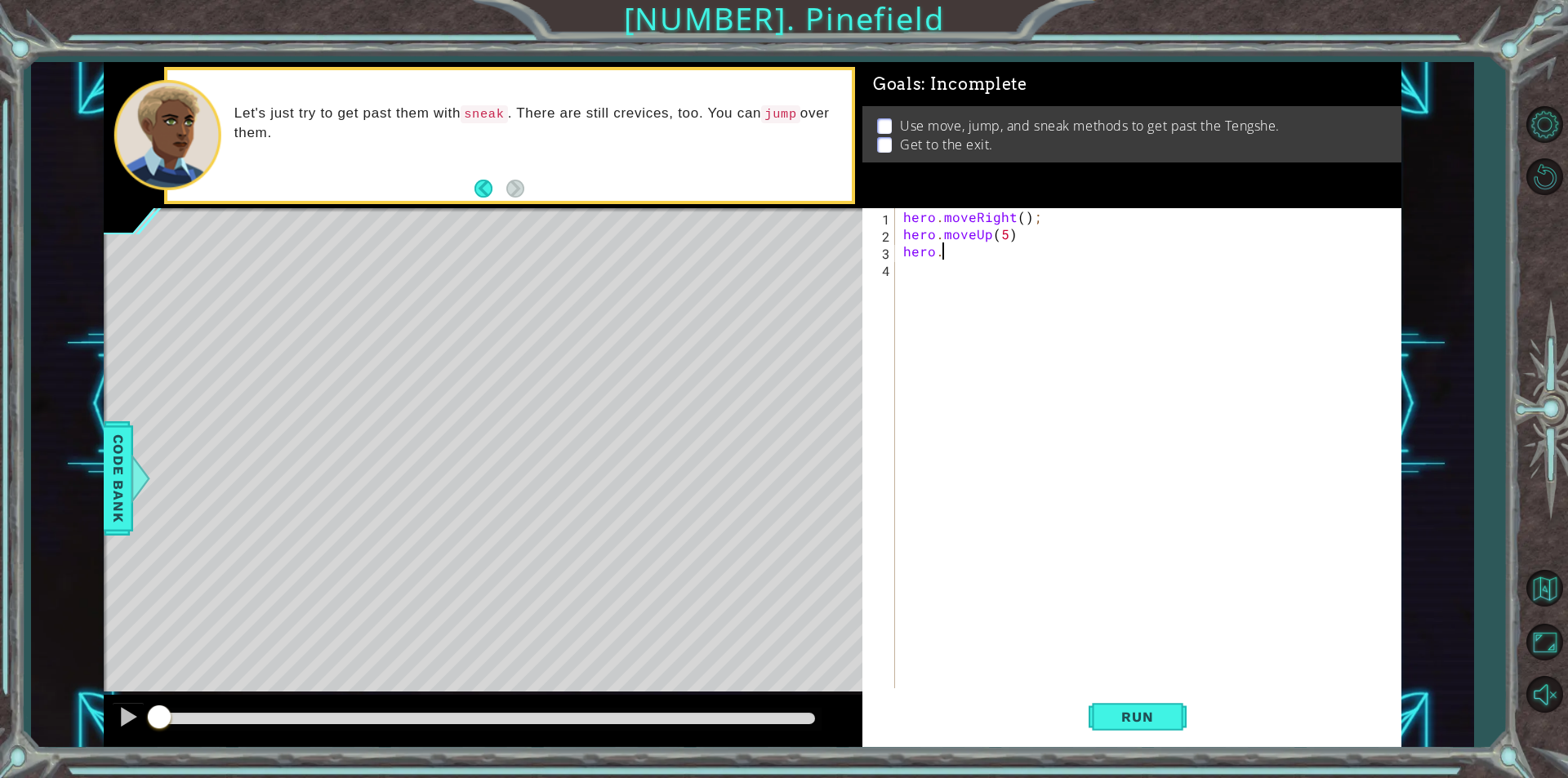 type on "hero." 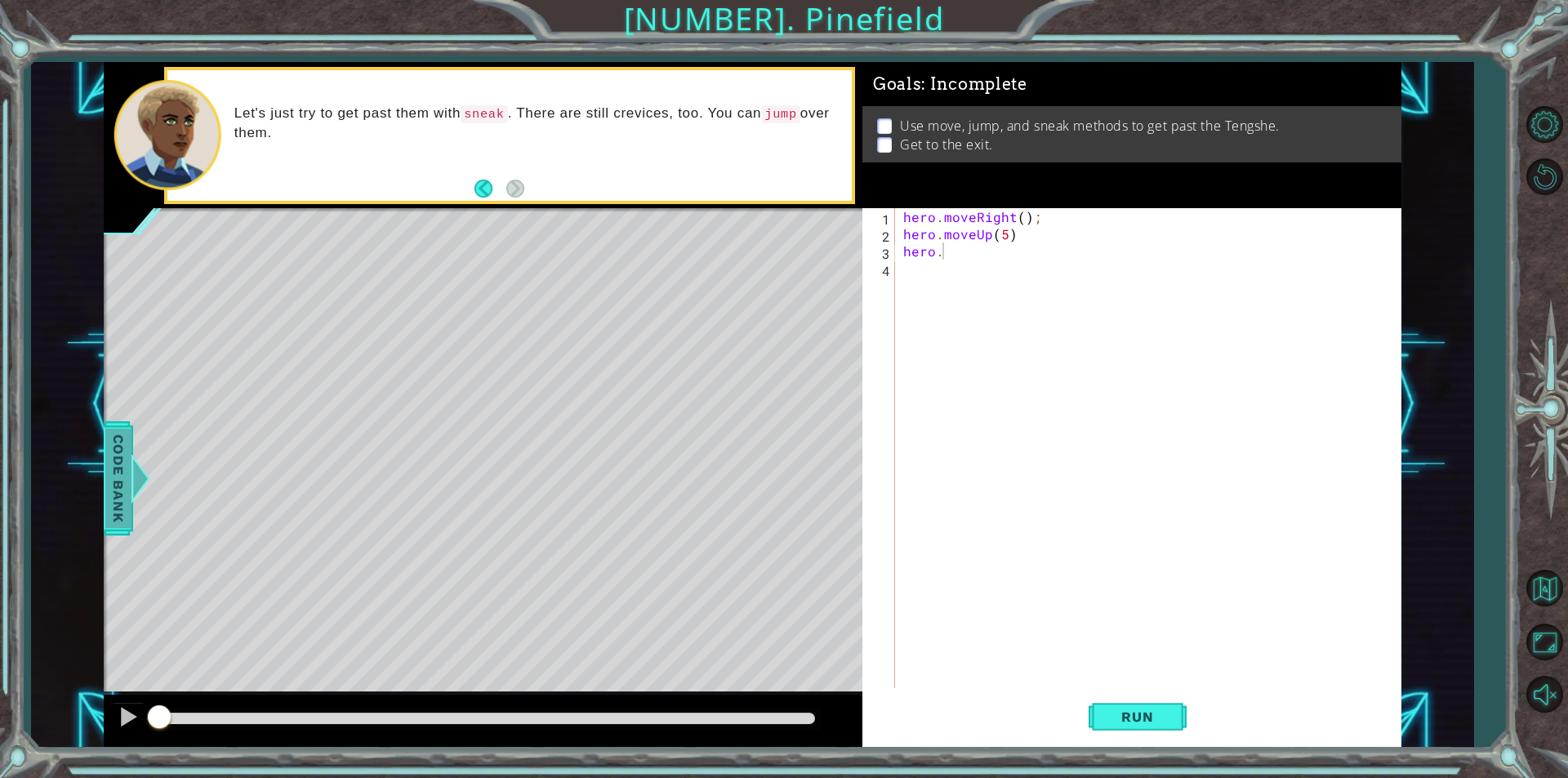 click on "Code Bank" at bounding box center (118, 478) 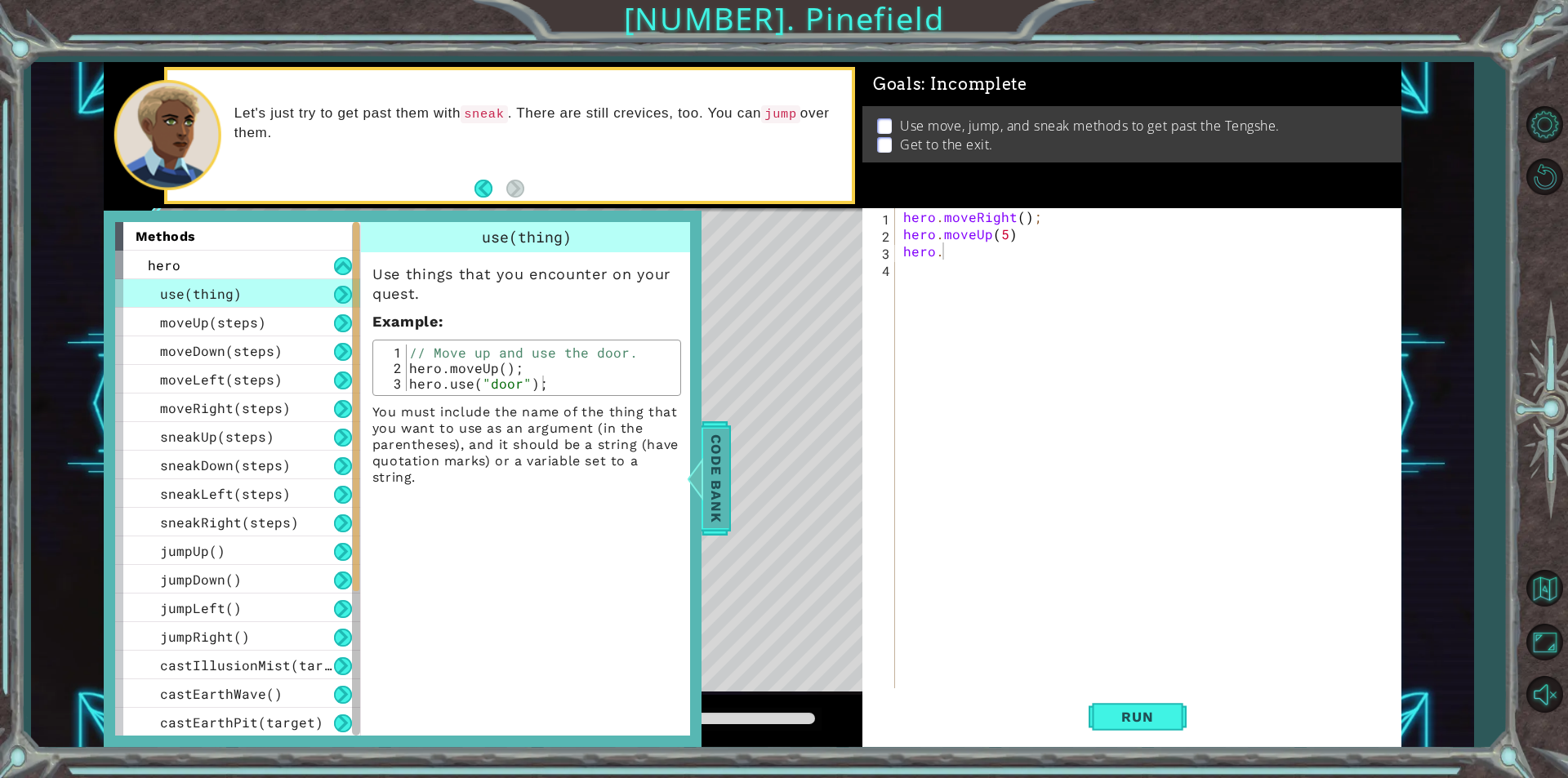 click on "Code Bank" at bounding box center (716, 478) 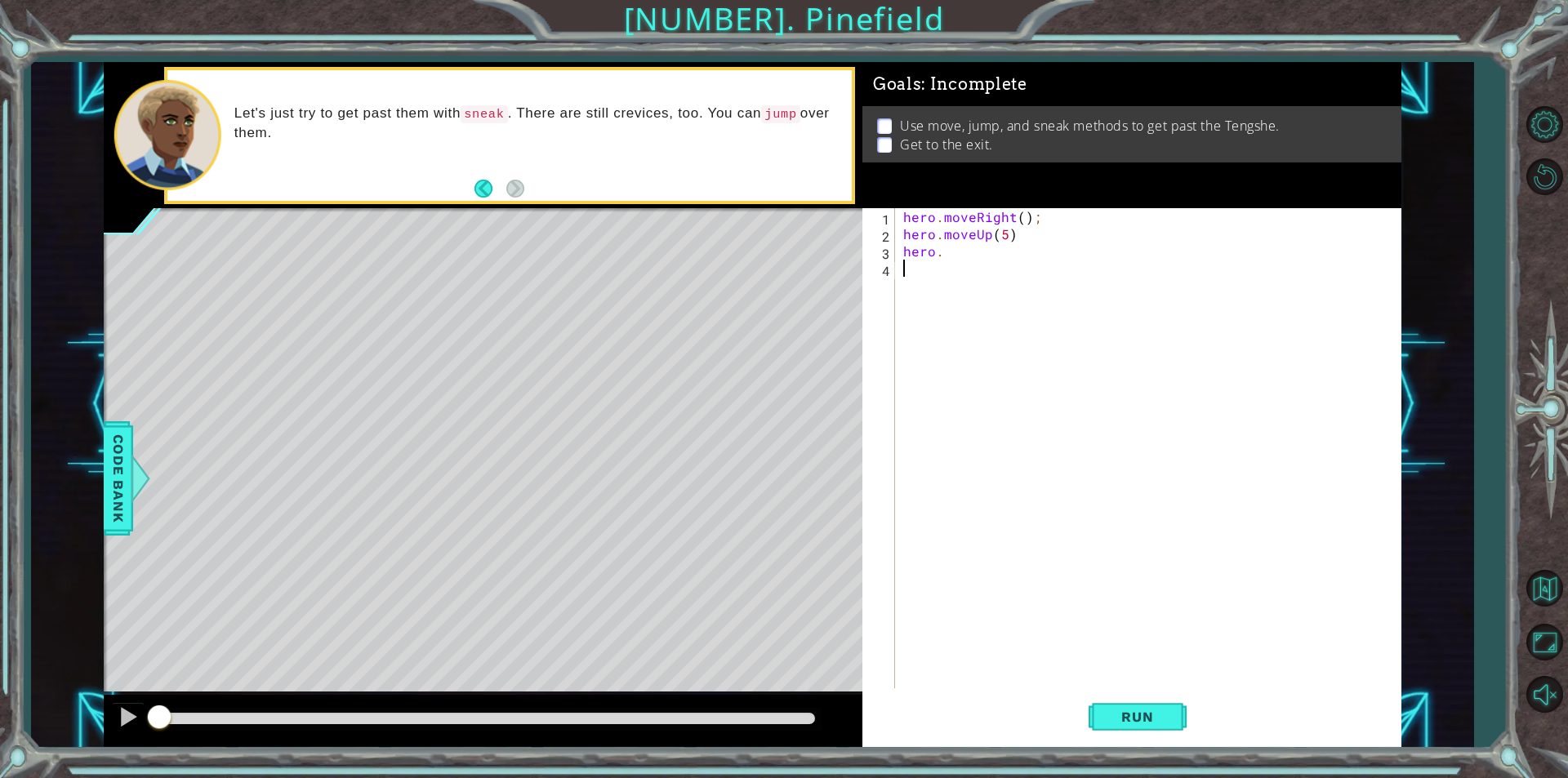 scroll, scrollTop: 0, scrollLeft: 0, axis: both 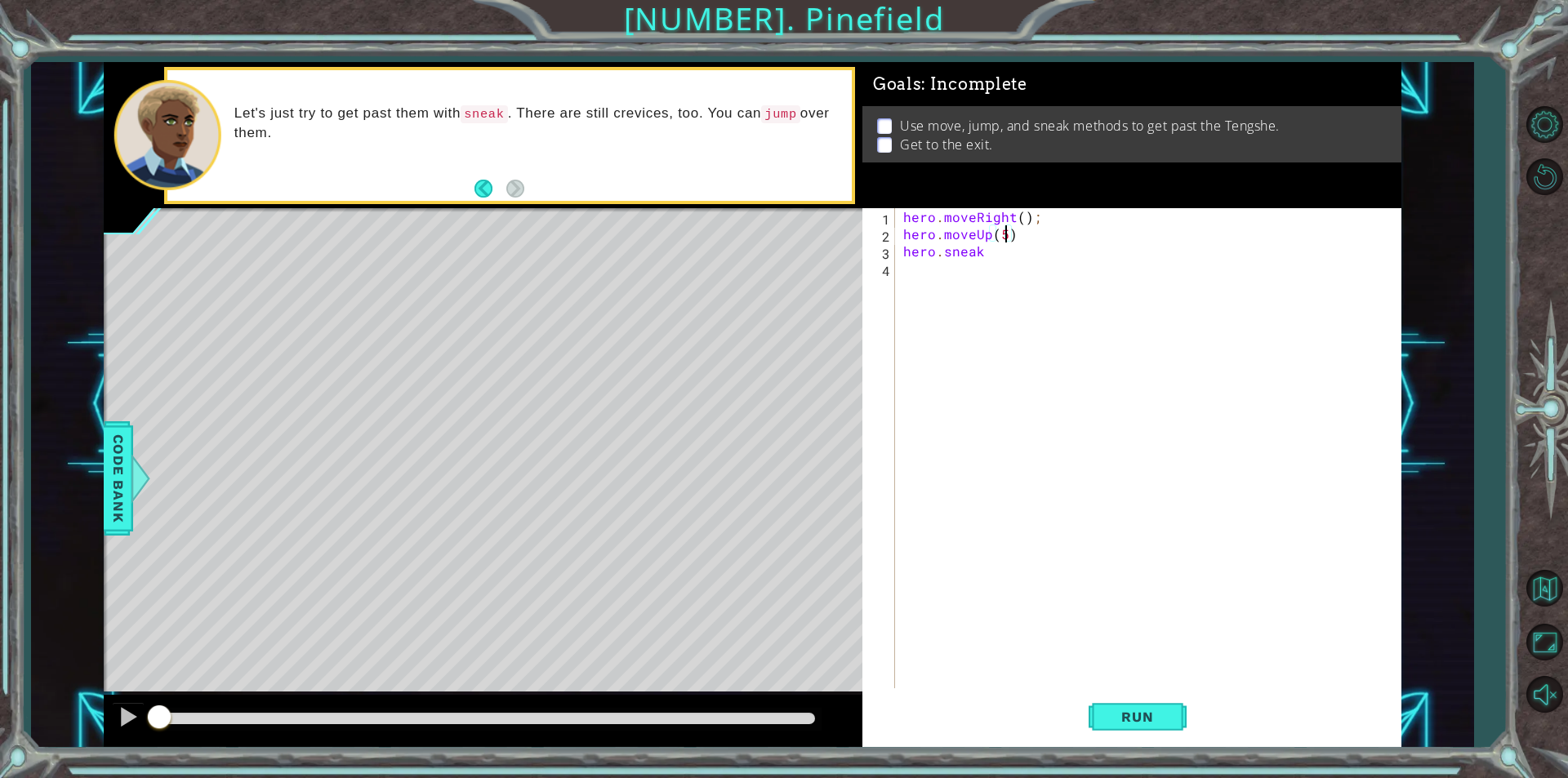 click on "hero . moveRight ( ) ; hero . moveUp ( [NUMERIC_VALUE] ) hero . sneak" at bounding box center (1152, 465) 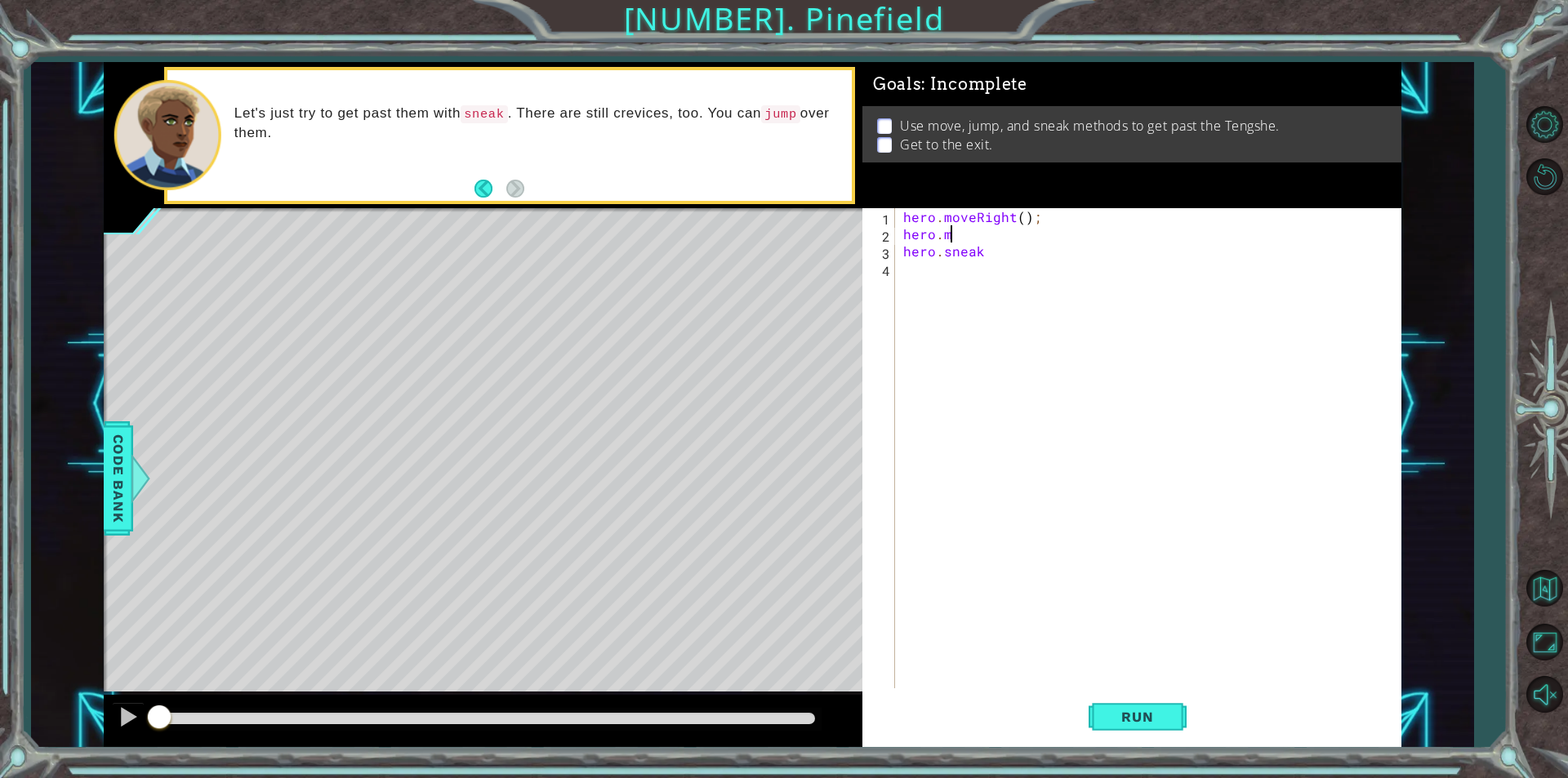 scroll, scrollTop: 0, scrollLeft: 1, axis: horizontal 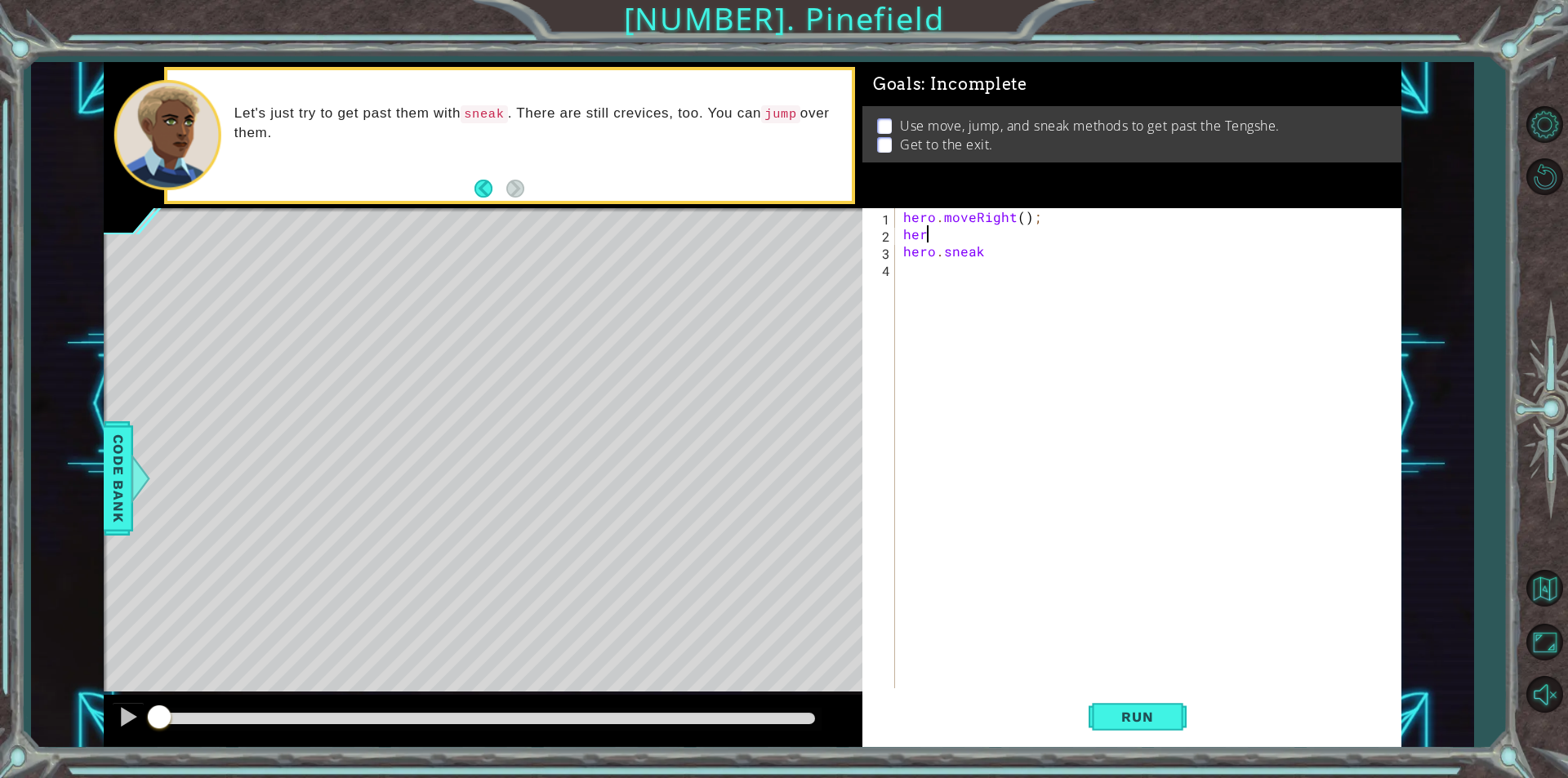type on "h" 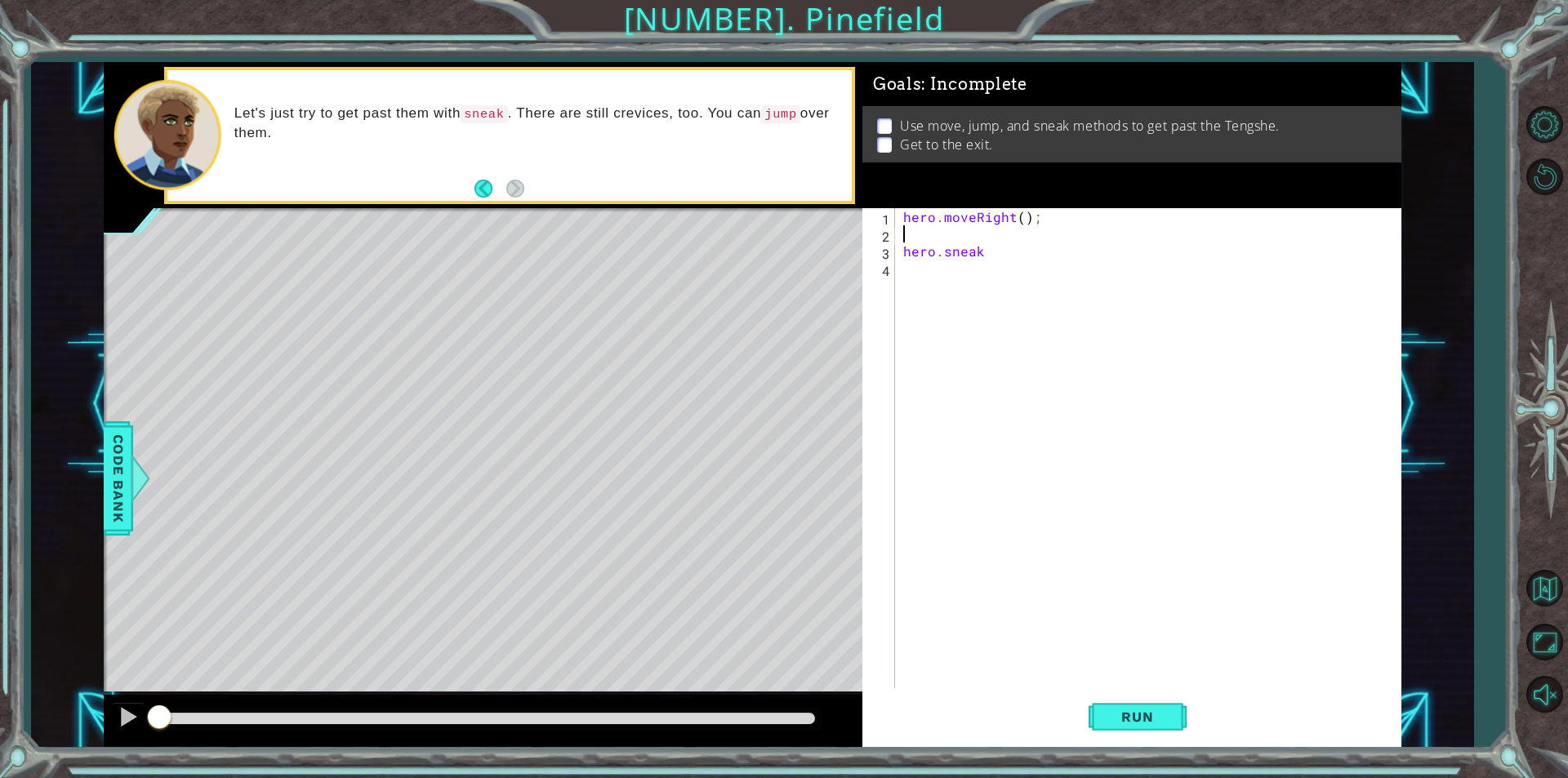 type on "hero.sneak" 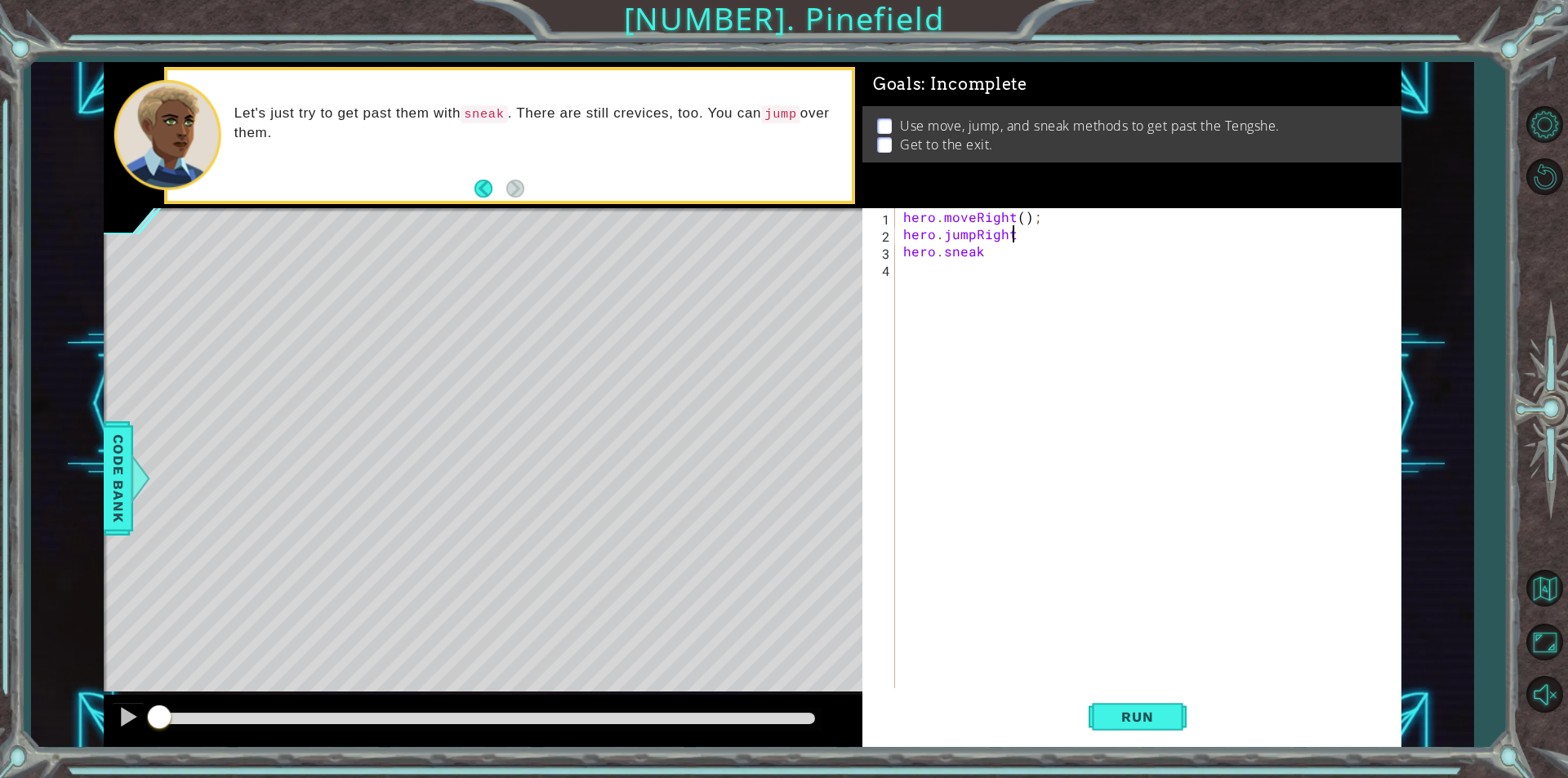 scroll, scrollTop: 0, scrollLeft: 7, axis: horizontal 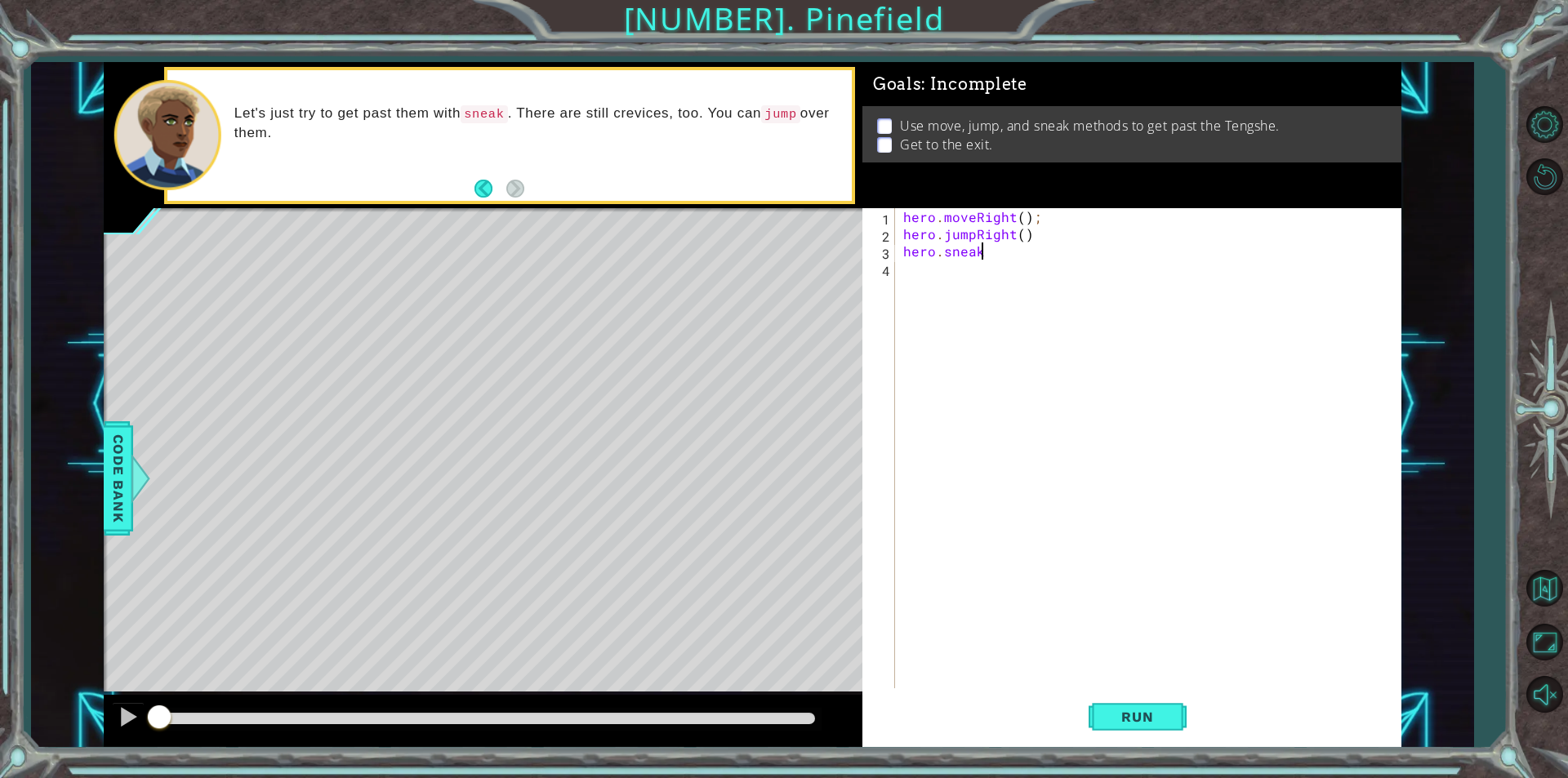 click on "hero . moveRight ( ) ; hero . jumpRight ( ) hero . sneak" at bounding box center (1152, 465) 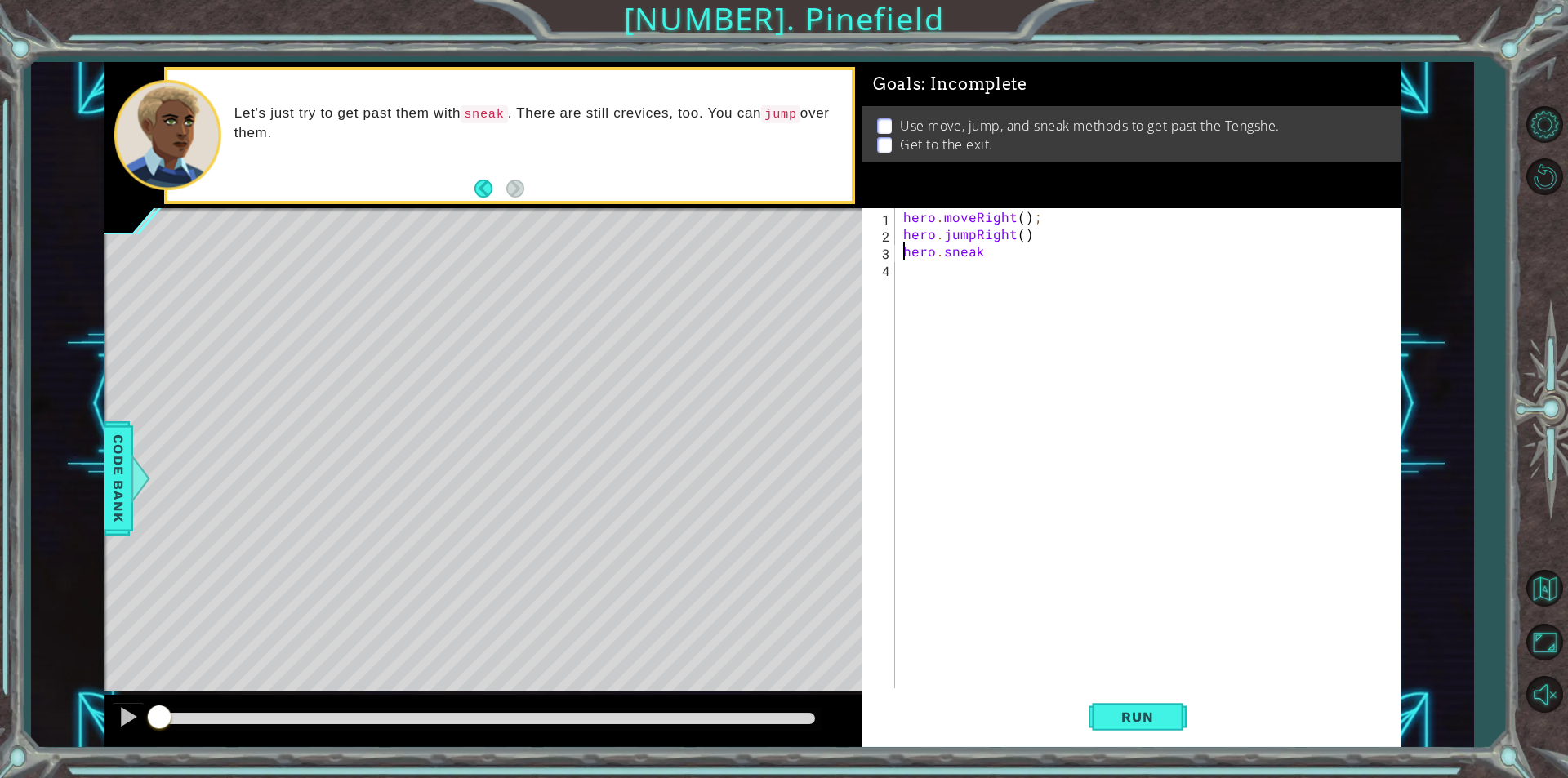 click on "hero . moveRight ( ) ; hero . jumpRight ( ) hero . sneak" at bounding box center [1152, 465] 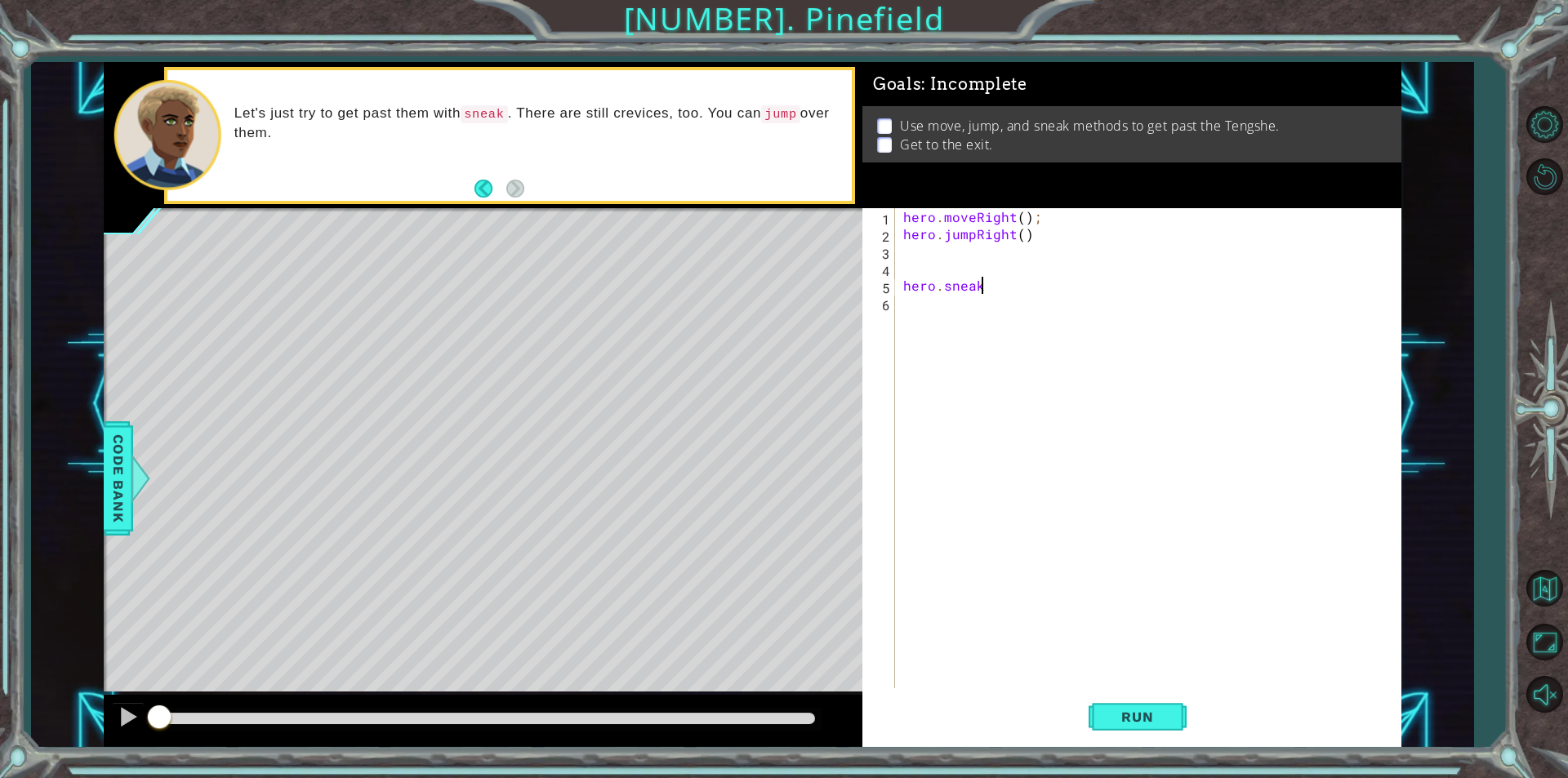 click on "hero . moveRight ( ) ; hero . jumpRight ( ) hero . sneak" at bounding box center [1152, 465] 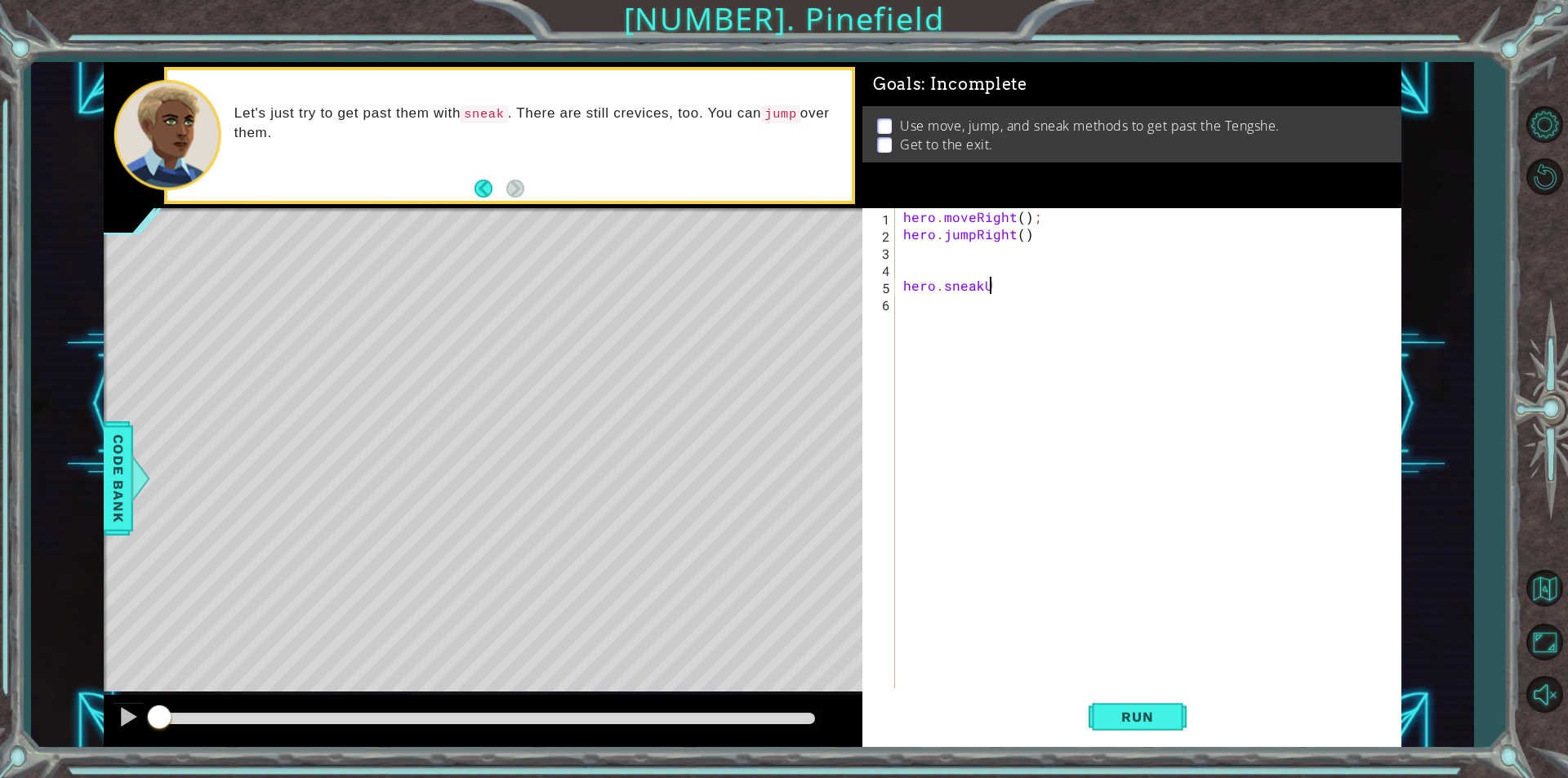 scroll, scrollTop: 0, scrollLeft: 5, axis: horizontal 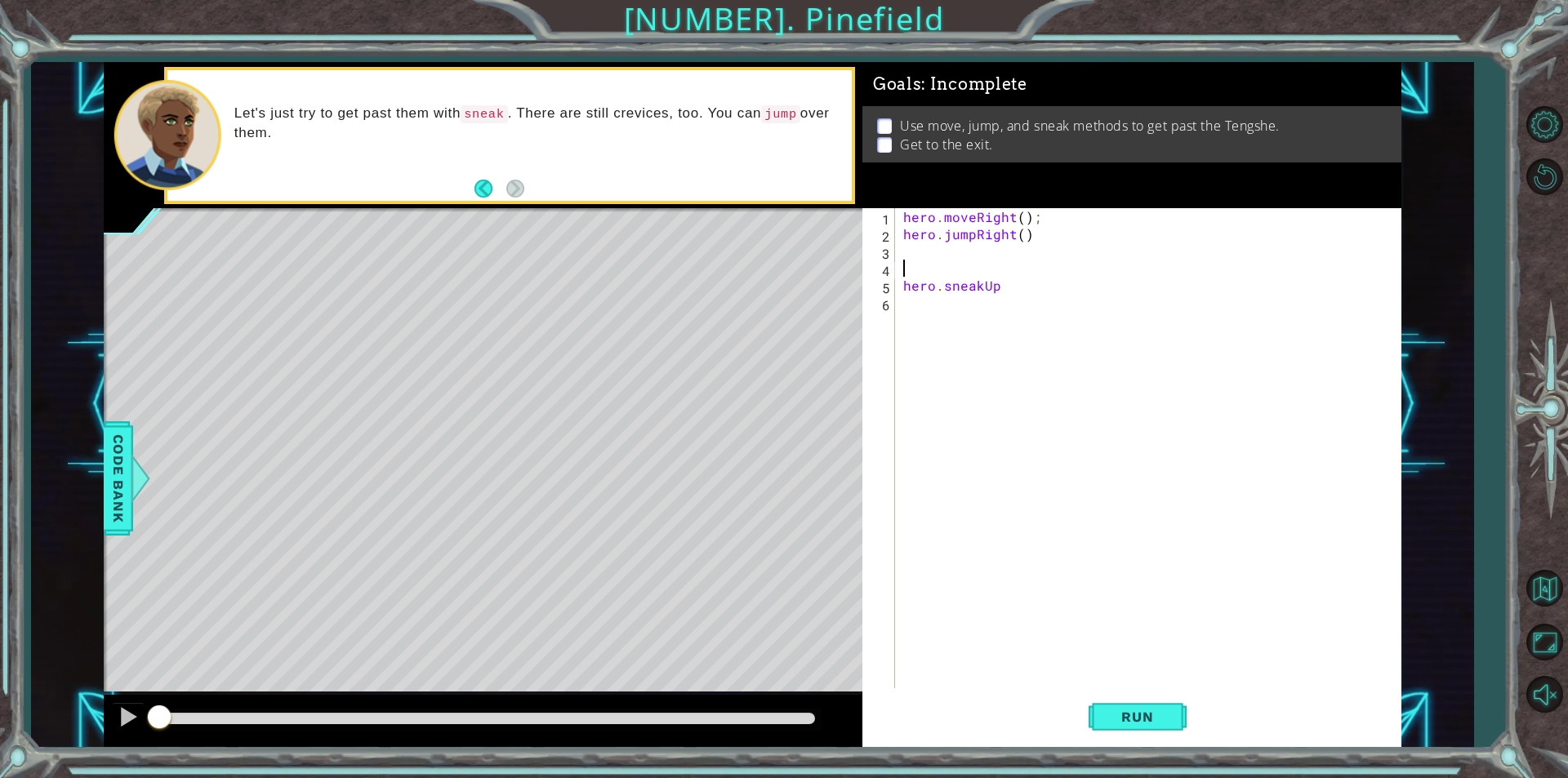 click on "hero . moveRight ( ) ; hero . jumpRight ( ) hero . sneakUp" at bounding box center (1152, 465) 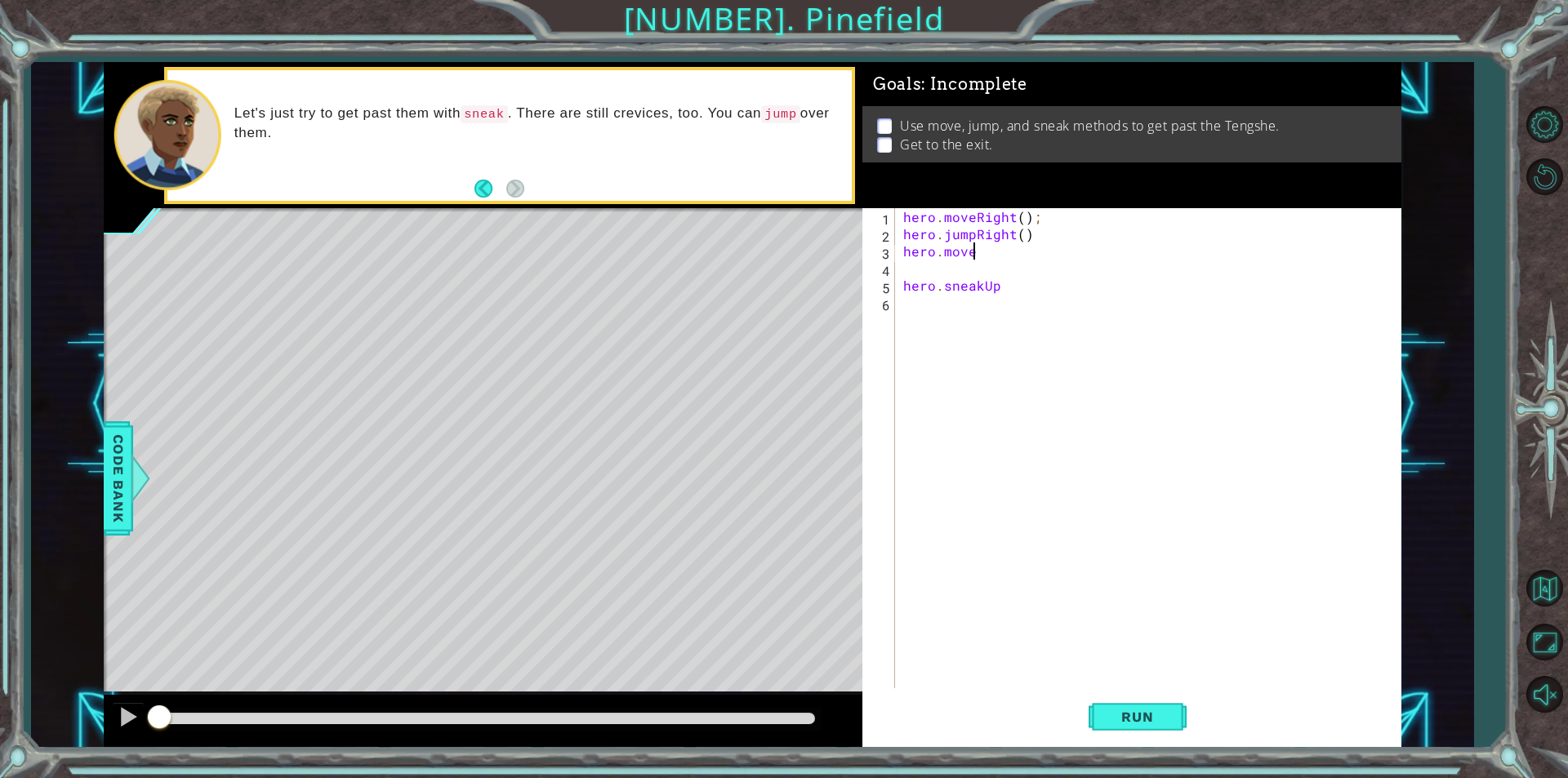 scroll, scrollTop: 0, scrollLeft: 4, axis: horizontal 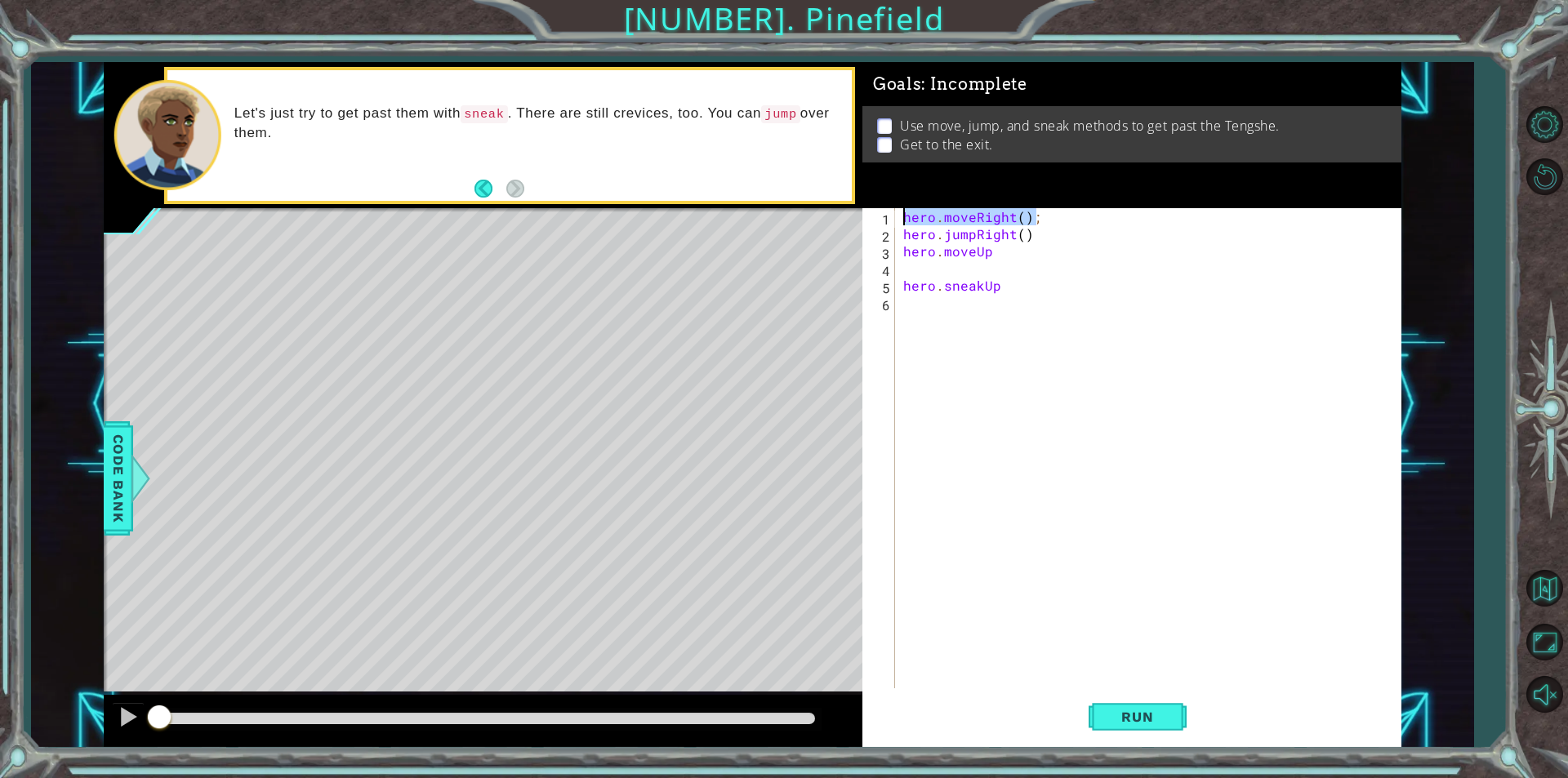 drag, startPoint x: 1051, startPoint y: 208, endPoint x: 906, endPoint y: 224, distance: 145.88009 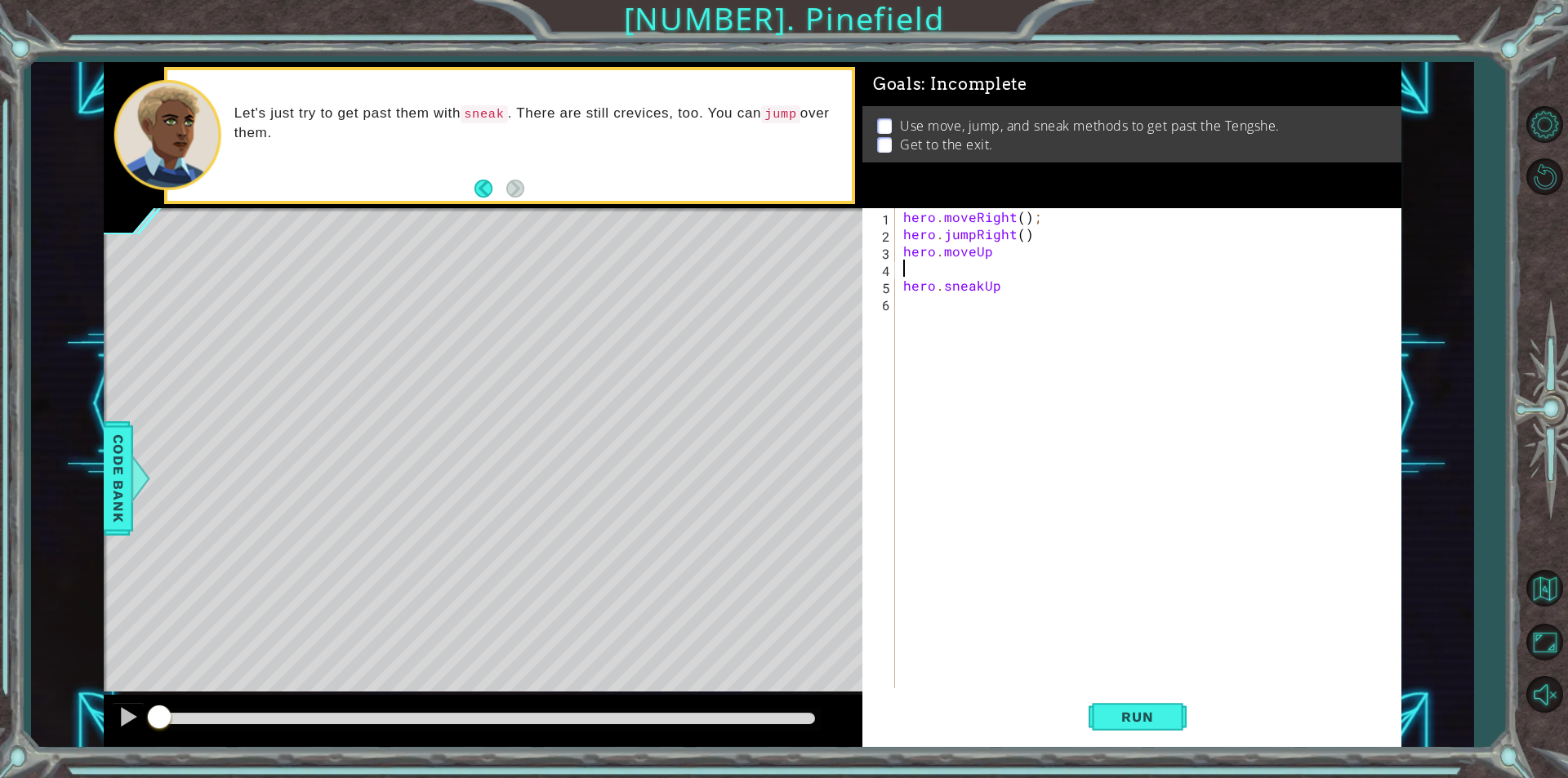 click on "hero . moveRight ( ) ; hero . jumpRight ( ) hero . moveUp hero . sneakUp" at bounding box center (1152, 465) 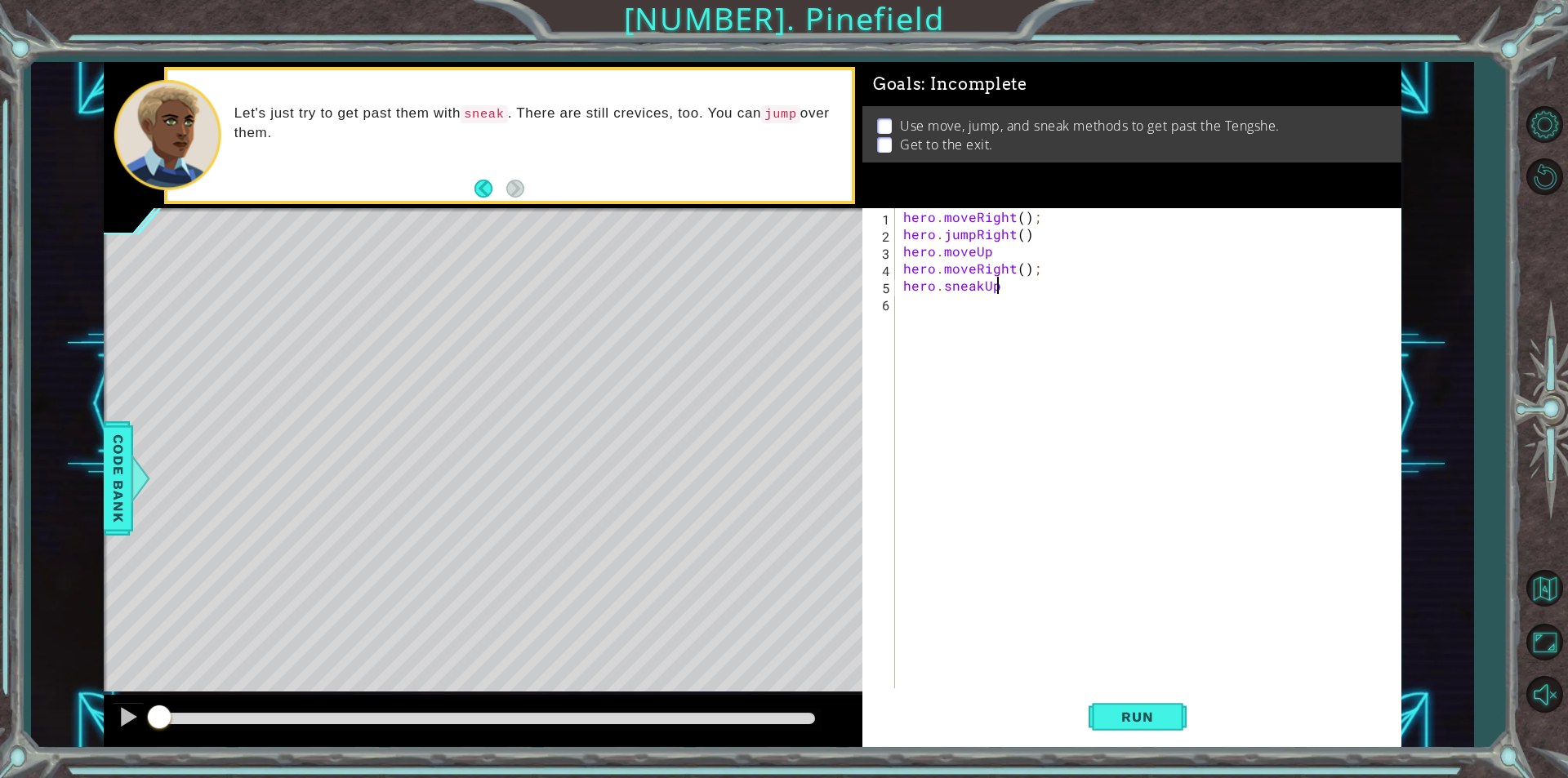 click on "hero . moveRight ( ) ; hero . jumpRight ( ) hero . moveUp hero . moveRight ( ) ; hero . sneakUp" at bounding box center (1152, 465) 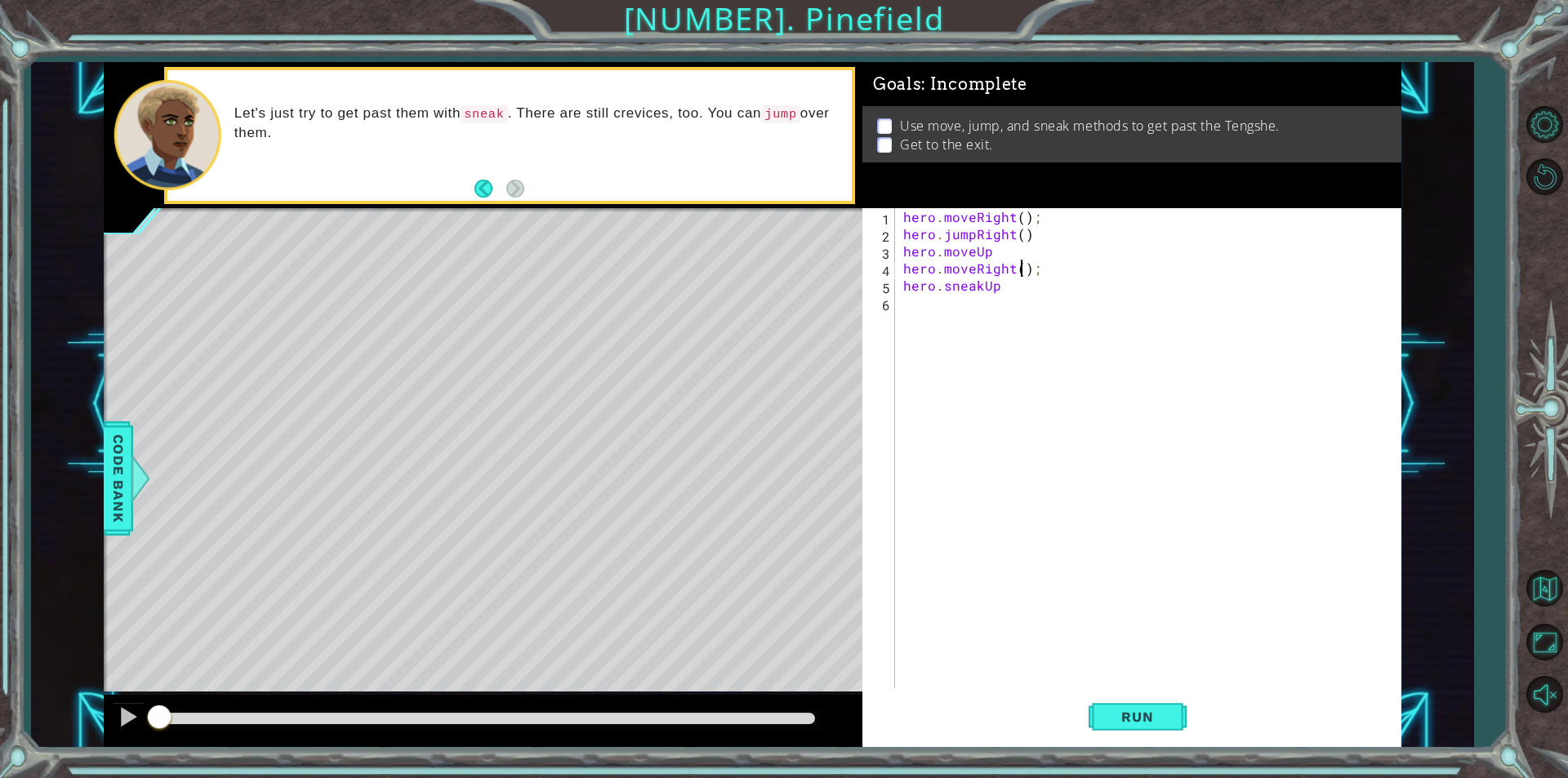 click on "hero . moveRight ( ) ; hero . jumpRight ( ) hero . moveUp hero . moveRight ( ) ; hero . sneakUp" at bounding box center [1152, 465] 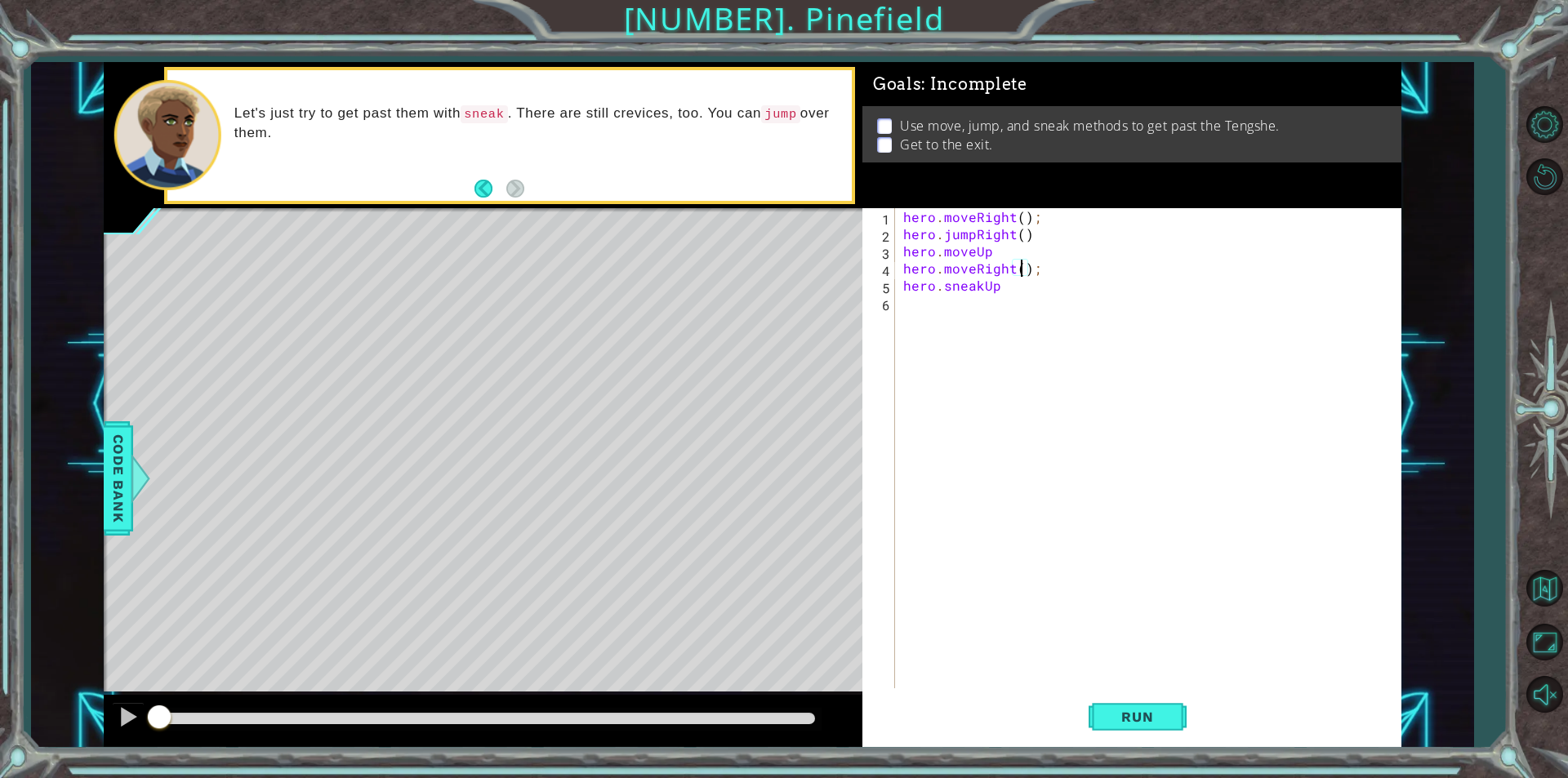 type on "hero.moveRight(3);" 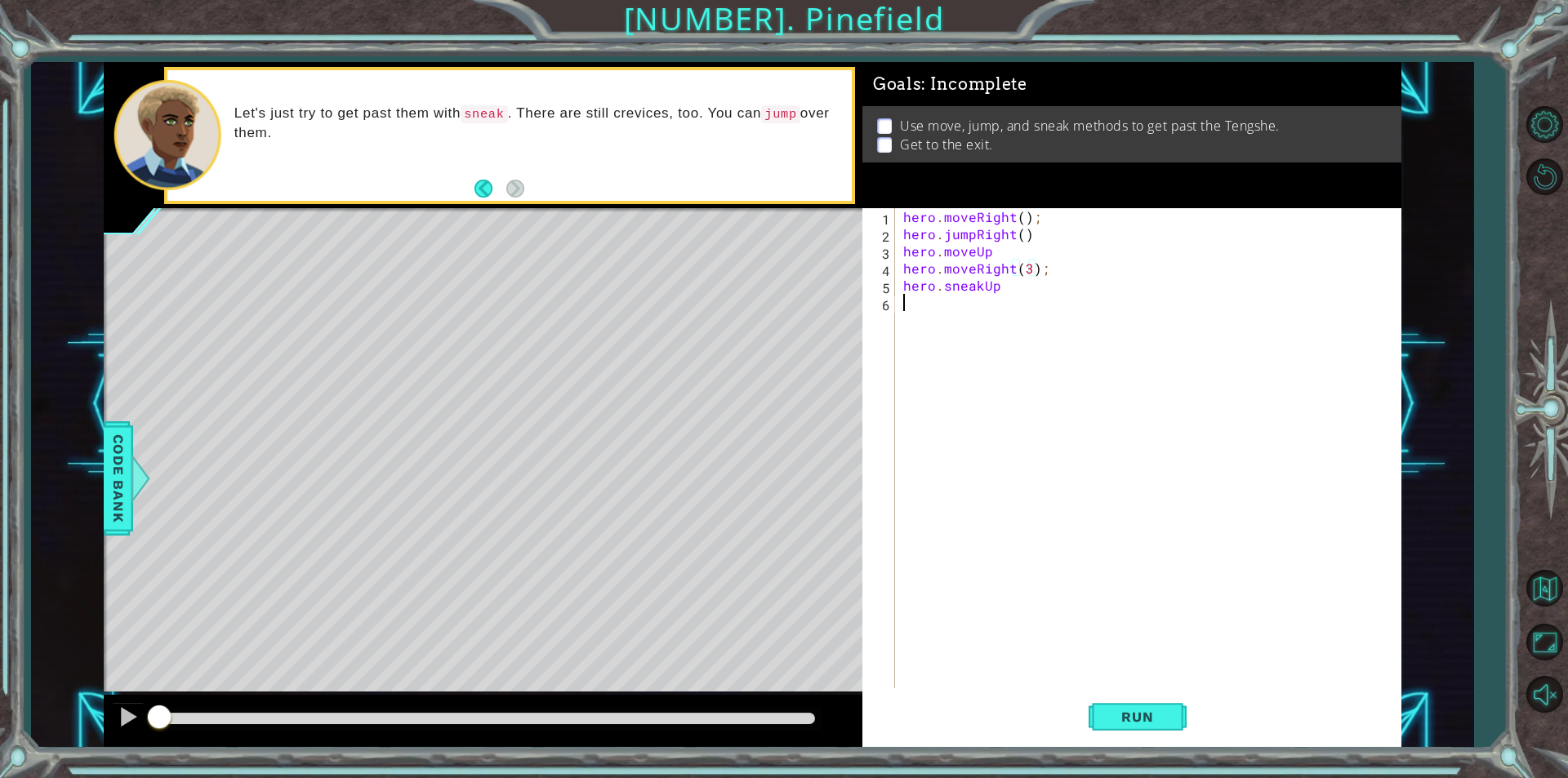 click on "hero . moveRight ( ) ; hero . jumpRight ( ) hero . moveUp hero . moveRight ( [NUMERIC_VALUE] ) ; hero . sneak" at bounding box center (1152, 465) 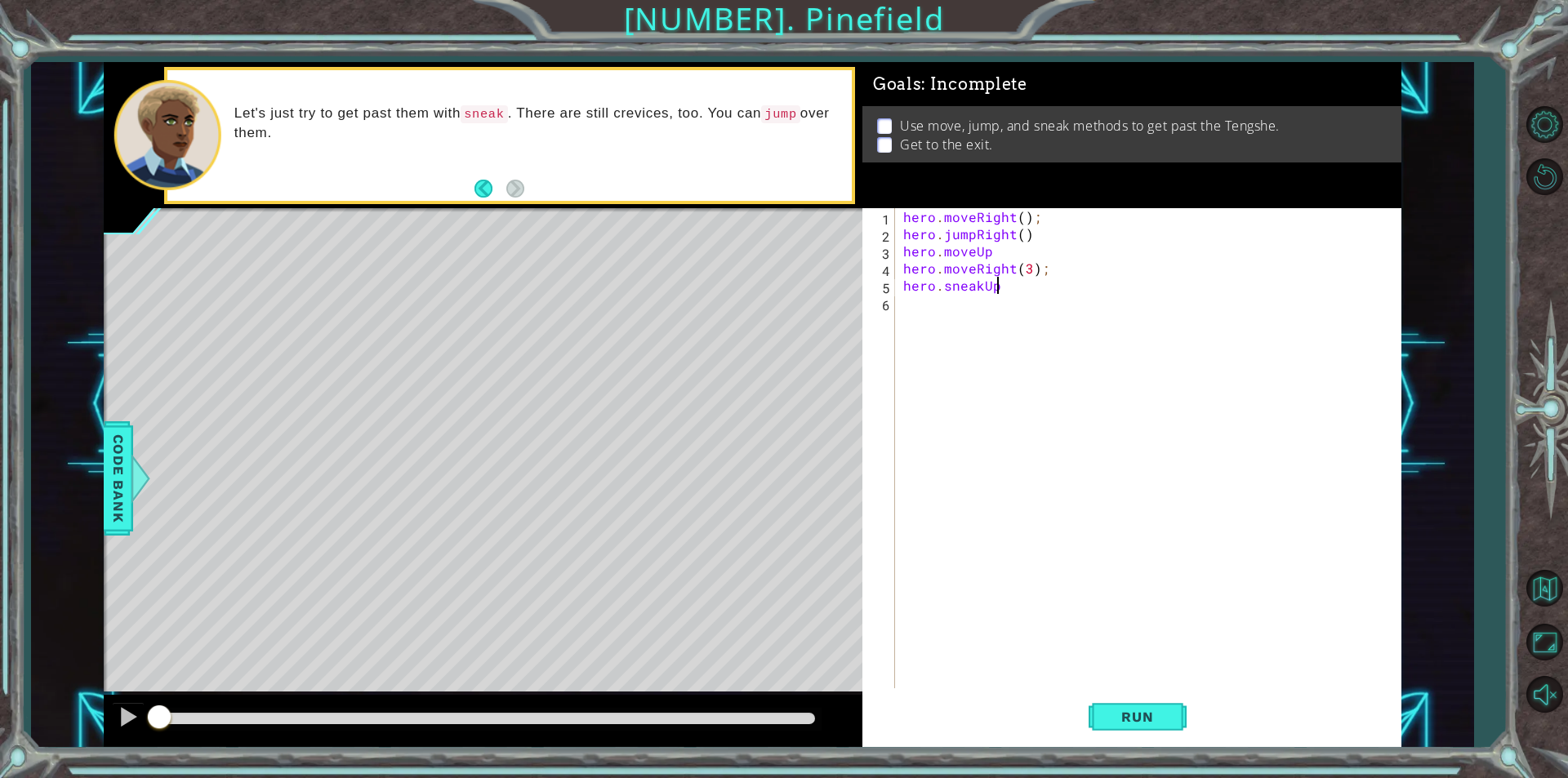 click on "hero . moveRight ( ) ; hero . jumpRight ( ) hero . moveUp hero . moveRight ( [NUMERIC_VALUE] ) ; hero . sneak" at bounding box center [1152, 465] 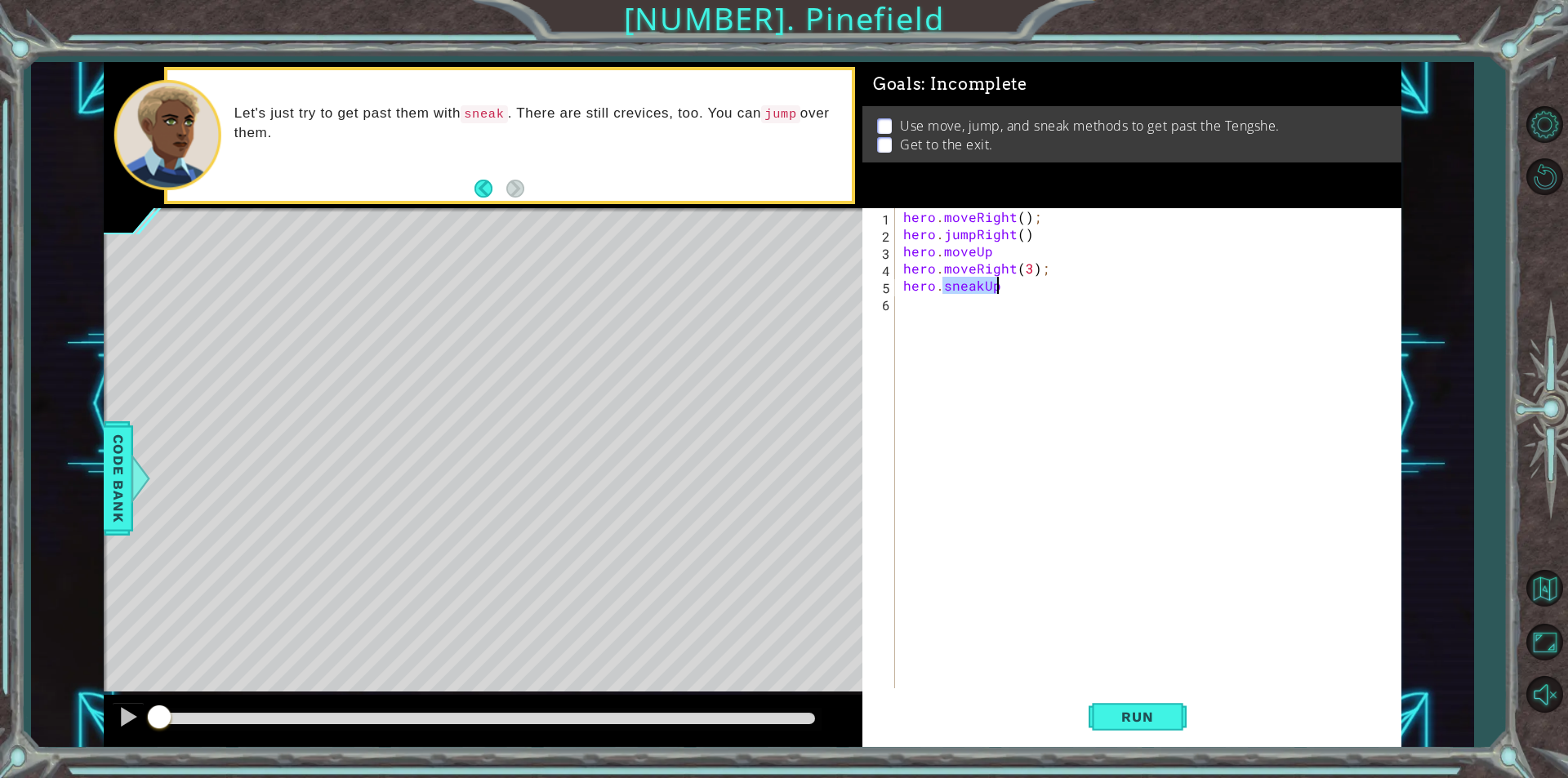 click on "hero . moveRight ( ) ; hero . jumpRight ( ) hero . moveUp hero . moveRight ( [NUMERIC_VALUE] ) ; hero . sneak" at bounding box center [1152, 465] 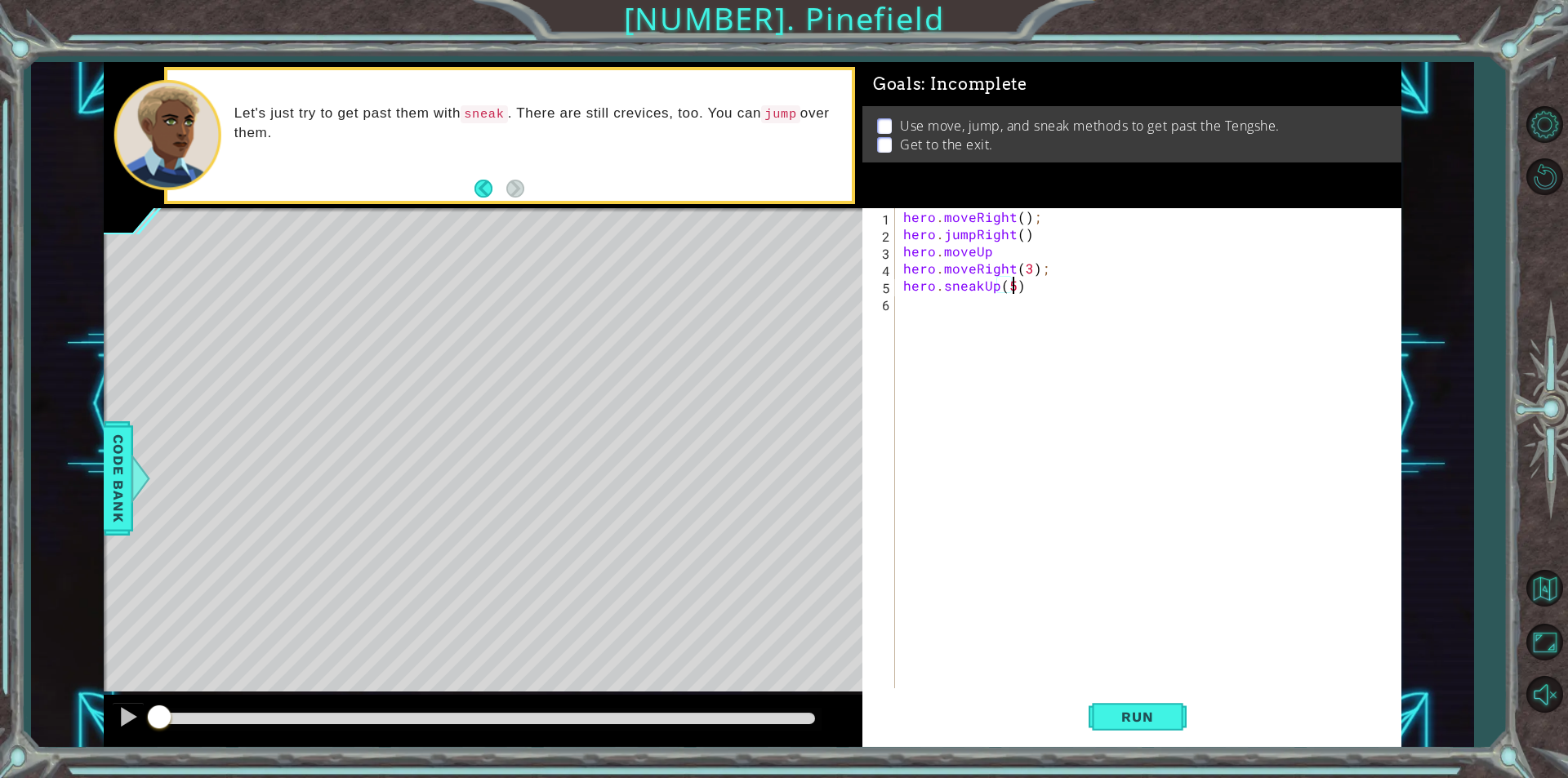 scroll, scrollTop: 0, scrollLeft: 6, axis: horizontal 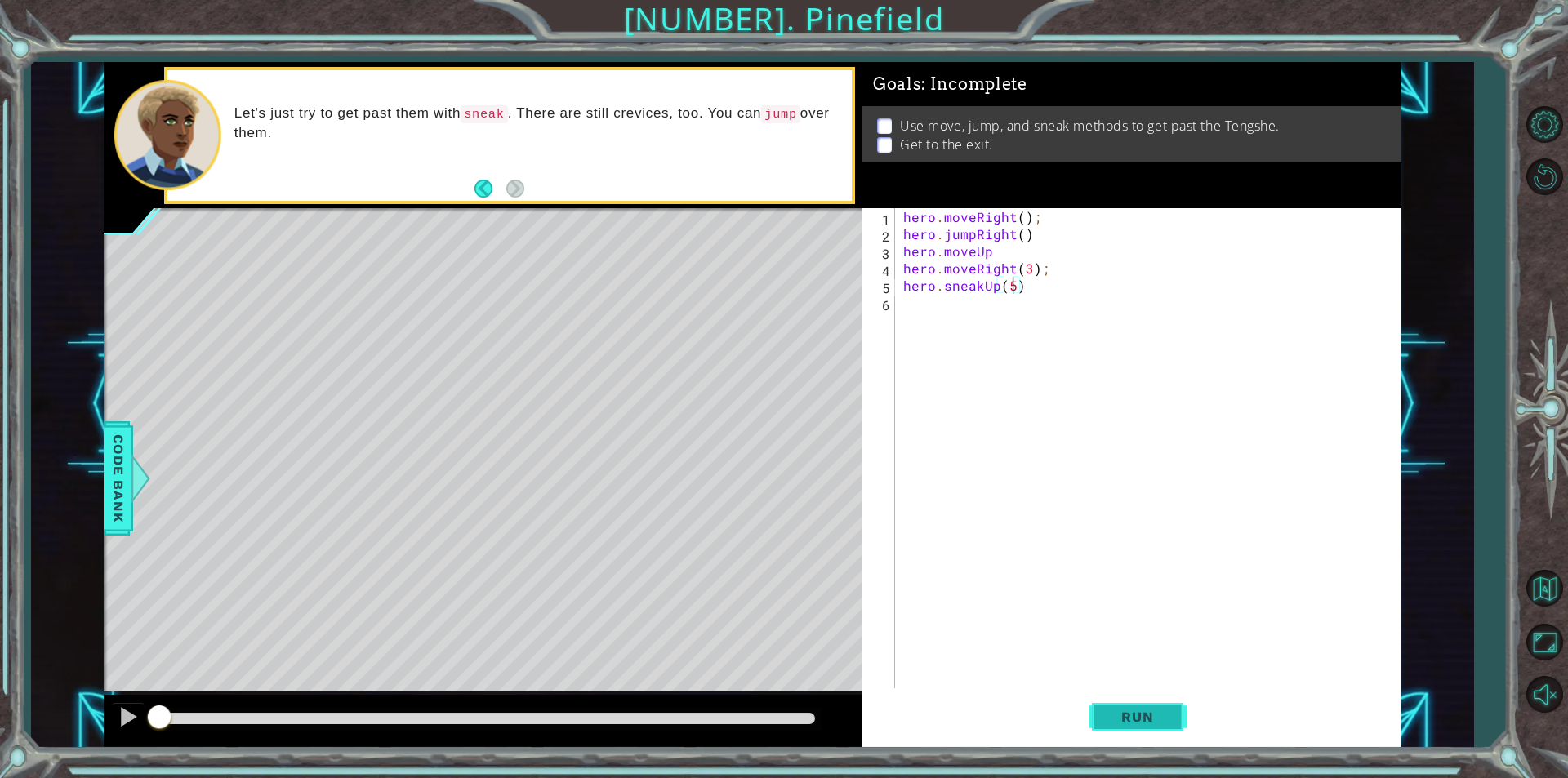click on "Run" at bounding box center (1137, 717) 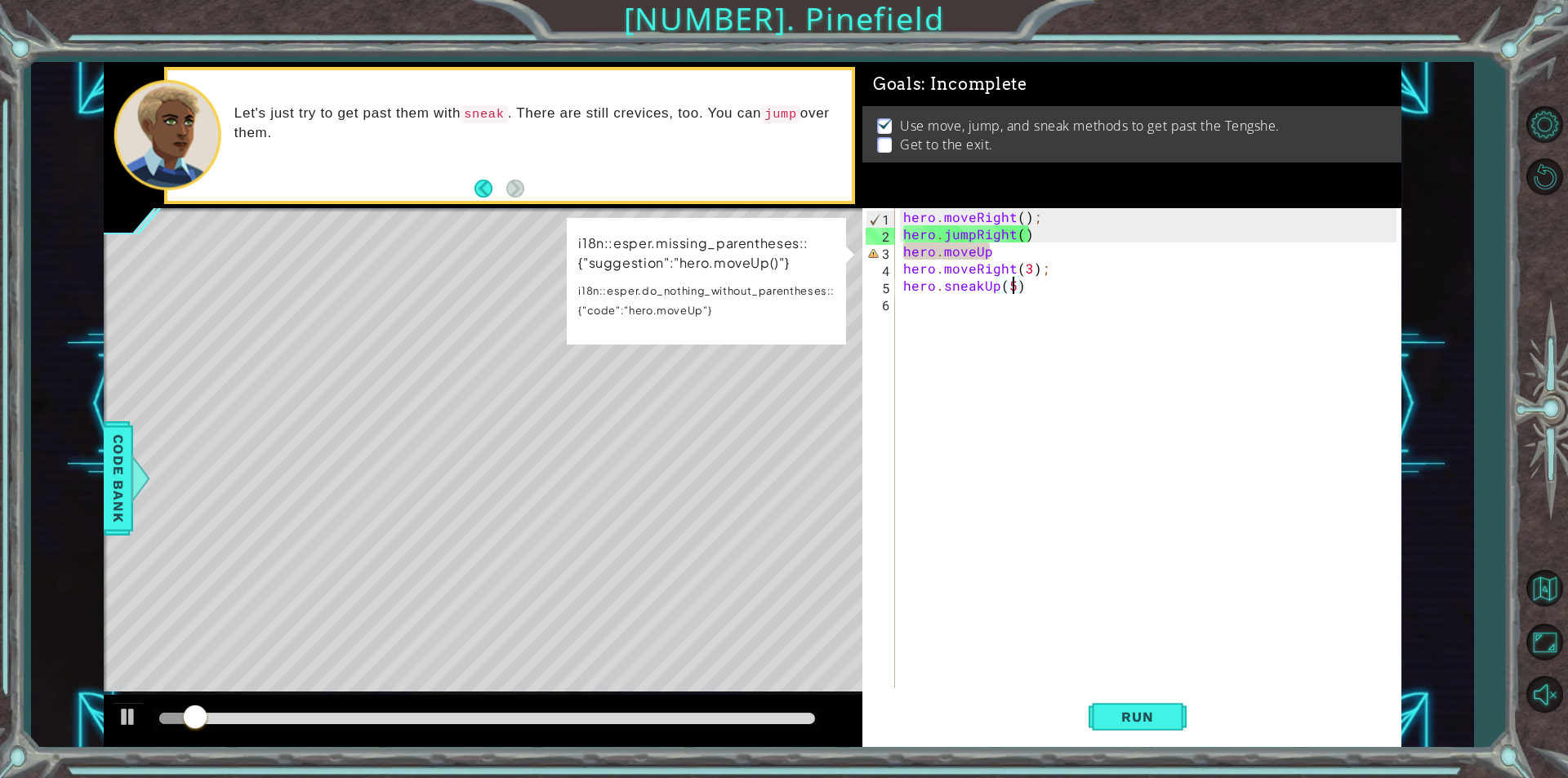 click on "hero . moveRight ( ) ; hero . jumpRight ( ) hero . moveUp hero . moveRight ( [NUMERIC_VALUE] ) ; hero . sneakUp ( [NUMERIC_VALUE] )" at bounding box center [1152, 465] 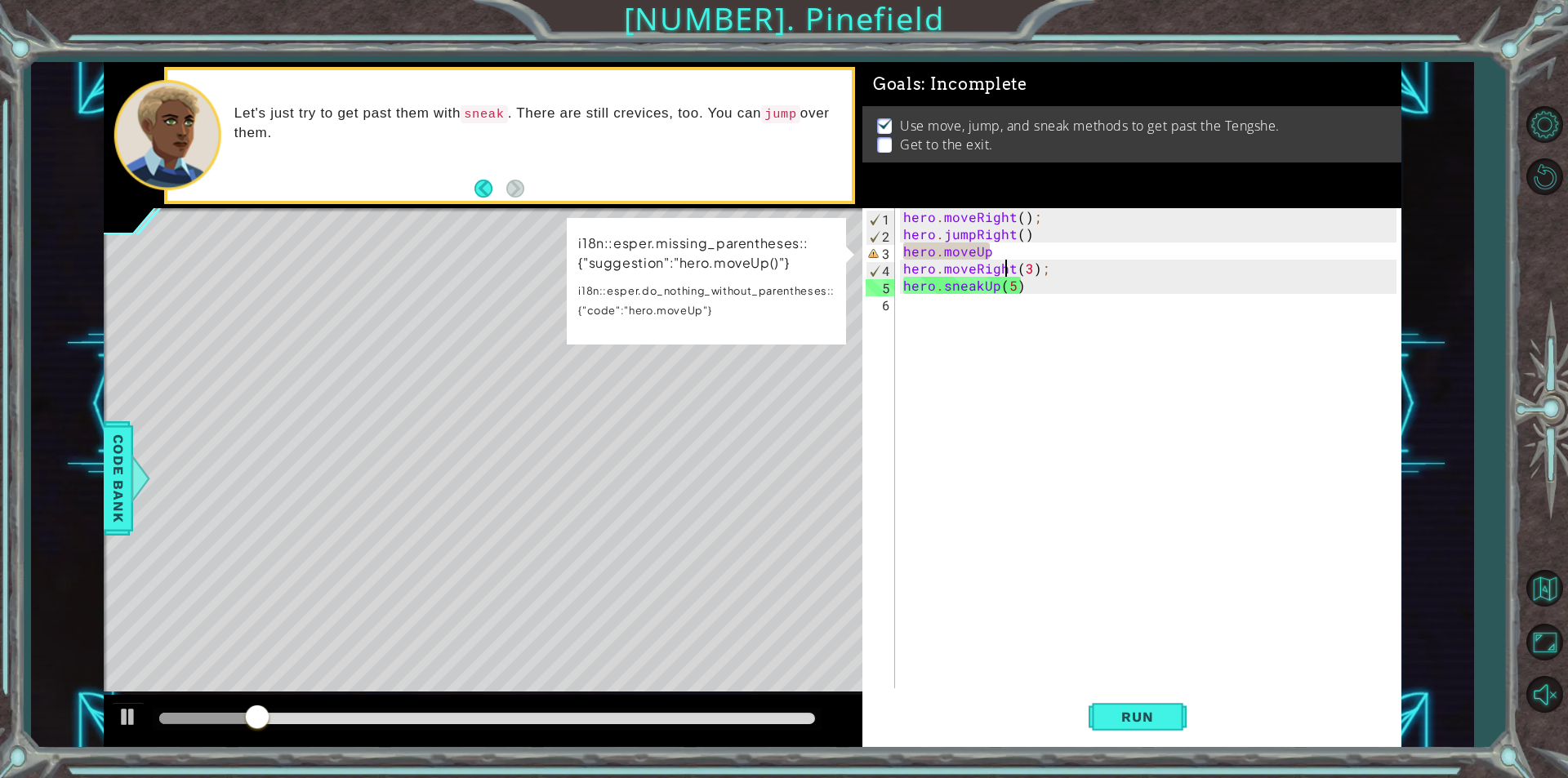 click on "hero . moveRight ( ) ; hero . jumpRight ( ) hero . moveUp hero . moveRight ( [NUMERIC_VALUE] ) ; hero . sneakUp ( [NUMERIC_VALUE] )" at bounding box center [1152, 465] 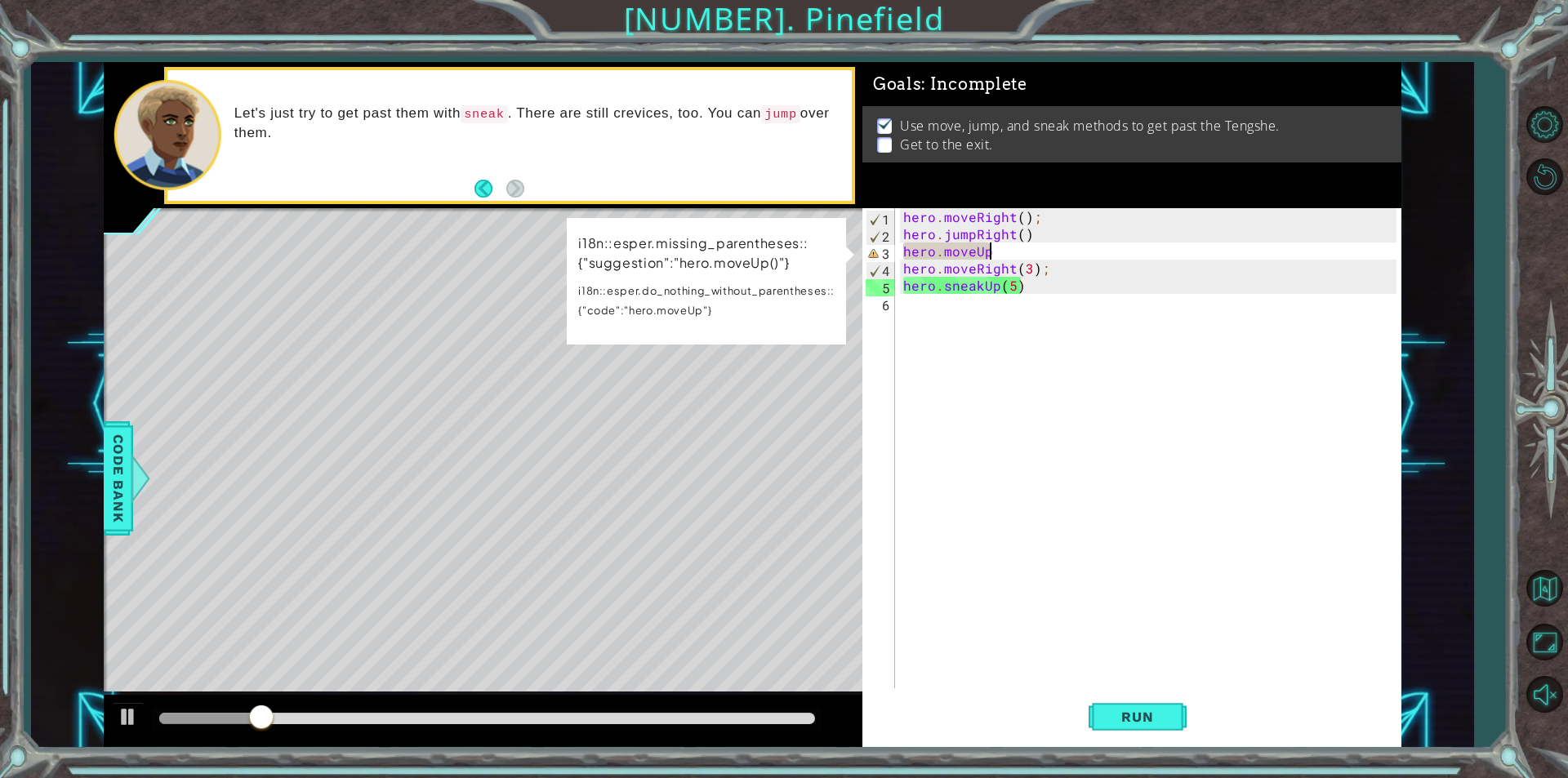 scroll, scrollTop: 0, scrollLeft: 5, axis: horizontal 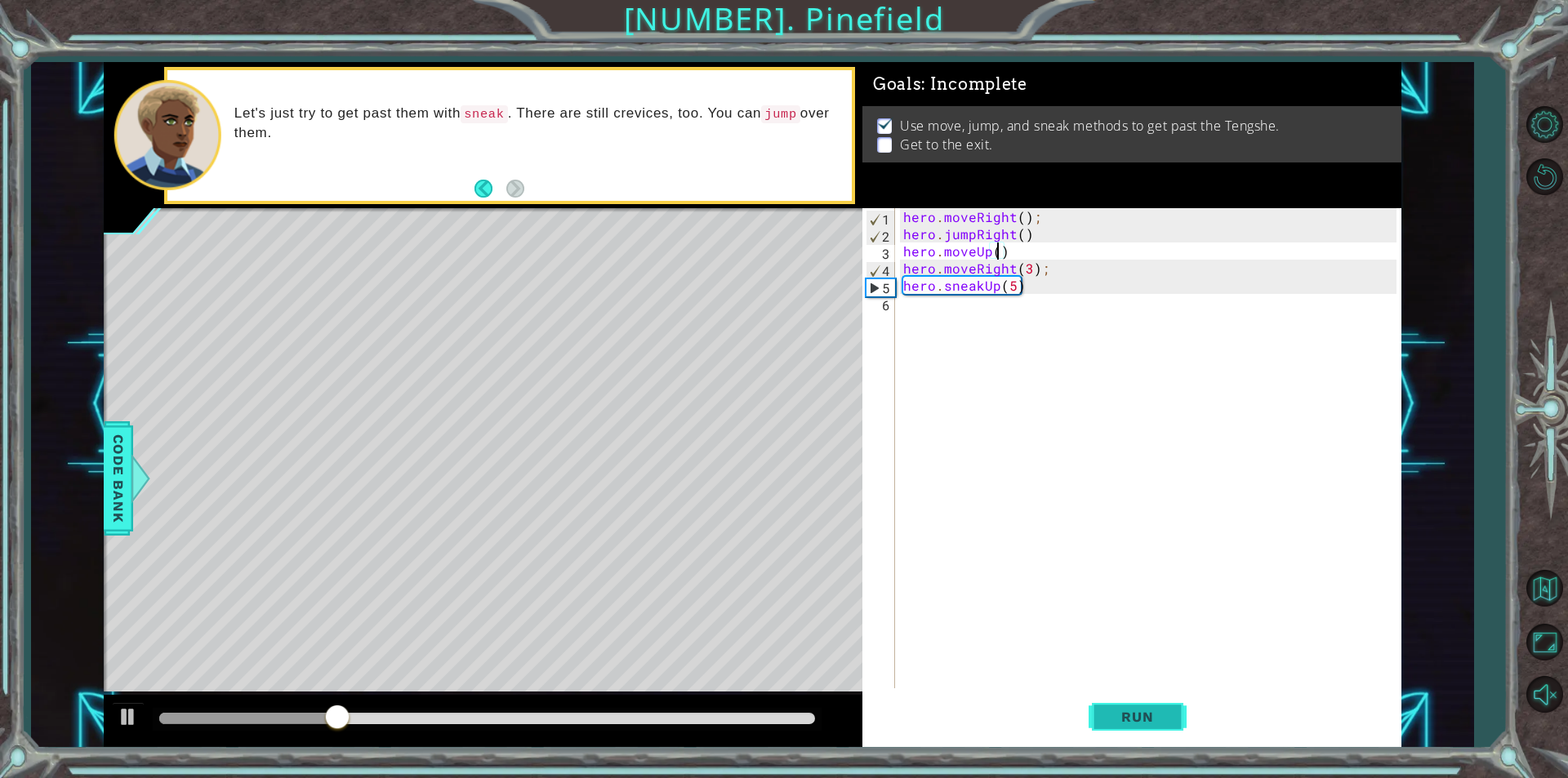 click on "Run" at bounding box center [1137, 717] 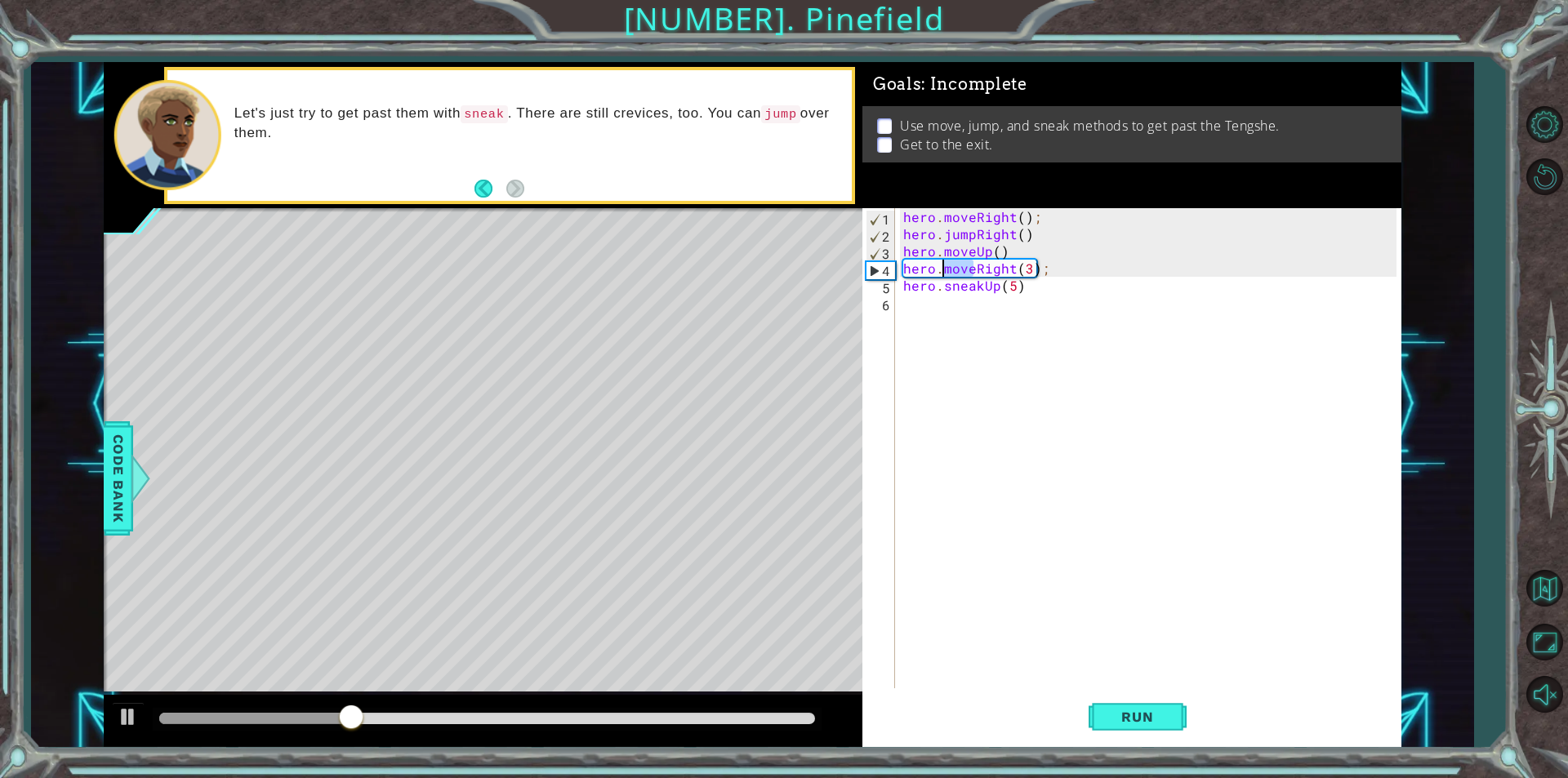 drag, startPoint x: 973, startPoint y: 276, endPoint x: 942, endPoint y: 272, distance: 31.256999 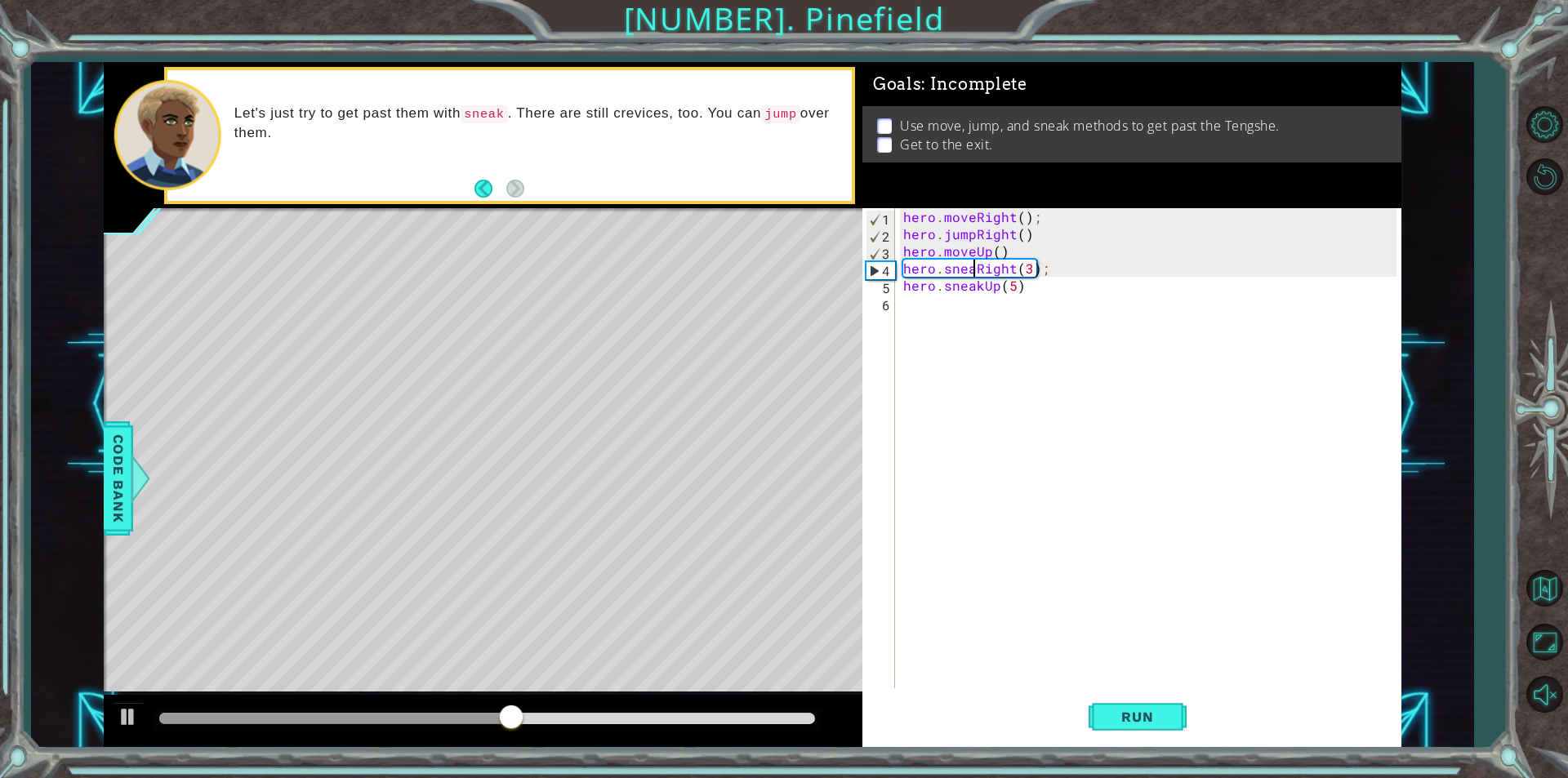 scroll, scrollTop: 0, scrollLeft: 5, axis: horizontal 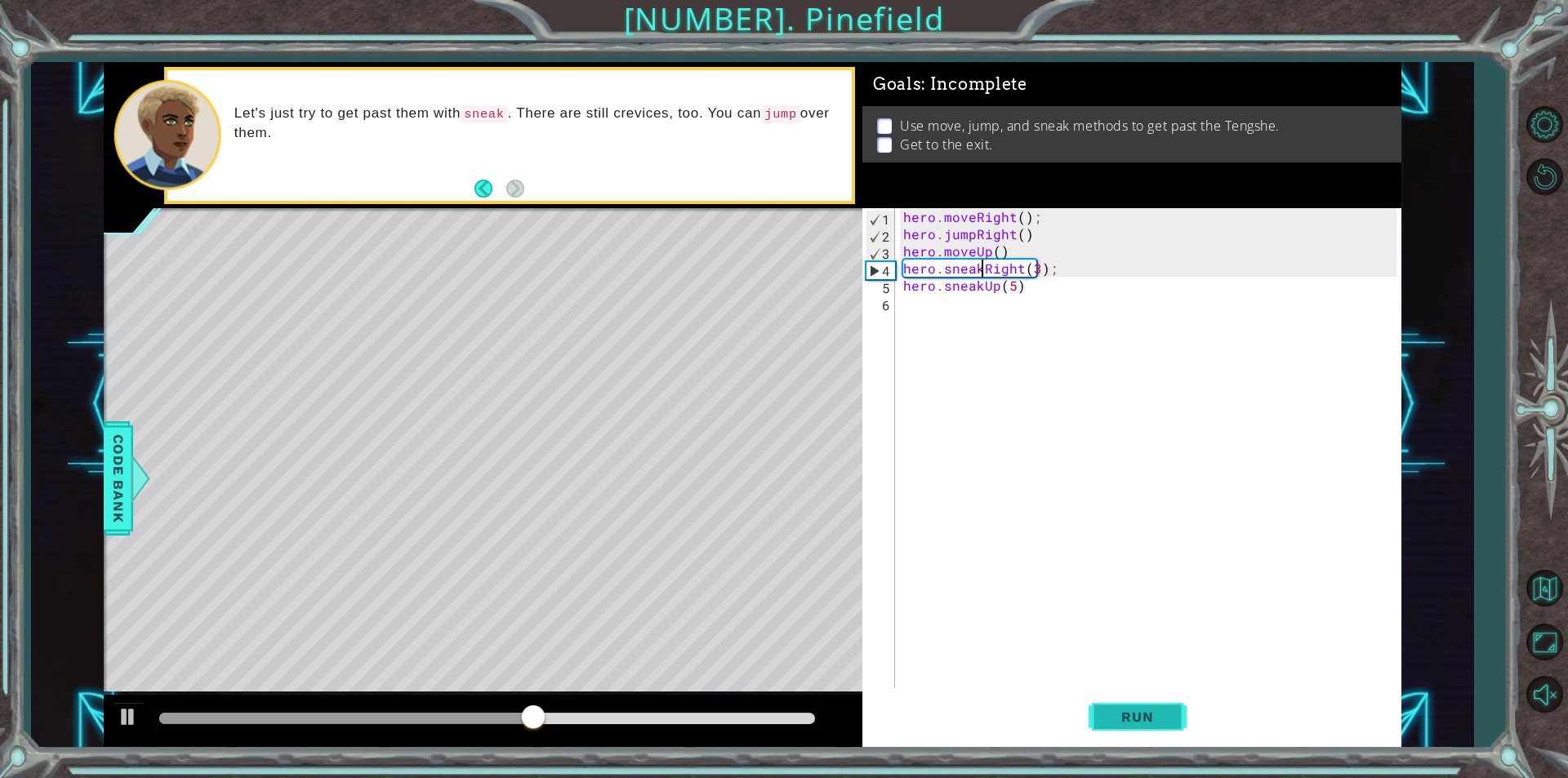 type on "hero.sneakRight(3);" 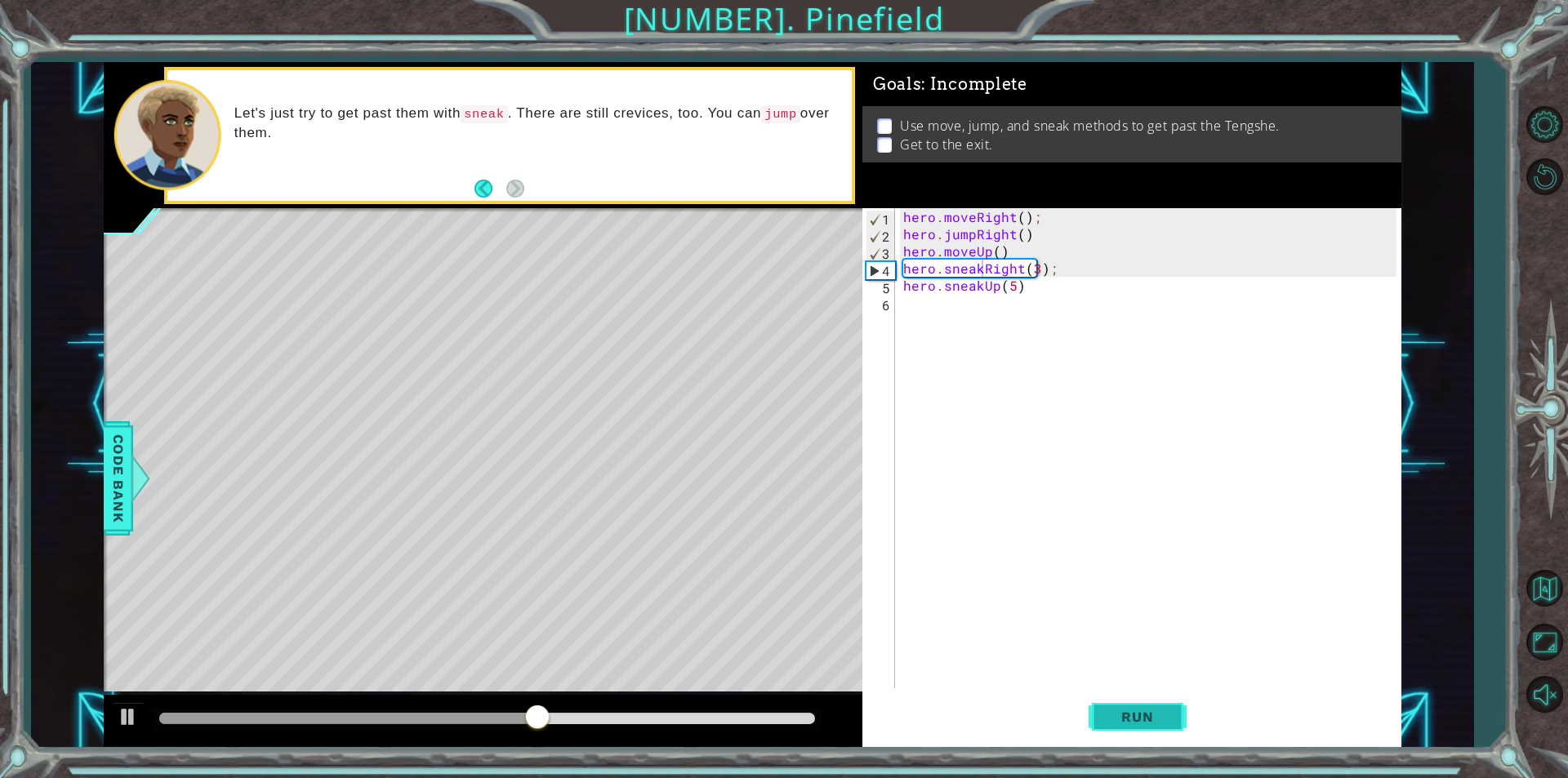click on "Run" at bounding box center [1138, 717] 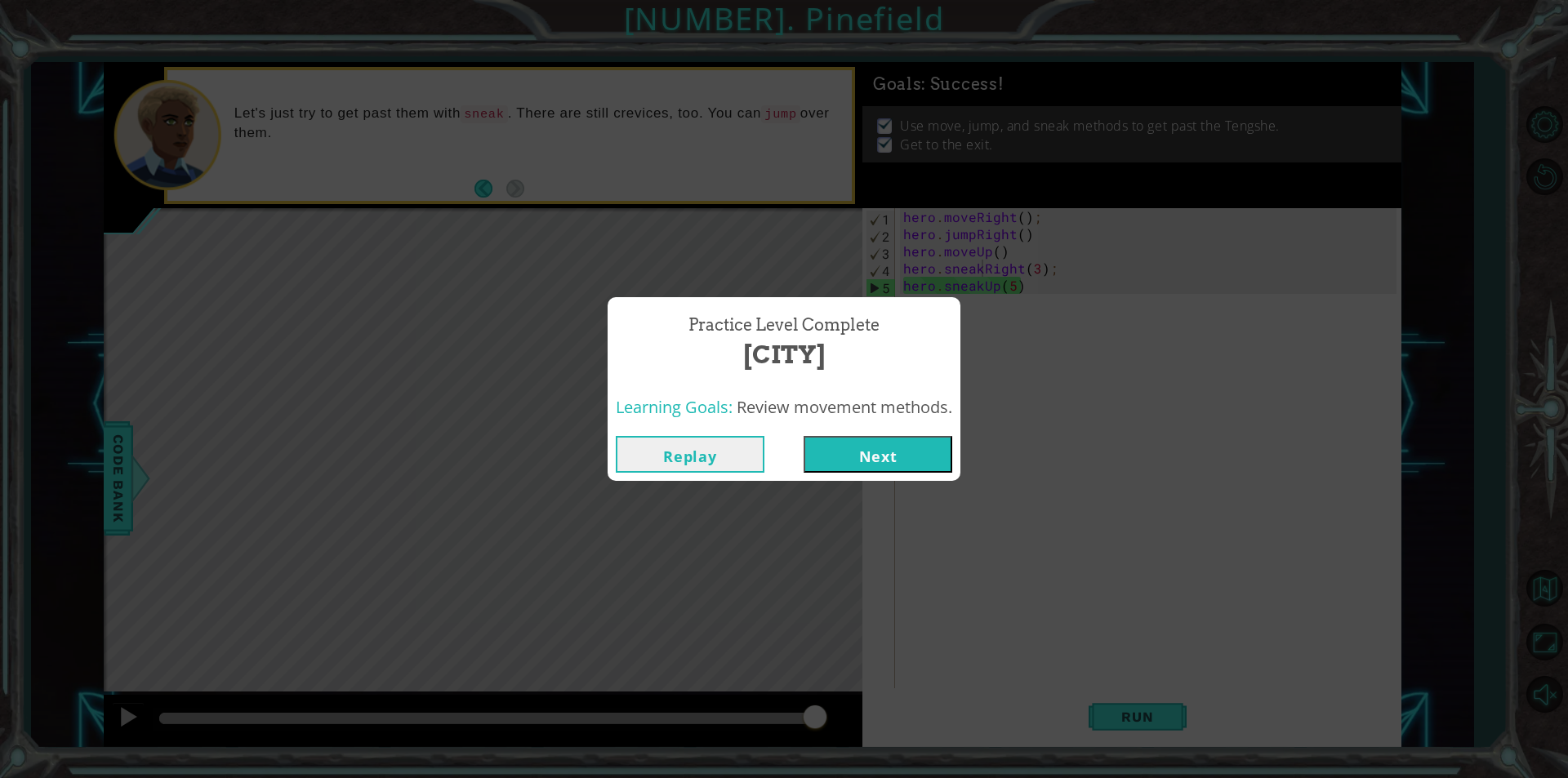 click on "Next" at bounding box center (878, 454) 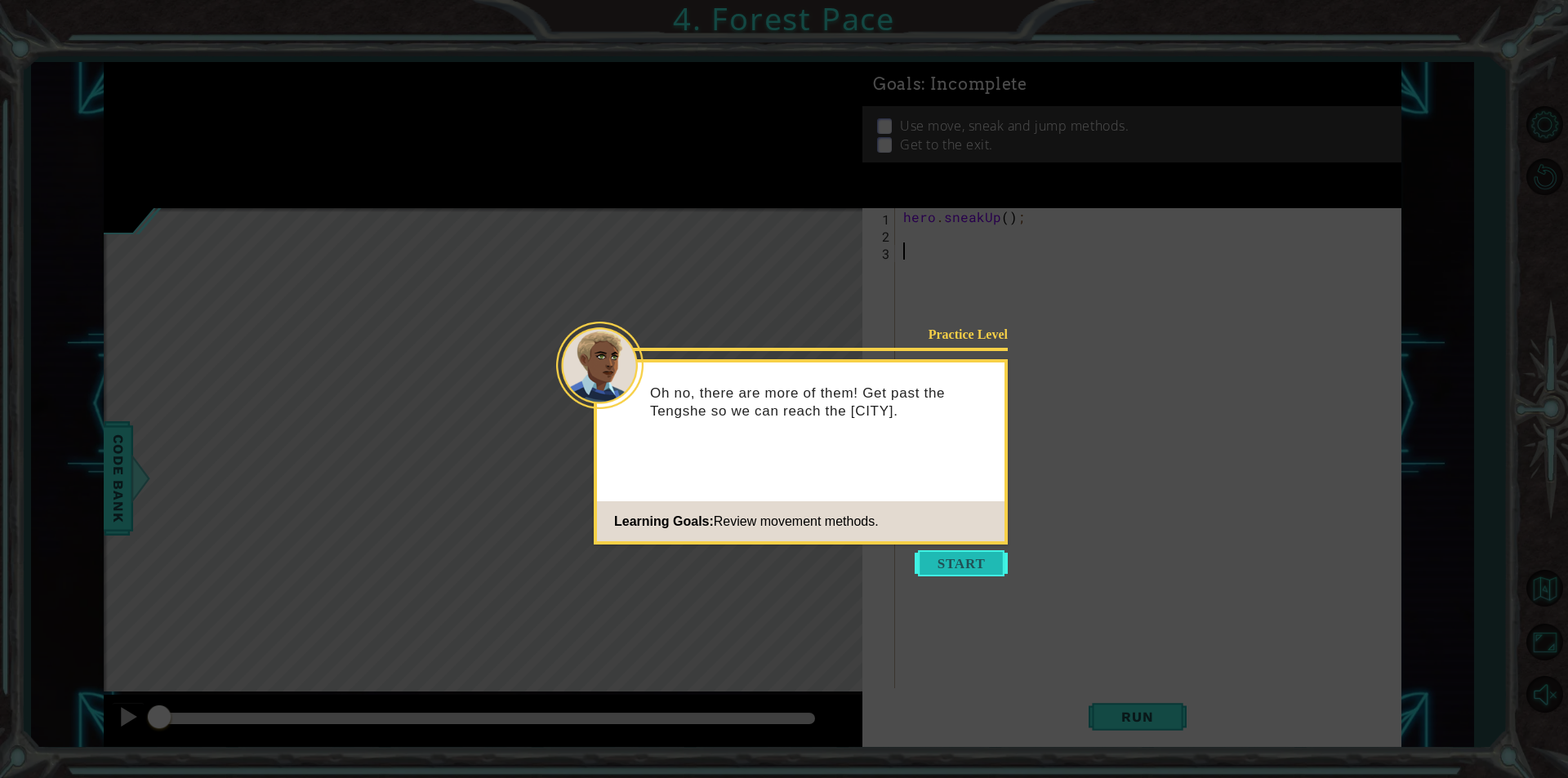 click at bounding box center [961, 563] 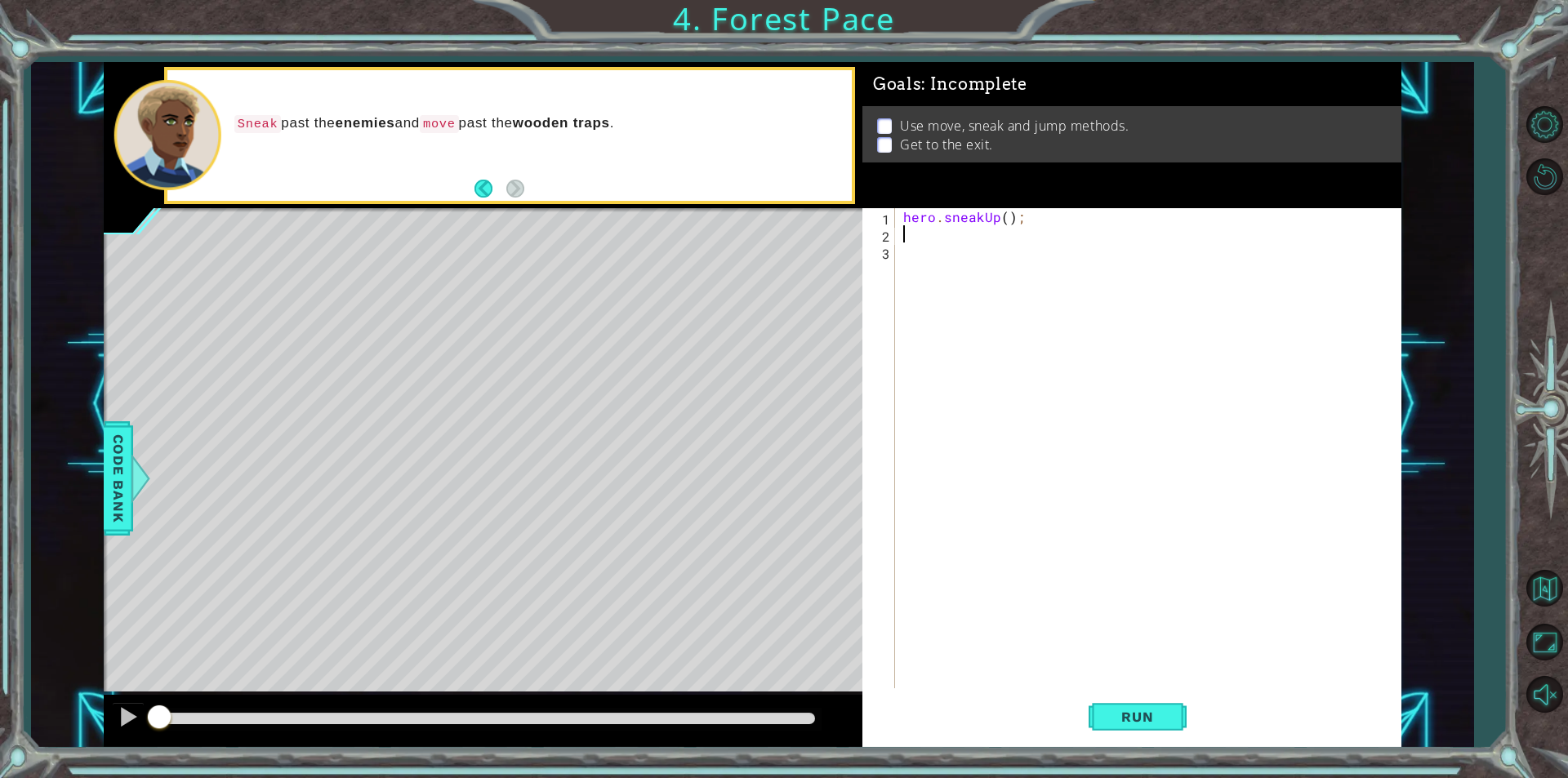 click on "hero . sneakUp ( ) ;" at bounding box center [1152, 465] 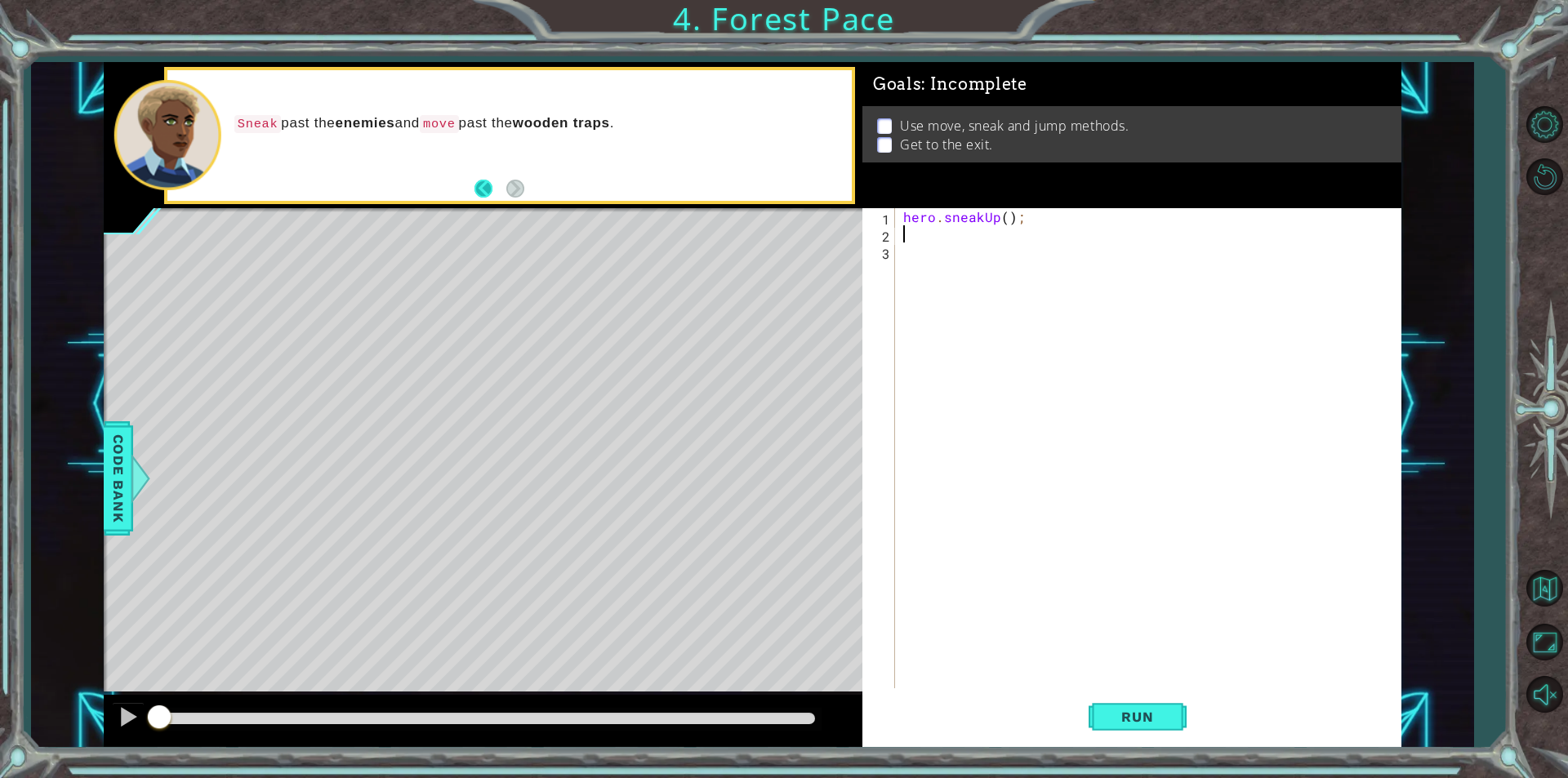 click at bounding box center (490, 189) 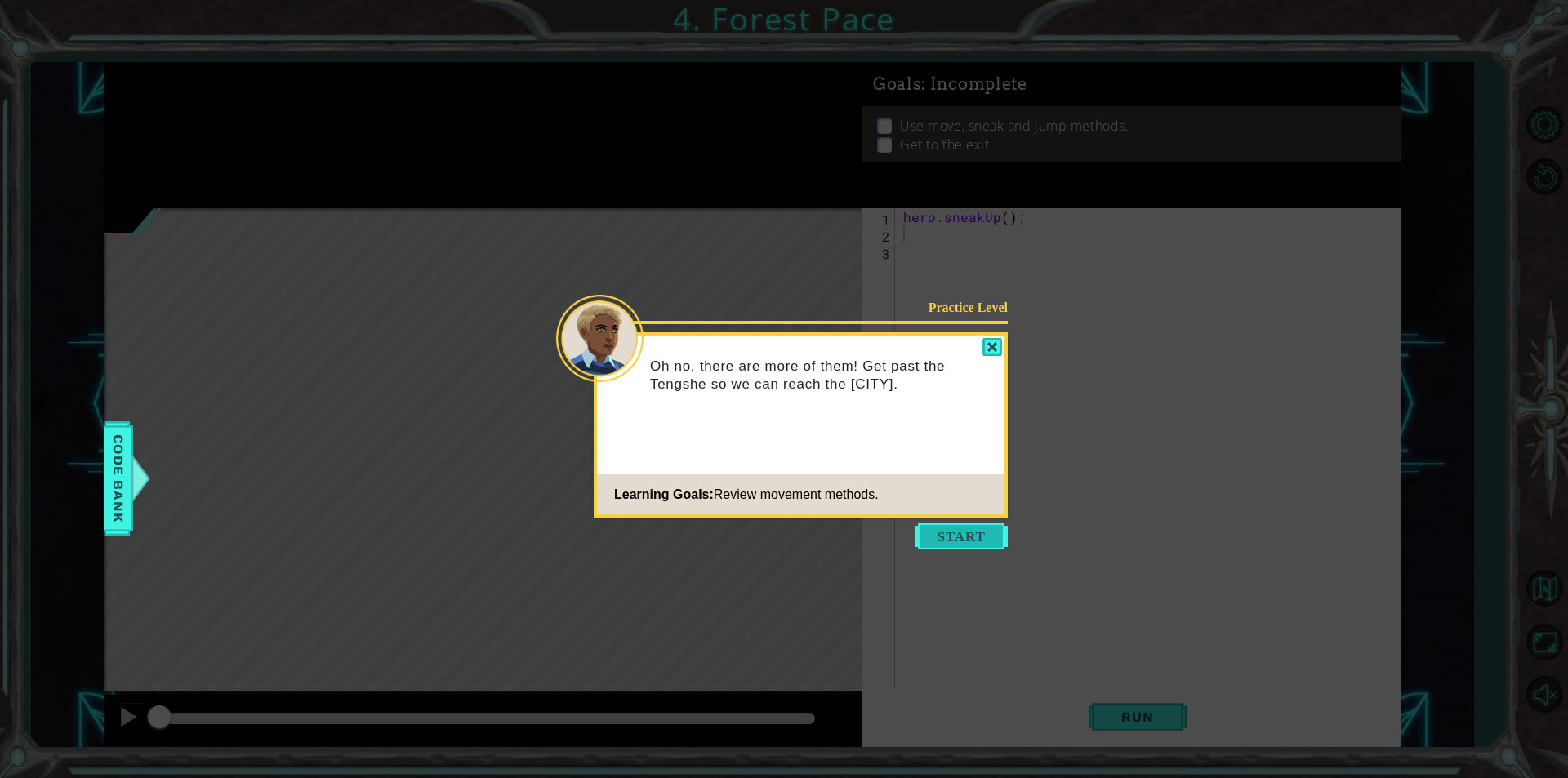 click at bounding box center [961, 536] 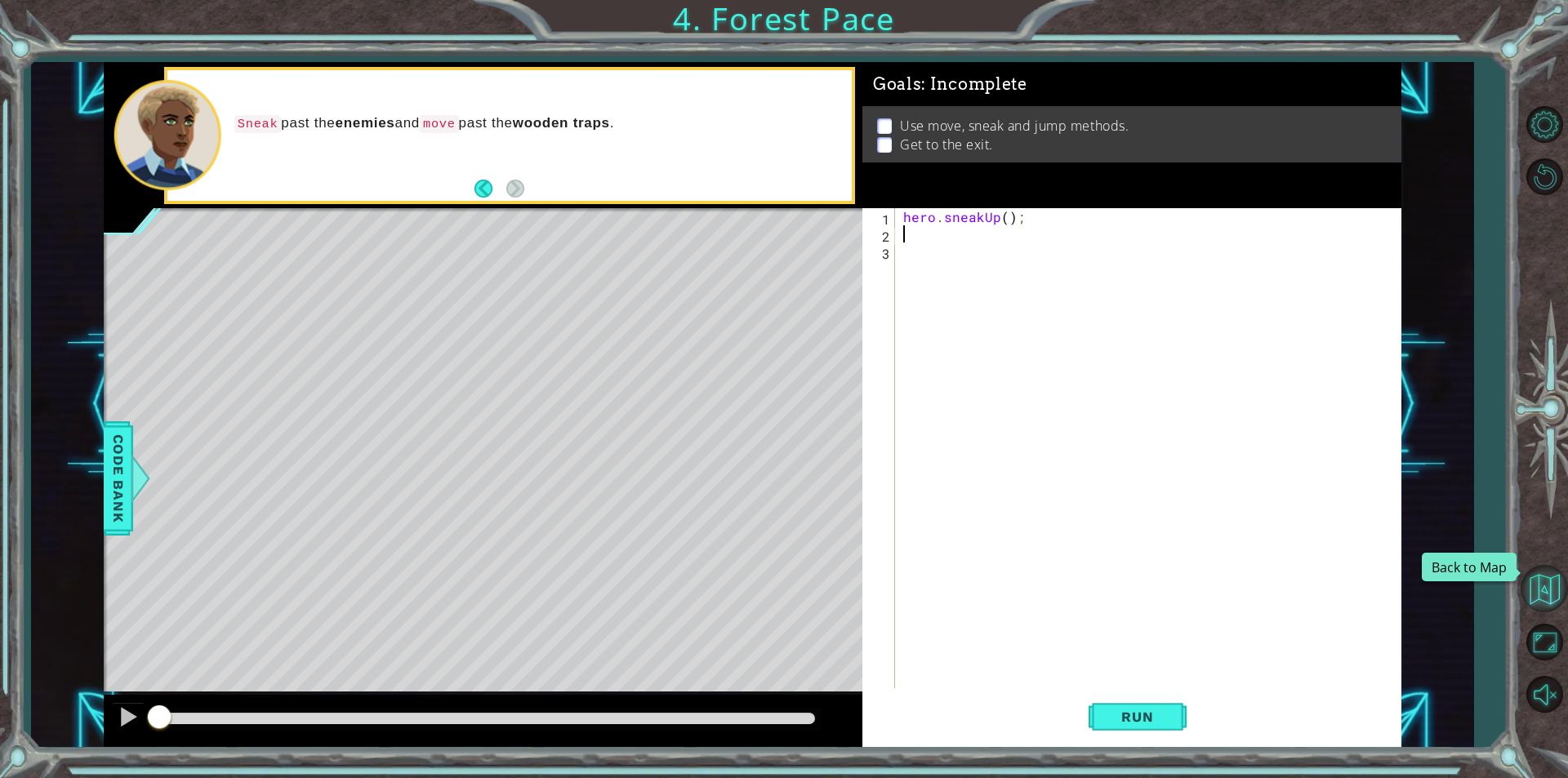 click at bounding box center (1544, 589) 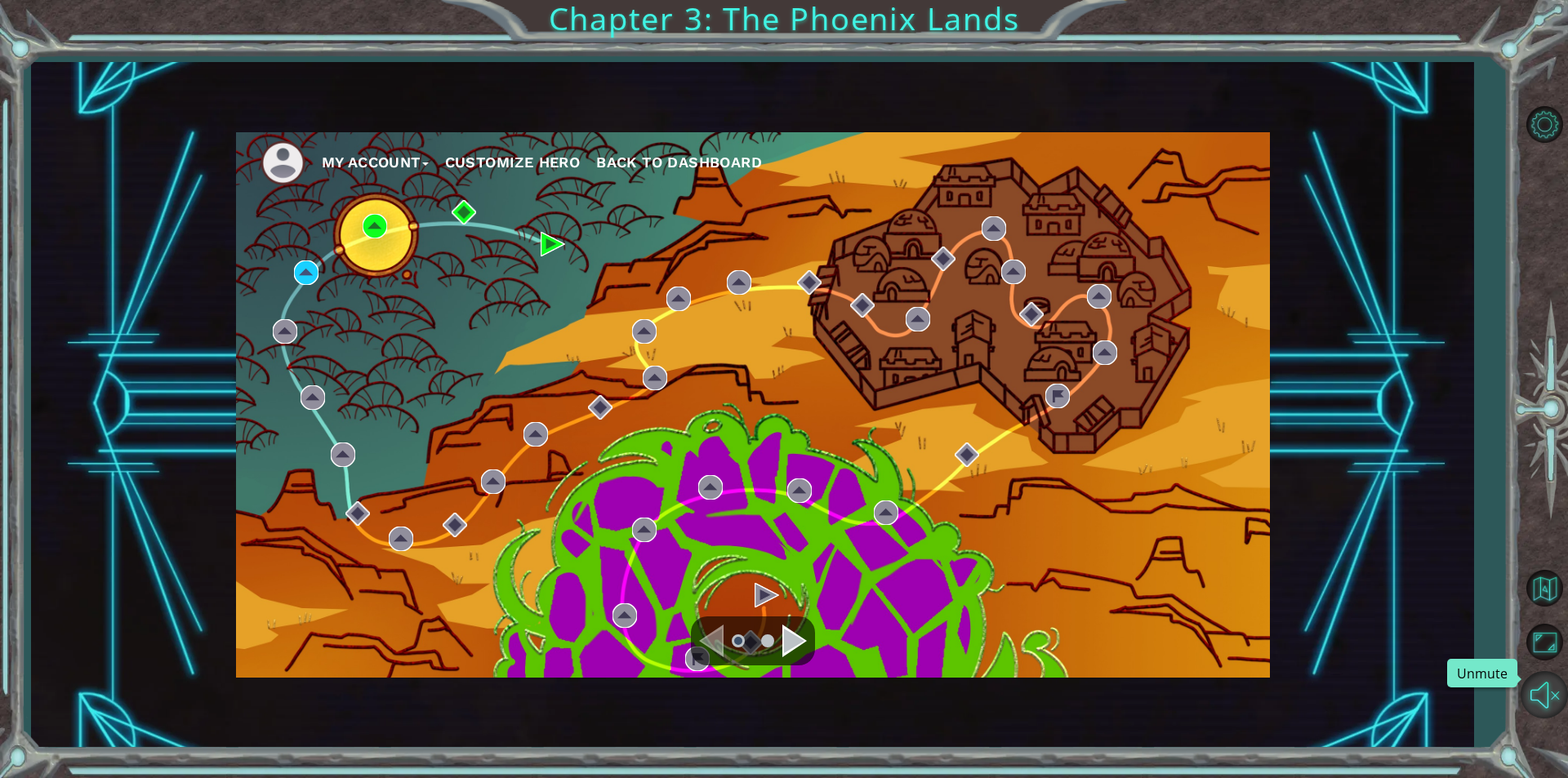 click at bounding box center (1544, 695) 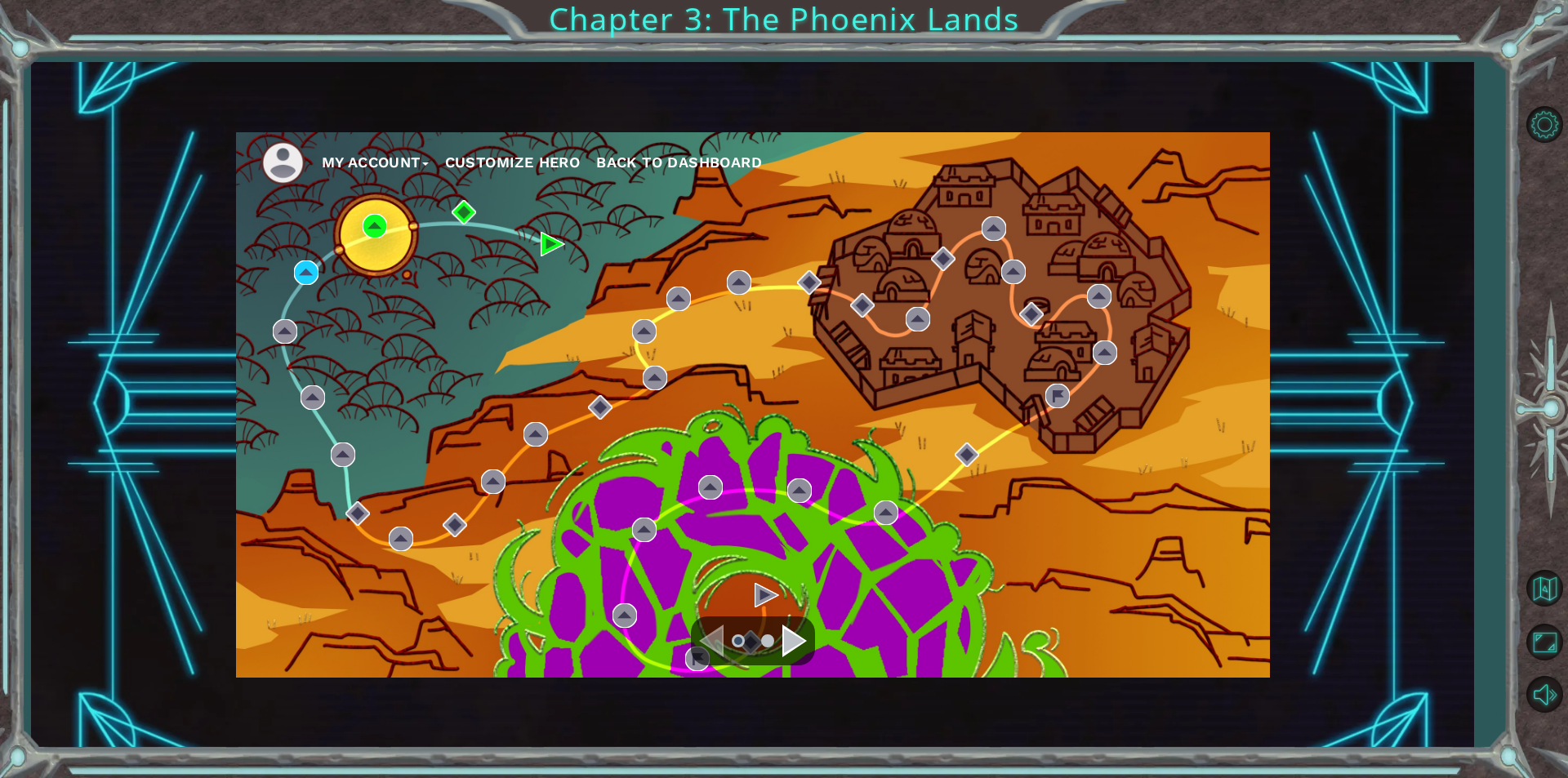 click at bounding box center [753, 641] 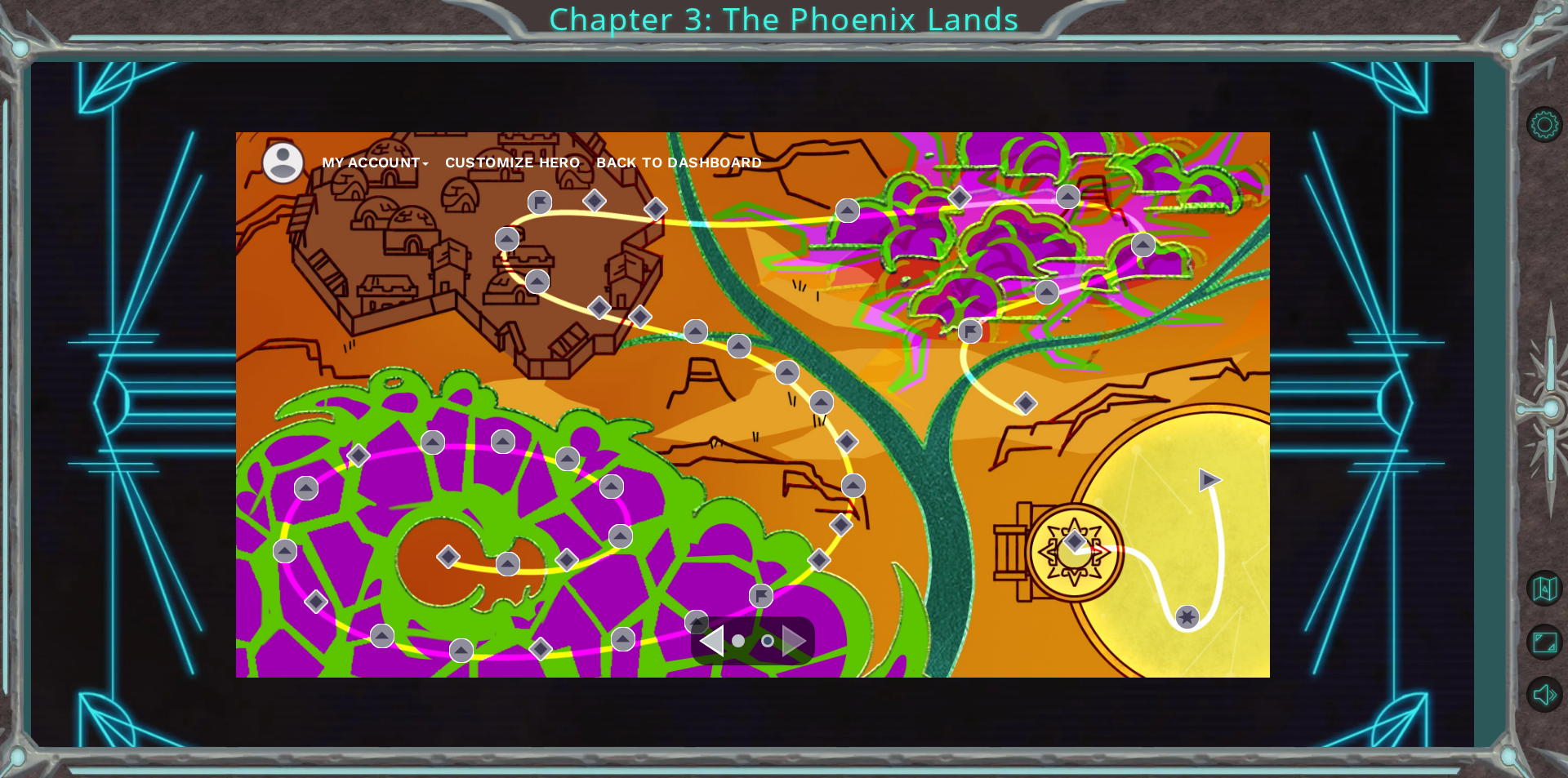 click at bounding box center (711, 641) 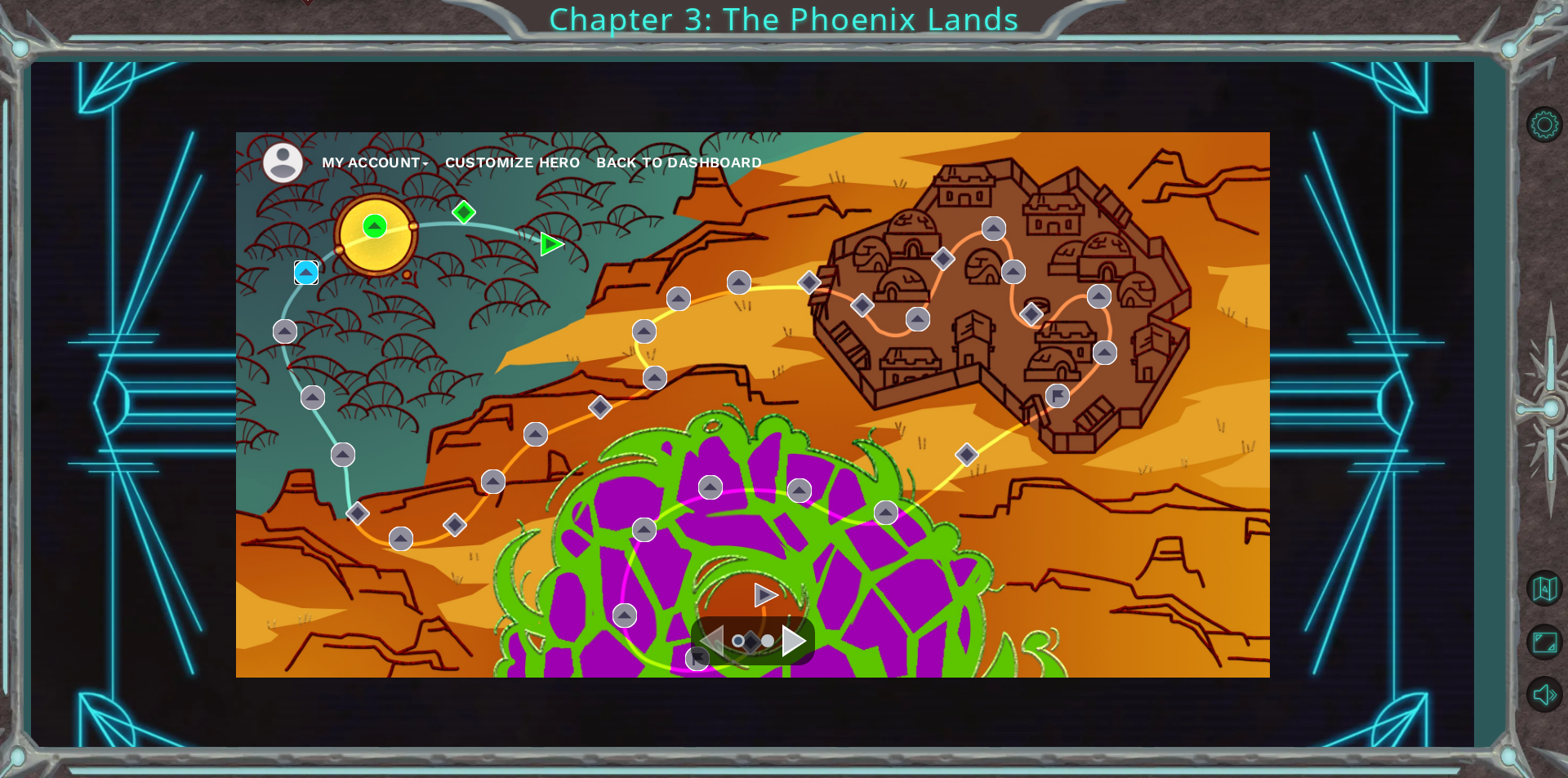 click at bounding box center (306, 273) 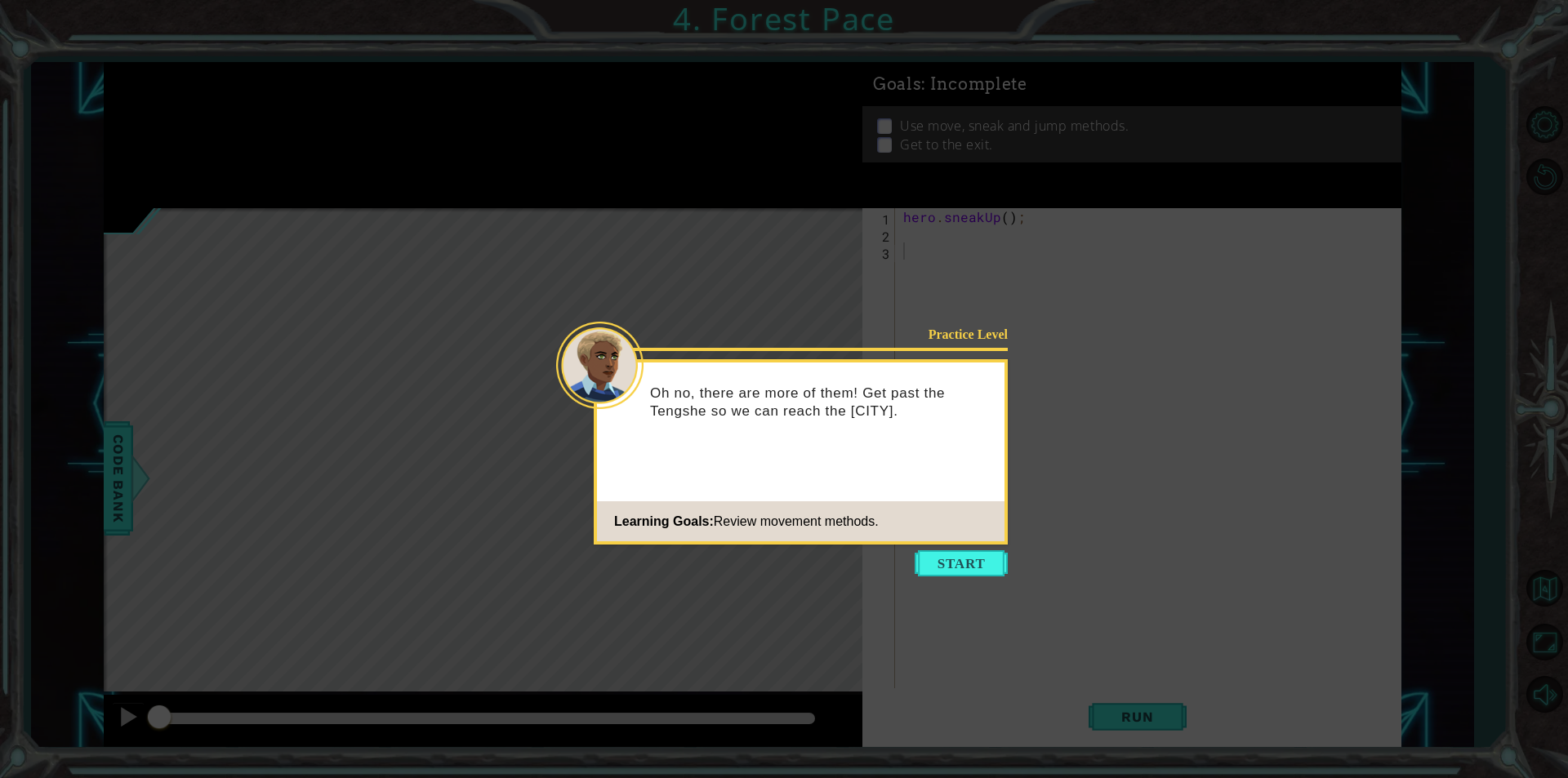 click 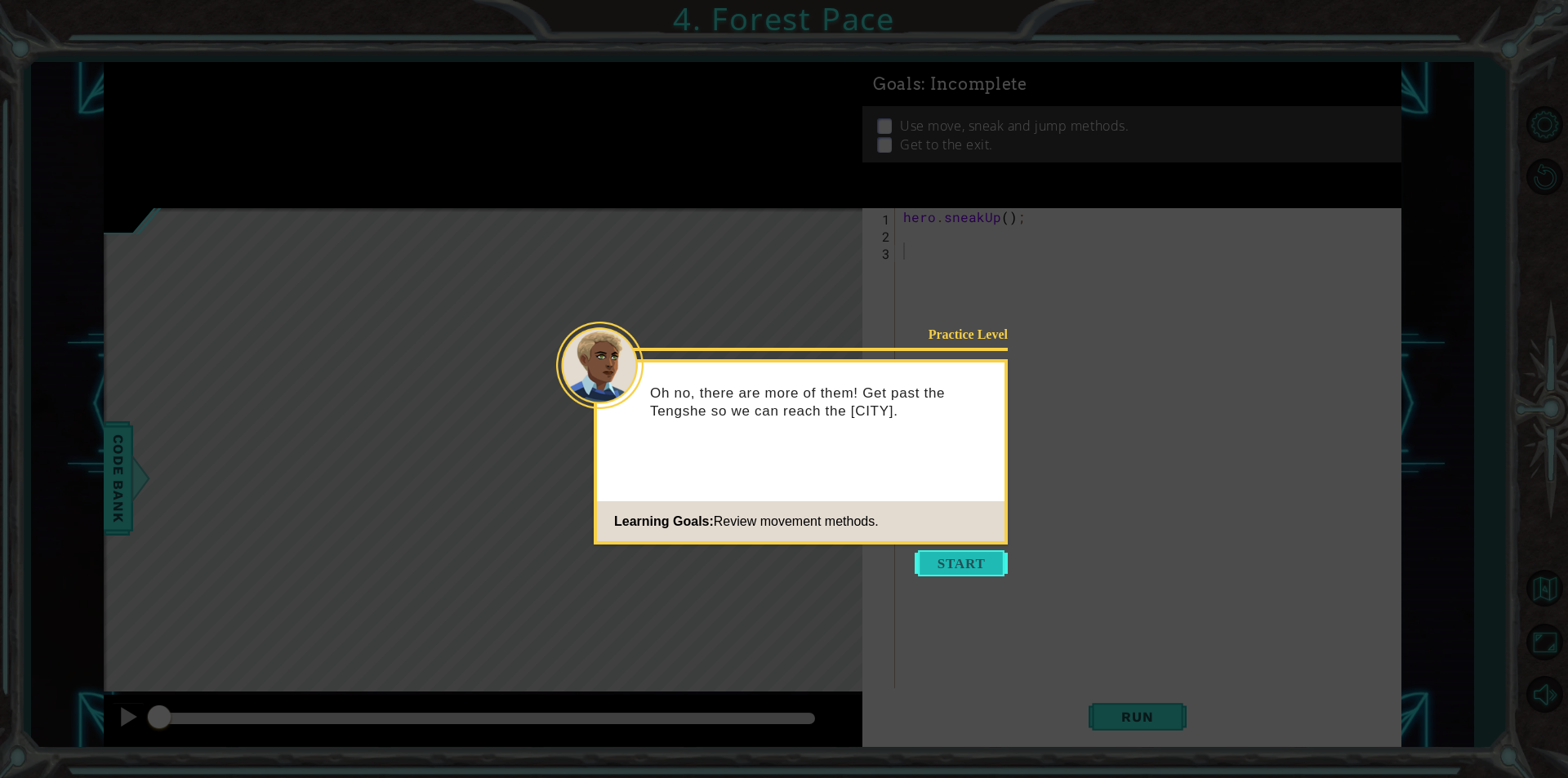 click at bounding box center (961, 563) 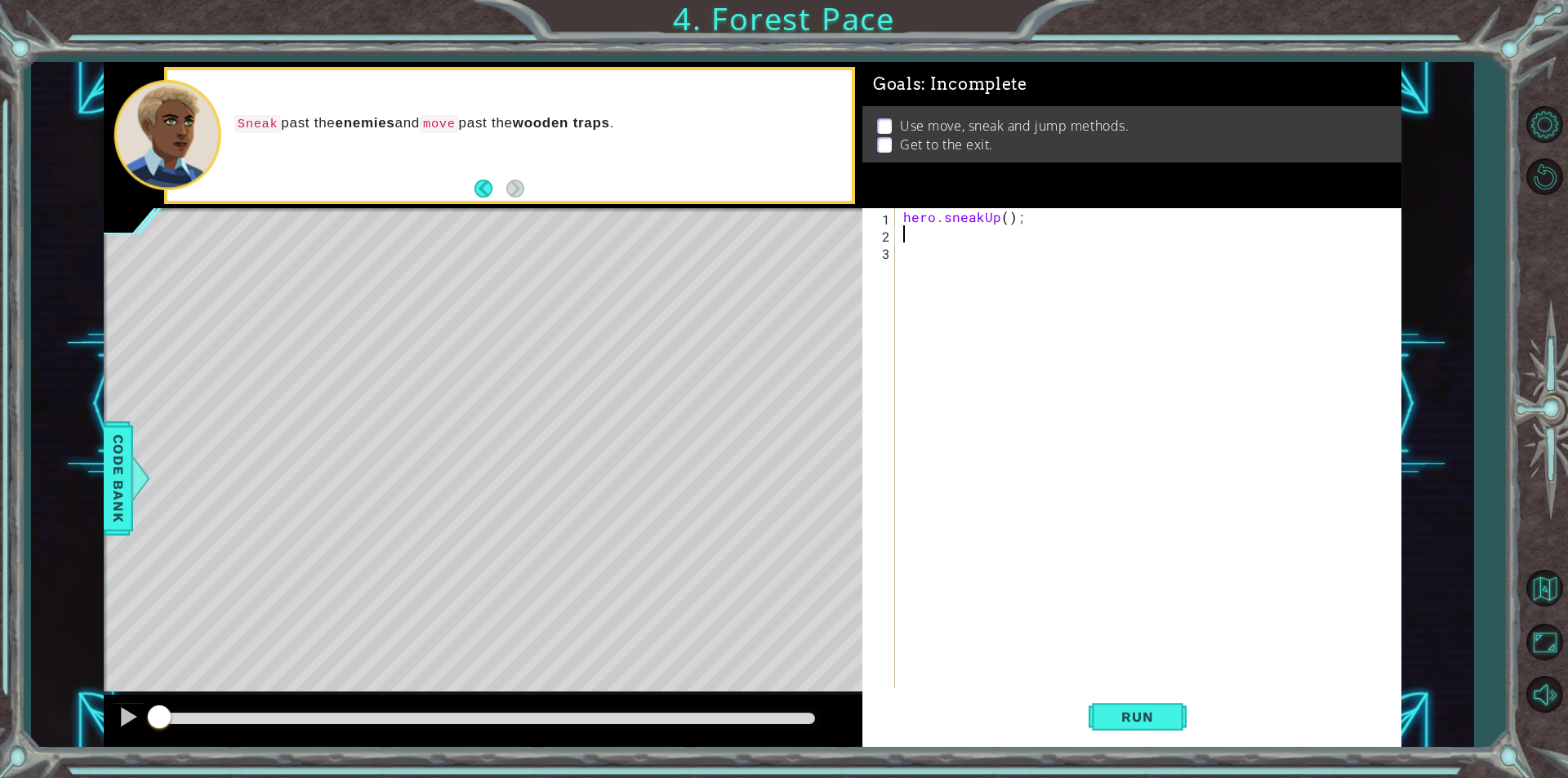 click on "hero . sneakUp ( ) ;" at bounding box center [1152, 465] 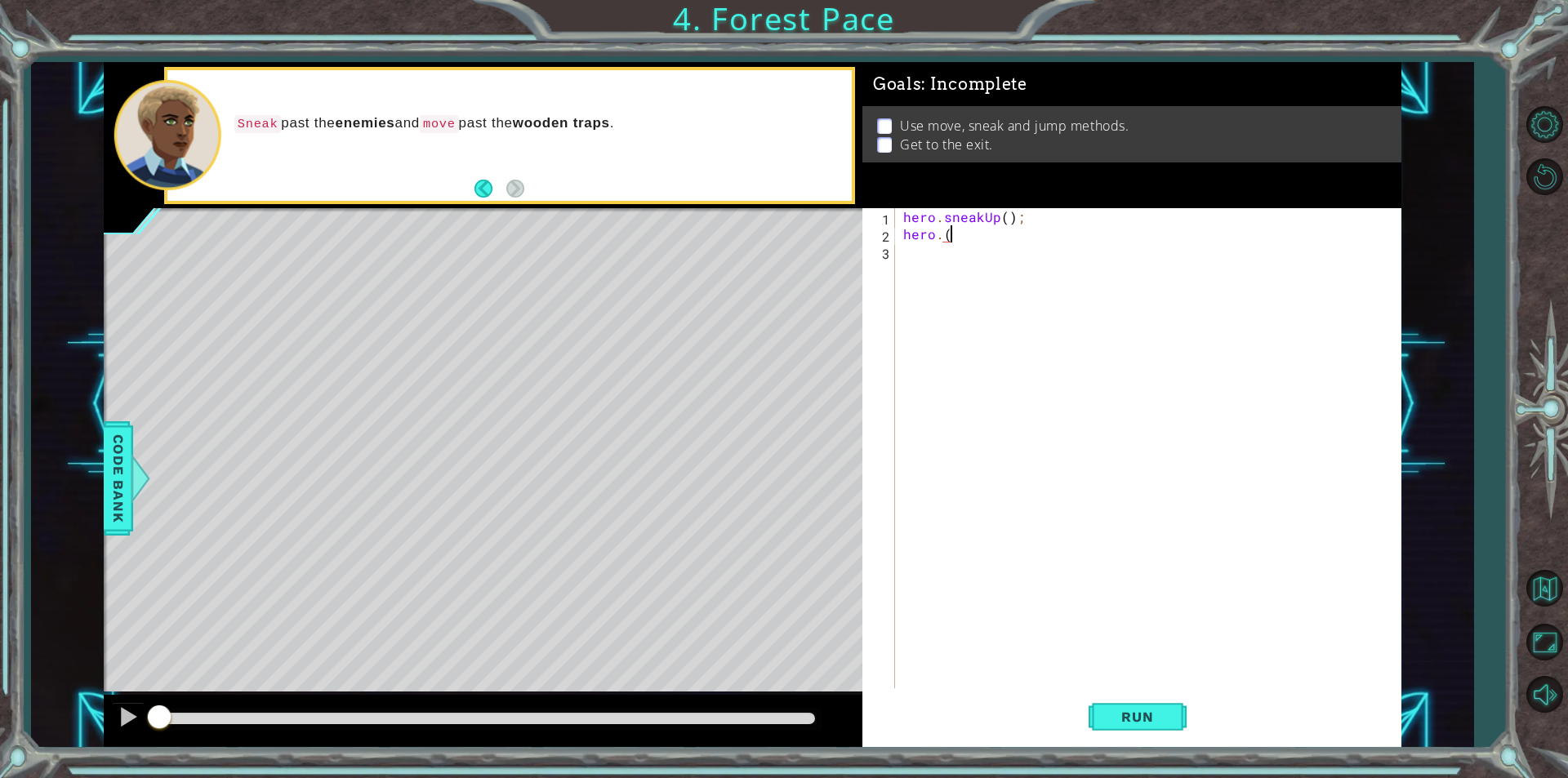 scroll, scrollTop: 0, scrollLeft: 2, axis: horizontal 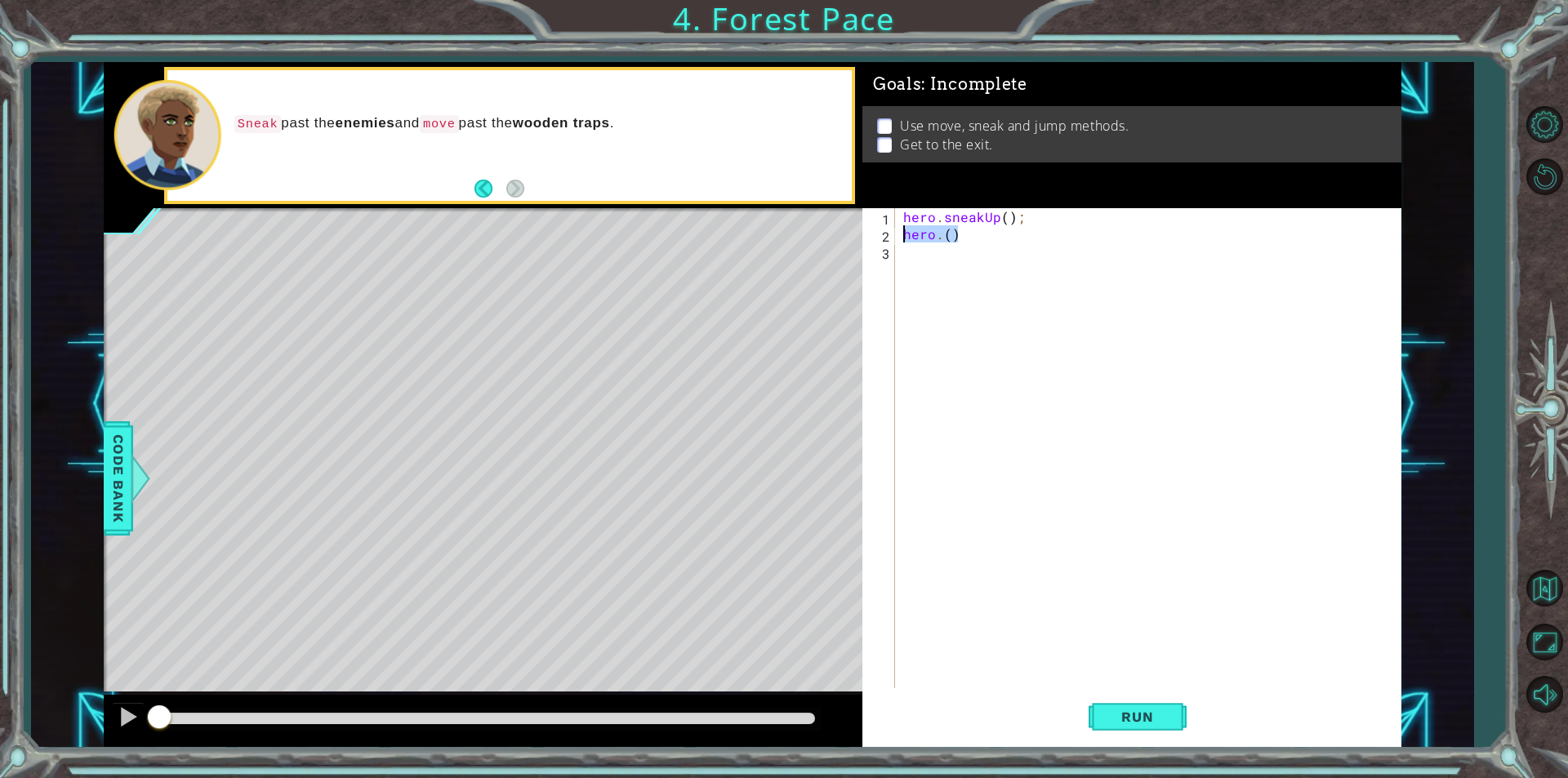 drag, startPoint x: 991, startPoint y: 238, endPoint x: 880, endPoint y: 242, distance: 111.07205 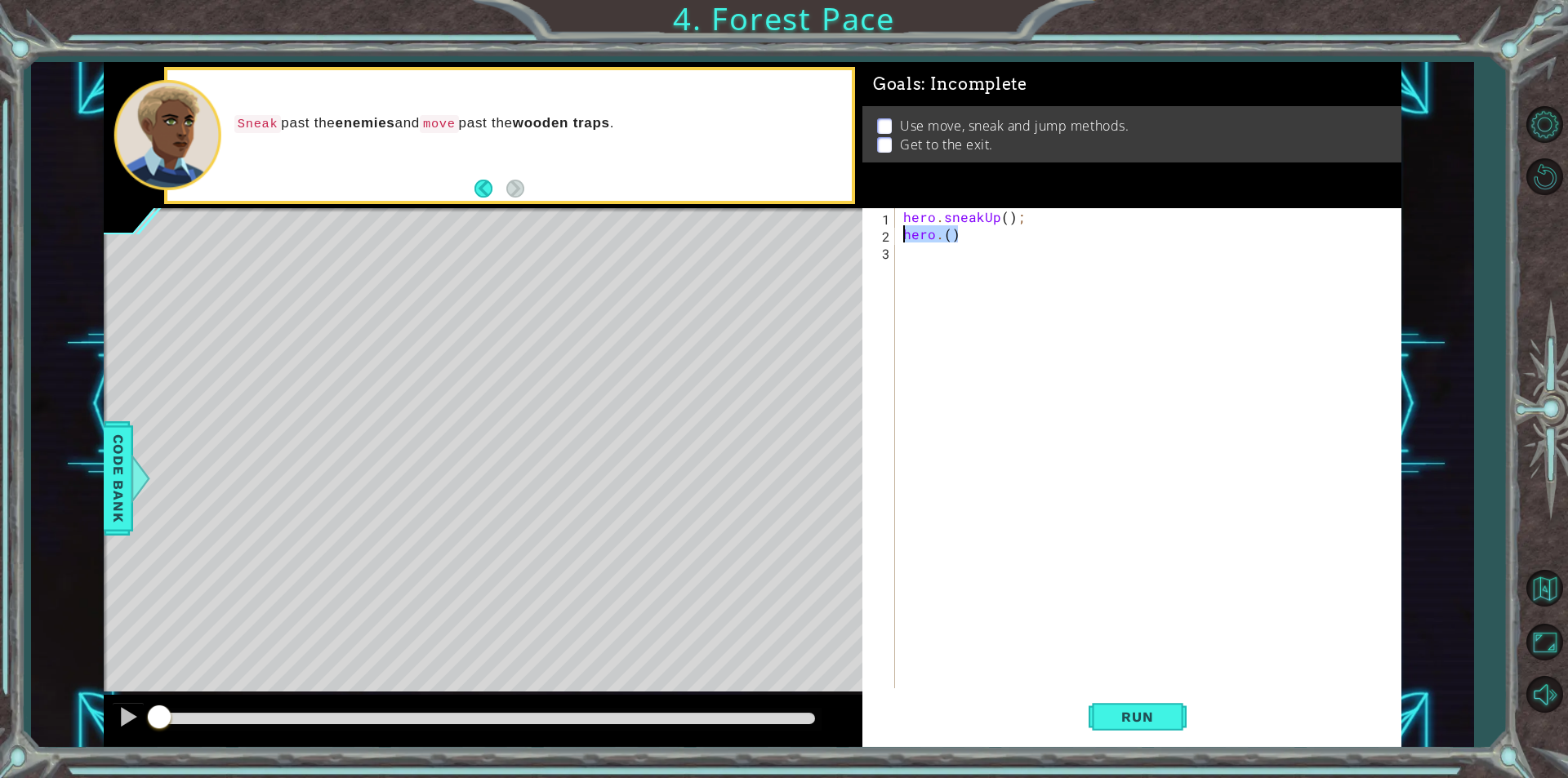 click on "hero . sneakUp ( ) ; hero . ( )" at bounding box center (1148, 448) 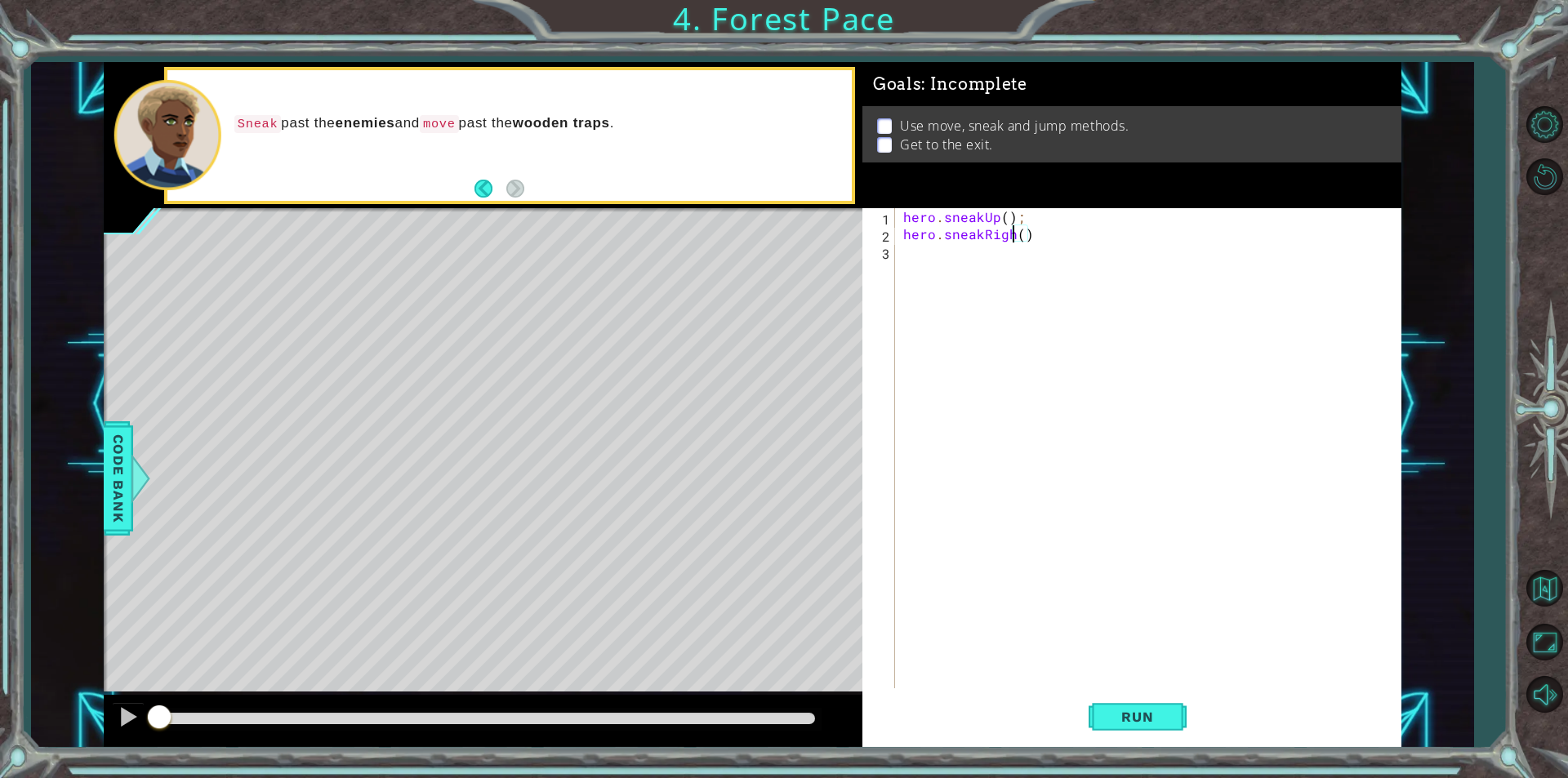 scroll, scrollTop: 0, scrollLeft: 7, axis: horizontal 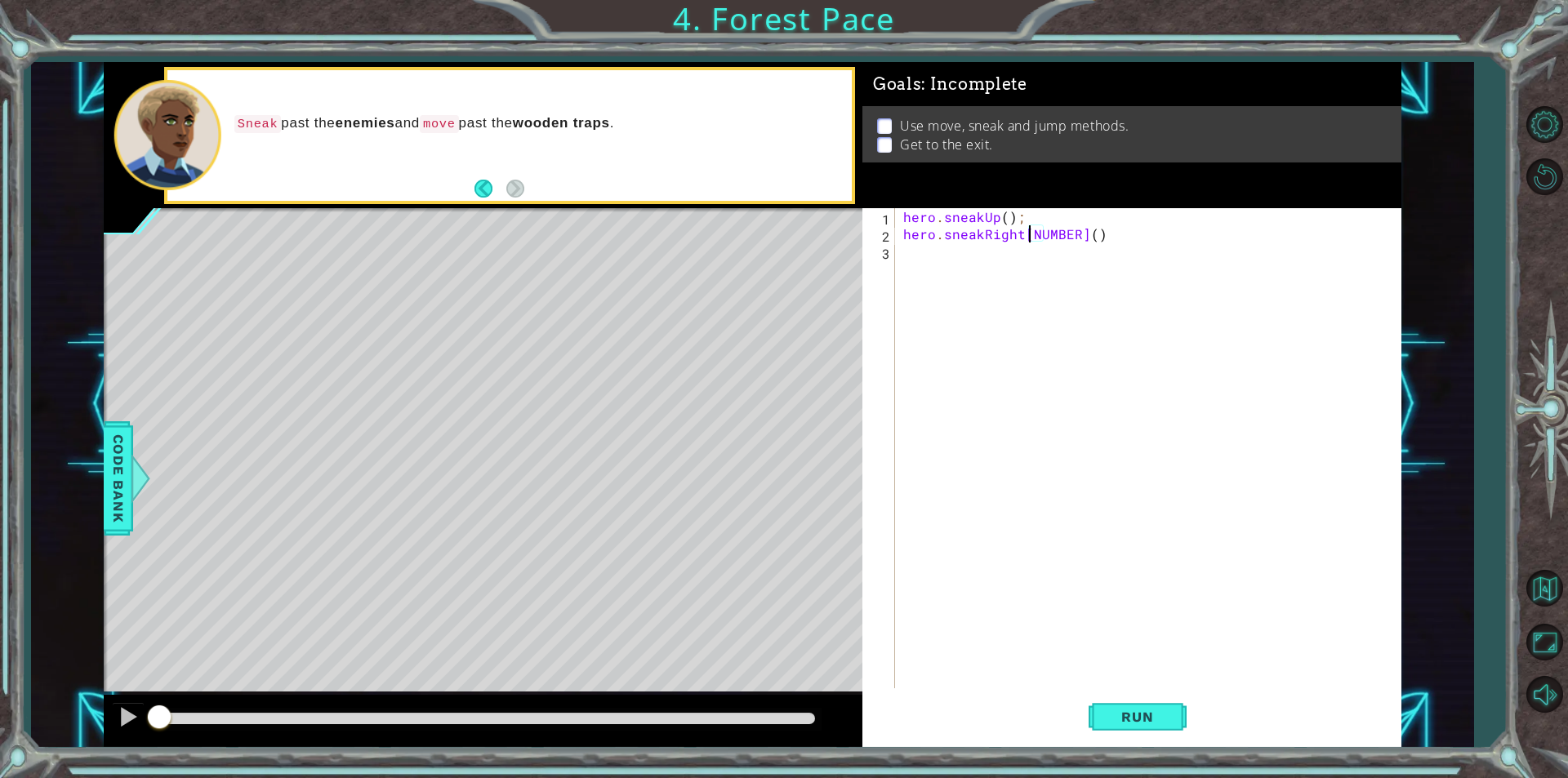 type on "hero.sneakRight()" 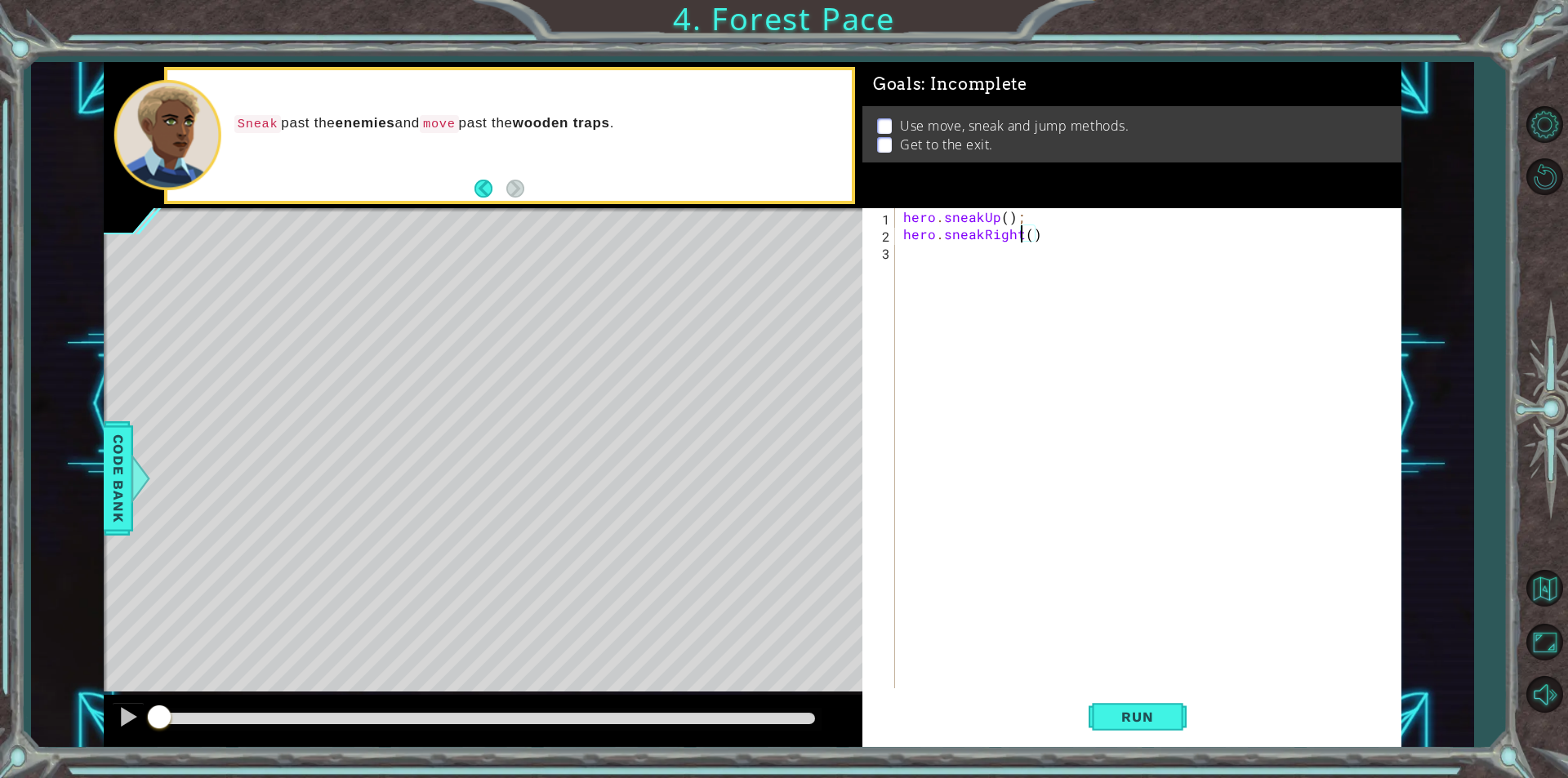 scroll, scrollTop: 0, scrollLeft: 0, axis: both 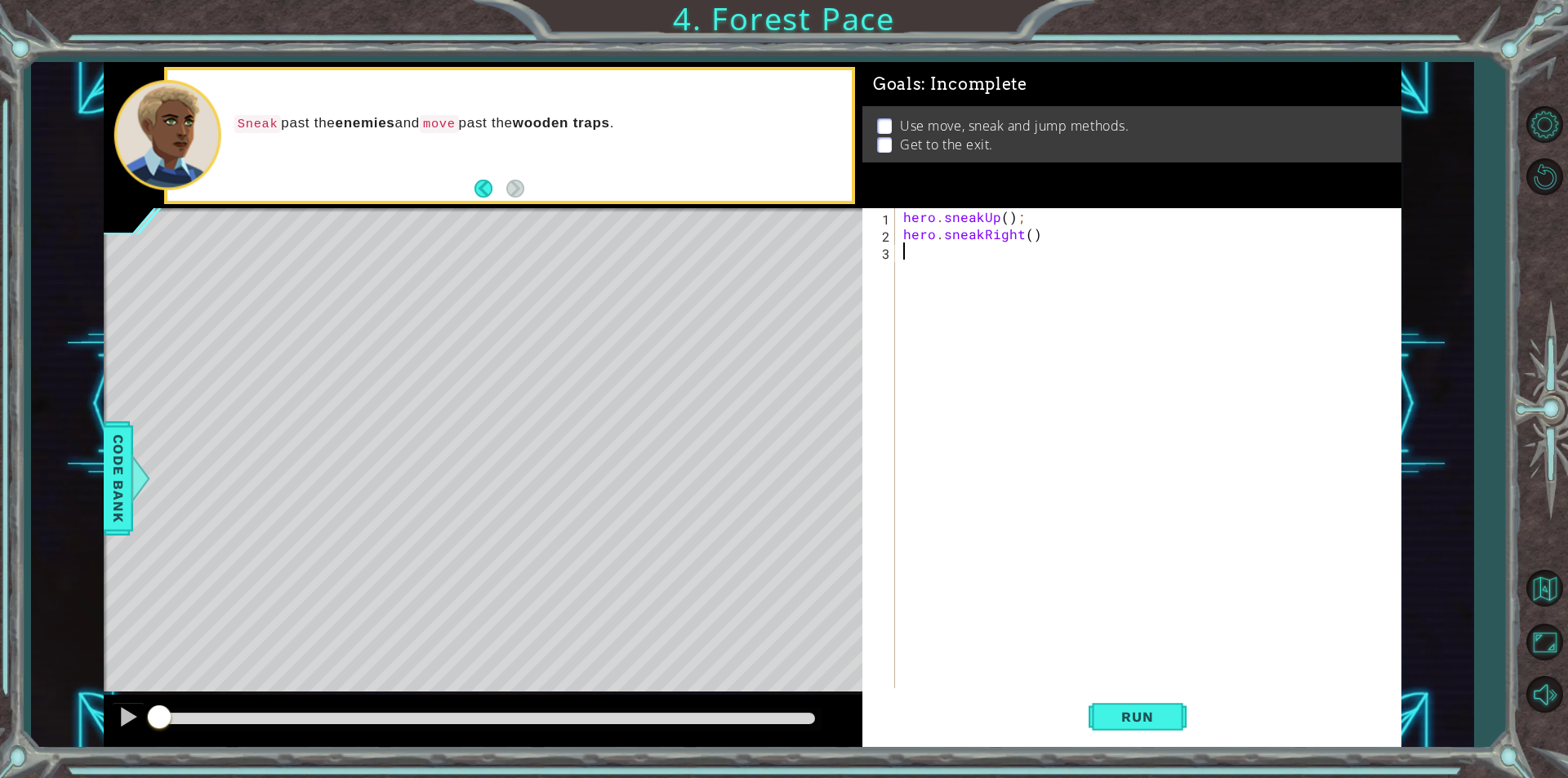 type on "2" 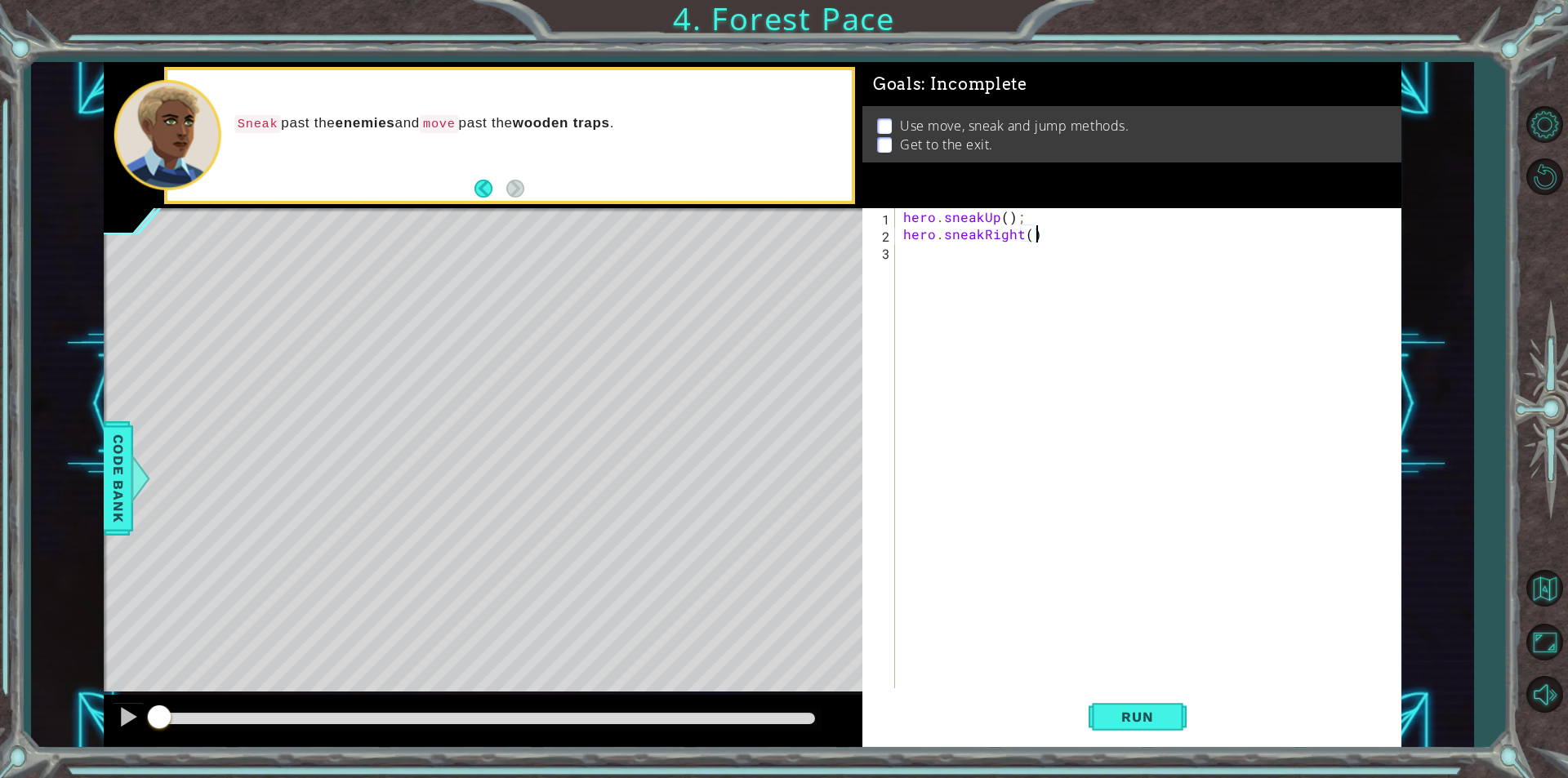 scroll, scrollTop: 0, scrollLeft: 7, axis: horizontal 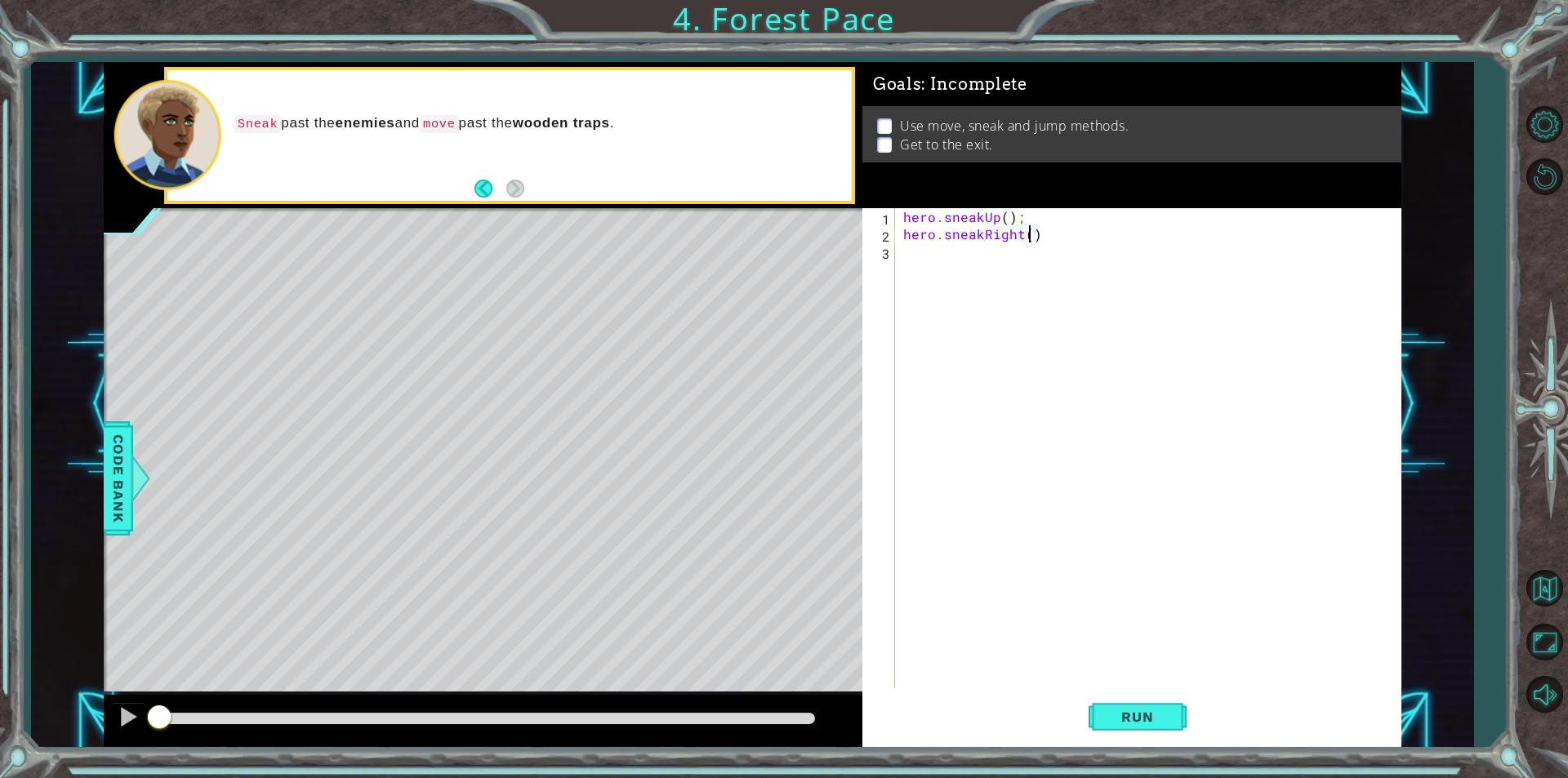 type on "hero.sneakRight(2)" 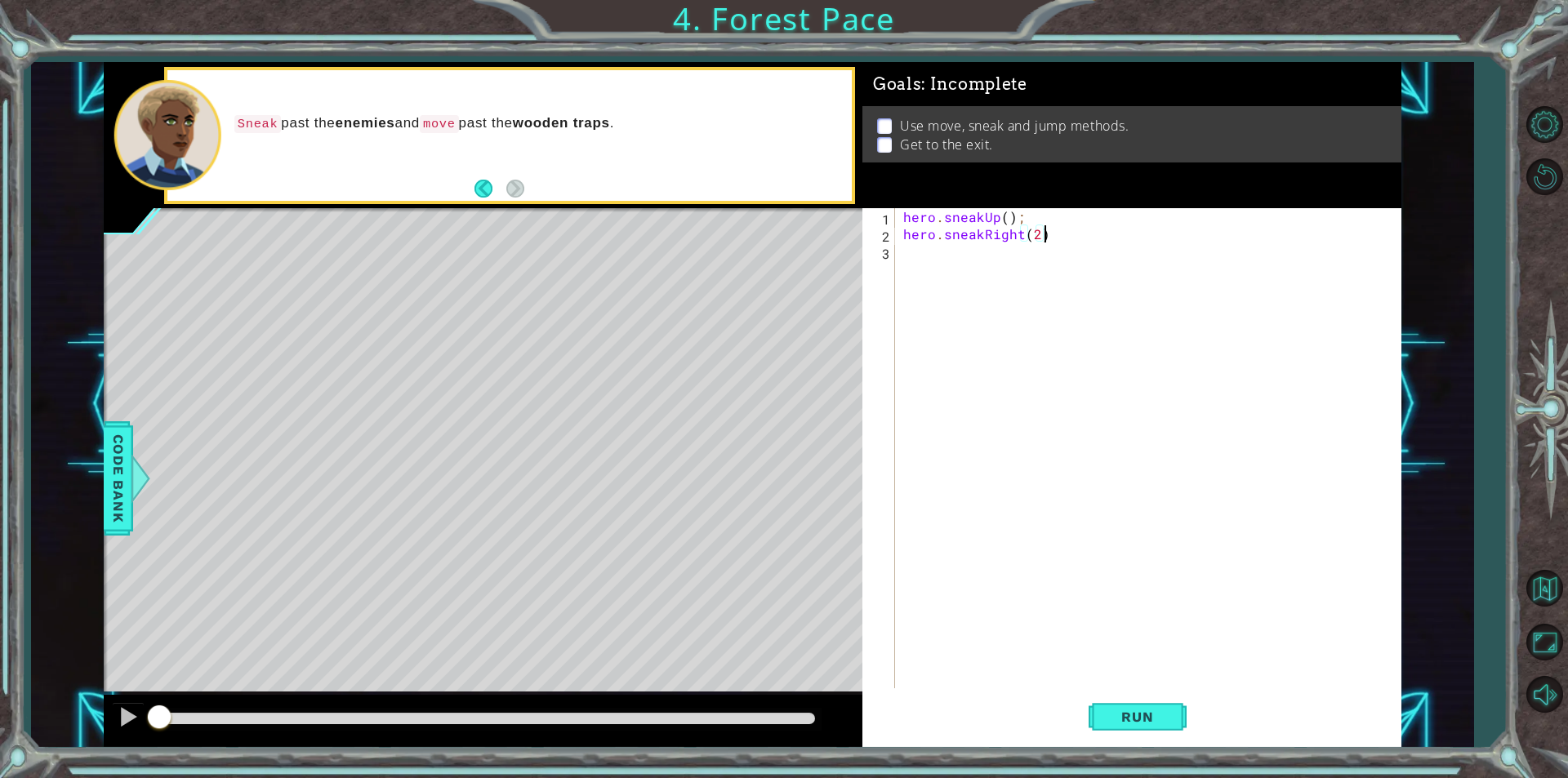 scroll, scrollTop: 0, scrollLeft: 0, axis: both 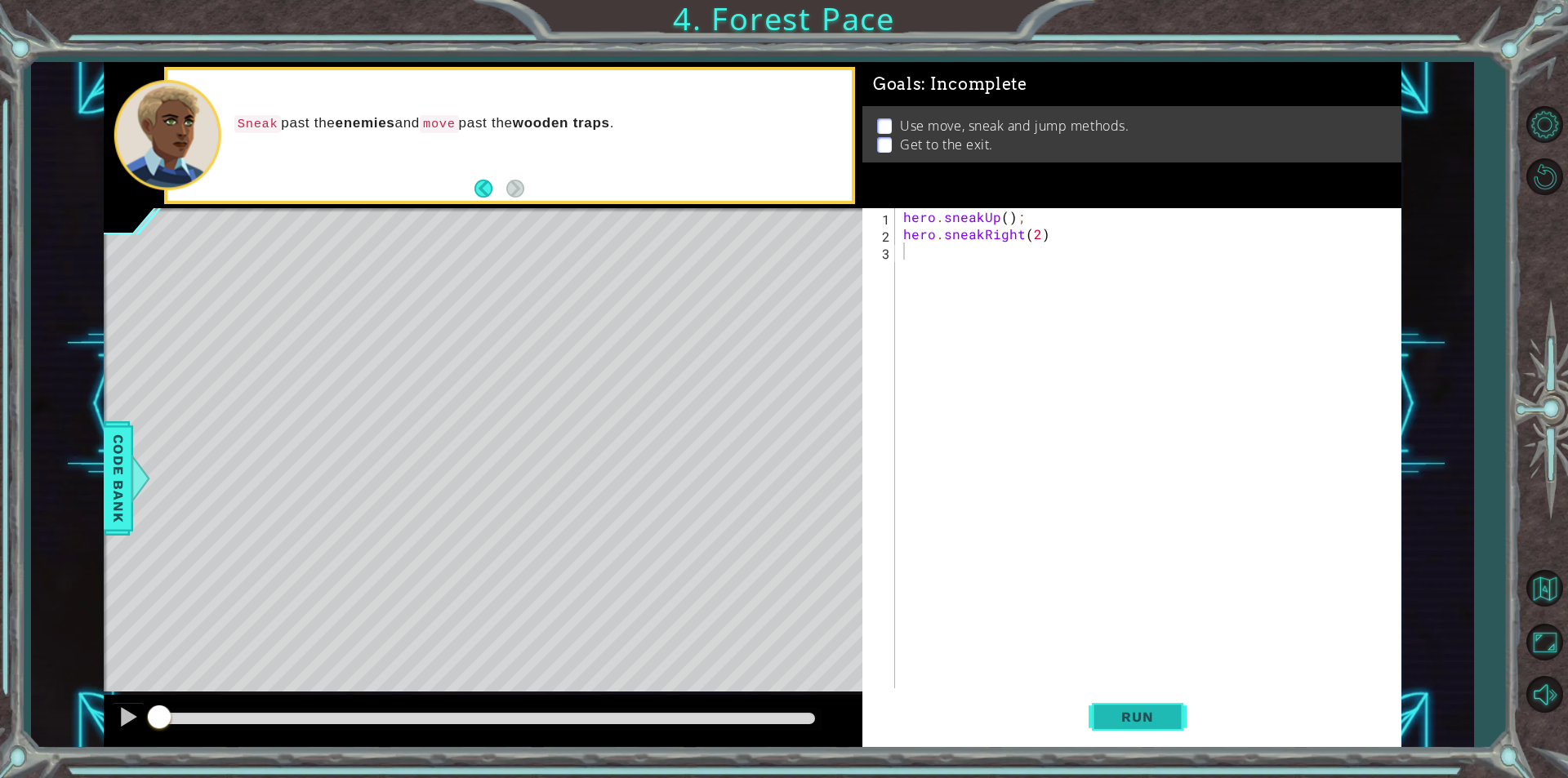 click on "Run" at bounding box center [1138, 717] 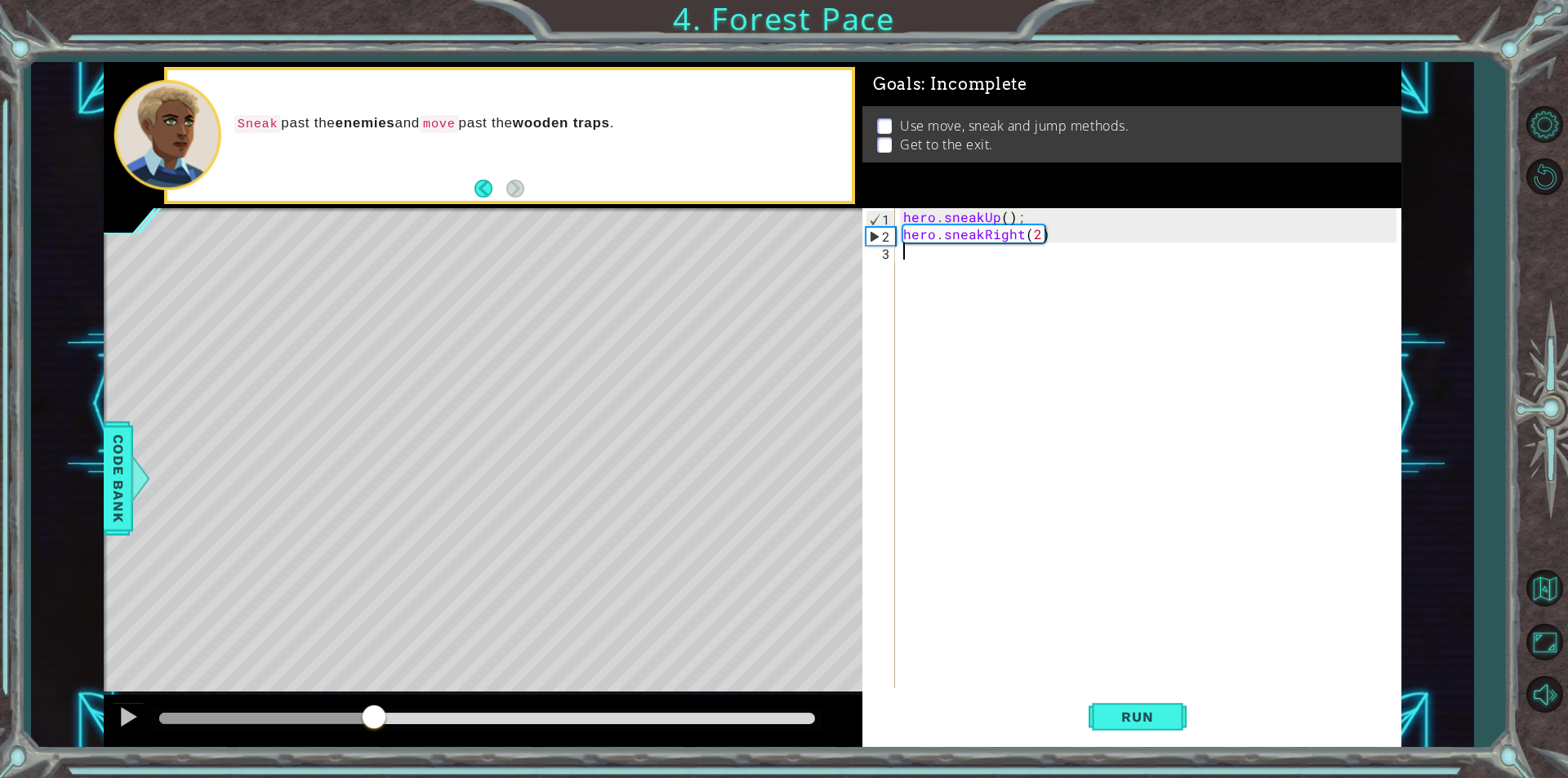 click at bounding box center (487, 718) 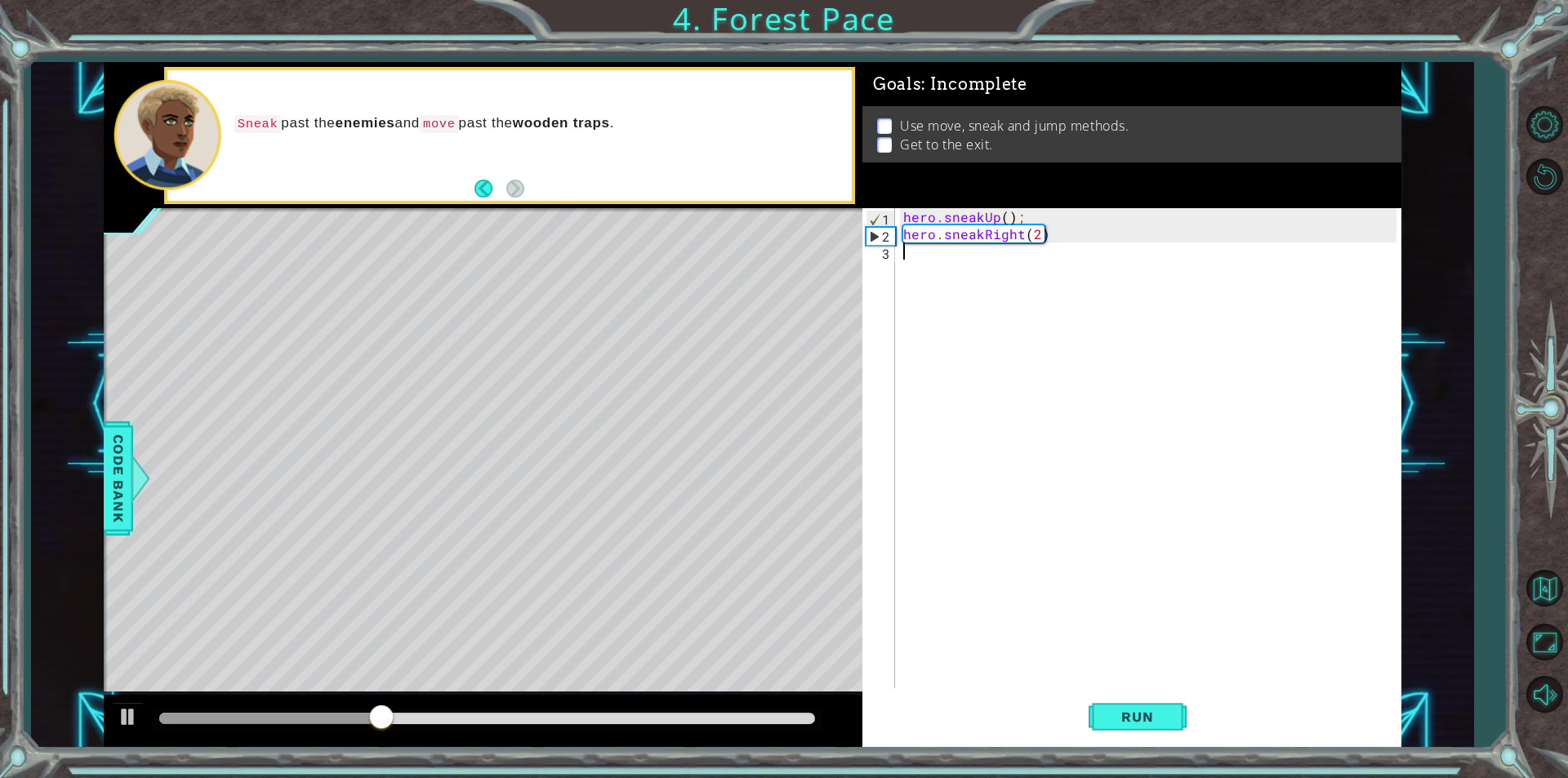 drag, startPoint x: 381, startPoint y: 718, endPoint x: 421, endPoint y: 718, distance: 40 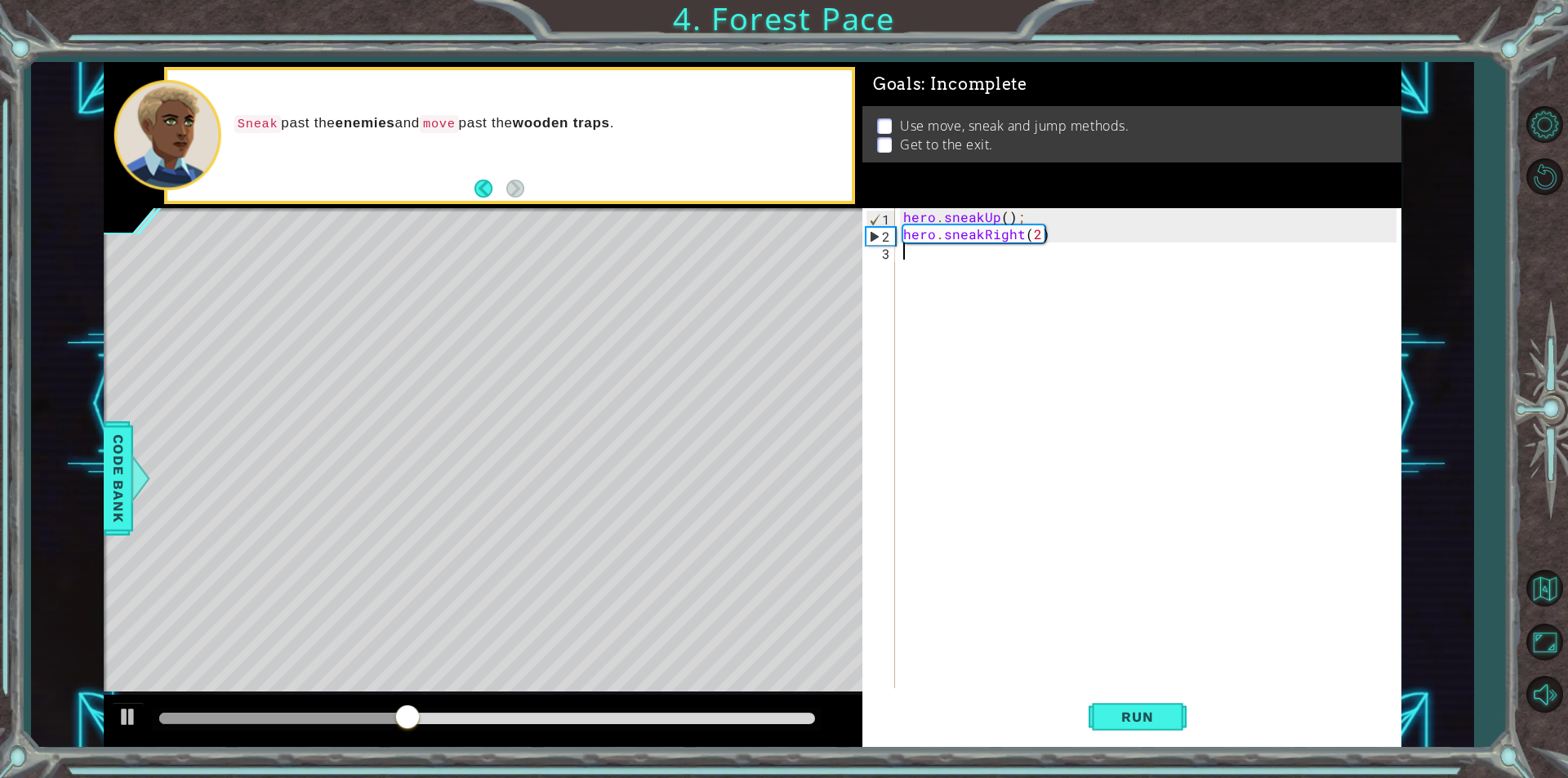 drag, startPoint x: 422, startPoint y: 719, endPoint x: 443, endPoint y: 719, distance: 21 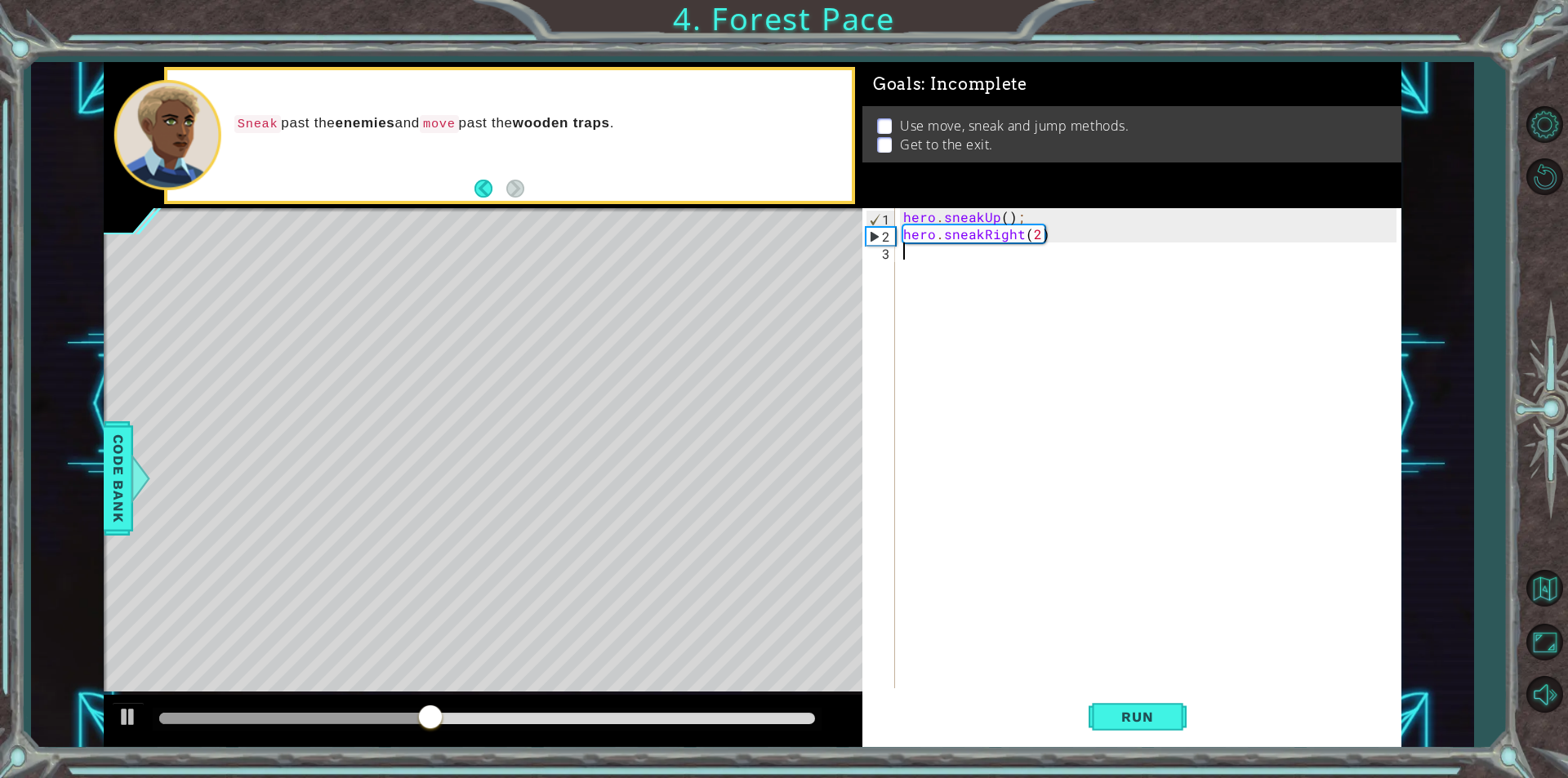 drag, startPoint x: 443, startPoint y: 719, endPoint x: 488, endPoint y: 718, distance: 45.01111 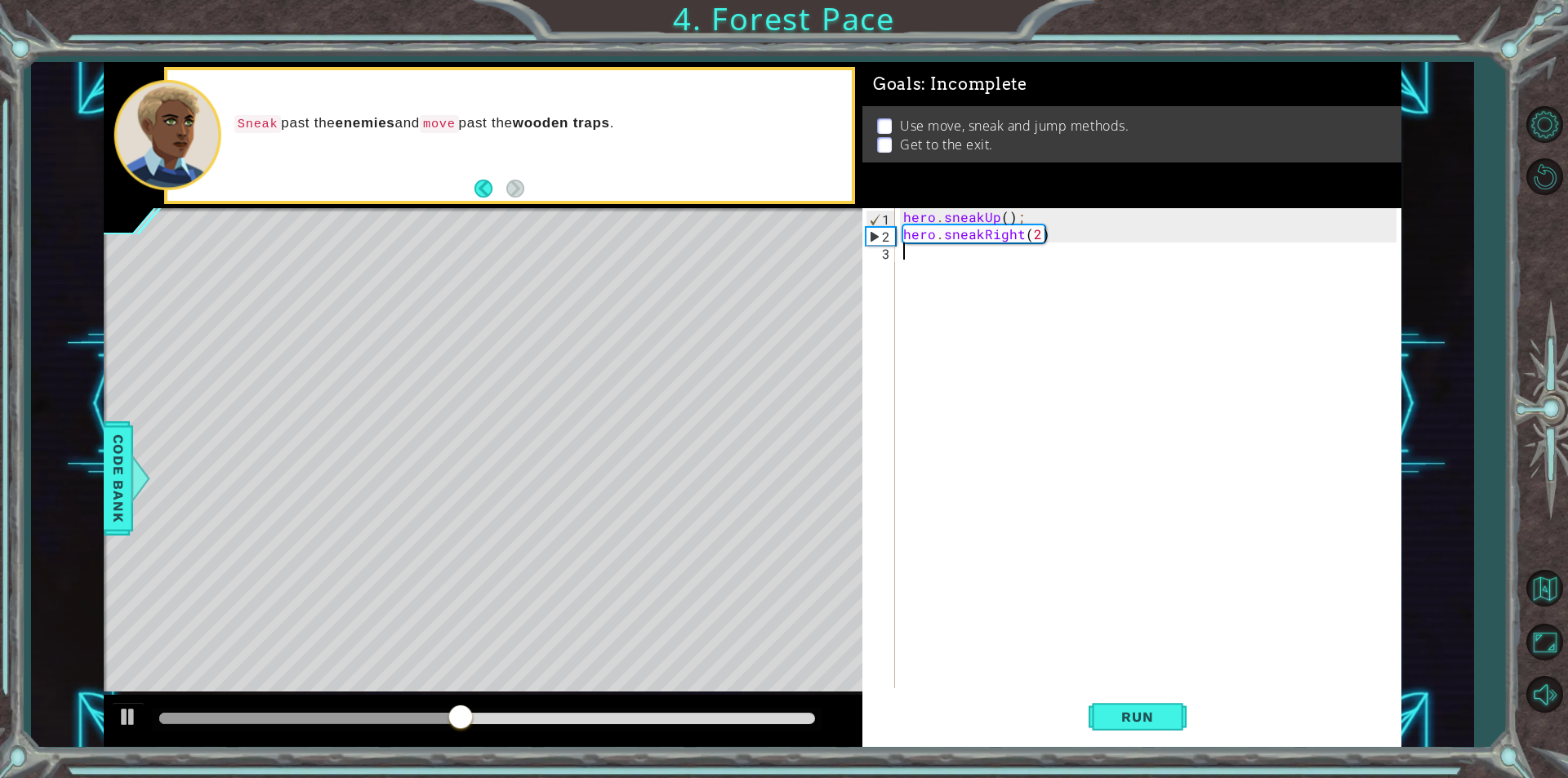 drag, startPoint x: 507, startPoint y: 718, endPoint x: 529, endPoint y: 710, distance: 23.4094 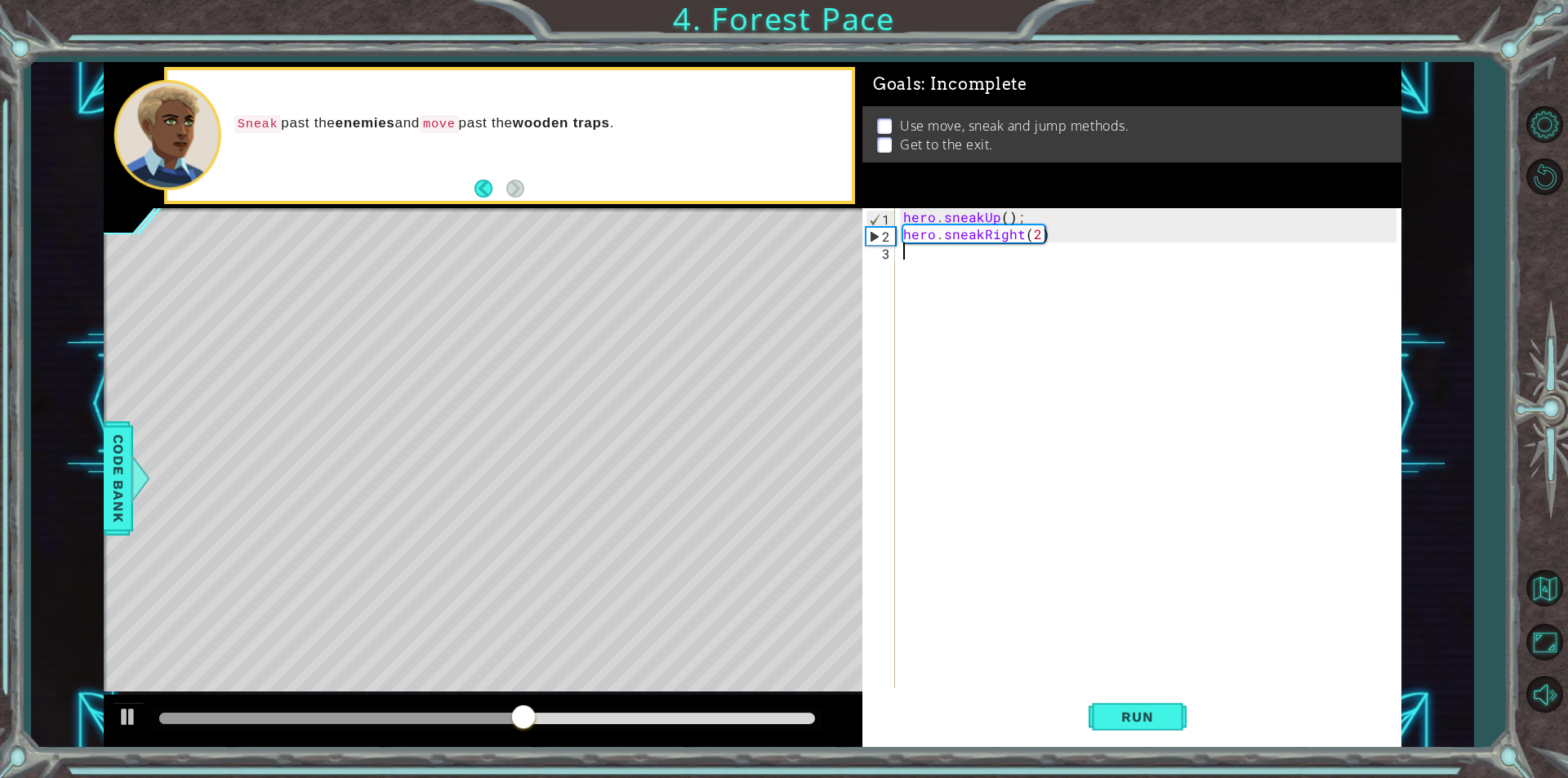 drag, startPoint x: 529, startPoint y: 710, endPoint x: 608, endPoint y: 712, distance: 79.025312 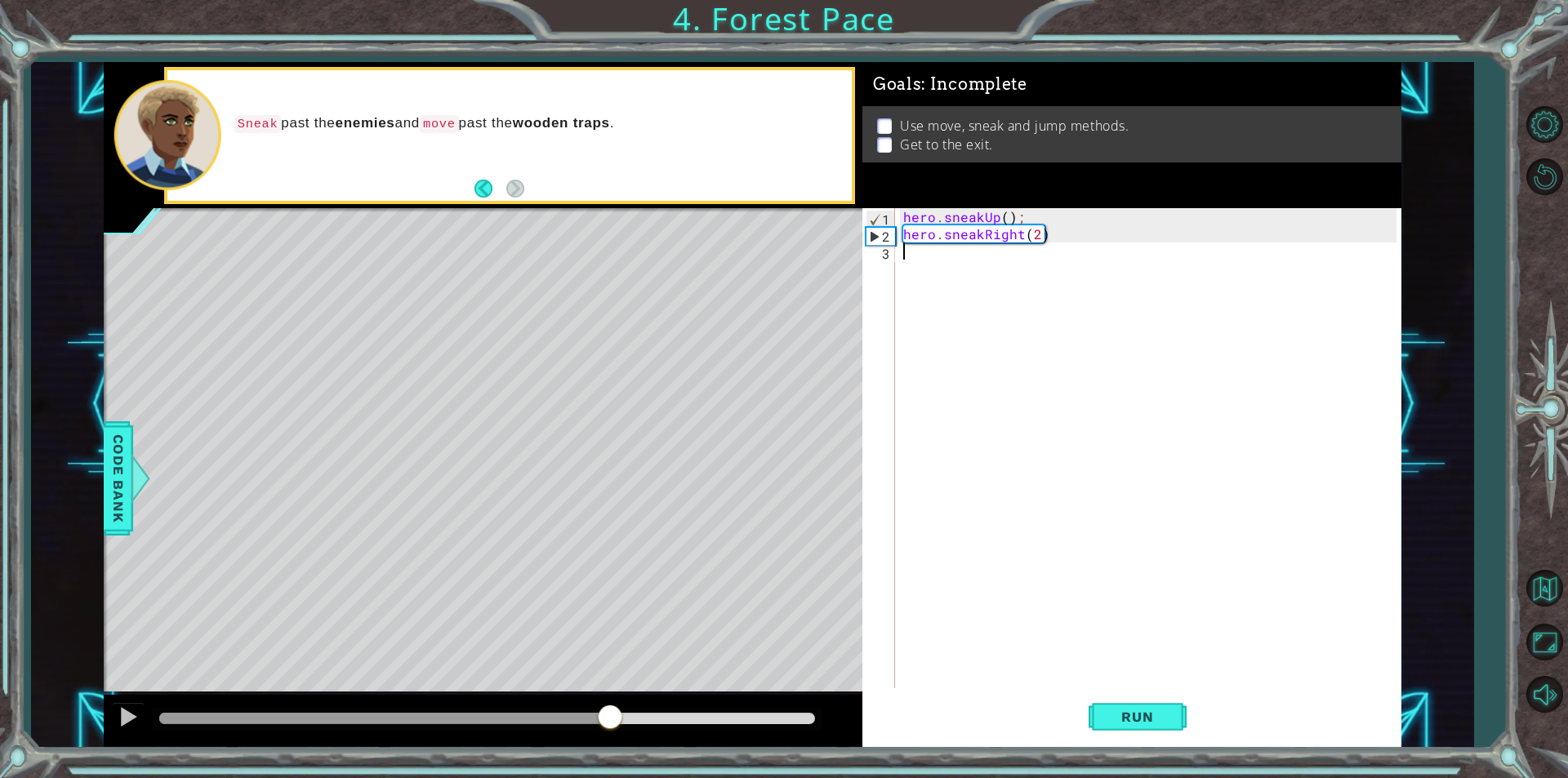 drag, startPoint x: 608, startPoint y: 712, endPoint x: 669, endPoint y: 719, distance: 61.40033 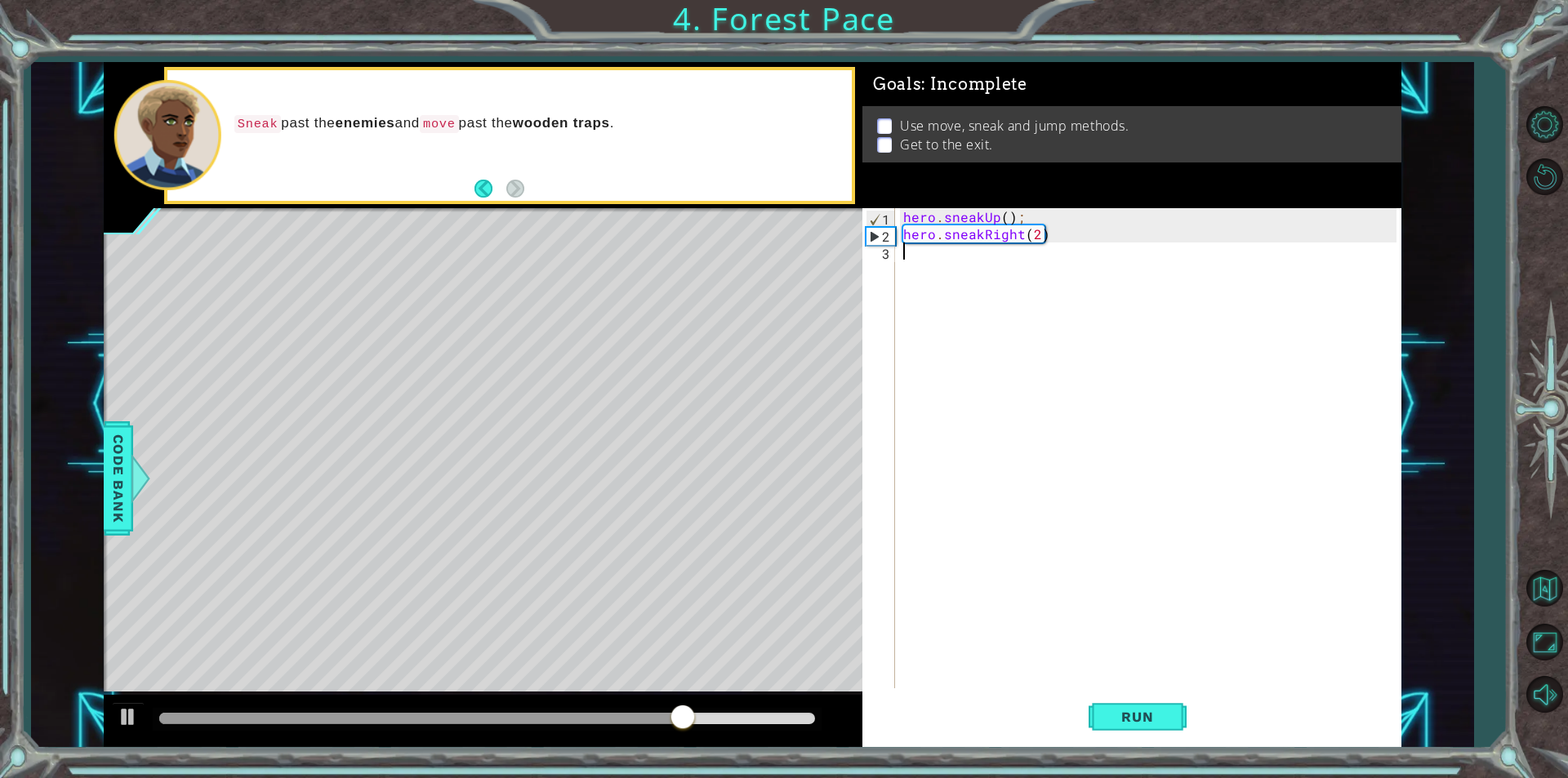 click at bounding box center [683, 718] 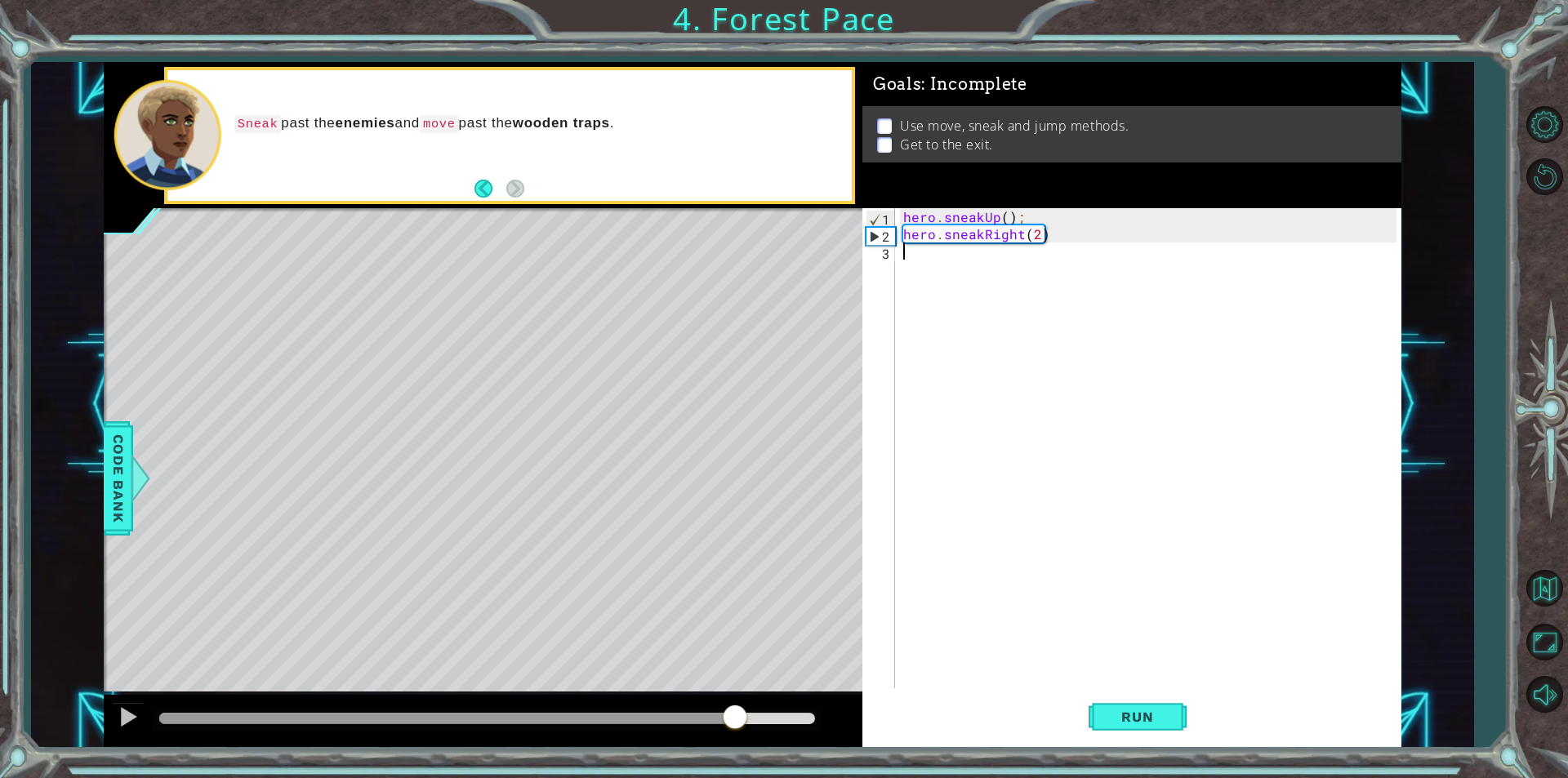 drag, startPoint x: 735, startPoint y: 719, endPoint x: 760, endPoint y: 719, distance: 25 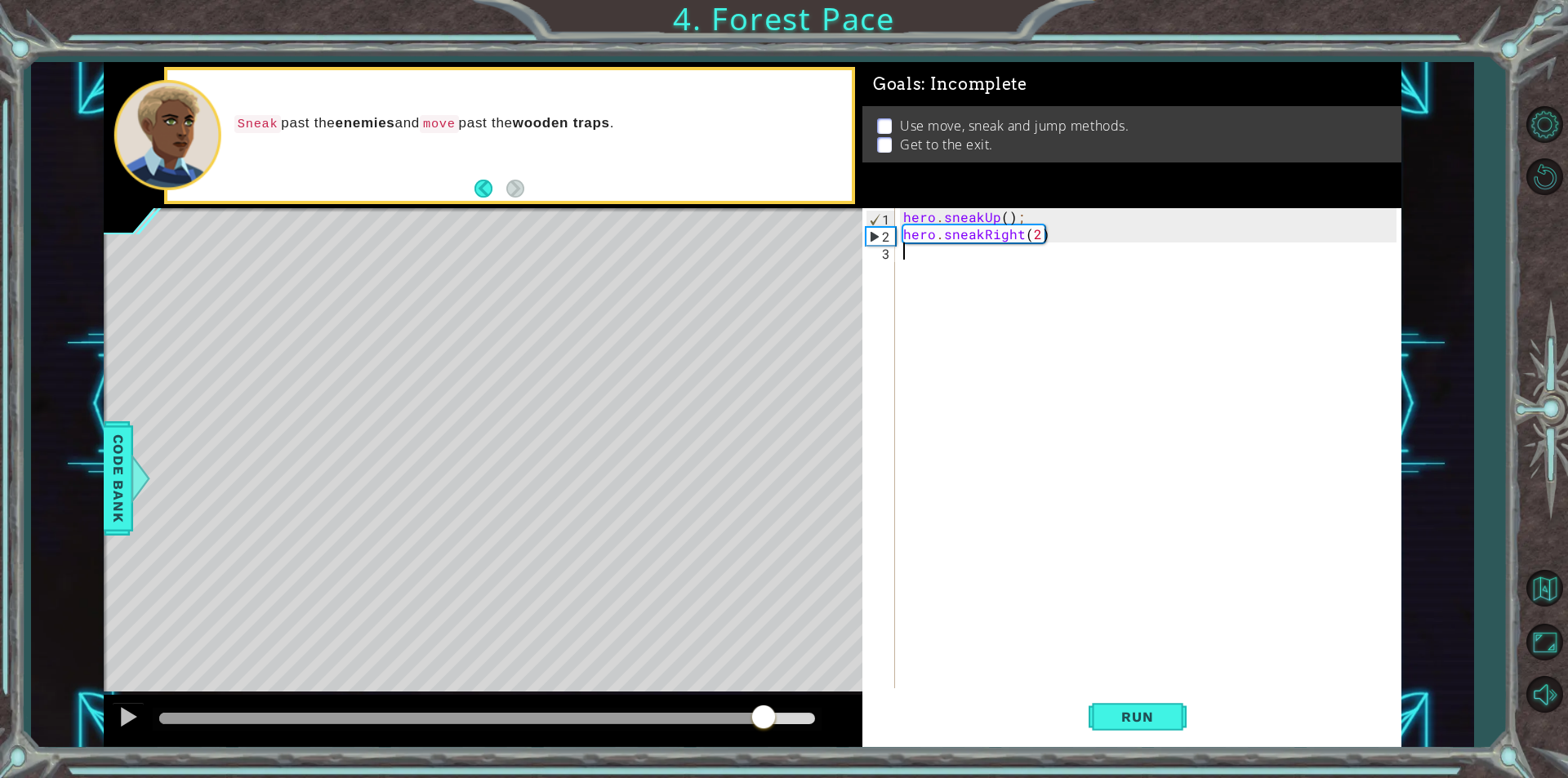 drag, startPoint x: 760, startPoint y: 719, endPoint x: 789, endPoint y: 718, distance: 29.017236 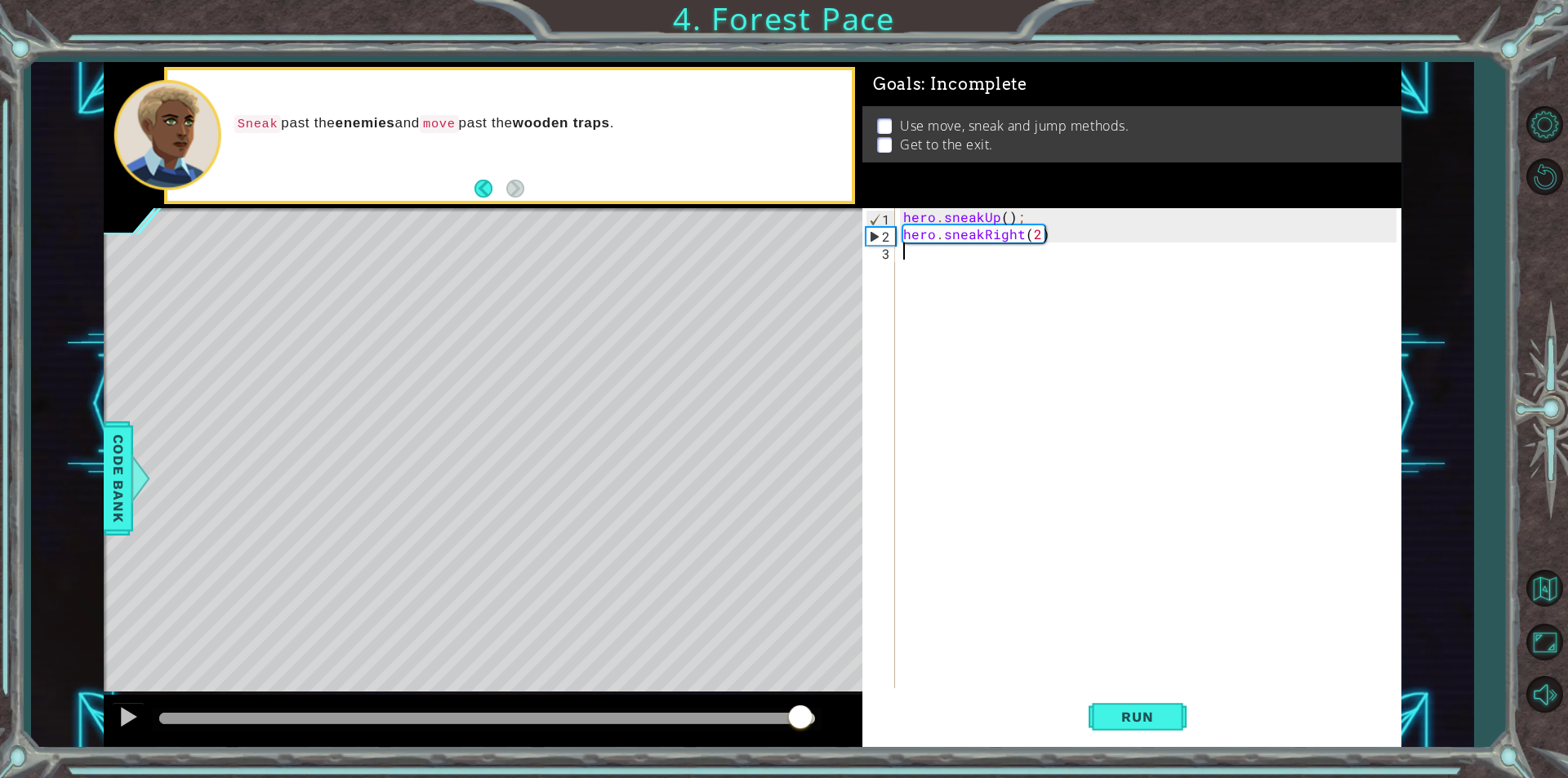 drag, startPoint x: 801, startPoint y: 718, endPoint x: 863, endPoint y: 710, distance: 62.514 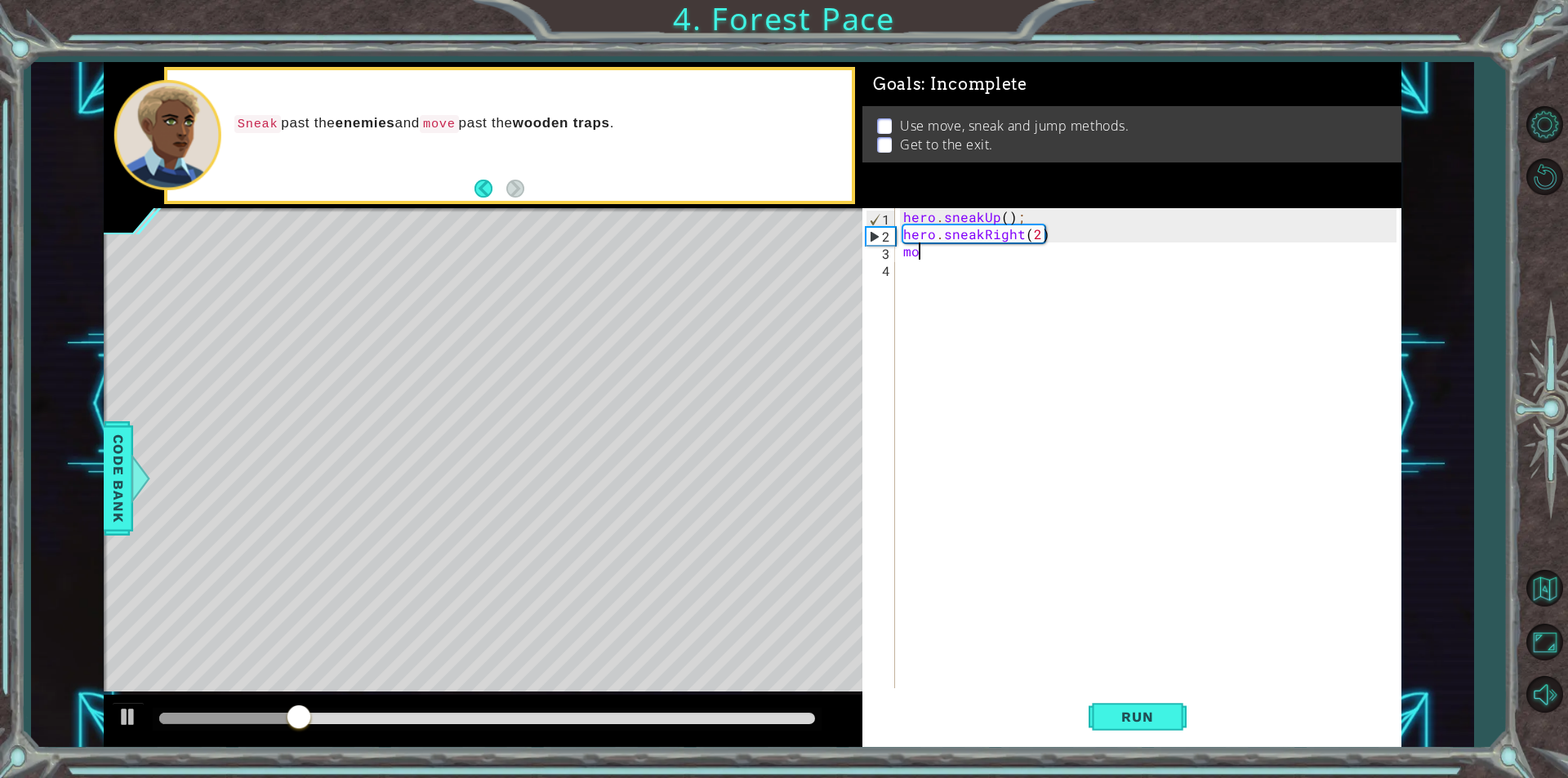 type on "m" 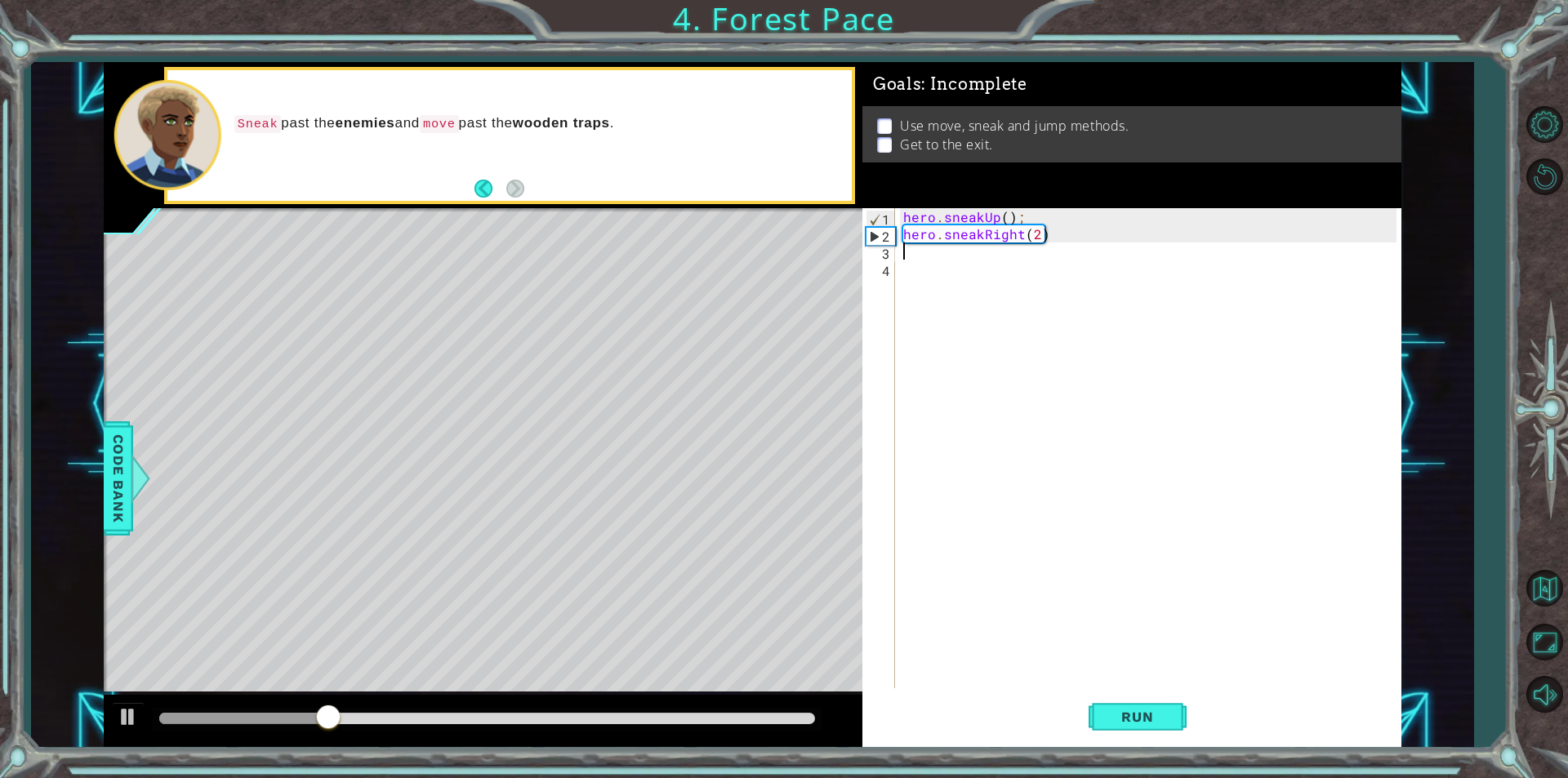 paste on "hero.()" 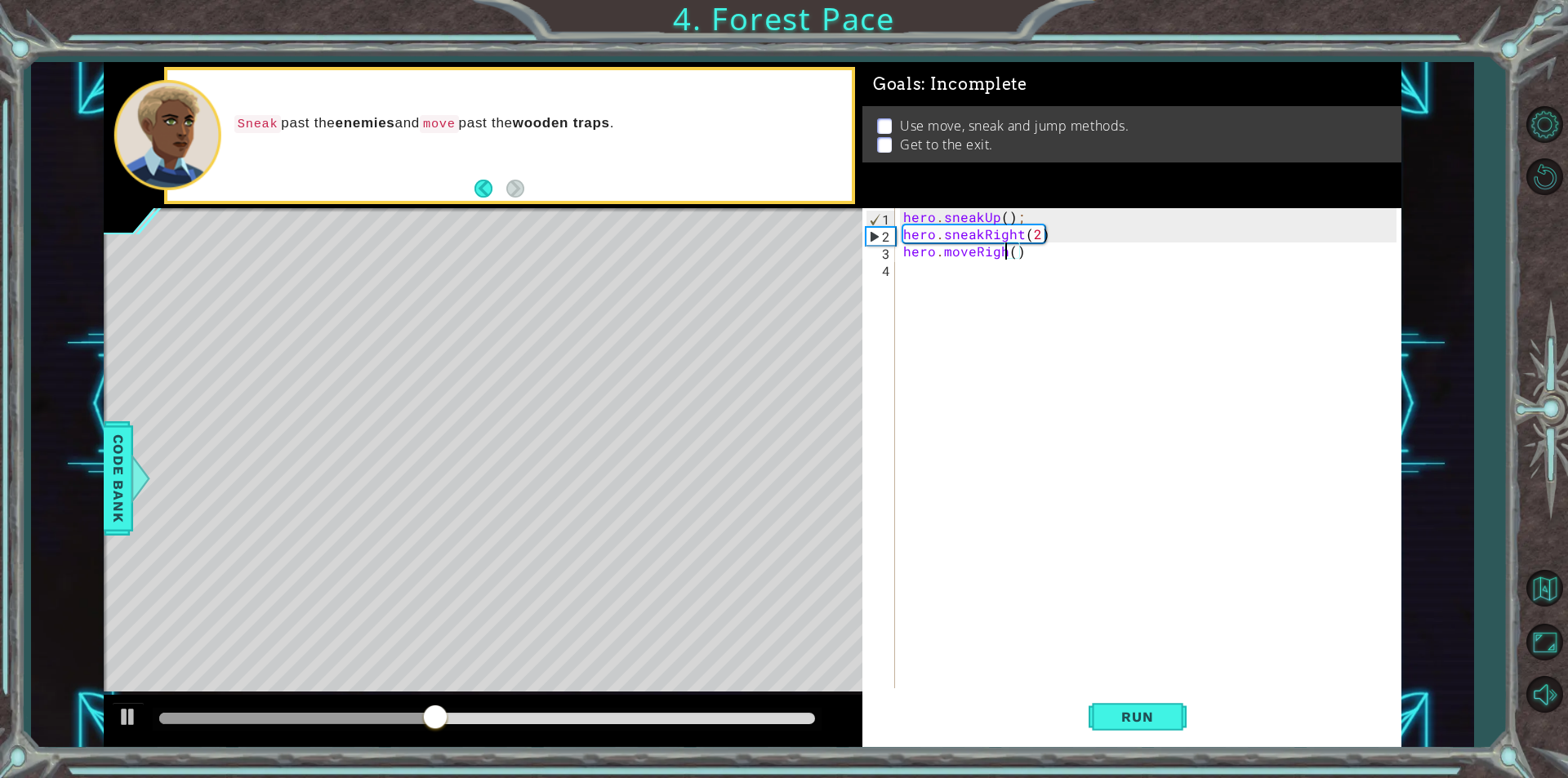 scroll, scrollTop: 0, scrollLeft: 7, axis: horizontal 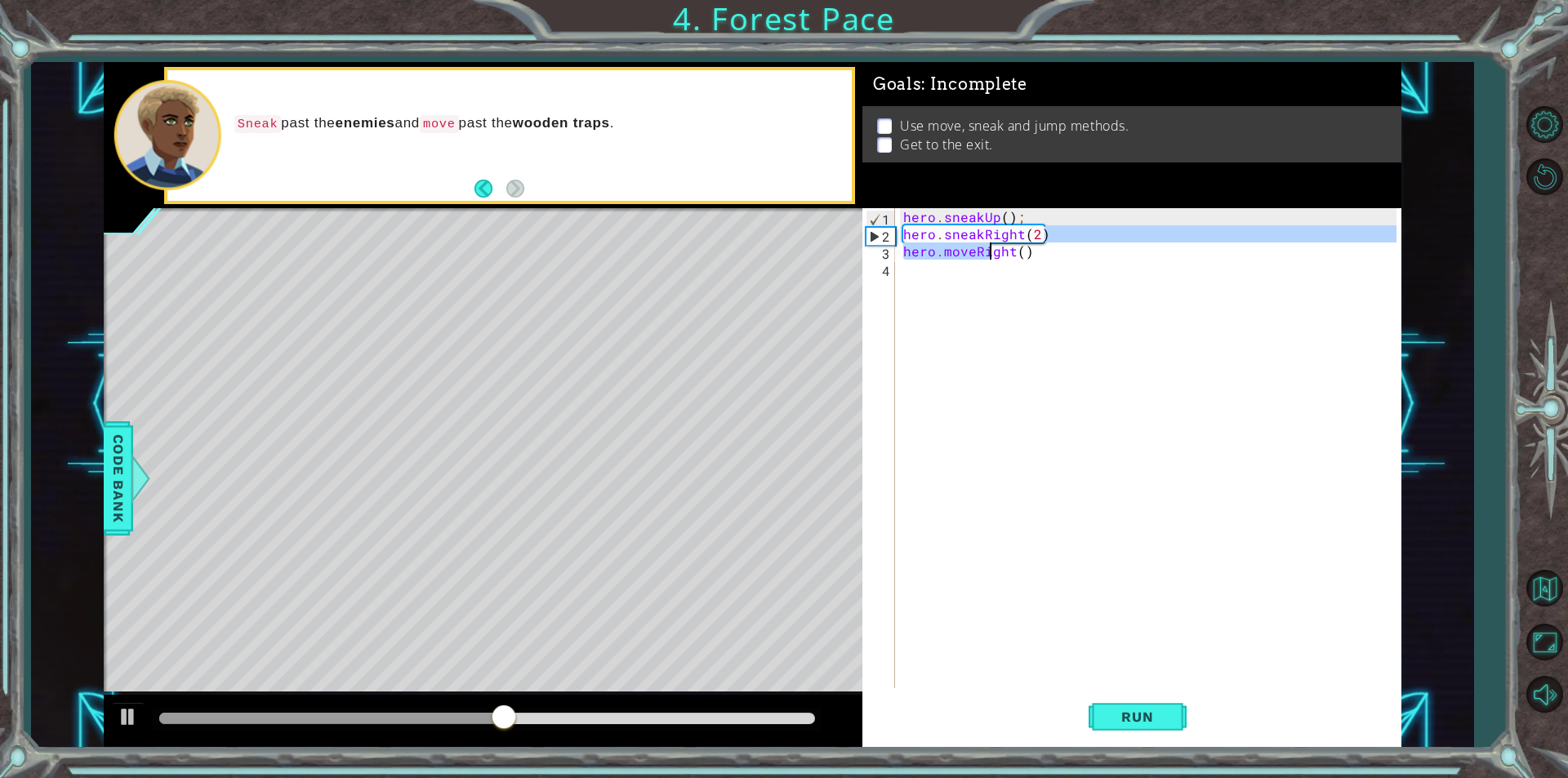 drag, startPoint x: 1077, startPoint y: 238, endPoint x: 1036, endPoint y: 271, distance: 52.63079 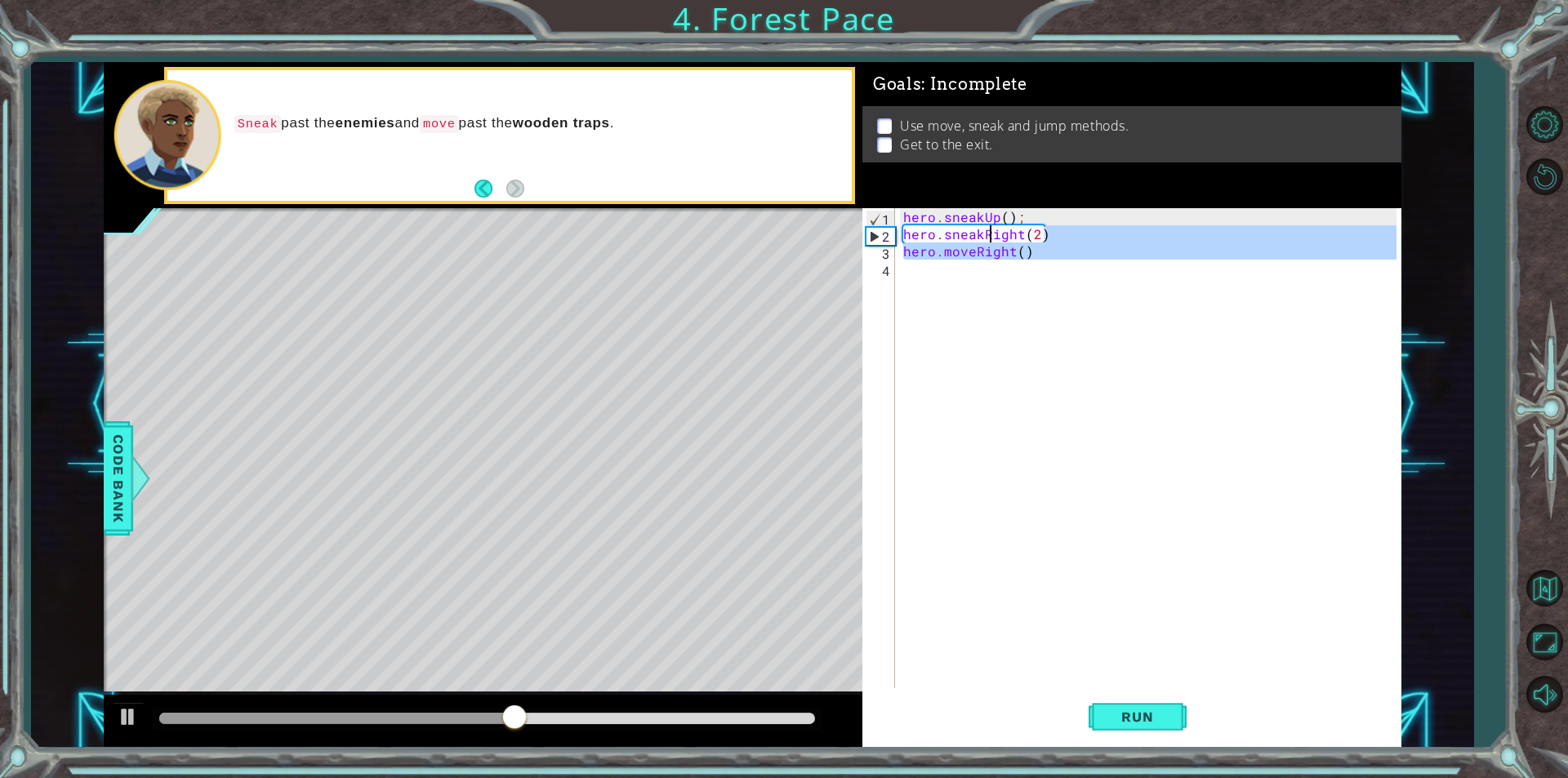 type on "hero.moveRight()" 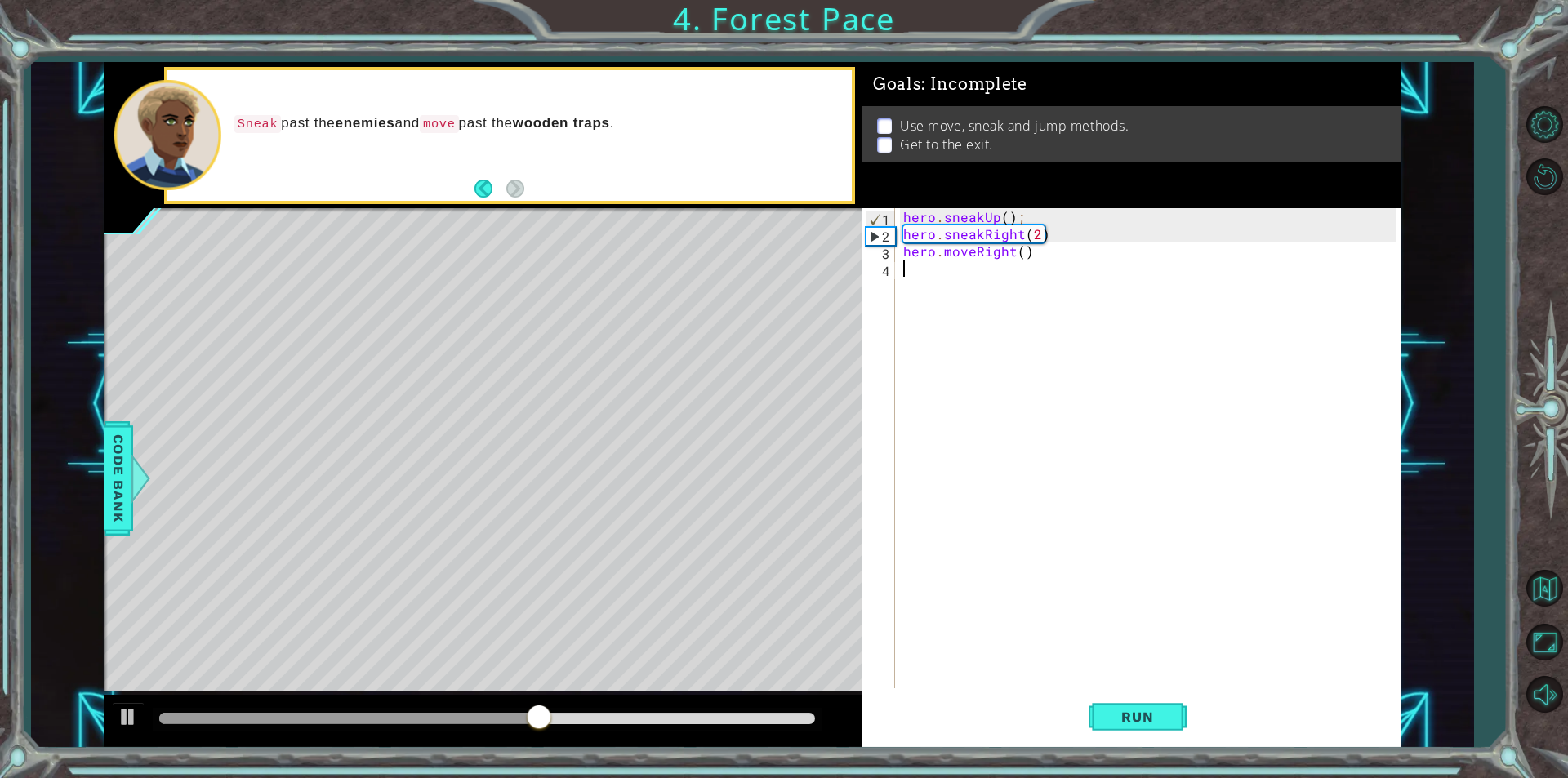 click on "hero . sneakUp ( ) ; hero . sneakRight ( 2 ) hero . moveRight ( )" at bounding box center [1152, 465] 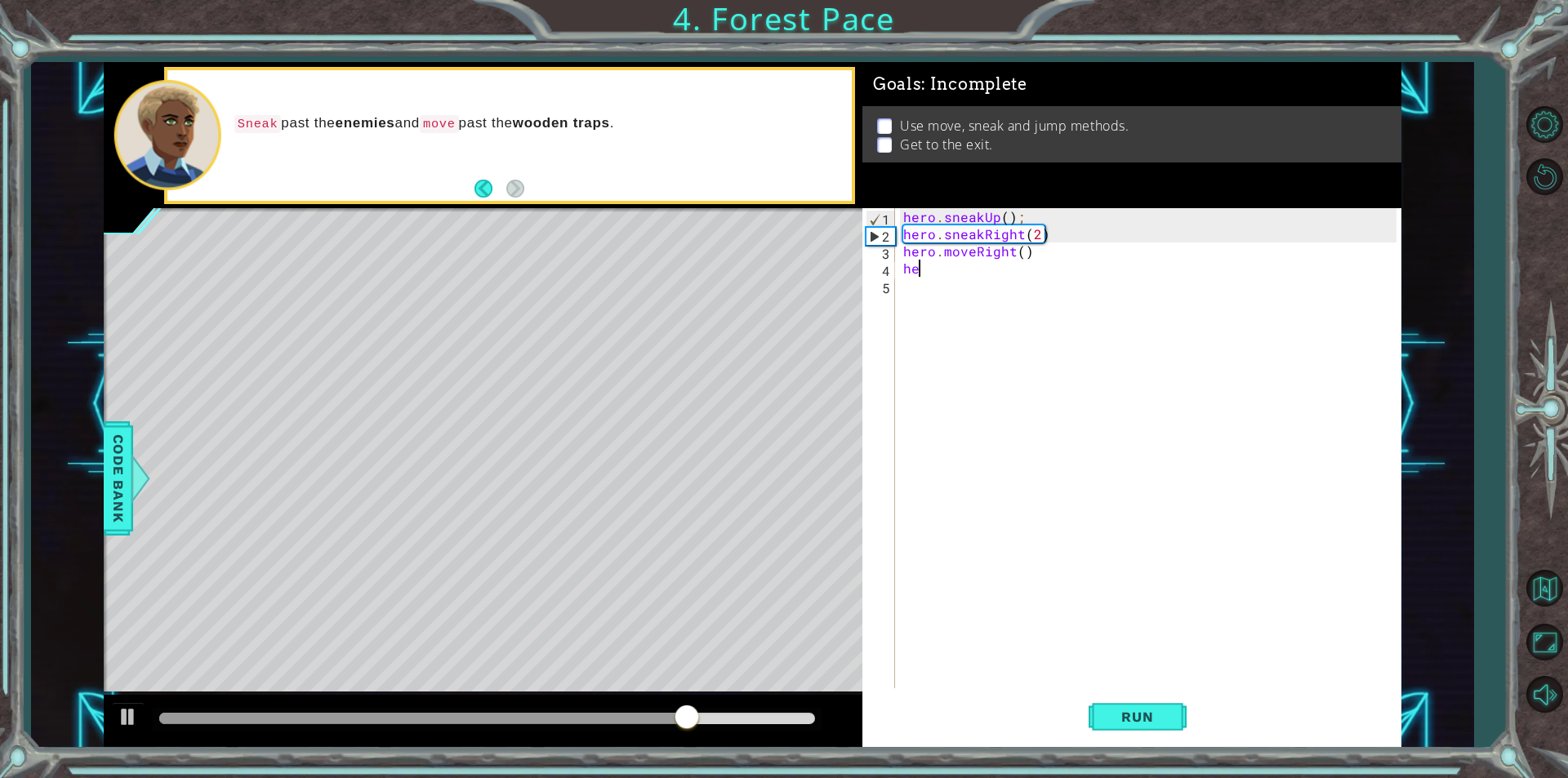 scroll, scrollTop: 0, scrollLeft: 0, axis: both 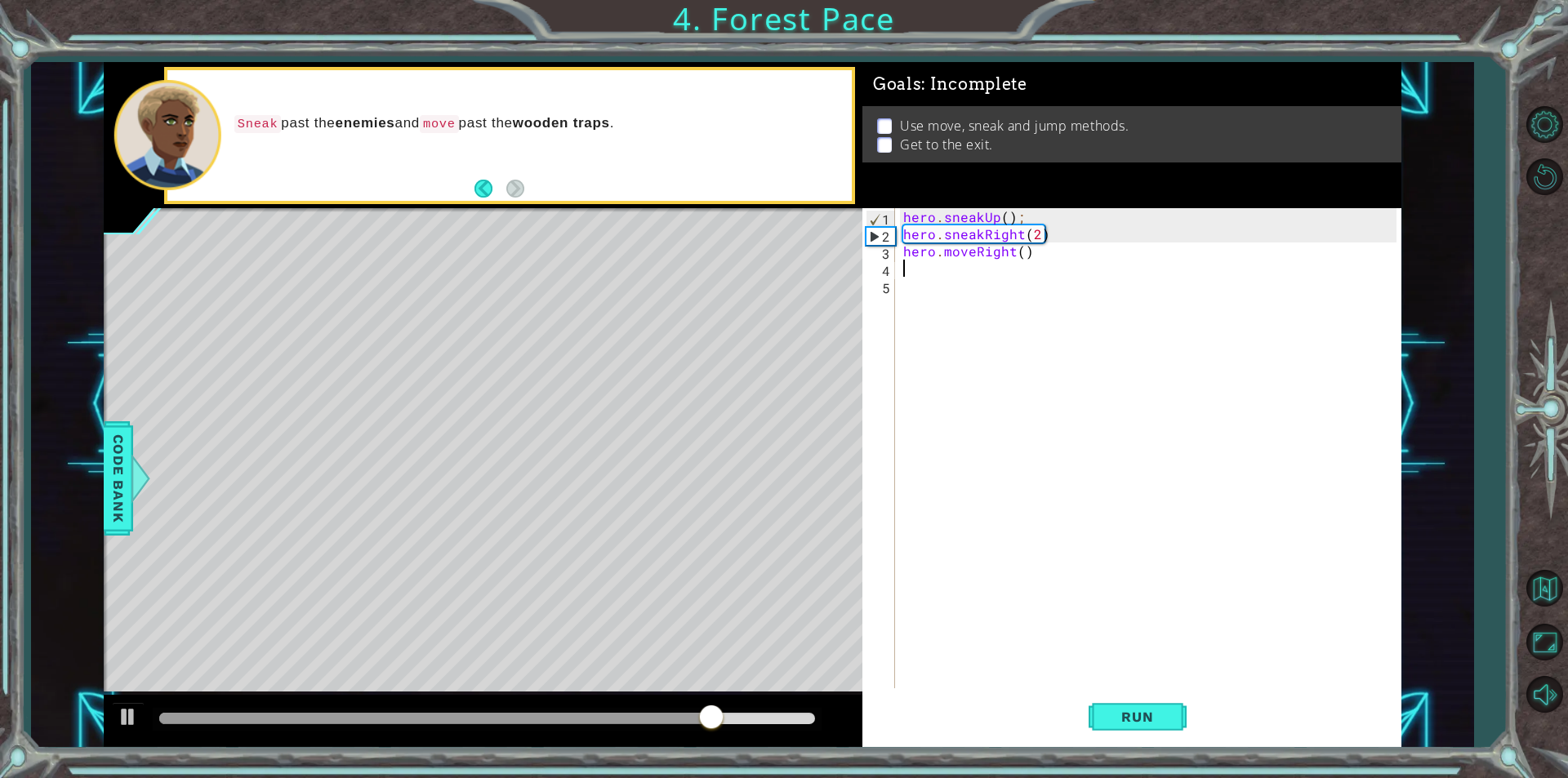 paste on "hero.()" 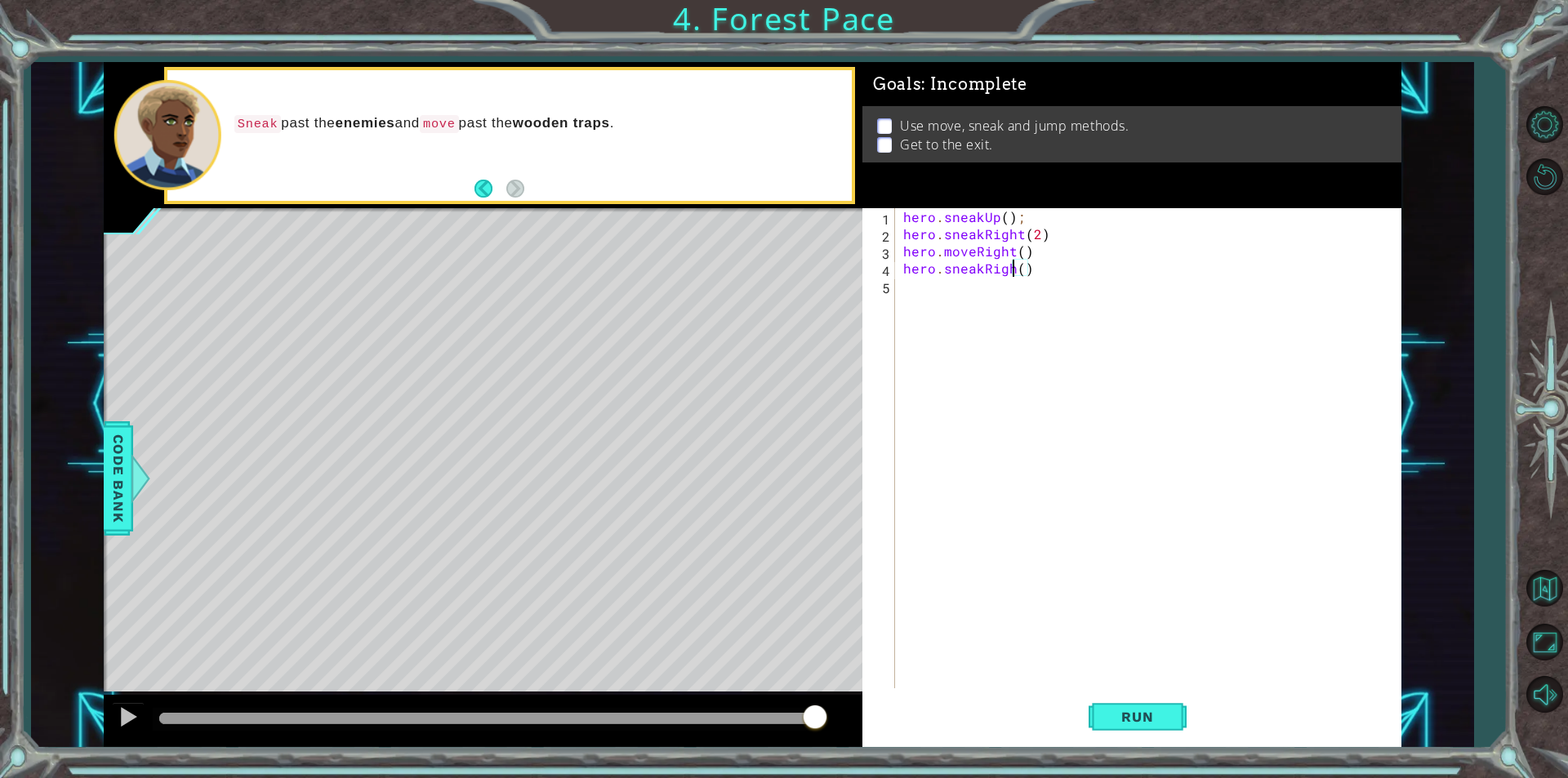 scroll, scrollTop: 0, scrollLeft: 7, axis: horizontal 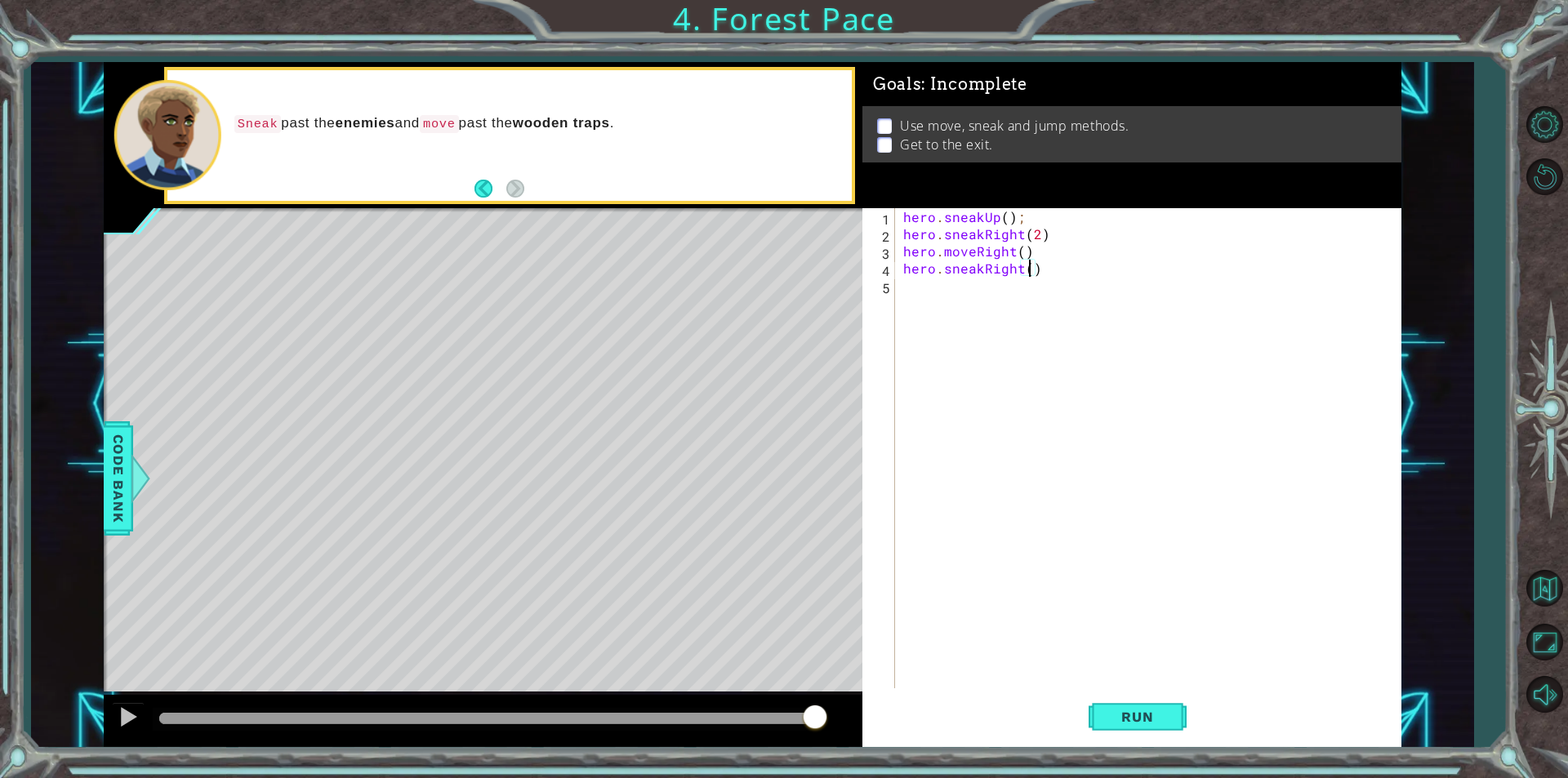 type on "hero.sneakRight(3)" 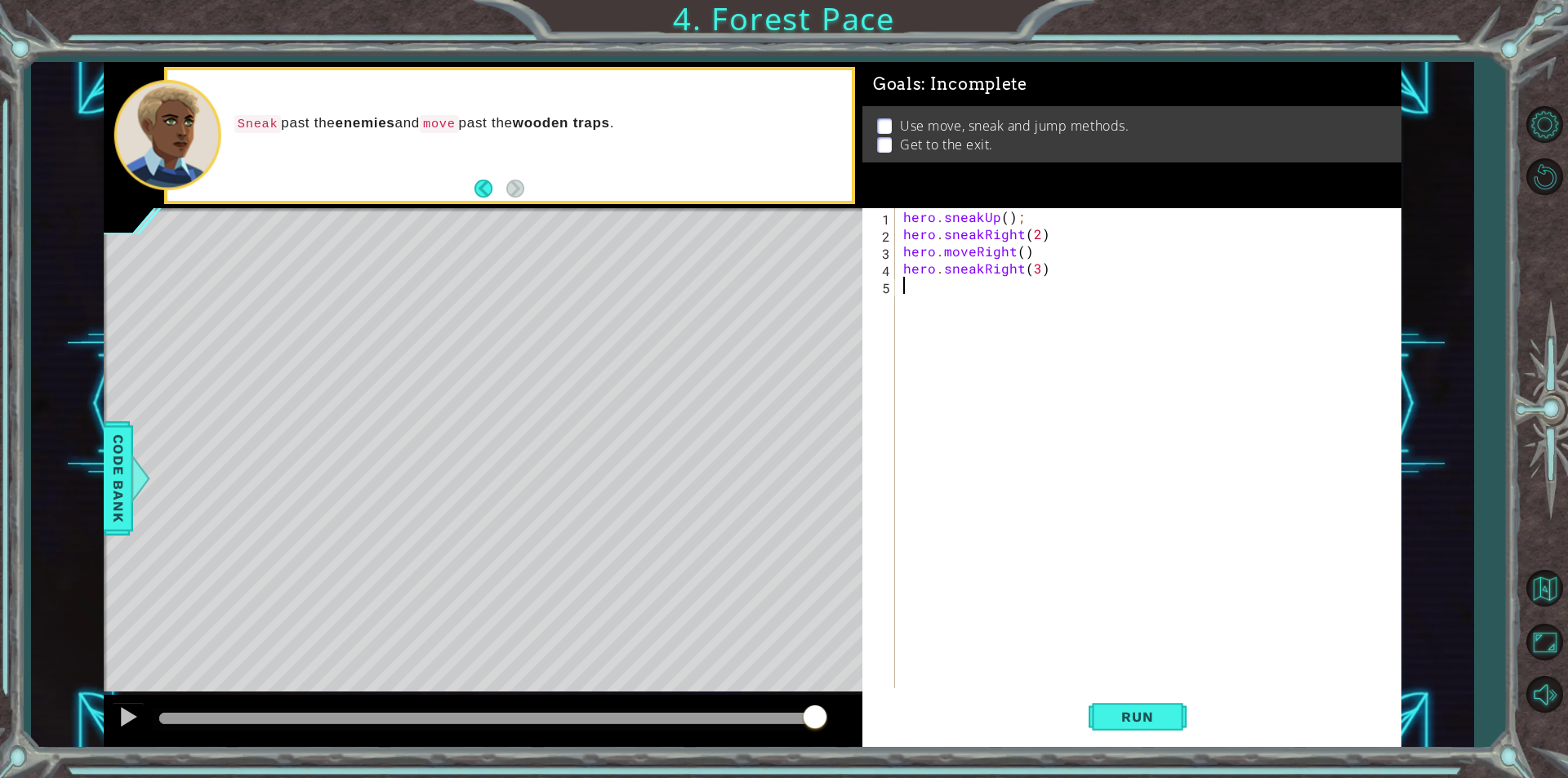 scroll, scrollTop: 0, scrollLeft: 0, axis: both 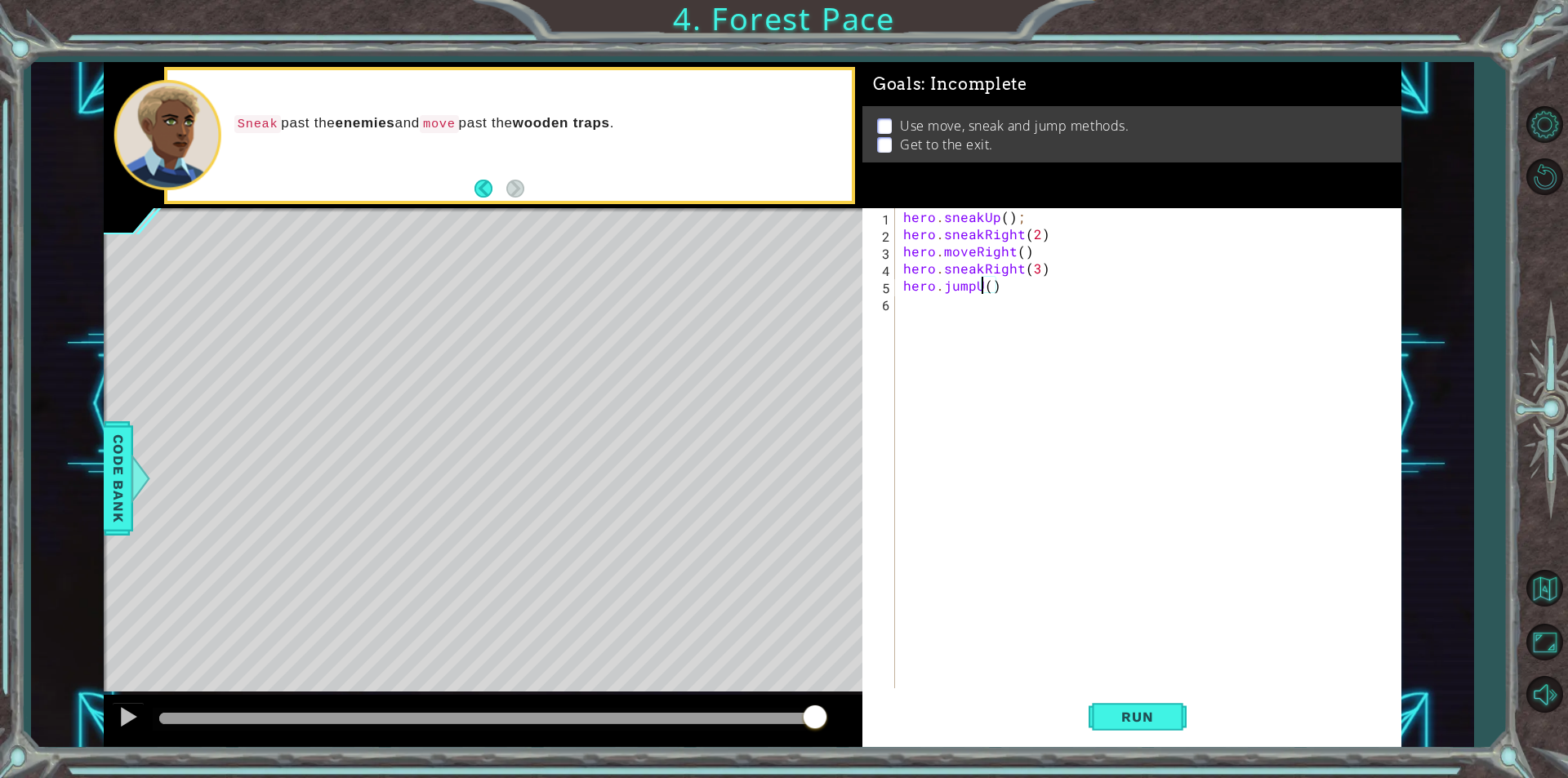 type on "hero.jumpUp()" 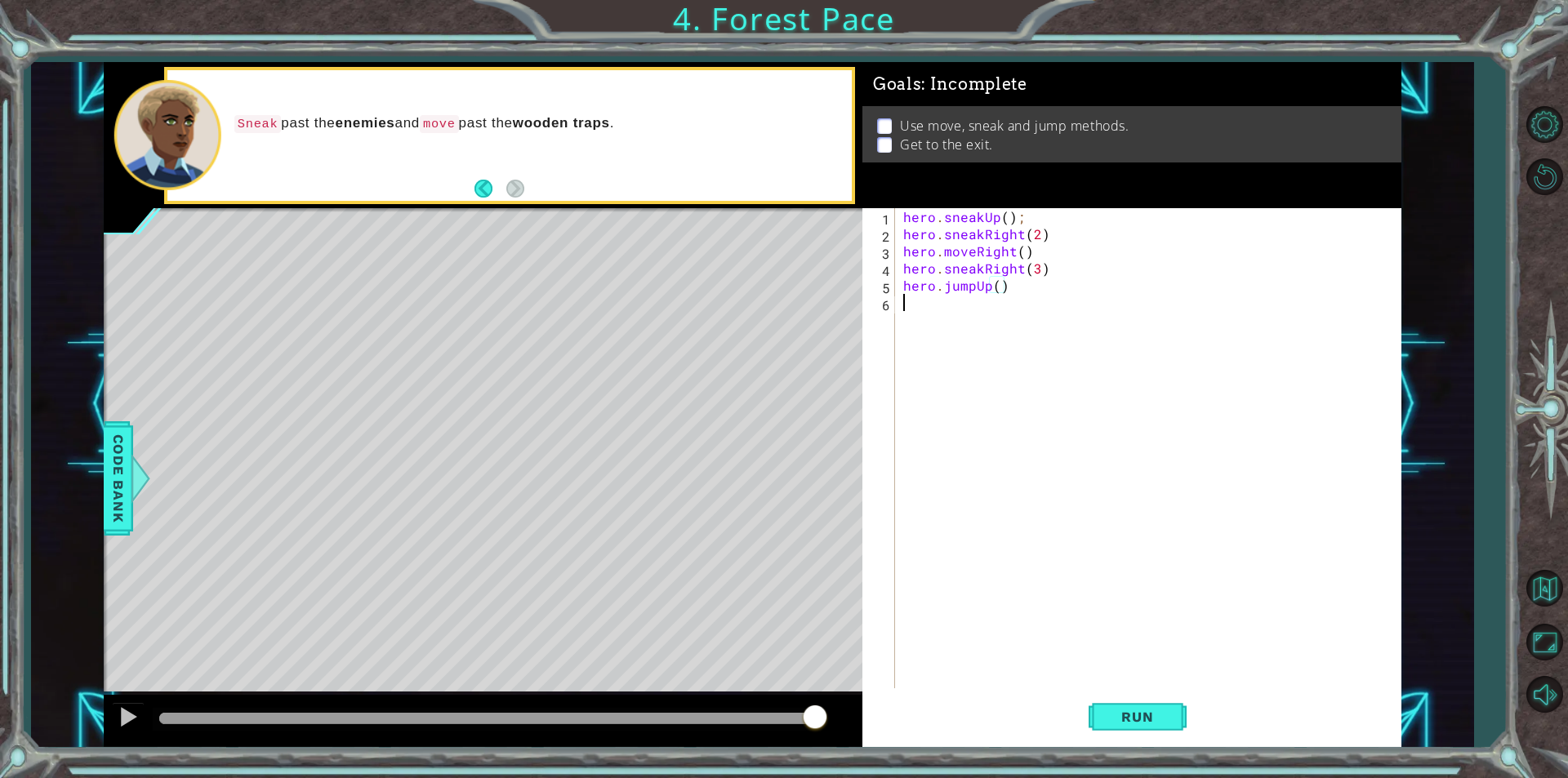 scroll, scrollTop: 0, scrollLeft: 0, axis: both 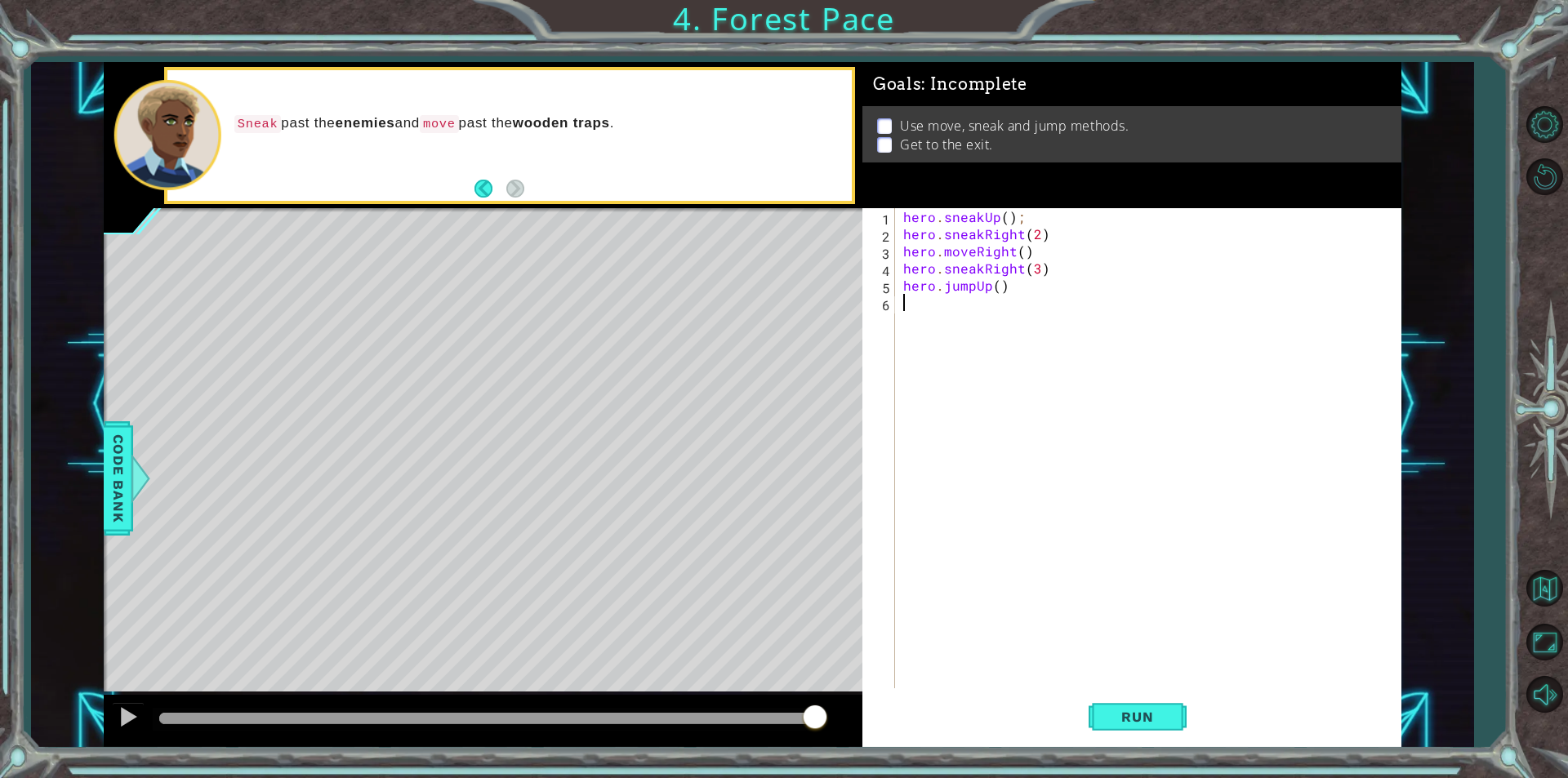 paste on "hero.()" 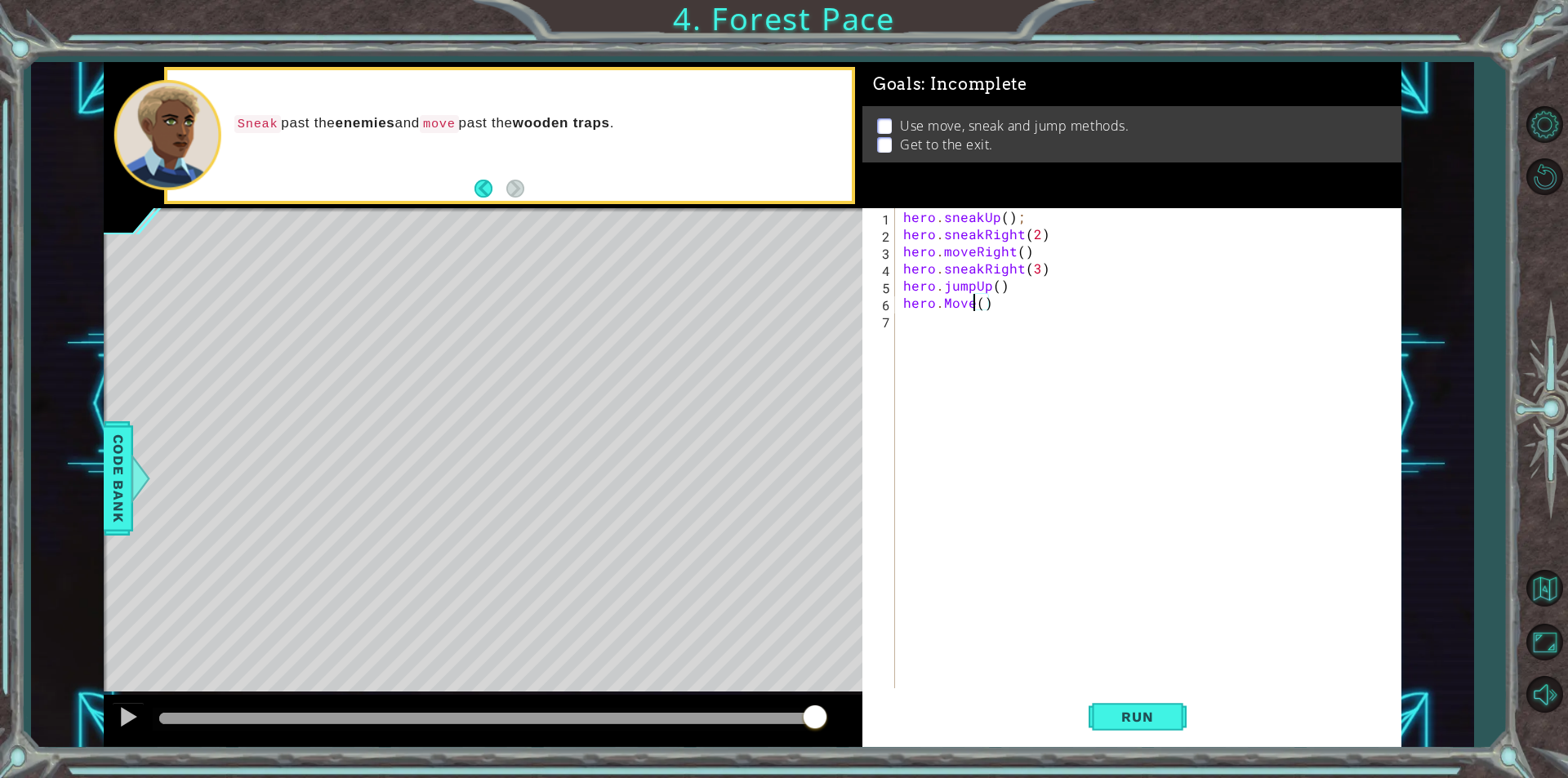 scroll, scrollTop: 0, scrollLeft: 5, axis: horizontal 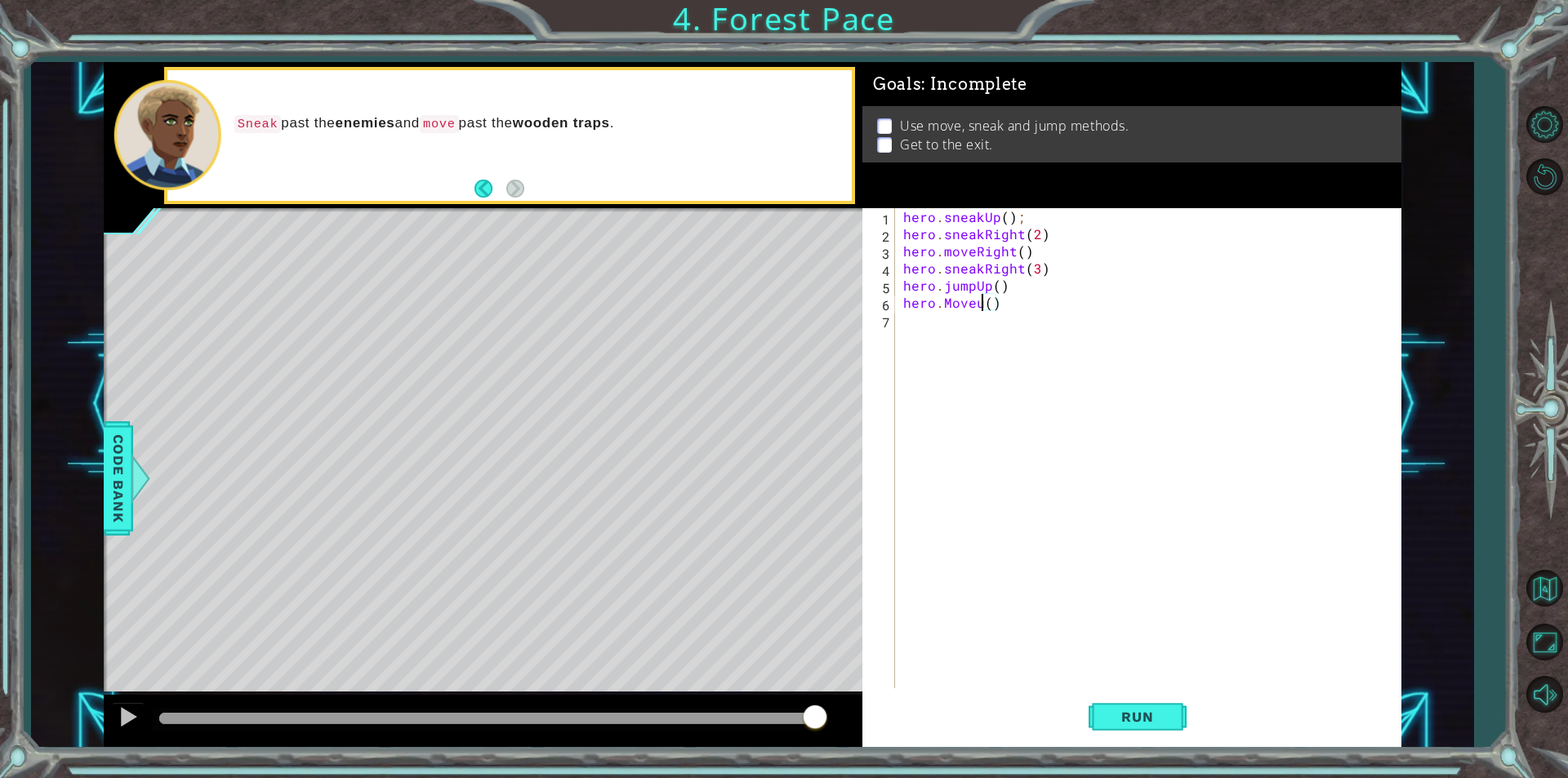 type on "hero.Moveup()" 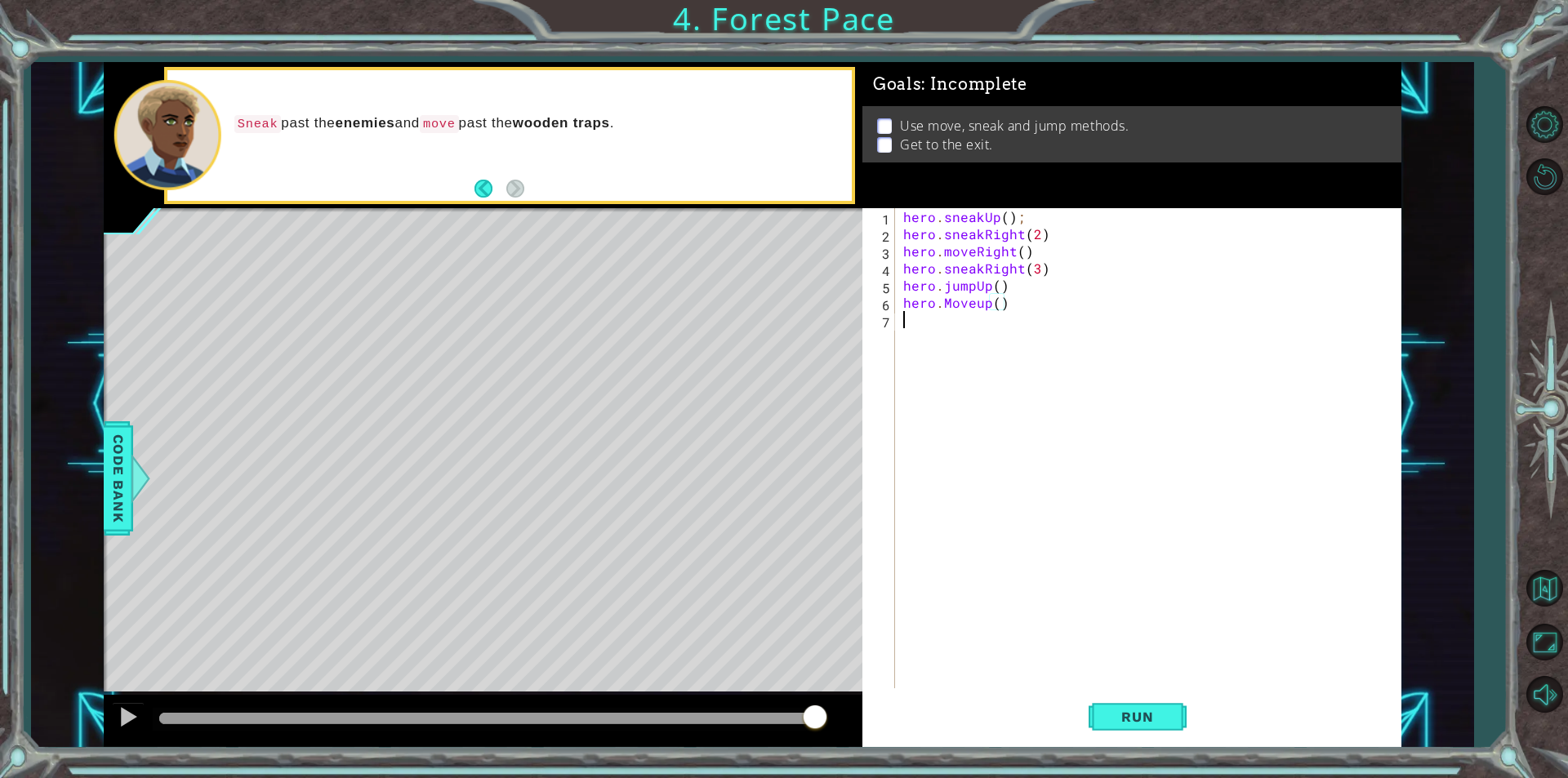 click on "hero . sneakUp ( ) ; hero . sneakRight ( 2 ) hero . moveRight ( ) hero . sneakRight ( 3 ) hero . jumpUp ( ) hero . Moveup ( )" at bounding box center [1152, 465] 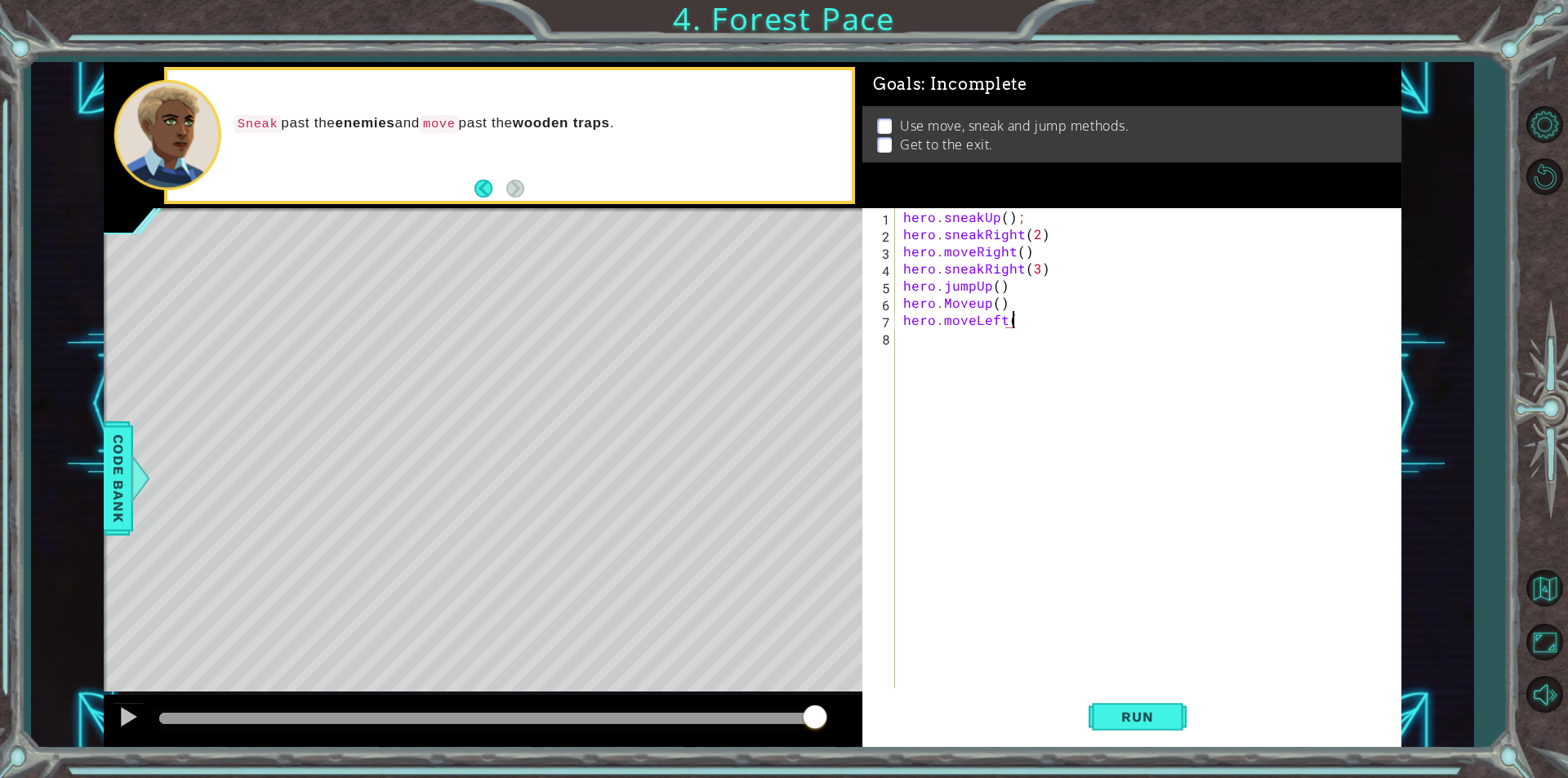 scroll, scrollTop: 0, scrollLeft: 6, axis: horizontal 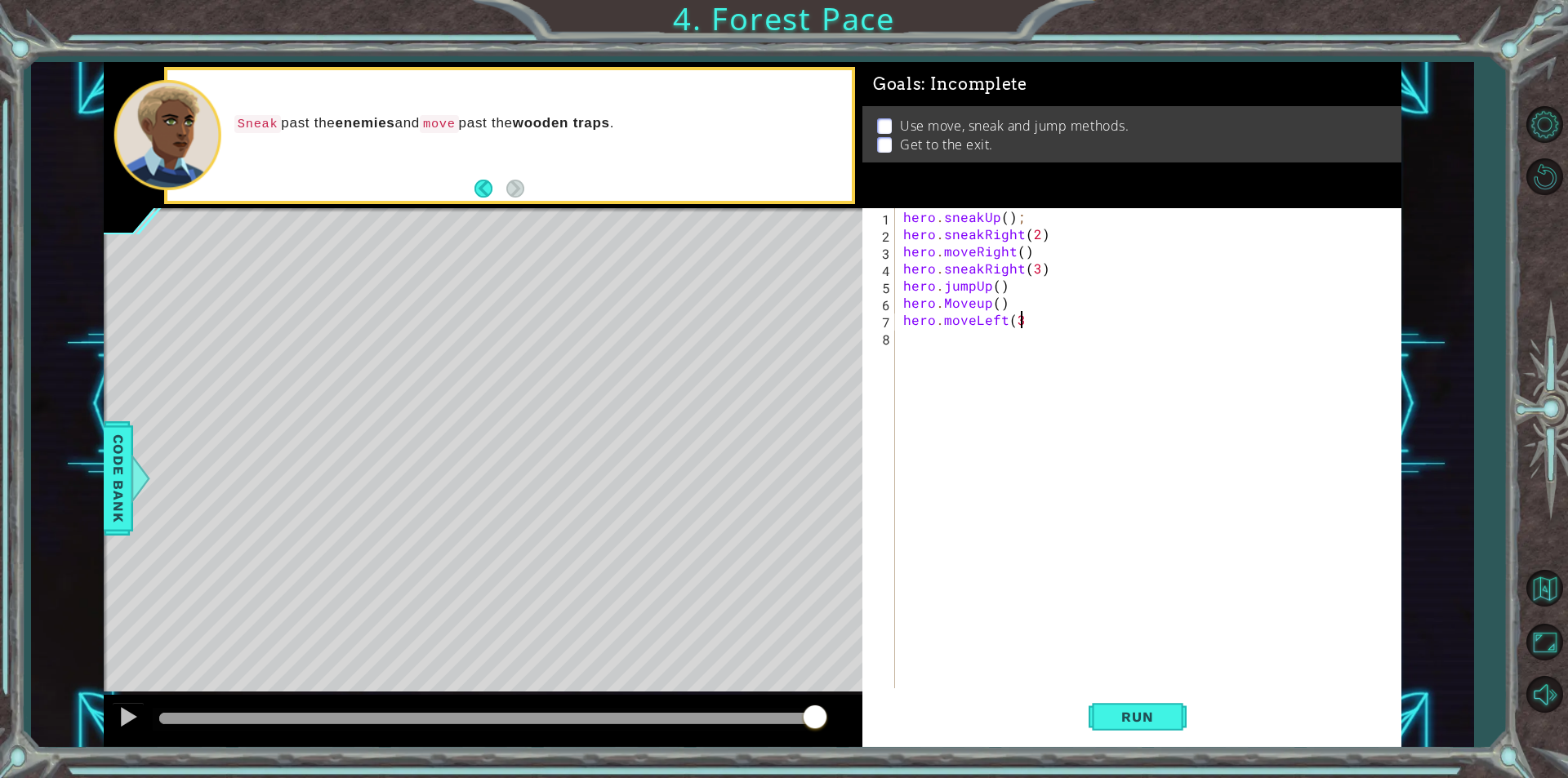 type on "hero.moveLeft(3)" 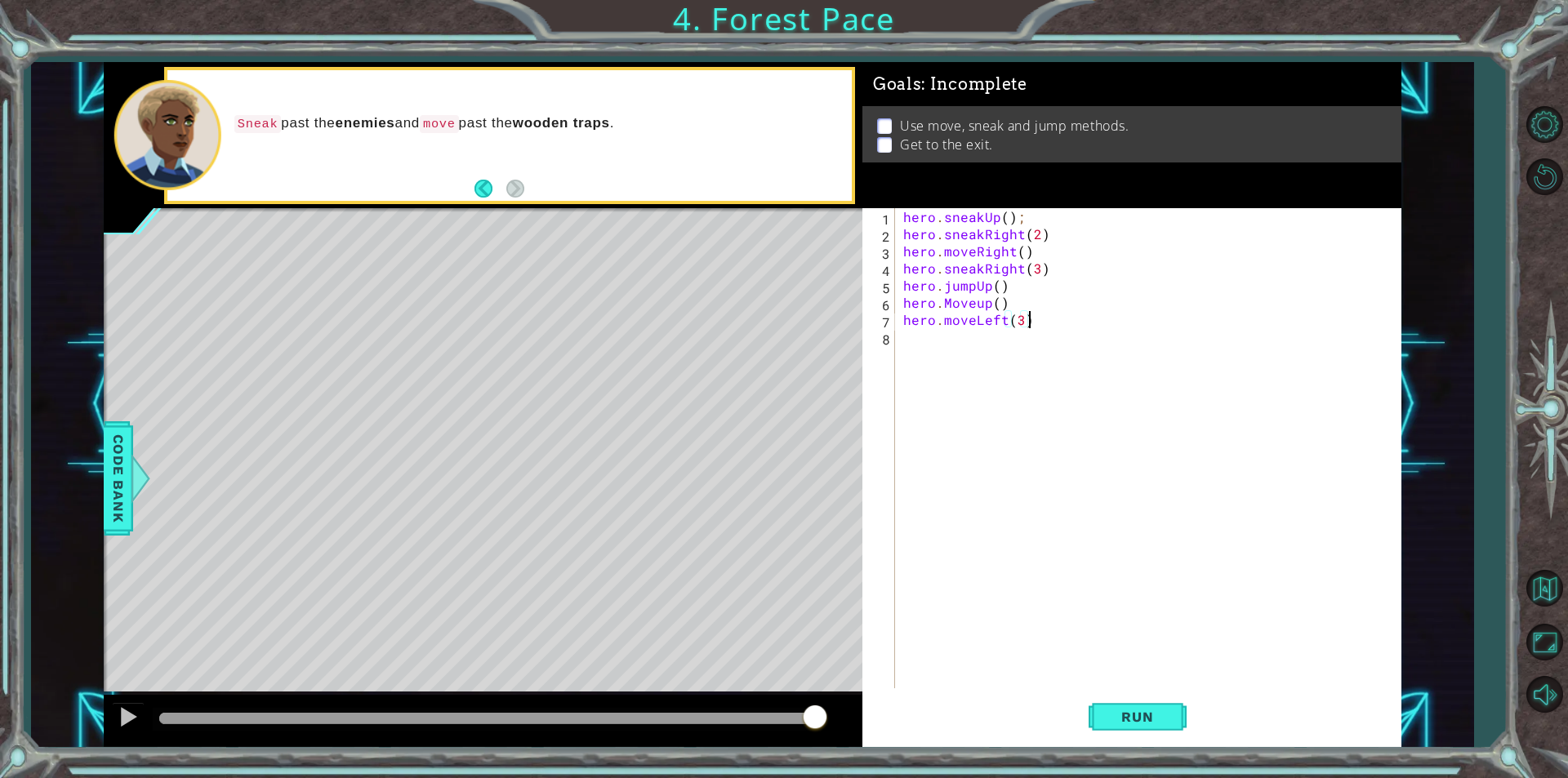 scroll, scrollTop: 0, scrollLeft: 0, axis: both 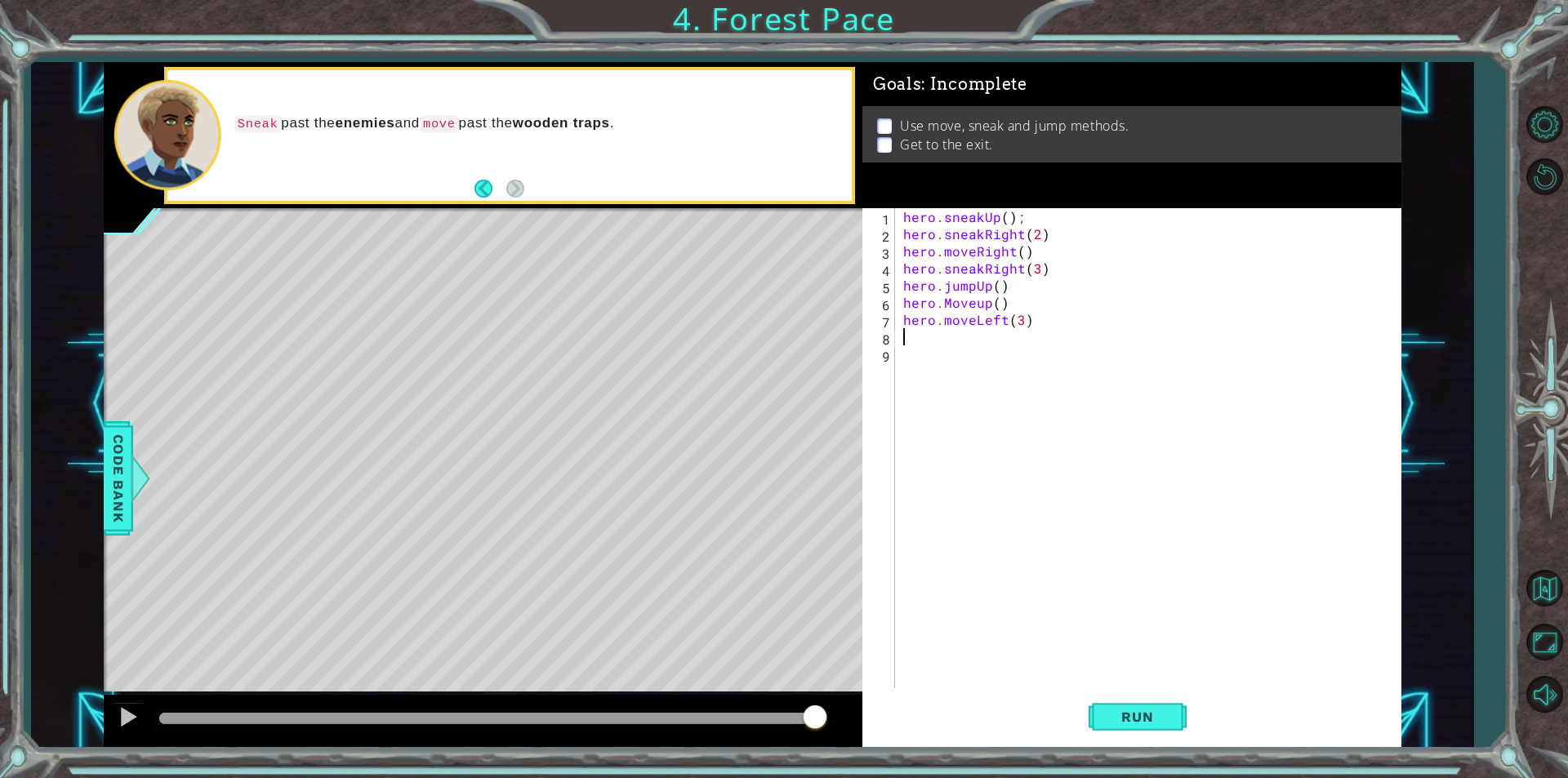 paste on "hero.()" 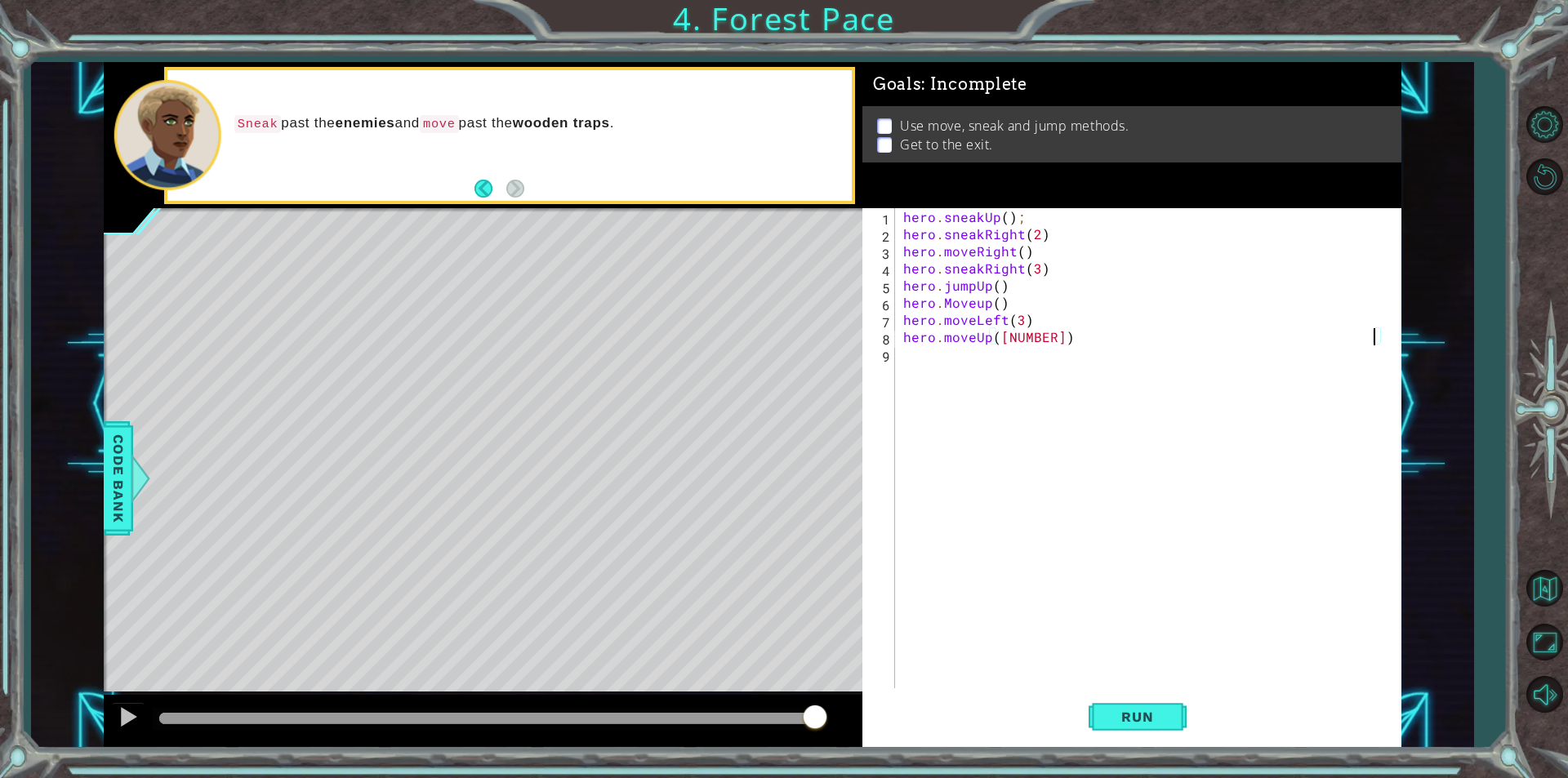 scroll, scrollTop: 0, scrollLeft: 29, axis: horizontal 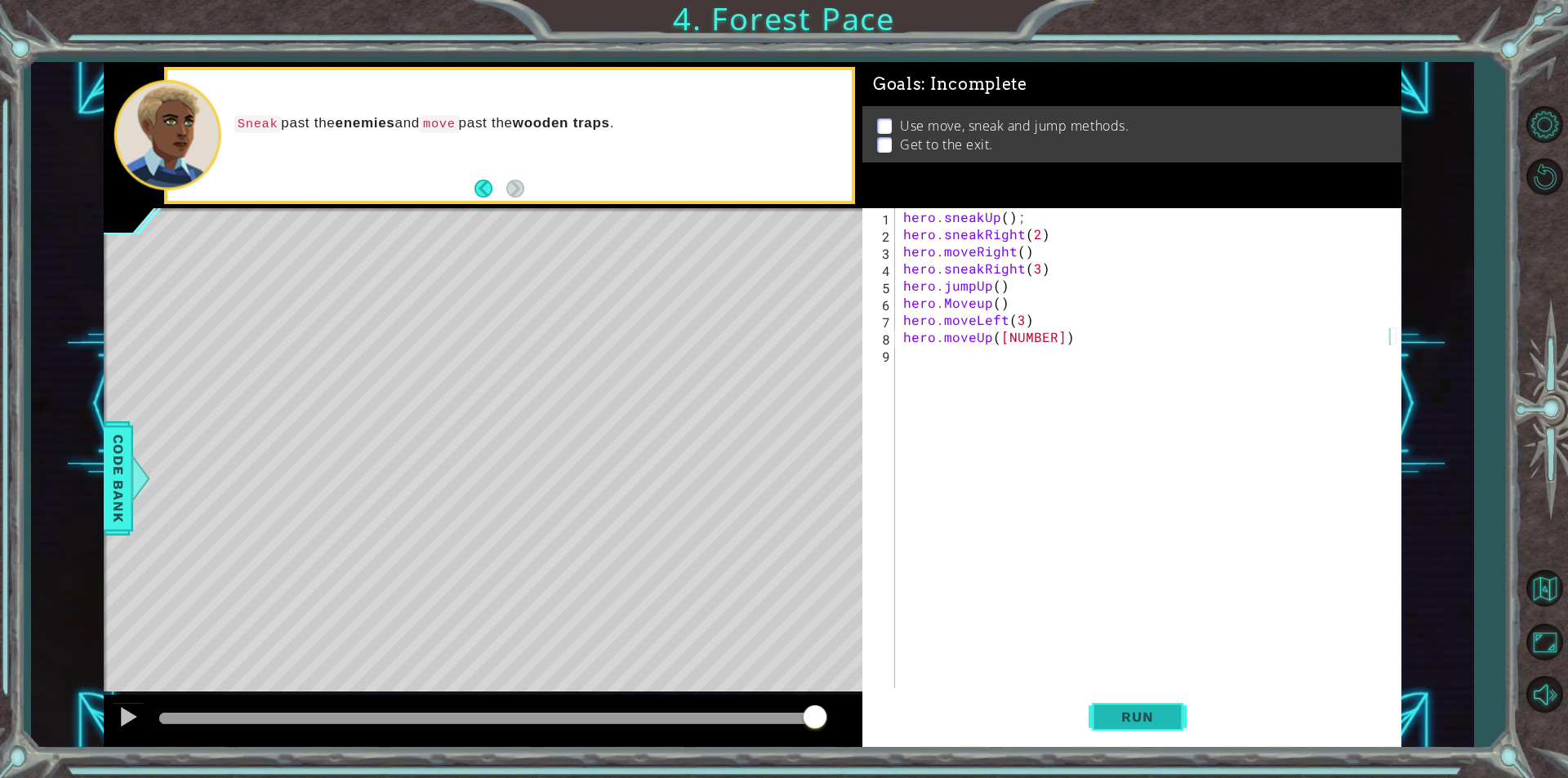 click on "Run" at bounding box center (1137, 717) 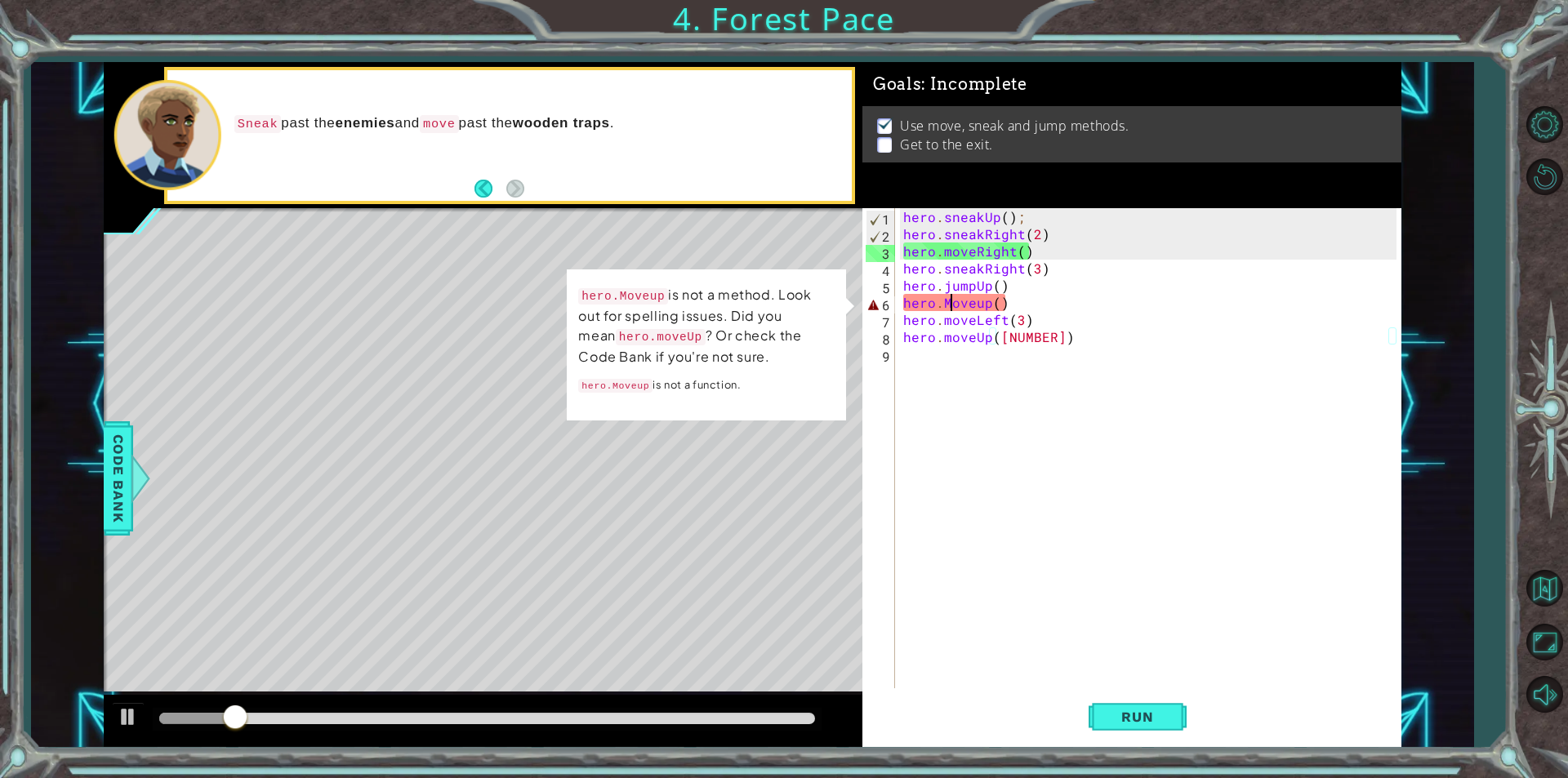 click on "hero . sneakUp ( ) ; hero . sneakRight ( [NUMERIC_VALUE] ) hero . moveRight ( ) hero . sneakRight ( [NUMERIC_VALUE] ) hero . jumpUp ( ) hero . Moveup ( ) hero . moveLeft ( [NUMERIC_VALUE] ) hero . moveUp ([VERY_LARGE_NUMERIC_VALUE])" at bounding box center [1152, 465] 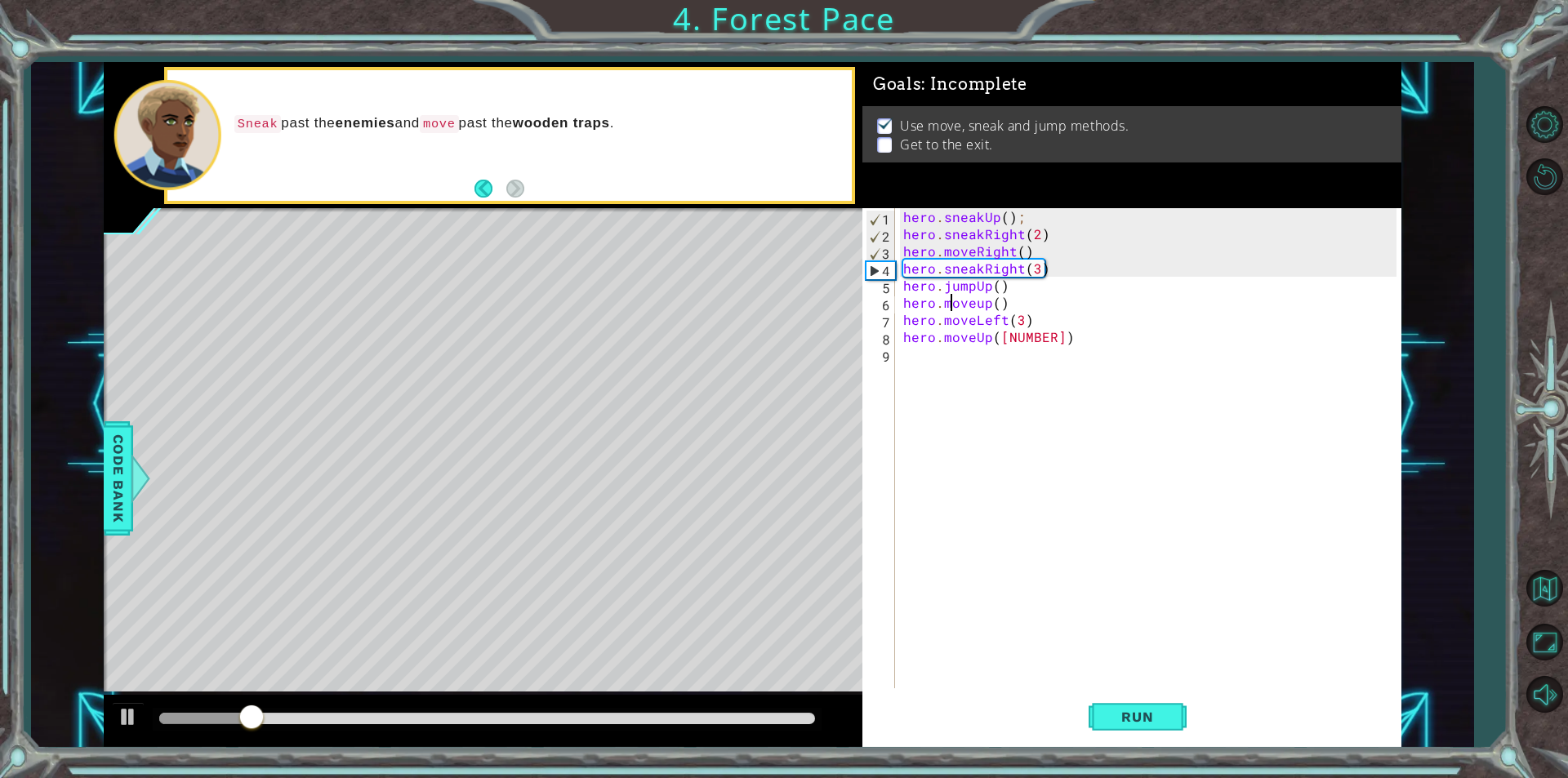 scroll, scrollTop: 0, scrollLeft: 2, axis: horizontal 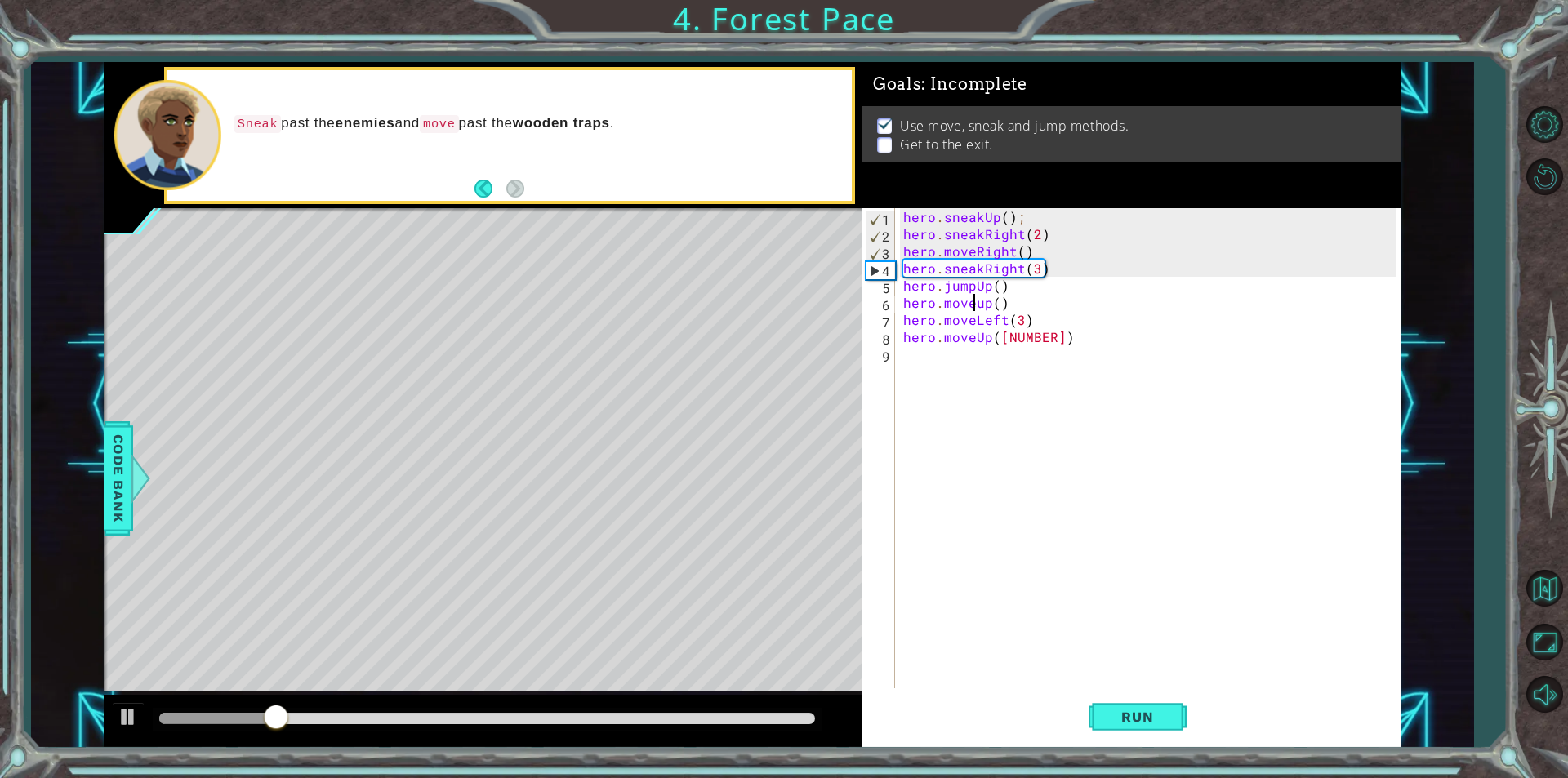 click on "hero . sneakUp ( ) ; hero . sneakRight ( [NUMERIC_VALUE] ) hero . moveRight ( ) hero . sneakRight ( [NUMERIC_VALUE] ) hero . jumpUp ( ) hero . moveup ( ) hero . moveLeft ( [NUMERIC_VALUE] ) hero . moveUp ([VERY_LARGE_NUMERIC_VALUE])" at bounding box center (1152, 465) 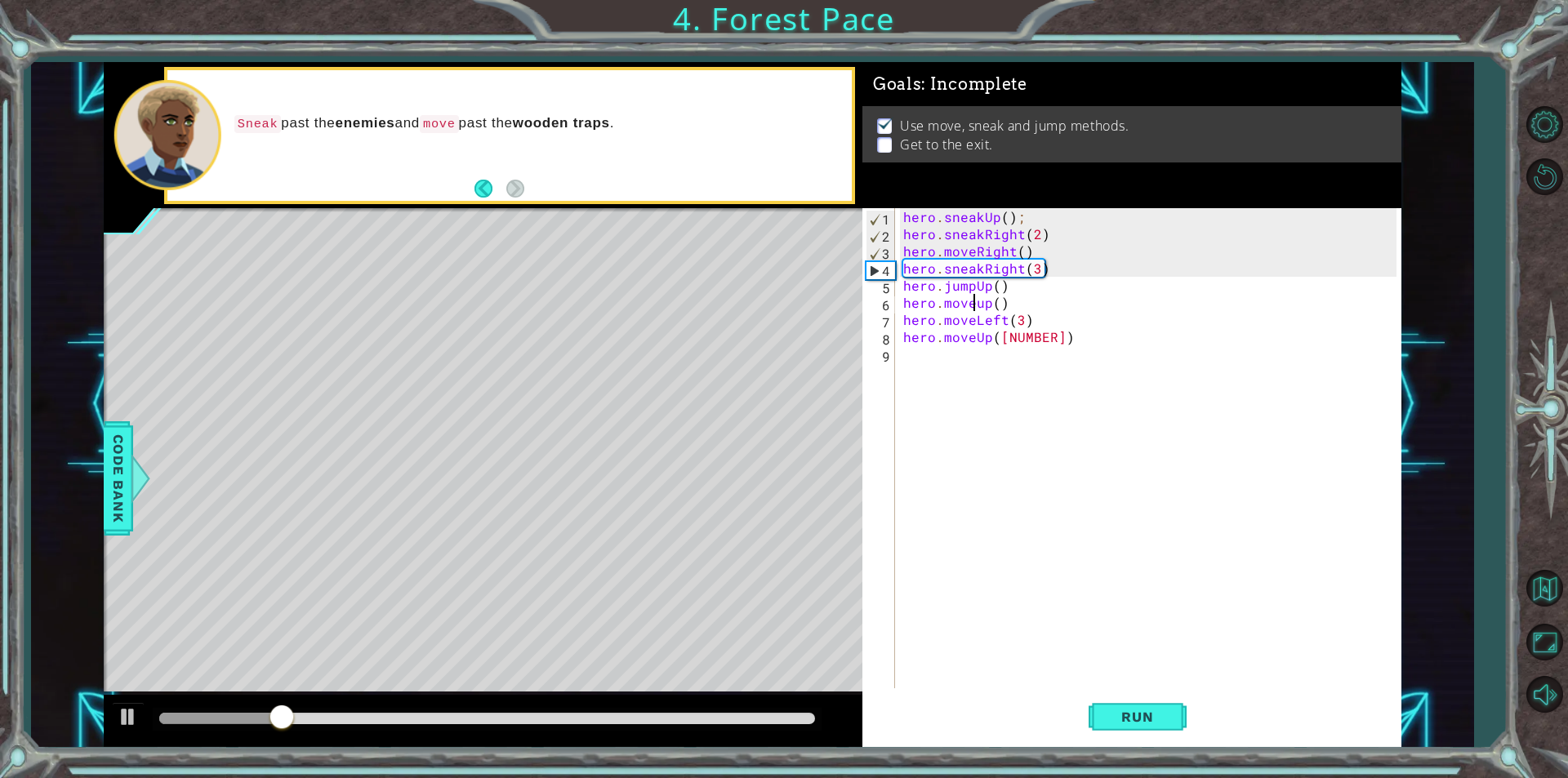 click on "hero . sneakUp ( ) ; hero . sneakRight ( [NUMERIC_VALUE] ) hero . moveRight ( ) hero . sneakRight ( [NUMERIC_VALUE] ) hero . jumpUp ( ) hero . moveup ( ) hero . moveLeft ( [NUMERIC_VALUE] ) hero . moveUp ([VERY_LARGE_NUMERIC_VALUE])" at bounding box center [1152, 465] 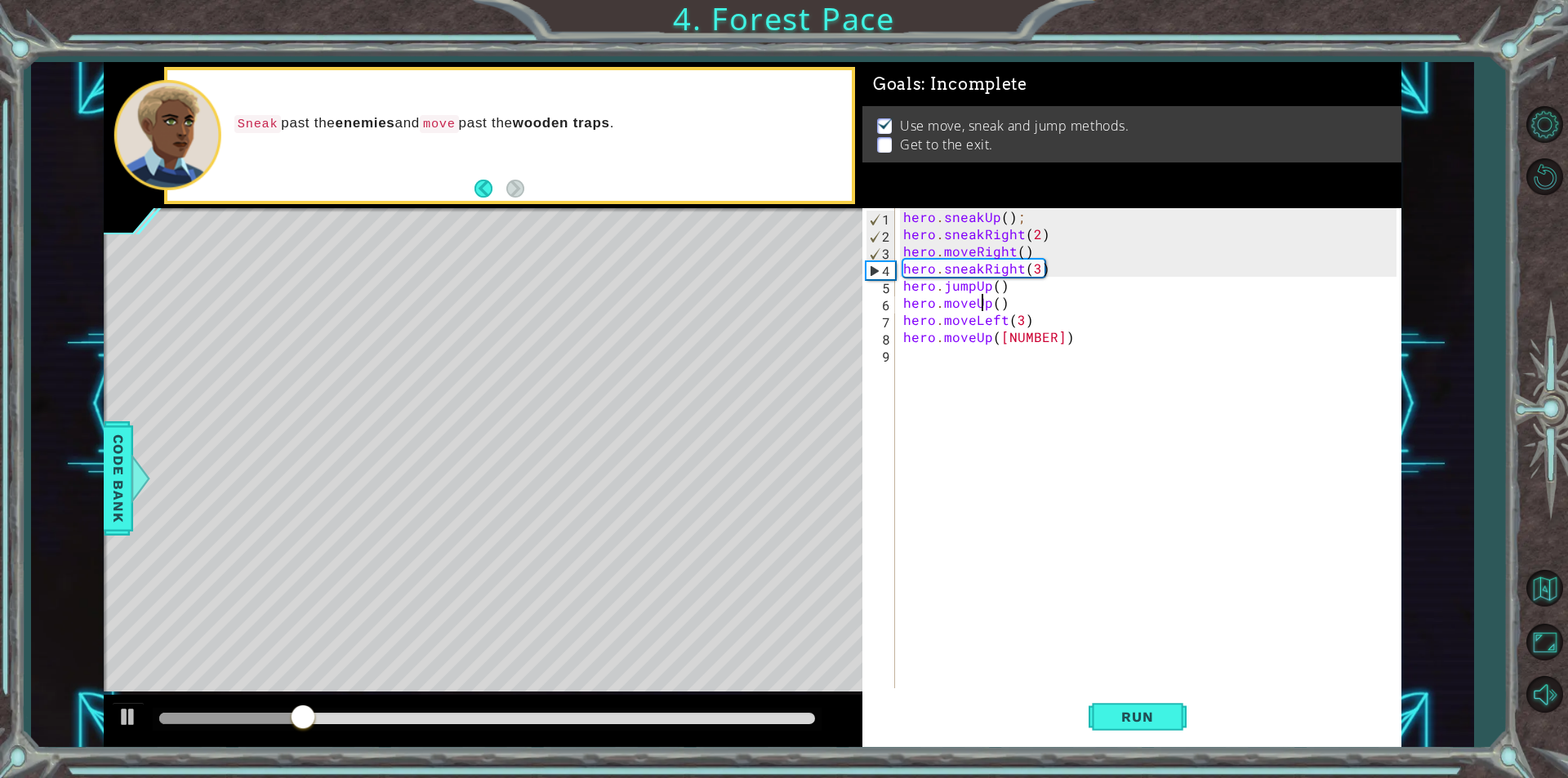scroll, scrollTop: 0, scrollLeft: 5, axis: horizontal 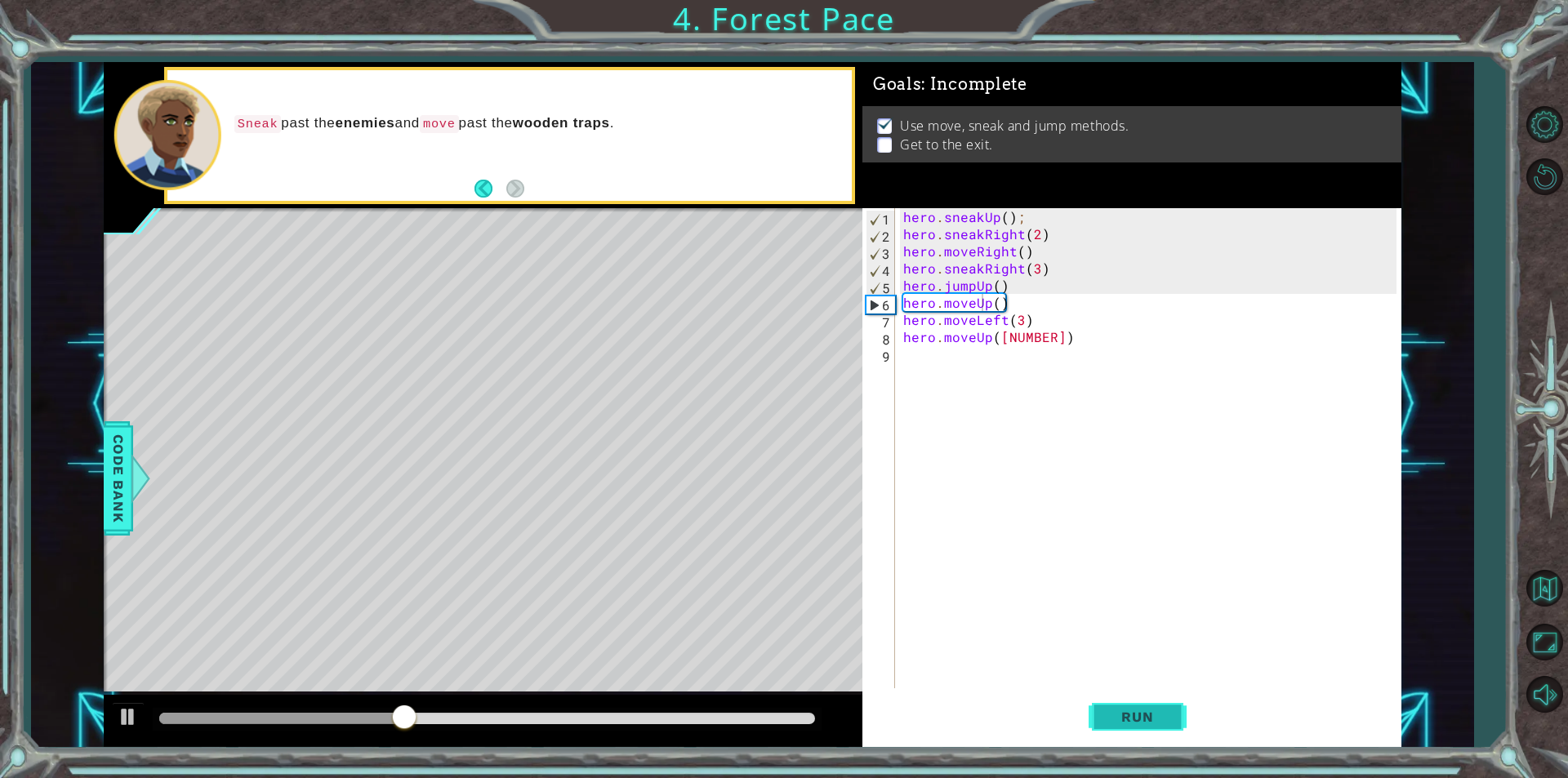 click on "Run" at bounding box center [1137, 717] 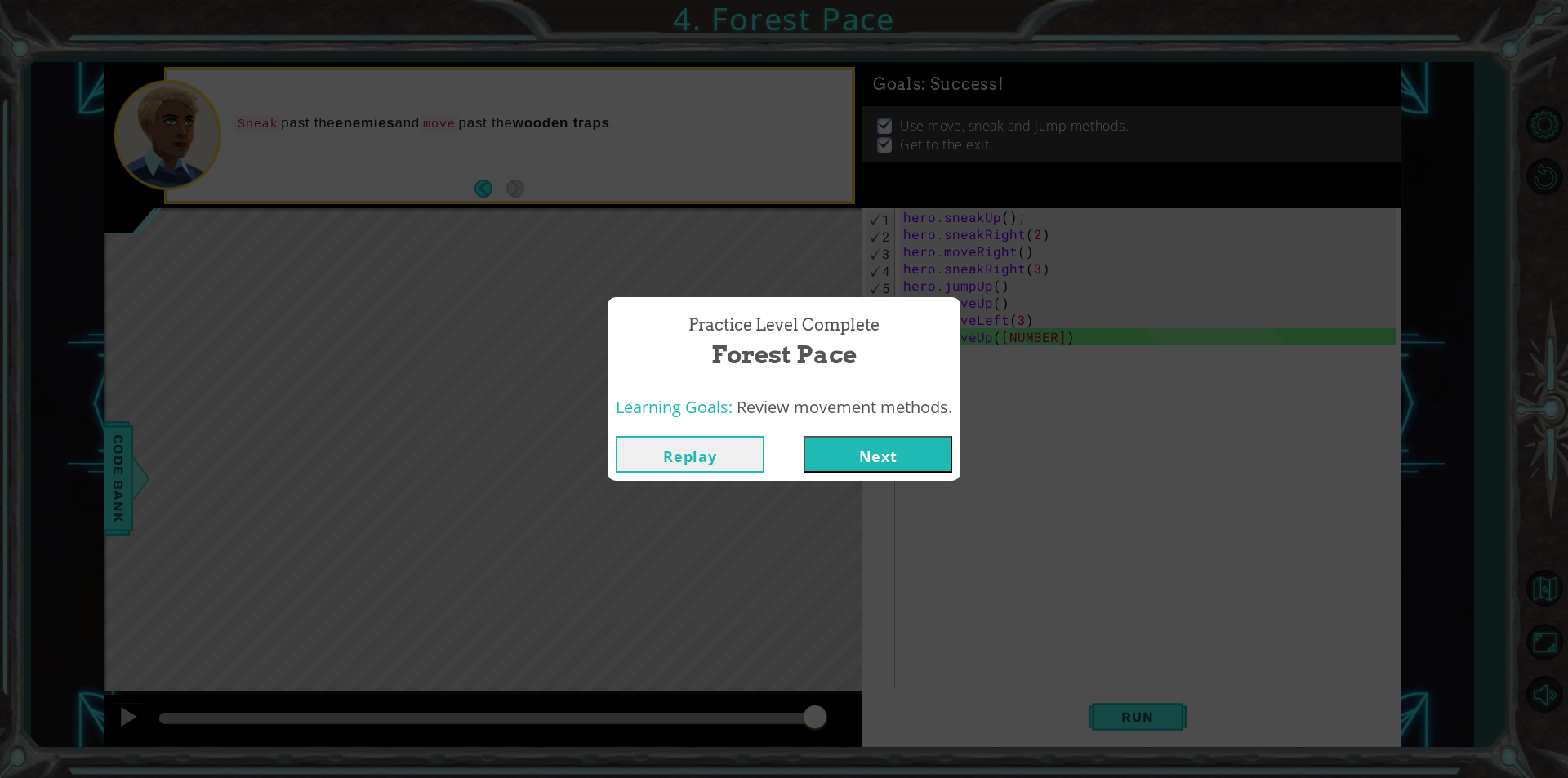 click on "Replay
Next" at bounding box center (784, 454) 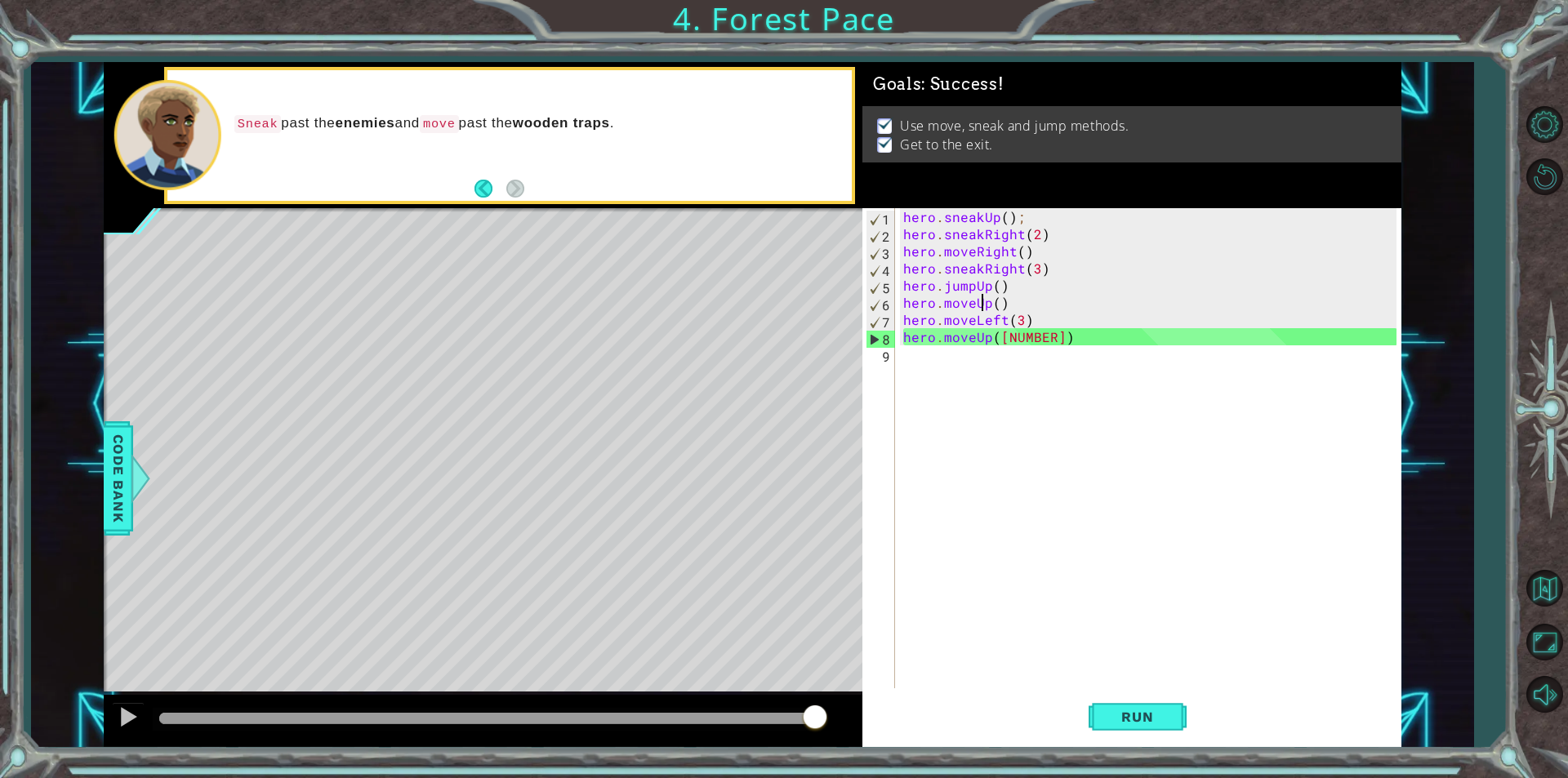 click on "hero . sneakUp ( ) ; hero . sneakRight ( [NUMERIC_VALUE] ) hero . moveRight ( ) hero . sneakRight ( [NUMERIC_VALUE] ) hero . jumpUp ( ) hero . moveUp ( ) hero . moveLeft ( [NUMERIC_VALUE] ) hero . moveUp ([VERY_LARGE_NUMERIC_VALUE])" at bounding box center [1152, 465] 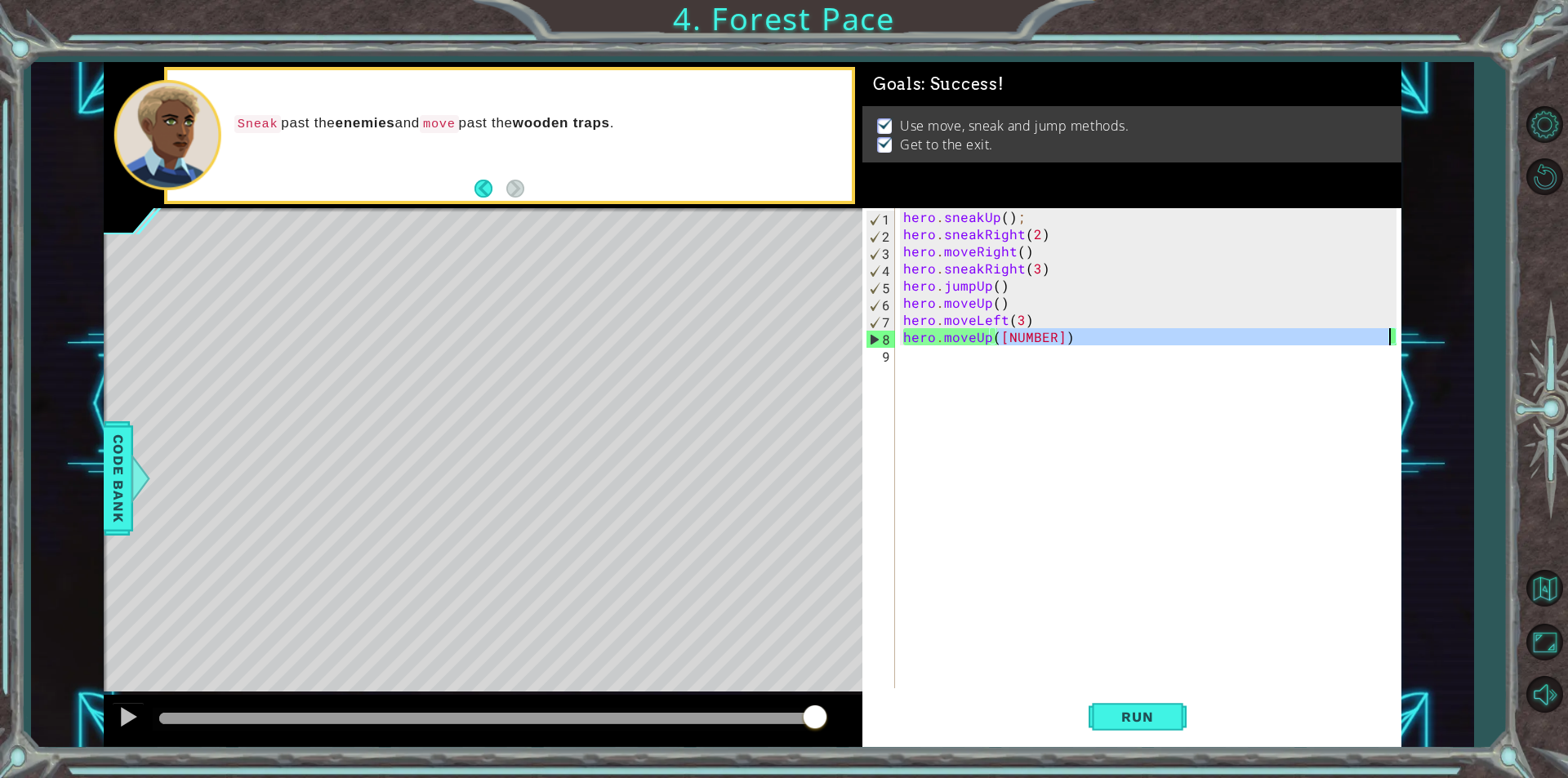 drag, startPoint x: 1000, startPoint y: 340, endPoint x: 1390, endPoint y: 339, distance: 390.00128 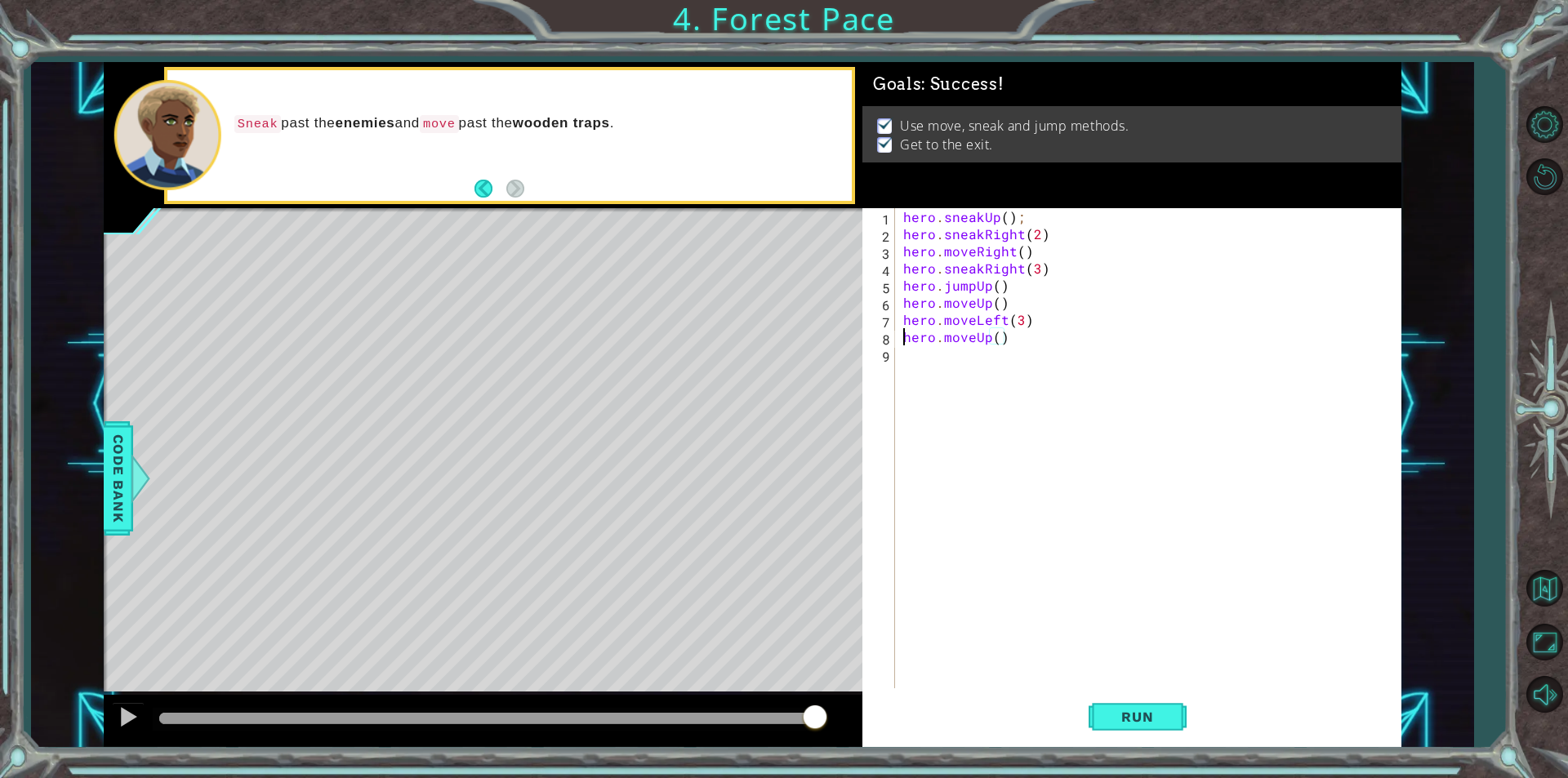 click on "hero . sneakUp ( ) ; hero . sneakRight ( [NUMBER] ) hero . moveRight ( ) hero . sneakRight ( [NUMBER] ) hero . jumpUp ( ) hero . moveUp ( ) hero . moveLeft ( [NUMBER] ) hero . moveUp ( )" at bounding box center [1152, 465] 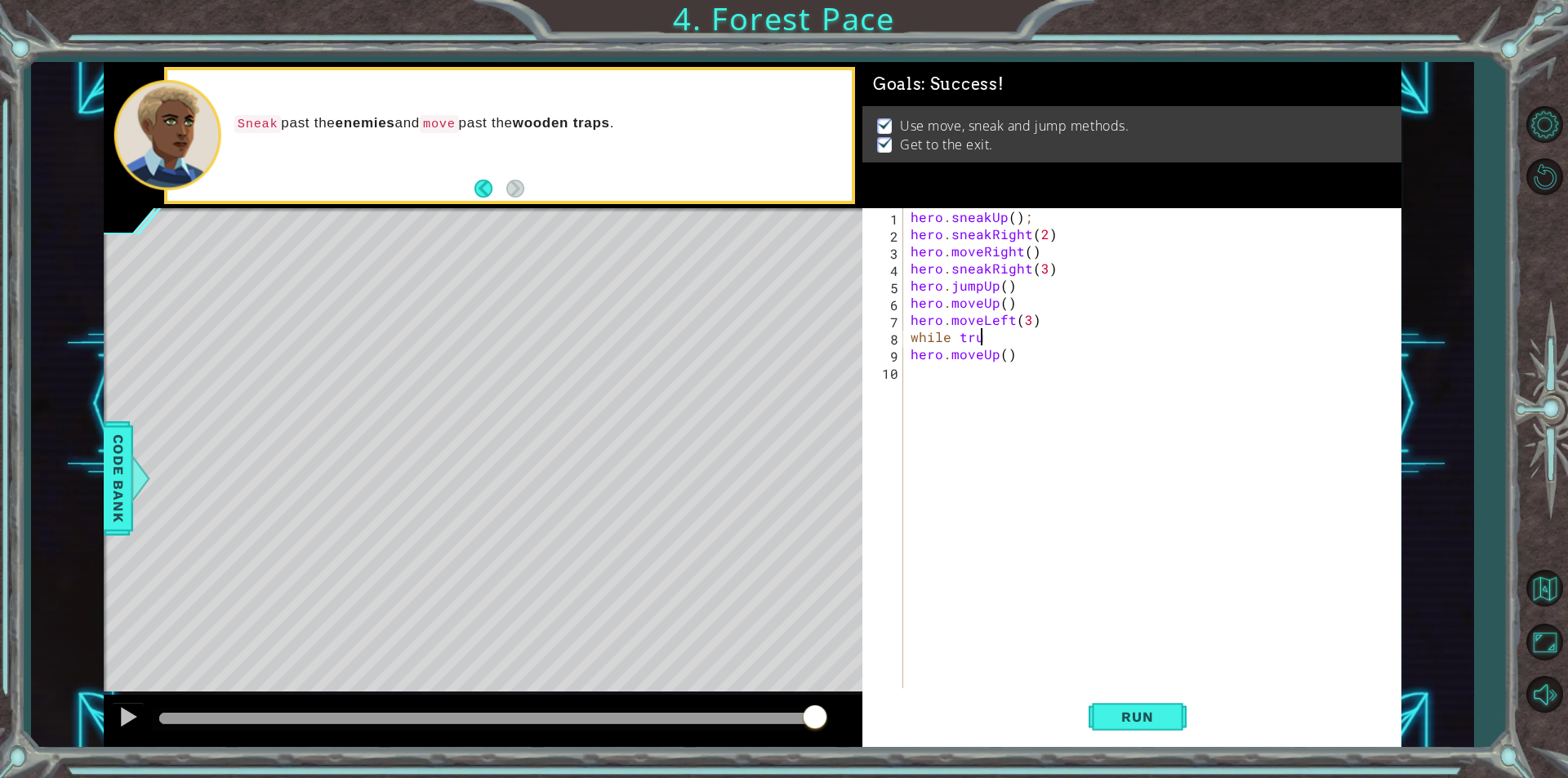 scroll, scrollTop: 0, scrollLeft: 4, axis: horizontal 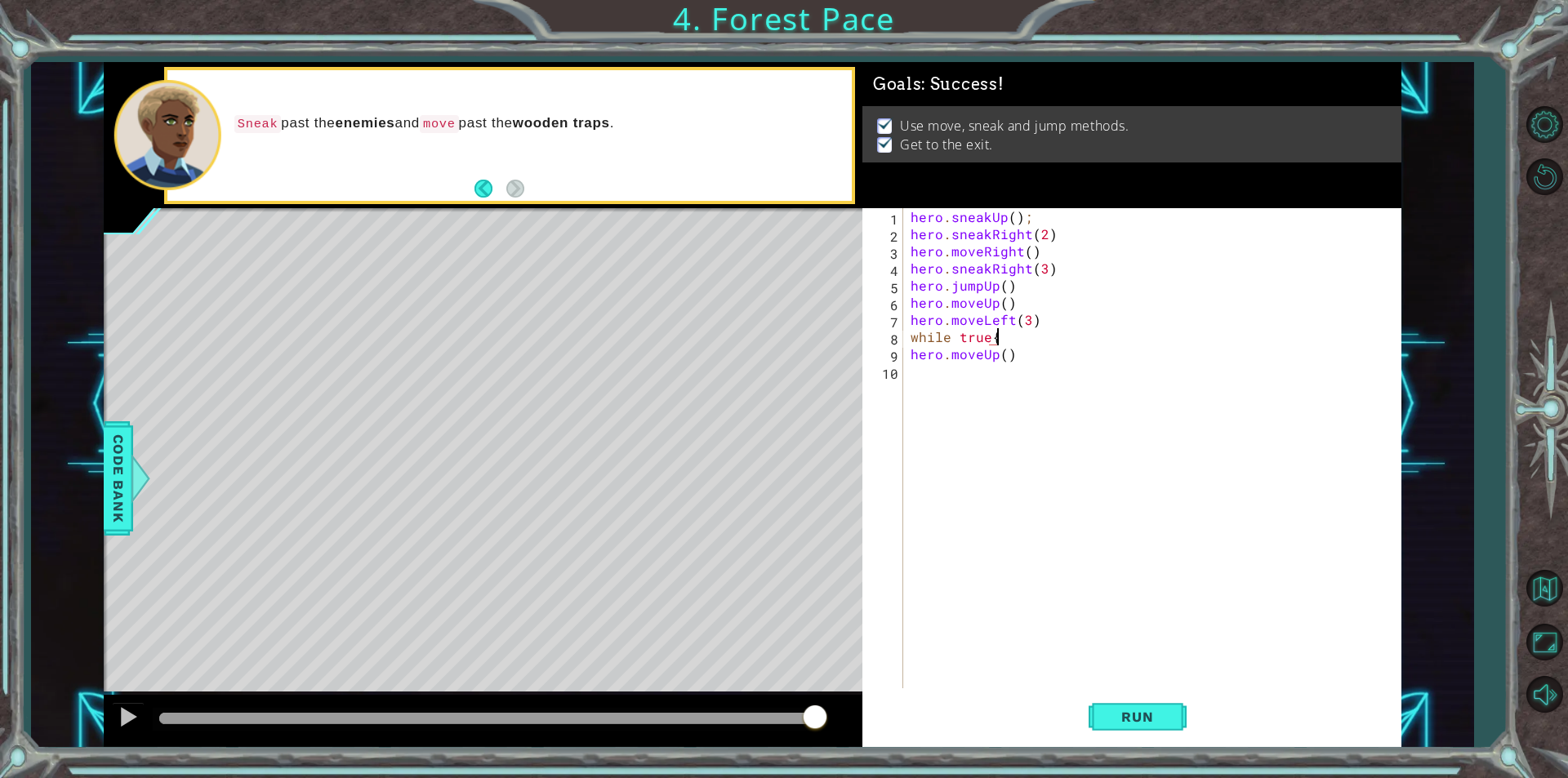 type on "hero.moveUp()" 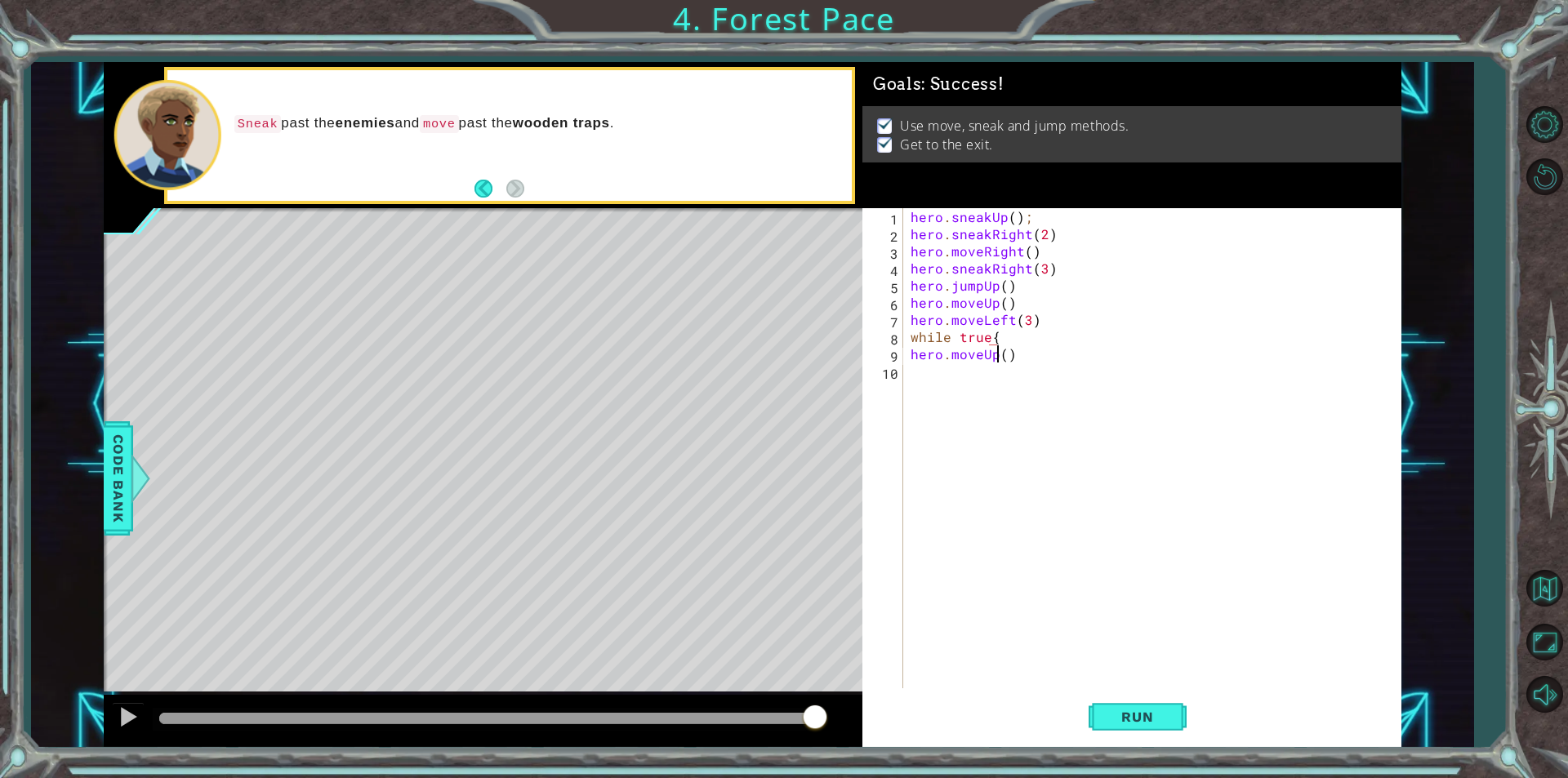 scroll, scrollTop: 0, scrollLeft: 0, axis: both 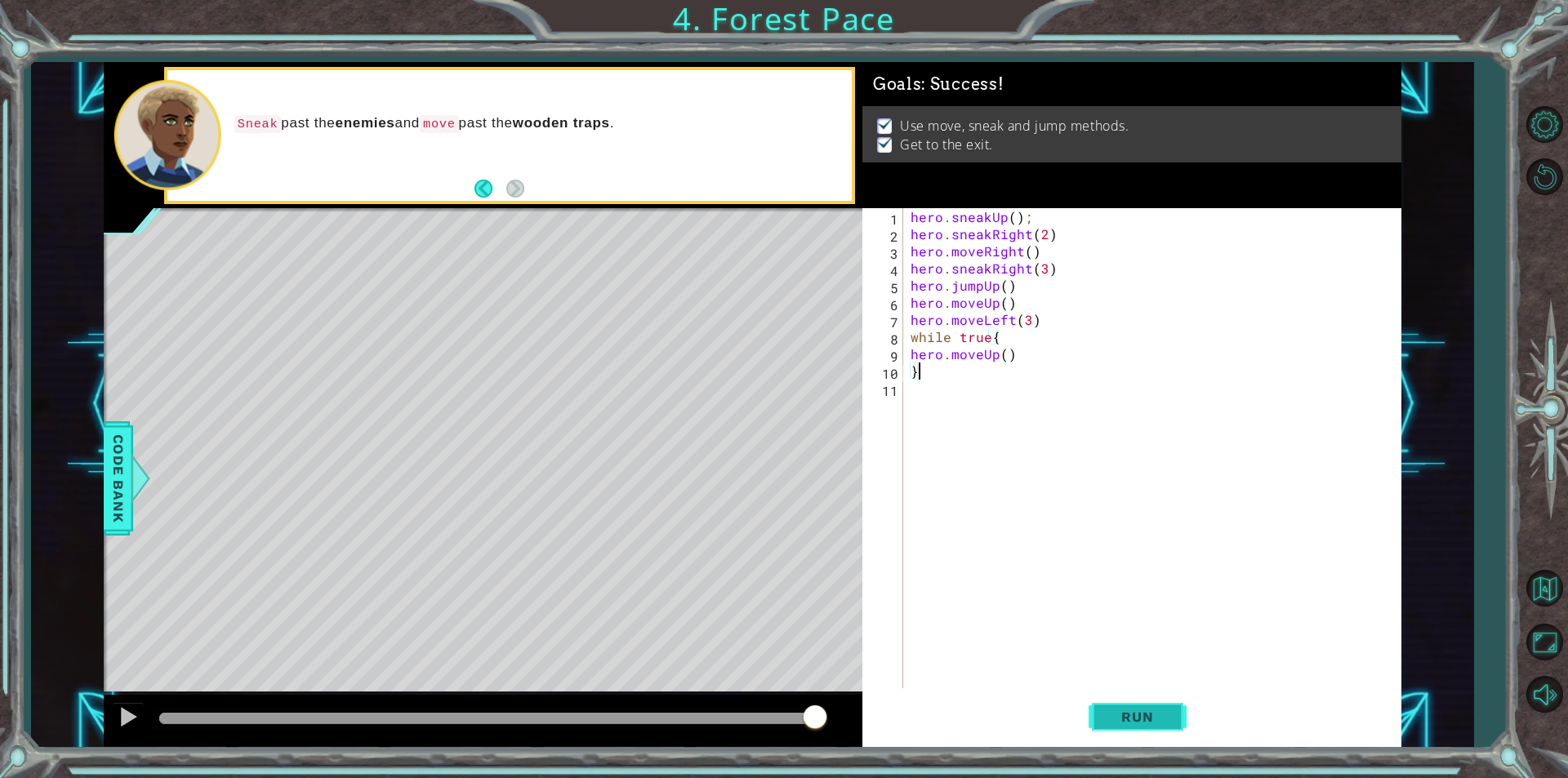 click on "Run" at bounding box center [1137, 717] 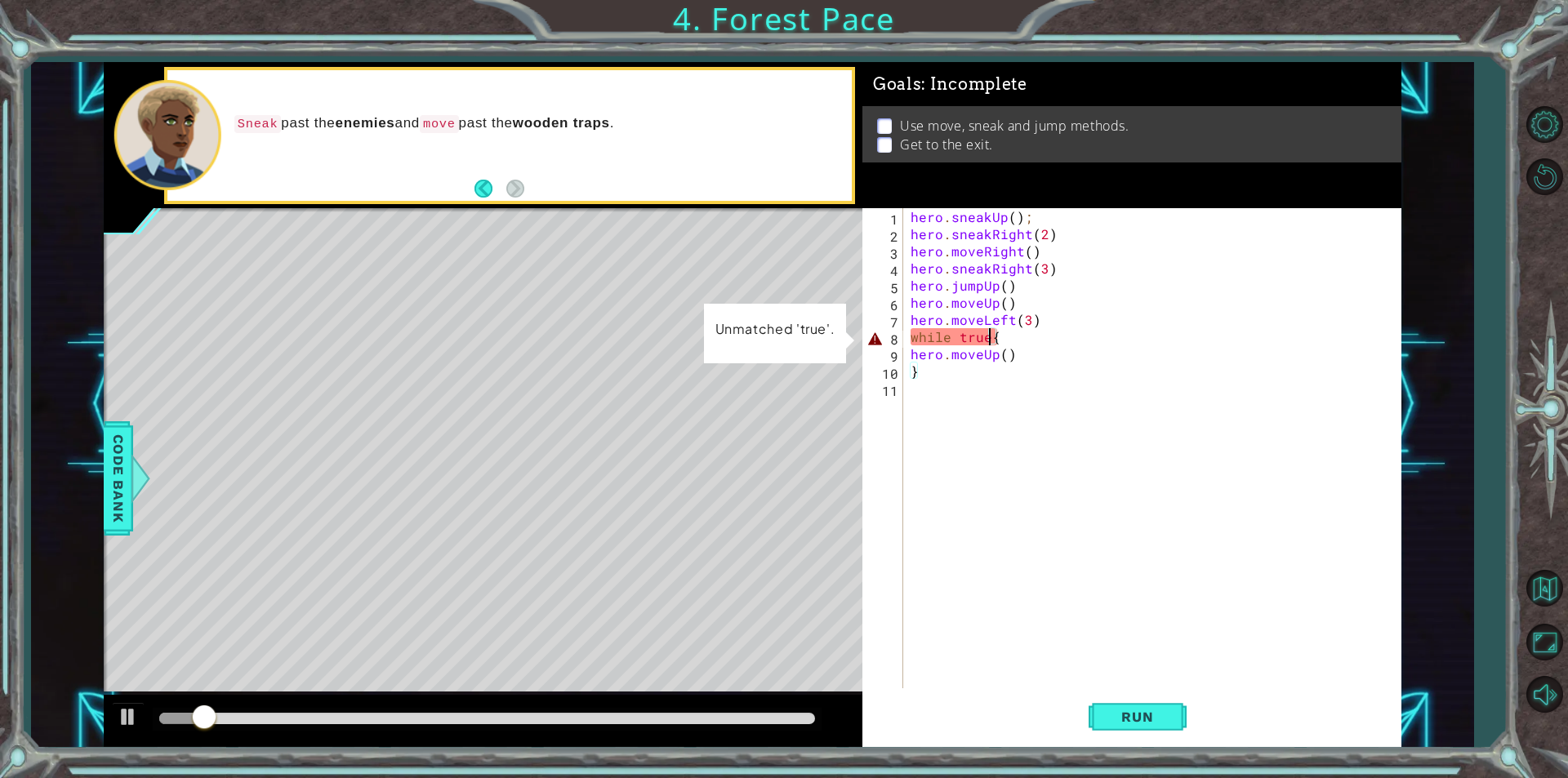 click on "hero . sneakUp ( ) ; hero . sneakRight ( 2 ) hero . moveRight ( ) hero . sneakRight ( 3 ) hero . jumpUp ( ) hero . moveUp ( ) hero . moveLeft ( 3 ) while   true { hero . moveUp ( ) }" at bounding box center (1156, 465) 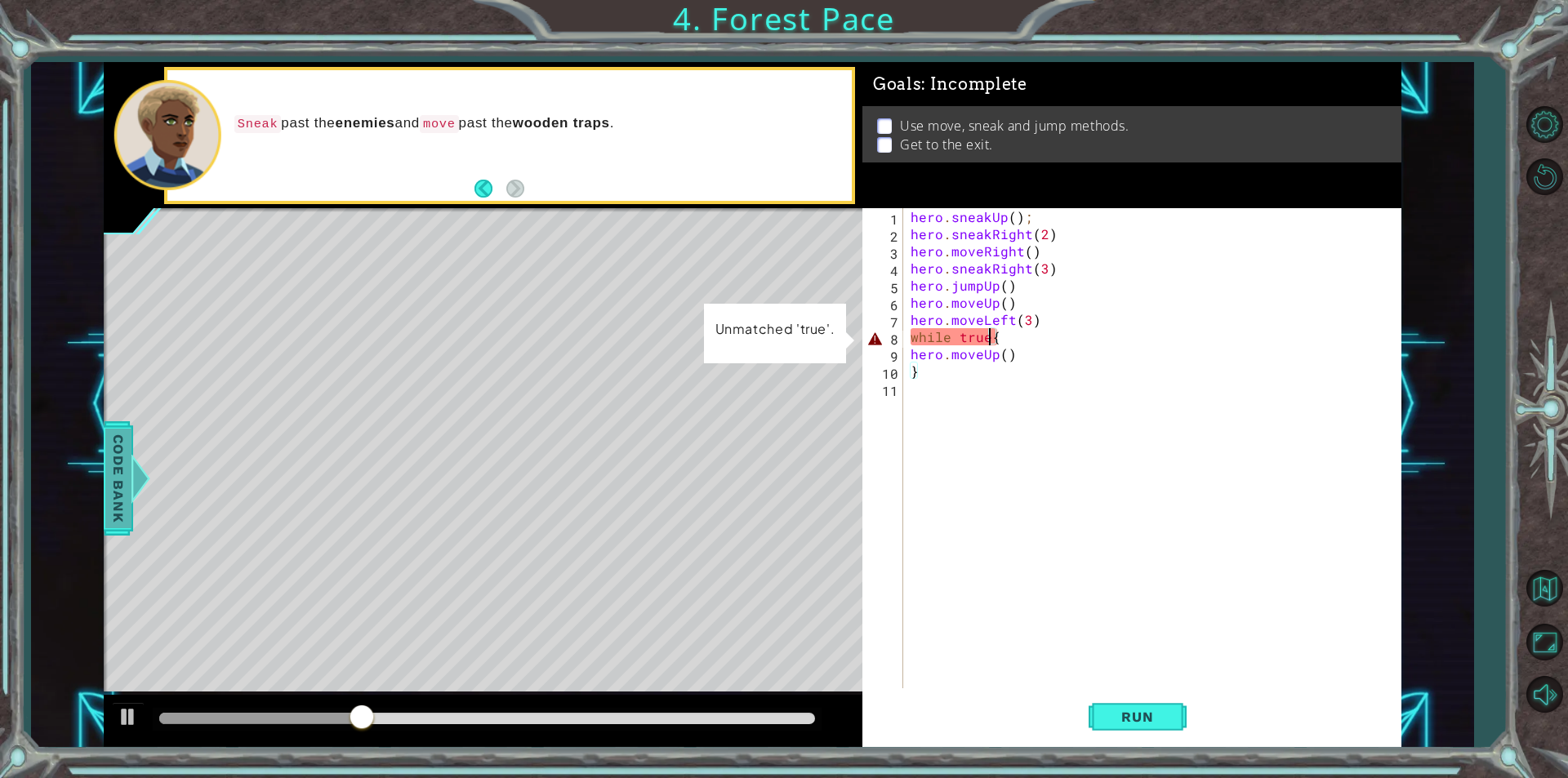 click on "Code Bank" at bounding box center [118, 478] 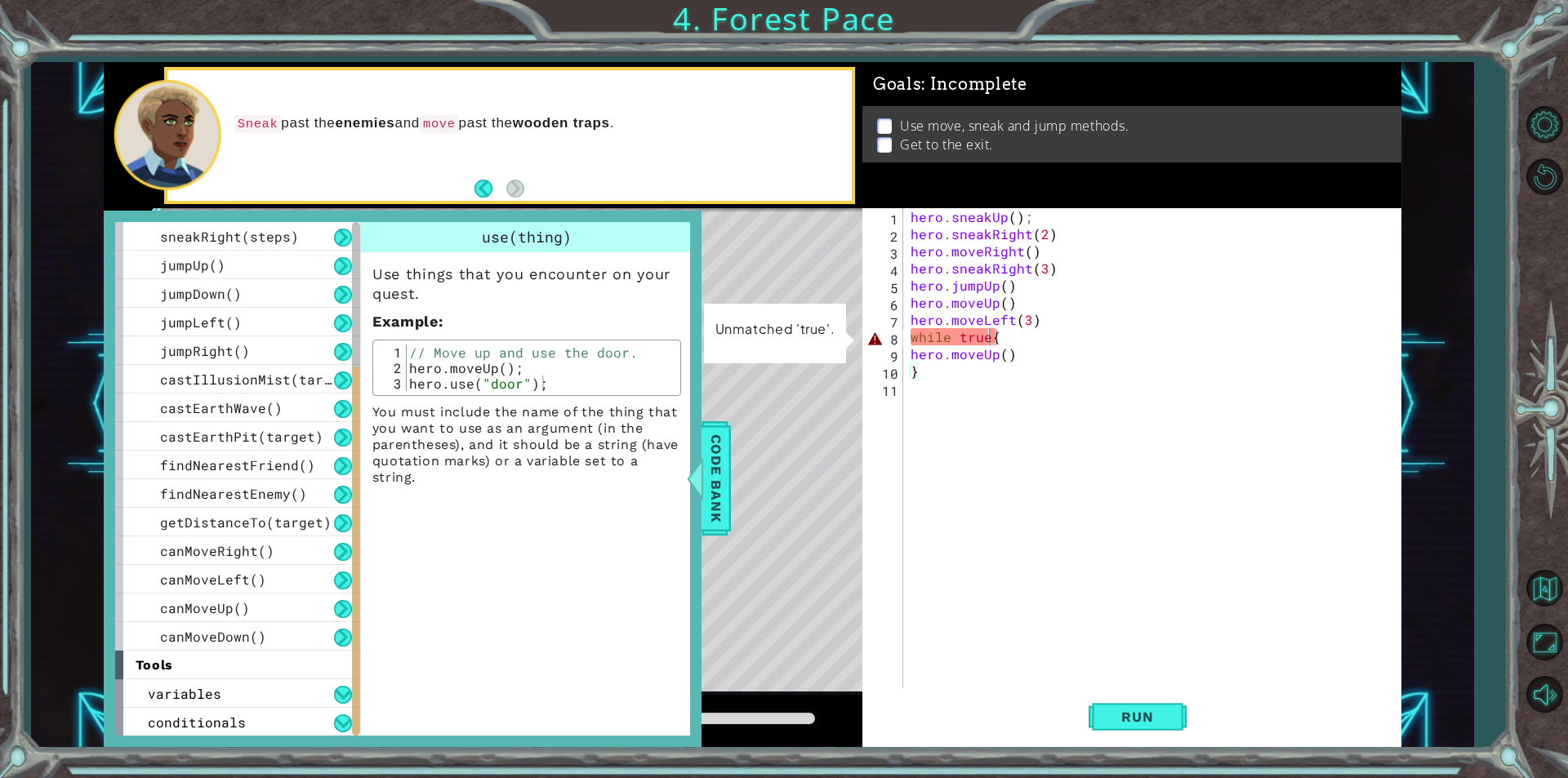 scroll, scrollTop: 287, scrollLeft: 0, axis: vertical 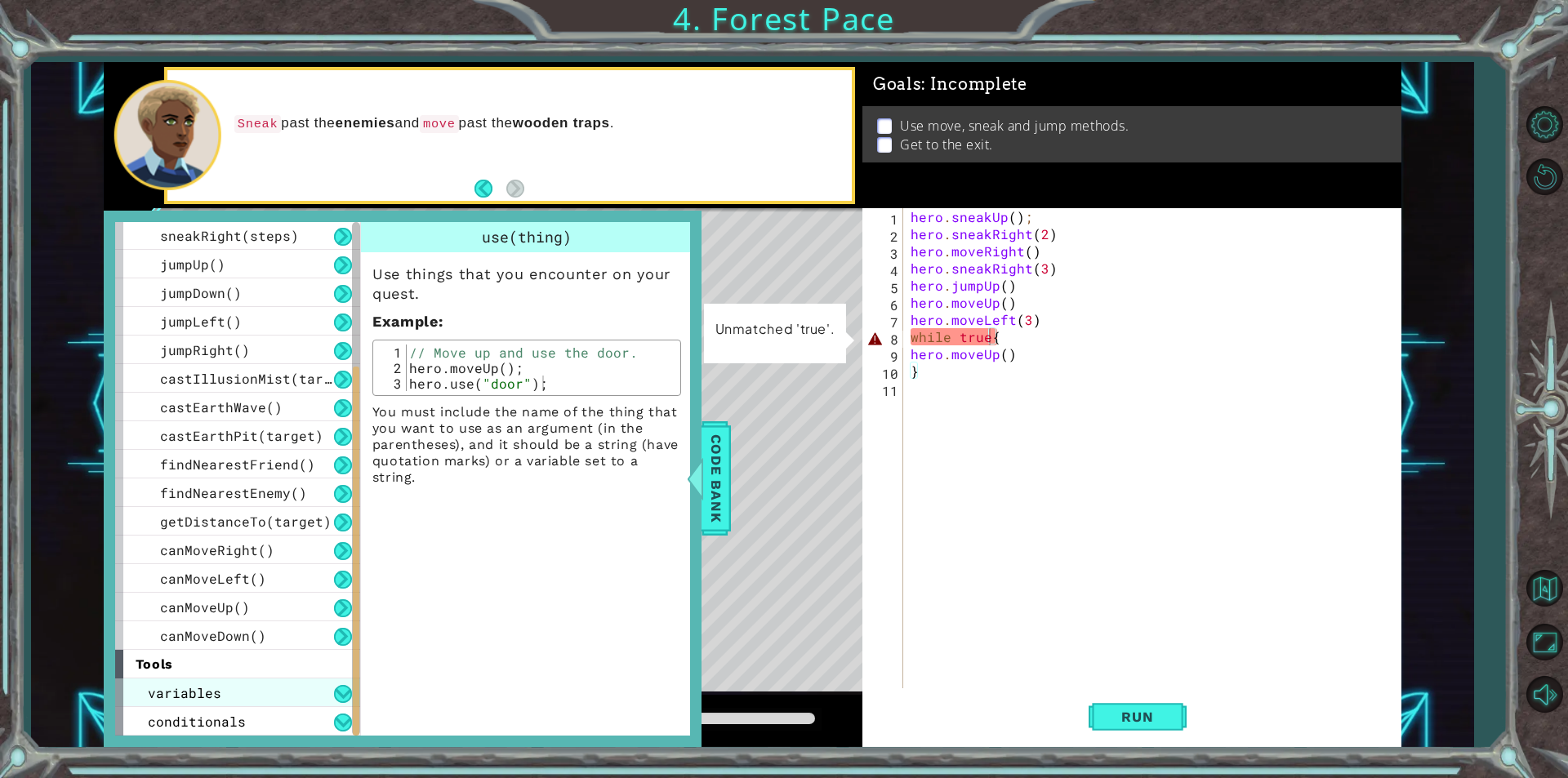 click on "variables" at bounding box center (238, 692) 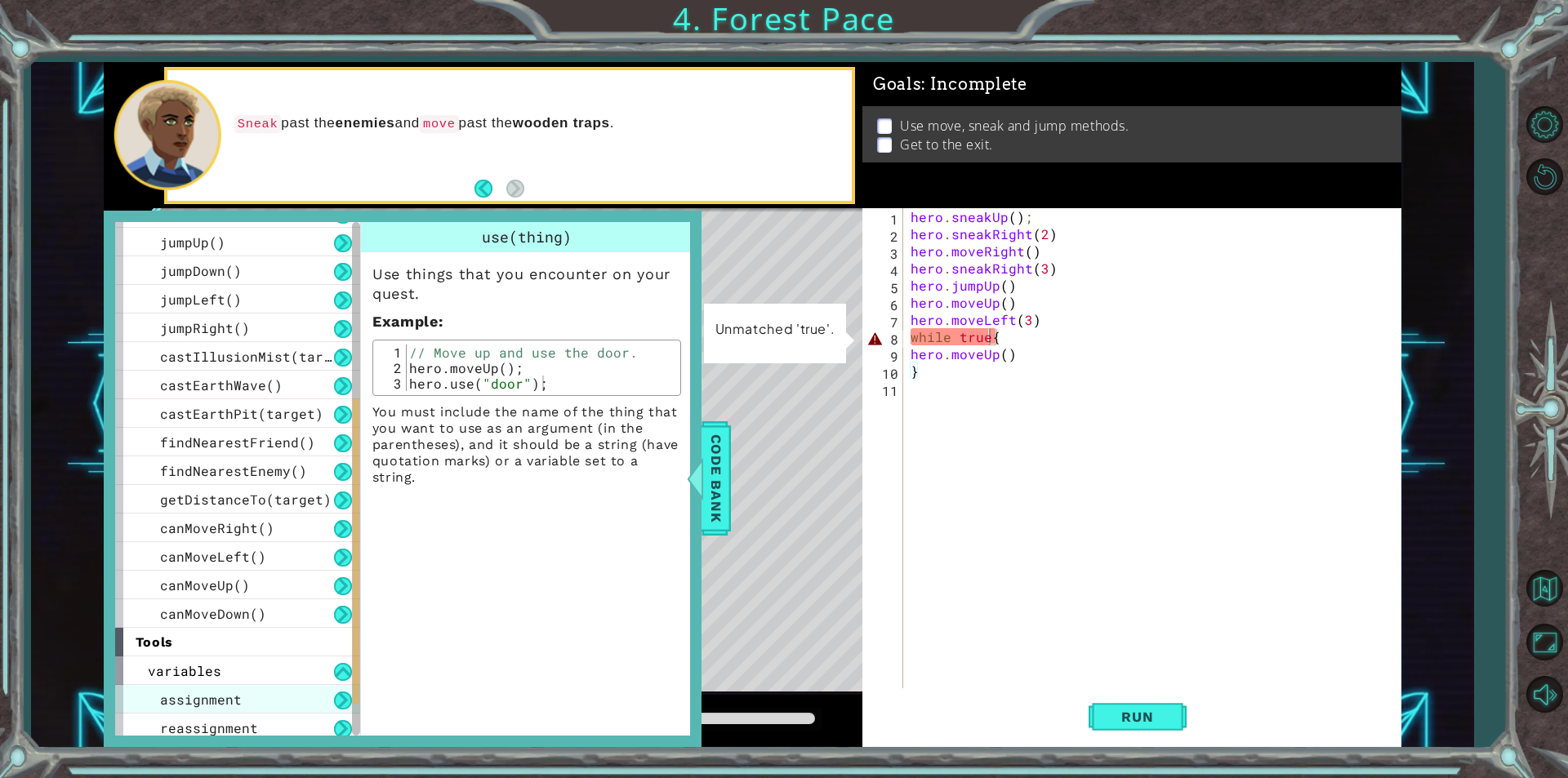 scroll, scrollTop: 344, scrollLeft: 0, axis: vertical 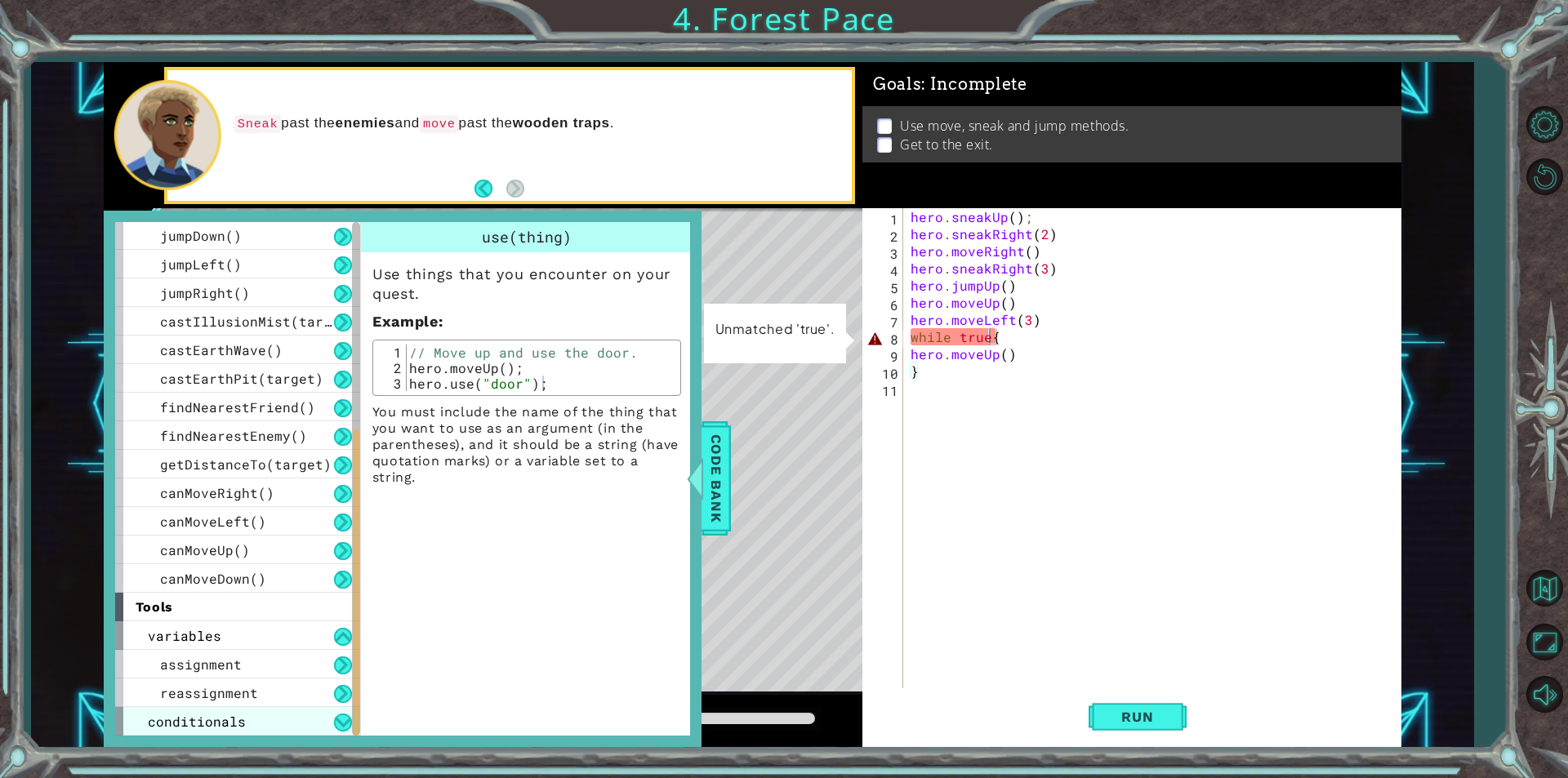 click on "conditionals" at bounding box center (238, 721) 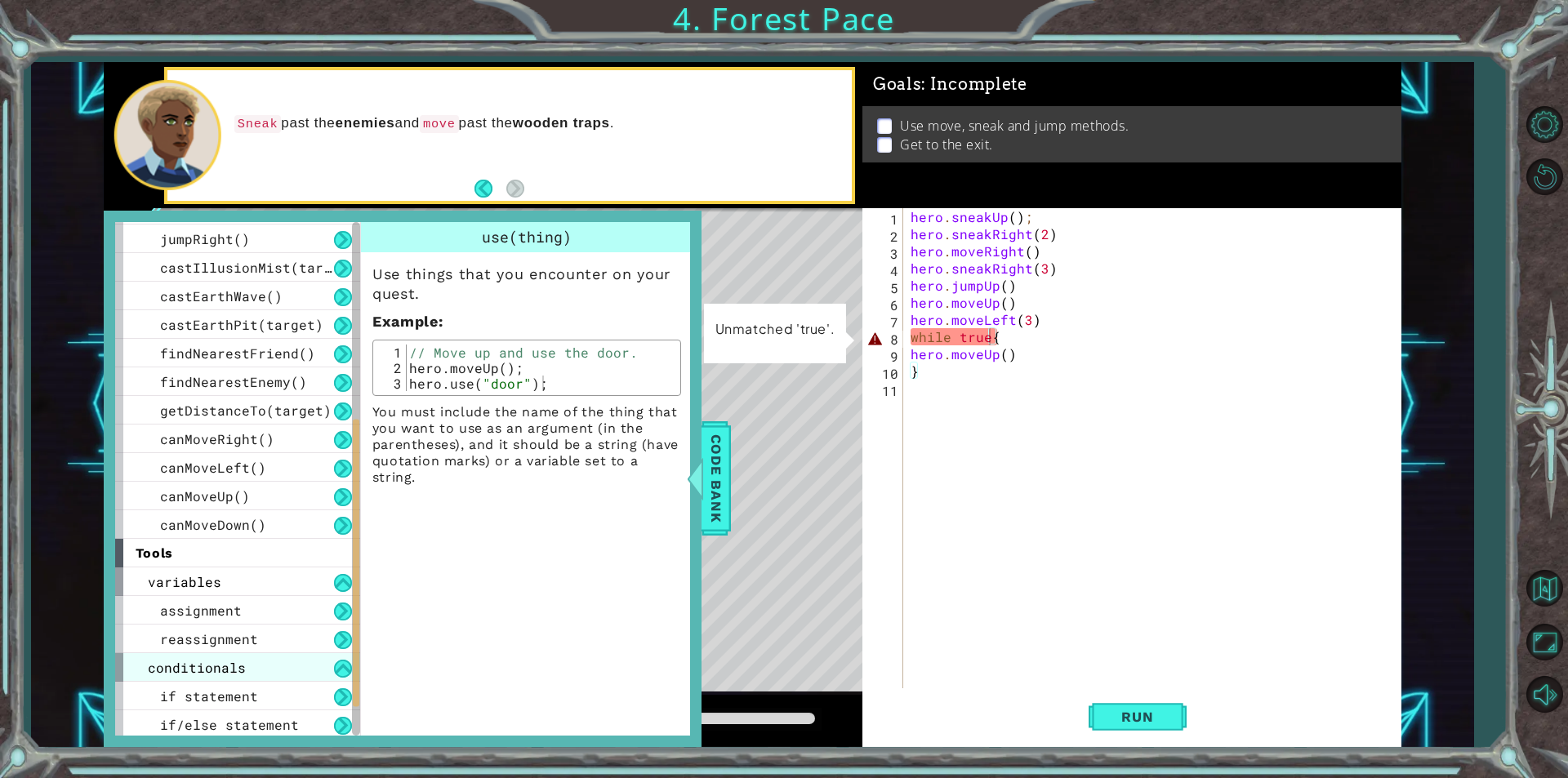 scroll, scrollTop: 401, scrollLeft: 0, axis: vertical 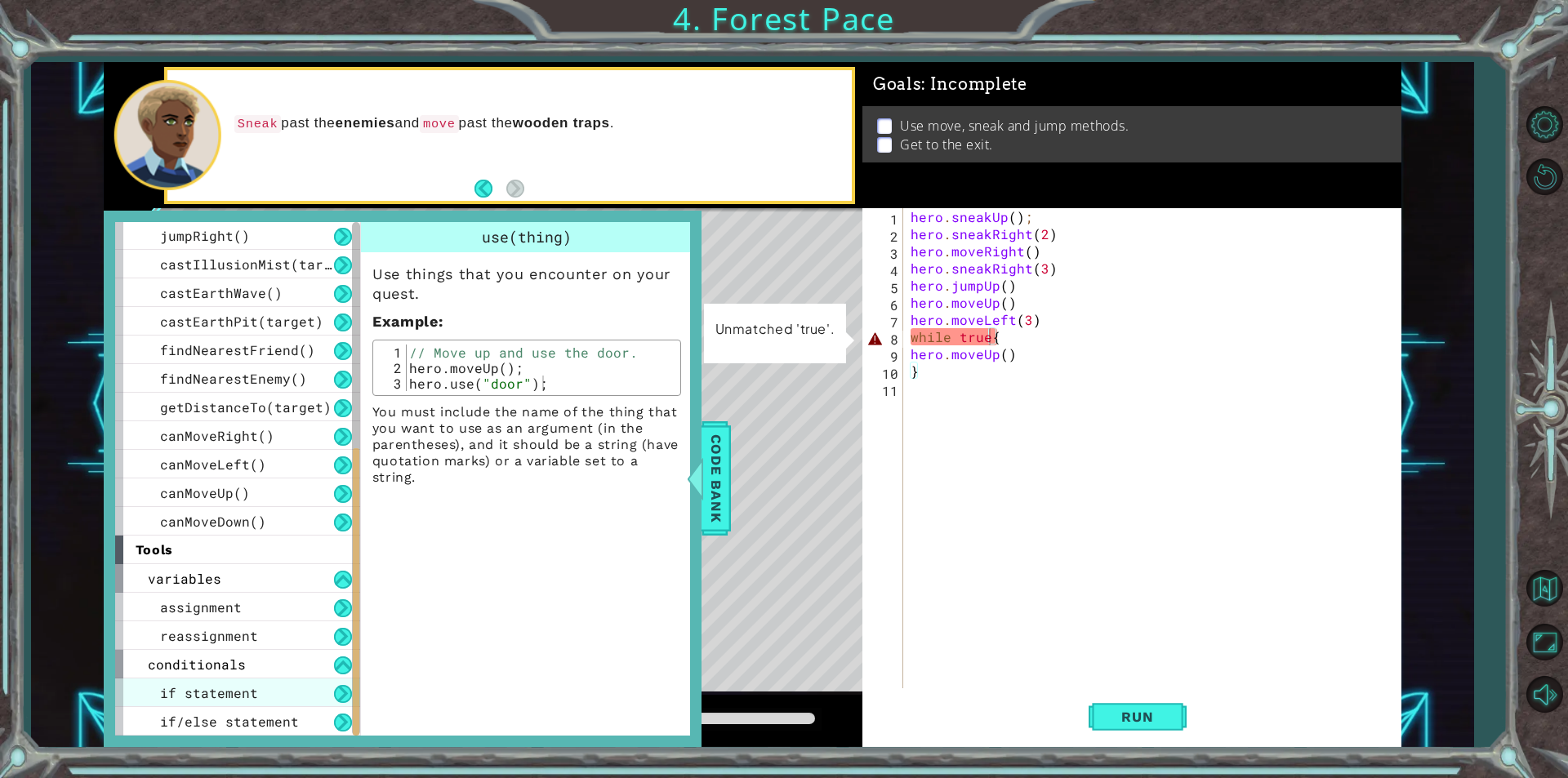 click on "if statement" at bounding box center [238, 692] 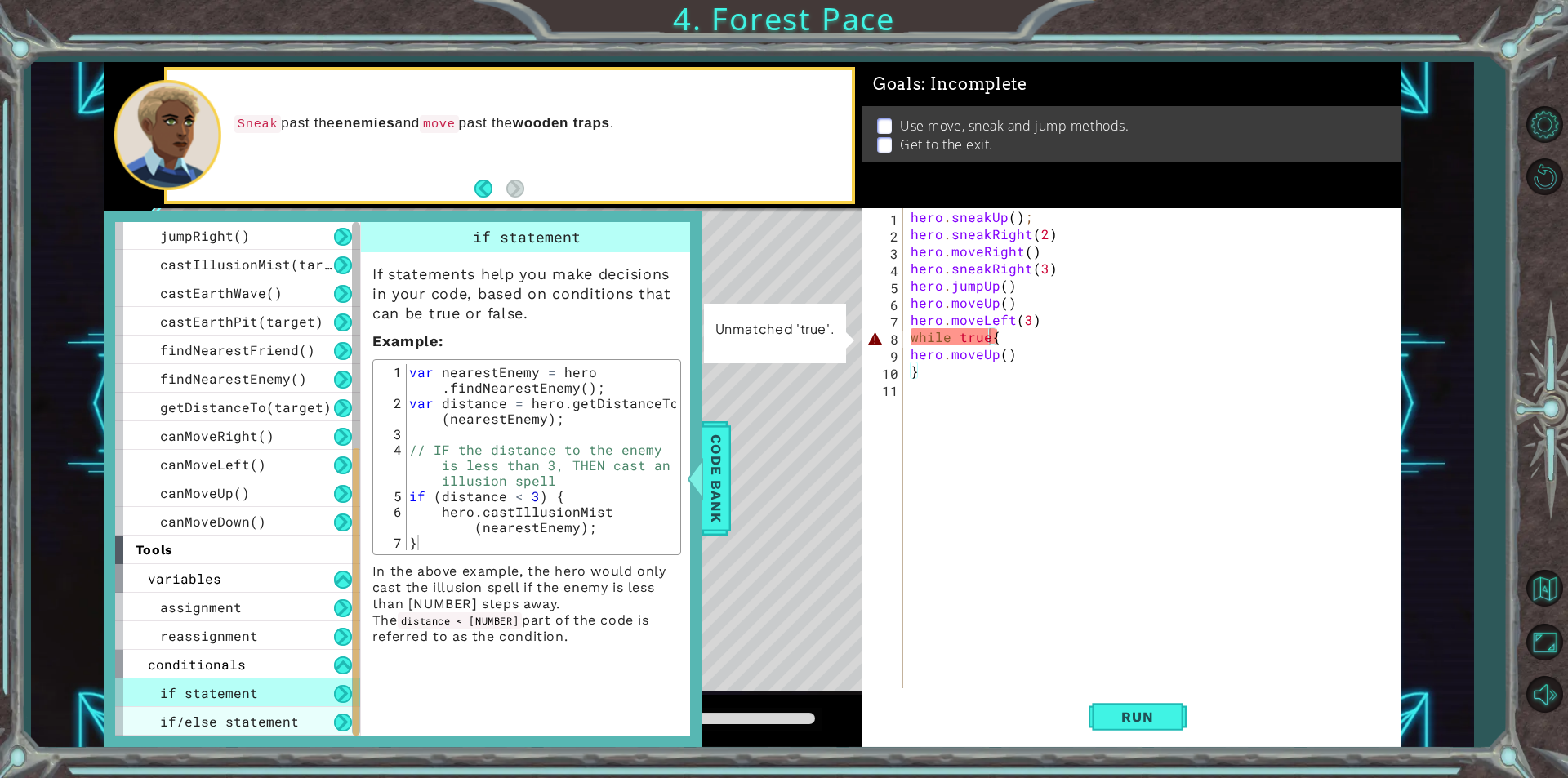 click on "if/else statement" at bounding box center [238, 721] 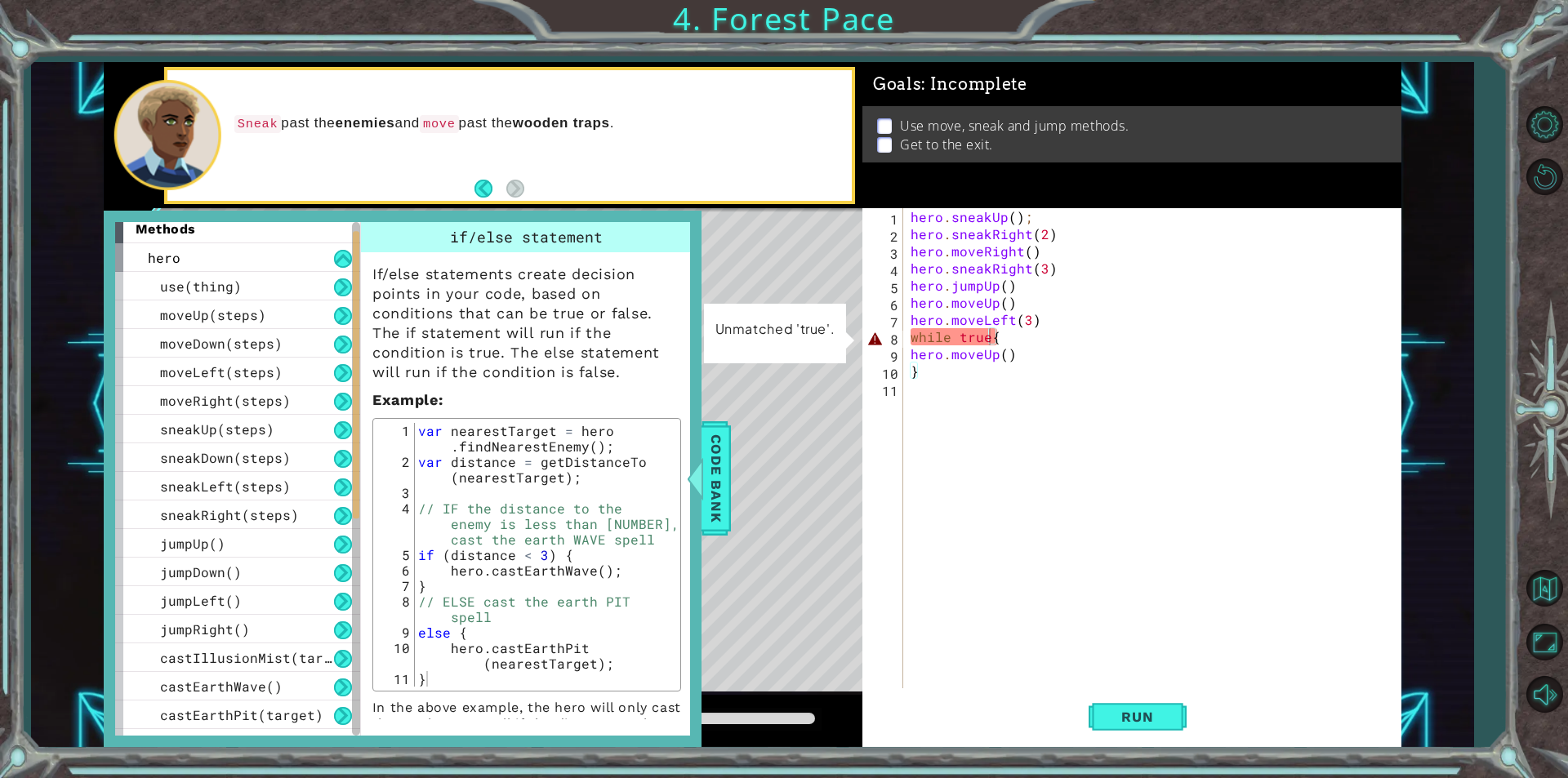 scroll, scrollTop: 0, scrollLeft: 0, axis: both 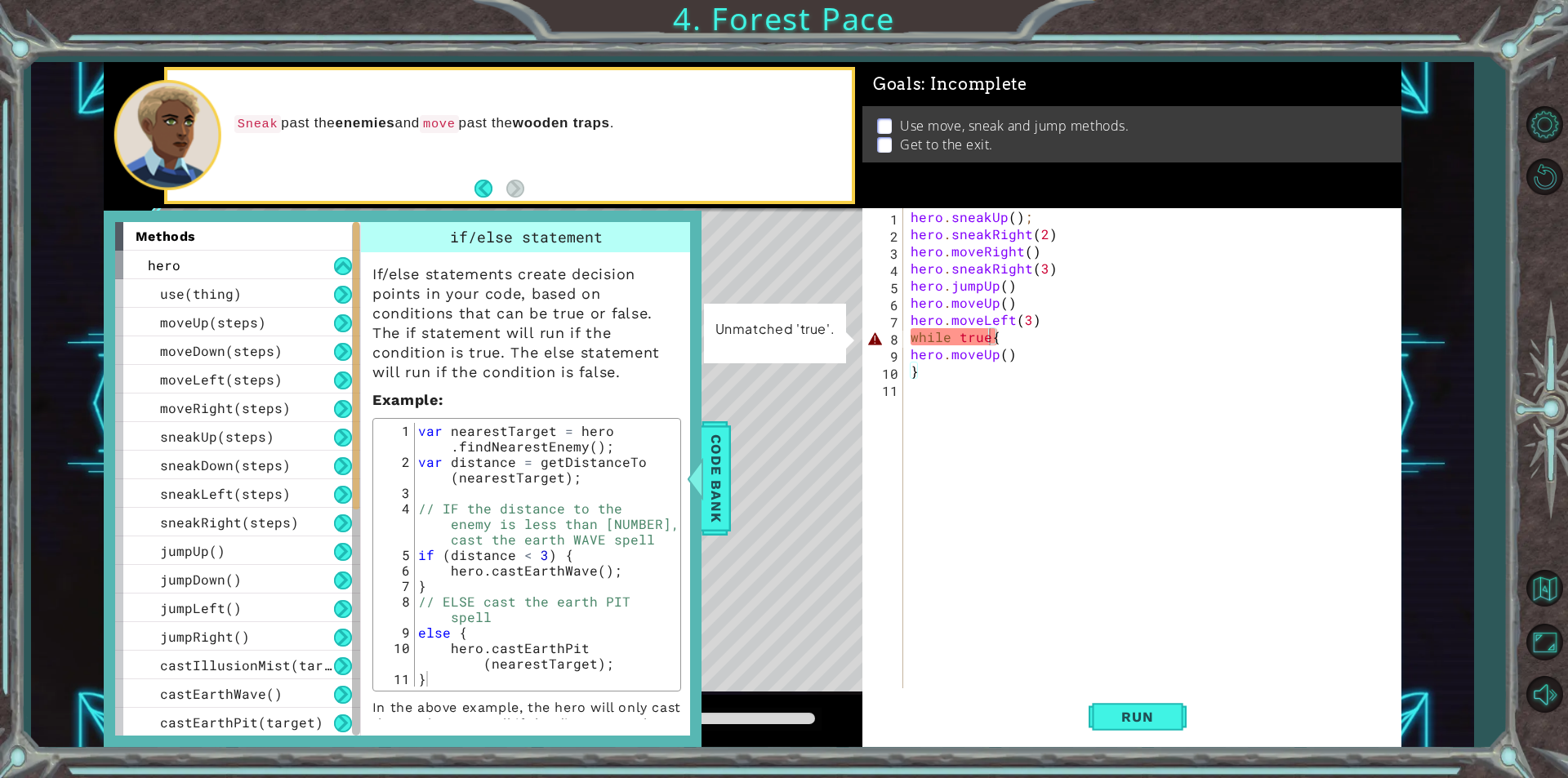 click on "hero . sneakUp ( ) ; hero . sneakRight ( 2 ) hero . moveRight ( ) hero . sneakRight ( 3 ) hero . jumpUp ( ) hero . moveUp ( ) hero . moveLeft ( 3 ) while   true { hero . moveUp ( ) }" at bounding box center [1156, 465] 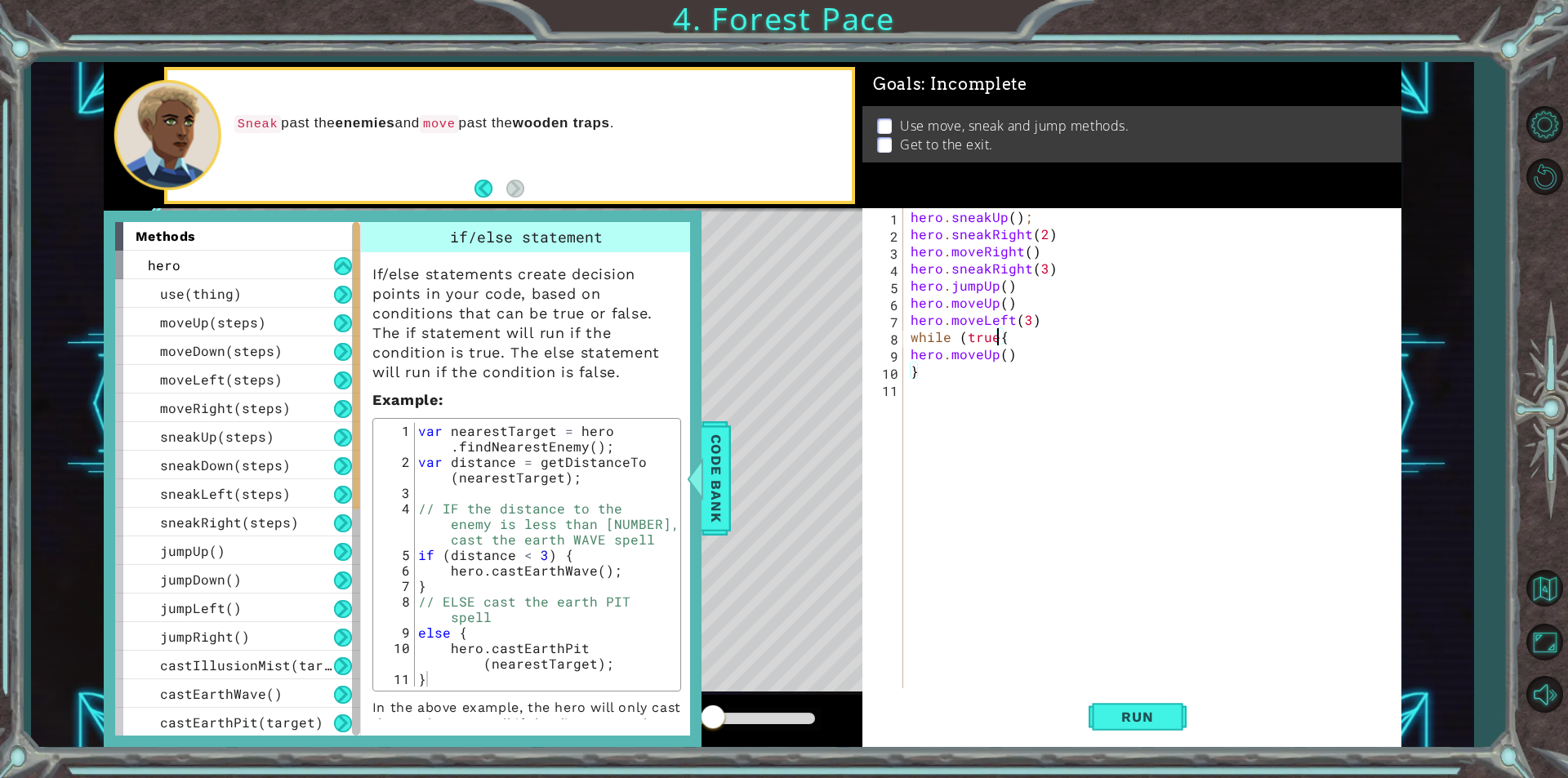 scroll, scrollTop: 0, scrollLeft: 5, axis: horizontal 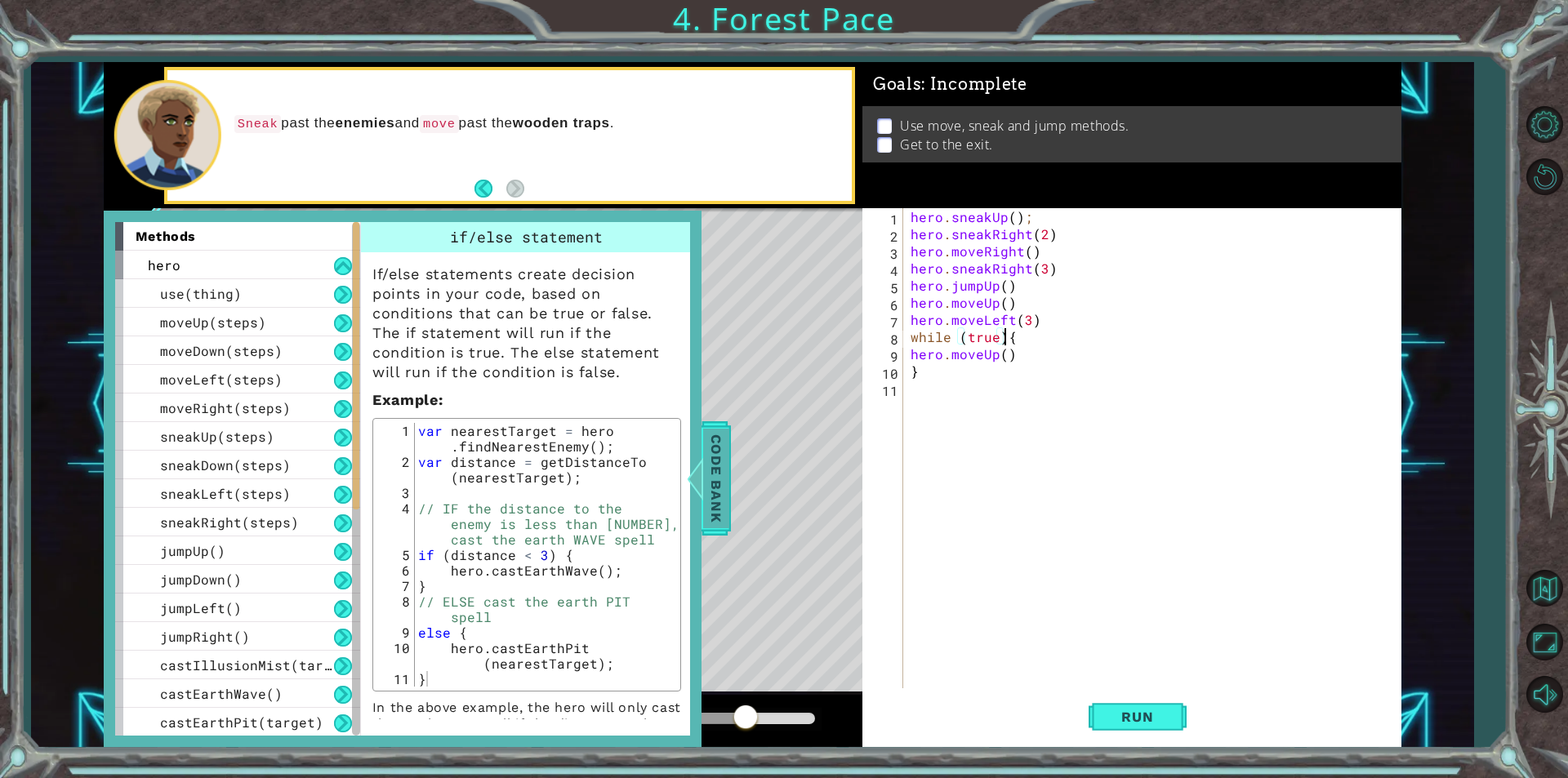 type on "while (true){" 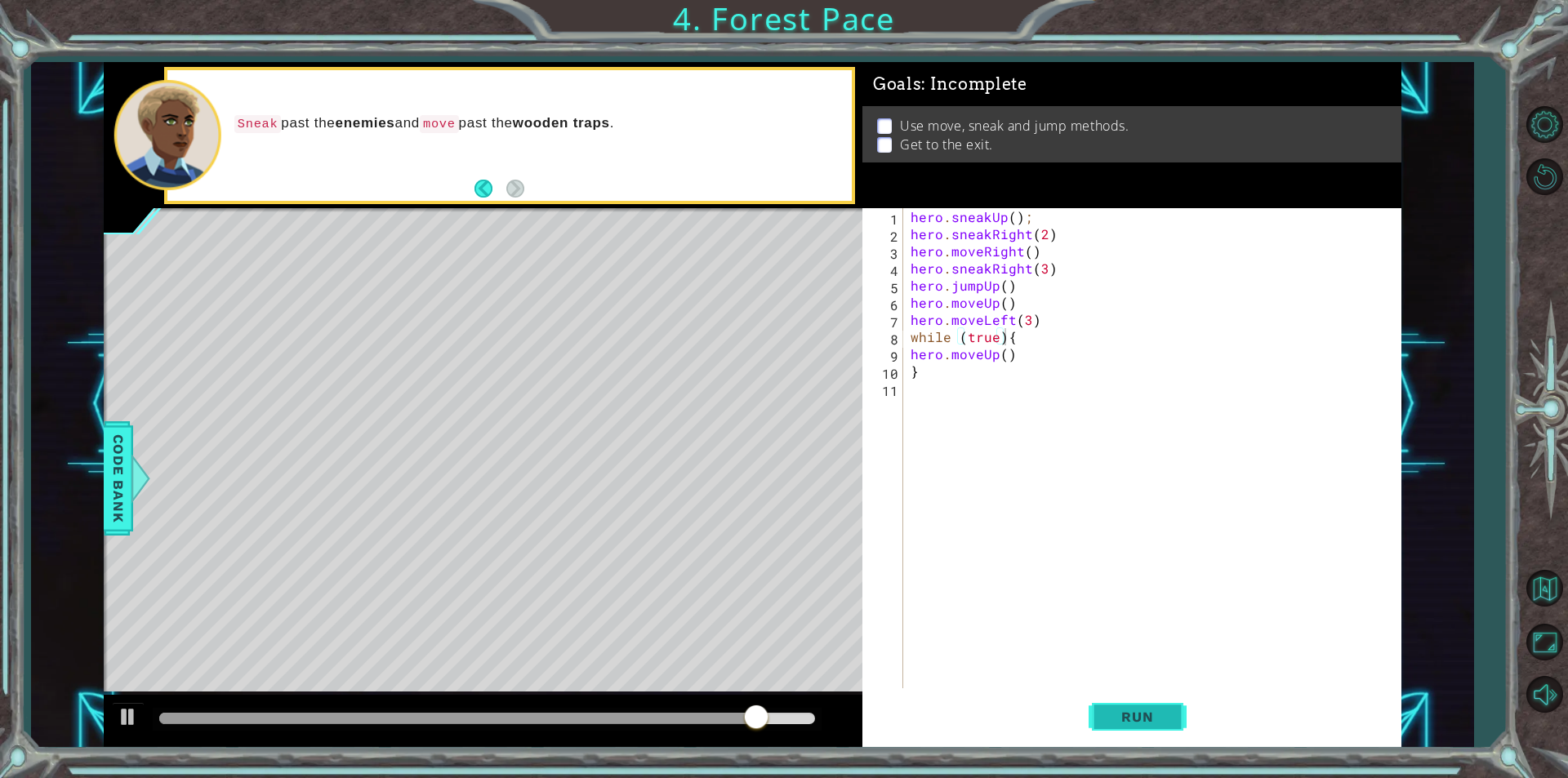 click on "Run" at bounding box center [1137, 717] 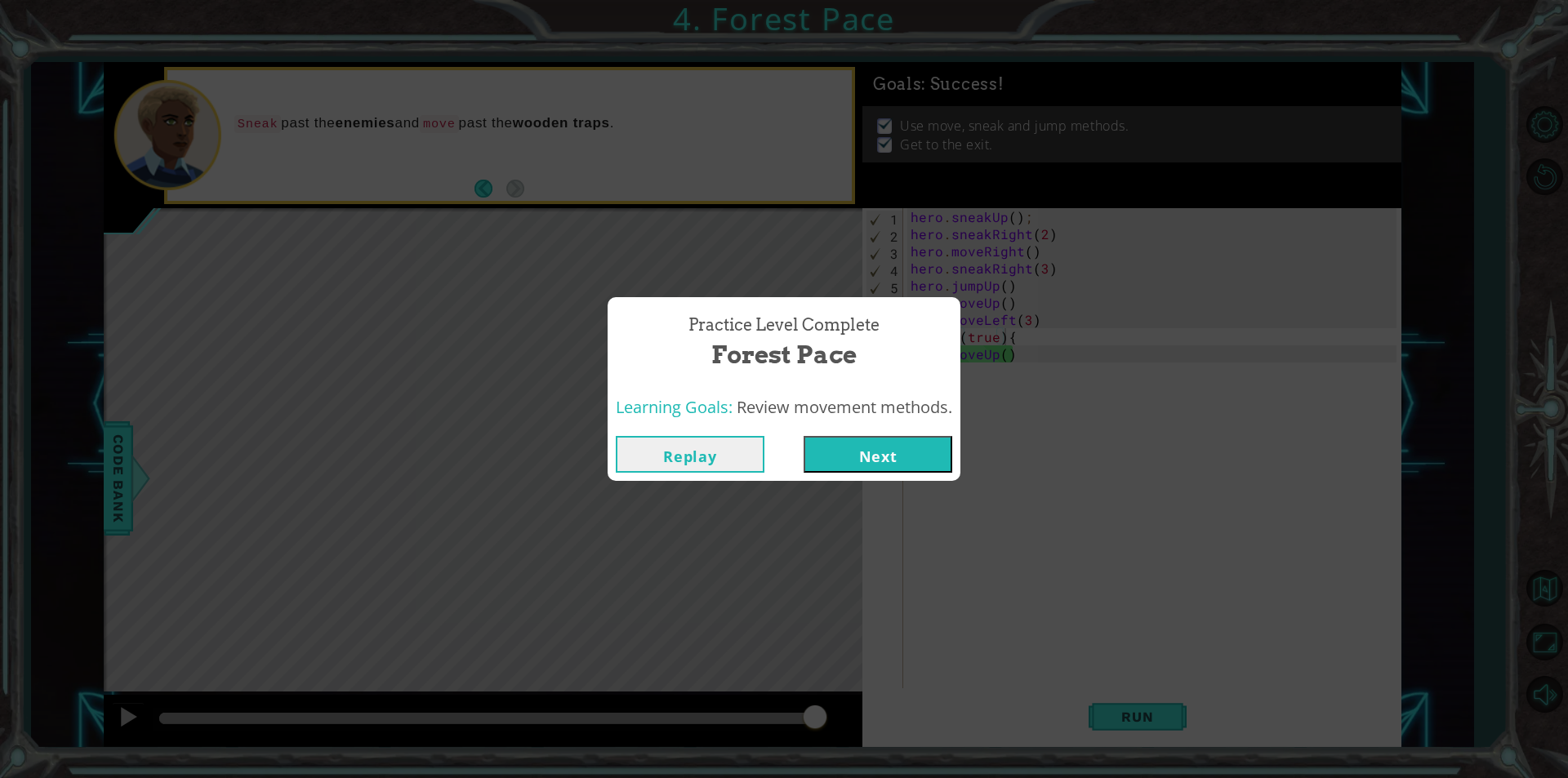 click on "Next" at bounding box center [878, 454] 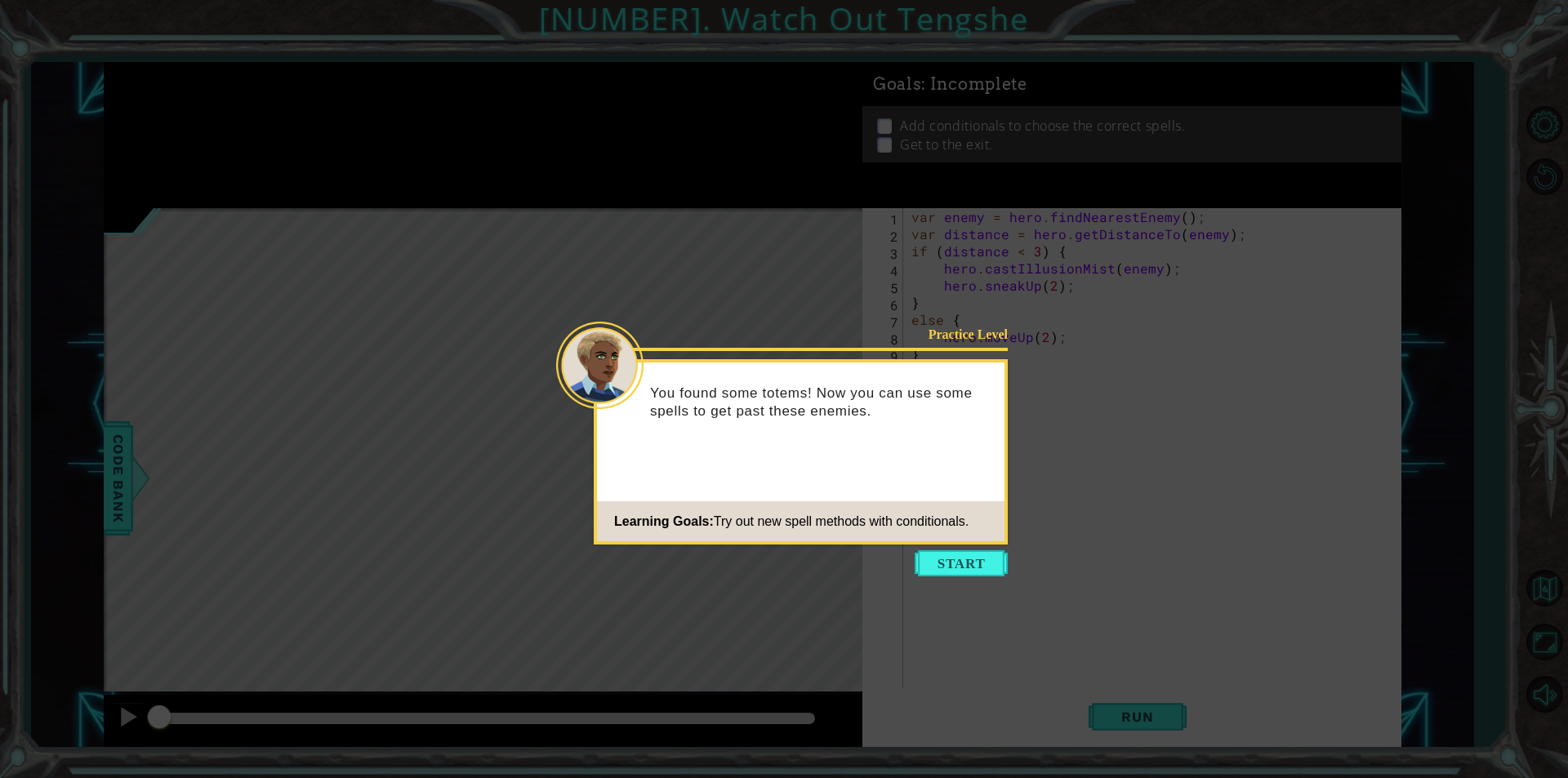 drag, startPoint x: 942, startPoint y: 551, endPoint x: 781, endPoint y: 444, distance: 193.31322 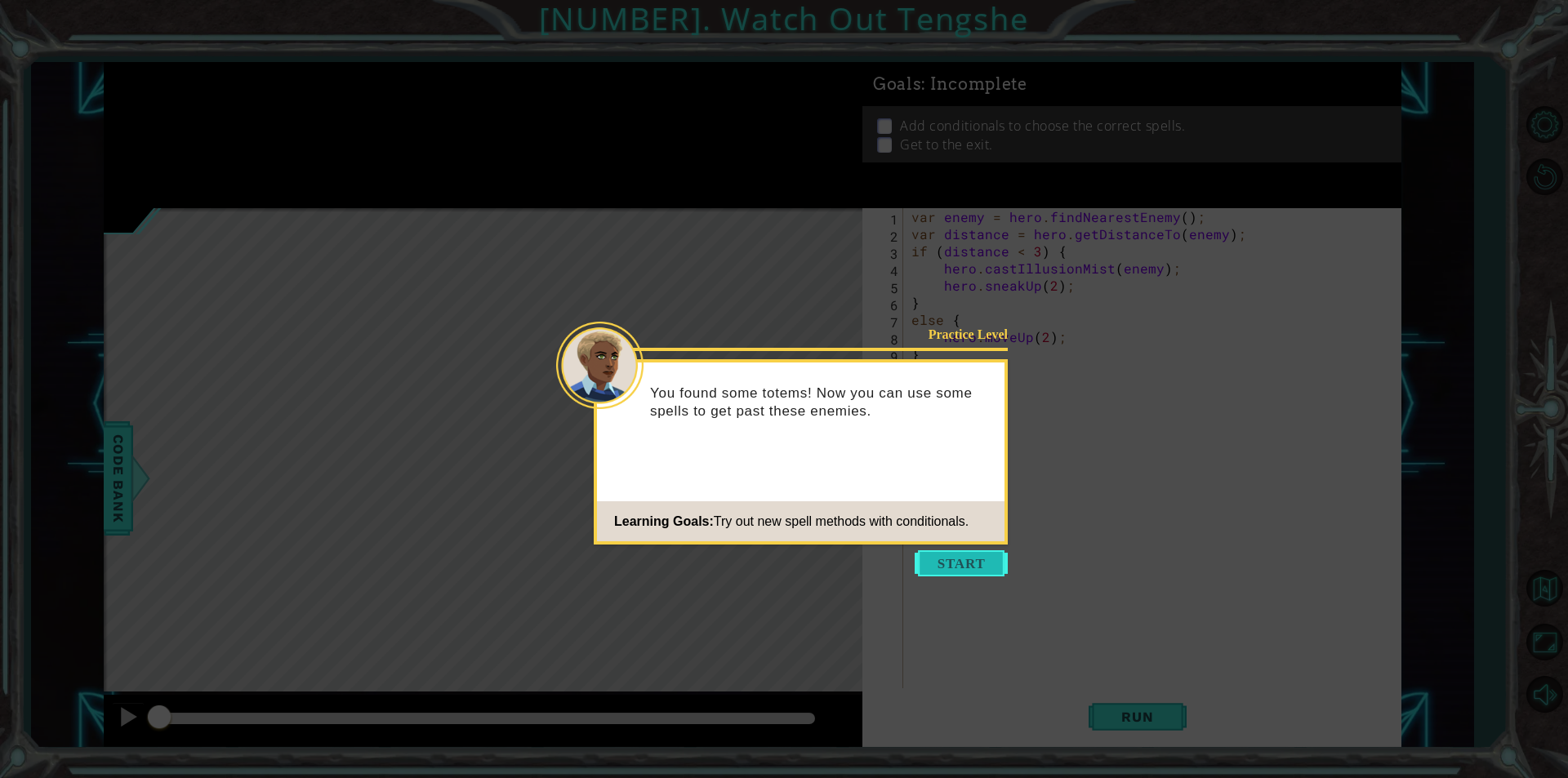 click at bounding box center (961, 563) 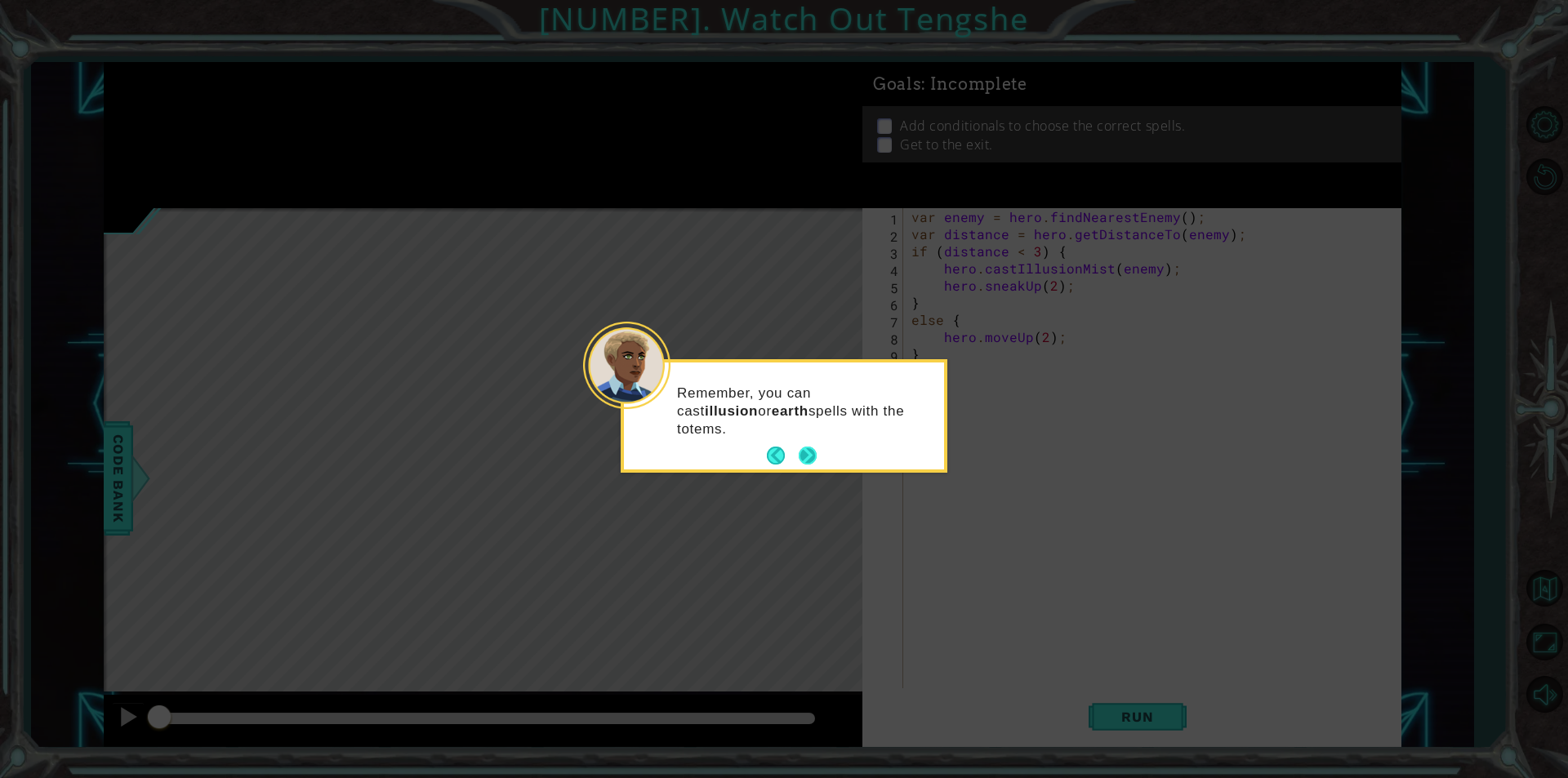 click at bounding box center (808, 456) 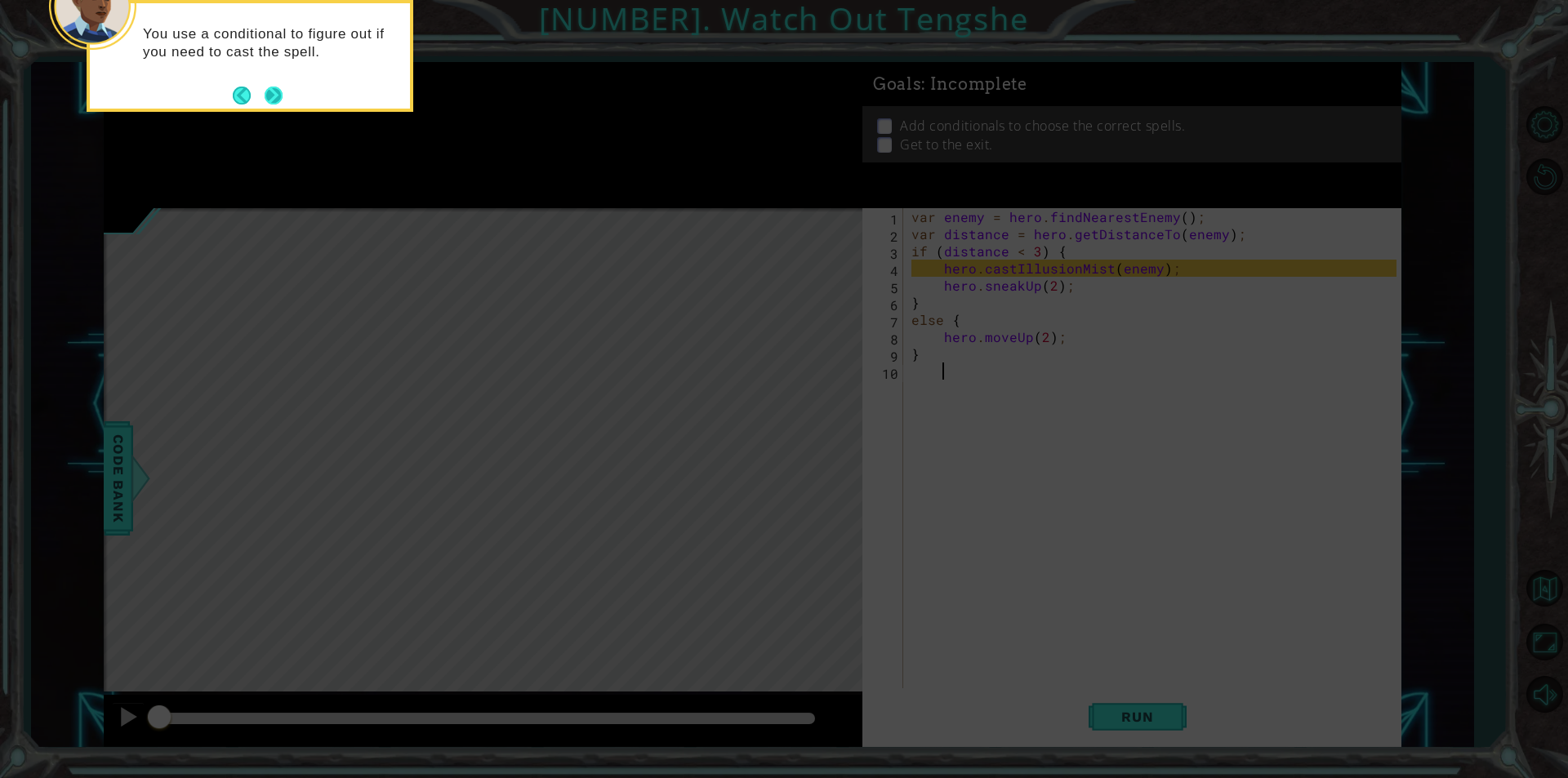 click at bounding box center (274, 96) 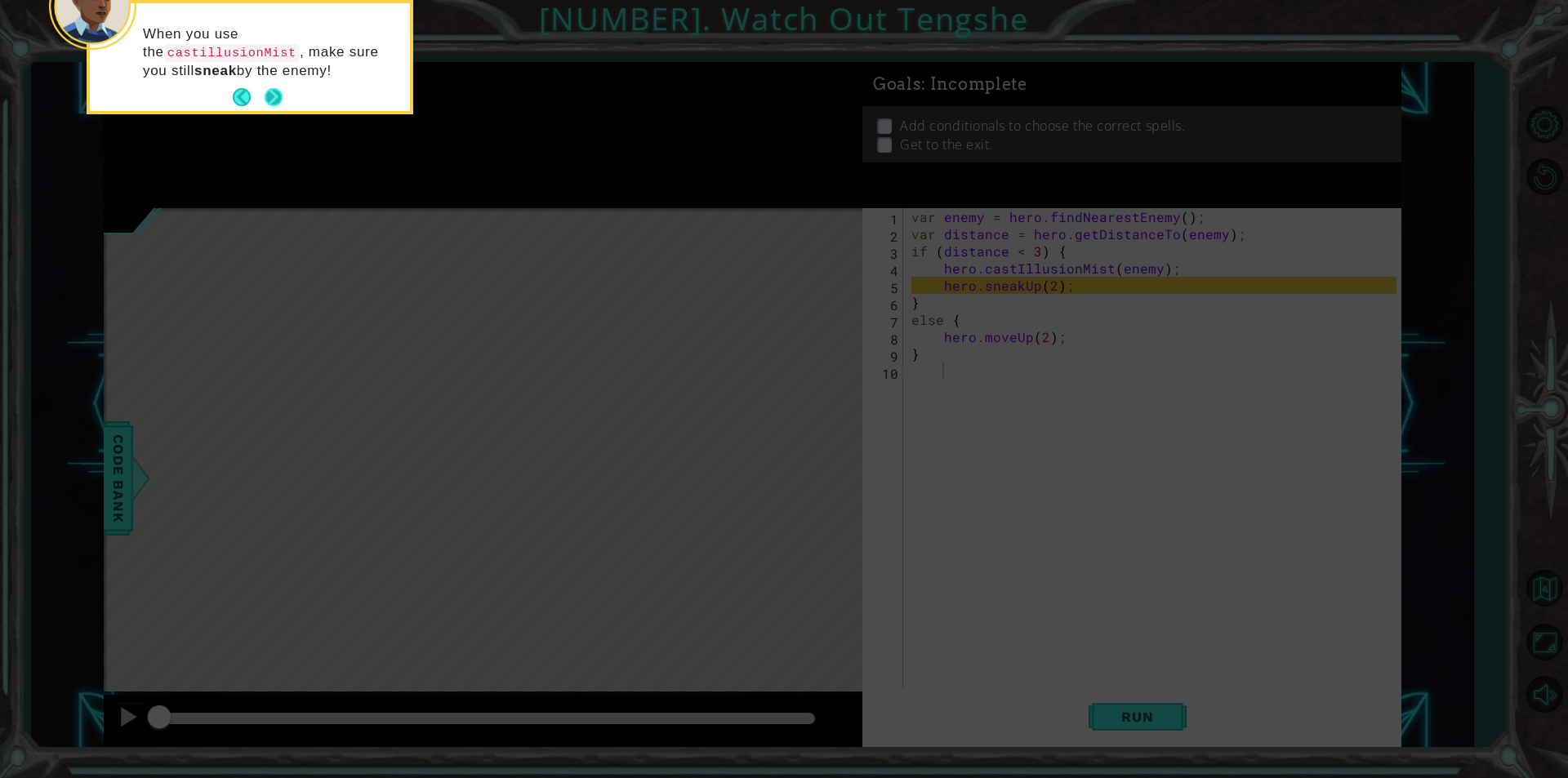 click at bounding box center (274, 97) 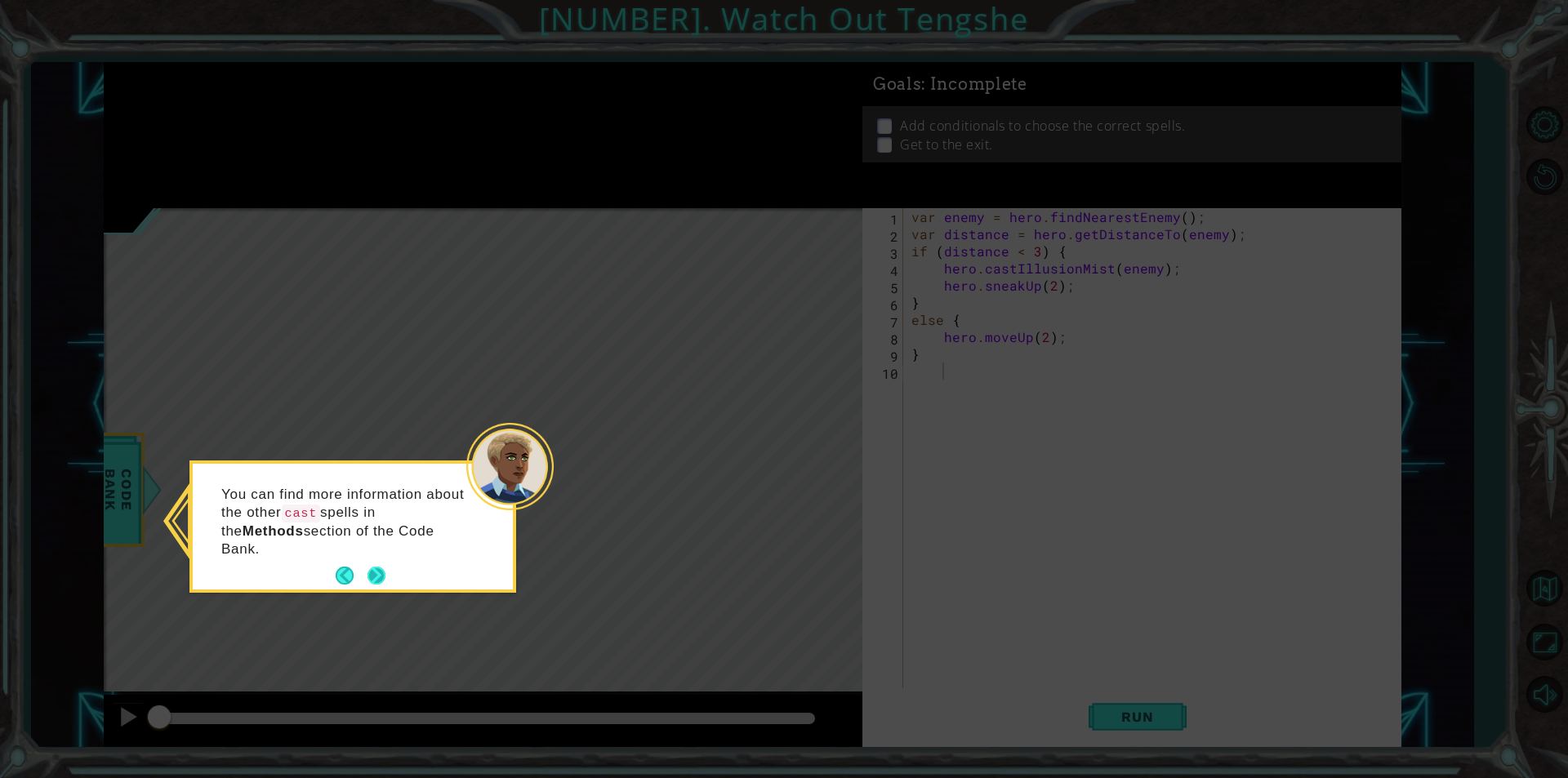 click at bounding box center (376, 576) 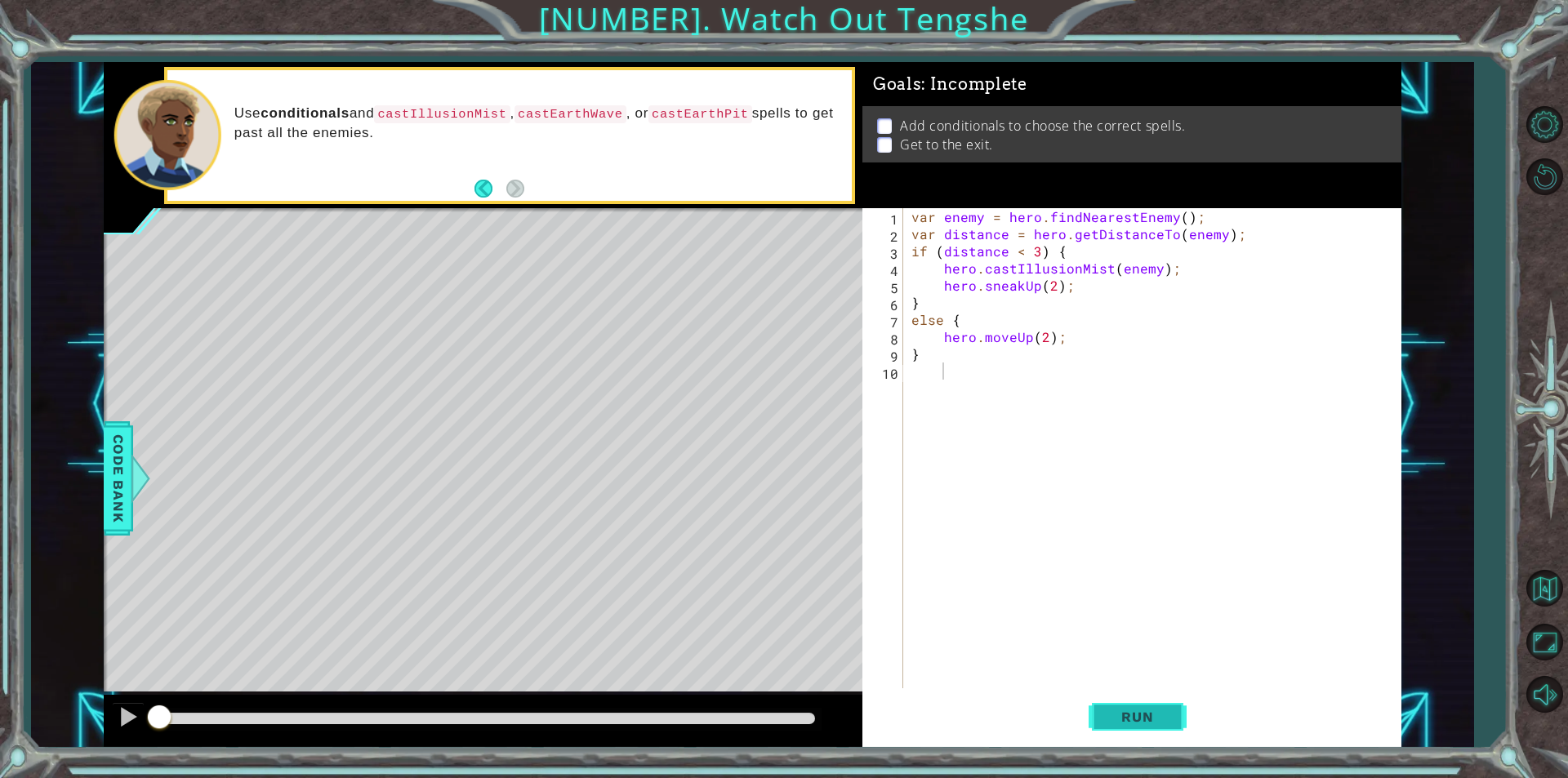 click on "Run" at bounding box center (1137, 717) 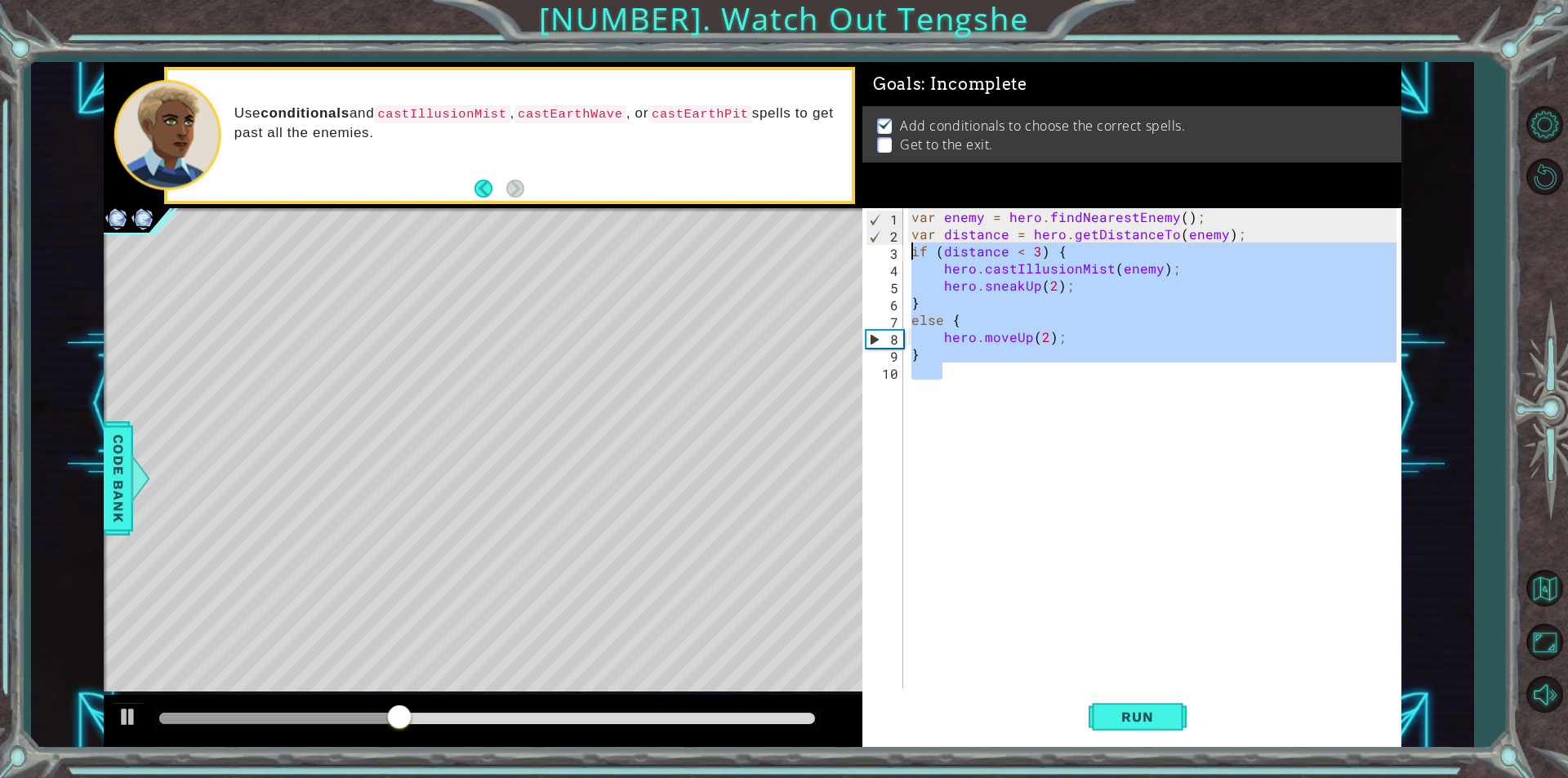 drag, startPoint x: 1019, startPoint y: 409, endPoint x: 902, endPoint y: 247, distance: 199.83243 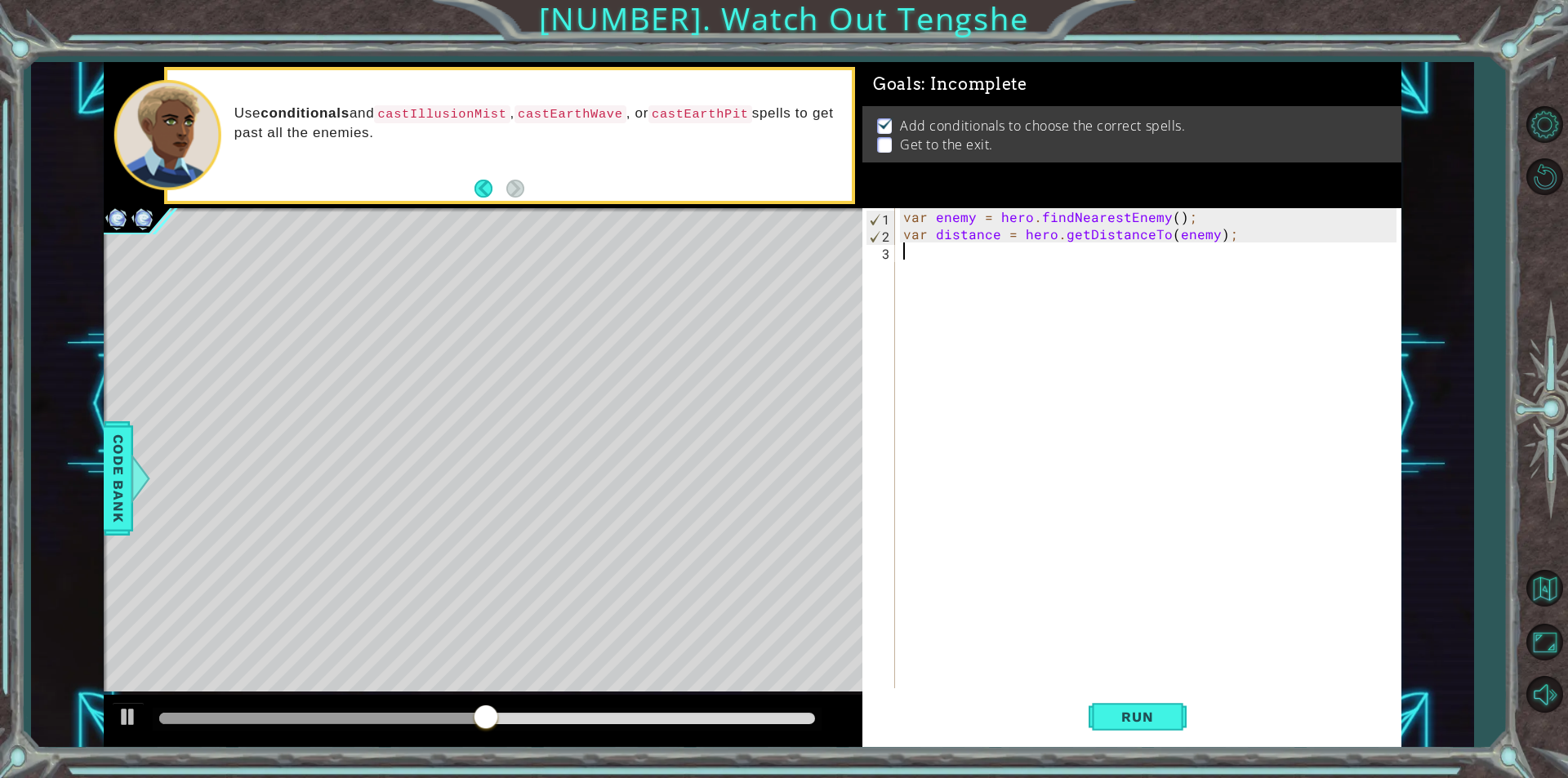 paste 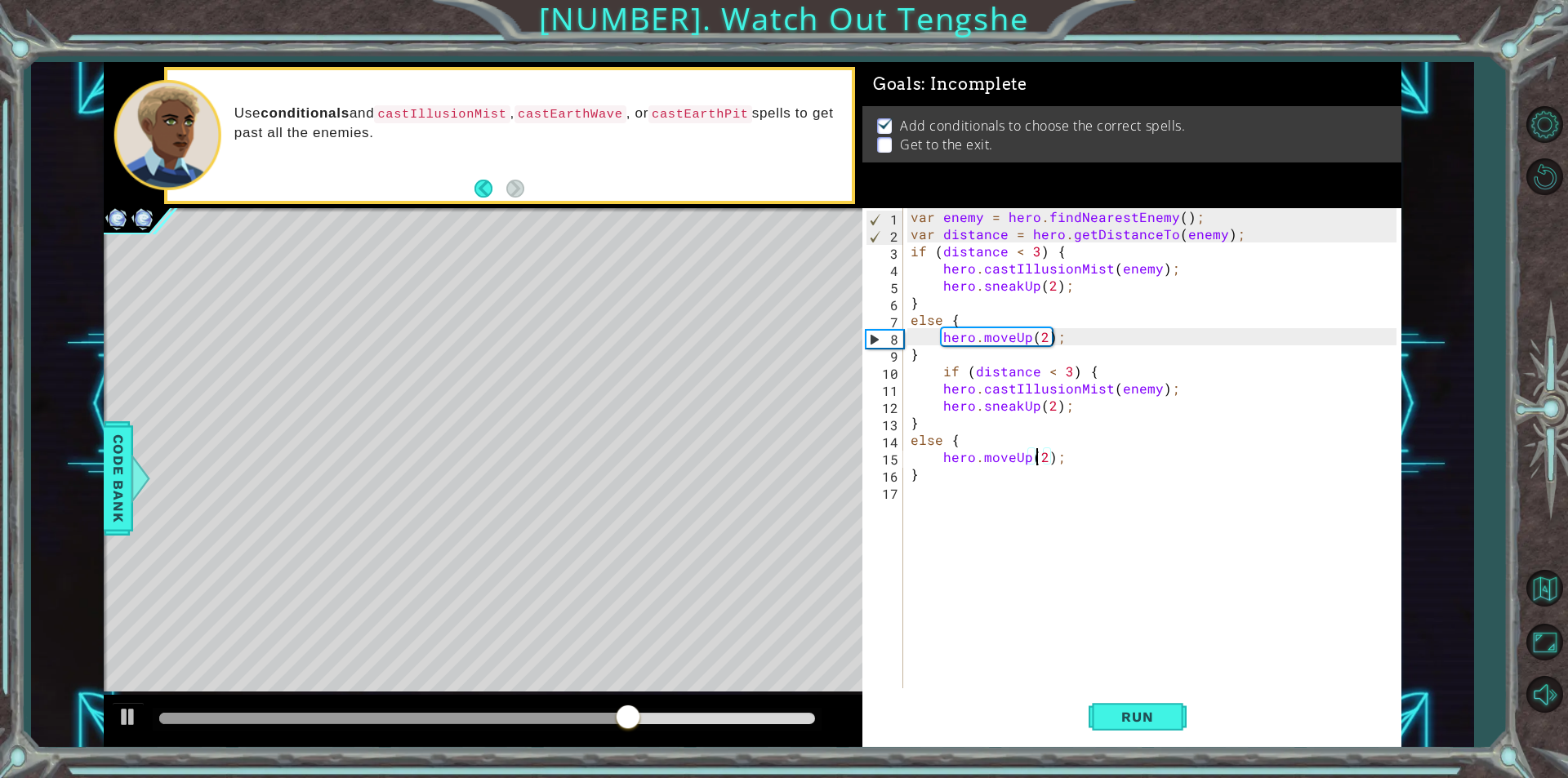 click on "var   enemy   =   hero . findNearestEnemy ( ) ; var   distance   =   hero . getDistanceTo ( enemy ) ; if   ( distance   <   3 )   {        hero . castIllusionMist ( enemy ) ;      hero . sneakUp ( [NUMBER] ) ; } else   {      hero . moveUp ( [NUMBER] ) ; }      if   ( distance   <   3 )   {        hero . castIllusionMist ( enemy ) ;      hero . sneakUp ( [NUMBER] ) ; } else   {      hero . moveUp ( [NUMBER] ) ; }" at bounding box center (1156, 465) 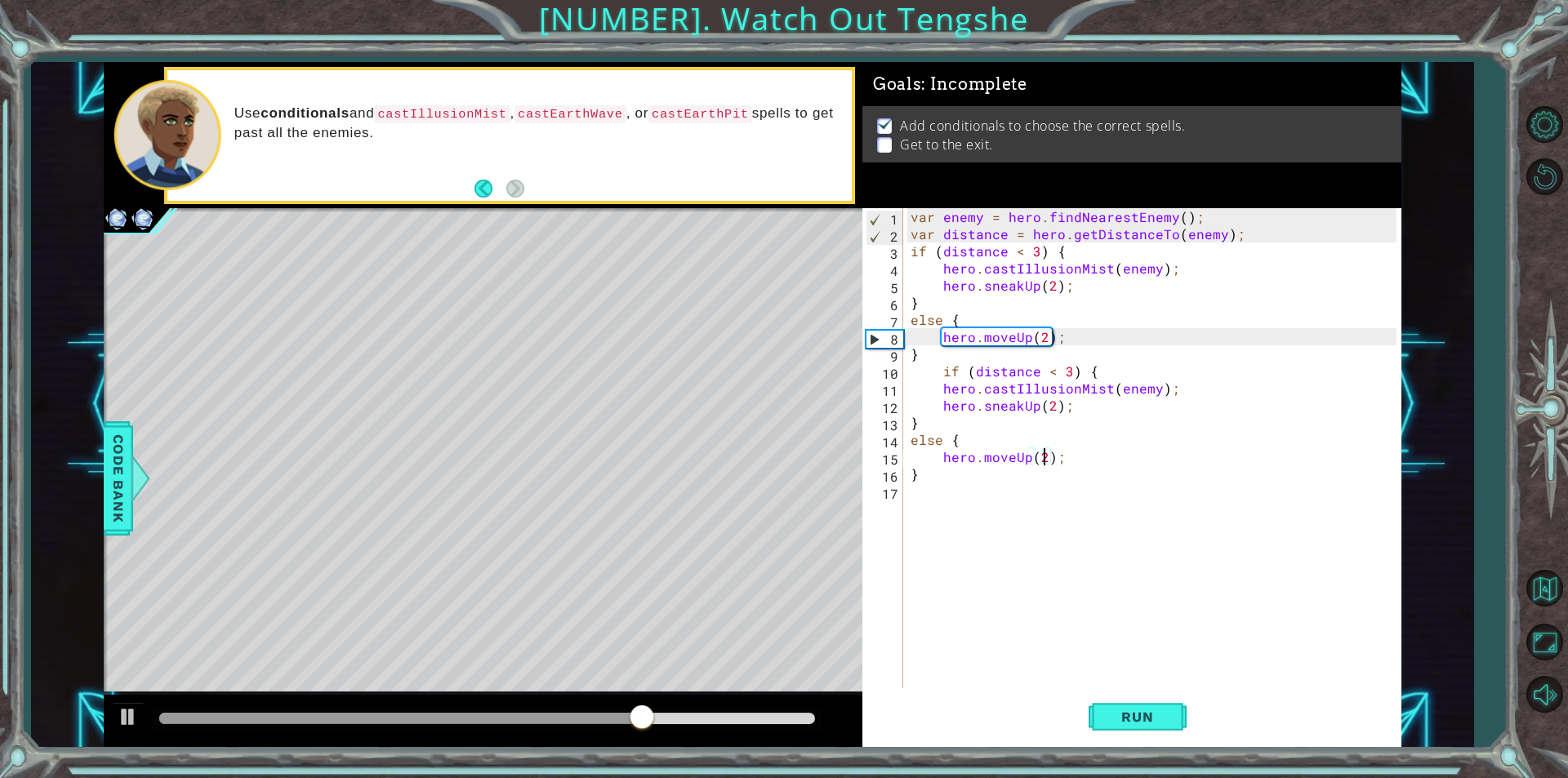 click on "var   enemy   =   hero . findNearestEnemy ( ) ; var   distance   =   hero . getDistanceTo ( enemy ) ; if   ( distance   <   3 )   {        hero . castIllusionMist ( enemy ) ;      hero . sneakUp ( [NUMBER] ) ; } else   {      hero . moveUp ( [NUMBER] ) ; }      if   ( distance   <   3 )   {        hero . castIllusionMist ( enemy ) ;      hero . sneakUp ( [NUMBER] ) ; } else   {      hero . moveUp ( [NUMBER] ) ; }" at bounding box center [1156, 465] 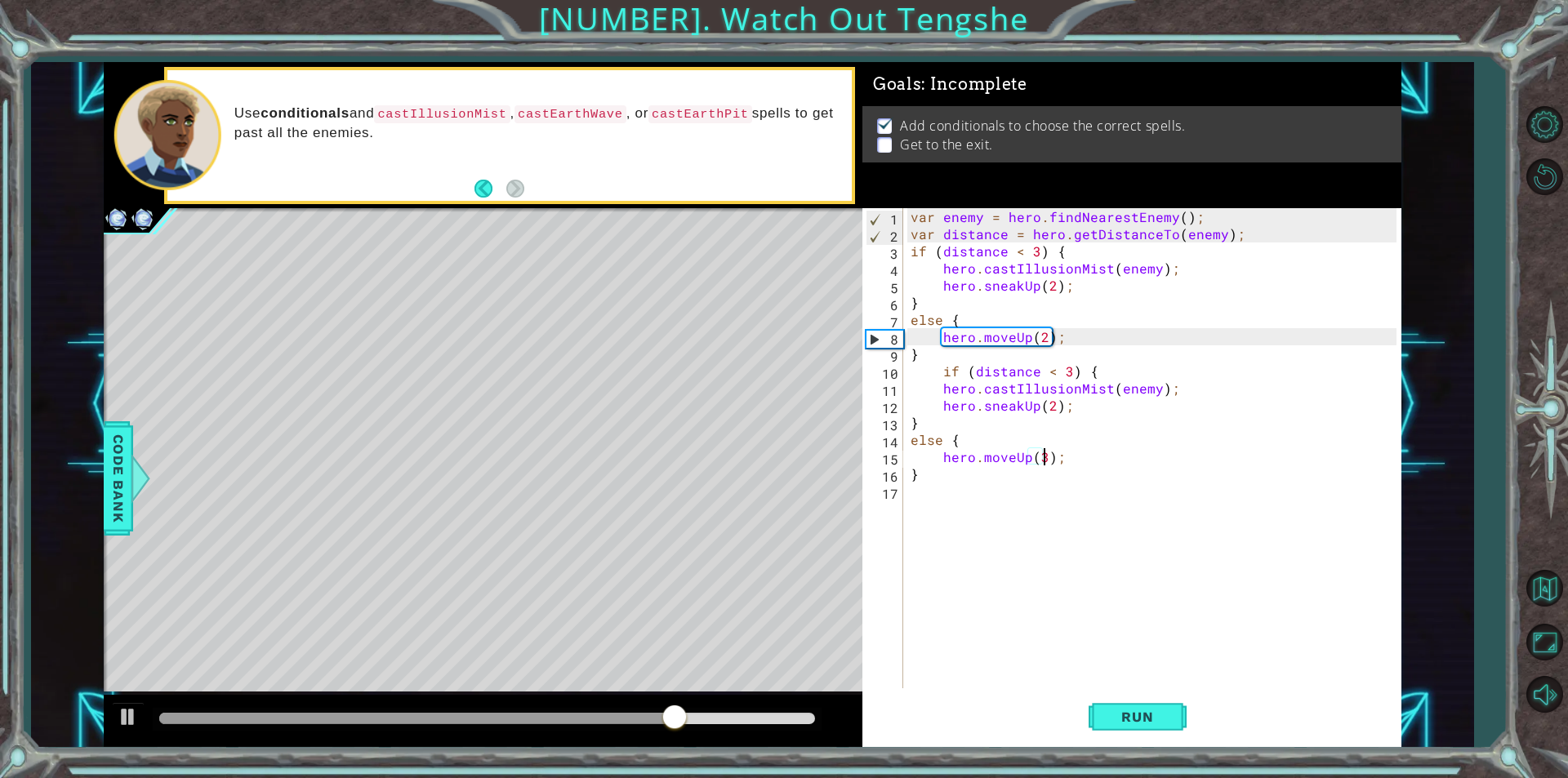scroll, scrollTop: 0, scrollLeft: 8, axis: horizontal 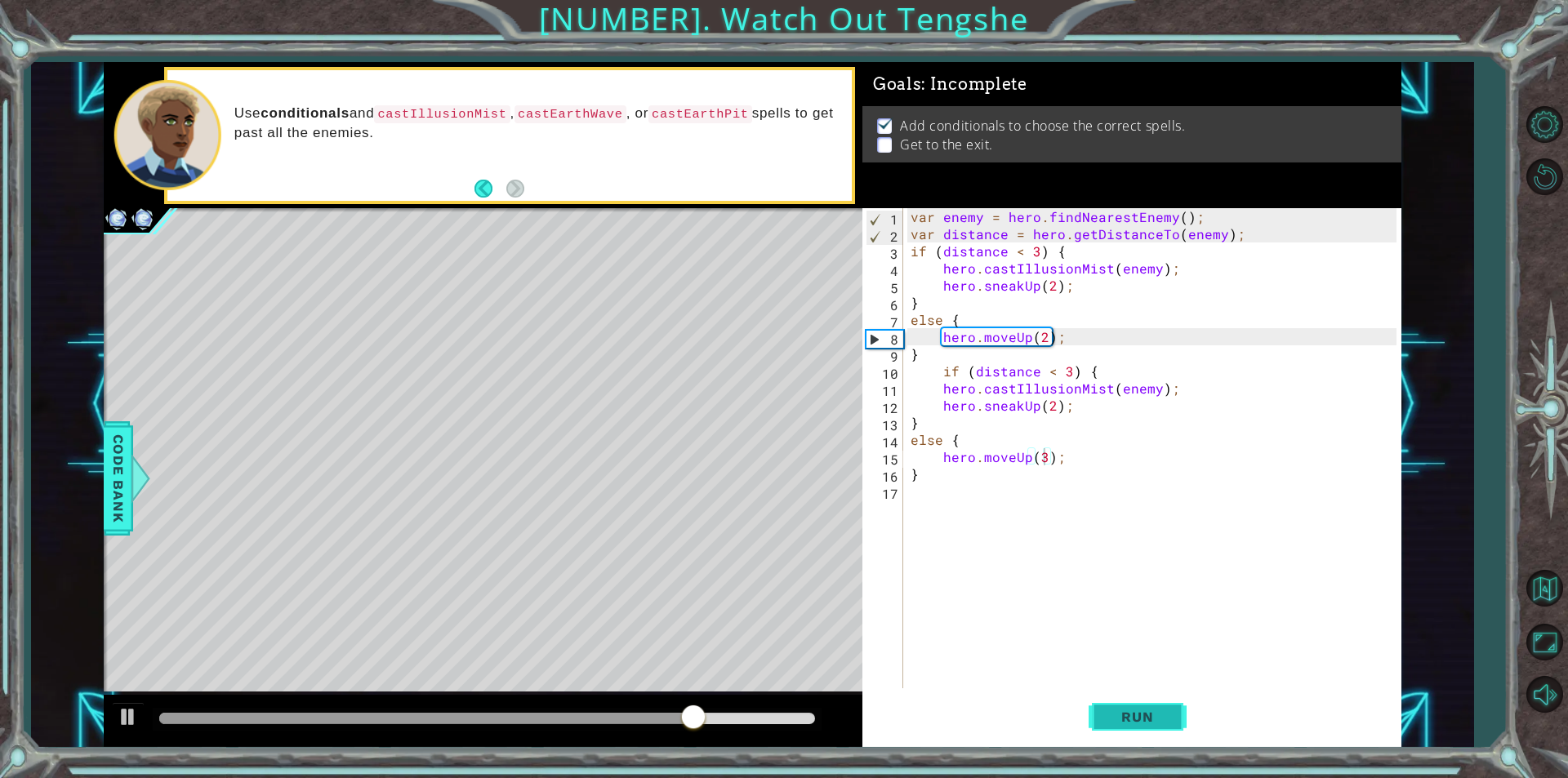 click on "Run" at bounding box center (1138, 717) 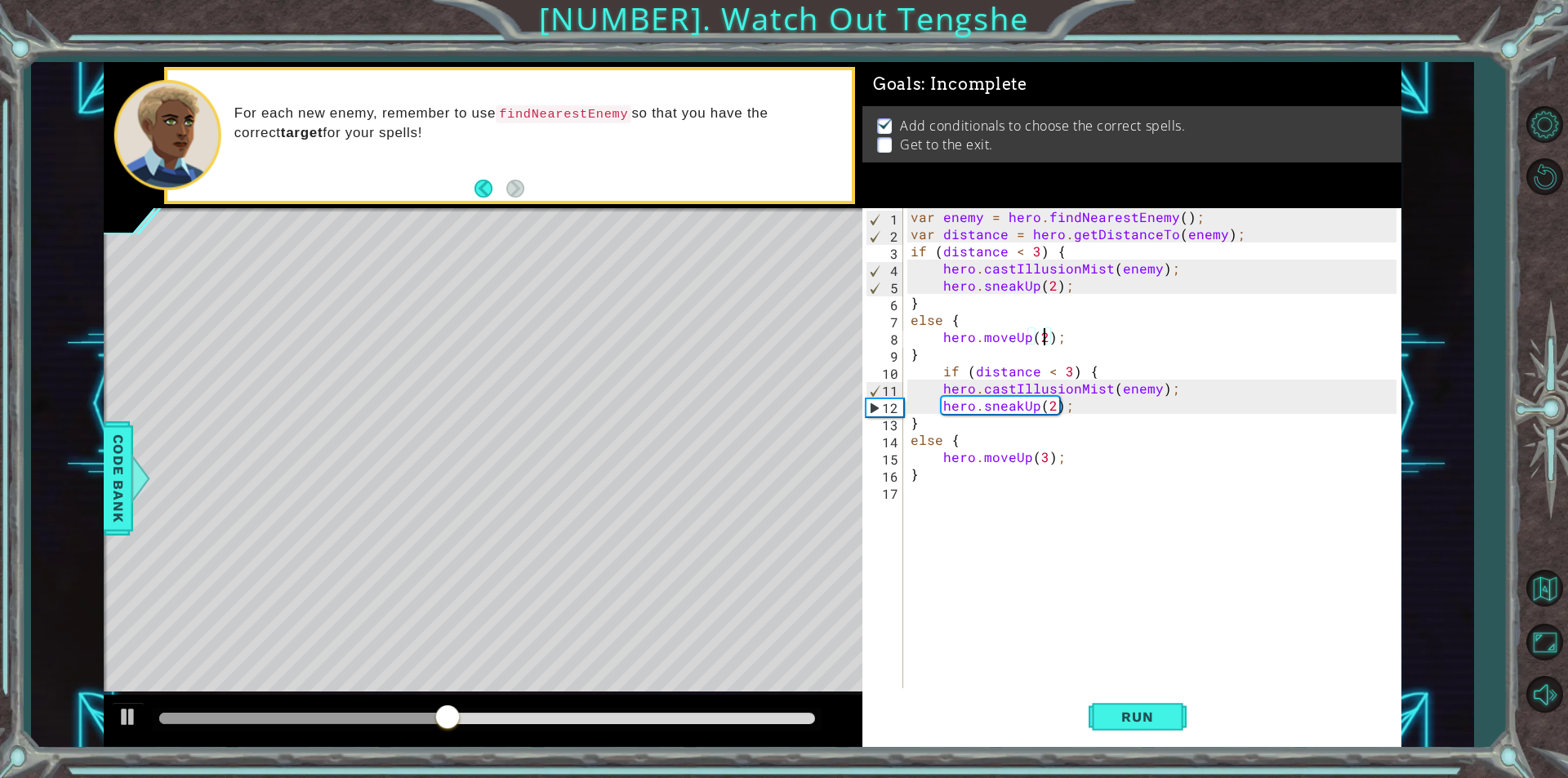 click on "var   enemy   =   hero . findNearestEnemy ( ) ; var   distance   =   hero . getDistanceTo ( enemy ) ; if   ( distance   <   [NUMBER] )   {        hero . castIllusionMist ( enemy ) ;      hero . sneakUp ( [NUMBER] ) ; } else   {      hero . moveUp ( [NUMBER] ) ; }      if   ( distance   <   [NUMBER] )   {        hero . castIllusionMist ( enemy ) ;      hero . sneakUp ( [NUMBER] ) ; } else   {      hero . moveUp ( [NUMBER] ) ; }" at bounding box center [1156, 465] 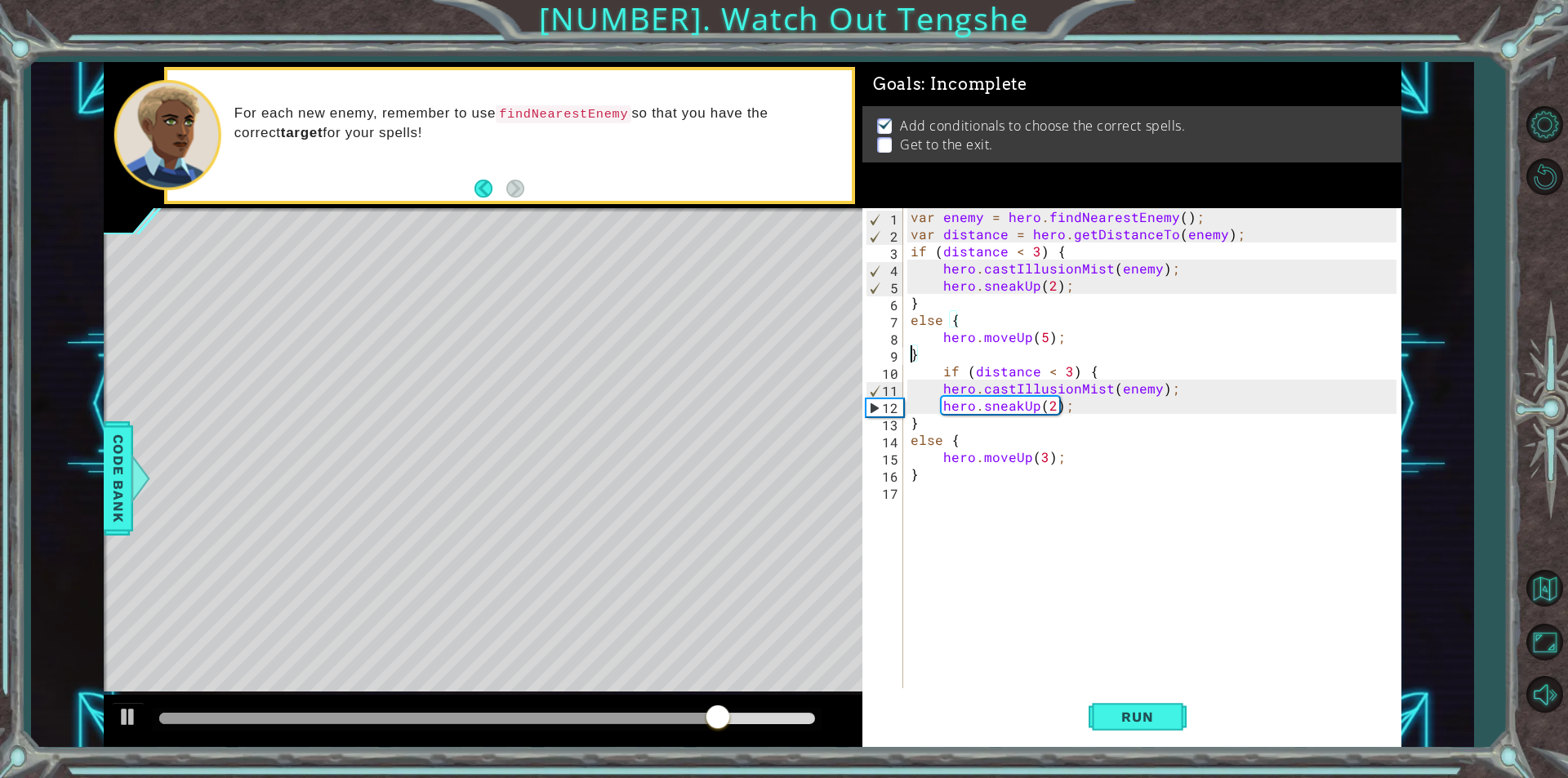 scroll, scrollTop: 0, scrollLeft: 0, axis: both 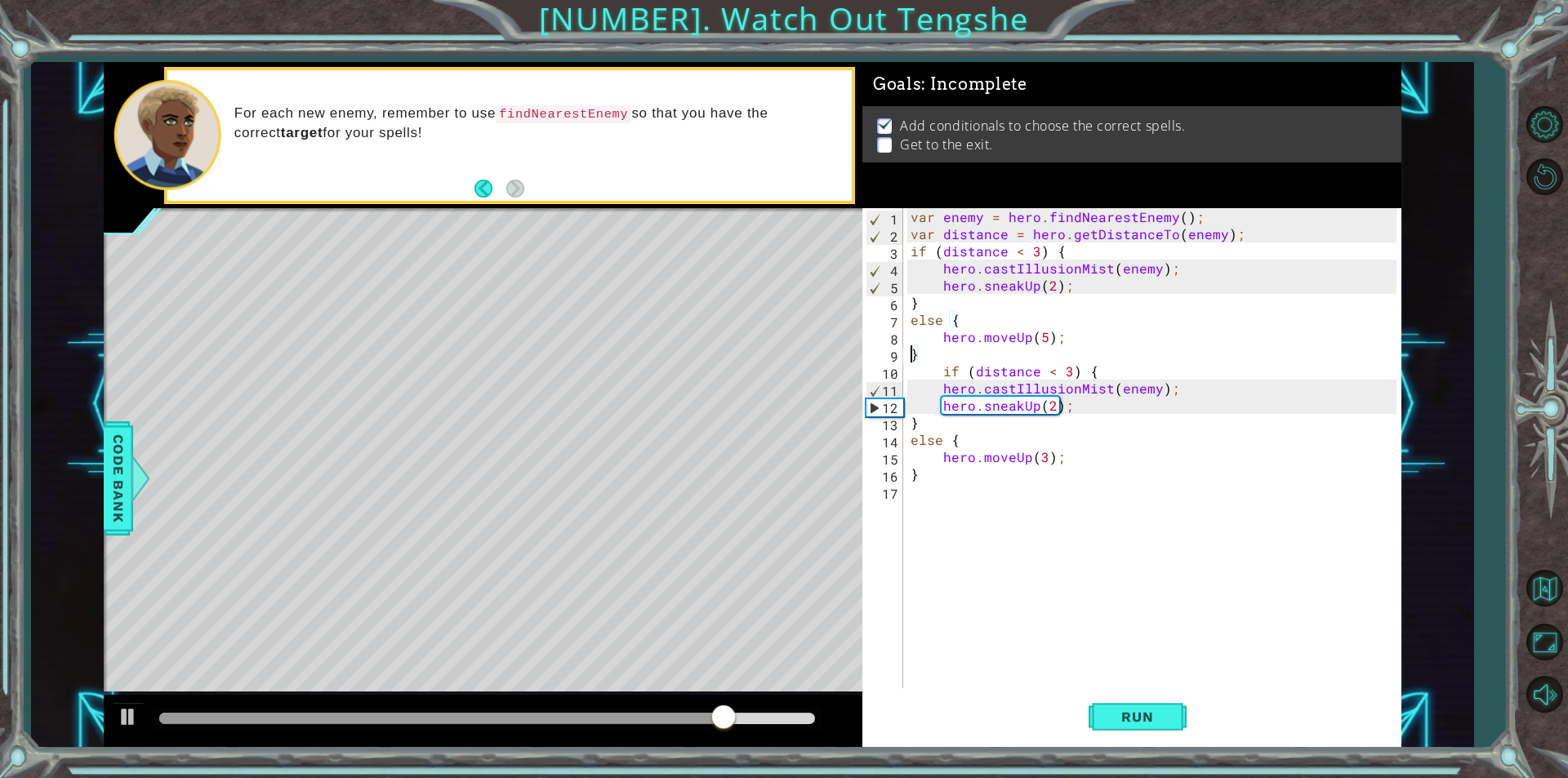 type on "hero.moveUp([NUMBER])" 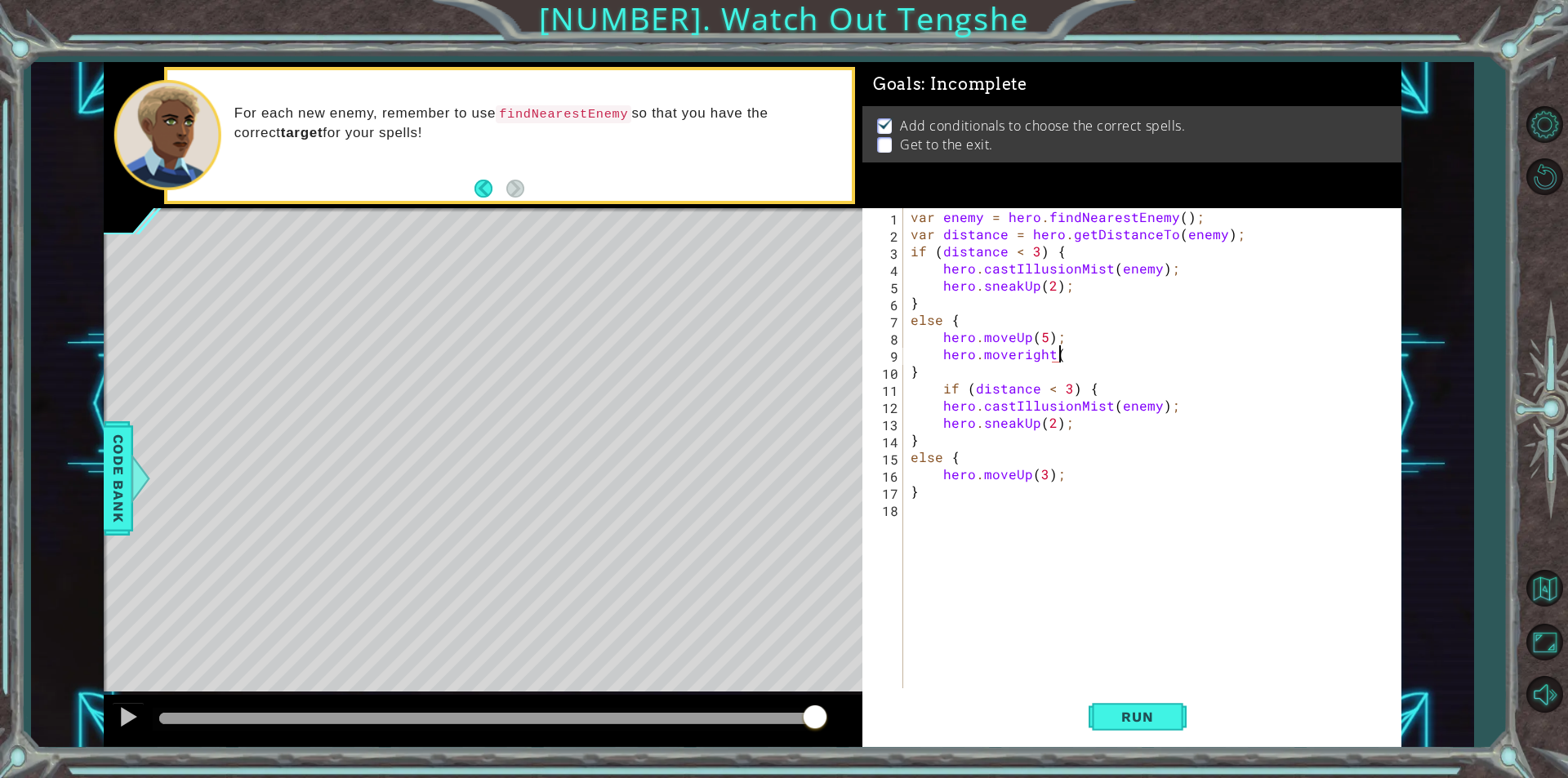 scroll, scrollTop: 0, scrollLeft: 9, axis: horizontal 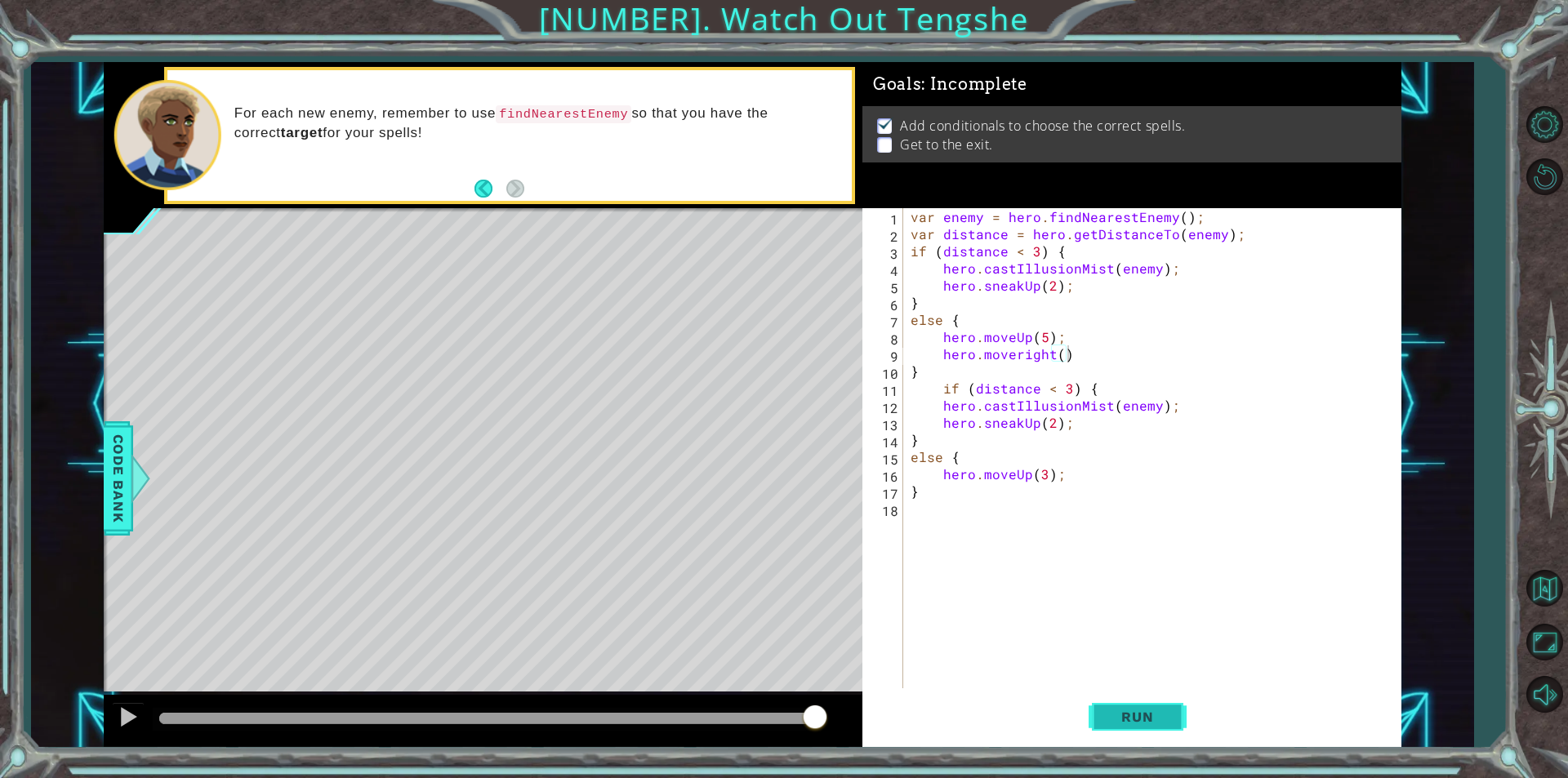 click on "Run" at bounding box center [1138, 717] 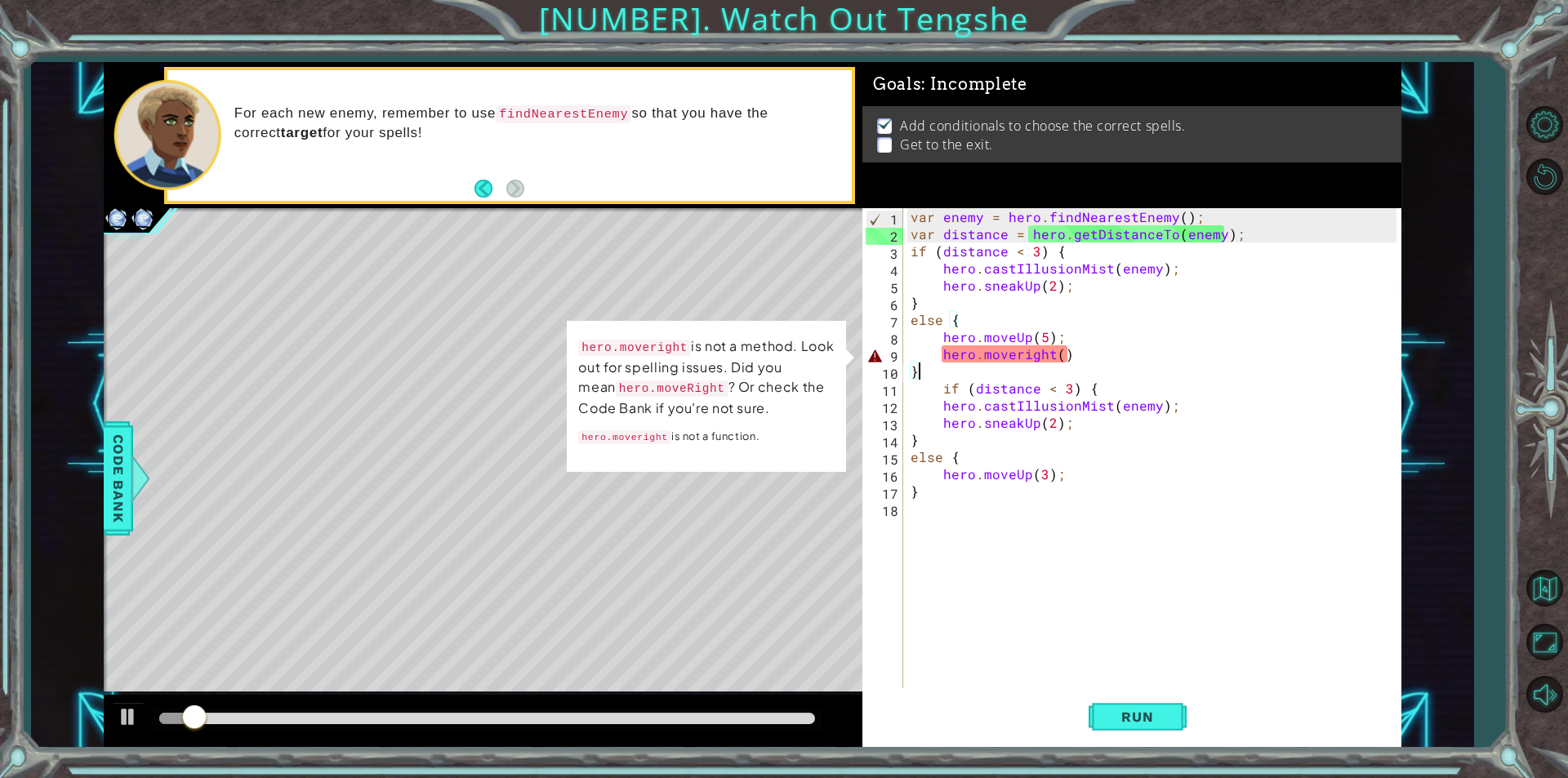 click on "var   enemy   =   hero . findNearestEnemy ( ) ; var   distance   =   hero . getDistanceTo ( enemy ) ; if   ( distance   <   [NUMBER] )   {        hero . castIllusionMist ( enemy ) ;      hero . sneakUp ( [NUMBER] ) ; } else   {      hero . moveUp ( [NUMBER] ) ;      hero . moveright ( ) }      if   ( distance   <   [NUMBER] )   {        hero . castIllusionMist ( enemy ) ;      hero . sneakUp ( [NUMBER] ) ; } else   {      hero . moveUp ( [NUMBER] ) ; }" at bounding box center (1156, 465) 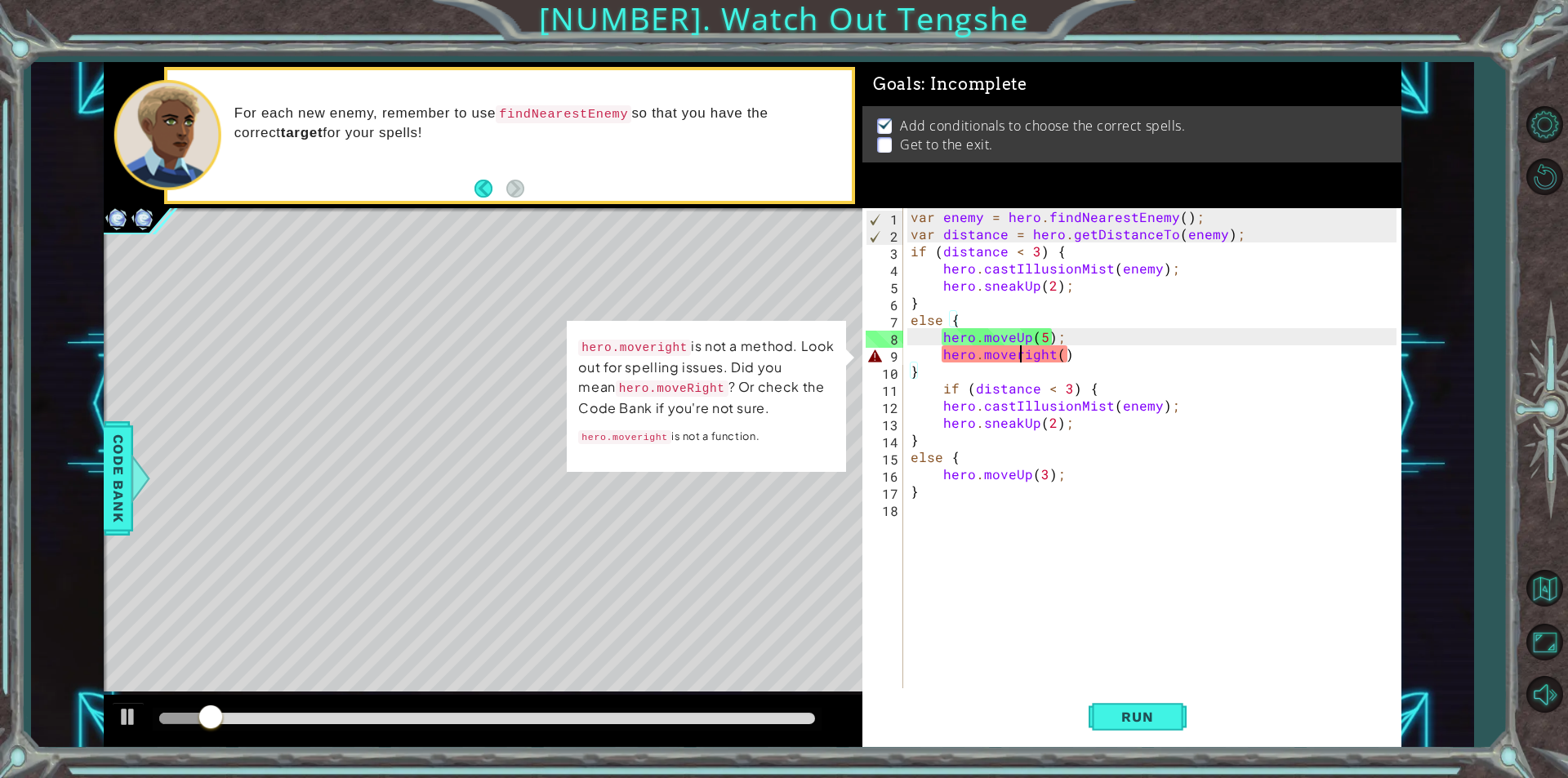 click on "var   enemy   =   hero . findNearestEnemy ( ) ; var   distance   =   hero . getDistanceTo ( enemy ) ; if   ( distance   <   [NUMBER] )   {        hero . castIllusionMist ( enemy ) ;      hero . sneakUp ( [NUMBER] ) ; } else   {      hero . moveUp ( [NUMBER] ) ;      hero . moveright ( ) }      if   ( distance   <   [NUMBER] )   {        hero . castIllusionMist ( enemy ) ;      hero . sneakUp ( [NUMBER] ) ; } else   {      hero . moveUp ( [NUMBER] ) ; }" at bounding box center (1156, 465) 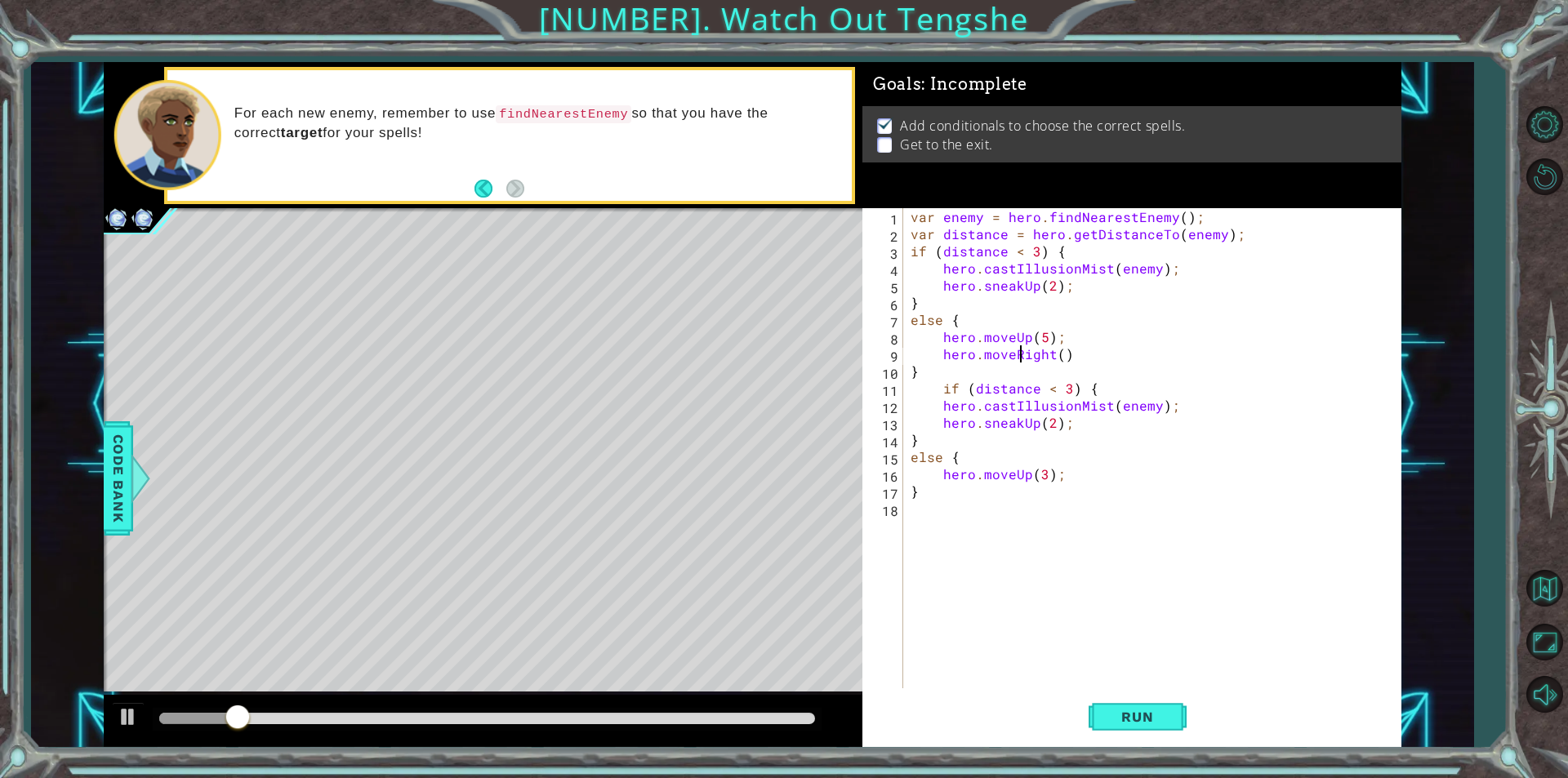 scroll, scrollTop: 0, scrollLeft: 7, axis: horizontal 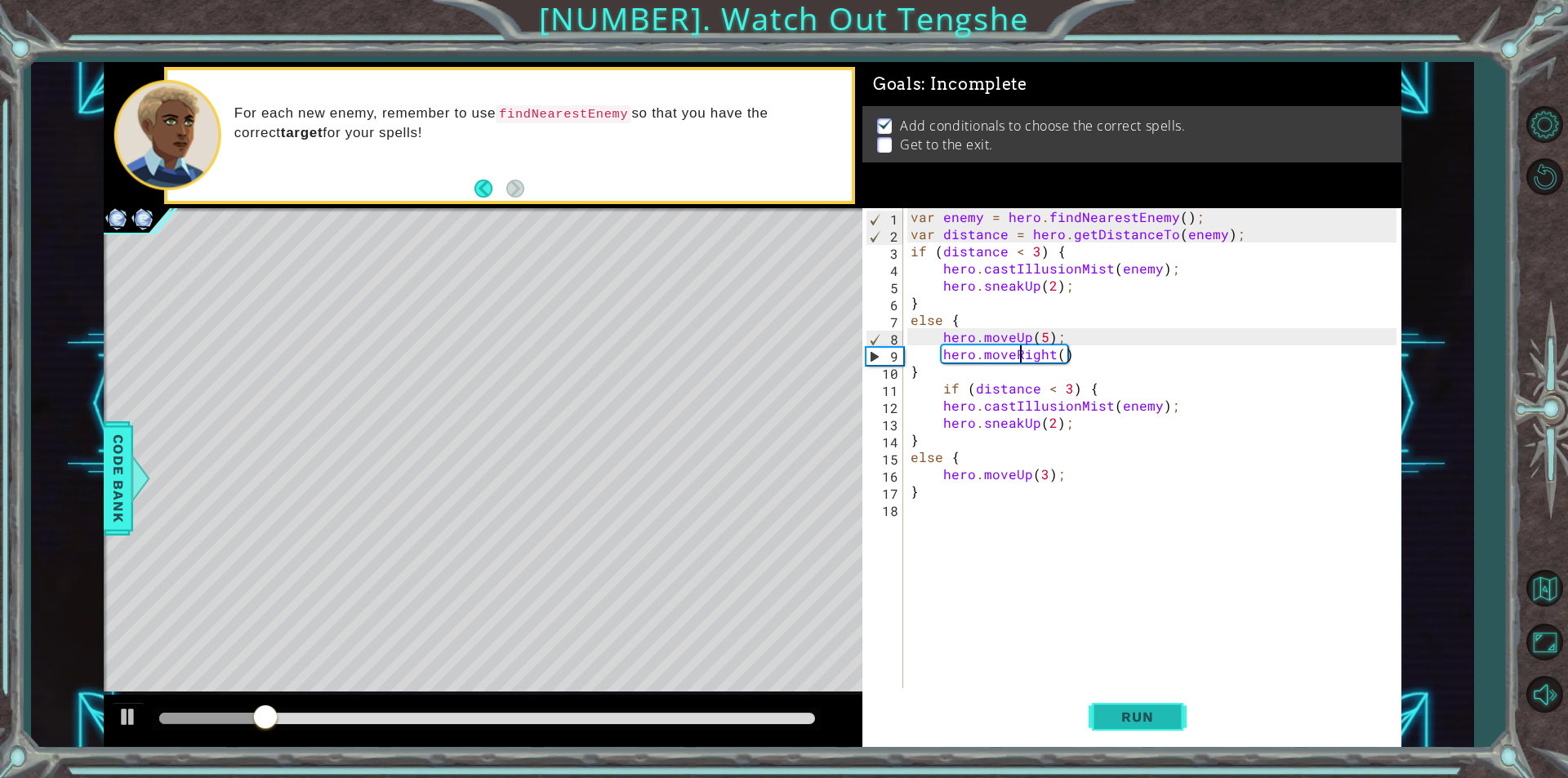 click on "Run" at bounding box center (1138, 717) 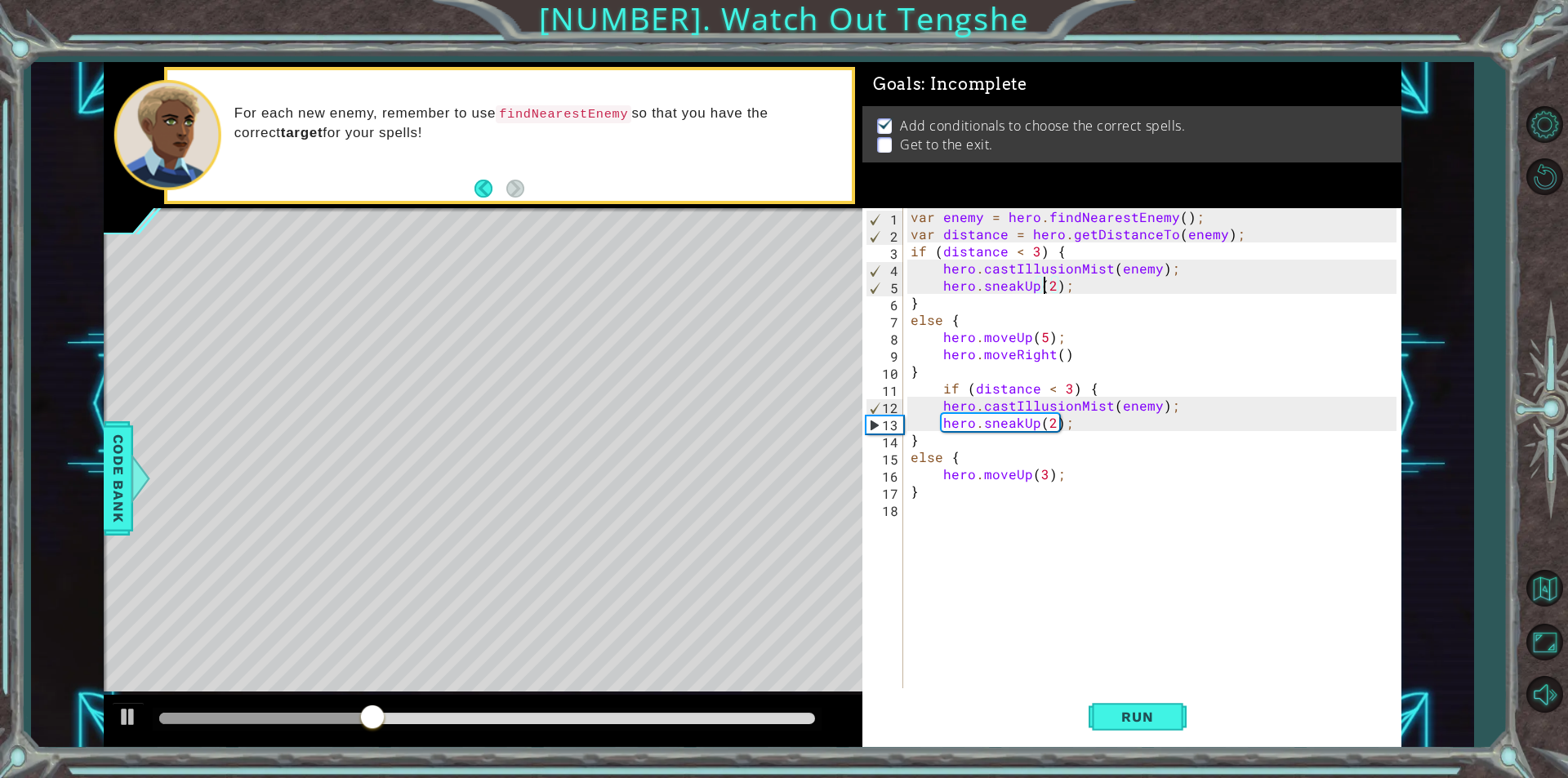 click on "var   enemy   =   hero . findNearestEnemy ( ) ; var   distance   =   hero . getDistanceTo ( enemy ) ; if   ( distance   <   3 )   {        hero . castIllusionMist ( enemy ) ;      hero . sneakUp ( 2 ) ; } else   {      hero . moveUp ( 5 ) ;      hero . moveRight ( ) }      if   ( distance   <   3 )   {        hero . castIllusionMist ( enemy ) ;      hero . sneakUp ( 2 ) ; } else   {      hero . moveUp ( 3 ) ; }" at bounding box center [1156, 465] 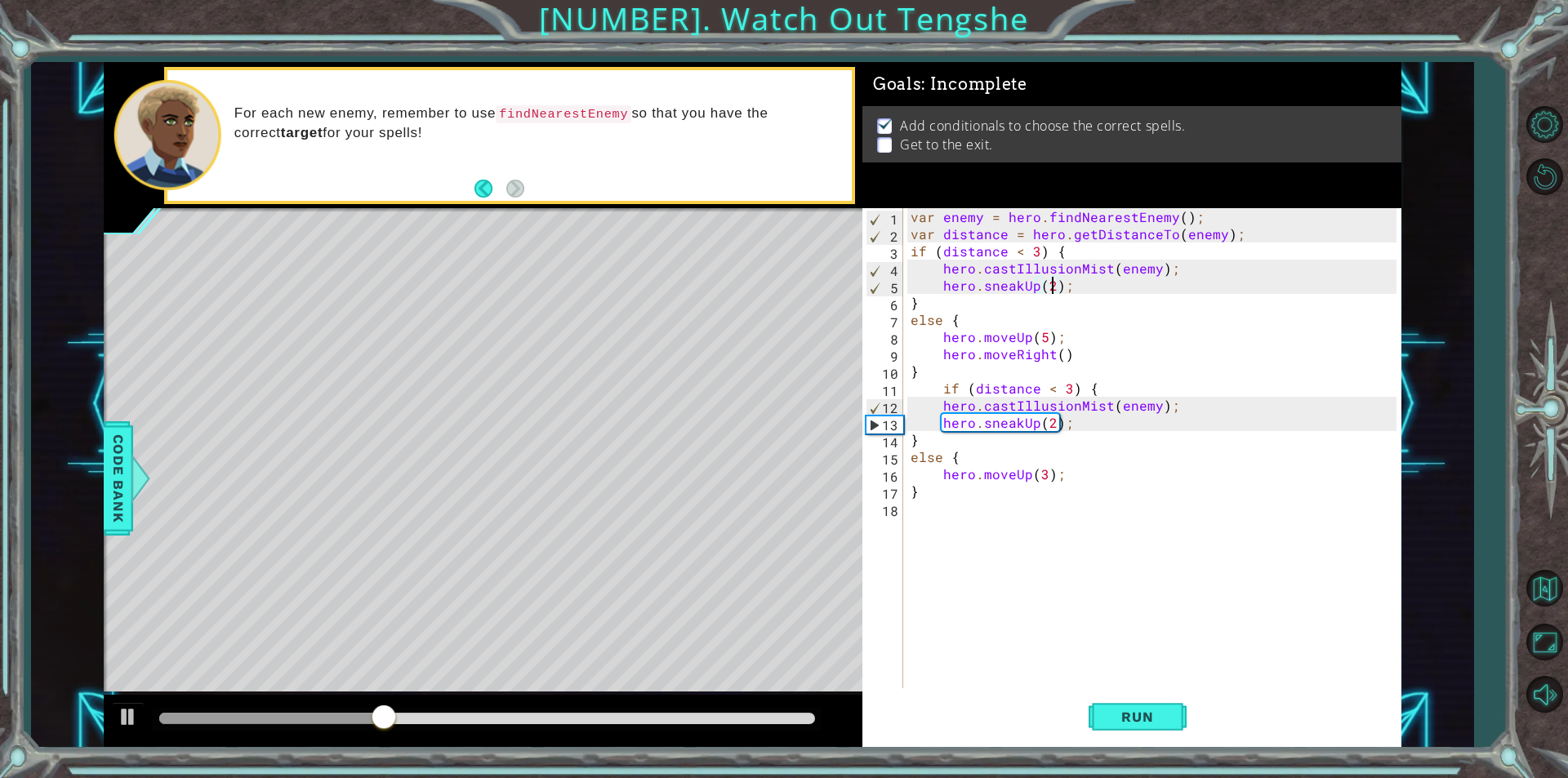 click on "var   enemy   =   hero . findNearestEnemy ( ) ; var   distance   =   hero . getDistanceTo ( enemy ) ; if   ( distance   <   3 )   {        hero . castIllusionMist ( enemy ) ;      hero . sneakUp ( 2 ) ; } else   {      hero . moveUp ( 5 ) ;      hero . moveRight ( ) }      if   ( distance   <   3 )   {        hero . castIllusionMist ( enemy ) ;      hero . sneakUp ( 2 ) ; } else   {      hero . moveUp ( 3 ) ; }" at bounding box center (1156, 465) 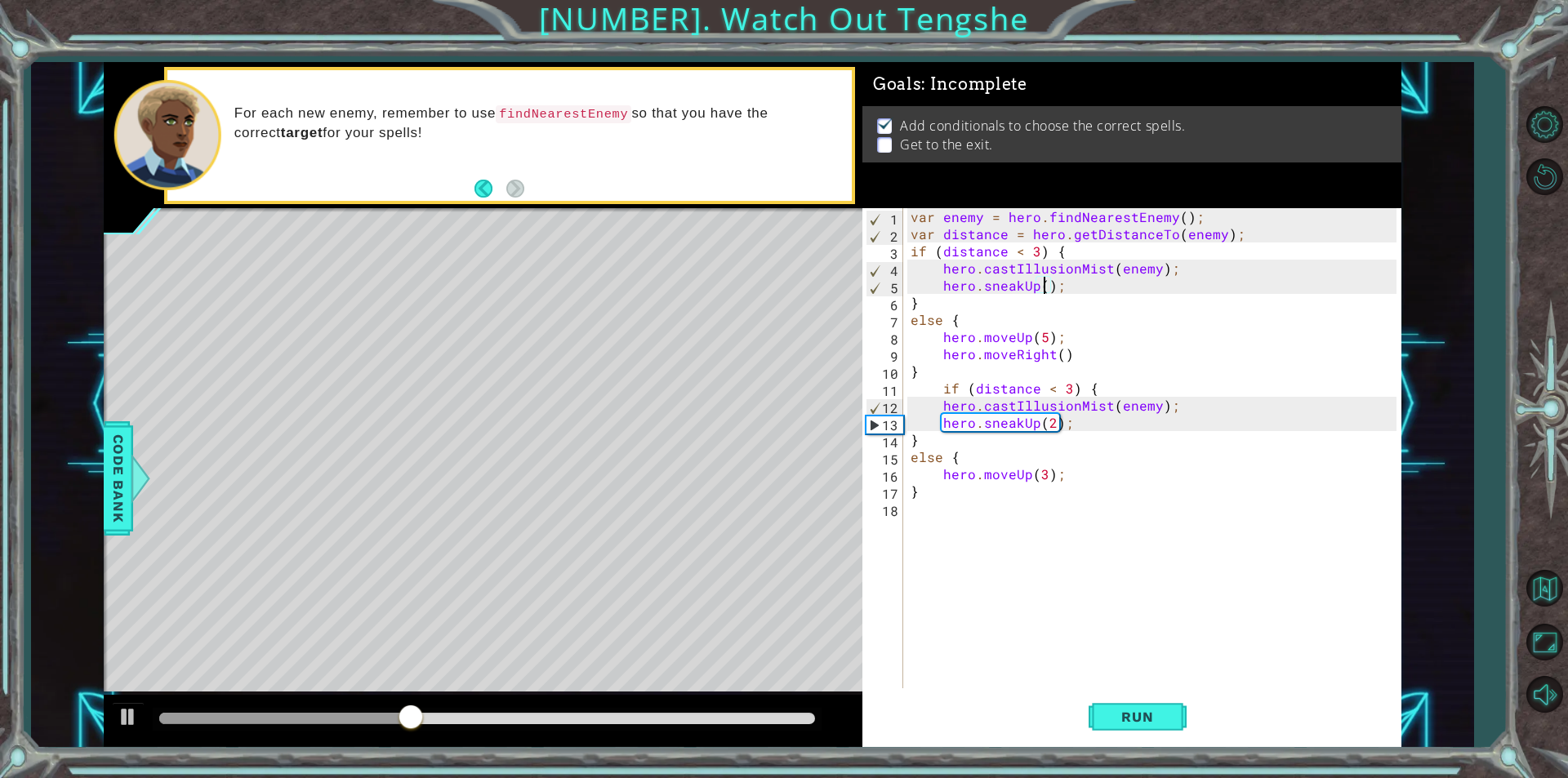 scroll, scrollTop: 0, scrollLeft: 8, axis: horizontal 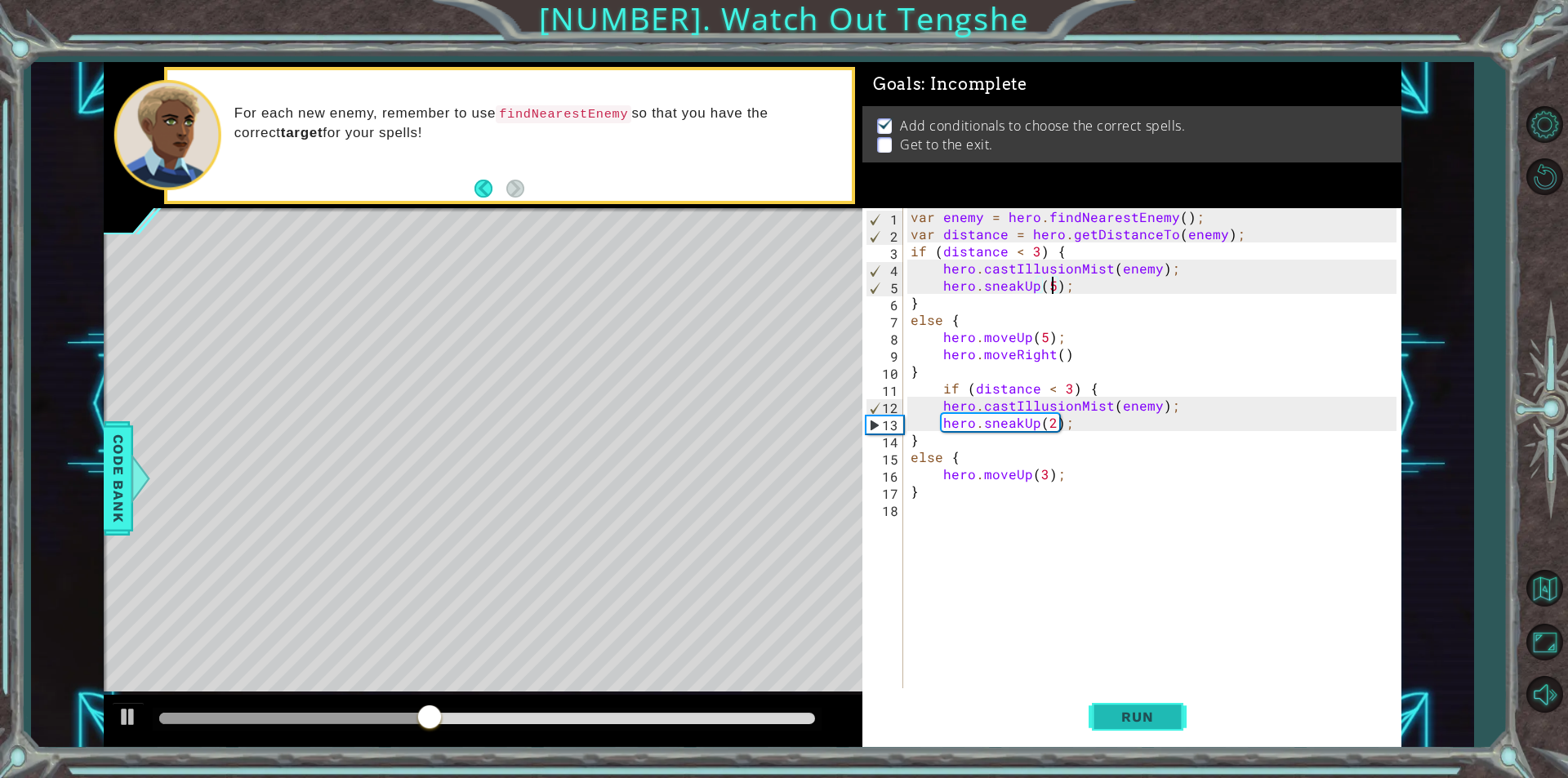 click on "Run" at bounding box center [1137, 717] 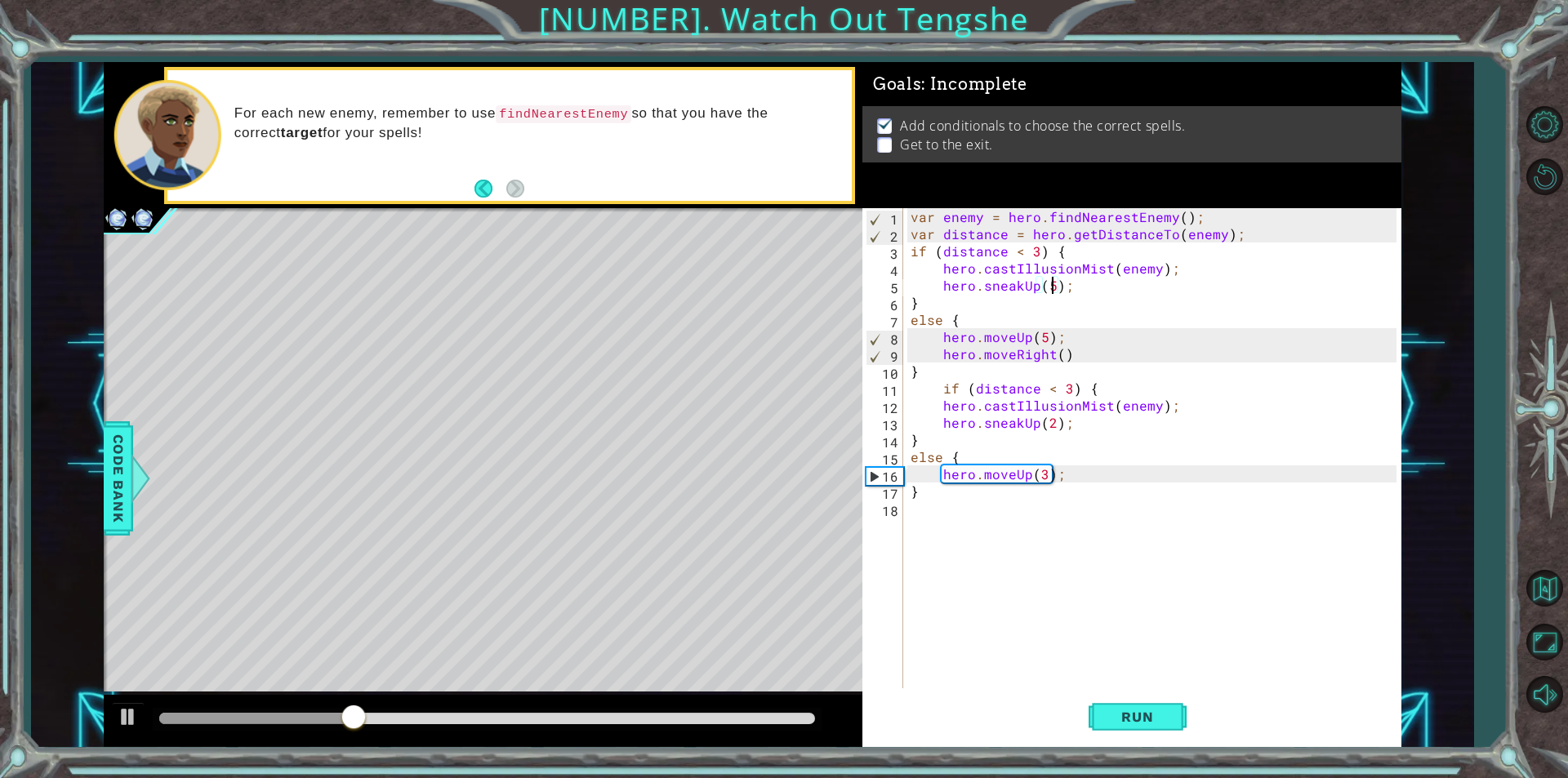 click on "var   enemy   =   hero . findNearestEnemy ( ) ; var   distance   =   hero . getDistanceTo ( enemy ) ; if   ( distance   <   3 )   {        hero . castIllusionMist ( enemy ) ;      hero . sneakUp ( 5 ) ; } else   {      hero . moveUp ( 5 ) ;      hero . moveRight ( ) }      if   ( distance   <   3 )   {        hero . castIllusionMist ( enemy ) ;      hero . sneakUp ( 2 ) ; } else   {      hero . moveUp ( 3 ) ; }" at bounding box center [1156, 465] 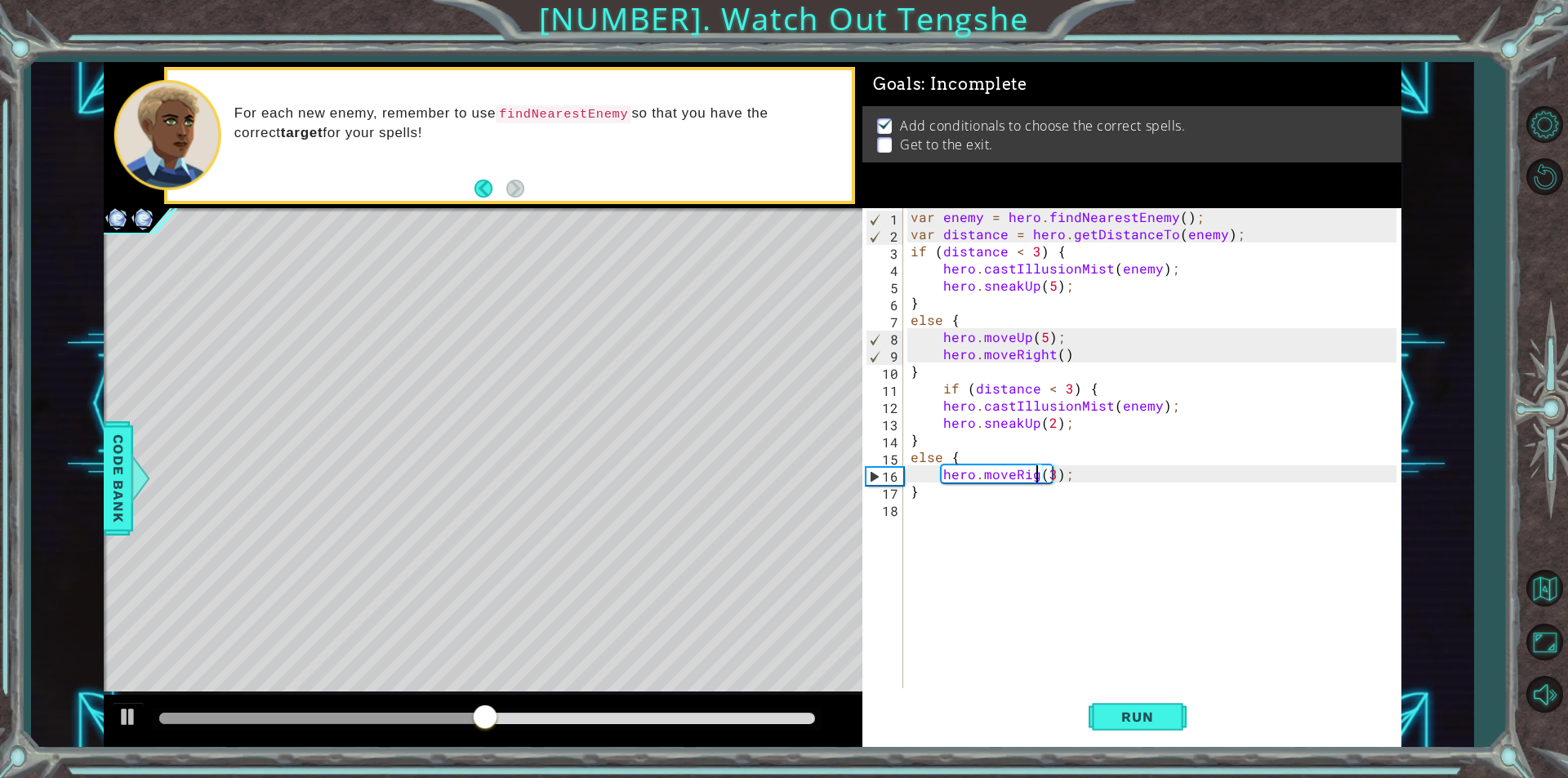 scroll, scrollTop: 0, scrollLeft: 8, axis: horizontal 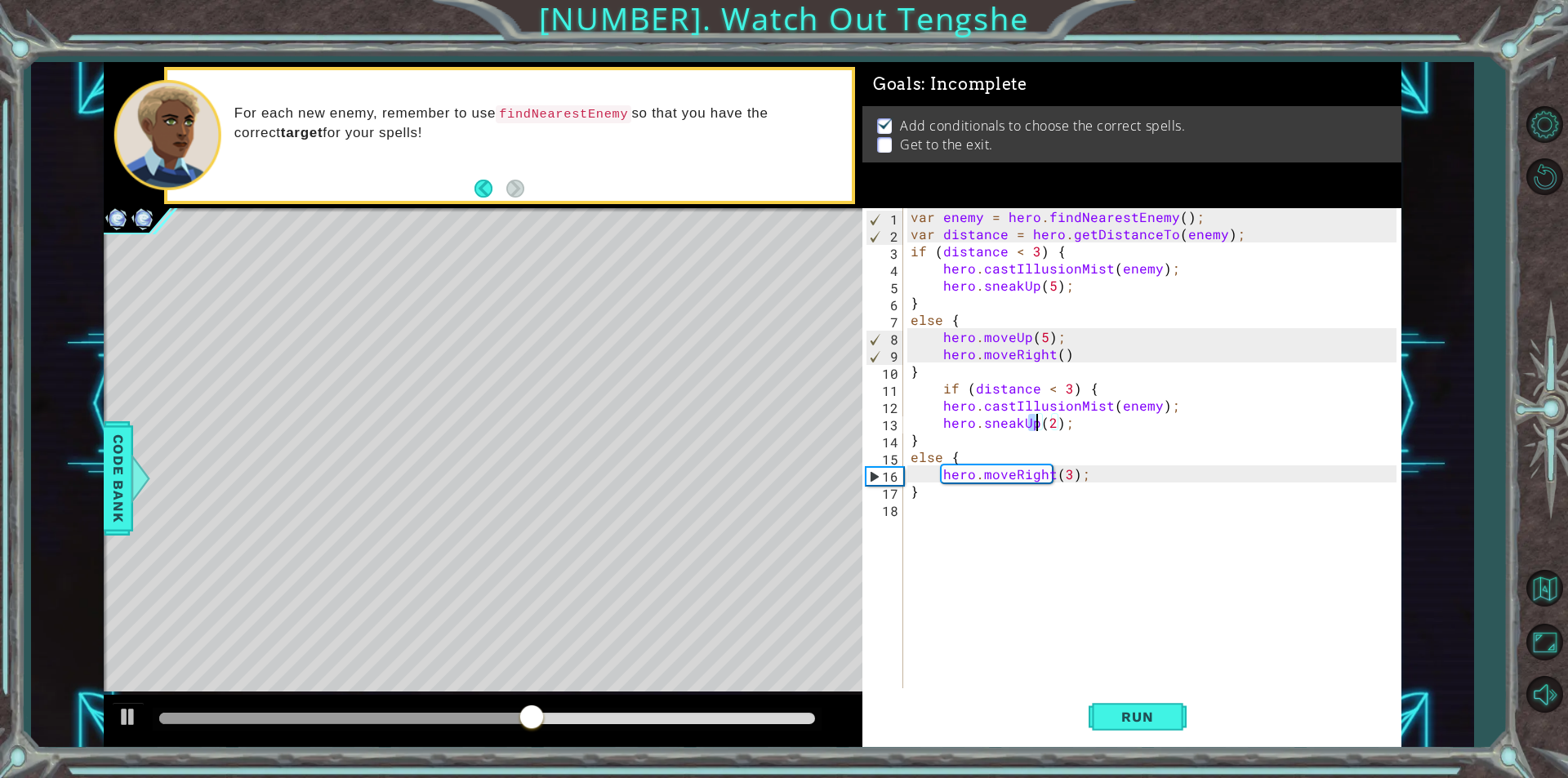 click on "var   enemy   =   hero . findNearestEnemy ( ) ; var   distance   =   hero . getDistanceTo ( enemy ) ; if   ( distance   <   [NUMERIC_VALUE] )   {        hero . castIllusionMist ( enemy ) ;      hero . sneakUp ( [NUMERIC_VALUE] ) ; } else   {      hero . moveUp ( [NUMERIC_VALUE] ) ;      hero . moveRight ( ) }      if   ( distance   <   [NUMERIC_VALUE] )   {        hero . castIllusionMist ( enemy ) ;      hero . sneakUp ( [NUMERIC_VALUE] ) ; } else   {      hero . moveRight ( [NUMERIC_VALUE] ) ; }" at bounding box center [1156, 465] 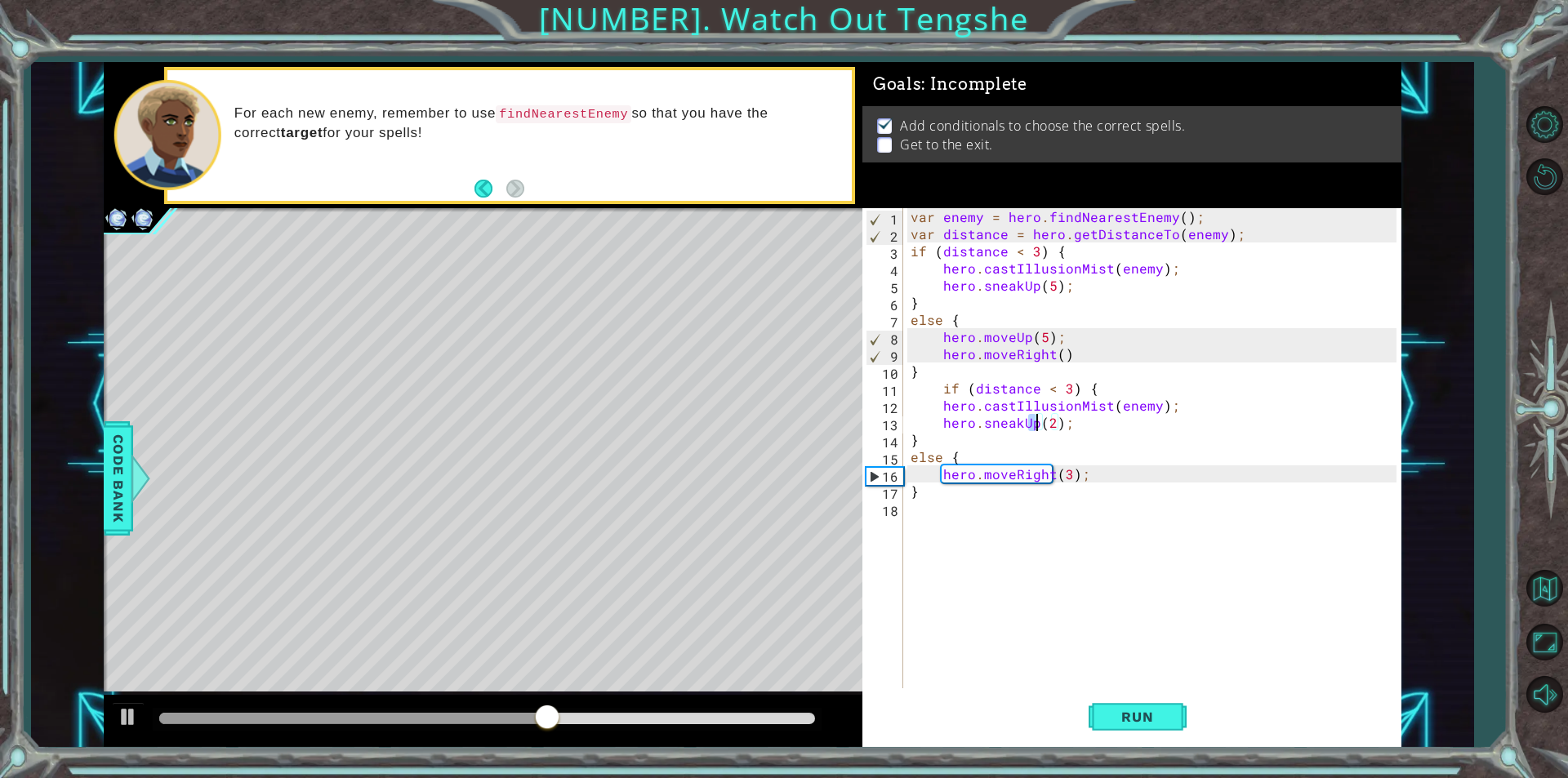 click on "var   enemy   =   hero . findNearestEnemy ( ) ; var   distance   =   hero . getDistanceTo ( enemy ) ; if   ( distance   <   [NUMERIC_VALUE] )   {        hero . castIllusionMist ( enemy ) ;      hero . sneakUp ( [NUMERIC_VALUE] ) ; } else   {      hero . moveUp ( [NUMERIC_VALUE] ) ;      hero . moveRight ( ) }      if   ( distance   <   [NUMERIC_VALUE] )   {        hero . castIllusionMist ( enemy ) ;      hero . sneakUp ( [NUMERIC_VALUE] ) ; } else   {      hero . moveRight ( [NUMERIC_VALUE] ) ; }" at bounding box center [1152, 448] 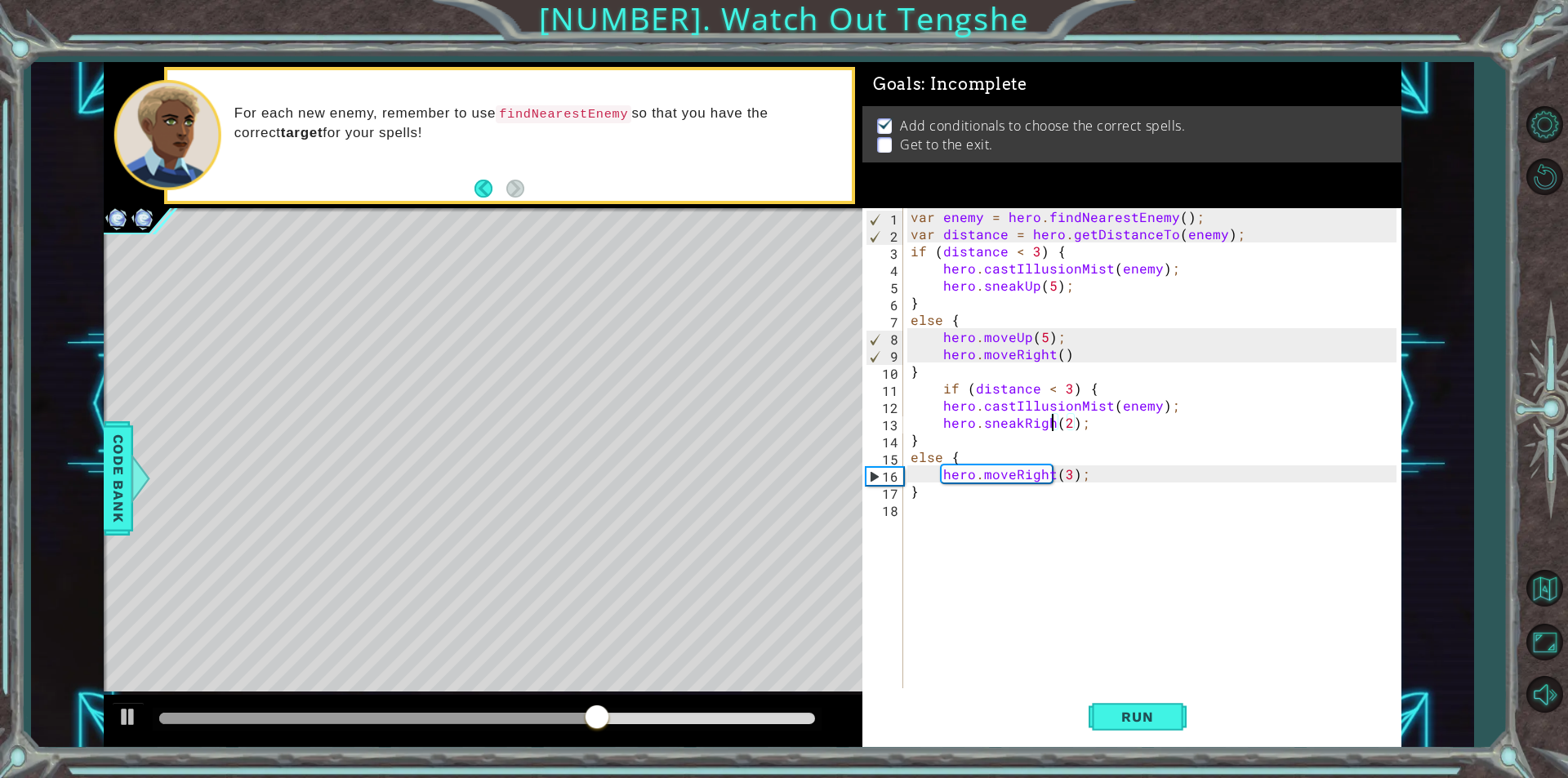 scroll, scrollTop: 0, scrollLeft: 9, axis: horizontal 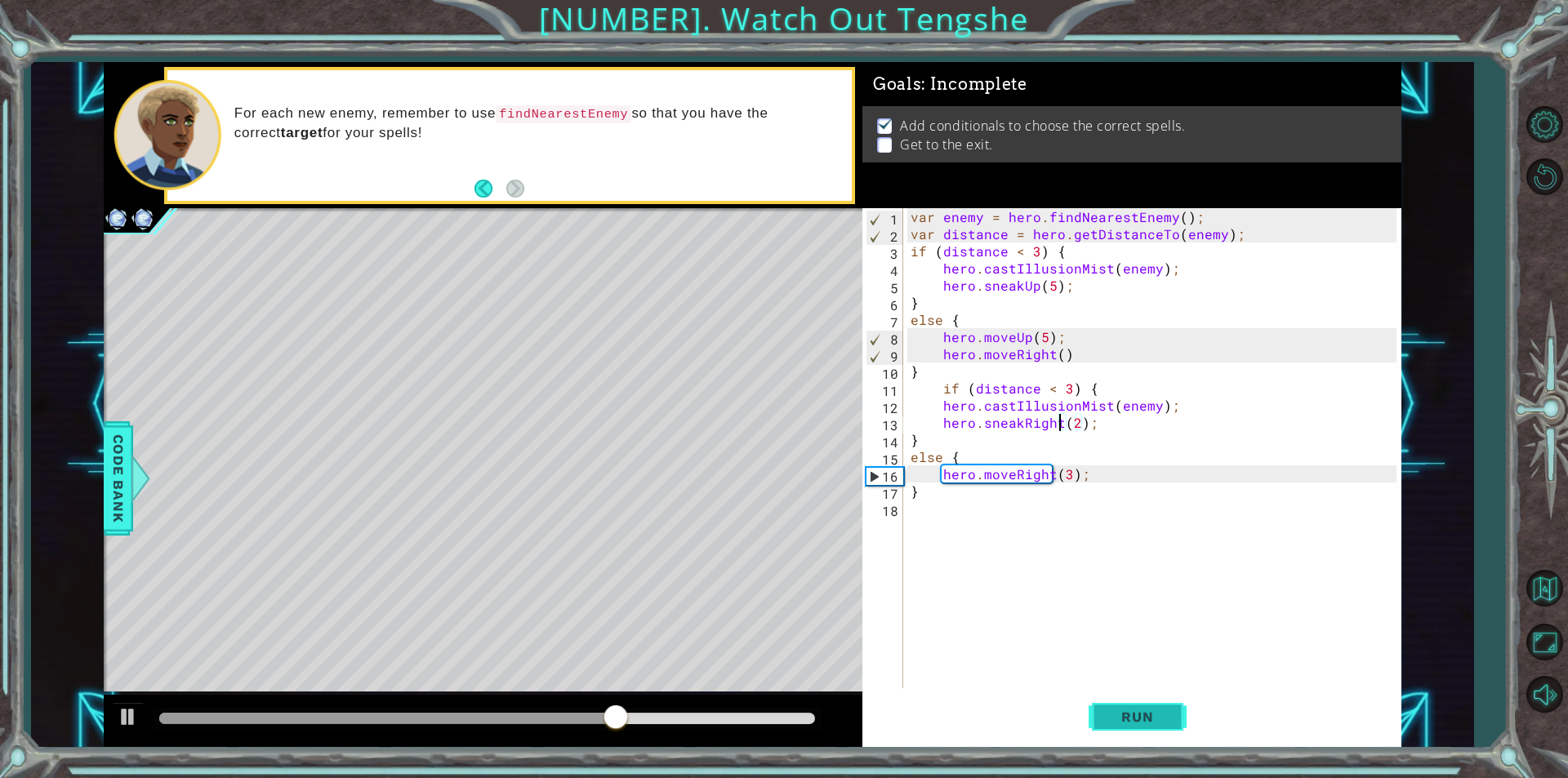 click on "Run" at bounding box center (1138, 717) 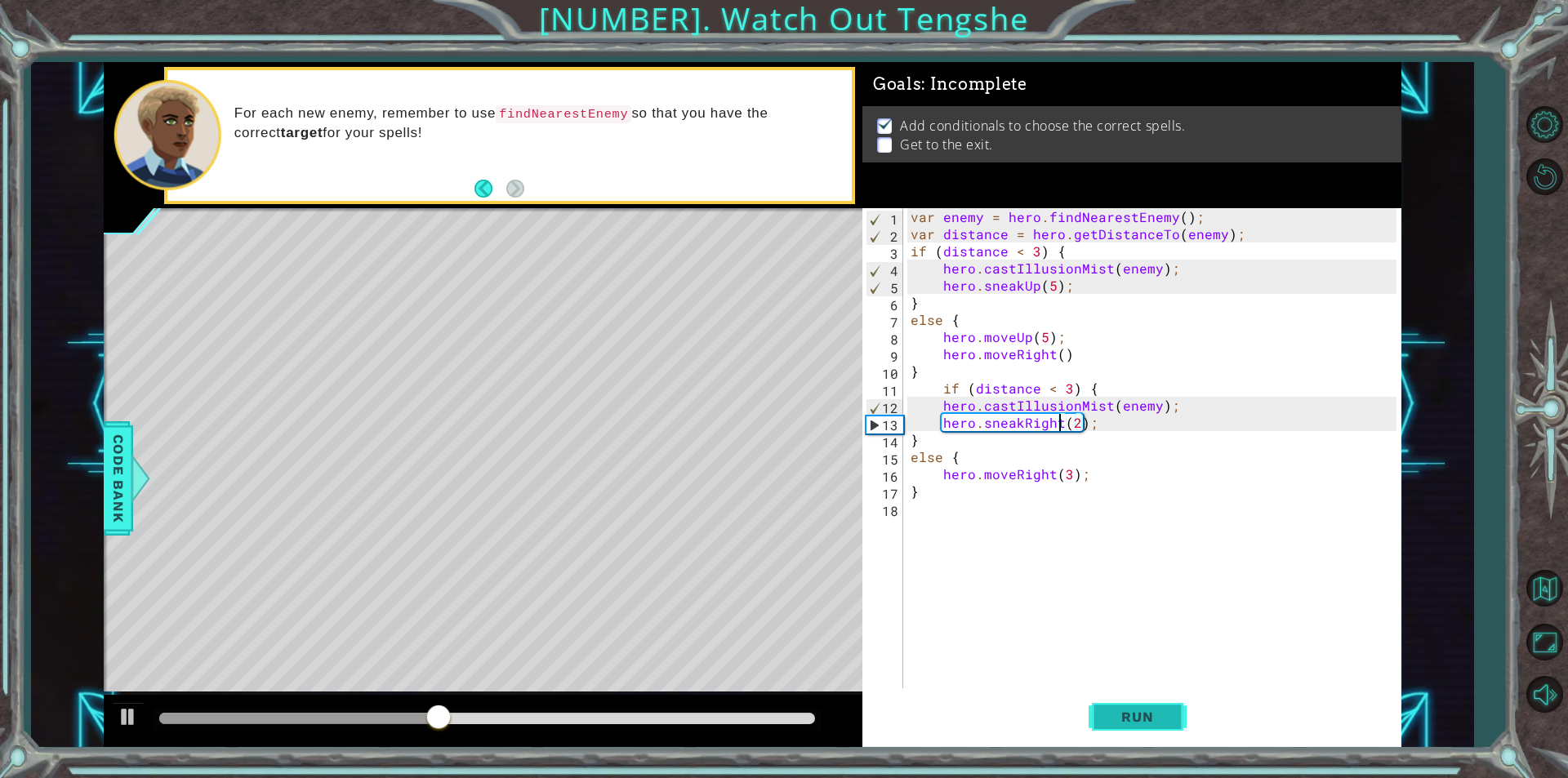 click on "Run" at bounding box center [1138, 717] 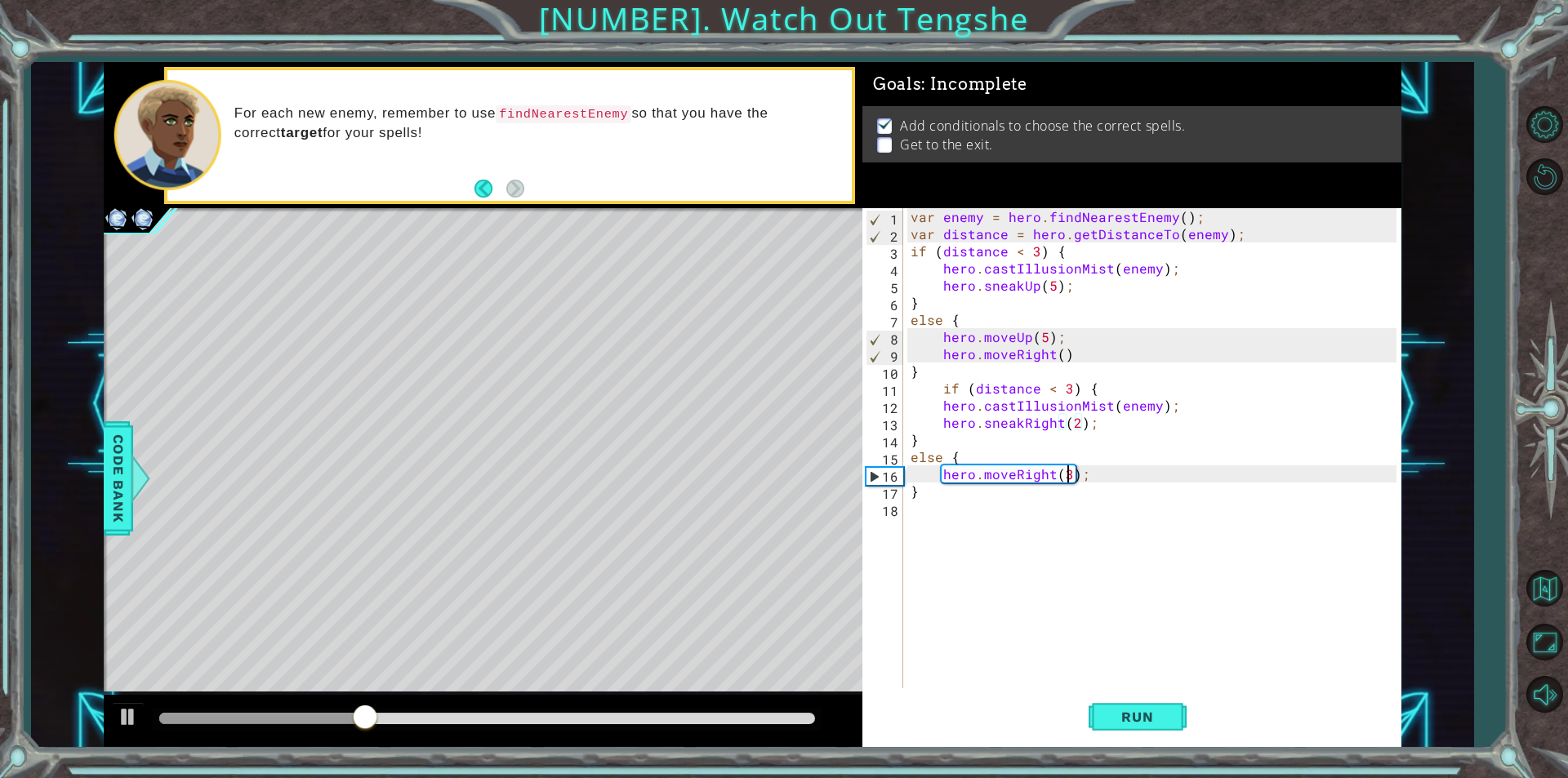 click on "var   enemy   =   hero . findNearestEnemy ( ) ; var   distance   =   hero . getDistanceTo ( enemy ) ; if   ( distance   <   3 )   {        hero . castIllusionMist ( enemy ) ;      hero . sneakUp ( 5 ) ; } else   {      hero . moveUp ( 5 ) ;      hero . moveRight ( ) }      if   ( distance   <   3 )   {        hero . castIllusionMist ( enemy ) ;      hero . sneakRight ( 2 ) ; } else   {      hero . moveRight ( 3 ) ; }" at bounding box center [1156, 465] 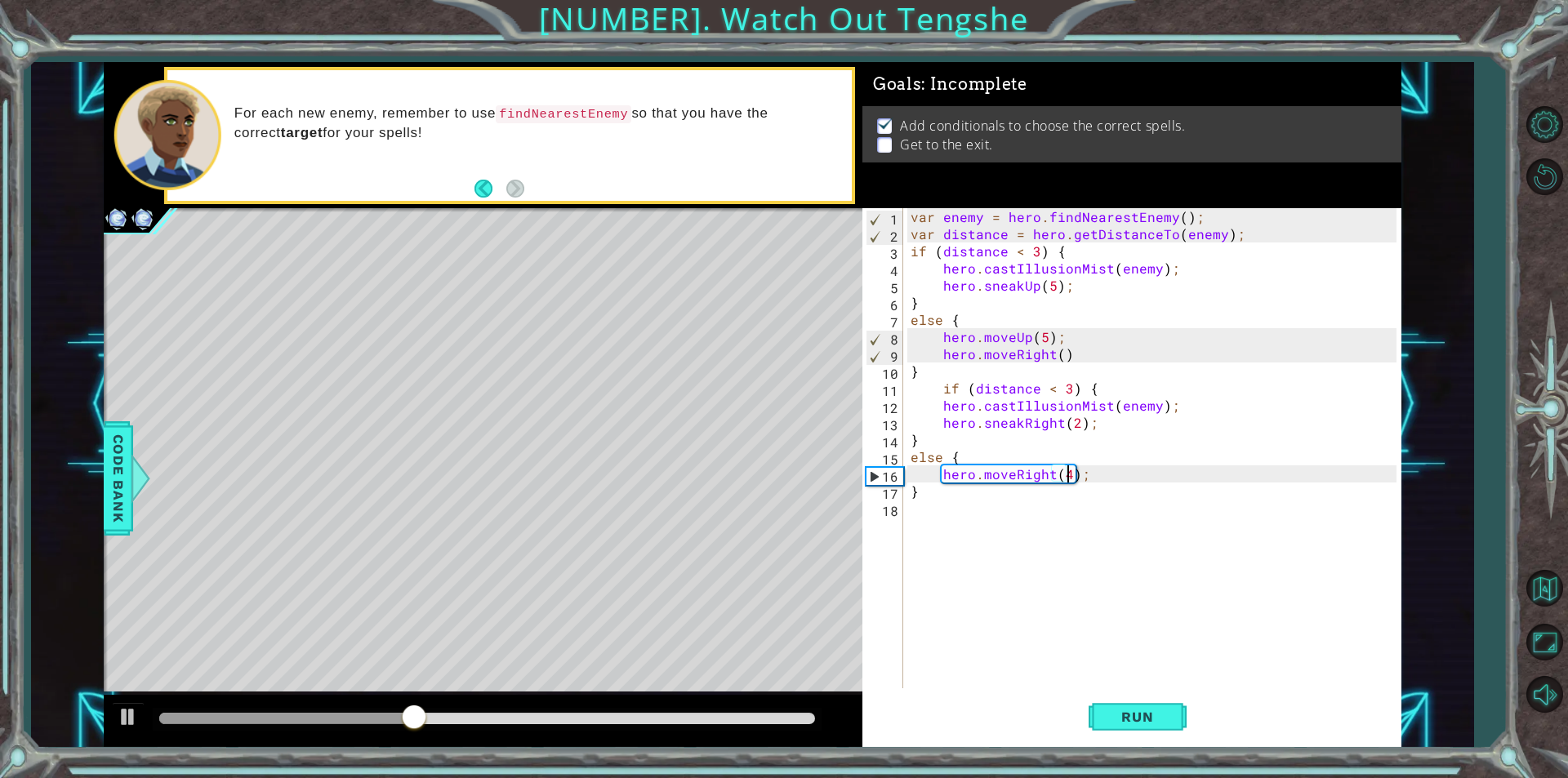 scroll, scrollTop: 0, scrollLeft: 10, axis: horizontal 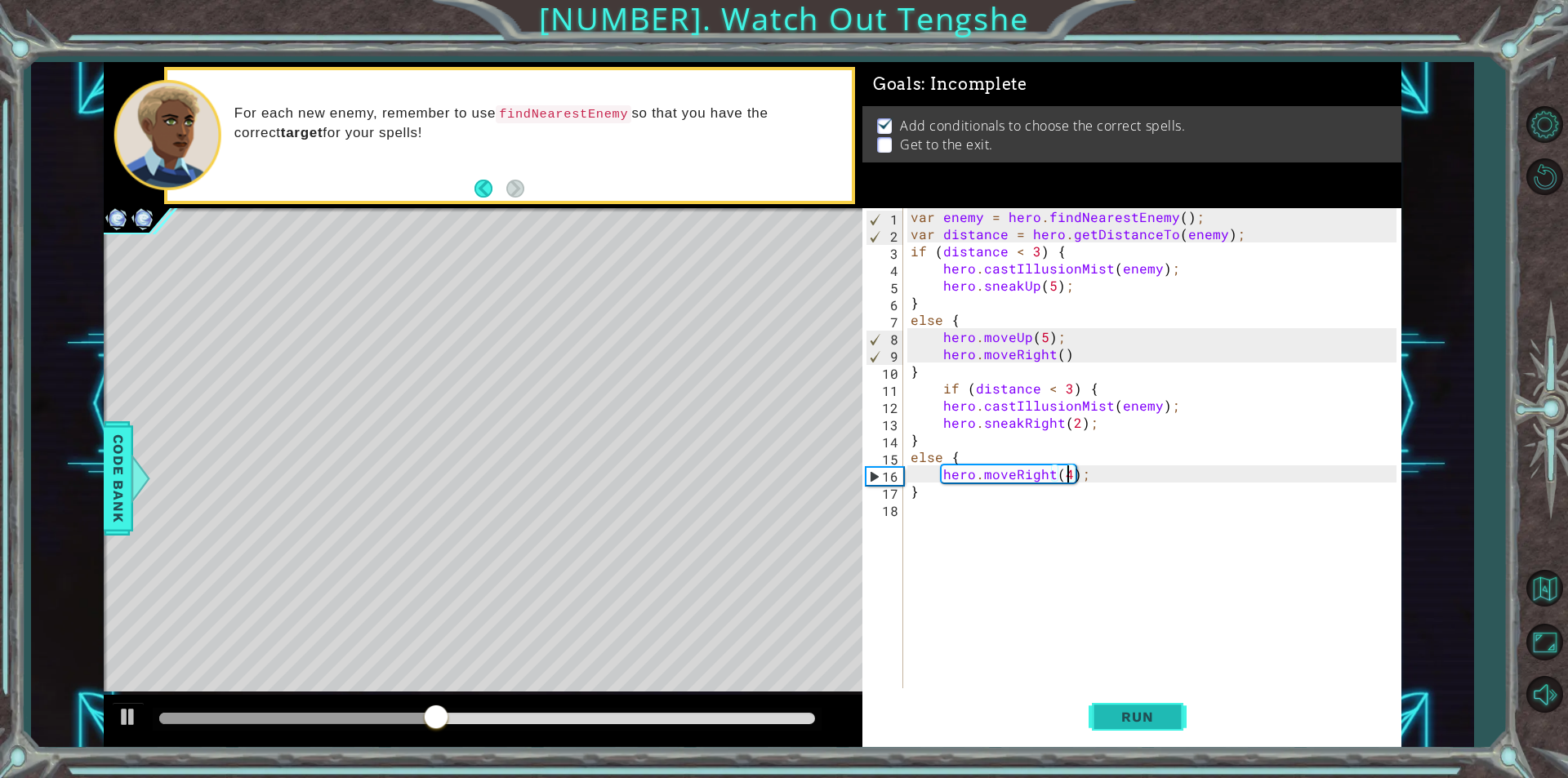 type on "hero.moveRight(4);" 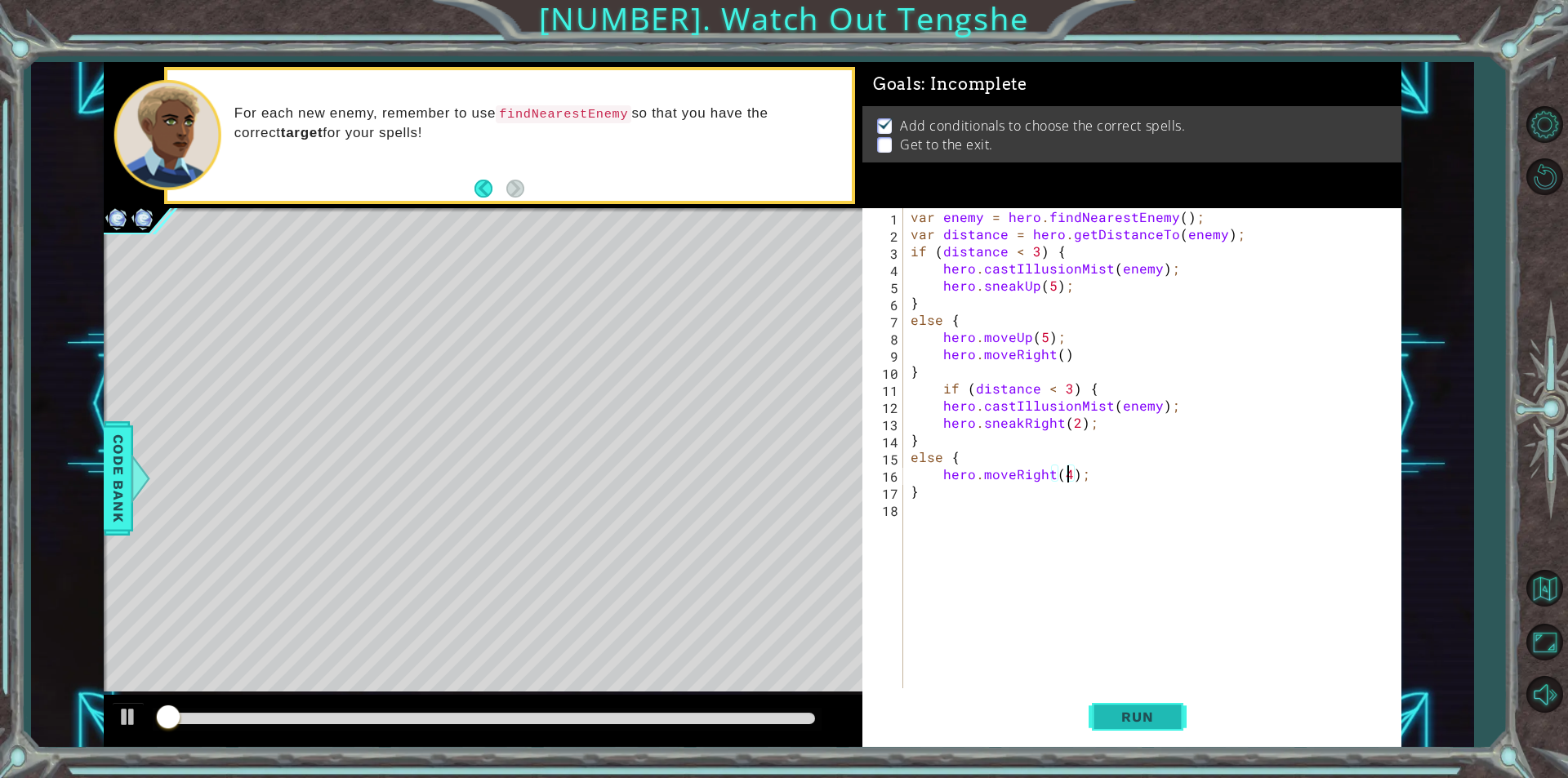 click on "Run" at bounding box center (1138, 717) 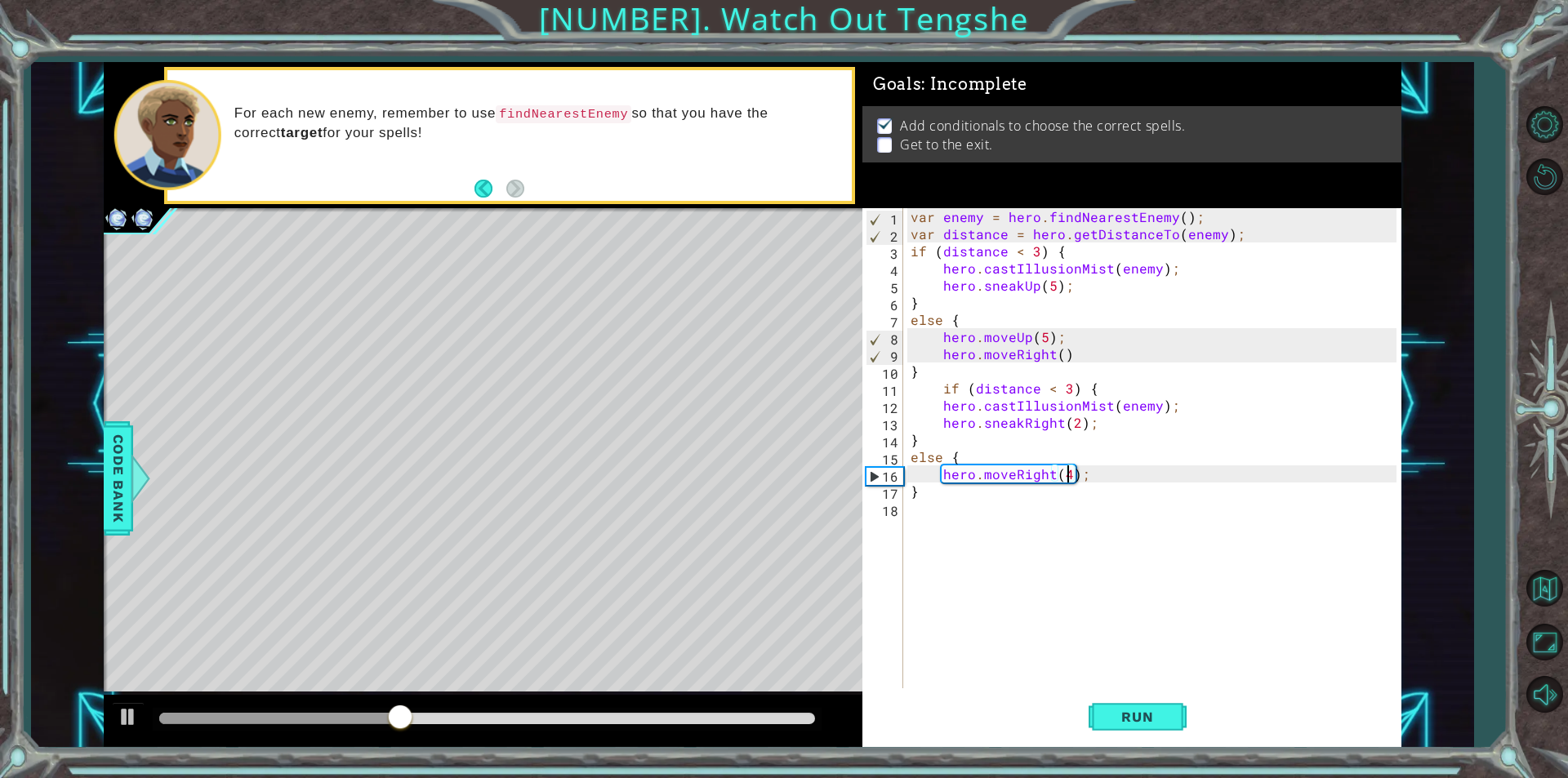 click on "var   enemy   =   hero . findNearestEnemy ( ) ; var   distance   =   hero . getDistanceTo ( enemy ) ; if   ( distance   <   3 )   {        hero . castIllusionMist ( enemy ) ;      hero . sneakUp ( [NUMBER] ) ; } else   {      hero . moveUp ( [NUMBER] ) ;      hero . moveRight ( ) }      if   ( distance   <   3 )   {        hero . castIllusionMist ( enemy ) ;      hero . sneakRight ( [NUMBER] ) ; } else   {      hero . moveRight ( [NUMBER] ) ; }" at bounding box center [1156, 465] 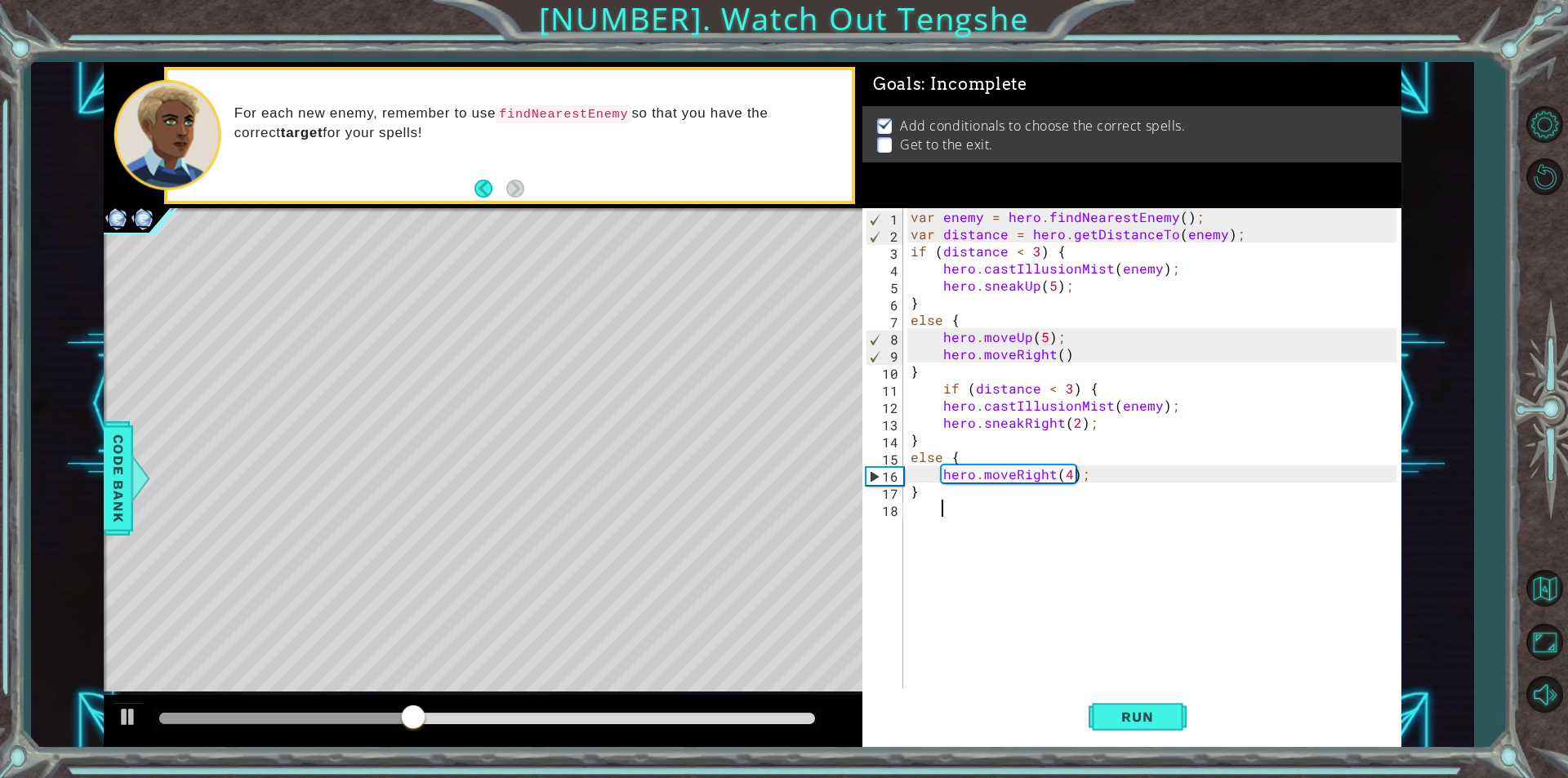 click on "var   enemy   =   hero . findNearestEnemy ( ) ; var   distance   =   hero . getDistanceTo ( enemy ) ; if   ( distance   <   3 )   {        hero . castIllusionMist ( enemy ) ;      hero . sneakUp ( [NUMBER] ) ; } else   {      hero . moveUp ( [NUMBER] ) ;      hero . moveRight ( ) }      if   ( distance   <   3 )   {        hero . castIllusionMist ( enemy ) ;      hero . sneakRight ( [NUMBER] ) ; } else   {      hero . moveRight ( [NUMBER] ) ; }" at bounding box center (1156, 465) 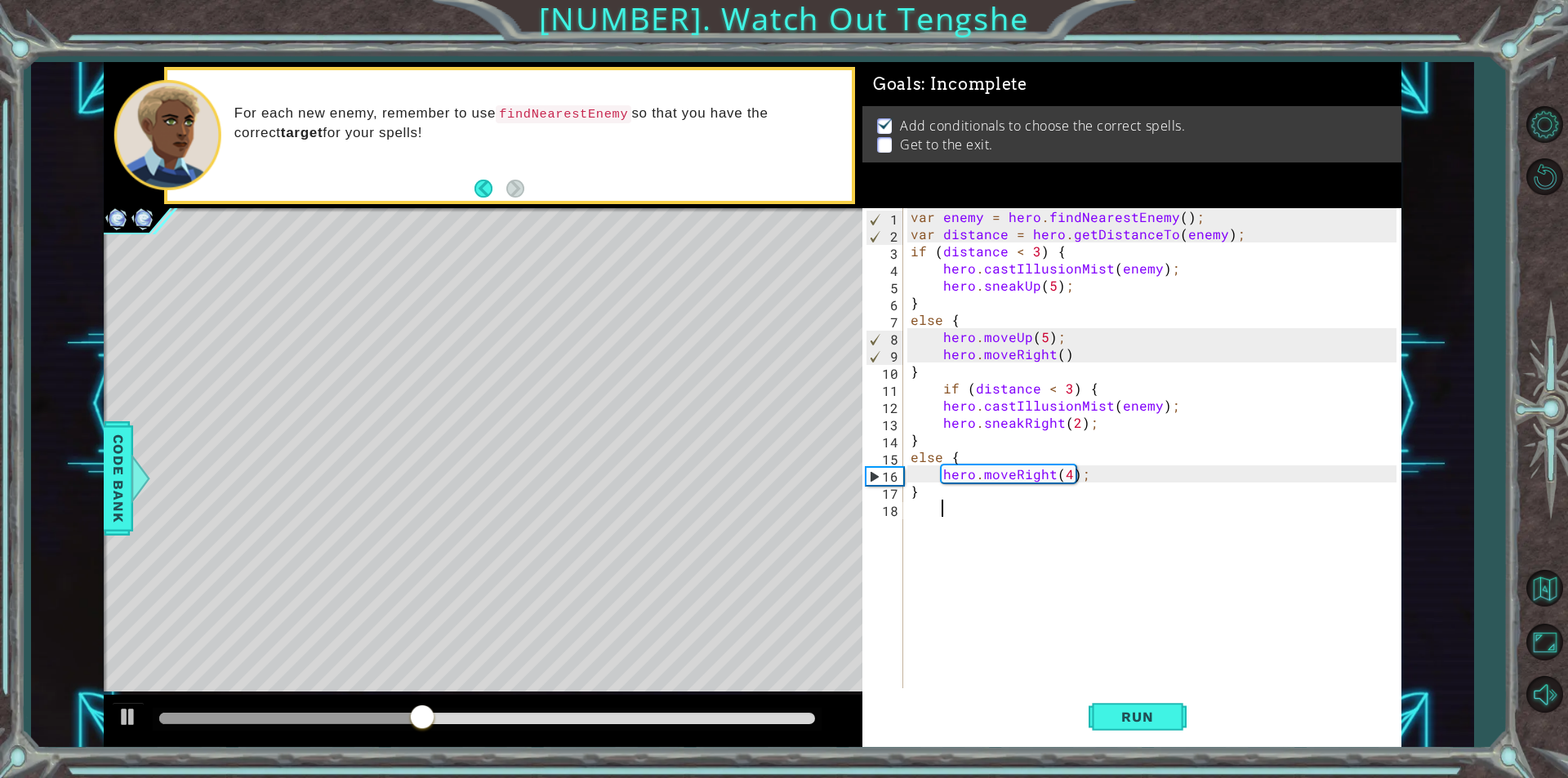 click on "var   enemy   =   hero . findNearestEnemy ( ) ; var   distance   =   hero . getDistanceTo ( enemy ) ; if   ( distance   <   3 )   {        hero . castIllusionMist ( enemy ) ;      hero . sneakUp ( [NUMBER] ) ; } else   {      hero . moveUp ( [NUMBER] ) ;      hero . moveRight ( ) }      if   ( distance   <   3 )   {        hero . castIllusionMist ( enemy ) ;      hero . sneakRight ( [NUMBER] ) ; } else   {      hero . moveRight ( [NUMBER] ) ; }" at bounding box center (1156, 465) 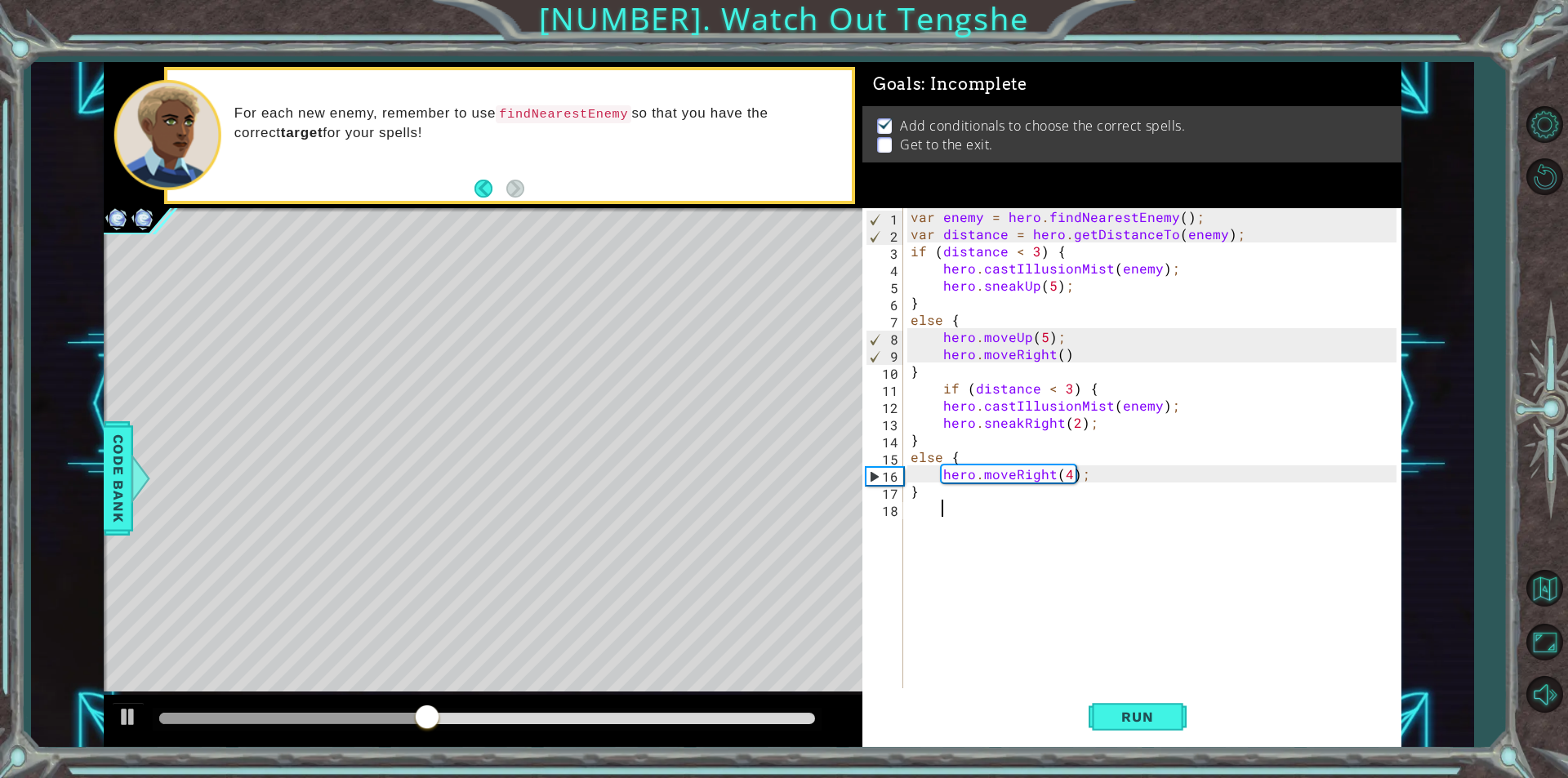 click on "var   enemy   =   hero . findNearestEnemy ( ) ; var   distance   =   hero . getDistanceTo ( enemy ) ; if   ( distance   <   3 )   {        hero . castIllusionMist ( enemy ) ;      hero . sneakUp ( [NUMBER] ) ; } else   {      hero . moveUp ( [NUMBER] ) ;      hero . moveRight ( ) }      if   ( distance   <   3 )   {        hero . castIllusionMist ( enemy ) ;      hero . sneakRight ( [NUMBER] ) ; } else   {      hero . moveRight ( [NUMBER] ) ; }" at bounding box center [1156, 465] 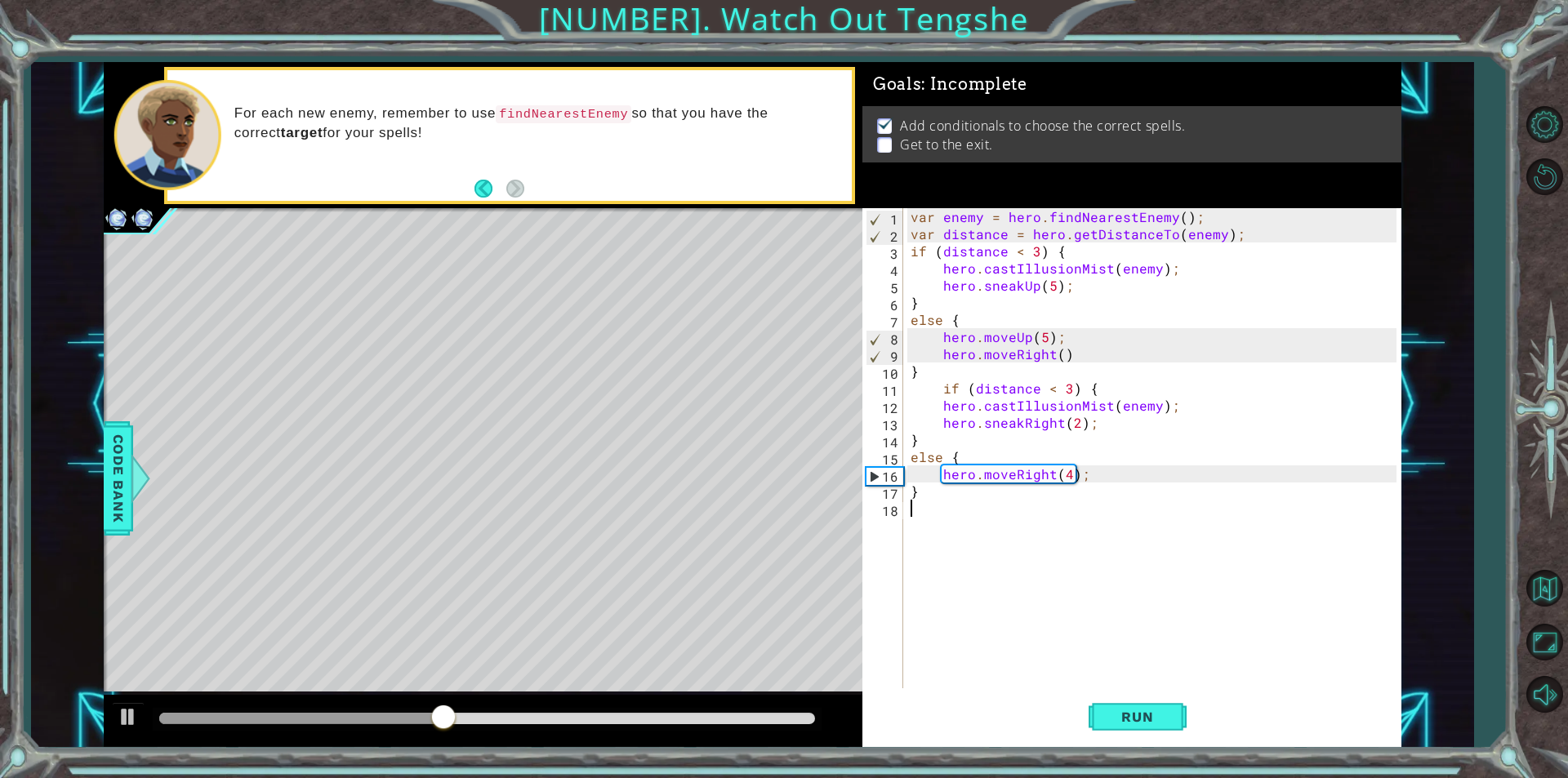 scroll, scrollTop: 0, scrollLeft: 0, axis: both 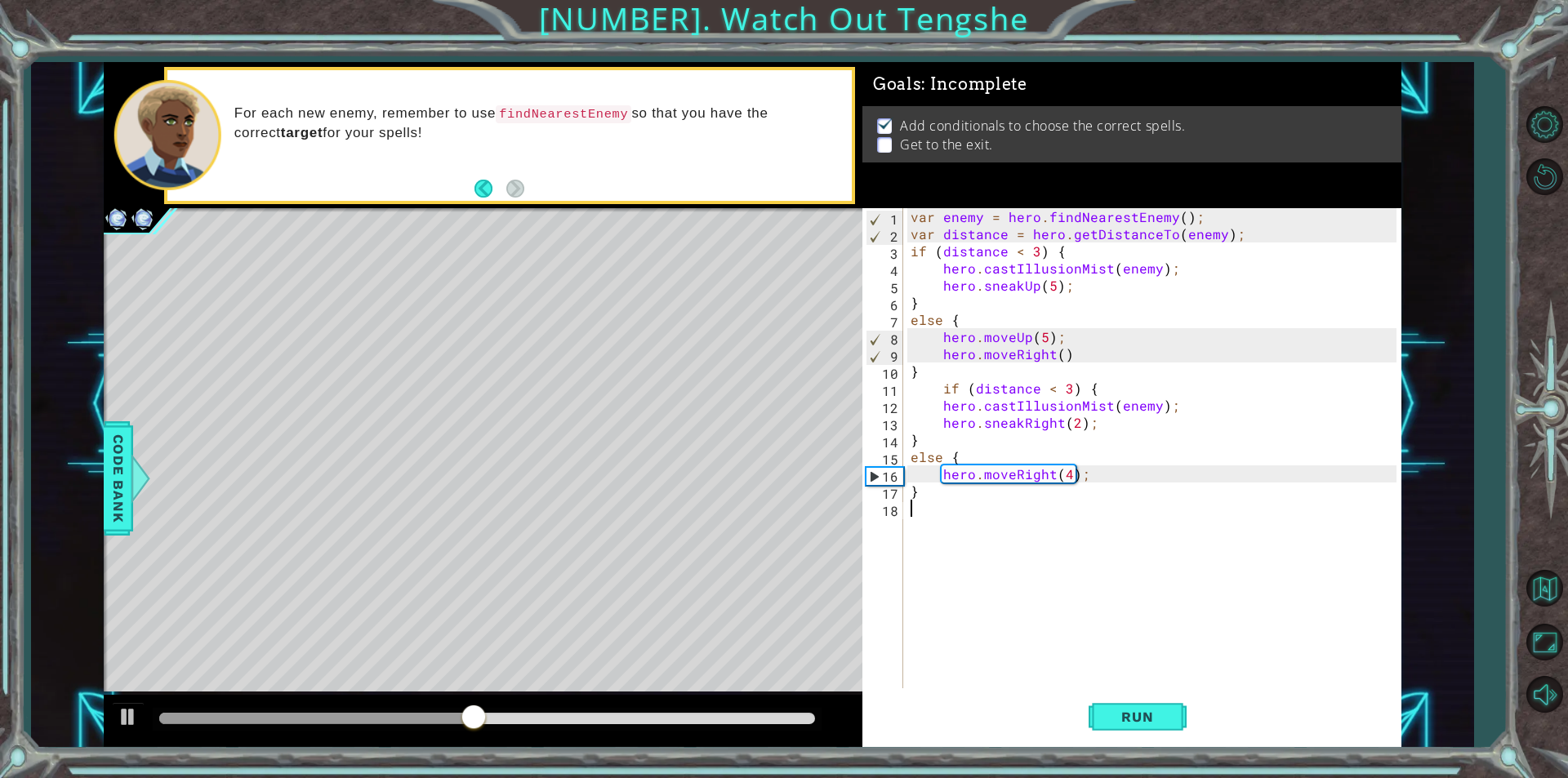 paste 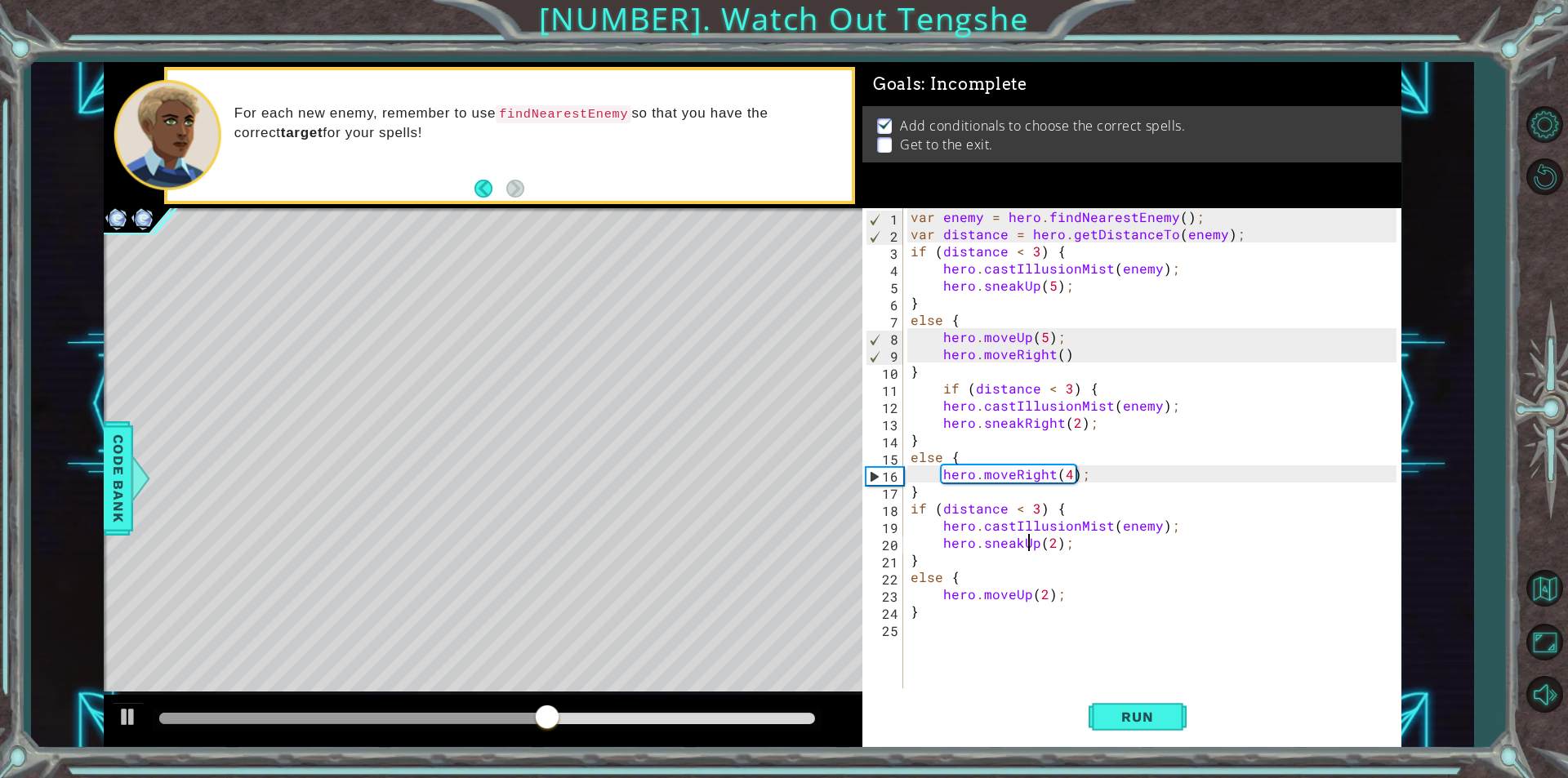 click on "var   enemy   =   hero . findNearestEnemy ( ) ; var   distance   =   hero . getDistanceTo ( enemy ) ; if   ( distance   <   [NUMERIC_VALUE] )   {        hero . castIllusionMist ( enemy ) ;      hero . sneakUp ( [NUMERIC_VALUE] ) ; } else   {      hero . moveUp ( [NUMERIC_VALUE] ) ;      hero . moveRight ( ) }      if   ( distance   <   [NUMERIC_VALUE] )   {        hero . castIllusionMist ( enemy ) ;      hero . sneakUp ( [NUMERIC_VALUE] ) ; } else   {      hero . moveRight ( [NUMERIC_VALUE] ) ; } if   ( distance   <   [NUMERIC_VALUE] )   {        hero . castIllusionMist ( enemy ) ;      hero . sneakUp ( [NUMERIC_VALUE] ) ; } else   {      hero . moveUp ( [NUMERIC_VALUE] ) ; }" at bounding box center (1156, 465) 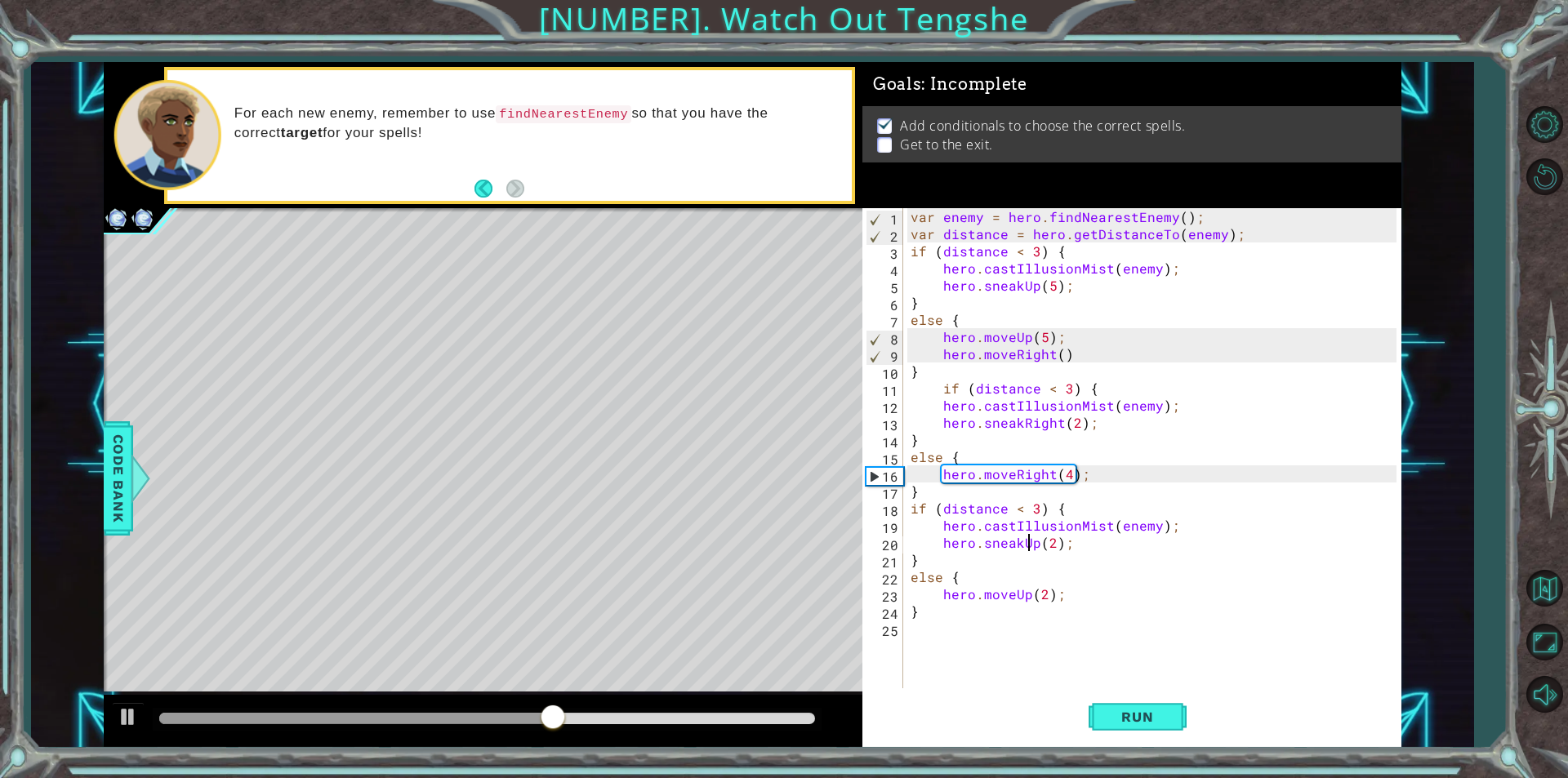 click on "var   enemy   =   hero . findNearestEnemy ( ) ; var   distance   =   hero . getDistanceTo ( enemy ) ; if   ( distance   <   [NUMERIC_VALUE] )   {        hero . castIllusionMist ( enemy ) ;      hero . sneakUp ( [NUMERIC_VALUE] ) ; } else   {      hero . moveUp ( [NUMERIC_VALUE] ) ;      hero . moveRight ( ) }      if   ( distance   <   [NUMERIC_VALUE] )   {        hero . castIllusionMist ( enemy ) ;      hero . sneakUp ( [NUMERIC_VALUE] ) ; } else   {      hero . moveRight ( [NUMERIC_VALUE] ) ; } if   ( distance   <   [NUMERIC_VALUE] )   {        hero . castIllusionMist ( enemy ) ;      hero . sneakUp ( [NUMERIC_VALUE] ) ; } else   {      hero . moveUp ( [NUMERIC_VALUE] ) ; }" at bounding box center [1156, 465] 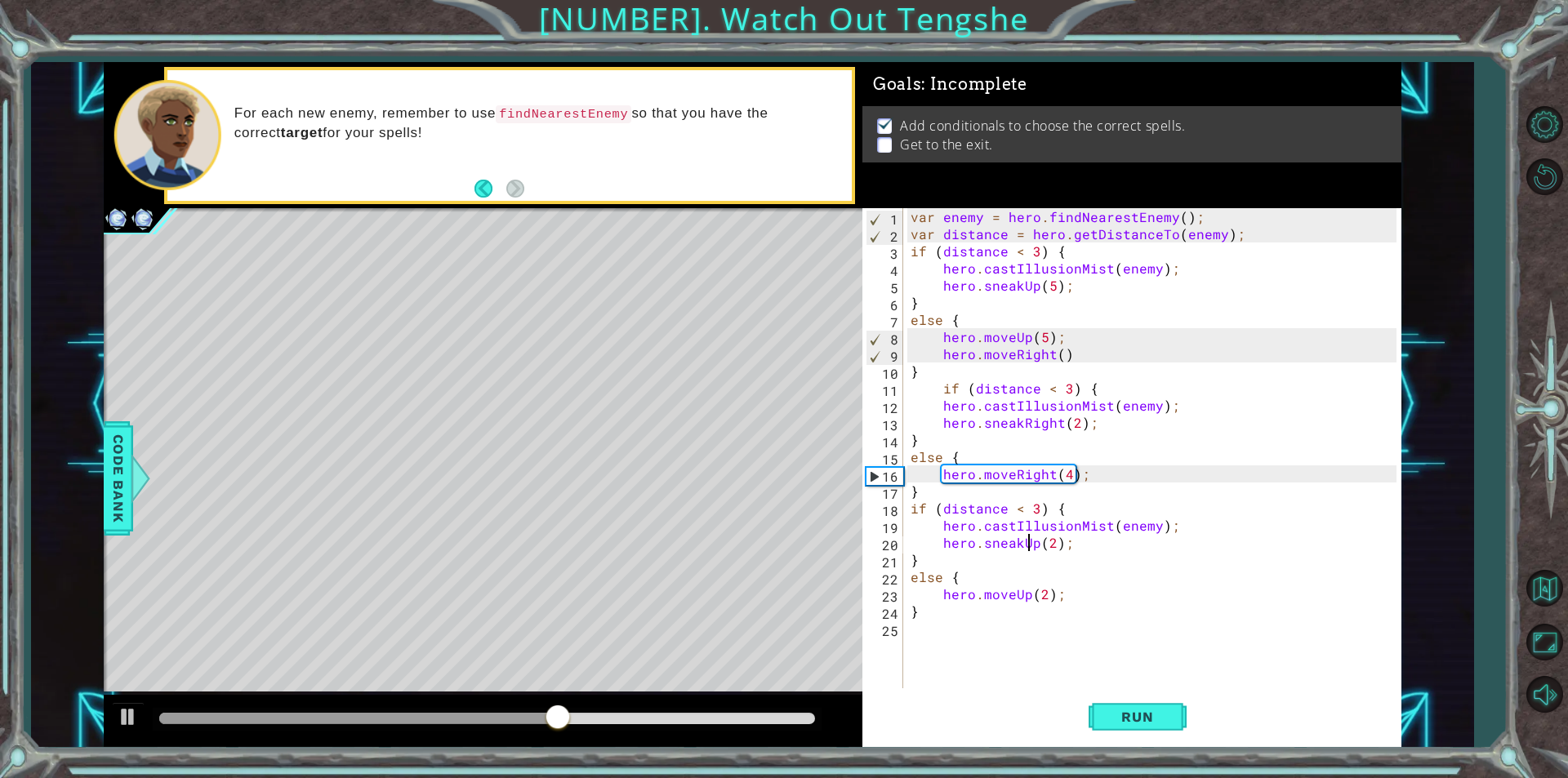 click on "var   enemy   =   hero . findNearestEnemy ( ) ; var   distance   =   hero . getDistanceTo ( enemy ) ; if   ( distance   <   [NUMERIC_VALUE] )   {        hero . castIllusionMist ( enemy ) ;      hero . sneakUp ( [NUMERIC_VALUE] ) ; } else   {      hero . moveUp ( [NUMERIC_VALUE] ) ;      hero . moveRight ( ) }      if   ( distance   <   [NUMERIC_VALUE] )   {        hero . castIllusionMist ( enemy ) ;      hero . sneakUp ( [NUMERIC_VALUE] ) ; } else   {      hero . moveRight ( [NUMERIC_VALUE] ) ; } if   ( distance   <   [NUMERIC_VALUE] )   {        hero . castIllusionMist ( enemy ) ;      hero . sneakUp ( [NUMERIC_VALUE] ) ; } else   {      hero . moveUp ( [NUMERIC_VALUE] ) ; }" at bounding box center [1156, 465] 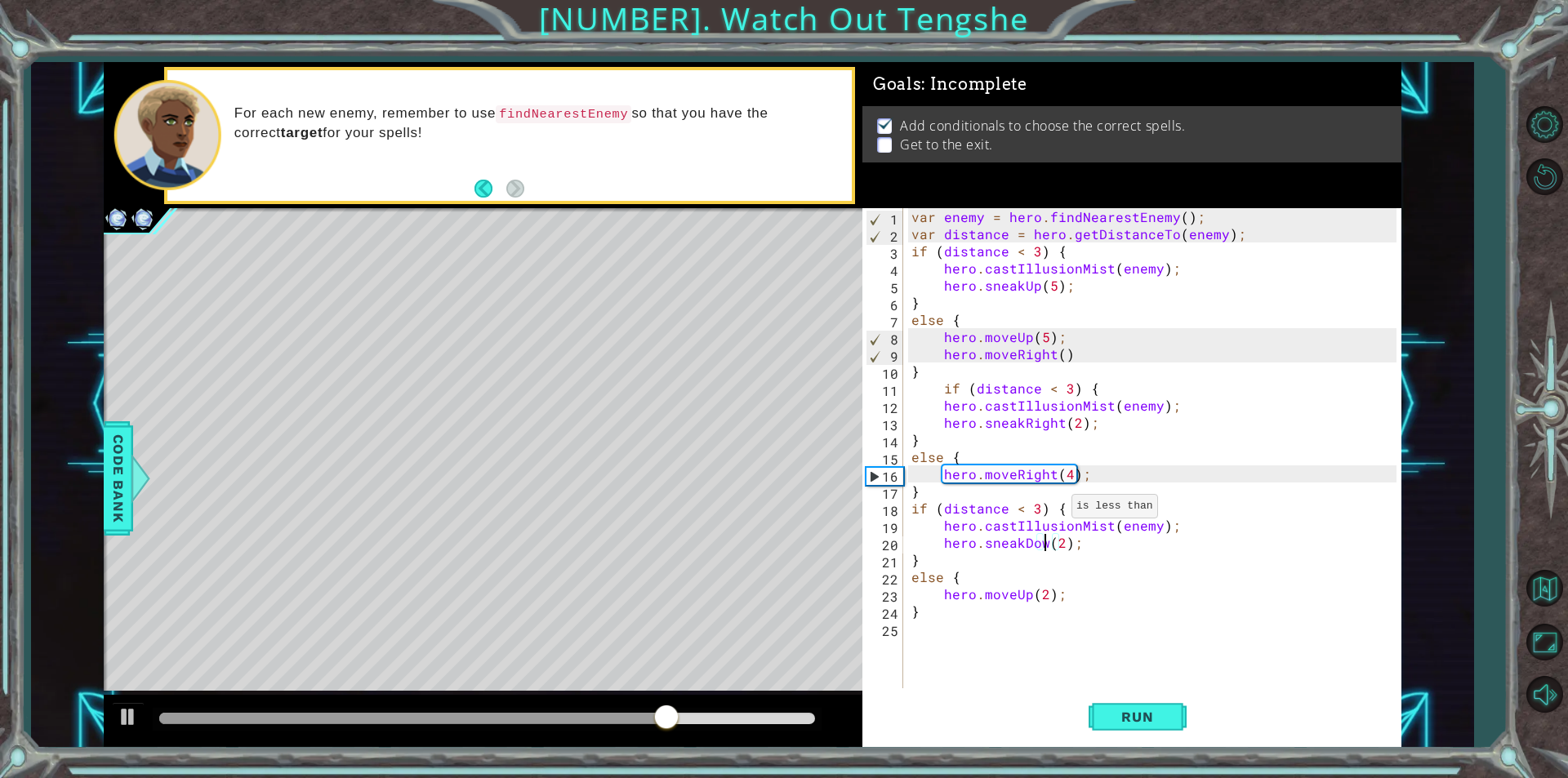 scroll, scrollTop: 0, scrollLeft: 8, axis: horizontal 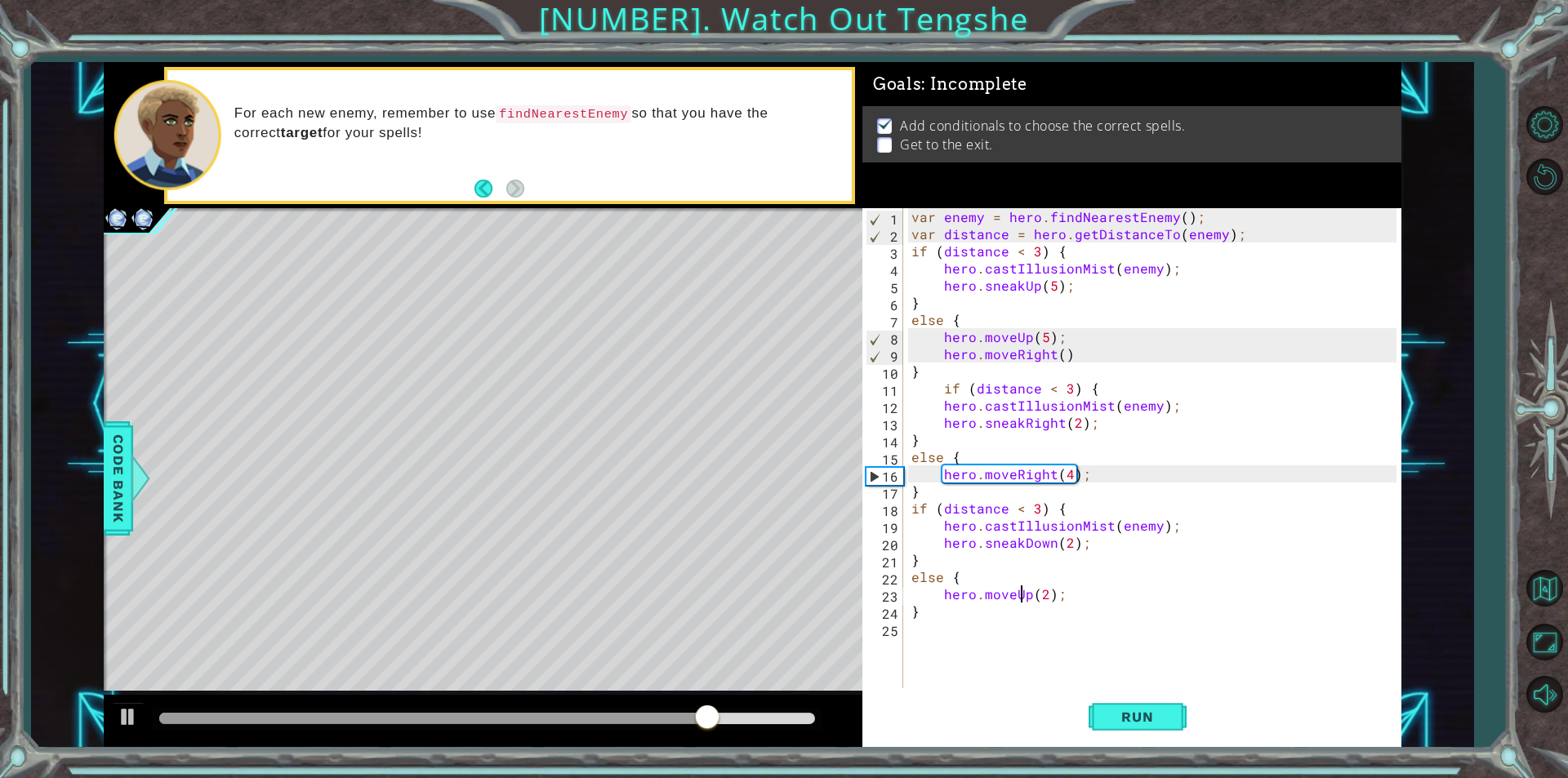 click on "var   enemy   =   hero . findNearestEnemy ( ) ; var   distance   =   hero . getDistanceTo ( enemy ) ; if   ( distance   <   3 )   {        hero . castIllusionMist ( enemy ) ;      hero . sneakUp ( [NUMBER] ) ; } else   {      hero . moveUp ( [NUMBER] ) ;      hero . moveRight ( ) }      if   ( distance   <   3 )   {        hero . castIllusionMist ( enemy ) ;      hero . sneakRight ( [NUMBER] ) ; } else   {      hero . moveRight ( [NUMBER] ) ; } if   ( distance   <   3 )   {        hero . castIllusionMist ( enemy ) ;      hero . sneakDown ( [NUMBER] ) ; } else   {      hero . moveUp ( [NUMBER] ) ; }" at bounding box center [1156, 465] 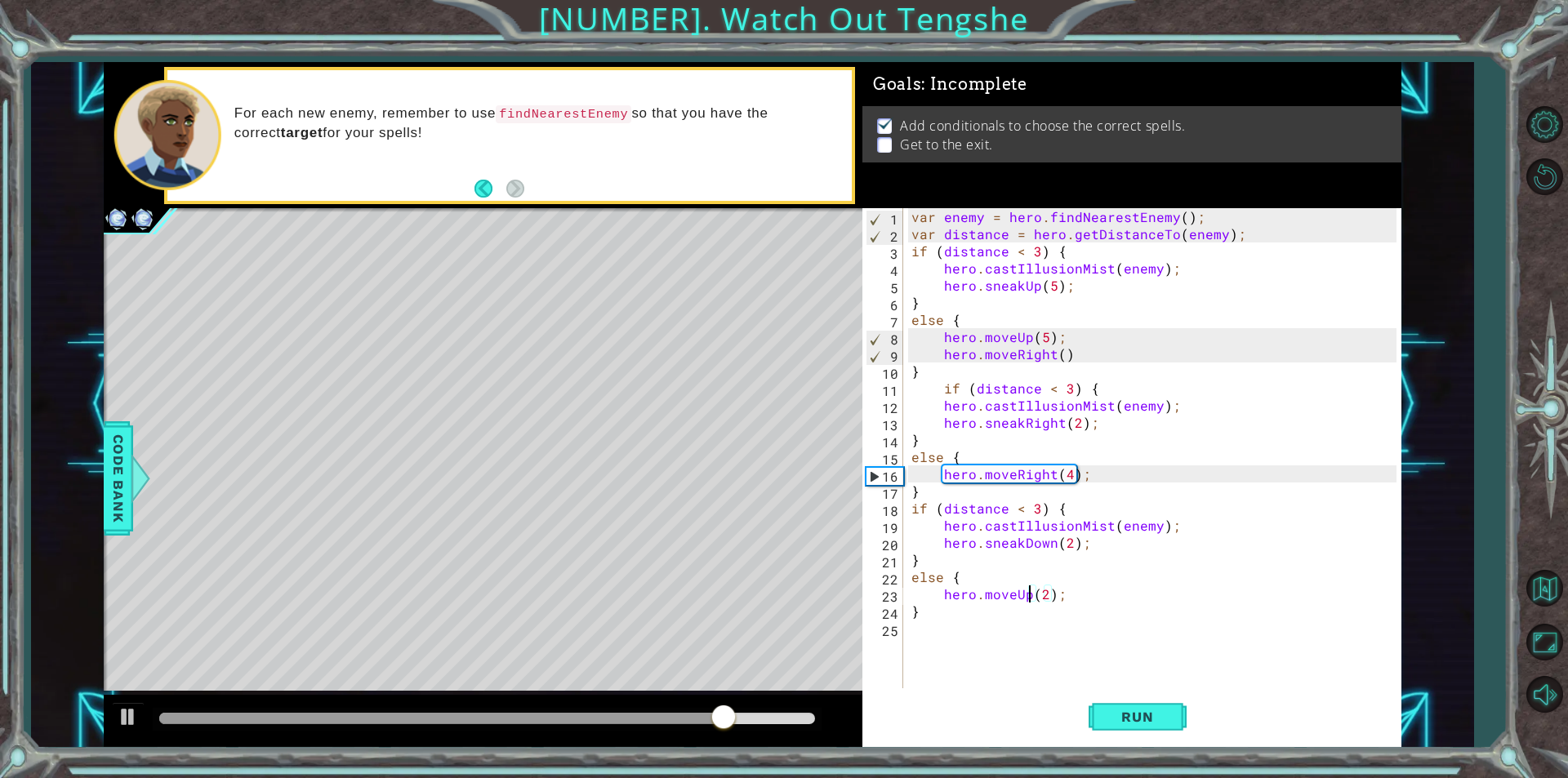 click on "var   enemy   =   hero . findNearestEnemy ( ) ; var   distance   =   hero . getDistanceTo ( enemy ) ; if   ( distance   <   3 )   {        hero . castIllusionMist ( enemy ) ;      hero . sneakUp ( [NUMBER] ) ; } else   {      hero . moveUp ( [NUMBER] ) ;      hero . moveRight ( ) }      if   ( distance   <   3 )   {        hero . castIllusionMist ( enemy ) ;      hero . sneakRight ( [NUMBER] ) ; } else   {      hero . moveRight ( [NUMBER] ) ; } if   ( distance   <   3 )   {        hero . castIllusionMist ( enemy ) ;      hero . sneakDown ( [NUMBER] ) ; } else   {      hero . moveUp ( [NUMBER] ) ; }" at bounding box center (1156, 465) 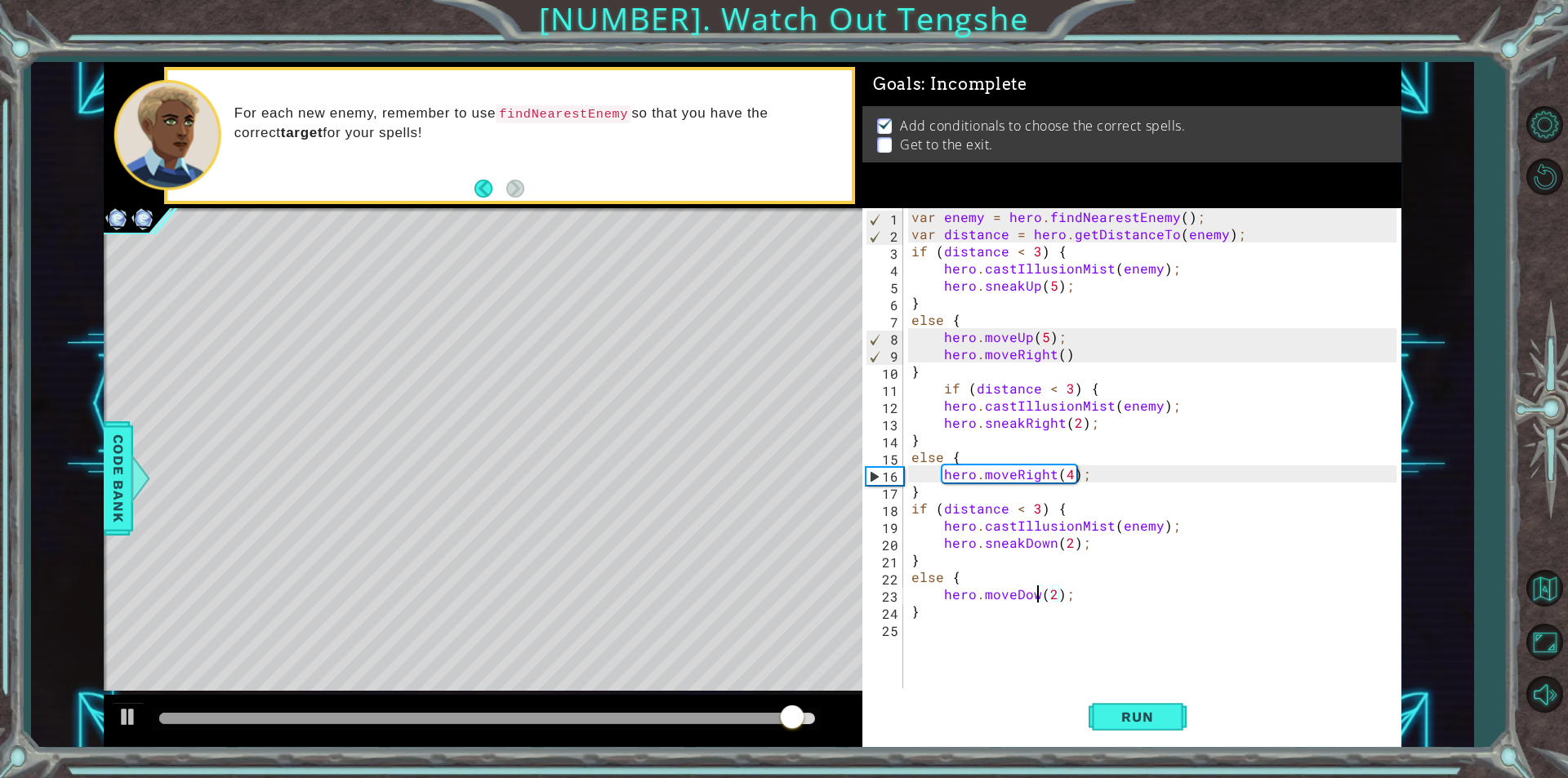 scroll, scrollTop: 0, scrollLeft: 8, axis: horizontal 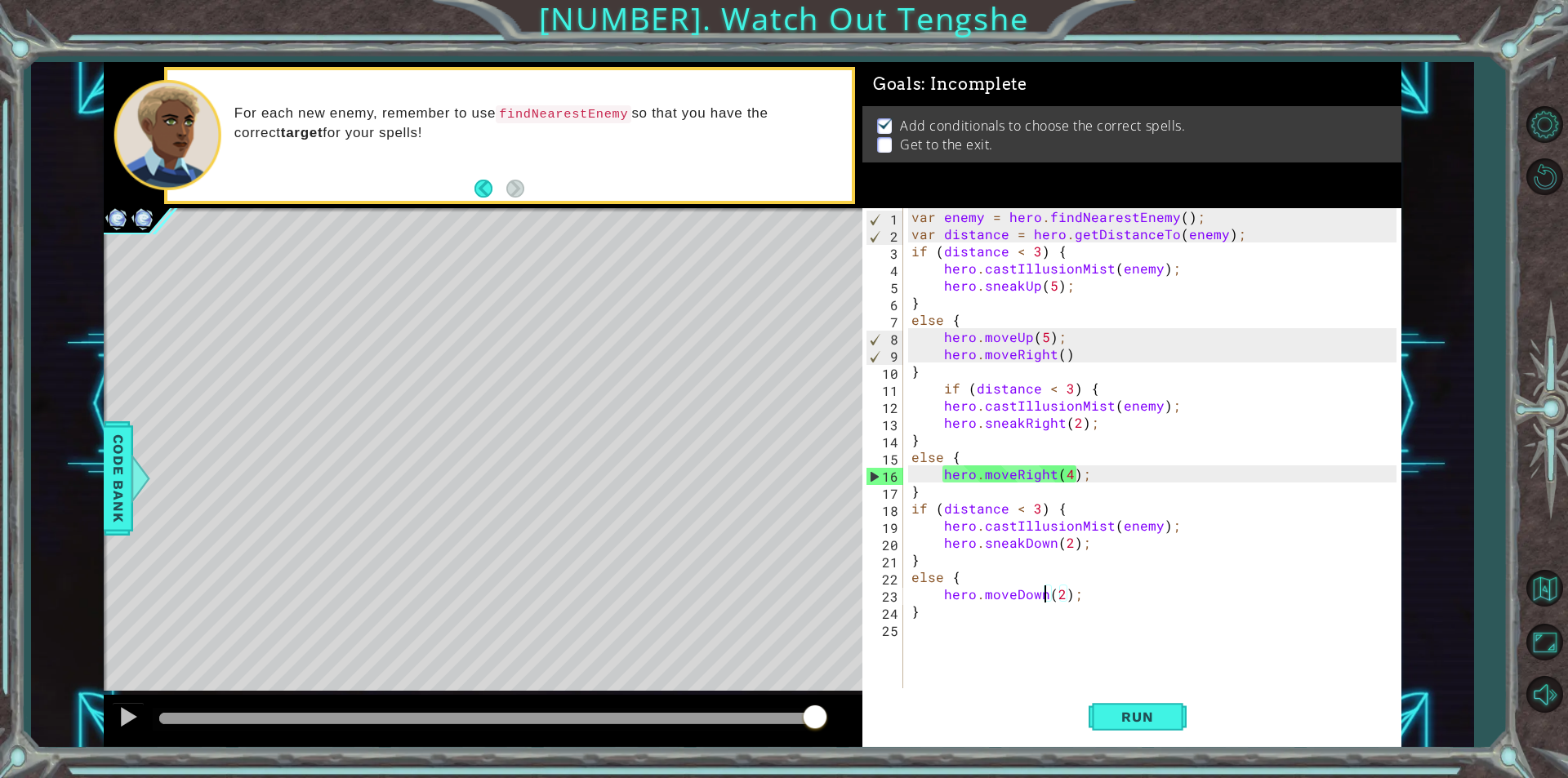 click on "var   enemy   =   hero . findNearestEnemy ( ) ; var   distance   =   hero . getDistanceTo ( enemy ) ; if   ( distance   <   [NUMBER] )   {        hero . castIllusionMist ( enemy ) ;      hero . sneakUp ( [NUMBER] ) ; } else   {      hero . moveUp ( [NUMBER] ) ;      hero . moveRight ( ) }      if   ( distance   <   [NUMBER] )   {        hero . castIllusionMist ( enemy ) ;      hero . sneakRight ( [NUMBER] ) ; } else   {      hero . moveRight ( [NUMBER] ) ; } if   ( distance   <   [NUMBER] )   {        hero . castIllusionMist ( enemy ) ;      hero . sneakDown ( [NUMBER] ) ; } else   {      hero . moveDown ( [NUMBER] ) ; }" at bounding box center [1156, 465] 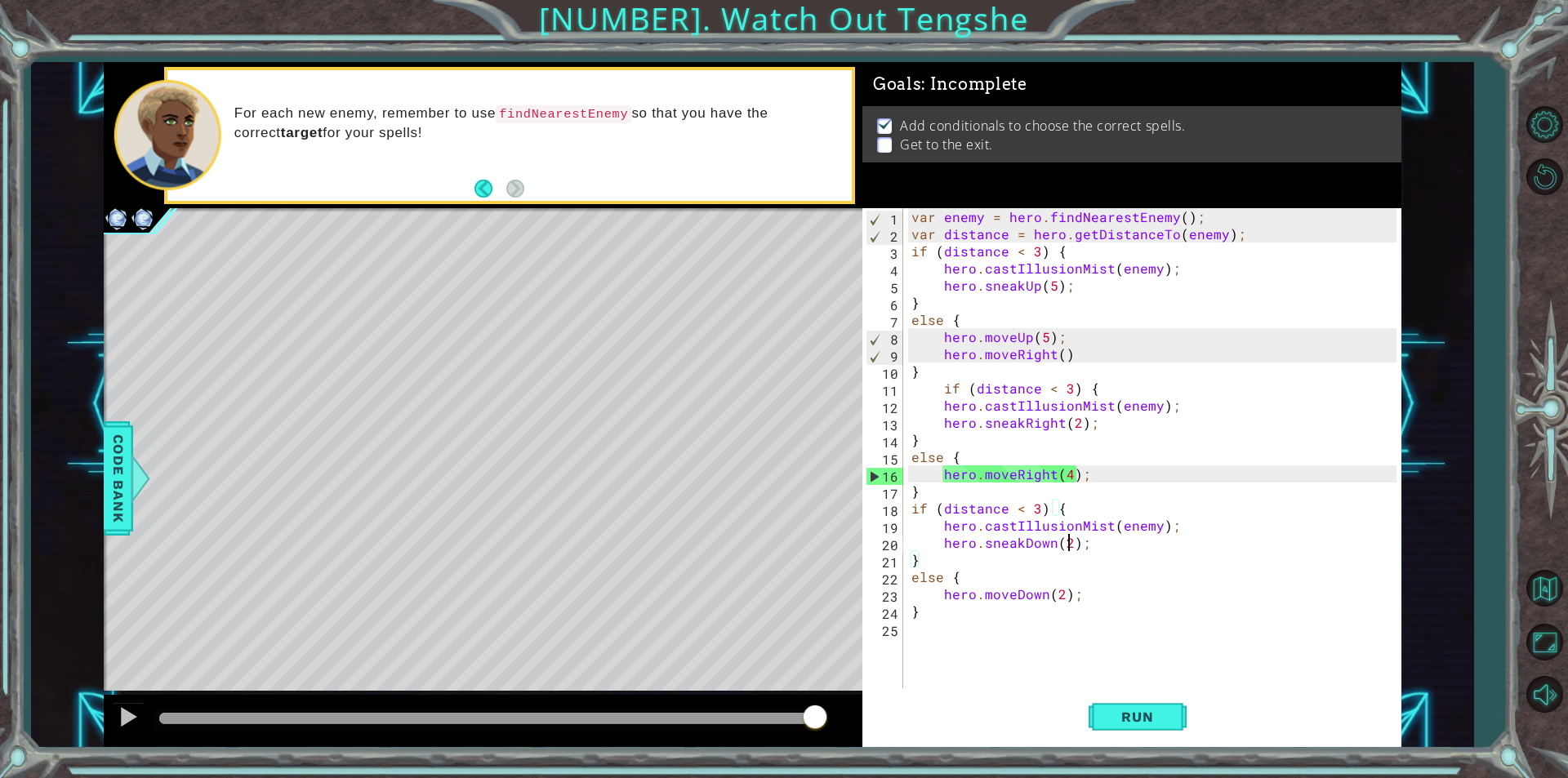 click on "var   enemy   =   hero . findNearestEnemy ( ) ; var   distance   =   hero . getDistanceTo ( enemy ) ; if   ( distance   <   [NUMBER] )   {        hero . castIllusionMist ( enemy ) ;      hero . sneakUp ( [NUMBER] ) ; } else   {      hero . moveUp ( [NUMBER] ) ;      hero . moveRight ( ) }      if   ( distance   <   [NUMBER] )   {        hero . castIllusionMist ( enemy ) ;      hero . sneakRight ( [NUMBER] ) ; } else   {      hero . moveRight ( [NUMBER] ) ; } if   ( distance   <   [NUMBER] )   {        hero . castIllusionMist ( enemy ) ;      hero . sneakDown ( [NUMBER] ) ; } else   {      hero . moveDown ( [NUMBER] ) ; }" at bounding box center (1156, 465) 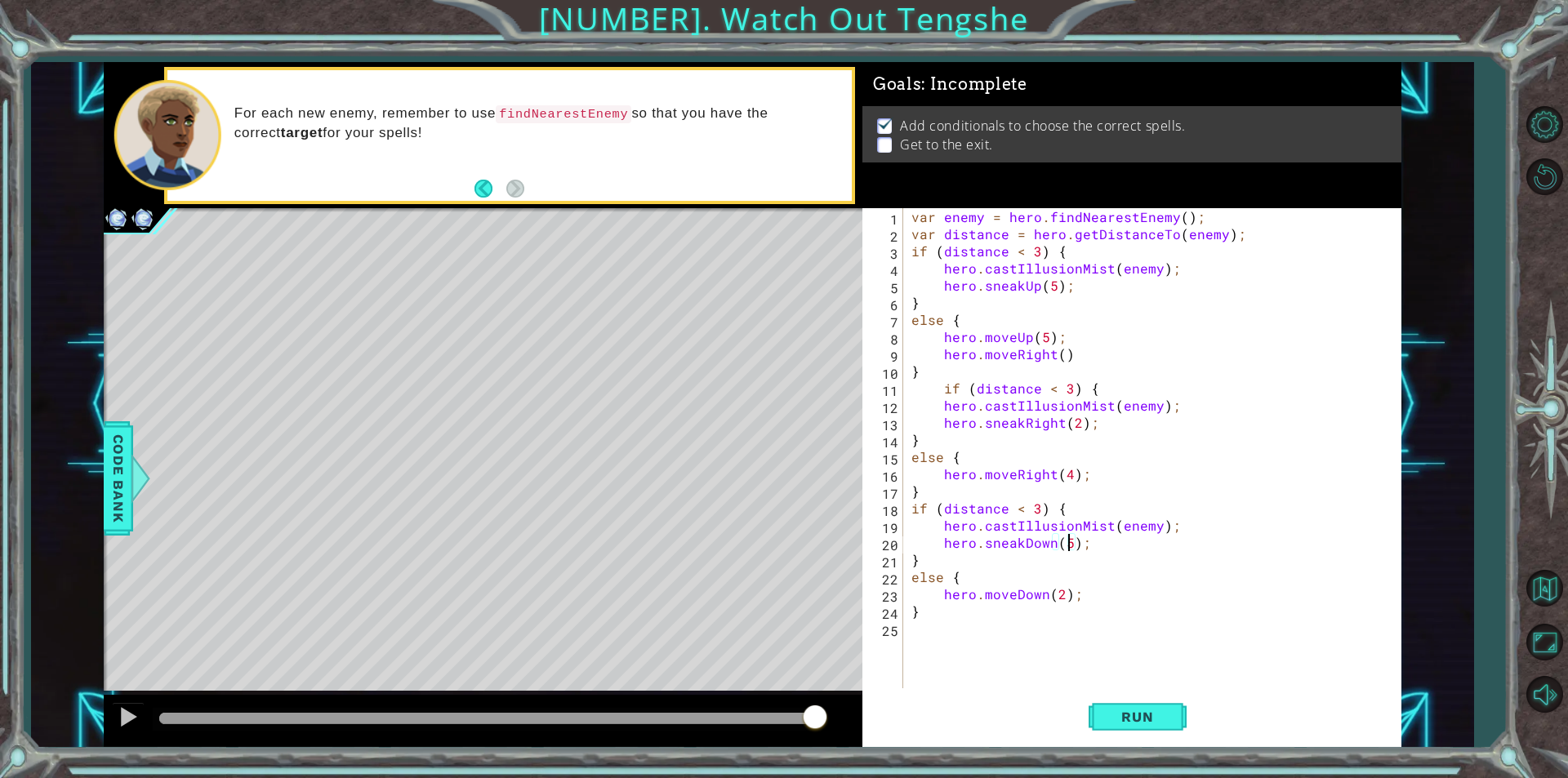 scroll, scrollTop: 0, scrollLeft: 10, axis: horizontal 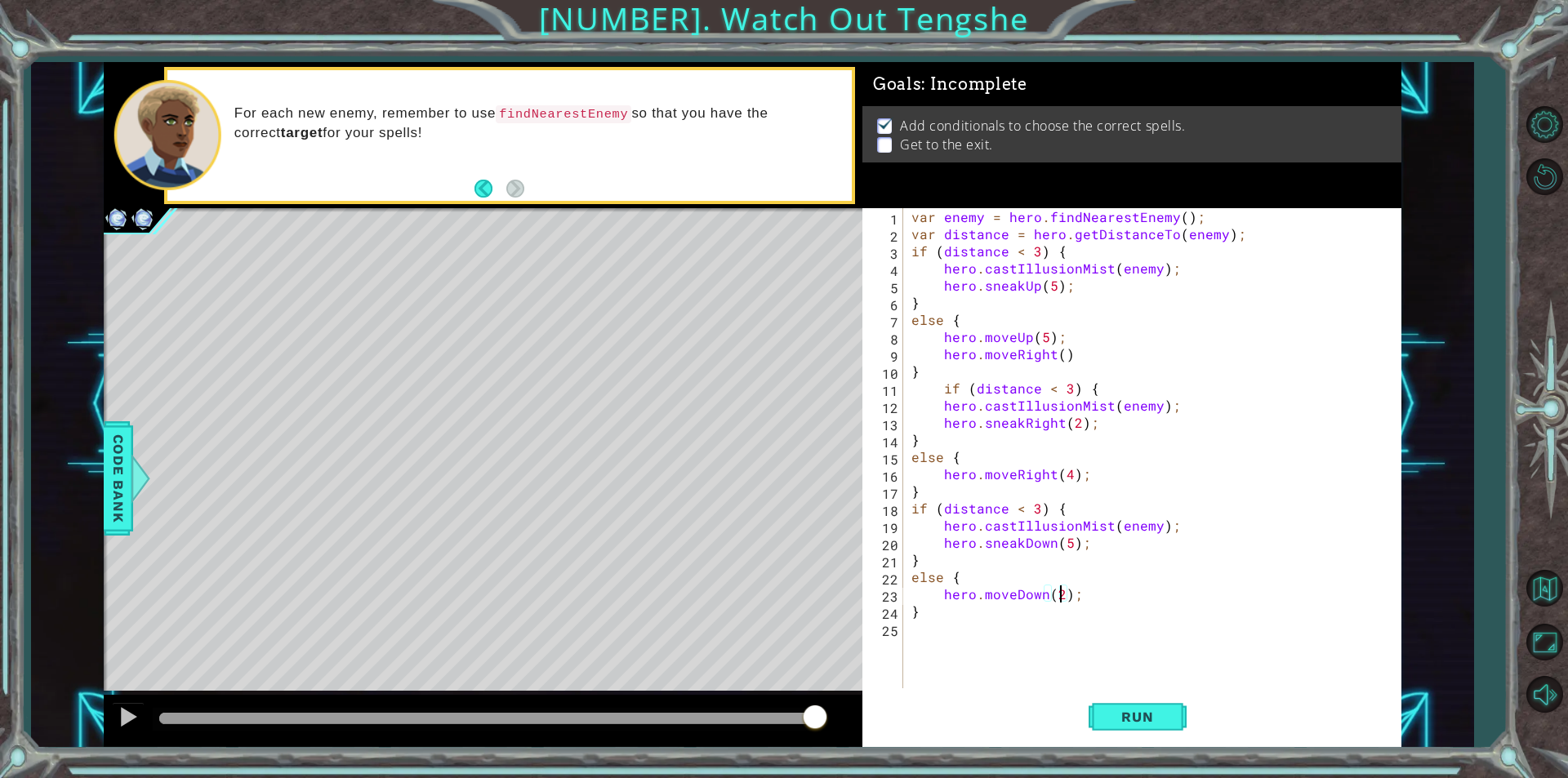 click on "var   enemy   =   hero . findNearestEnemy ( ) ; var   distance   =   hero . getDistanceTo ( enemy ) ; if   ( distance   <   3 )   {        hero . castIllusionMist ( enemy ) ;      hero . sneakUp ( 5 ) ; } else   {      hero . moveUp ( 5 ) ;      hero . moveRight ( ) }      if   ( distance   <   3 )   {        hero . castIllusionMist ( enemy ) ;      hero . sneakRight ( 2 ) ; } else   {      hero . moveRight ( 4 ) ; } if   ( distance   <   3 )   {        hero . castIllusionMist ( enemy ) ;      hero . sneakDown ( 5 ) ; } else   {      hero . moveDown ( 2 ) ; }" at bounding box center (1156, 465) 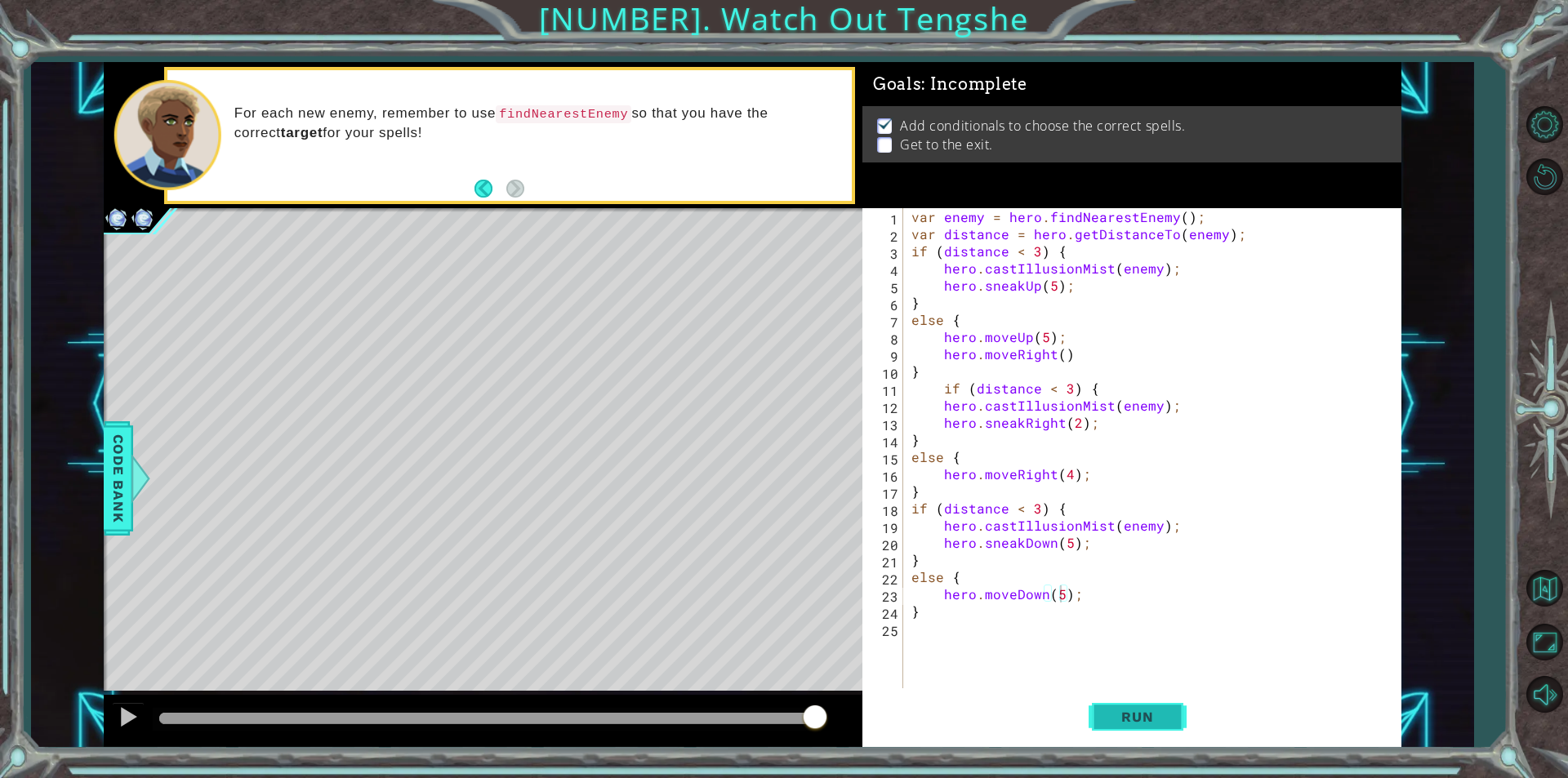 click on "Run" at bounding box center (1137, 717) 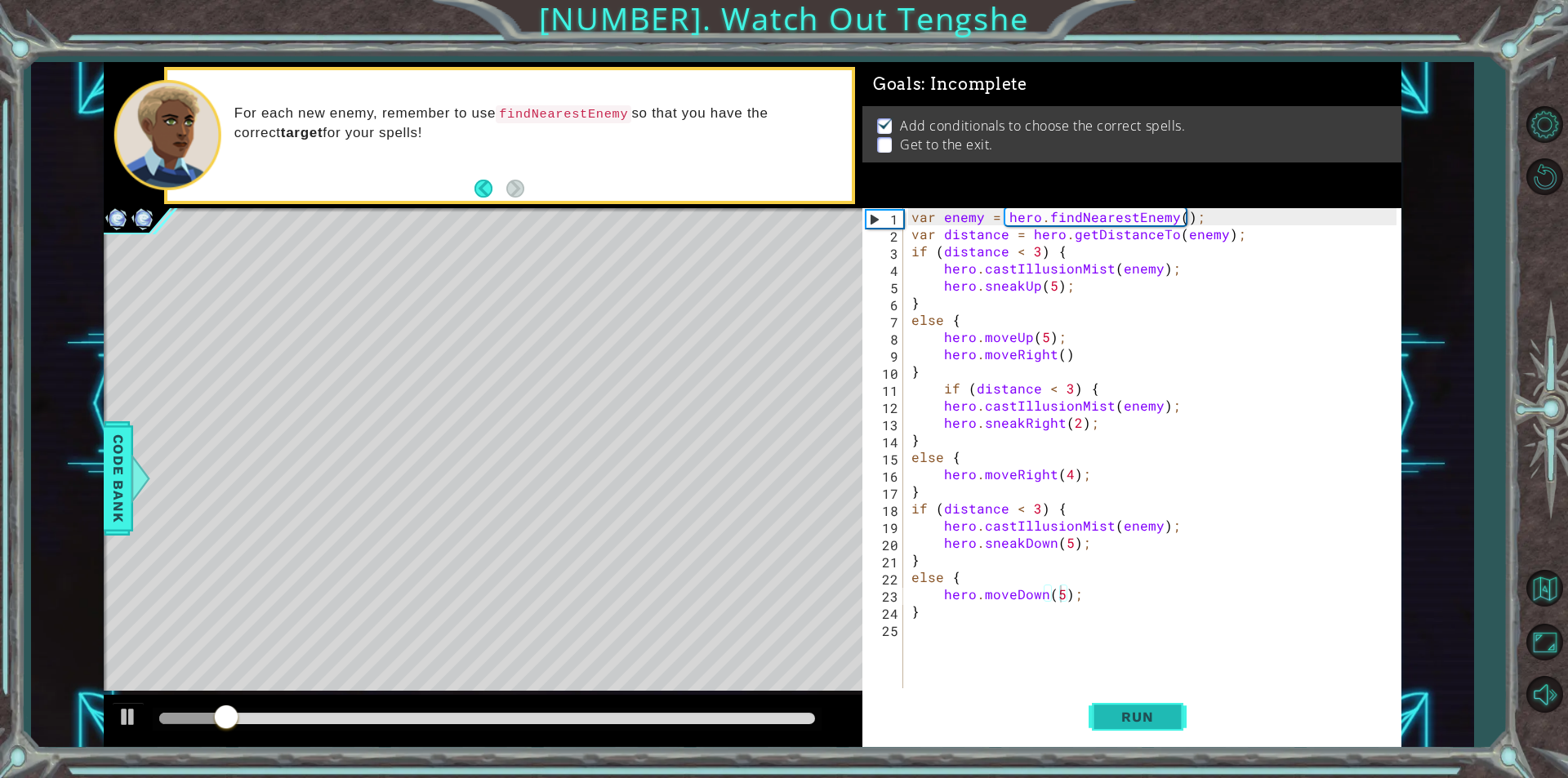 click on "Run" at bounding box center (1138, 717) 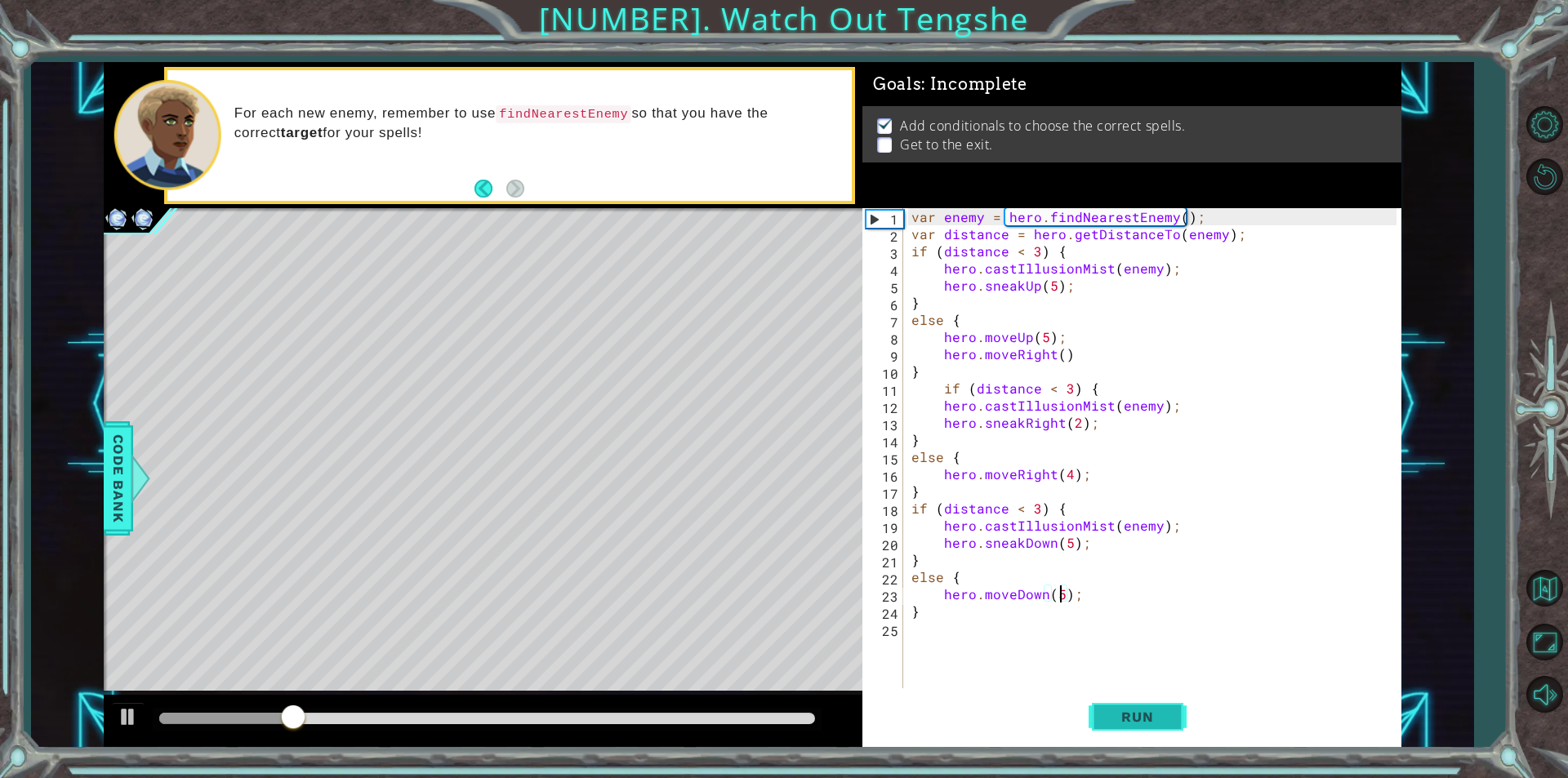 click on "Run" at bounding box center [1138, 717] 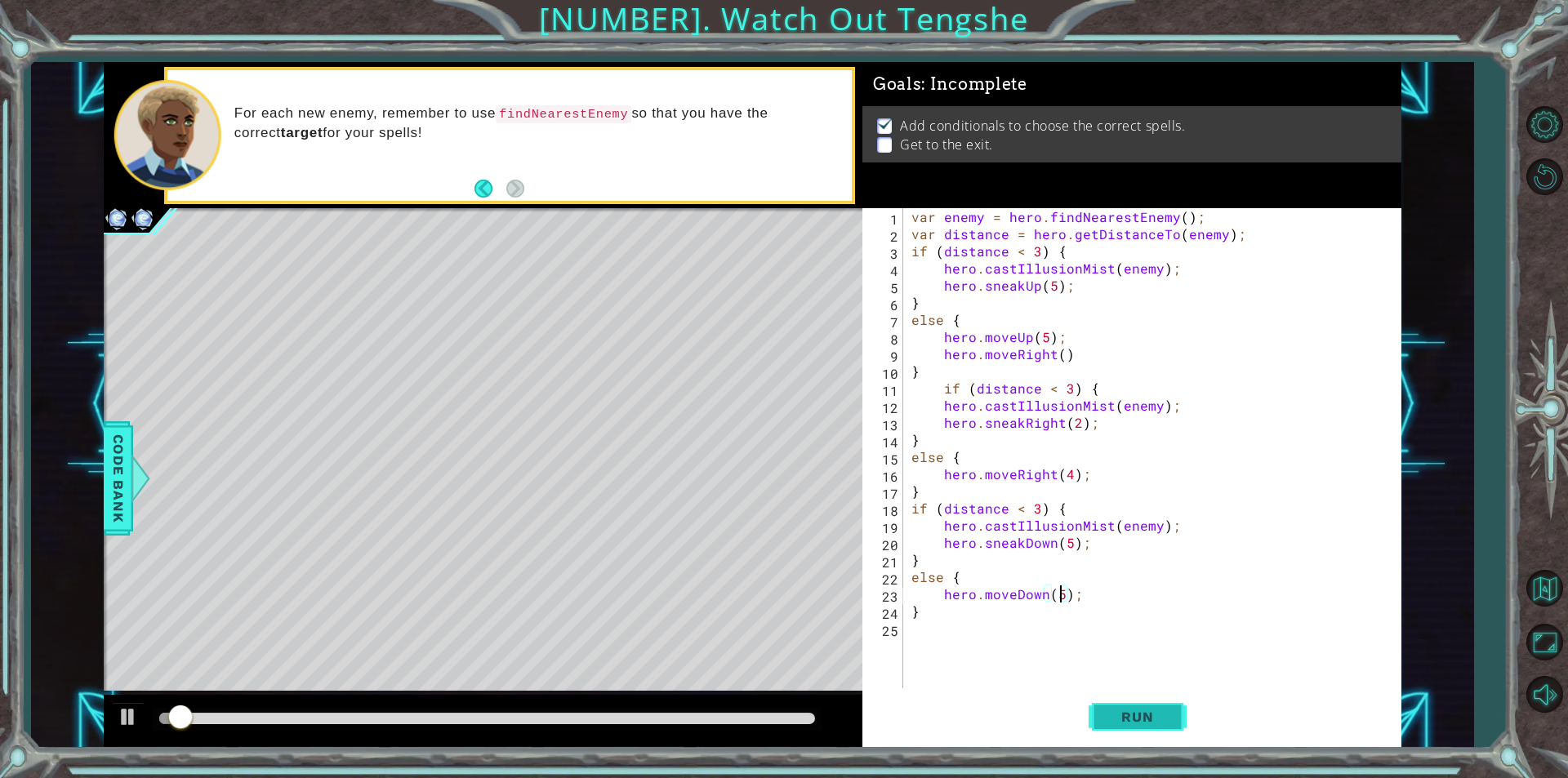 click on "Run" at bounding box center [1138, 717] 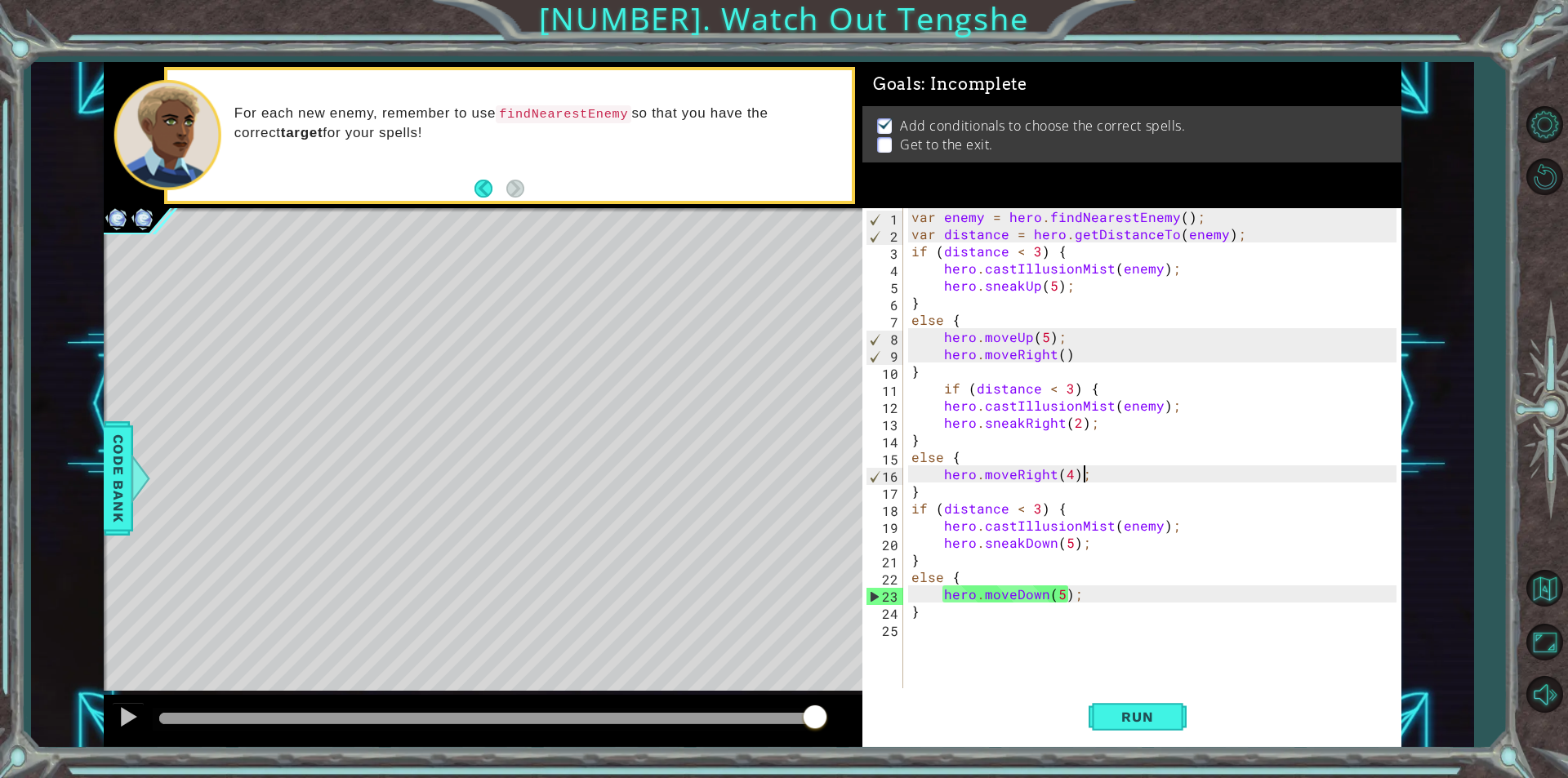 click on "var   enemy   =   hero . findNearestEnemy ( ) ; var   distance   =   hero . getDistanceTo ( enemy ) ; if   ( distance   <   [NUMERIC_VALUE] )   {        hero . castIllusionMist ( enemy ) ;      hero . sneakUp ( [NUMERIC_VALUE] ) ; } else   {      hero . moveUp ( [NUMERIC_VALUE] ) ;      hero . moveRight ( ) }      if   ( distance   <   [NUMERIC_VALUE] )   {        hero . castIllusionMist ( enemy ) ;      hero . sneakRight ( [NUMERIC_VALUE] ) ; } else   {      hero . moveRight ( [NUMERIC_VALUE] ) ; } if   ( distance   <   [NUMERIC_VALUE] )   {        hero . castIllusionMist ( enemy ) ;      hero . sneakDown ( [NUMERIC_VALUE] ) ; } else   {      hero . moveDown ( [NUMERIC_VALUE] ) ; }" at bounding box center [1156, 465] 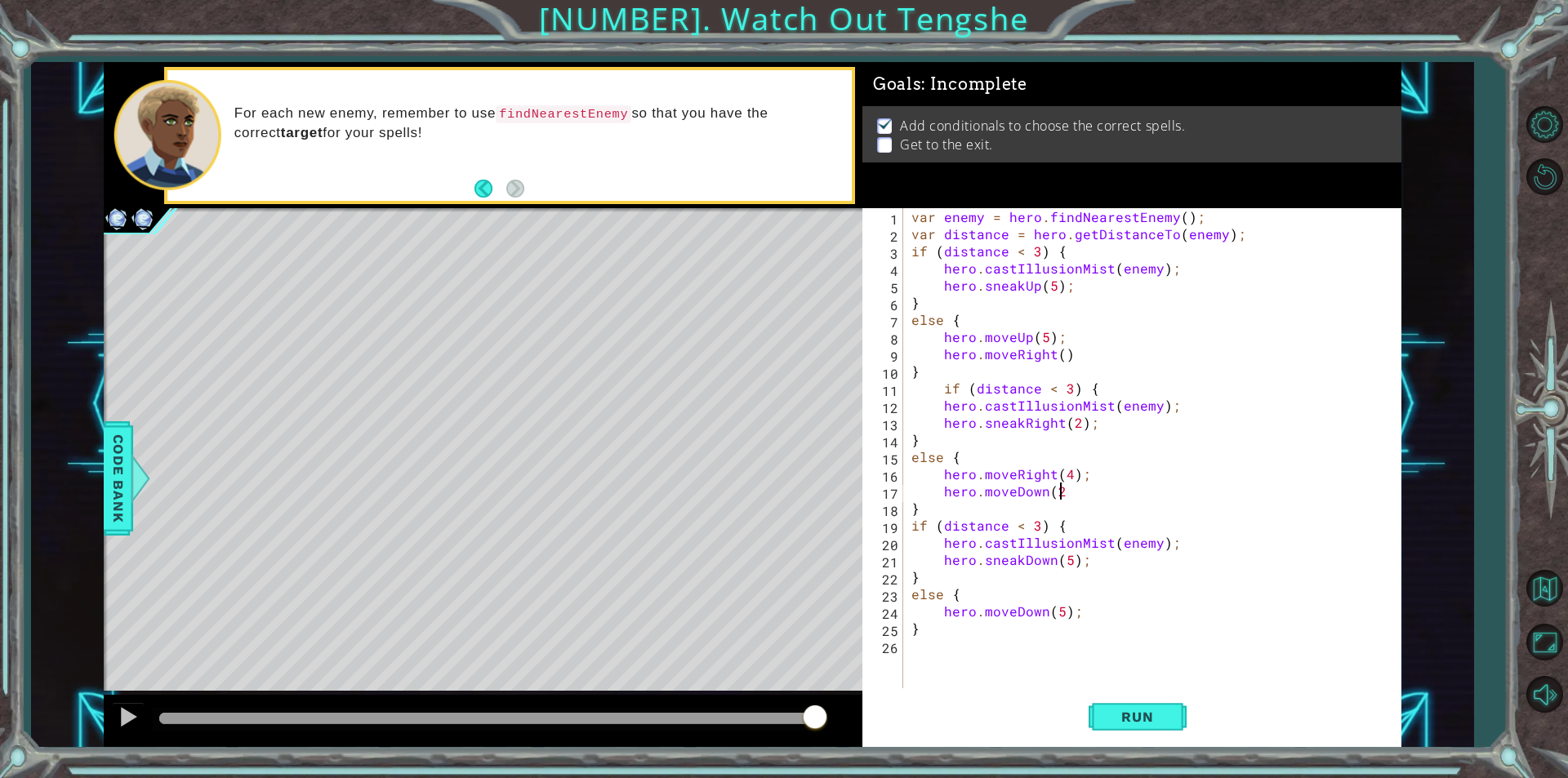 scroll, scrollTop: 0, scrollLeft: 9, axis: horizontal 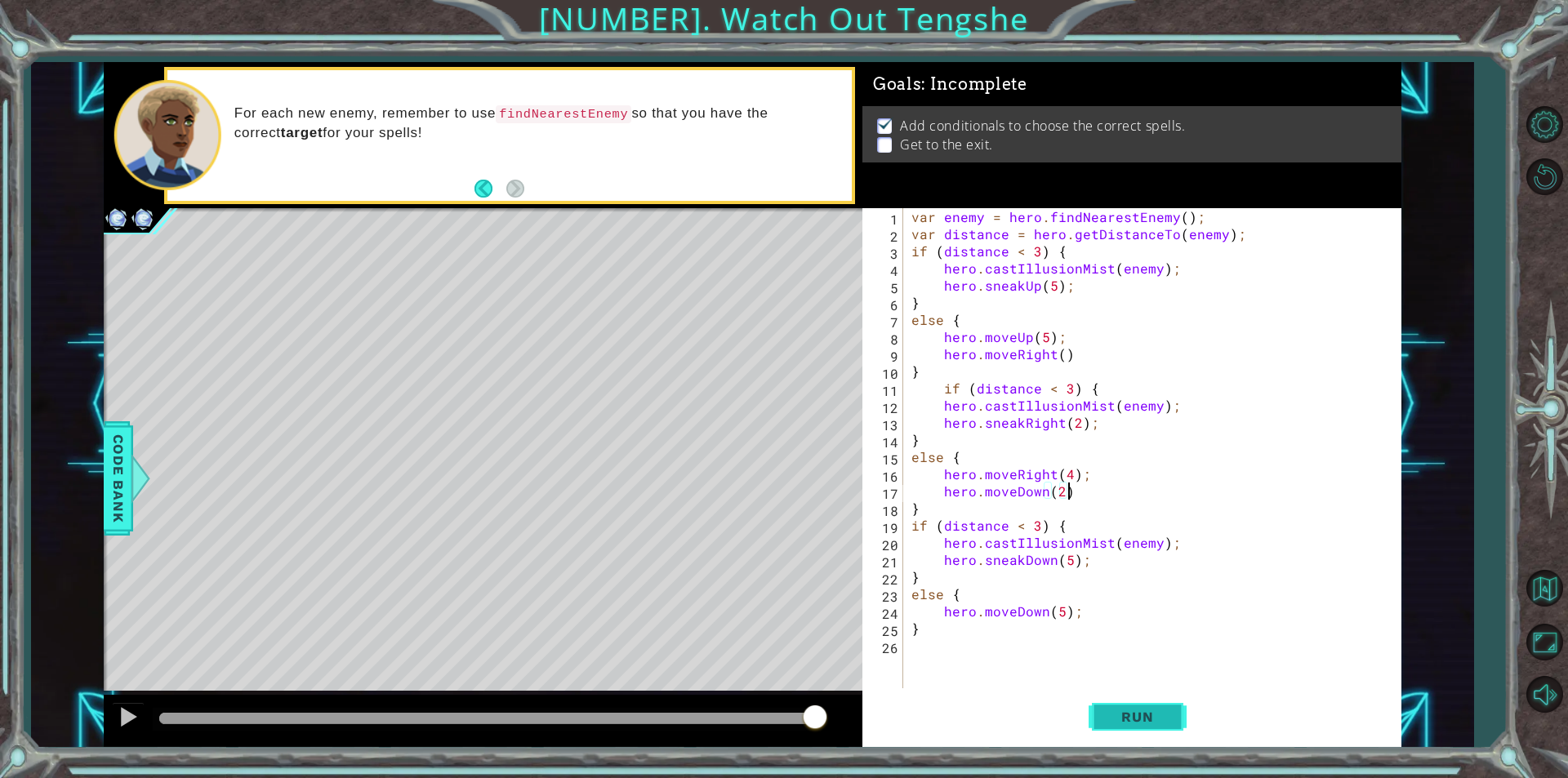 click on "Run" at bounding box center [1138, 717] 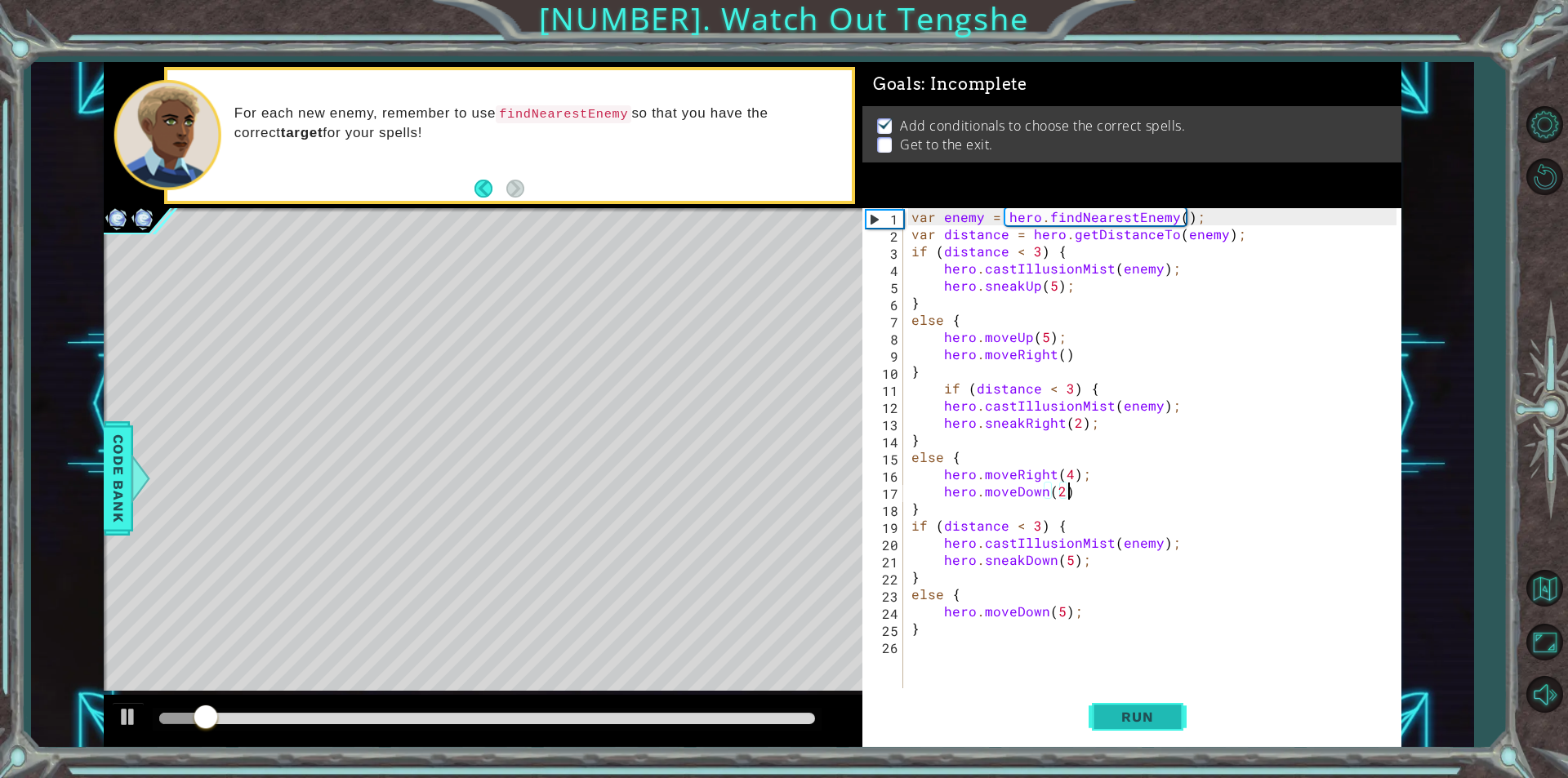 click on "Run" at bounding box center (1137, 717) 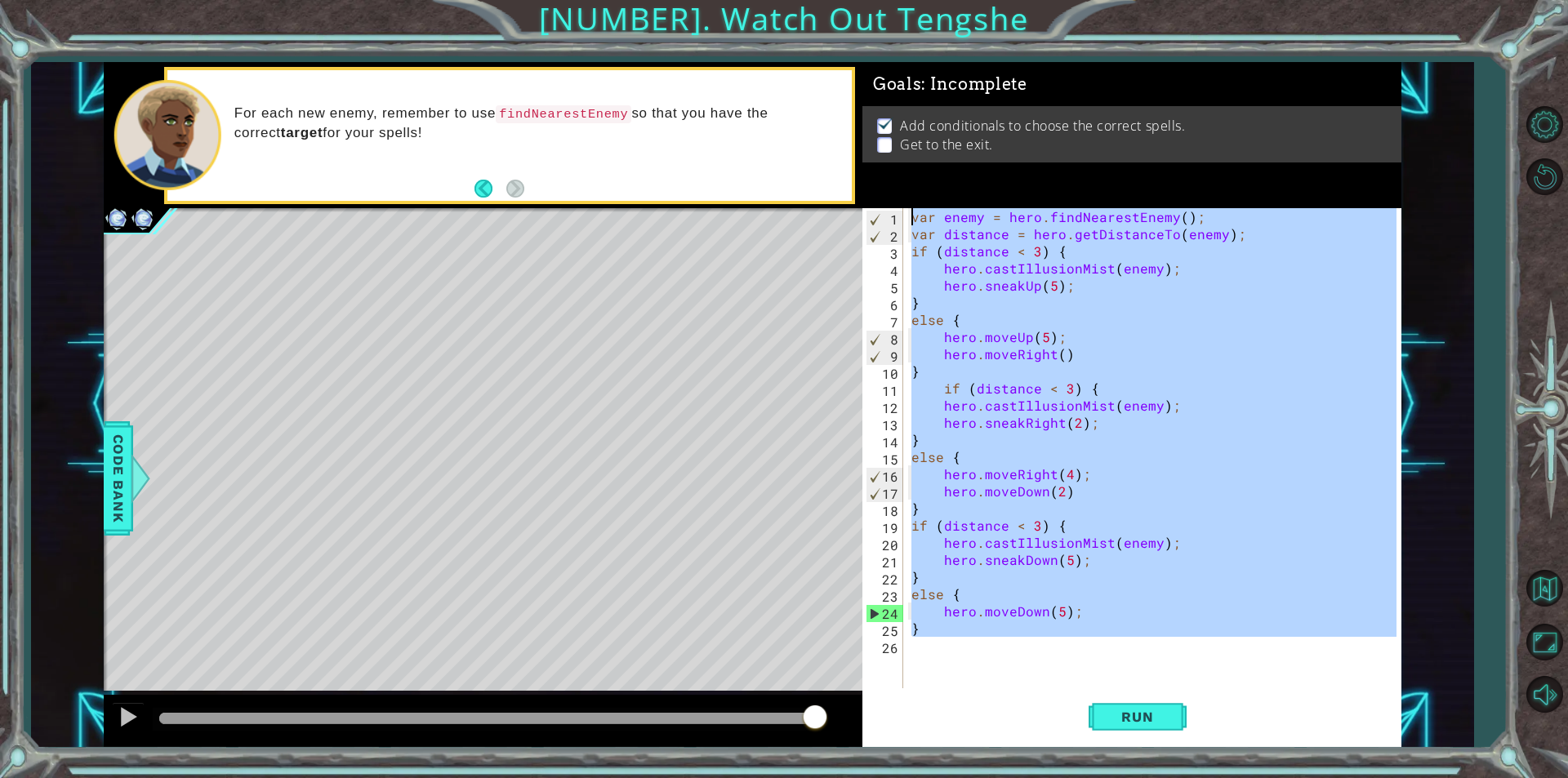 drag, startPoint x: 907, startPoint y: 651, endPoint x: 1126, endPoint y: 134, distance: 561.4713 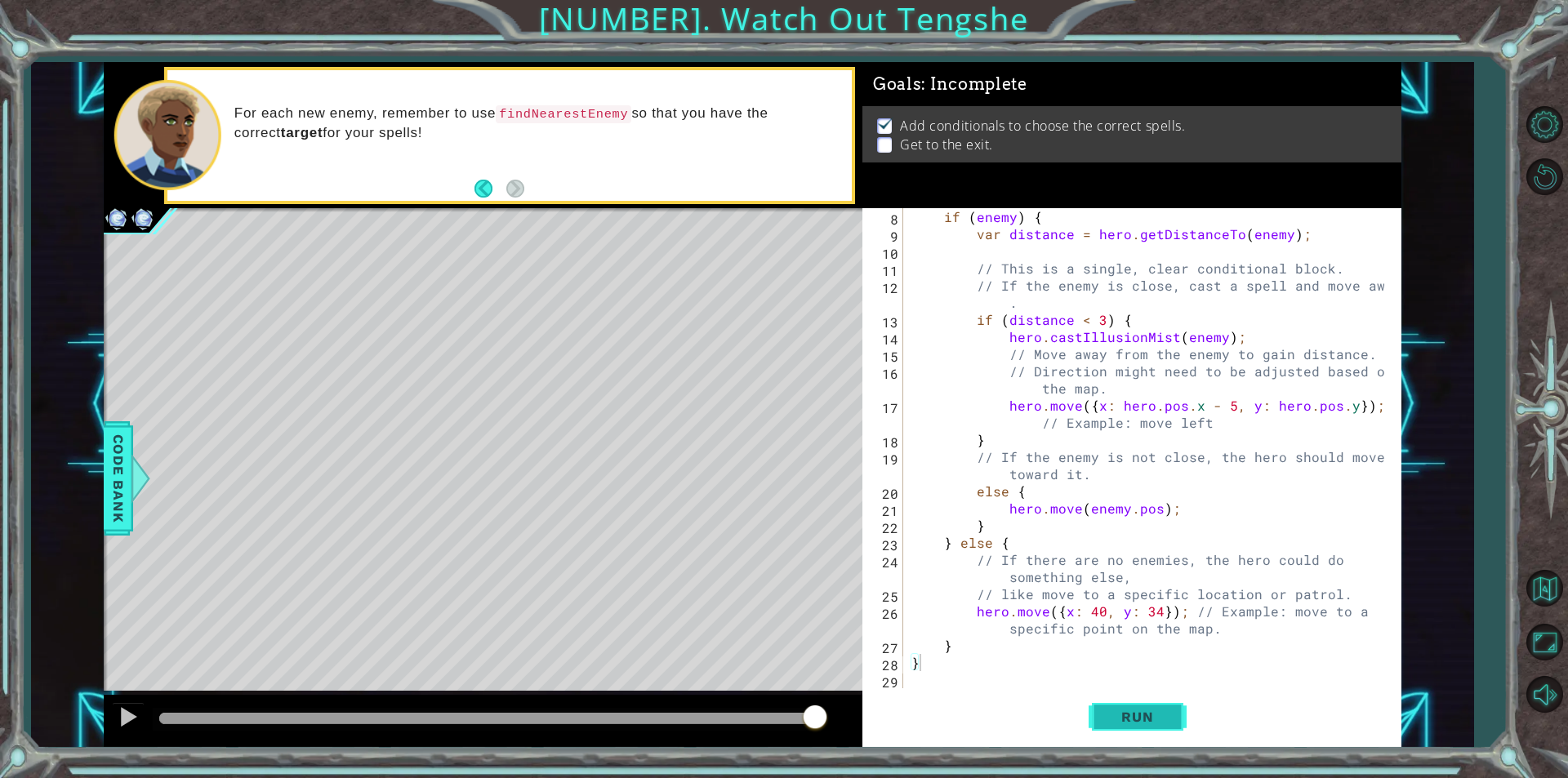 click on "Run" at bounding box center [1137, 717] 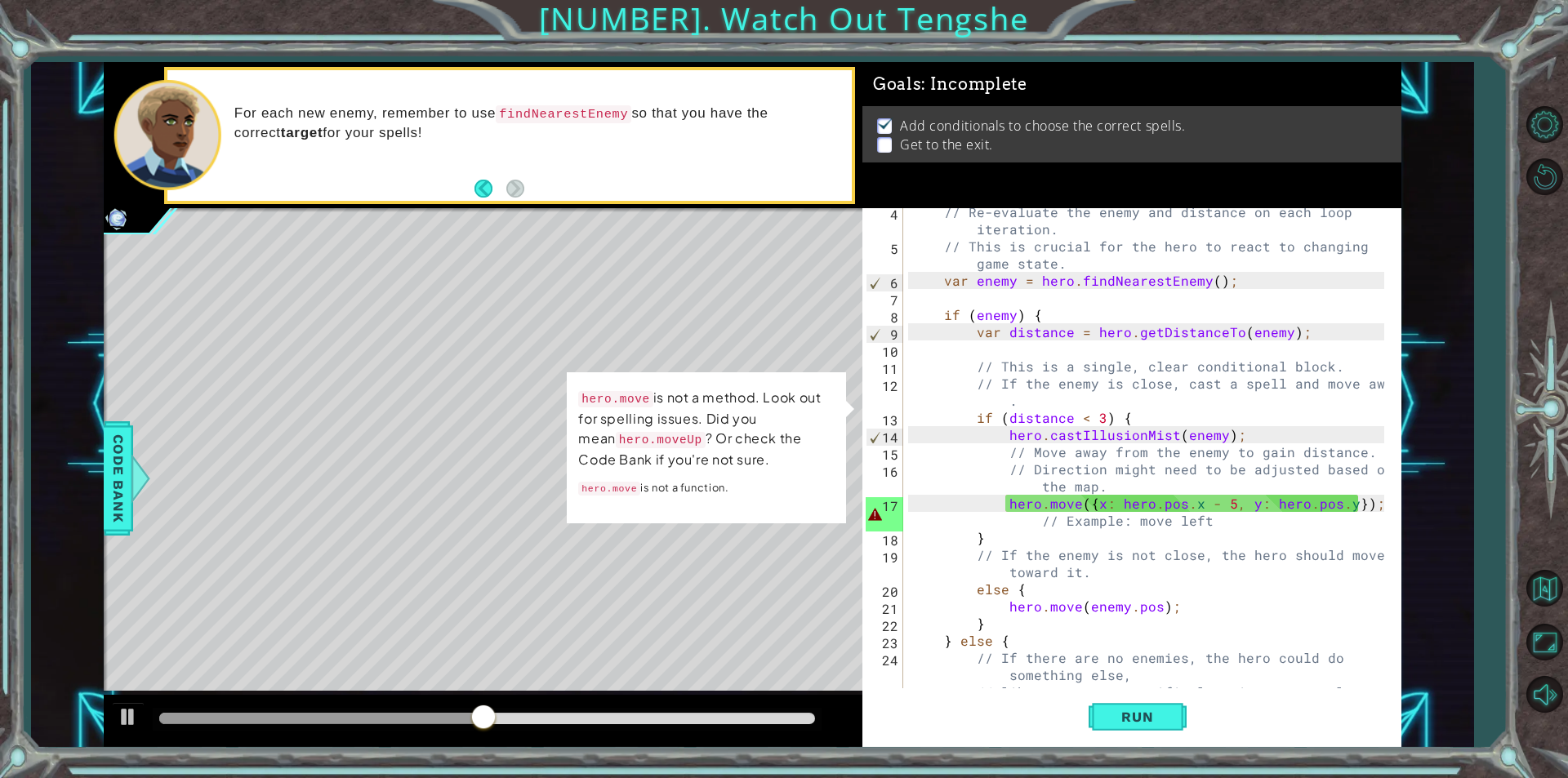 scroll, scrollTop: 0, scrollLeft: 0, axis: both 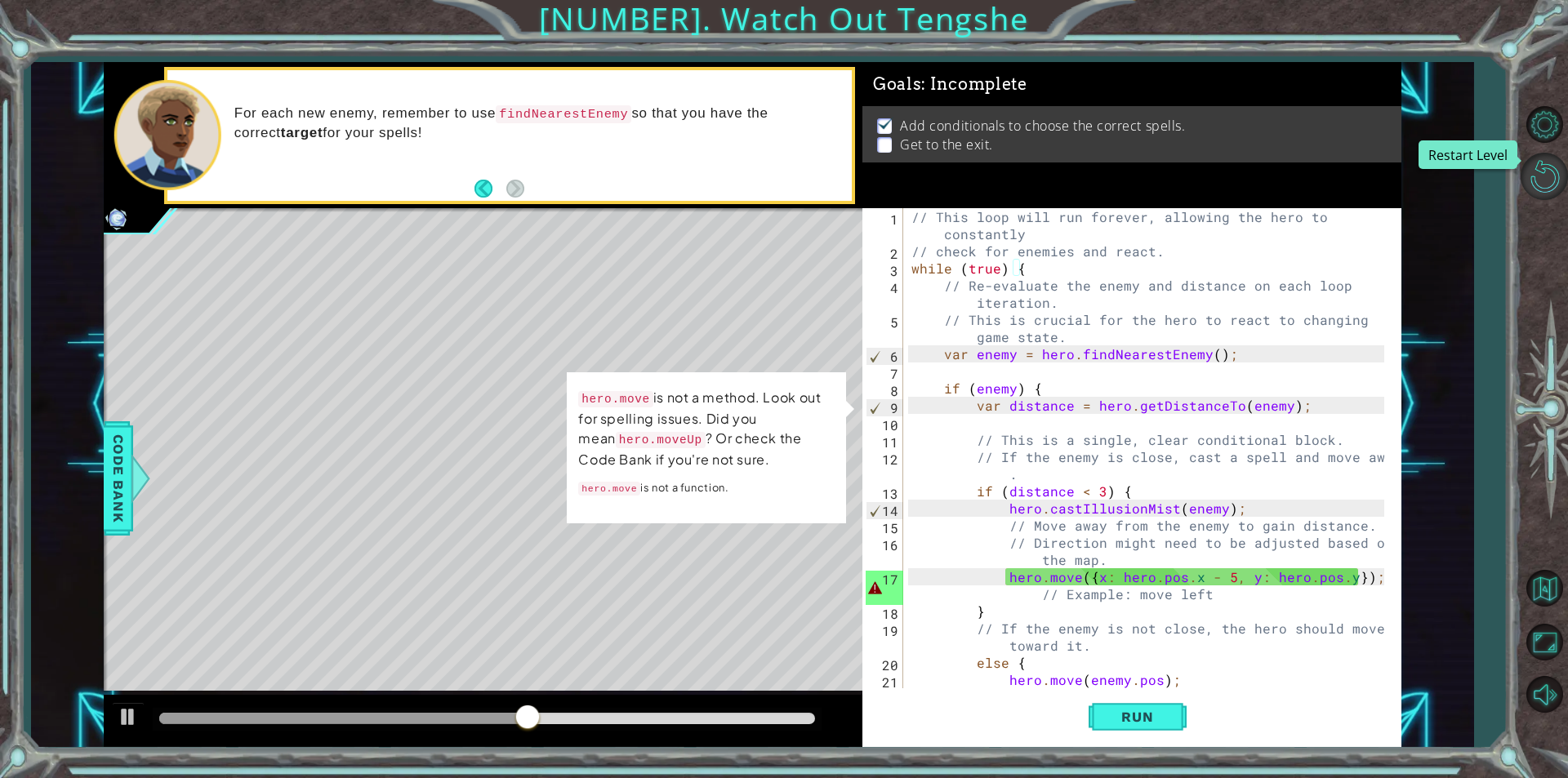click at bounding box center [1544, 176] 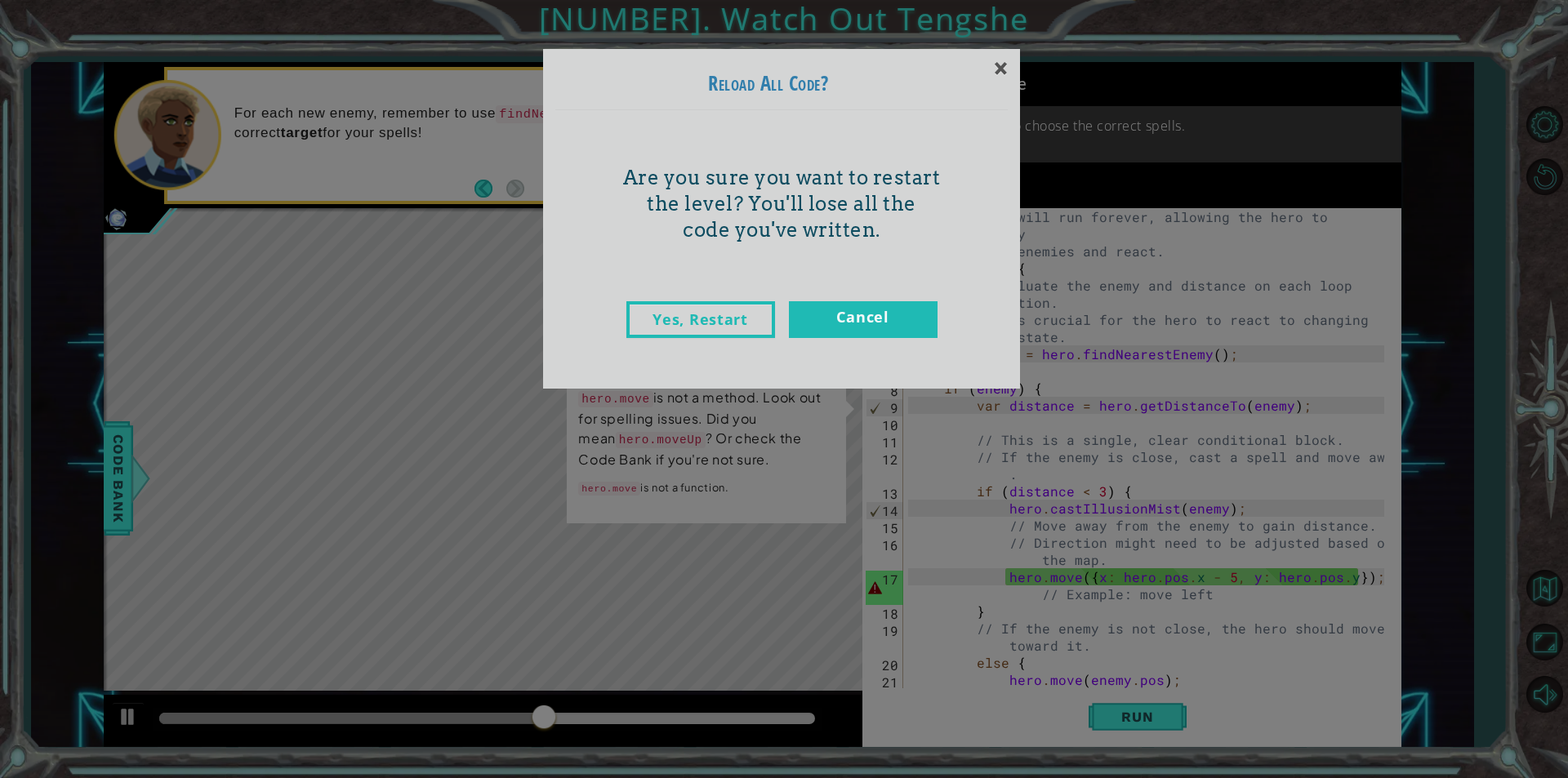 click on "Yes, Restart Cancel" at bounding box center (782, 336) 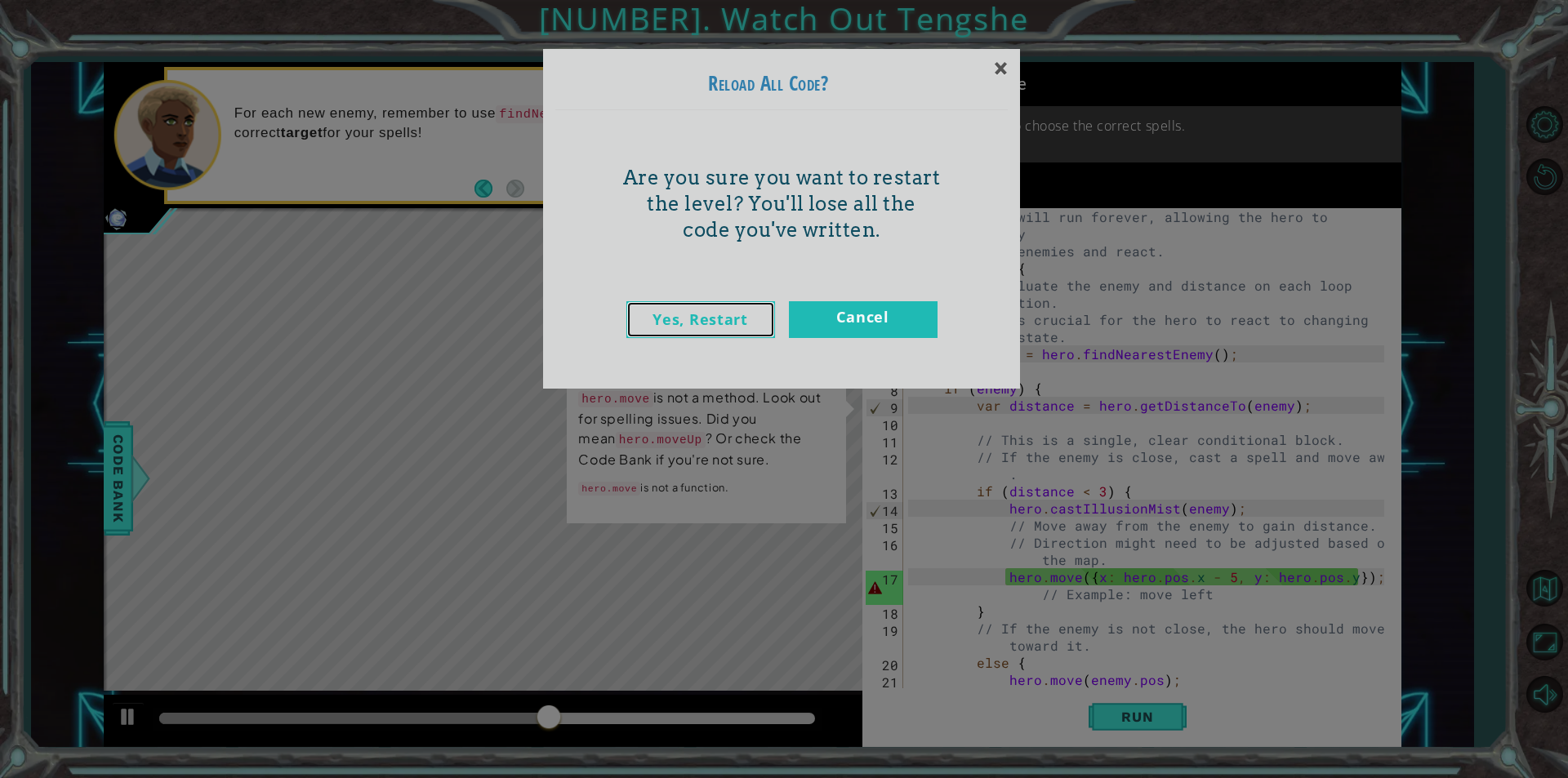 click on "Yes, Restart" at bounding box center (701, 319) 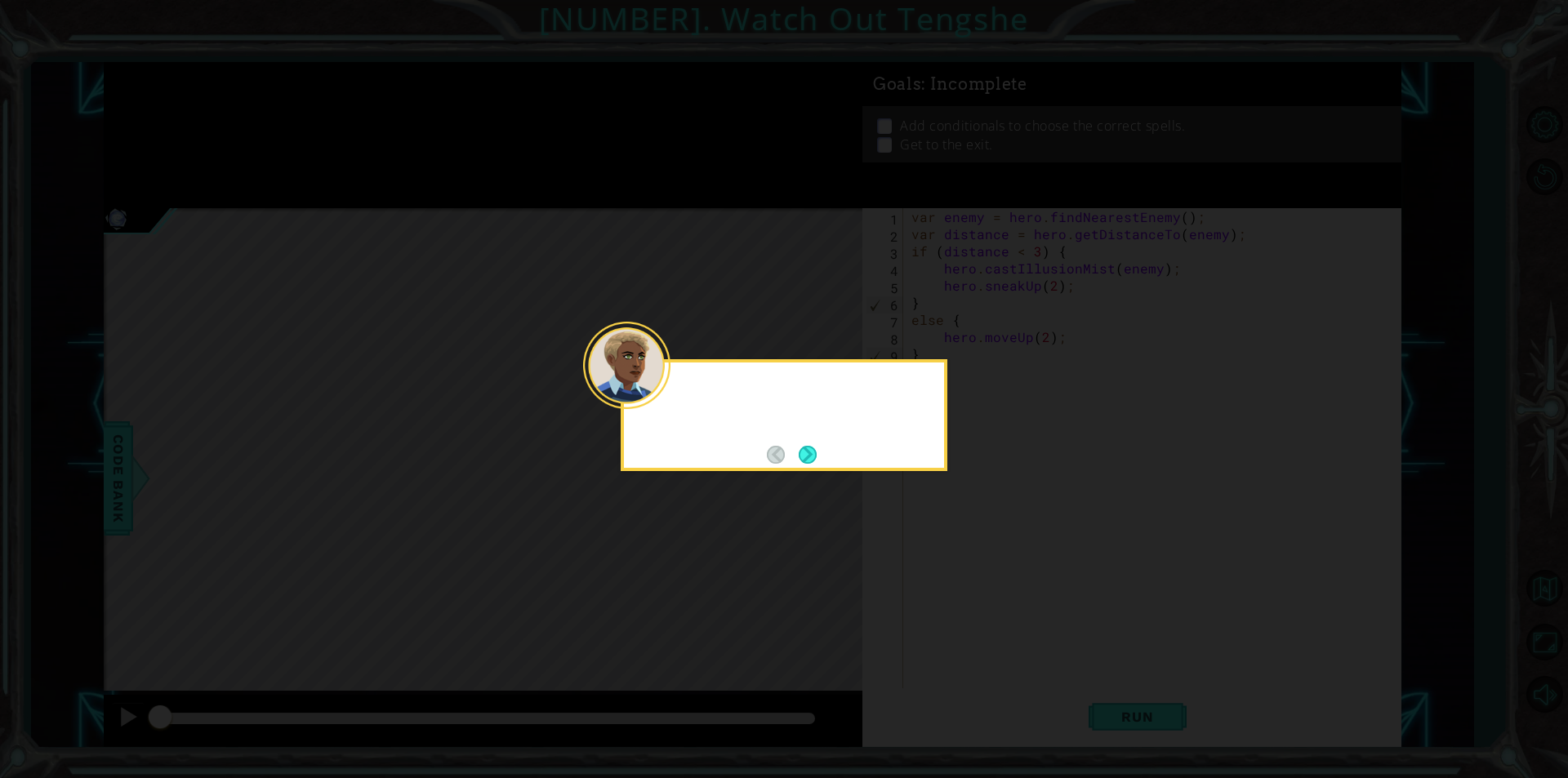 scroll, scrollTop: 0, scrollLeft: 1, axis: horizontal 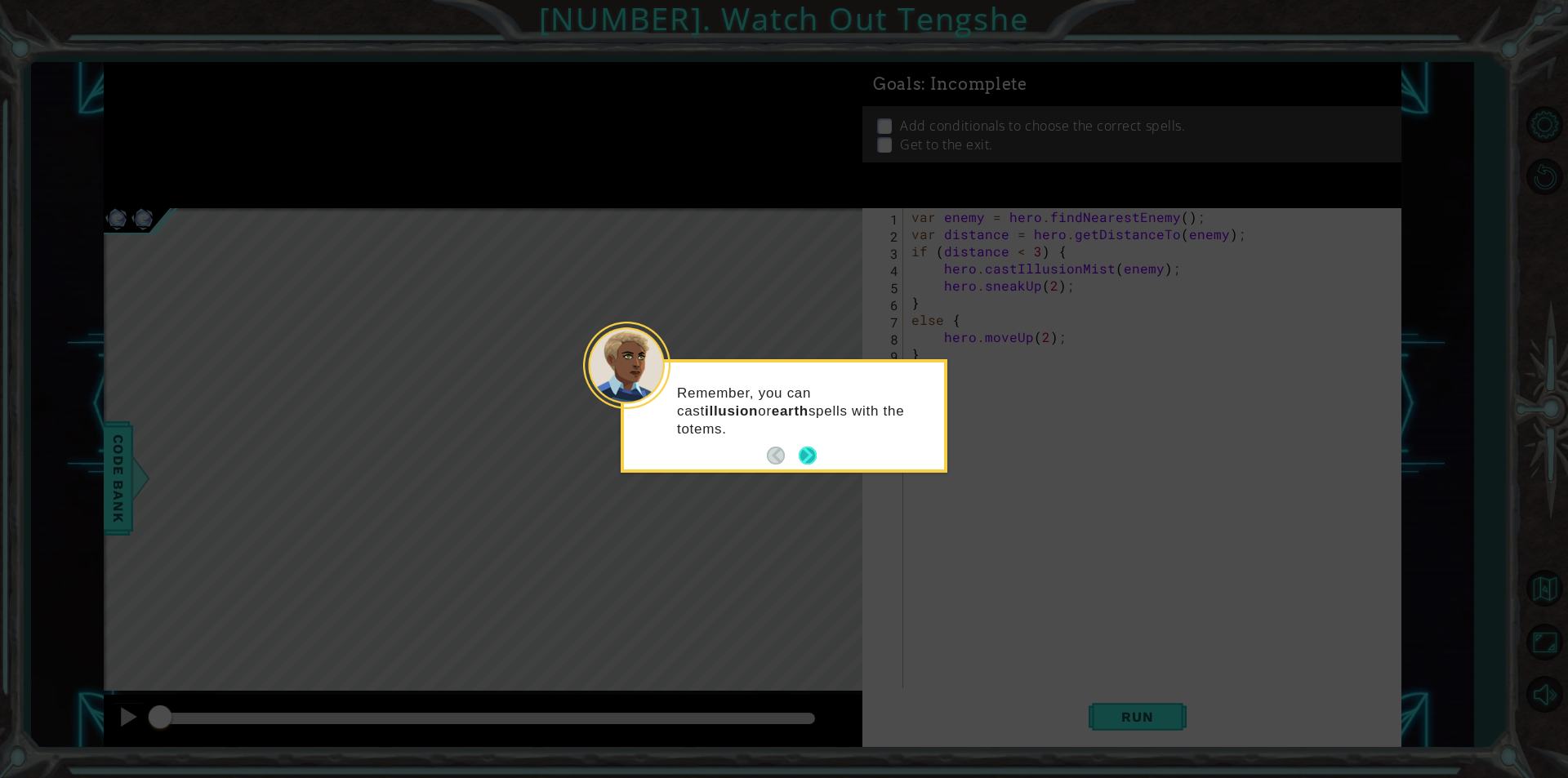click at bounding box center [808, 456] 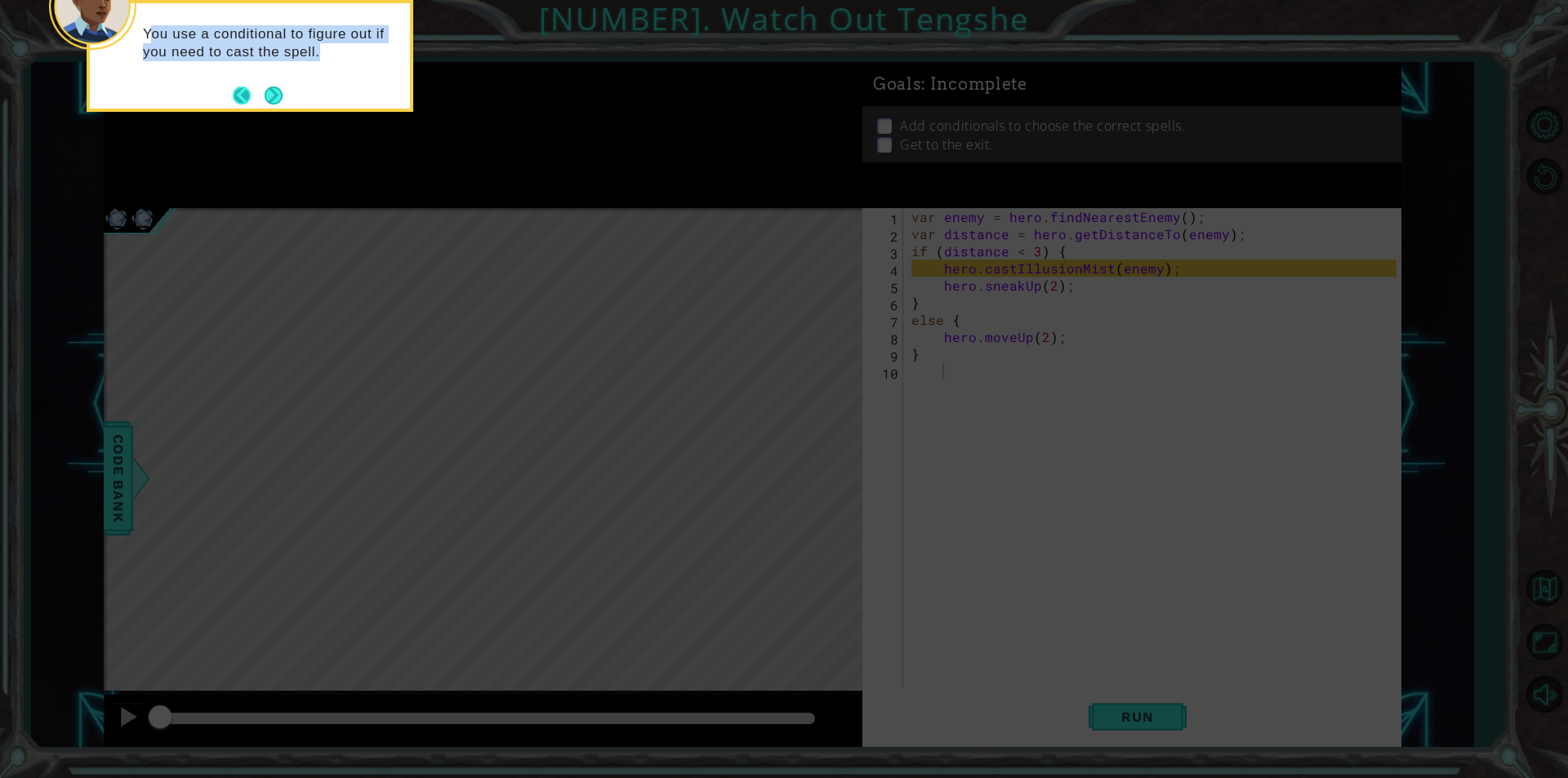 drag, startPoint x: 148, startPoint y: 29, endPoint x: 247, endPoint y: 87, distance: 114.73883 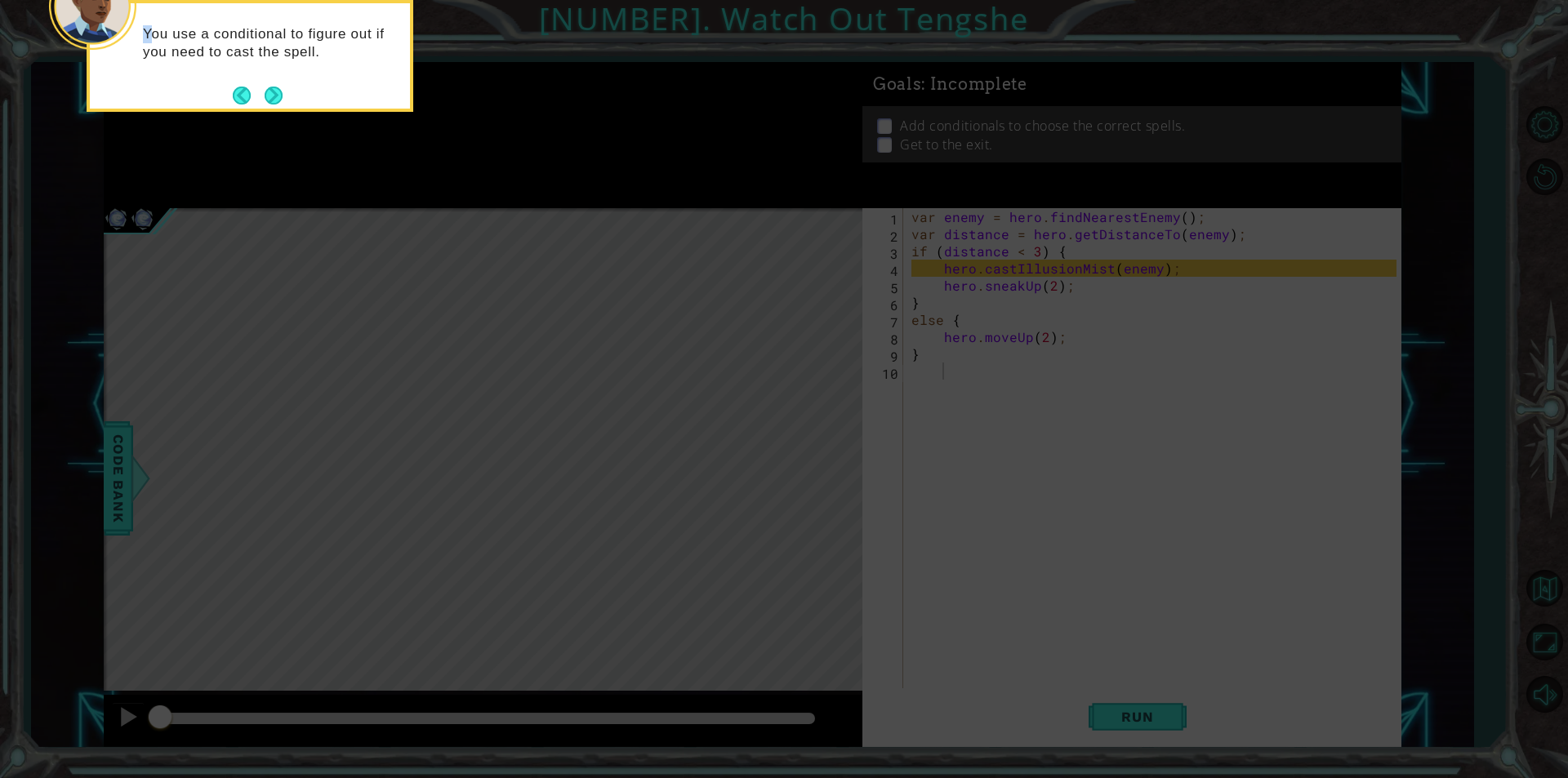 click on "You use a conditional to figure out if you need to cast the spell." at bounding box center (250, 51) 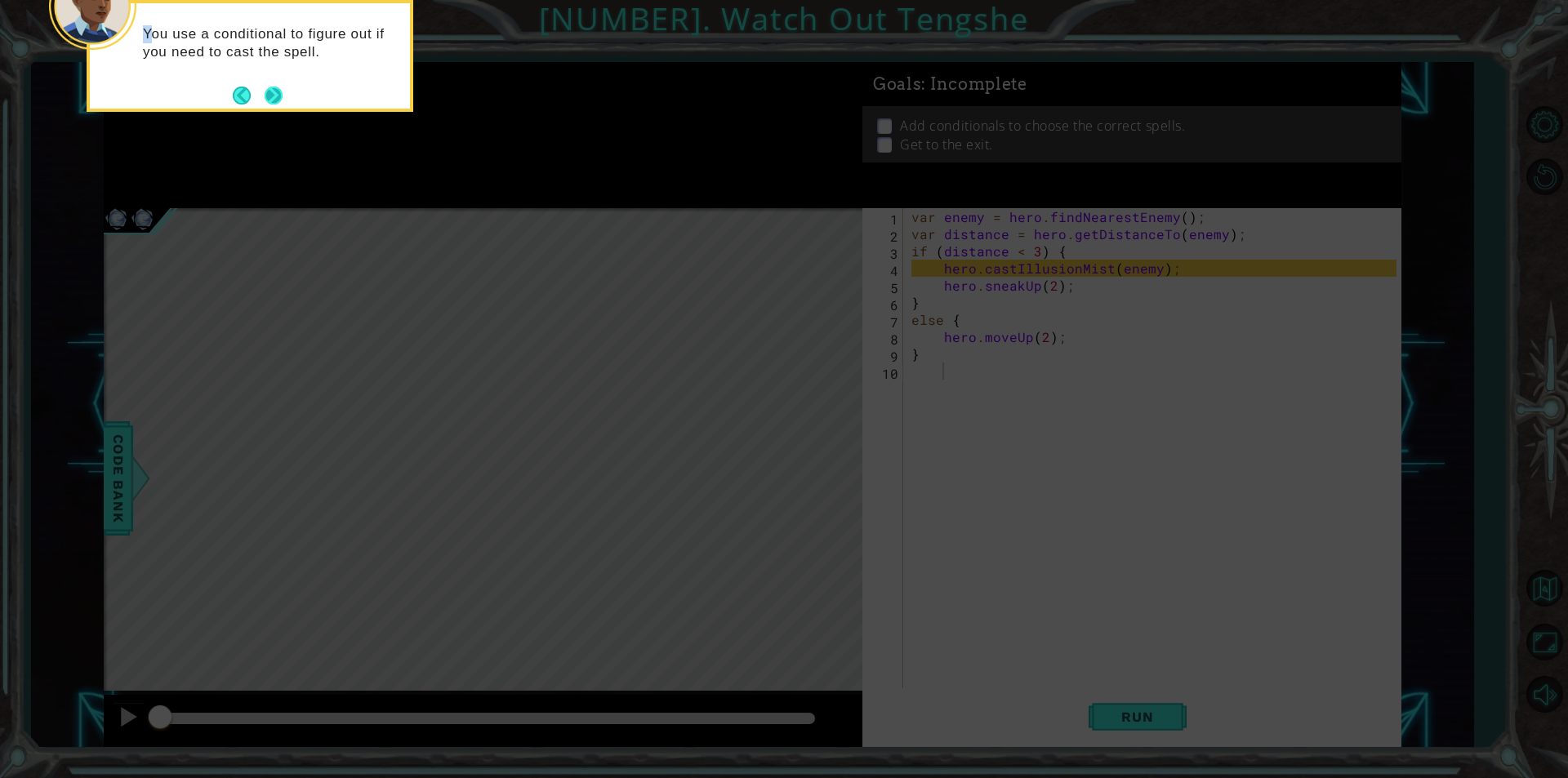 click at bounding box center (274, 96) 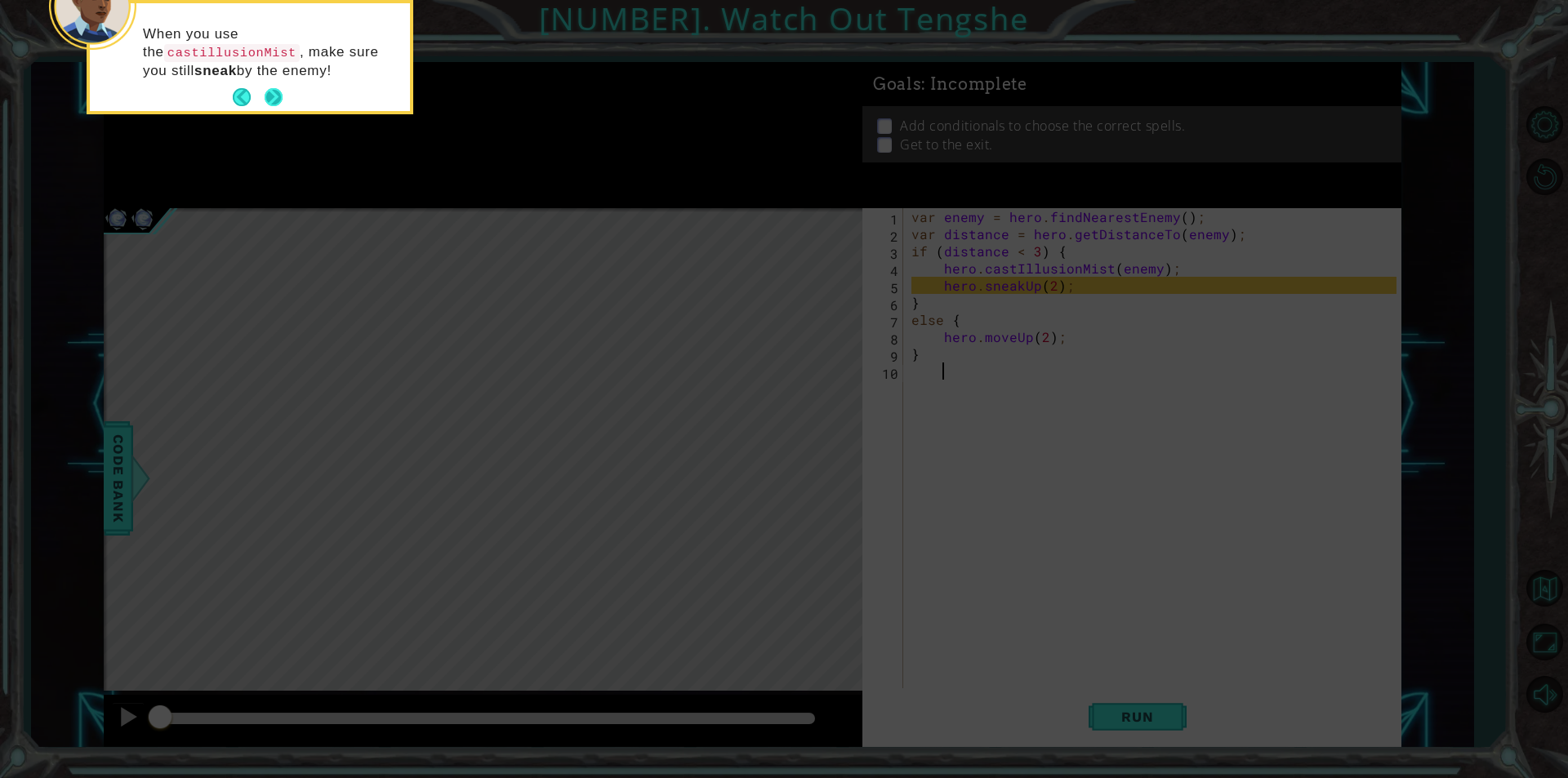 click at bounding box center [274, 97] 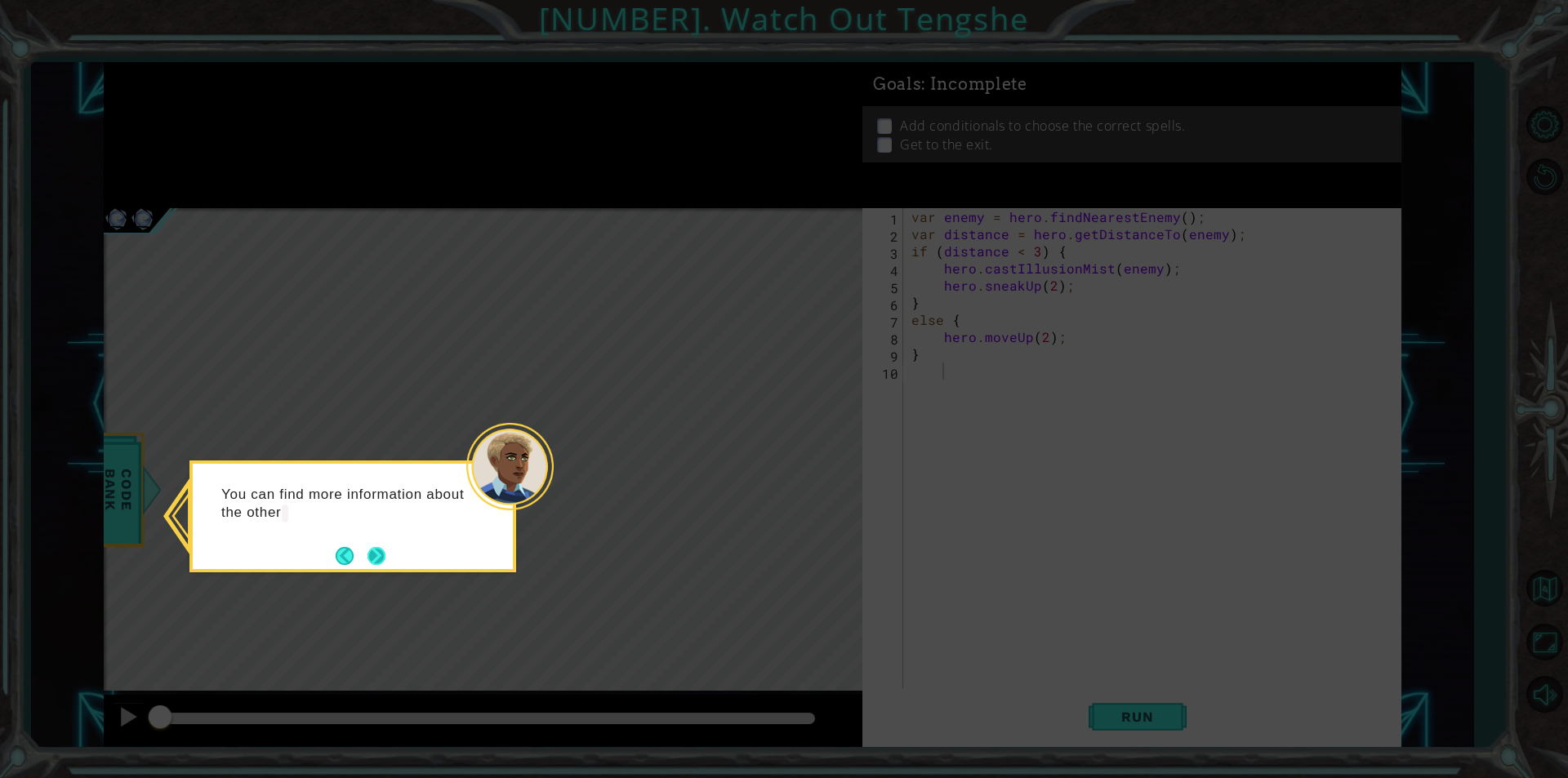 click on "You can find more information about the other" at bounding box center (353, 516) 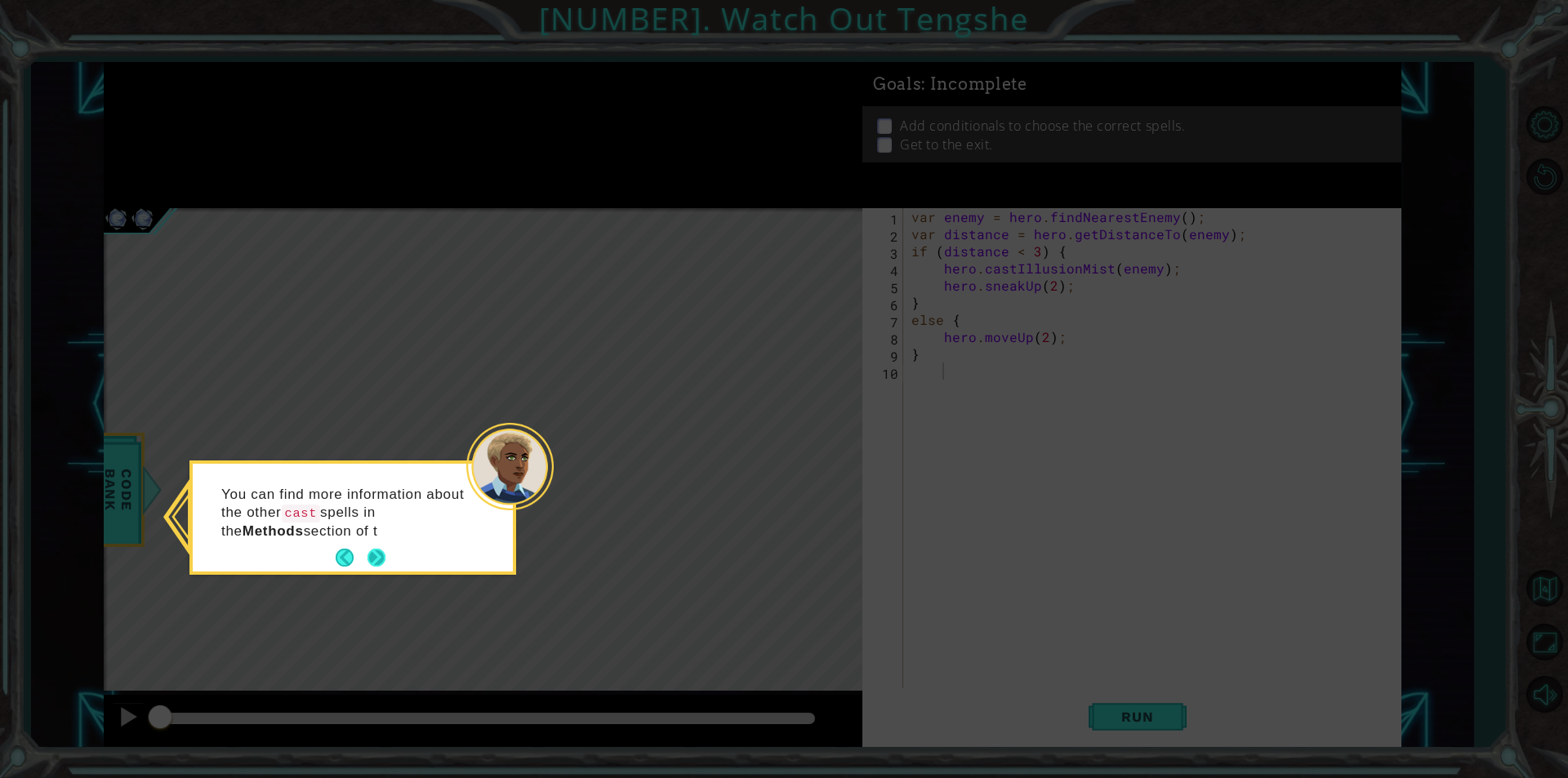 click at bounding box center (376, 558) 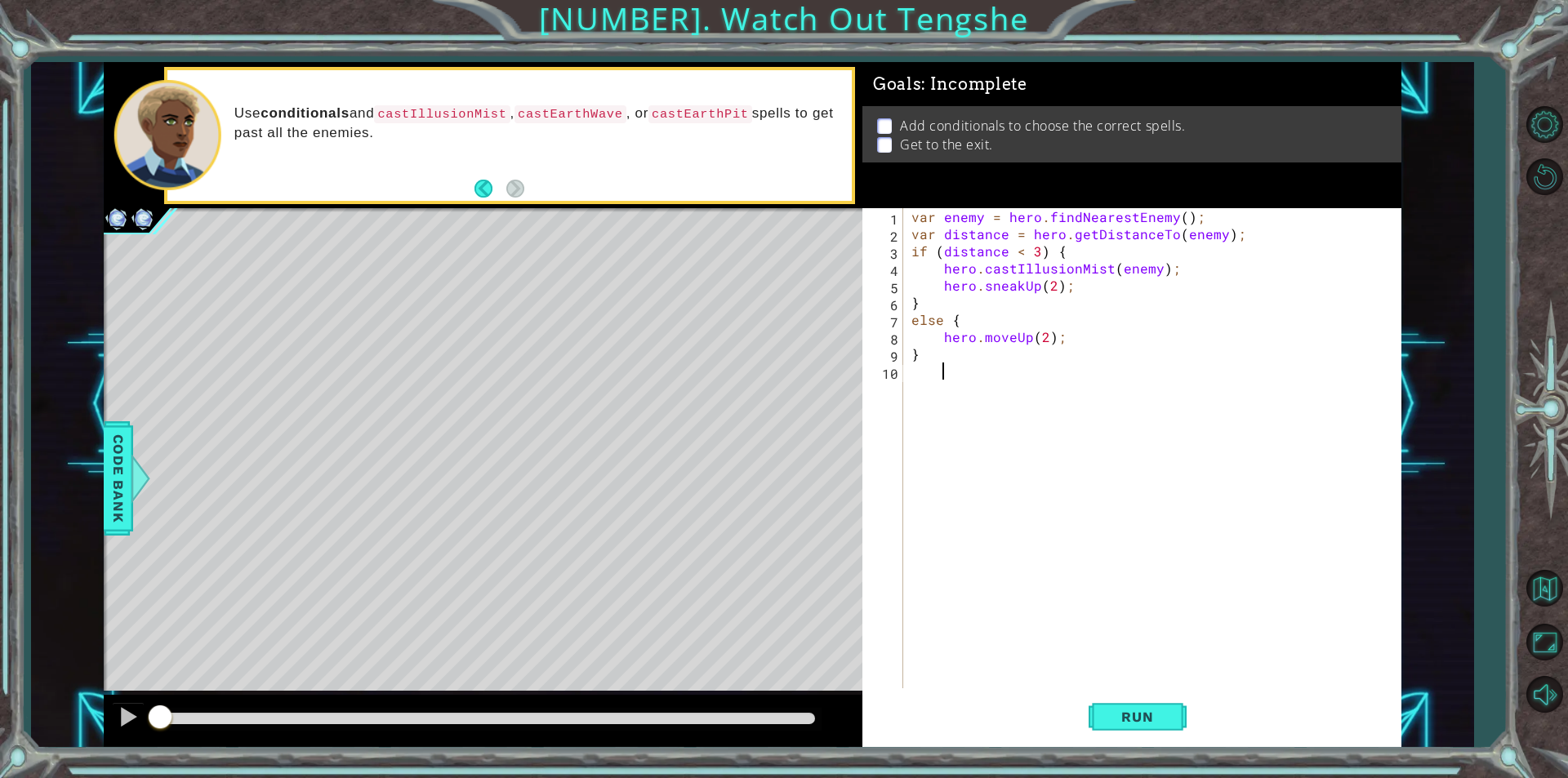 click on "var   enemy   =   hero . findNearestEnemy ( ) ; var   distance   =   hero . getDistanceTo ( enemy ) ; if   ( distance   <   3 )   {        hero . castIllusionMist ( enemy ) ;      hero . sneakUp ( 2 ) ; } else   {      hero . moveUp ( 2 ) ; }" at bounding box center (1156, 465) 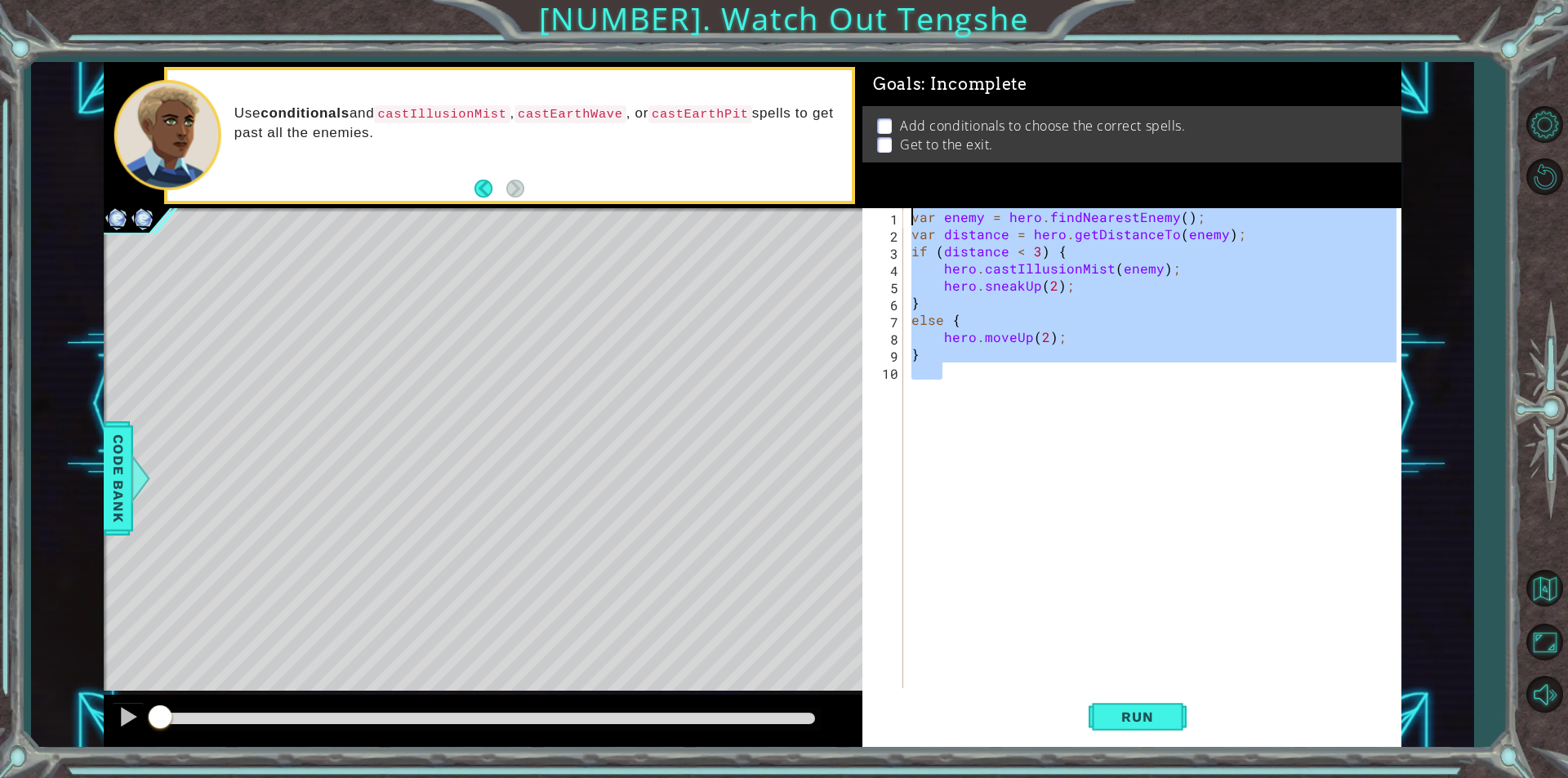 drag, startPoint x: 947, startPoint y: 380, endPoint x: 875, endPoint y: 135, distance: 255.36053 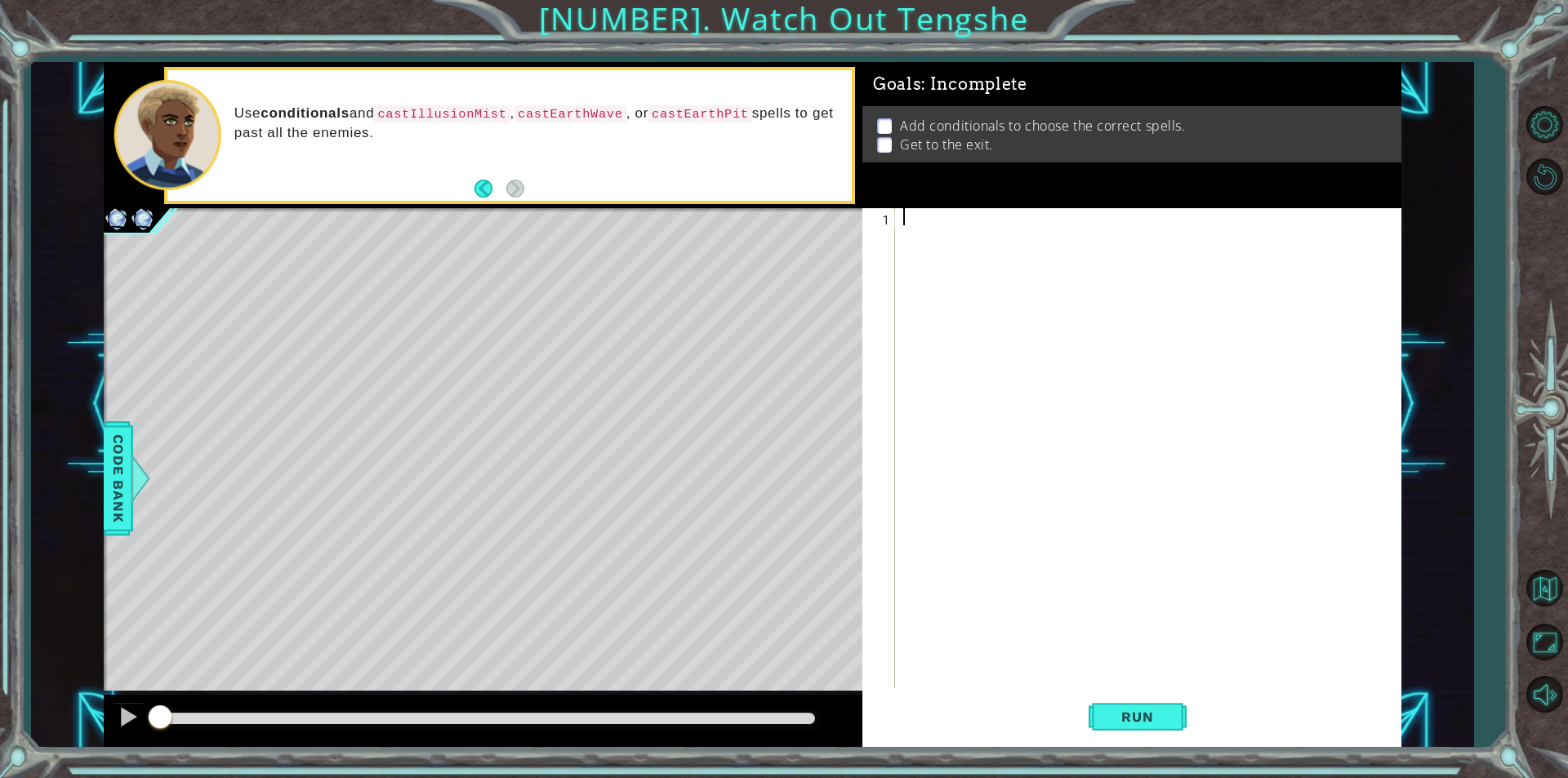 click at bounding box center (1152, 465) 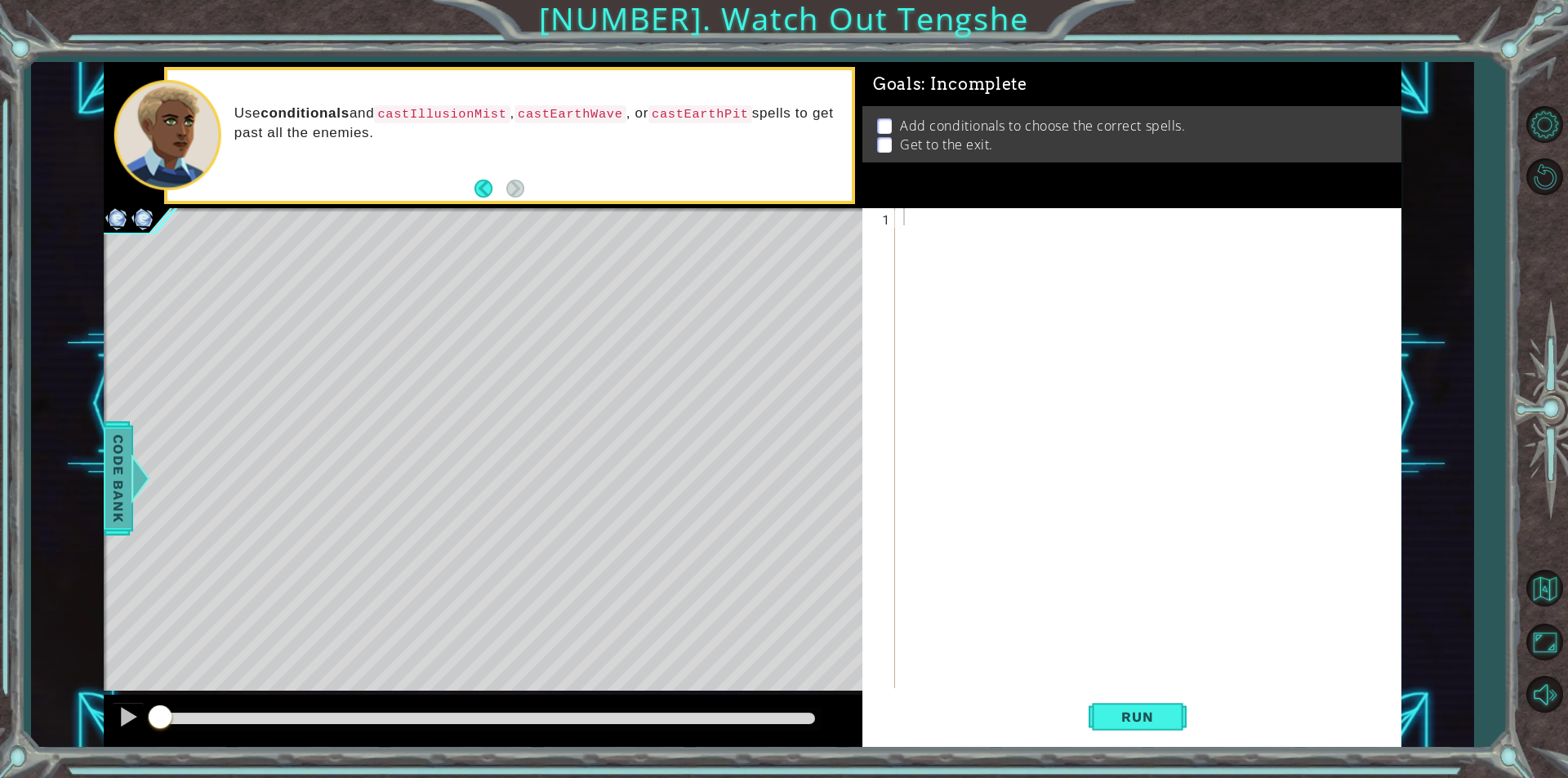 click at bounding box center [140, 478] 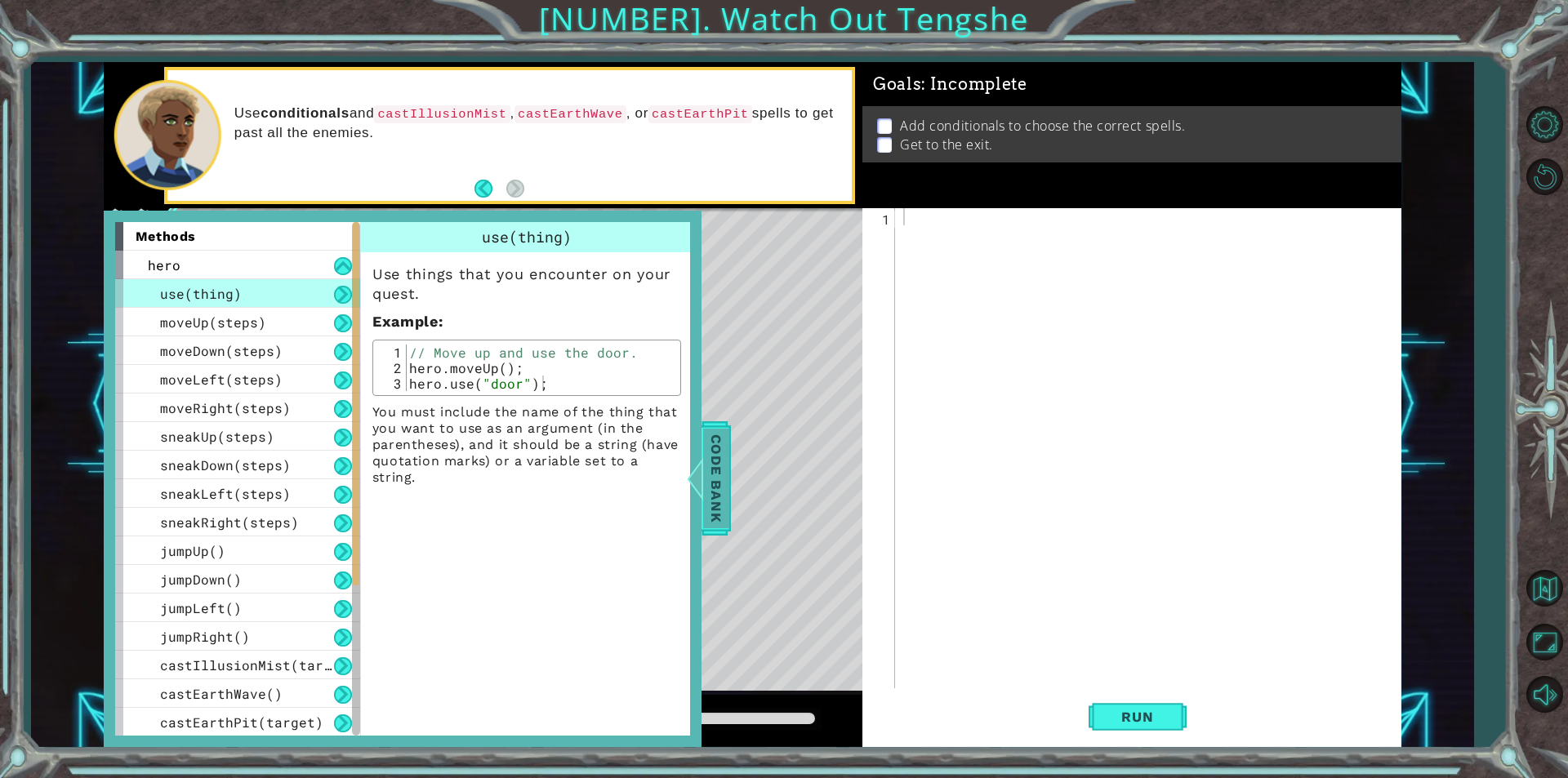 click on "Code Bank" at bounding box center [716, 478] 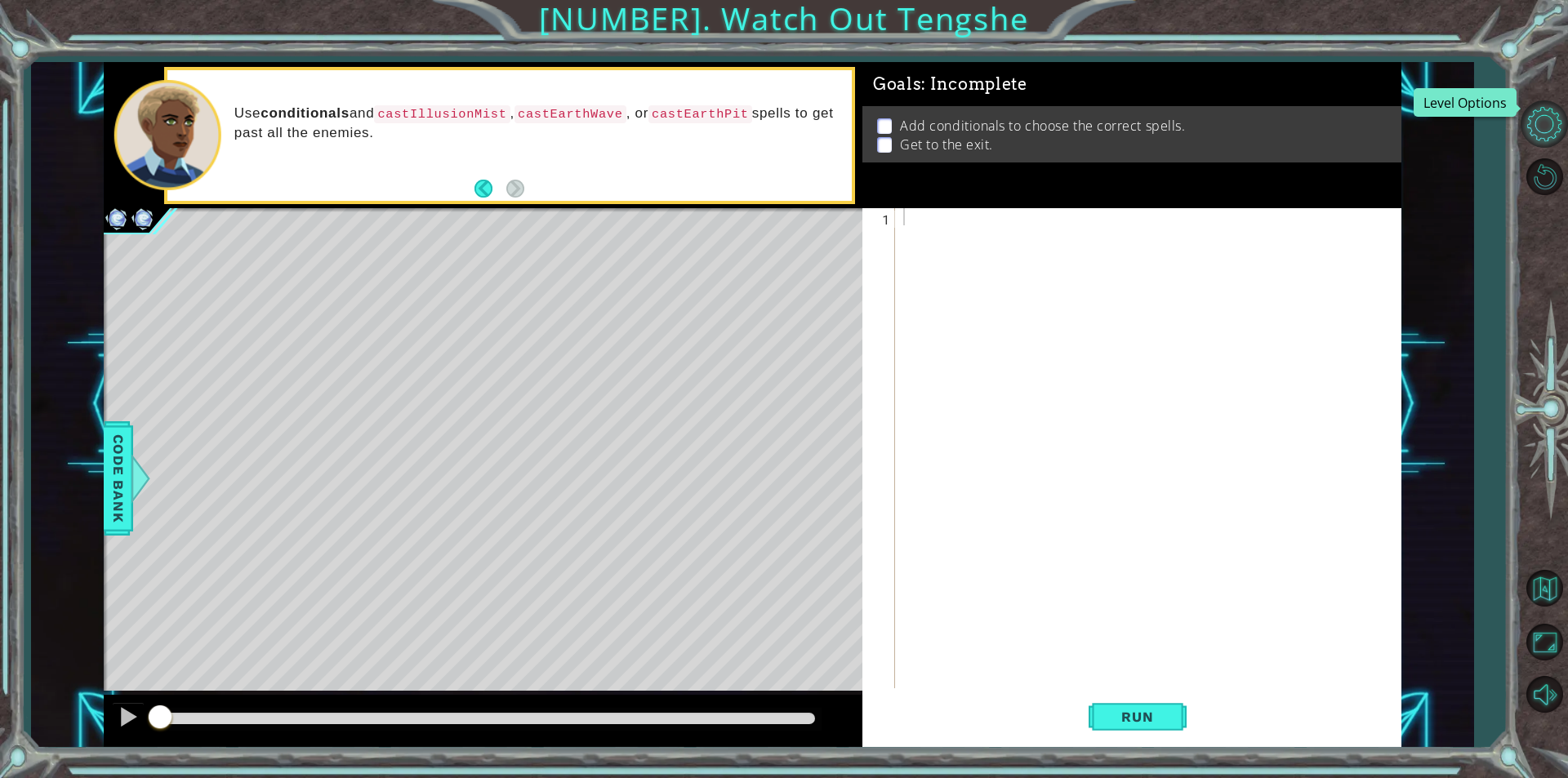 click at bounding box center [1544, 124] 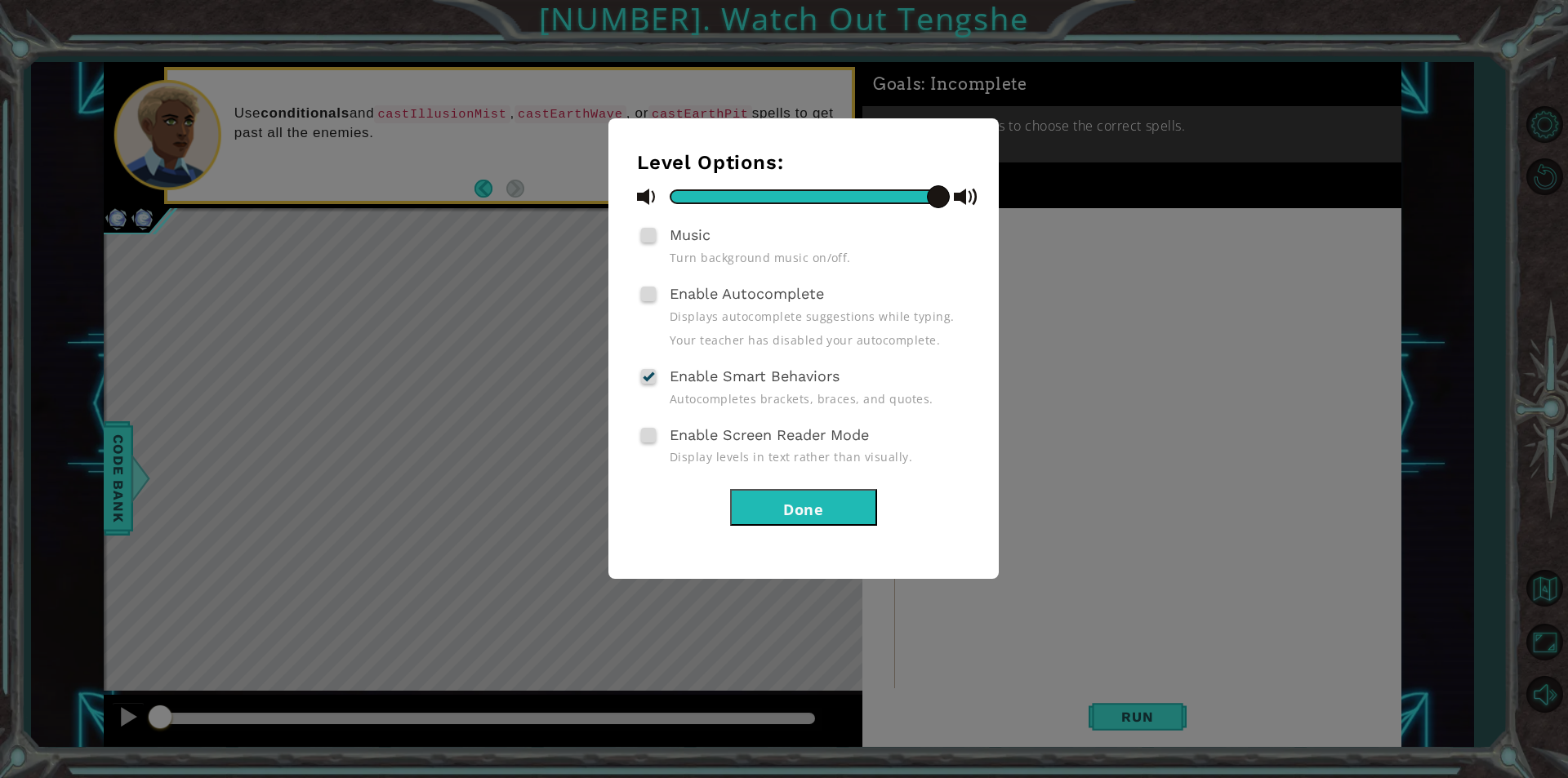 drag, startPoint x: 805, startPoint y: 509, endPoint x: 1187, endPoint y: 327, distance: 423.14064 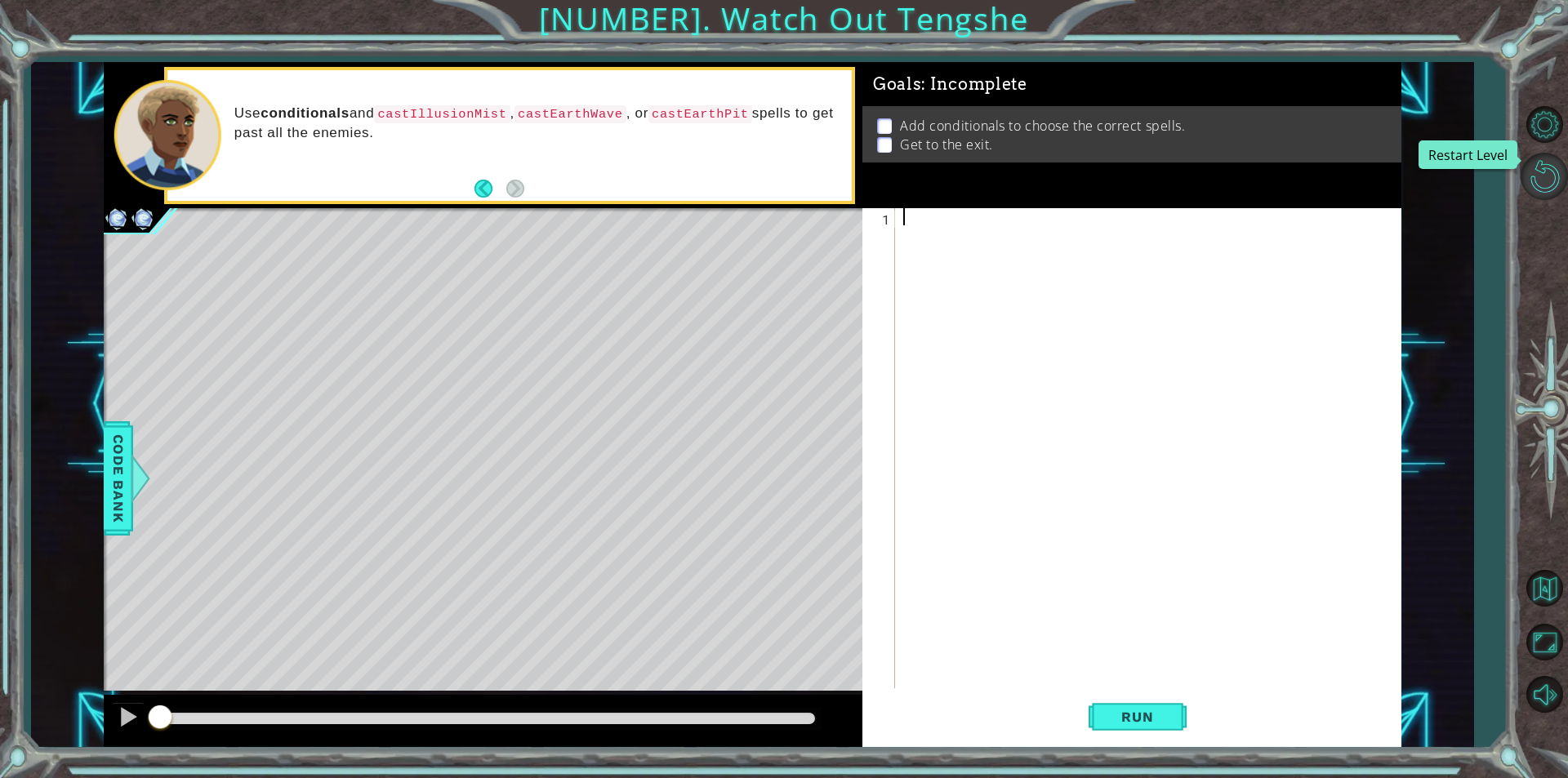 click at bounding box center [1544, 176] 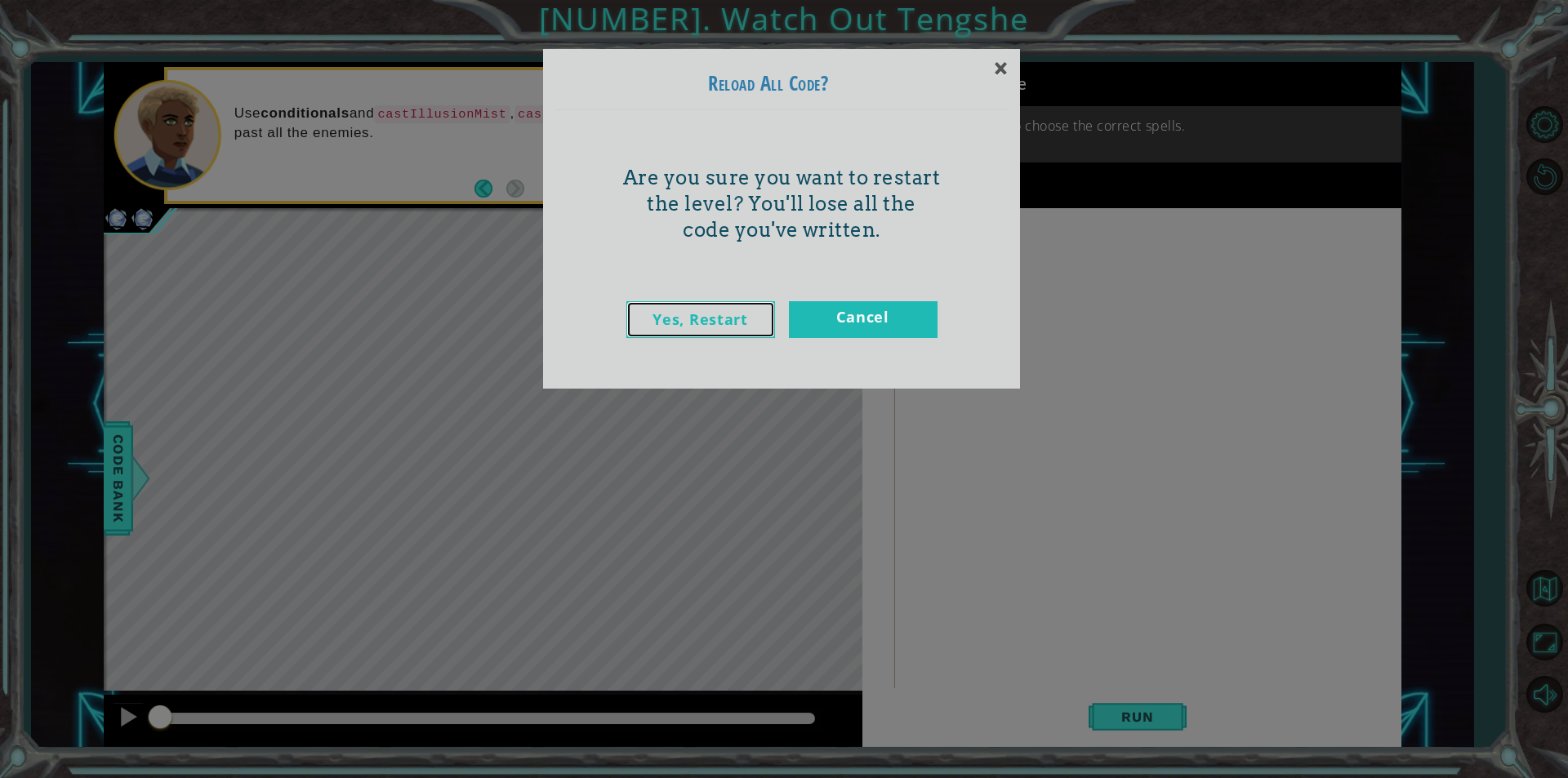 click on "Yes, Restart" at bounding box center [701, 319] 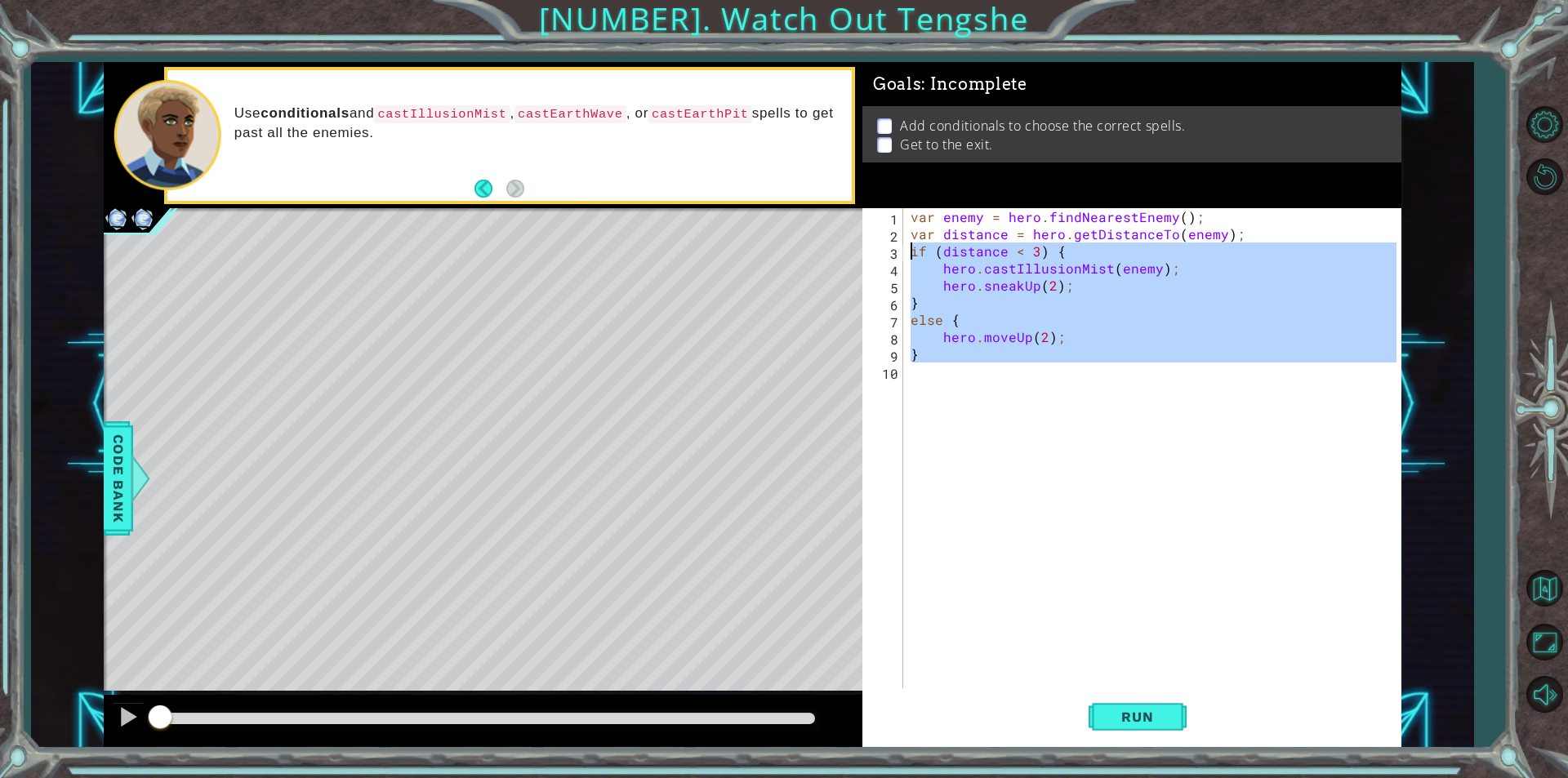 click on "1     הההההההההההההההההההההההההההההההההההההההההההההההההההההההההההההההההההההההההההההההההההההההההההההההההההההההההההההההההההההההההההההההההההההההההההההההההההההההההההההההההההההההההההההההההההההההההההההההההההההההההההההההההההההההההההההההההההההההההההההההההההההההההההההההההה XXXXXXXXXXXXXXXXXXXXXXXXXXXXXXXXXXXXXXXXXXXXXXXXXXXXXXXXXXXXXXXXXXXXXXXXXXXXXXXXXXXXXXXXXXXXXXXXXXXXXXXXXXXXXXXXXXXXXXXXXXXXXXXXXXXXXXXXXXXXXXXXXXXXXXXXXXXXXXXXXXXXXXXXXXXXXXXXXXXXXXXXXXXXXXXXXXXXXXXXXXXXXXXXXXXXXXXXXXXXXXXXXXXXXXXXXXXXXXXXXXXXXXXXXXXXXXXX Solution × Goals : Incomplete       Add conditionals to choose the correct spells.
Get to the exit.
1 2 3 4 5 6 7 8 9 10 var   enemy   =   hero . findNearestEnemy ( ) ; var   distance   =   hero . getDistanceTo ( enemy ) ; if   ( [NUMERIC_VALUE] )" at bounding box center (752, 404) 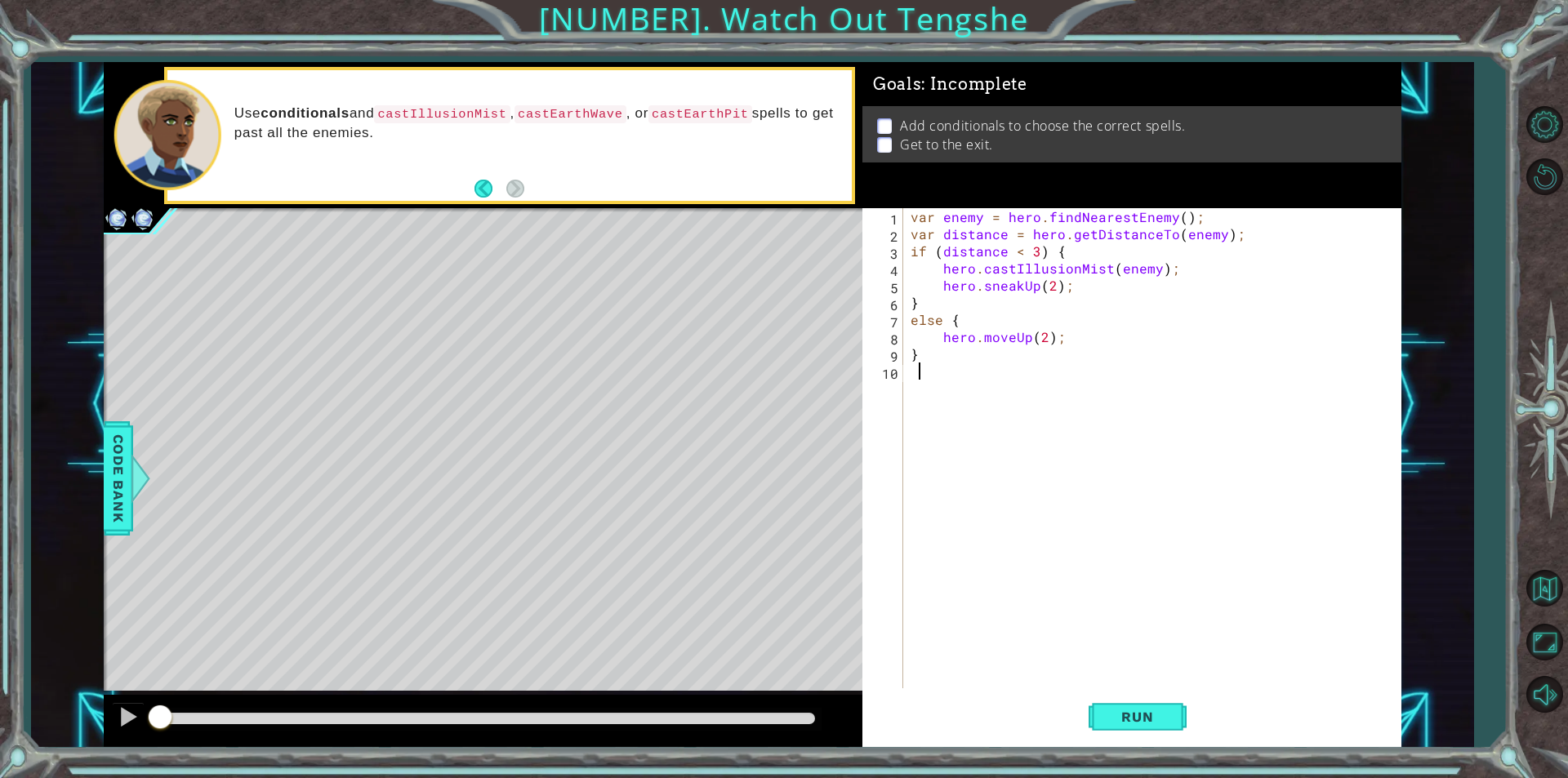 click on "var   enemy   =   hero . findNearestEnemy ( ) ; var   distance   =   hero . getDistanceTo ( enemy ) ; if   ( distance   <   3 )   {        hero . castIllusionMist ( enemy ) ;      hero . sneakUp ( 2 ) ; } else   {      hero . moveUp ( 2 ) ; }" at bounding box center [1156, 465] 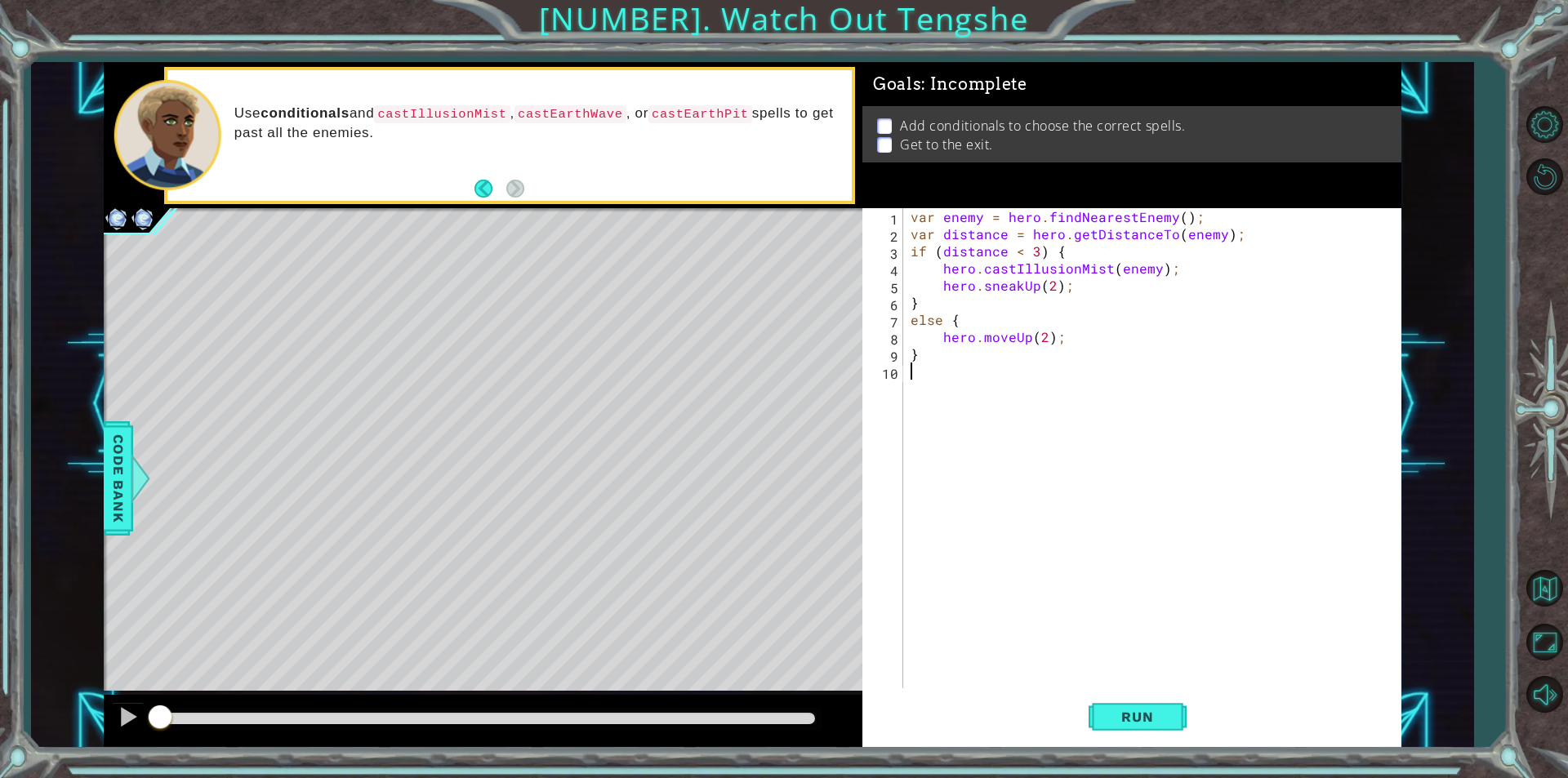 type on "}" 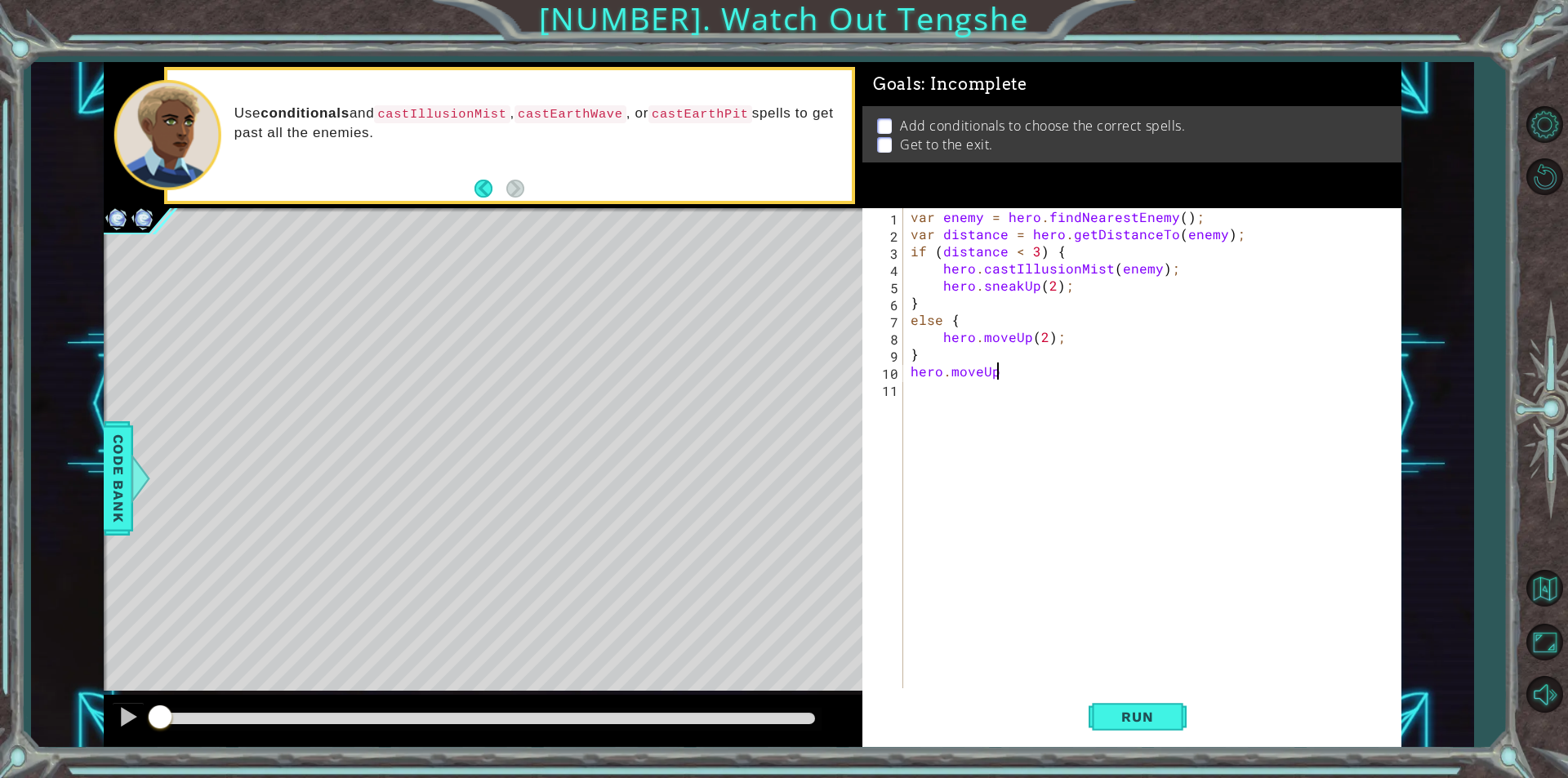 scroll, scrollTop: 0, scrollLeft: 5, axis: horizontal 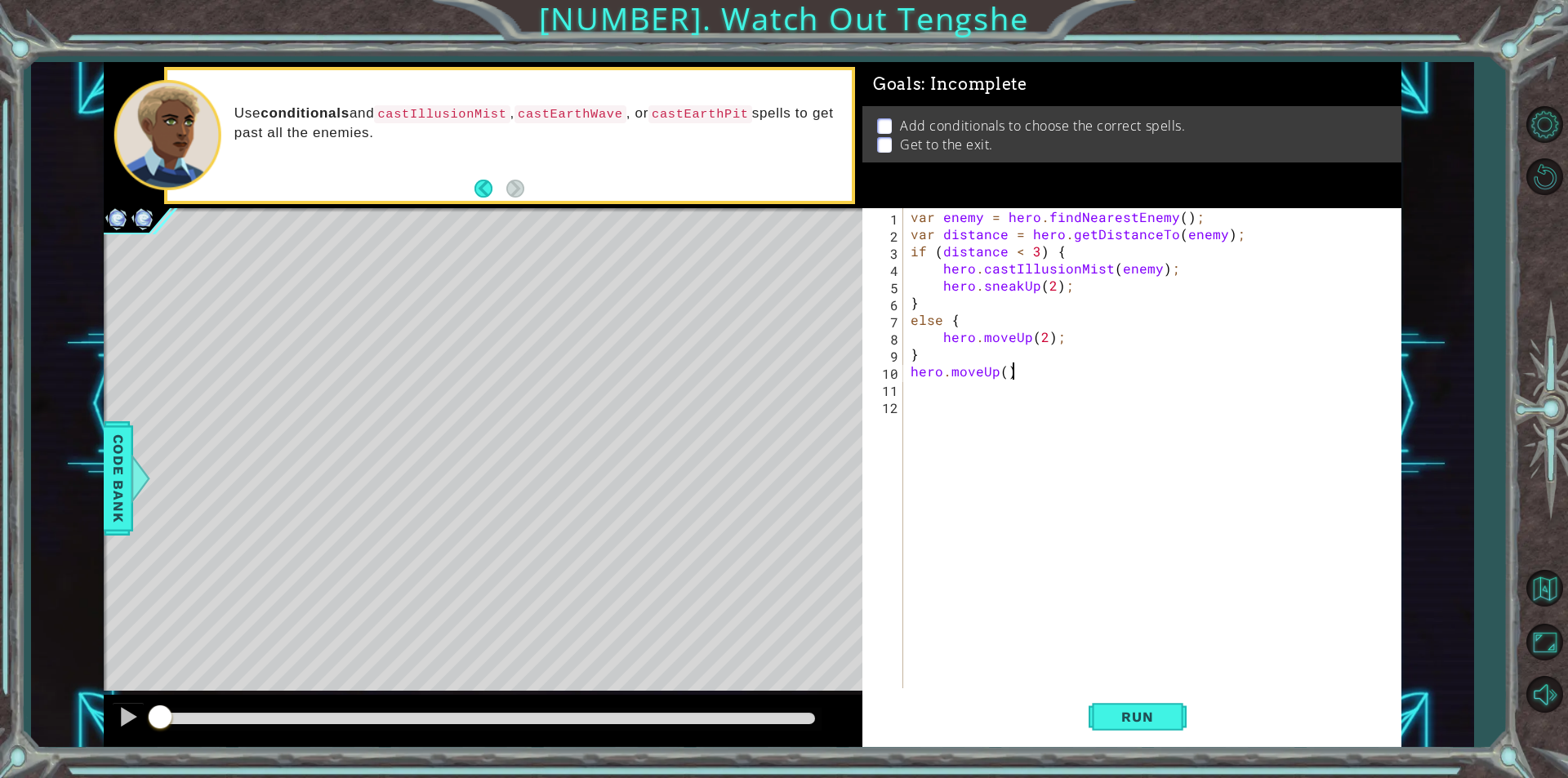 click on "var   enemy   =   hero . findNearestEnemy ( ) ; var   distance   =   hero . getDistanceTo ( enemy ) ; if   ( distance   <   3 )   {        hero . castIllusionMist ( enemy ) ;      hero . sneakUp ( 2 ) ; } else   {      hero . moveUp ( 2 ) ; } hero . moveUp ( )" at bounding box center [1156, 465] 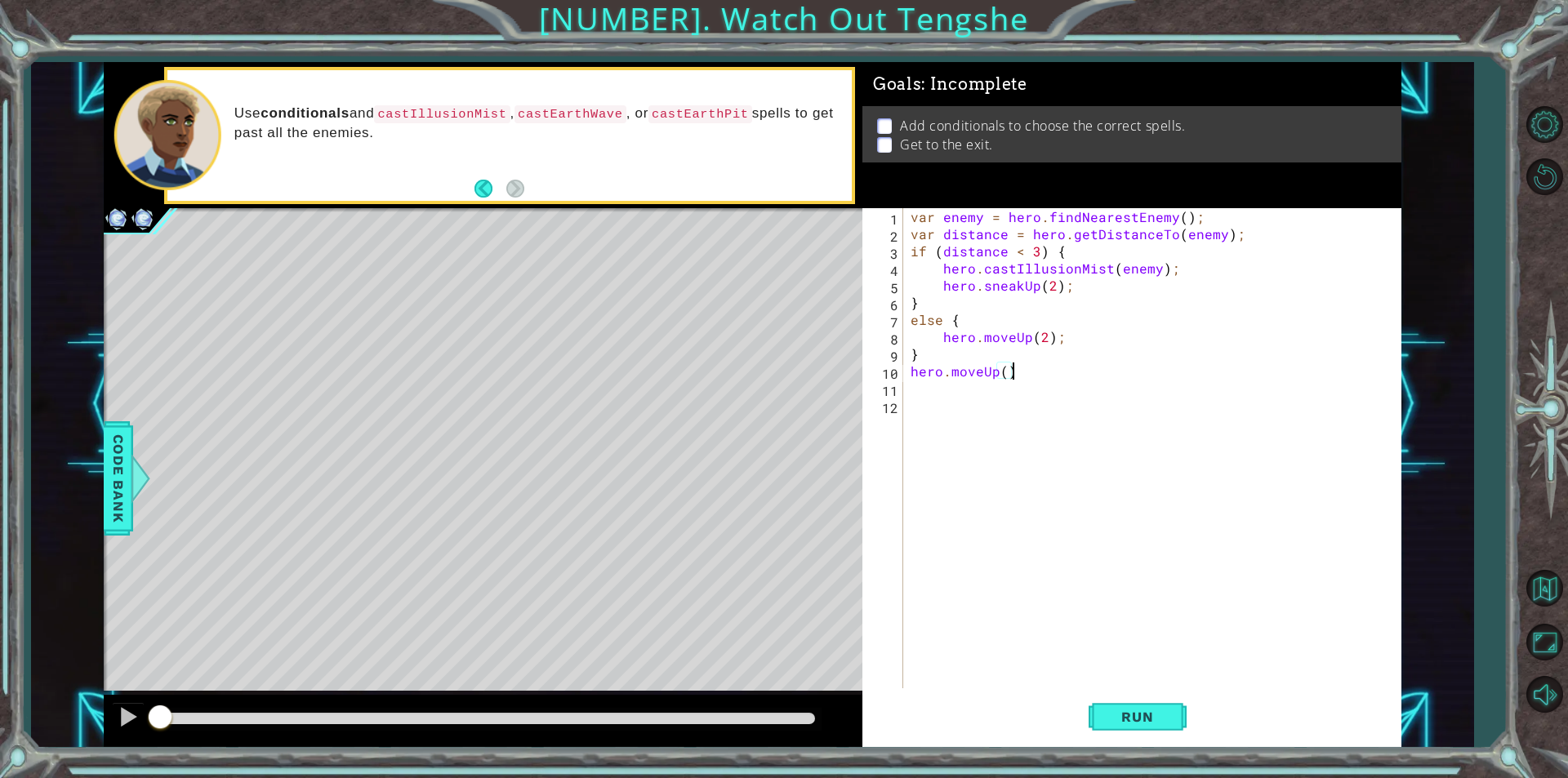 type on "hero.moveUp();" 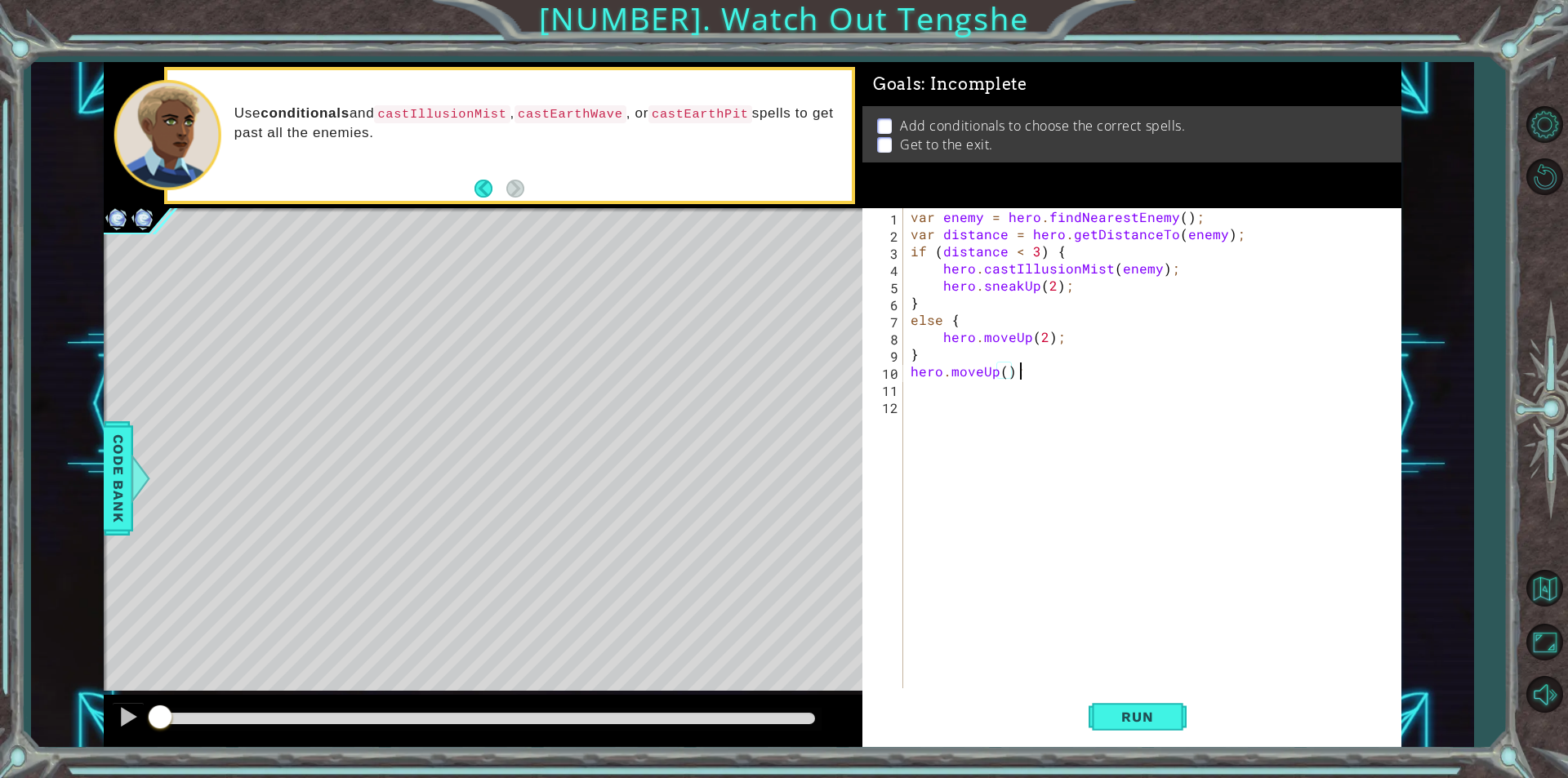scroll, scrollTop: 0, scrollLeft: 6, axis: horizontal 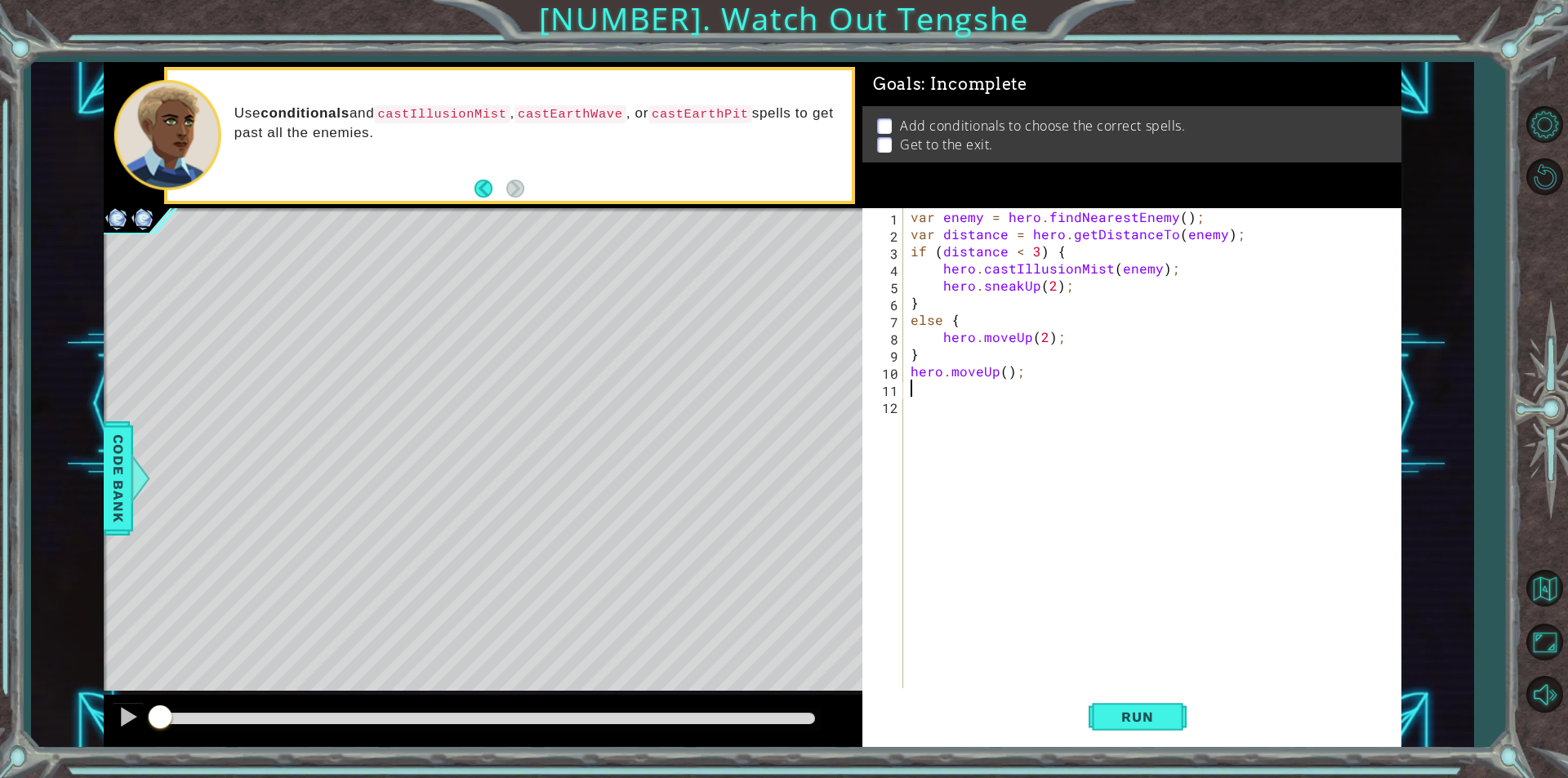 click on "var   enemy   =   hero . findNearestEnemy ( ) ; var   distance   =   hero . getDistanceTo ( enemy ) ; if   ( distance   <   [NUMBER] )   {        hero . castIllusionMist ( enemy ) ;      hero . sneakUp ( [NUMBER] ) ; } else   {      hero . moveUp ( [NUMBER] ) ; } hero . moveUp ( ) ;" at bounding box center [1156, 465] 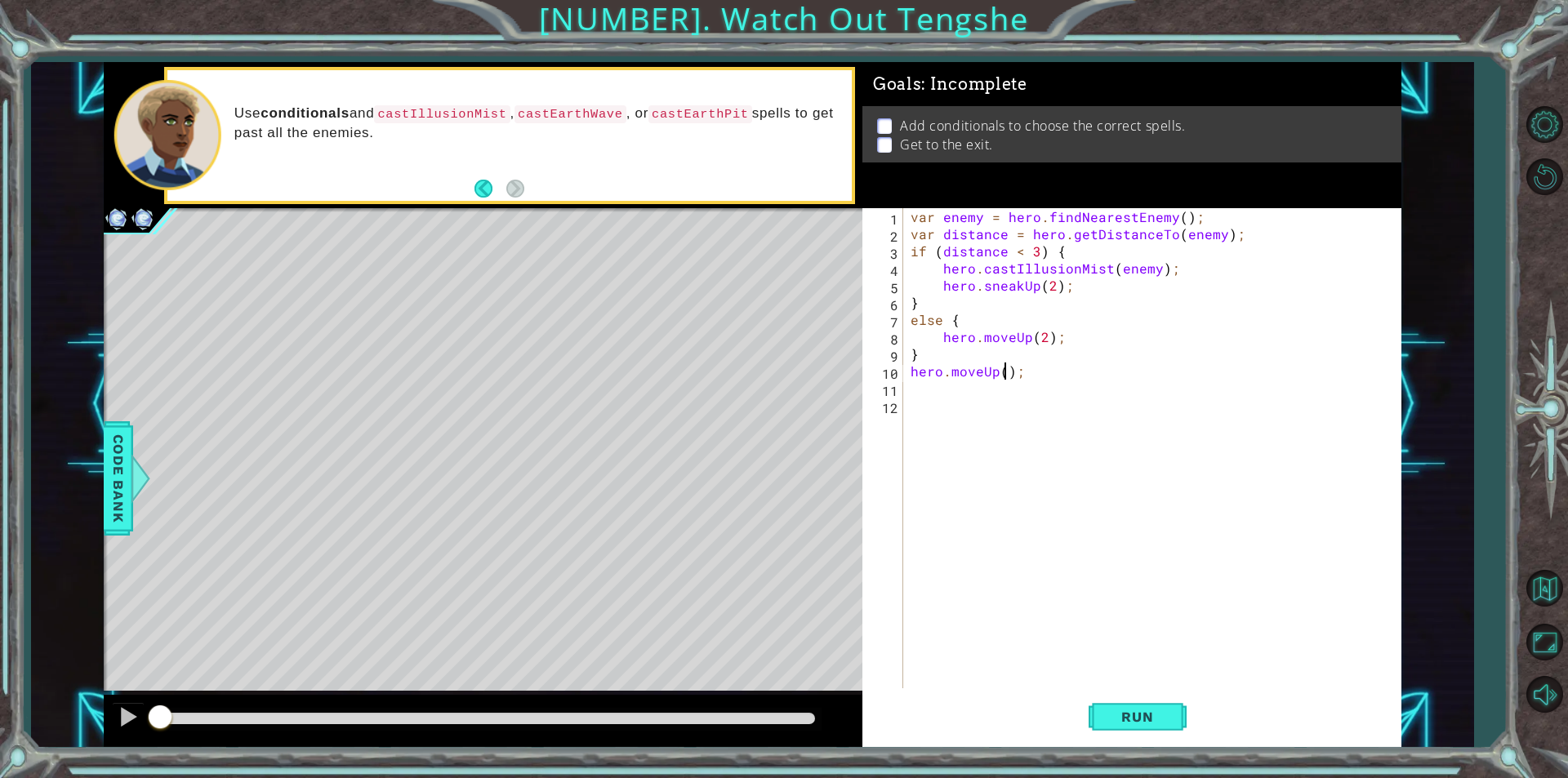 click on "var   enemy   =   hero . findNearestEnemy ( ) ; var   distance   =   hero . getDistanceTo ( enemy ) ; if   ( distance   <   [NUMBER] )   {        hero . castIllusionMist ( enemy ) ;      hero . sneakUp ( [NUMBER] ) ; } else   {      hero . moveUp ( [NUMBER] ) ; } hero . moveUp ( ) ;" at bounding box center [1156, 465] 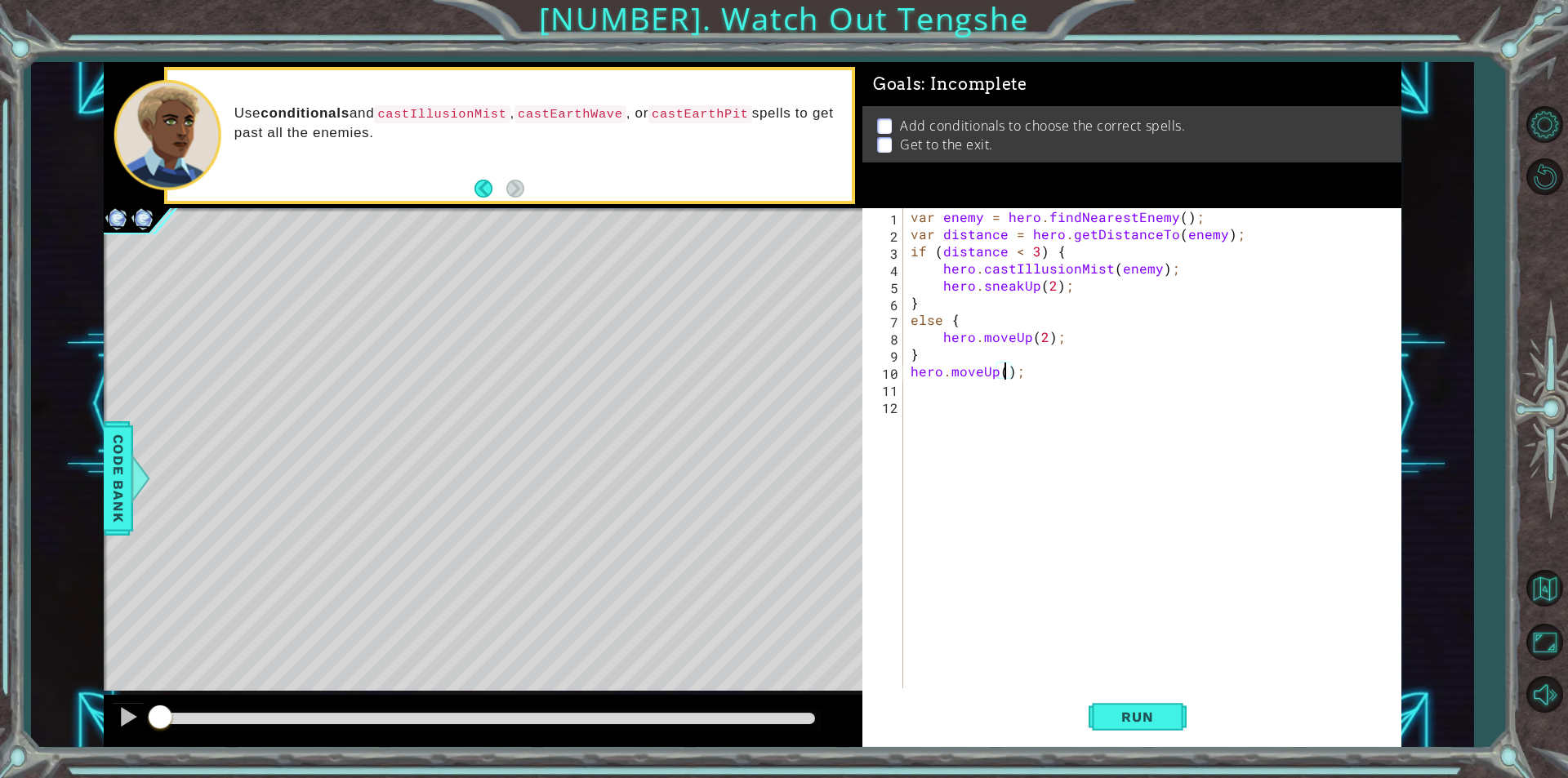type on "hero.moveUp(3);" 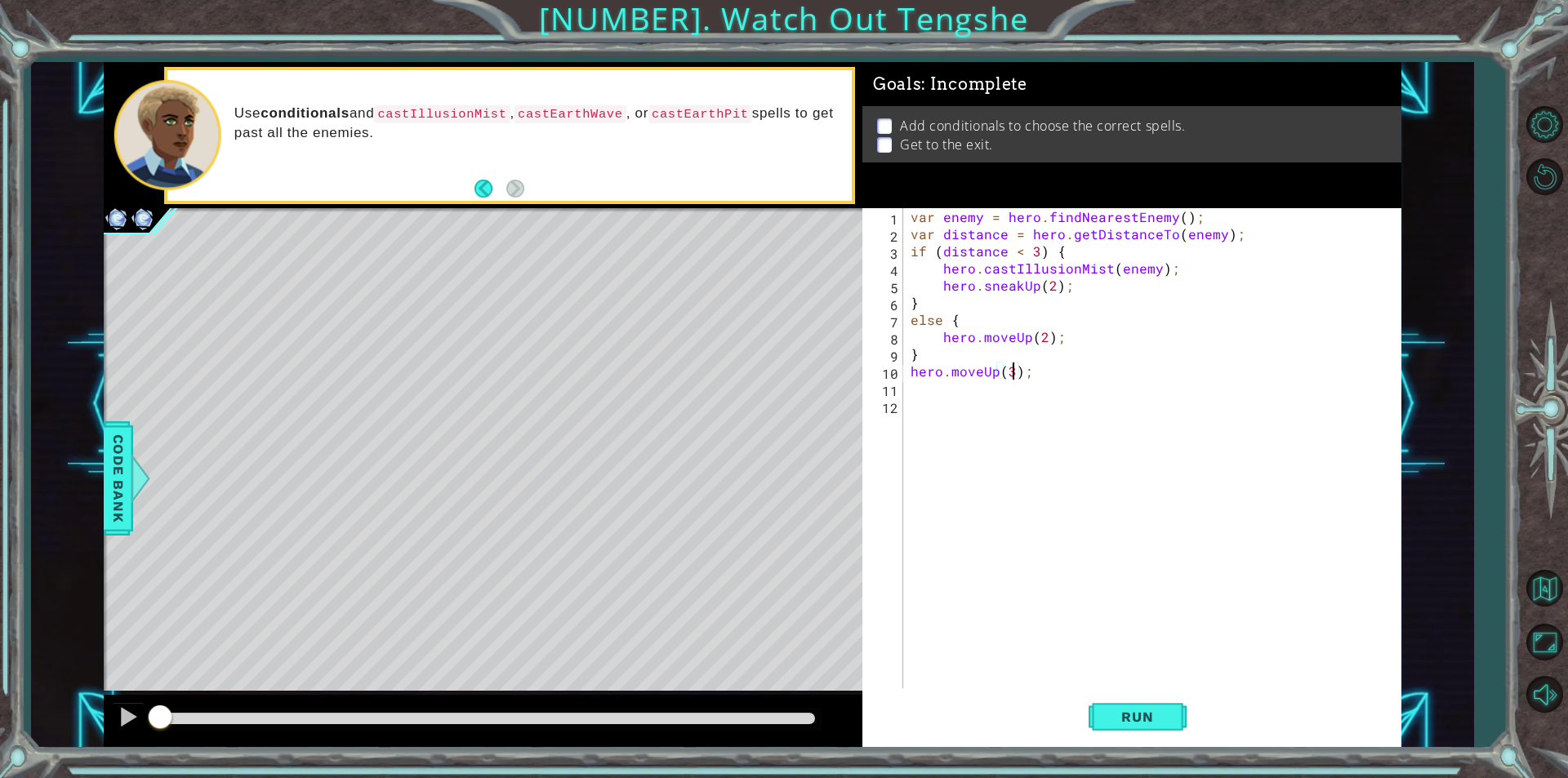 click on "var   enemy   =   hero . findNearestEnemy ( ) ; var   distance   =   hero . getDistanceTo ( enemy ) ; if   ( distance   <   3 )   {        hero . castIllusionMist ( enemy ) ;      hero . sneakUp ( 2 ) ; } else   {      hero . moveUp ( 2 ) ; } hero . moveUp ( 3 ) ;" at bounding box center (1156, 465) 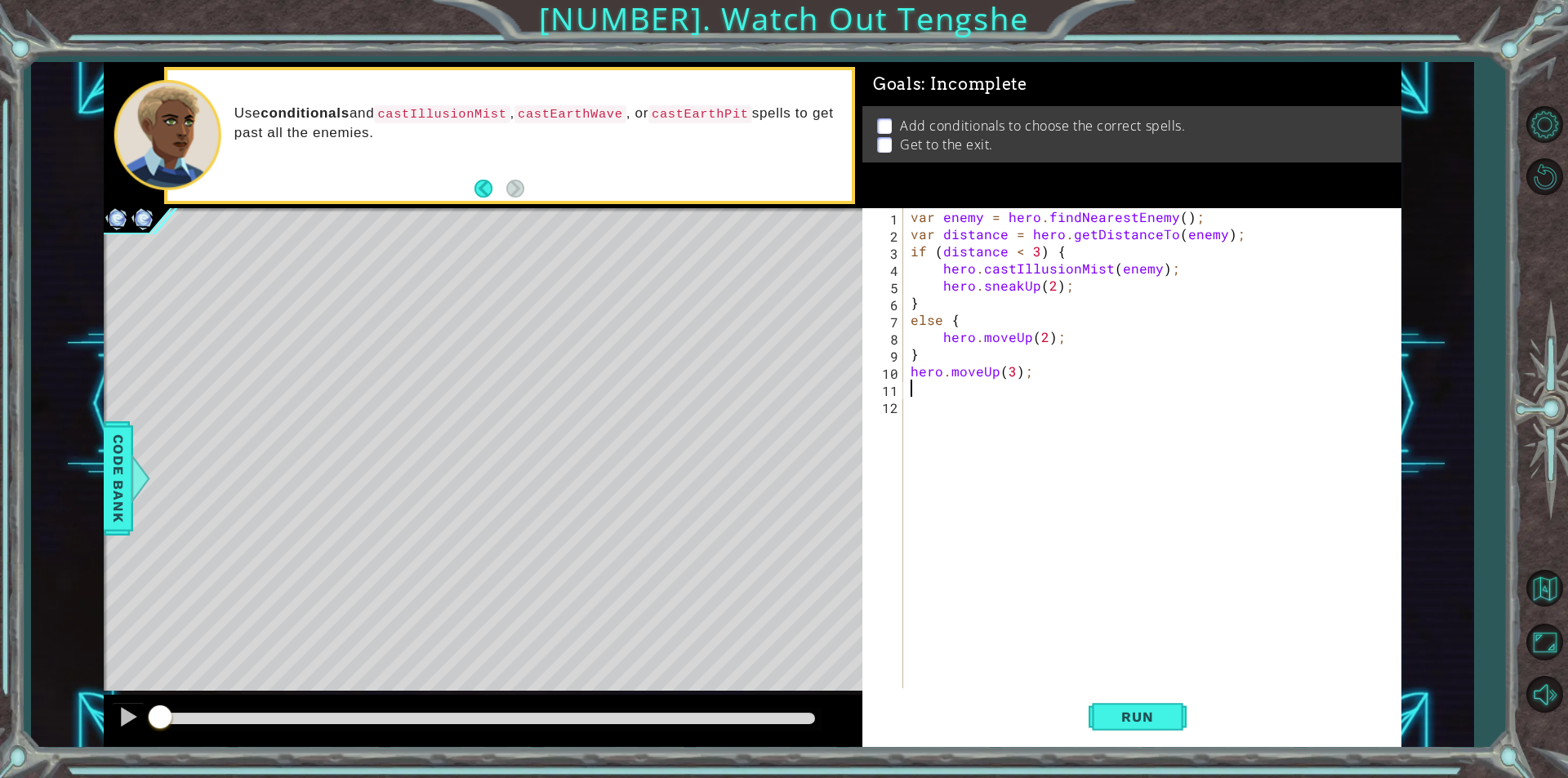 click on "var   enemy   =   hero . findNearestEnemy ( ) ; var   distance   =   hero . getDistanceTo ( enemy ) ; if   ( distance   <   3 )   {        hero . castIllusionMist ( enemy ) ;      hero . sneakUp ( 2 ) ; } else   {      hero . moveUp ( 2 ) ; } hero . moveUp ( 3 ) ;" at bounding box center (1156, 465) 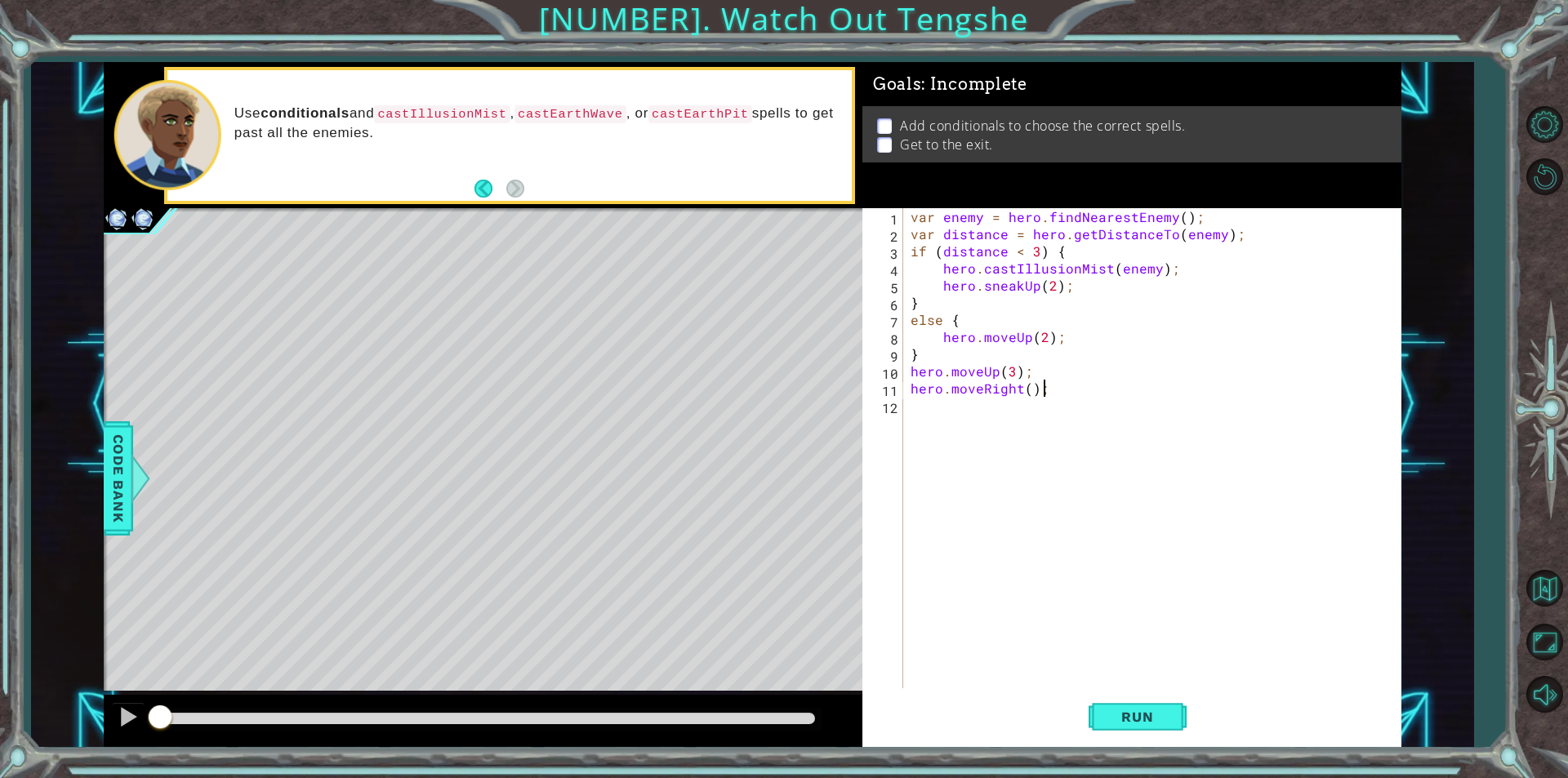 scroll, scrollTop: 0, scrollLeft: 7, axis: horizontal 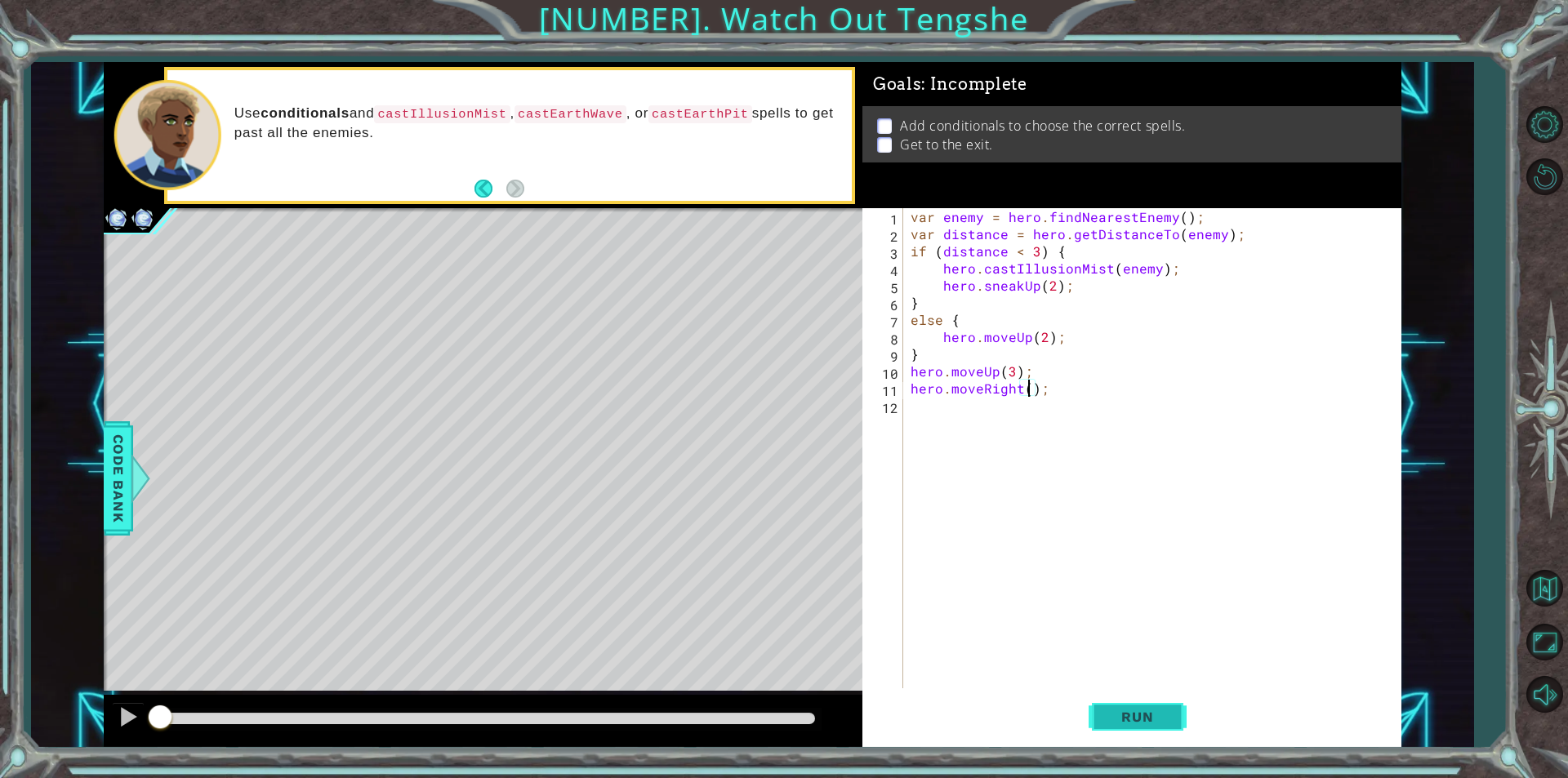 click on "Run" at bounding box center [1138, 717] 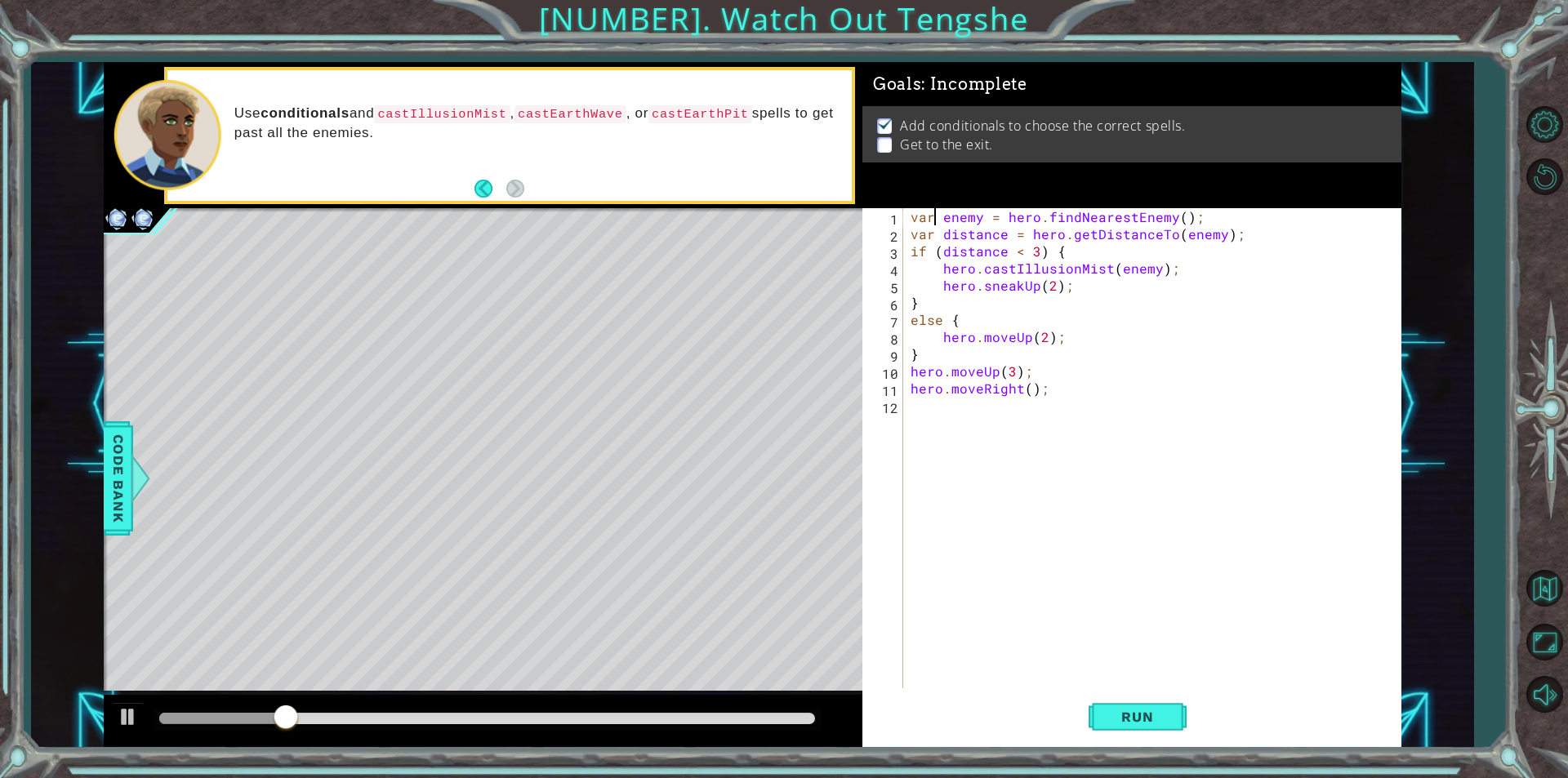 click on "var   enemy   =   hero . findNearestEnemy ( ) ; var   distance   =   hero . getDistanceTo ( enemy ) ; if   ( distance   <   3 )   {        hero . castIllusionMist ( enemy ) ;      hero . sneakUp ( 2 ) ; } else   {      hero . moveUp ( 2 ) ; } hero . moveUp ( 3 ) ; hero . moveRight ( ) ;" at bounding box center [1156, 465] 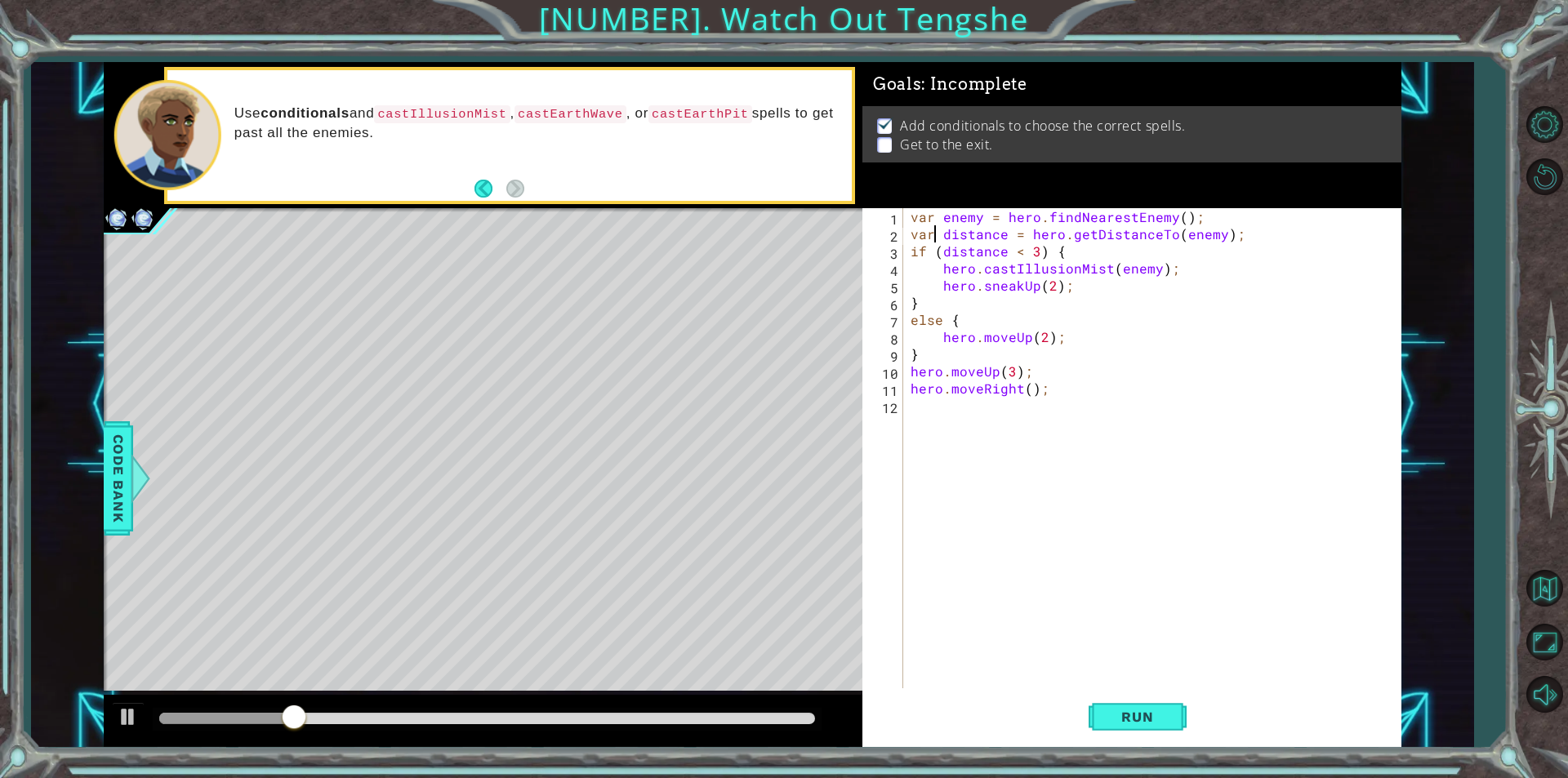 click on "var   enemy   =   hero . findNearestEnemy ( ) ; var   distance   =   hero . getDistanceTo ( enemy ) ; if   ( distance   <   3 )   {        hero . castIllusionMist ( enemy ) ;      hero . sneakUp ( 2 ) ; } else   {      hero . moveUp ( 2 ) ; } hero . moveUp ( 3 ) ; hero . moveRight ( ) ;" at bounding box center (1156, 465) 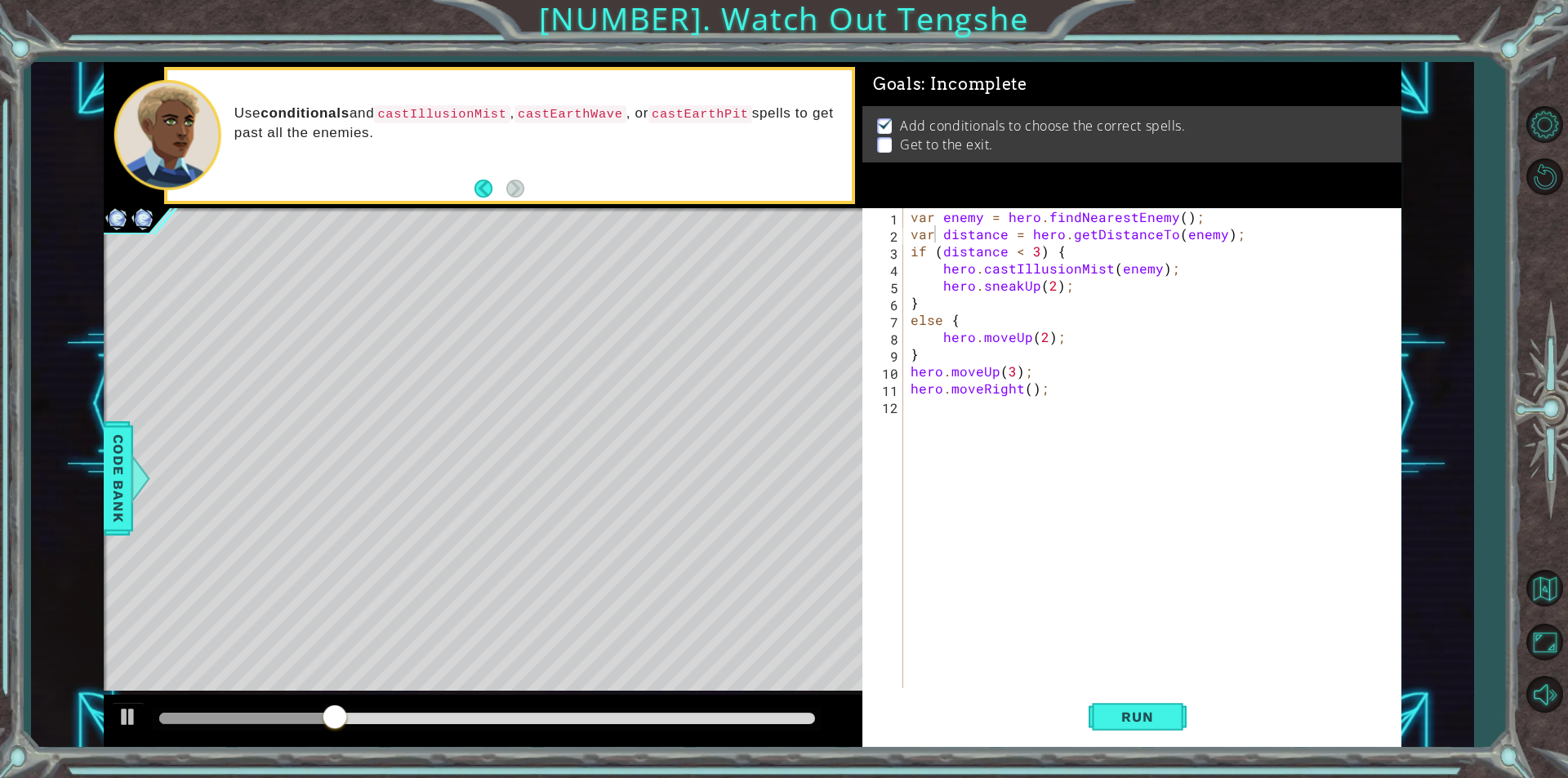 click on "var distance = hero.getDistanceTo(enemy); 1 2 3 4 5 6 7 8 9 10 11 12 var   enemy   =   hero . findNearestEnemy ( ) ; var   distance   =   hero . getDistanceTo ( enemy ) ; if   ( distance   <   3 )   {        hero . castIllusionMist ( enemy ) ;      hero . sneakUp ( 2 ) ; } else   {      hero . moveUp ( 2 ) ; } hero . moveUp ( 3 ) ; hero . moveRight ( ) ;     הההההההההההההההההההההההההההההההההההההההההההההההההההההההההההההההההההההההההההההההההההההההההההההההההההההההההההההההההההההההההההההההההההההההההההההההההההההההההההההההההההההההההההההההההההההההההההההההההההההההההההההההההההההההההההההההההההההההההההההההההההההההההההההההה TypeError: MethodError: `hero.move` is not a method." at bounding box center [1129, 448] 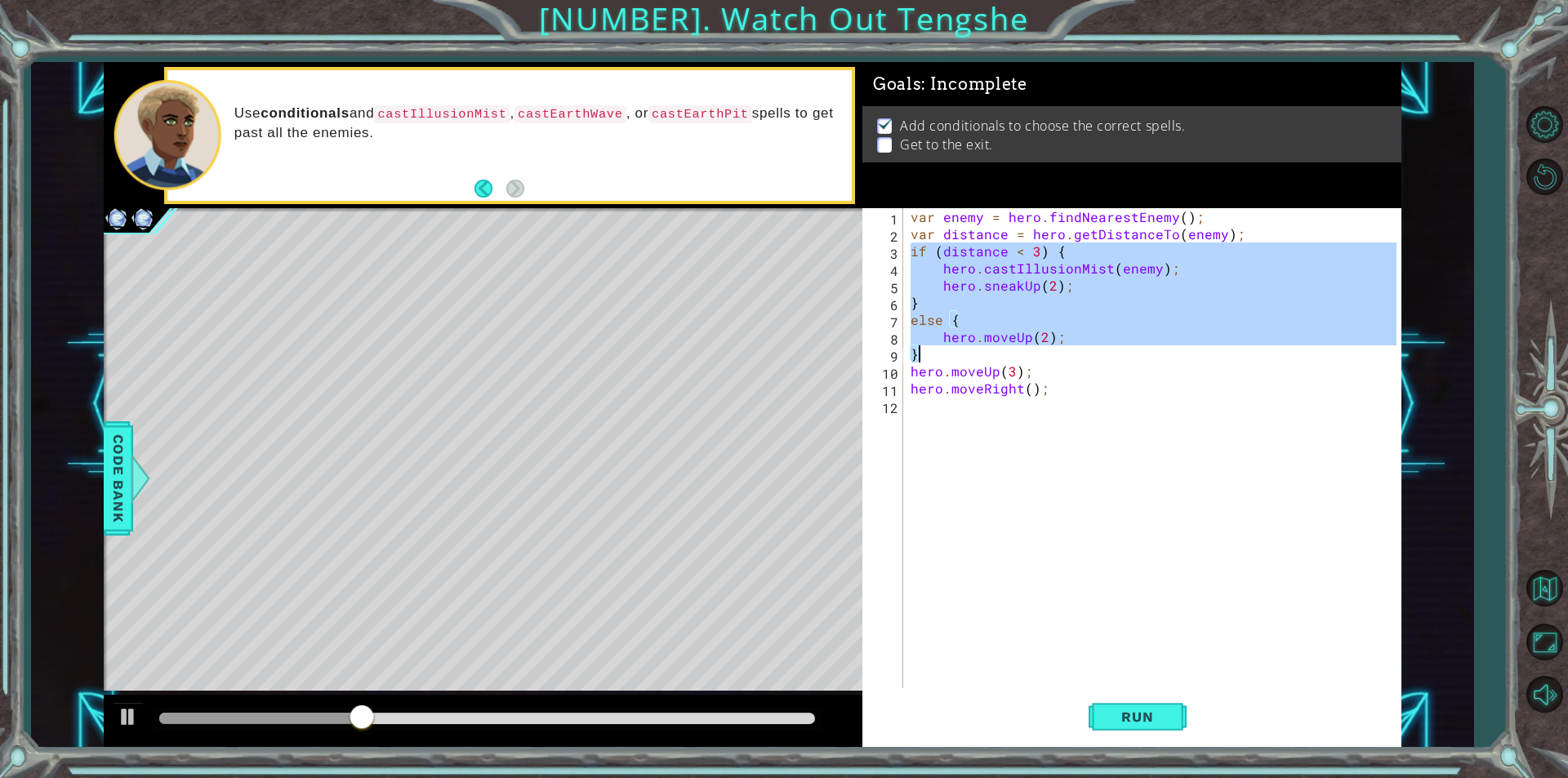 drag, startPoint x: 908, startPoint y: 258, endPoint x: 967, endPoint y: 353, distance: 111.83023 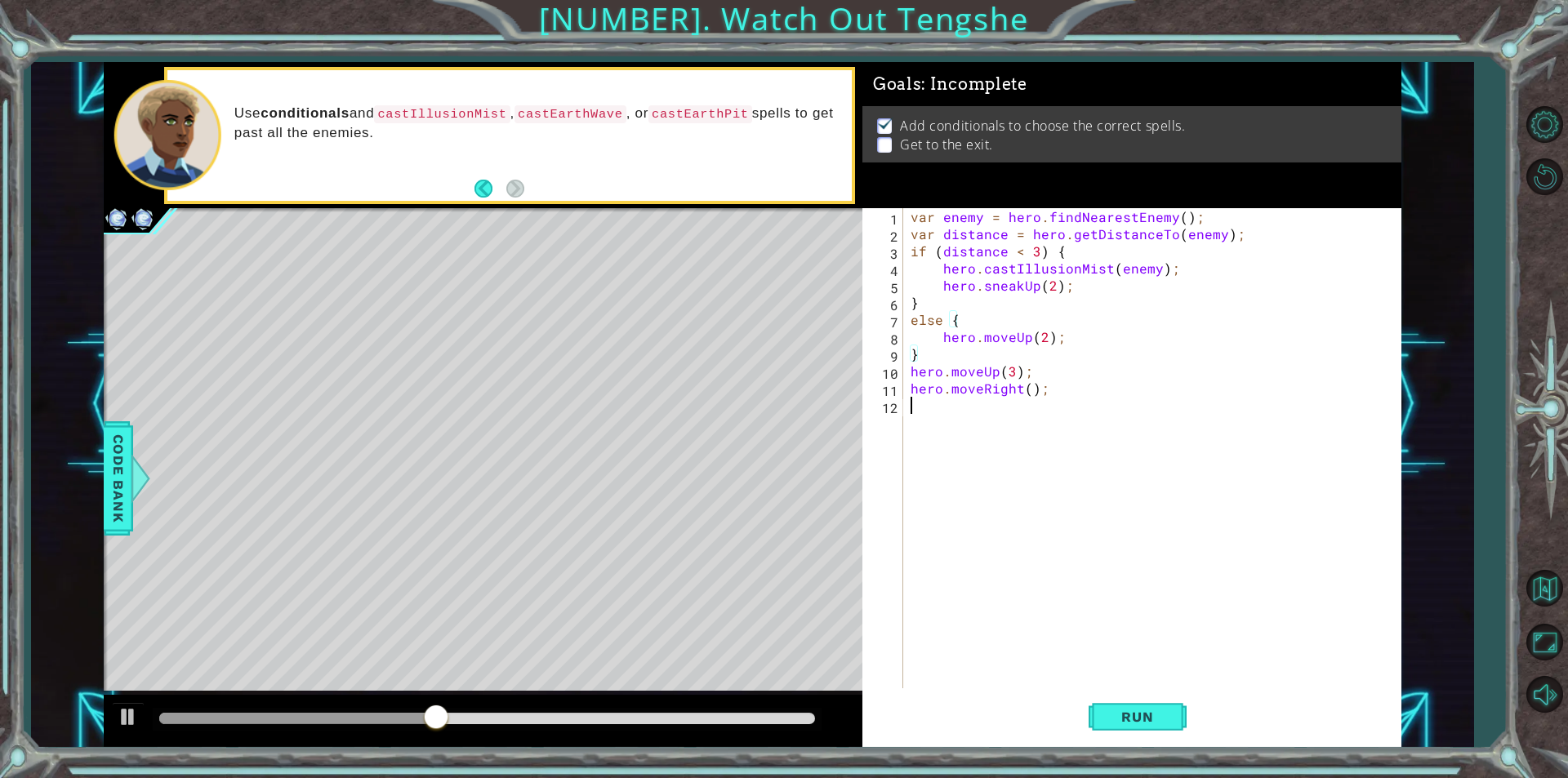 click on "var   enemy   =   hero . findNearestEnemy ( ) ; var   distance   =   hero . getDistanceTo ( enemy ) ; if   ( distance   <   3 )   {        hero . castIllusionMist ( enemy ) ;      hero . sneakUp ( 2 ) ; } else   {      hero . moveUp ( 2 ) ; } hero . moveUp ( 3 ) ; hero . moveRight ( ) ;" at bounding box center [1156, 465] 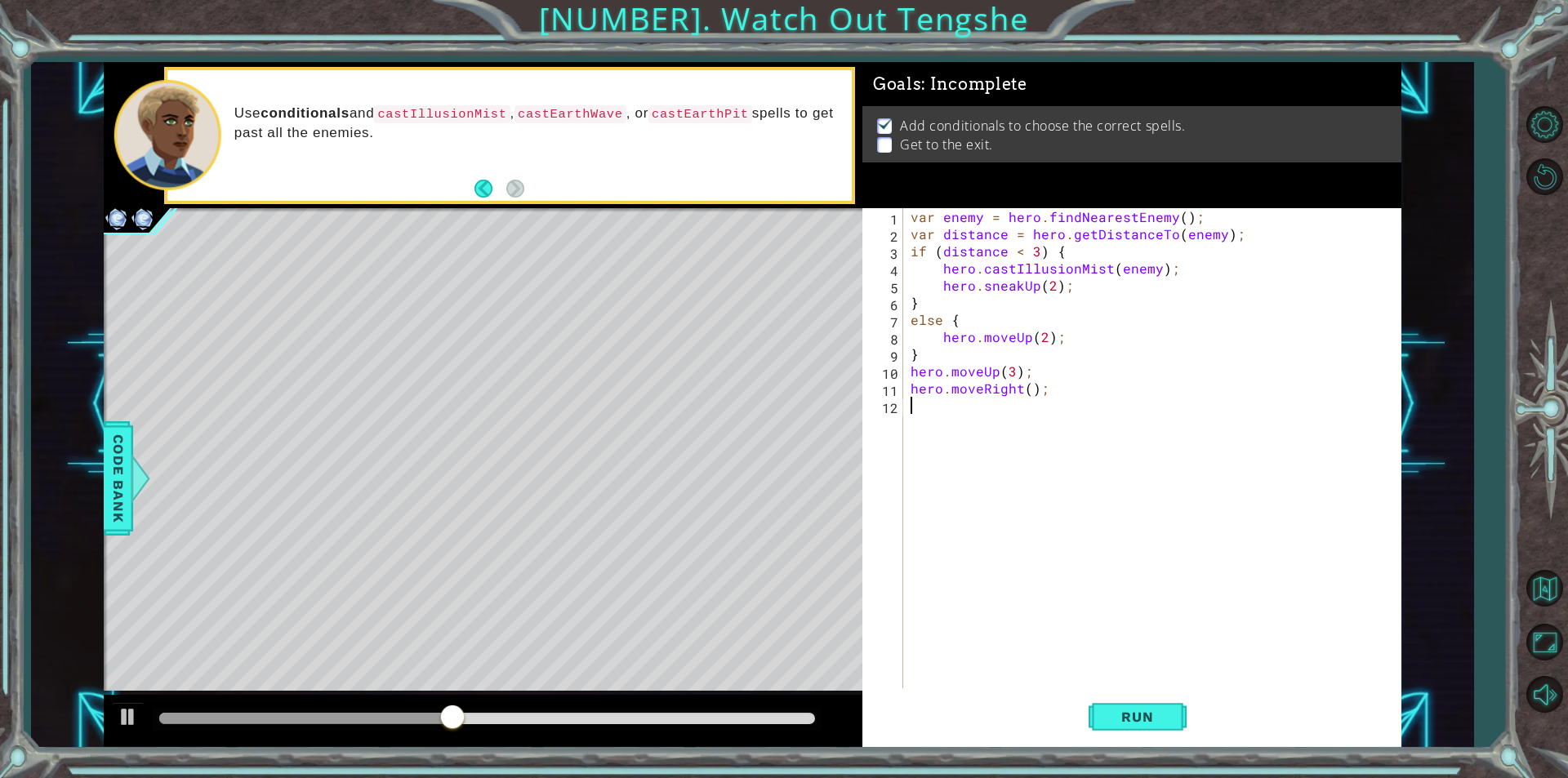 paste on "}" 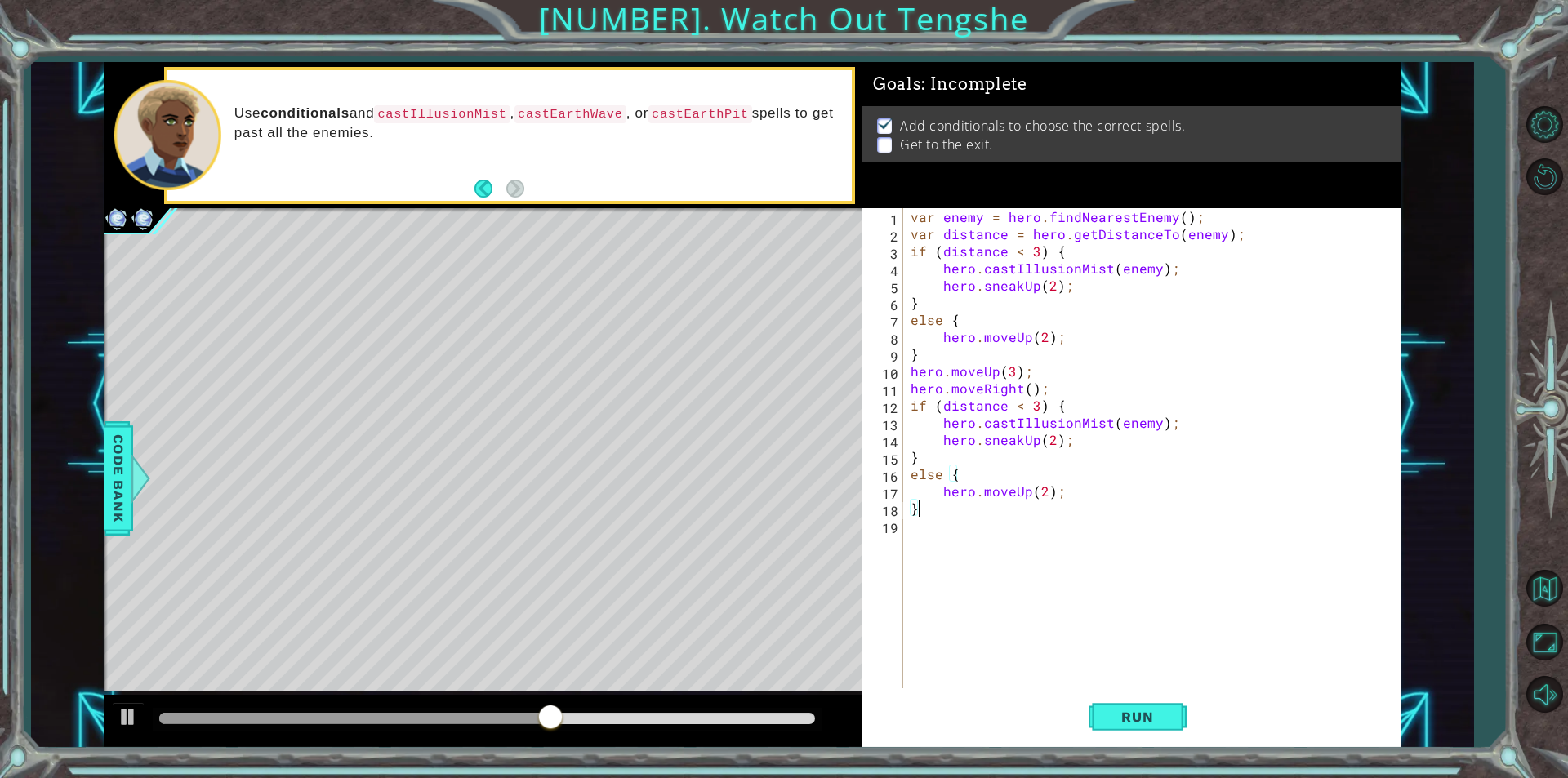 click on "var   enemy   =   hero . findNearestEnemy ( ) ; var   distance   =   hero . getDistanceTo ( enemy ) ; if   ( distance   <   3 )   {        hero . castIllusionMist ( enemy ) ;      hero . sneakUp ( [NUMBER] ) ; } else   {      hero . moveUp ( [NUMBER] ) ; } hero . moveUp ( [NUMBER] ) ; hero . moveRight ( ) ; if   ( distance   <   3 )   {        hero . castIllusionMist ( enemy ) ;      hero . sneakUp ( [NUMBER] ) ; } else   {      hero . moveUp ( [NUMBER] ) ; }" at bounding box center [1156, 465] 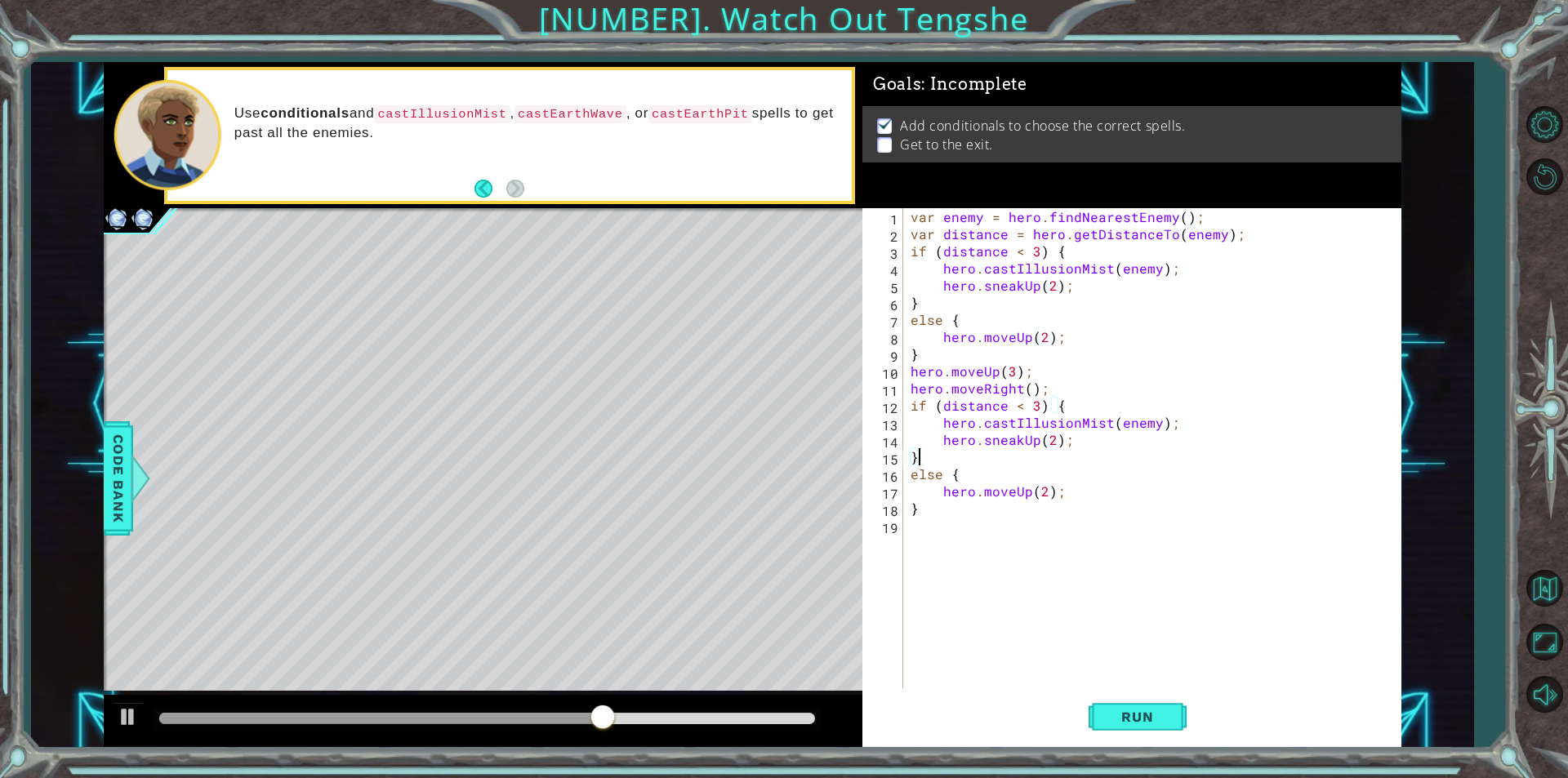 click on "var   enemy   =   hero . findNearestEnemy ( ) ; var   distance   =   hero . getDistanceTo ( enemy ) ; if   ( distance   <   3 )   {        hero . castIllusionMist ( enemy ) ;      hero . sneakUp ( [NUMBER] ) ; } else   {      hero . moveUp ( [NUMBER] ) ; } hero . moveUp ( [NUMBER] ) ; hero . moveRight ( ) ; if   ( distance   <   3 )   {        hero . castIllusionMist ( enemy ) ;      hero . sneakUp ( [NUMBER] ) ; } else   {      hero . moveUp ( [NUMBER] ) ; }" at bounding box center (1156, 465) 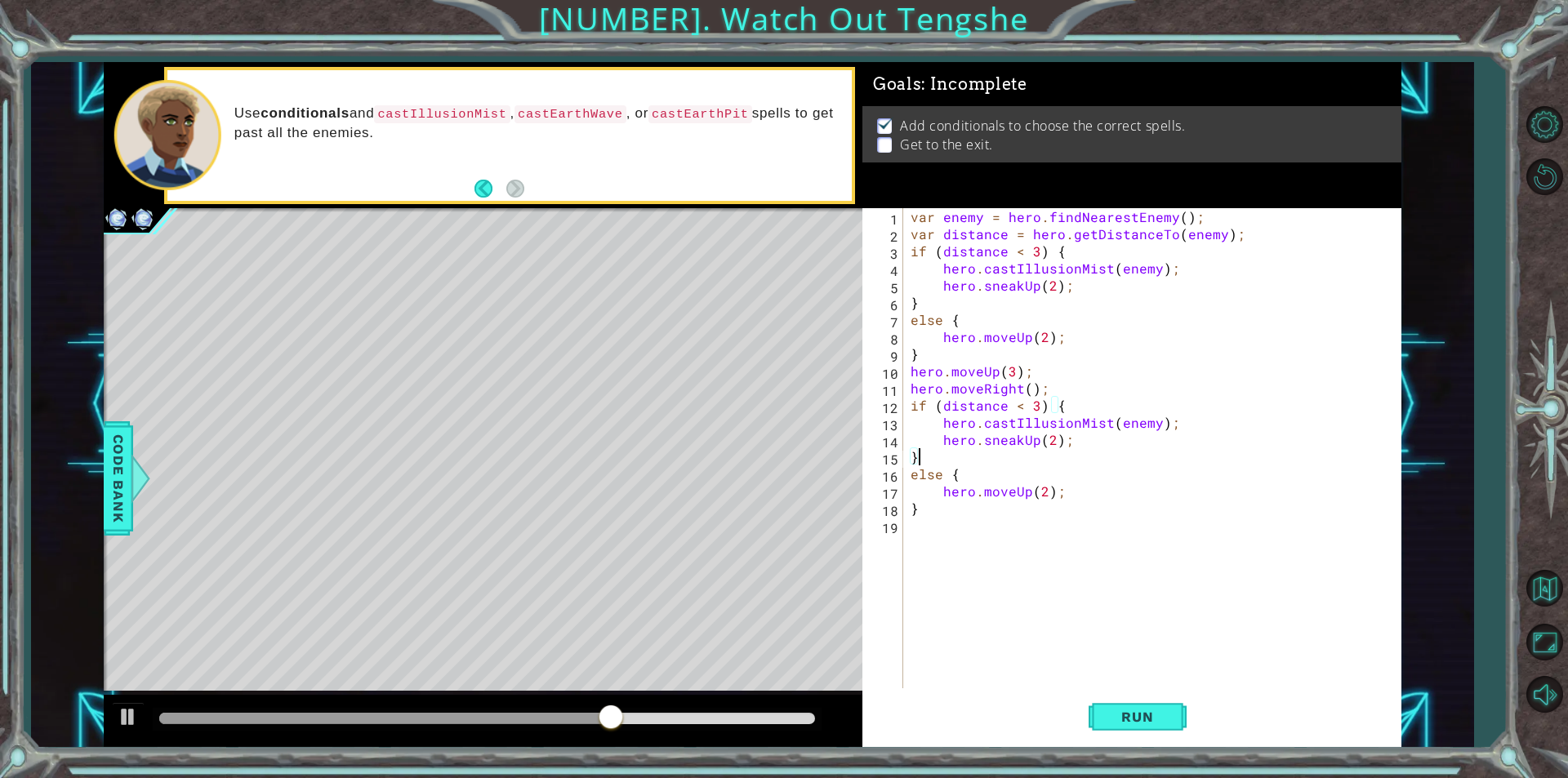 click on "var   enemy   =   hero . findNearestEnemy ( ) ; var   distance   =   hero . getDistanceTo ( enemy ) ; if   ( distance   <   3 )   {        hero . castIllusionMist ( enemy ) ;      hero . sneakUp ( [NUMBER] ) ; } else   {      hero . moveUp ( [NUMBER] ) ; } hero . moveUp ( [NUMBER] ) ; hero . moveRight ( ) ; if   ( distance   <   3 )   {        hero . castIllusionMist ( enemy ) ;      hero . sneakUp ( [NUMBER] ) ; } else   {      hero . moveUp ( [NUMBER] ) ; }" at bounding box center (1156, 465) 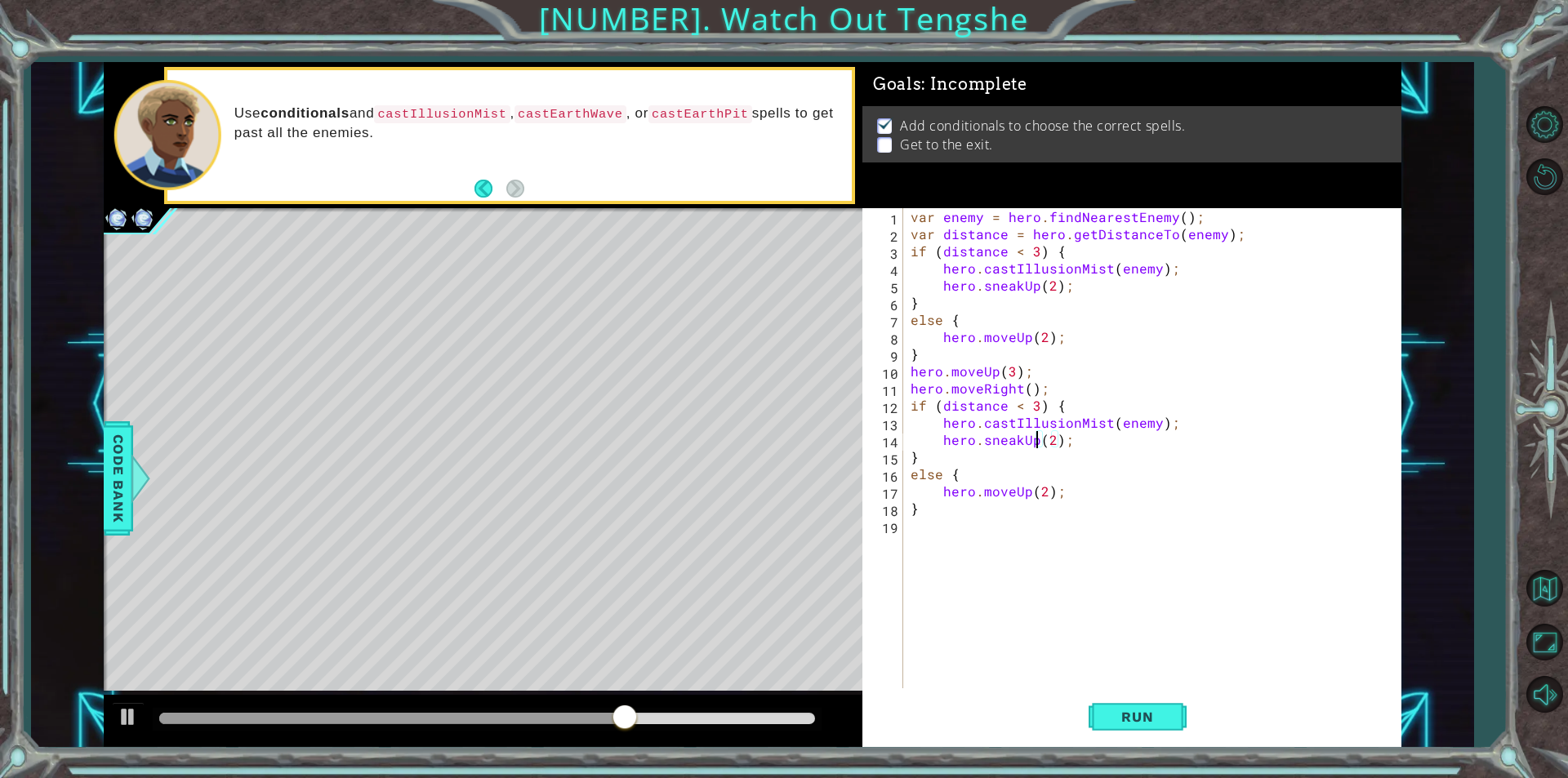 click on "var   enemy   =   hero . findNearestEnemy ( ) ; var   distance   =   hero . getDistanceTo ( enemy ) ; if   ( distance   <   3 )   {        hero . castIllusionMist ( enemy ) ;      hero . sneakUp ( [NUMBER] ) ; } else   {      hero . moveUp ( [NUMBER] ) ; } hero . moveUp ( [NUMBER] ) ; hero . moveRight ( ) ; if   ( distance   <   3 )   {        hero . castIllusionMist ( enemy ) ;      hero . sneakUp ( [NUMBER] ) ; } else   {      hero . moveUp ( [NUMBER] ) ; }" at bounding box center (1156, 465) 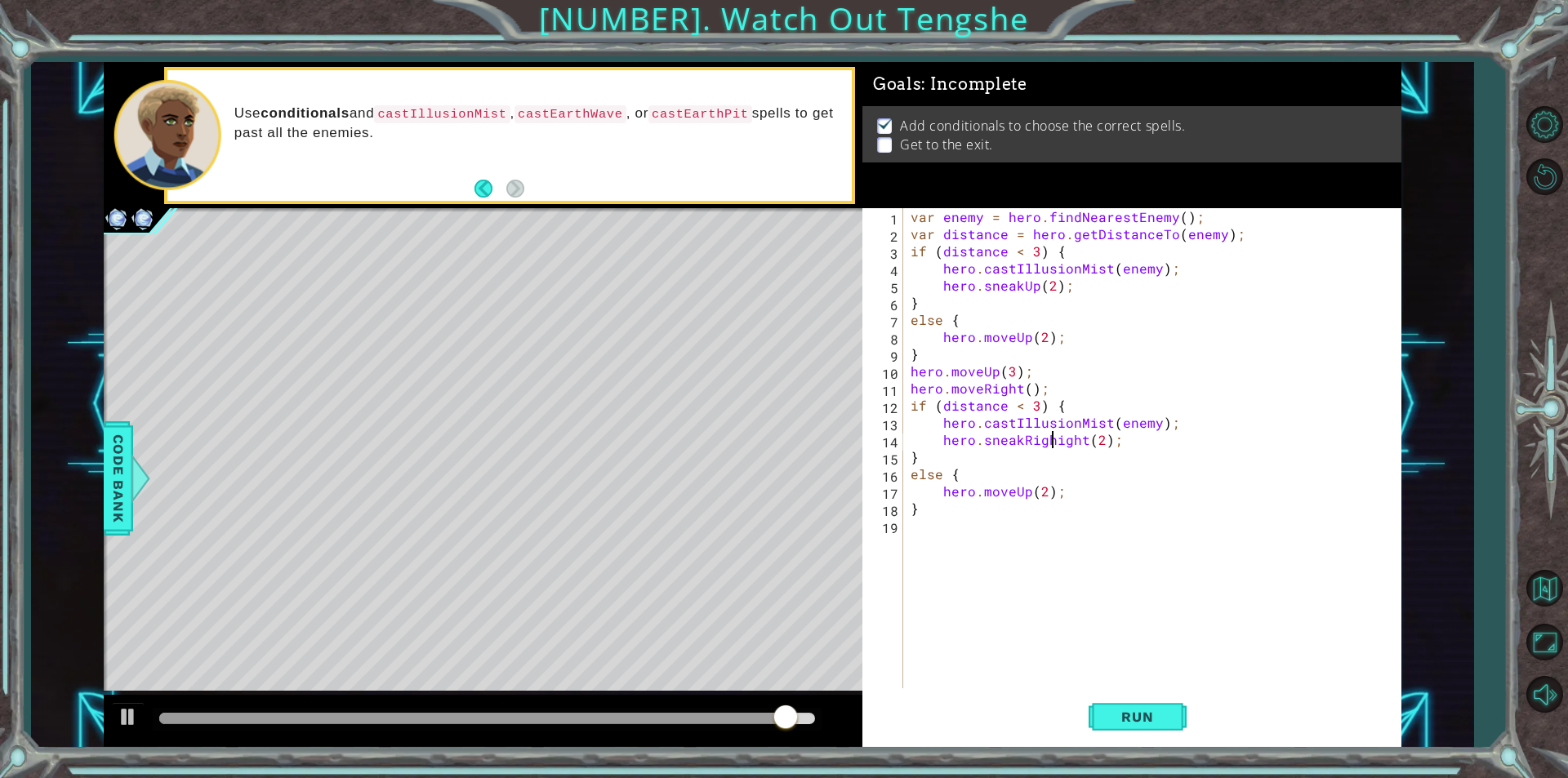 scroll, scrollTop: 0, scrollLeft: 9, axis: horizontal 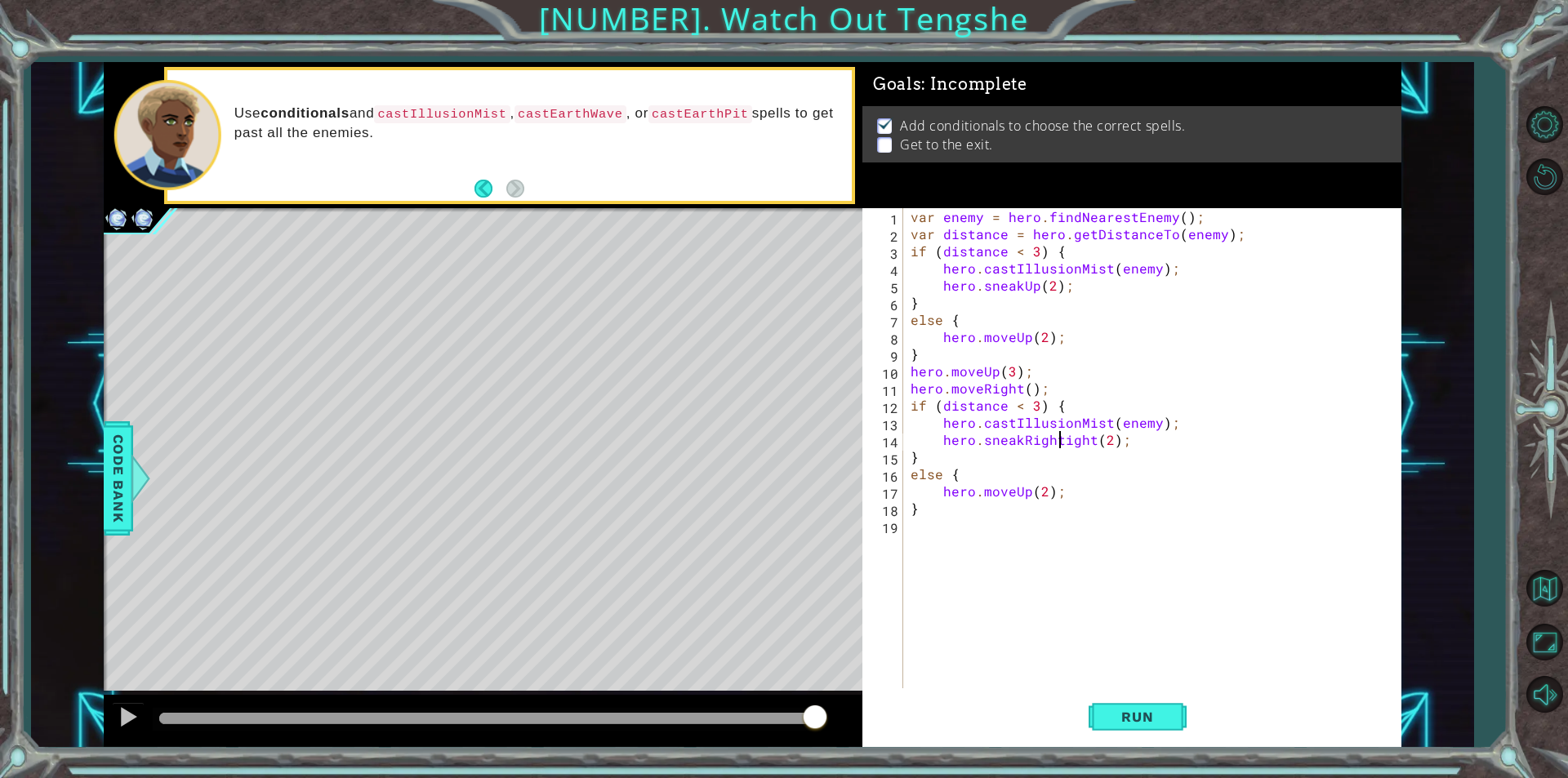 type on "hero.sneakRightight([NUMBER]);" 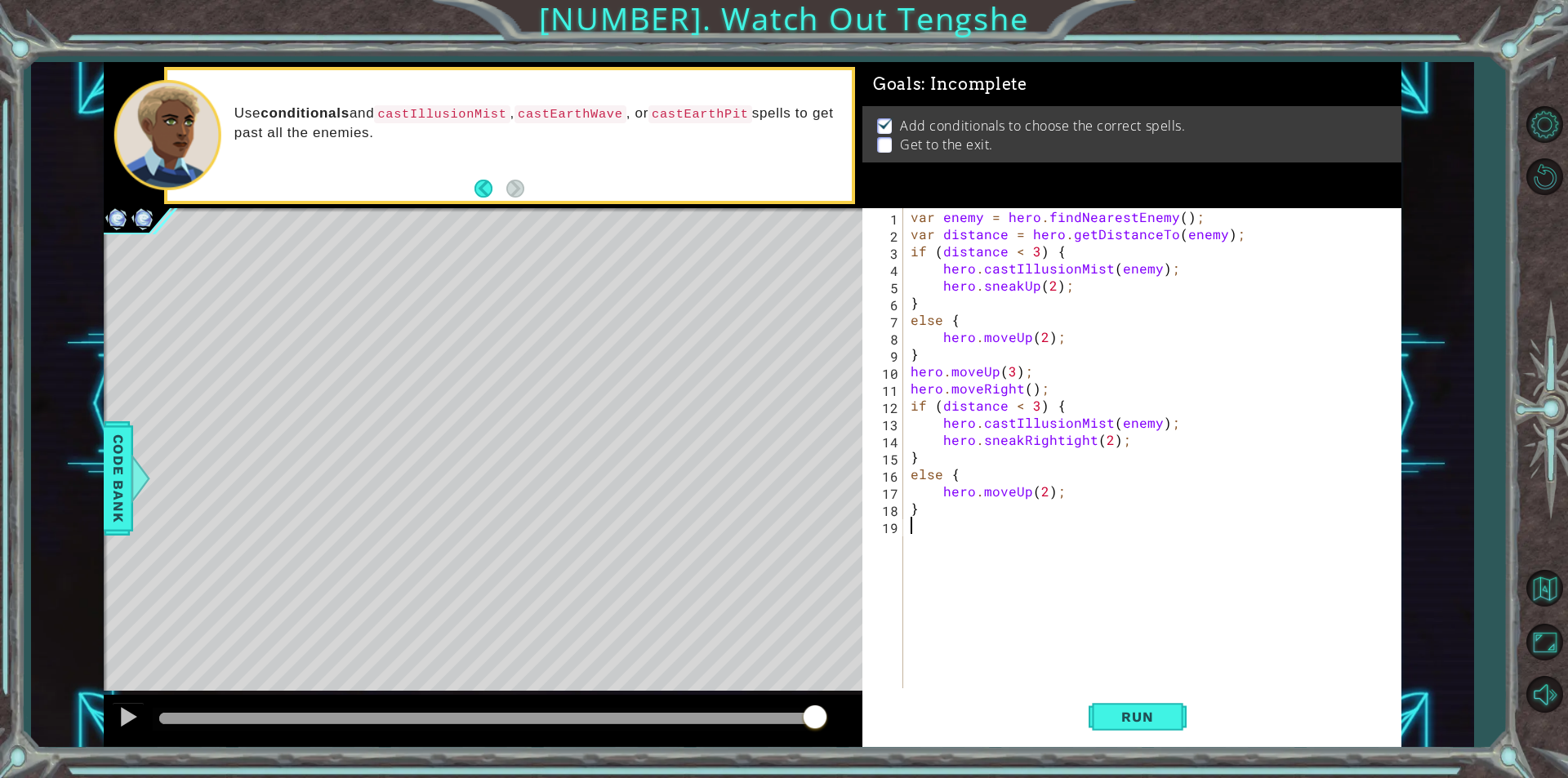 click on "var   enemy   =   hero . findNearestEnemy ( ) ; var   distance   =   hero . getDistanceTo ( enemy ) ; if   ( distance   <   3 )   {        hero . castIllusionMist ( enemy ) ;      hero . sneakUp ( 2 ) ; } else   {      hero . moveUp ( 2 ) ; } hero . moveUp ( 3 ) ; hero . moveRight ( ) ; if   ( distance   <   3 )   {        hero . castIllusionMist ( enemy ) ;      hero . sneakRightight ( 2 ) ; } else   {      hero . moveUp ( 2 ) ; }" at bounding box center (1156, 465) 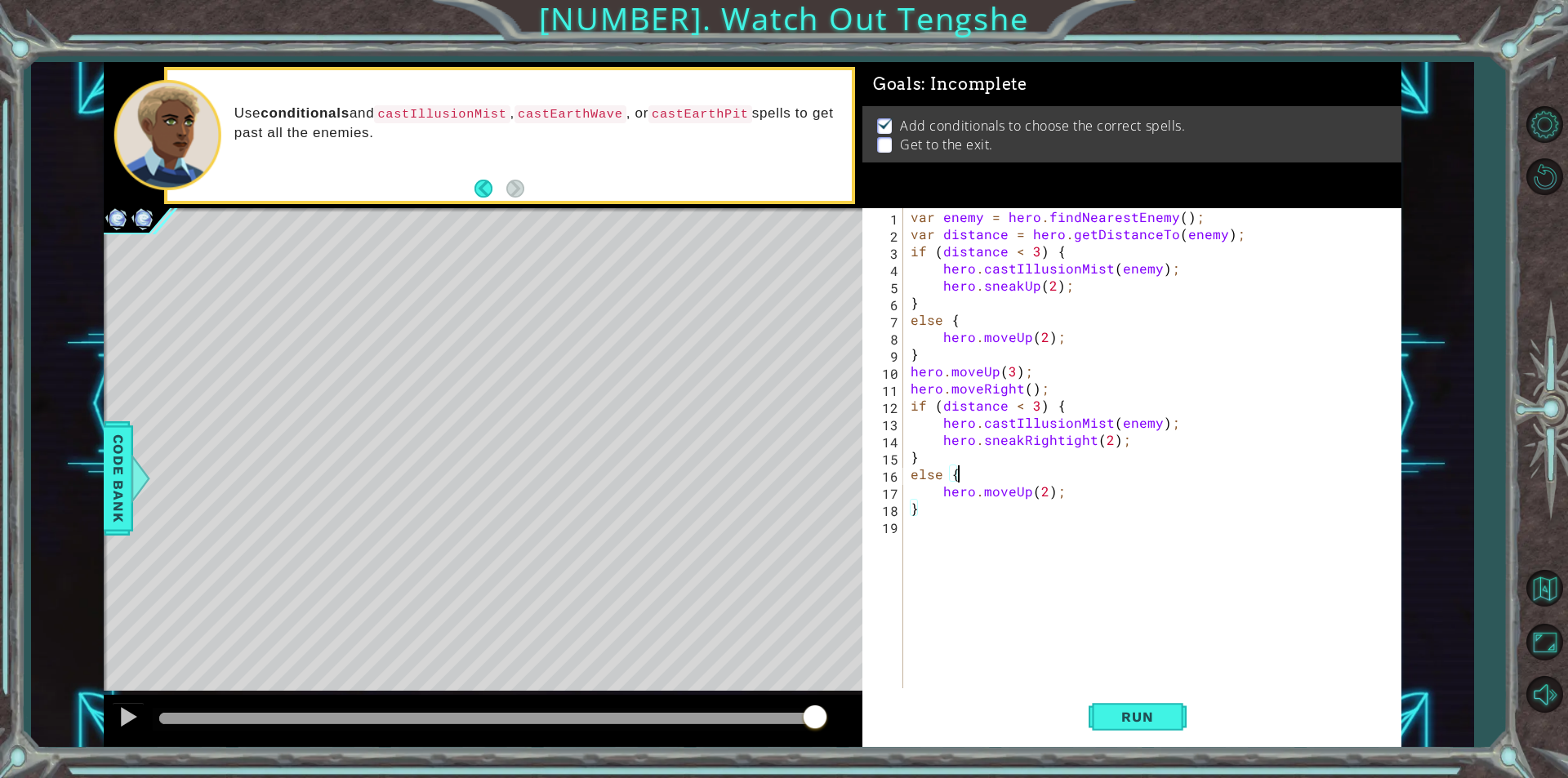 click on "var   enemy   =   hero . findNearestEnemy ( ) ; var   distance   =   hero . getDistanceTo ( enemy ) ; if   ( distance   <   3 )   {        hero . castIllusionMist ( enemy ) ;      hero . sneakUp ( 2 ) ; } else   {      hero . moveUp ( 2 ) ; } hero . moveUp ( 3 ) ; hero . moveRight ( ) ; if   ( distance   <   3 )   {        hero . castIllusionMist ( enemy ) ;      hero . sneakRightight ( 2 ) ; } else   {      hero . moveUp ( 2 ) ; }" at bounding box center [1156, 465] 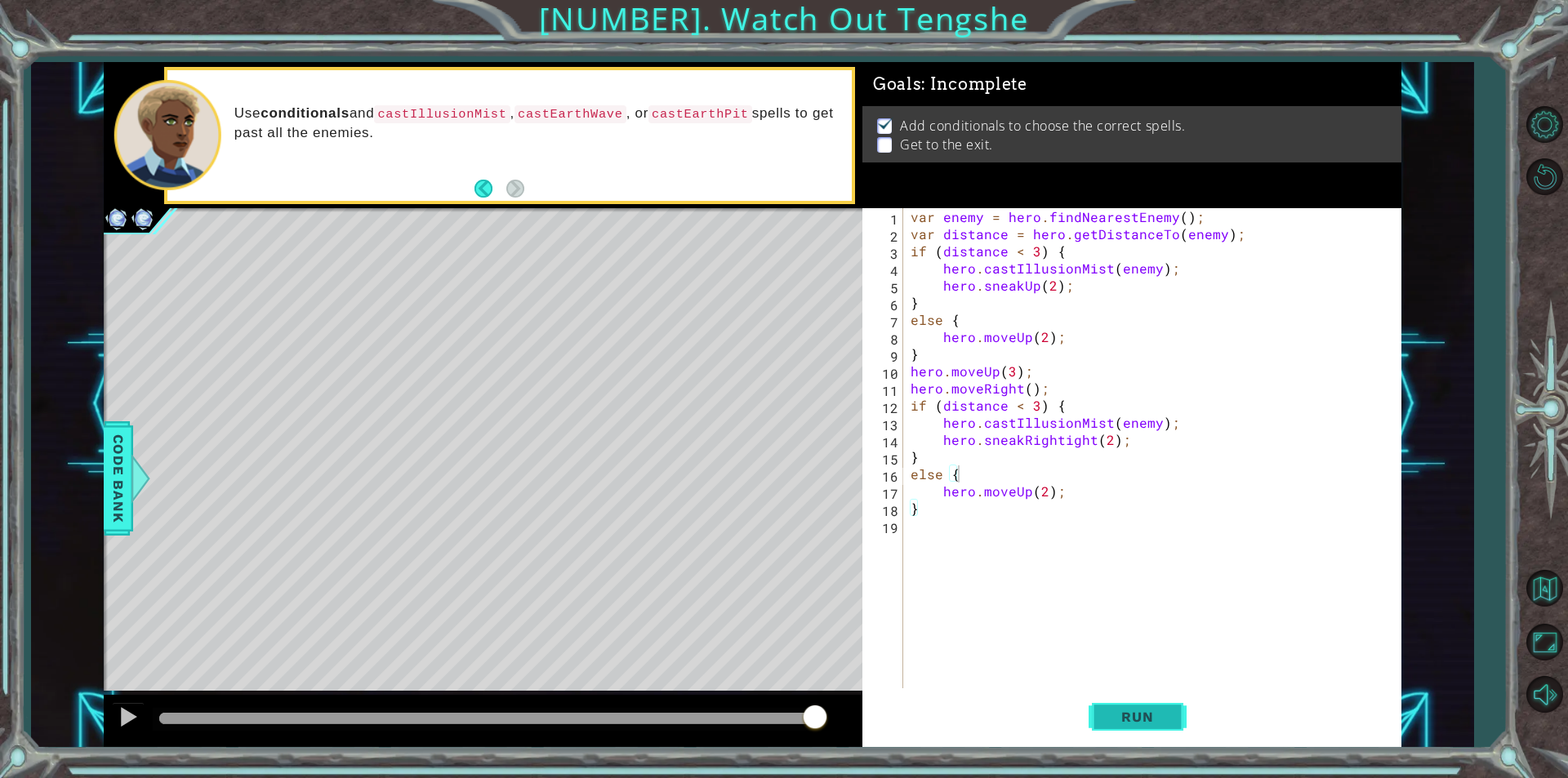 click on "Run" at bounding box center (1138, 717) 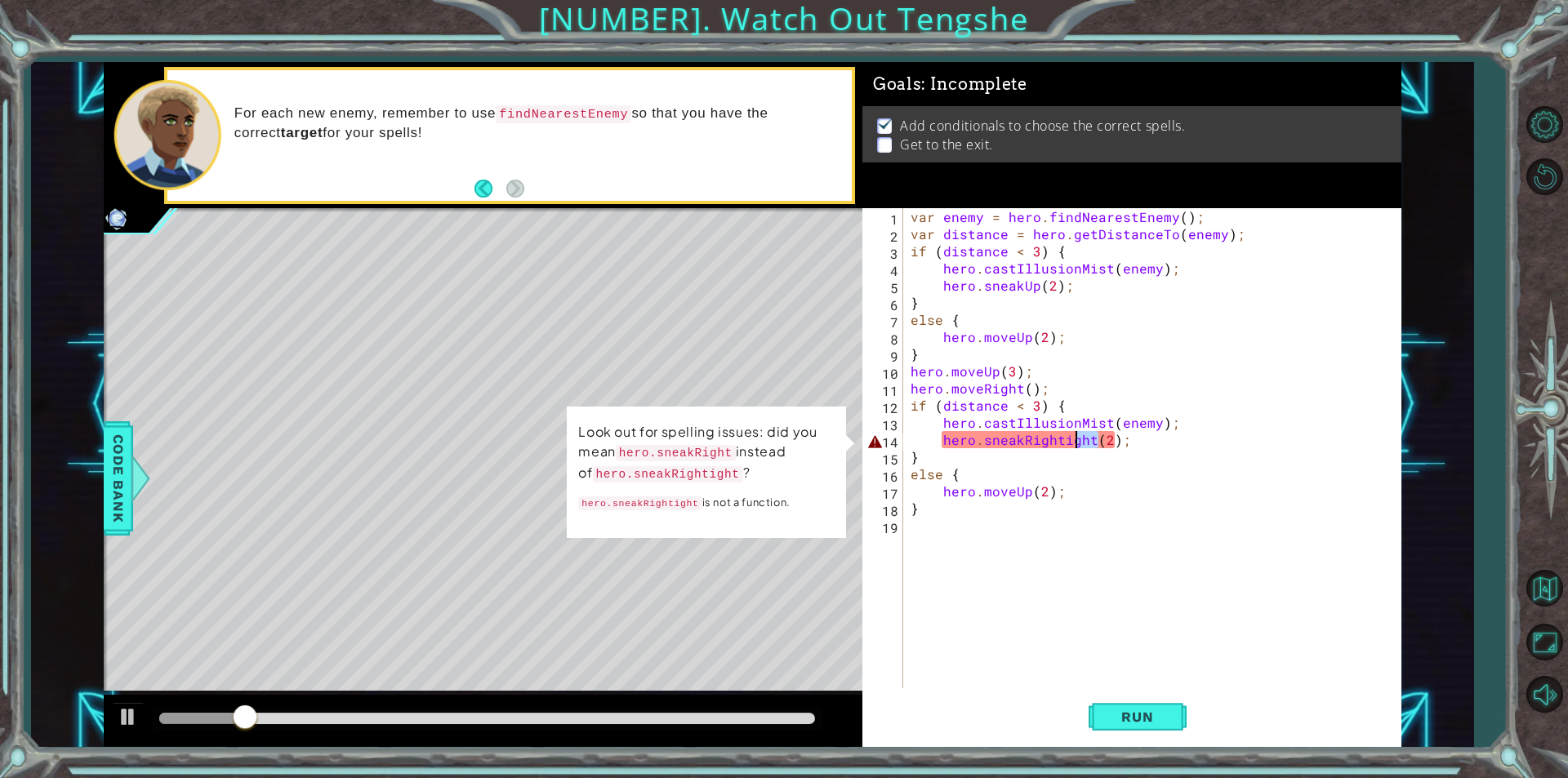 drag, startPoint x: 1099, startPoint y: 441, endPoint x: 1075, endPoint y: 438, distance: 24.186773 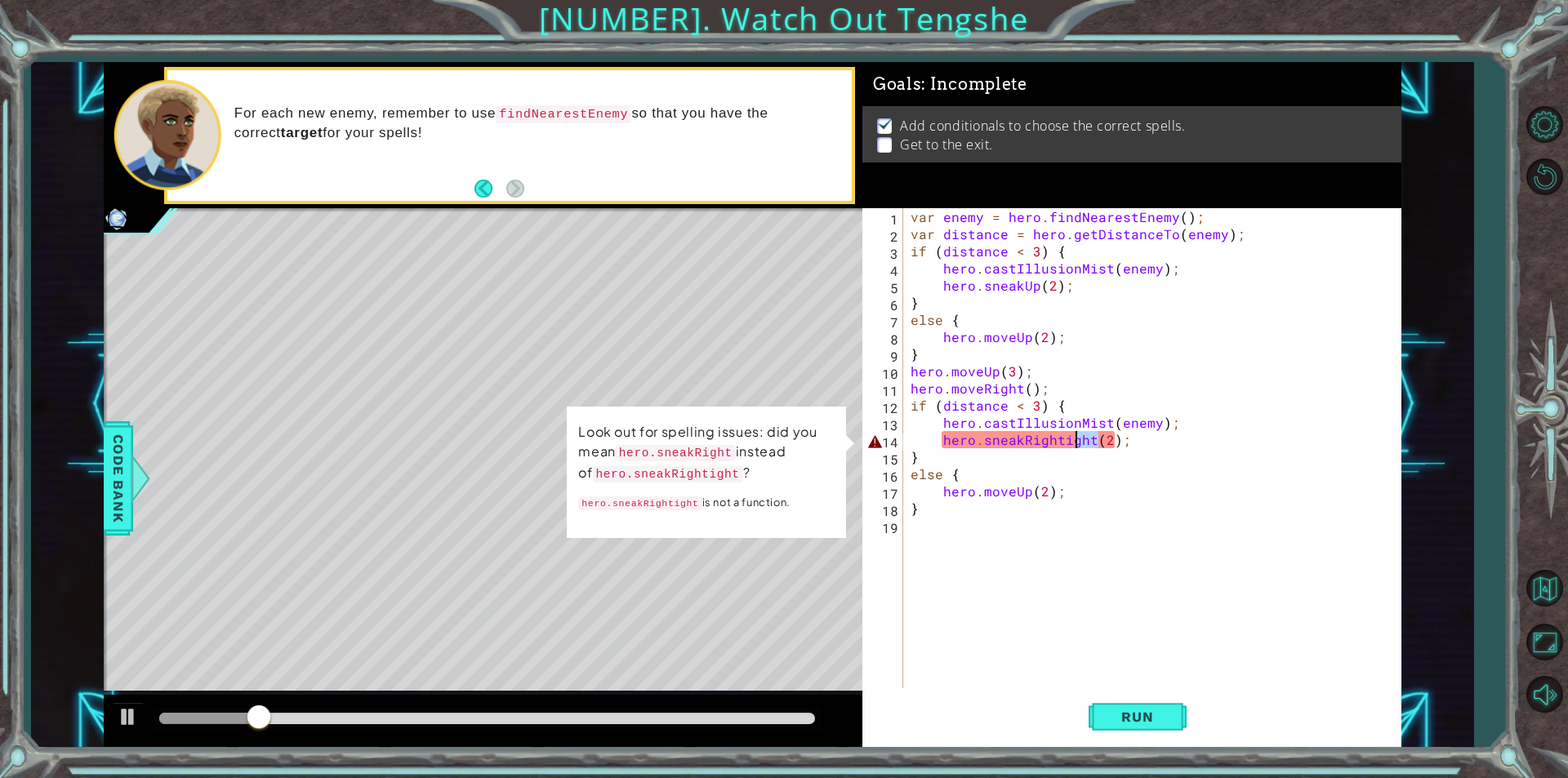 click on "var   enemy   =   hero . findNearestEnemy ( ) ; var   distance   =   hero . getDistanceTo ( enemy ) ; if   ( distance   <   3 )   {        hero . castIllusionMist ( enemy ) ;      hero . sneakUp ( 2 ) ; } else   {      hero . moveUp ( 2 ) ; } hero . moveUp ( 3 ) ; hero . moveRight ( ) ; if   ( distance   <   3 )   {        hero . castIllusionMist ( enemy ) ;      hero . sneakRightight ( 2 ) ; } else   {      hero . moveUp ( 2 ) ; }" at bounding box center [1152, 448] 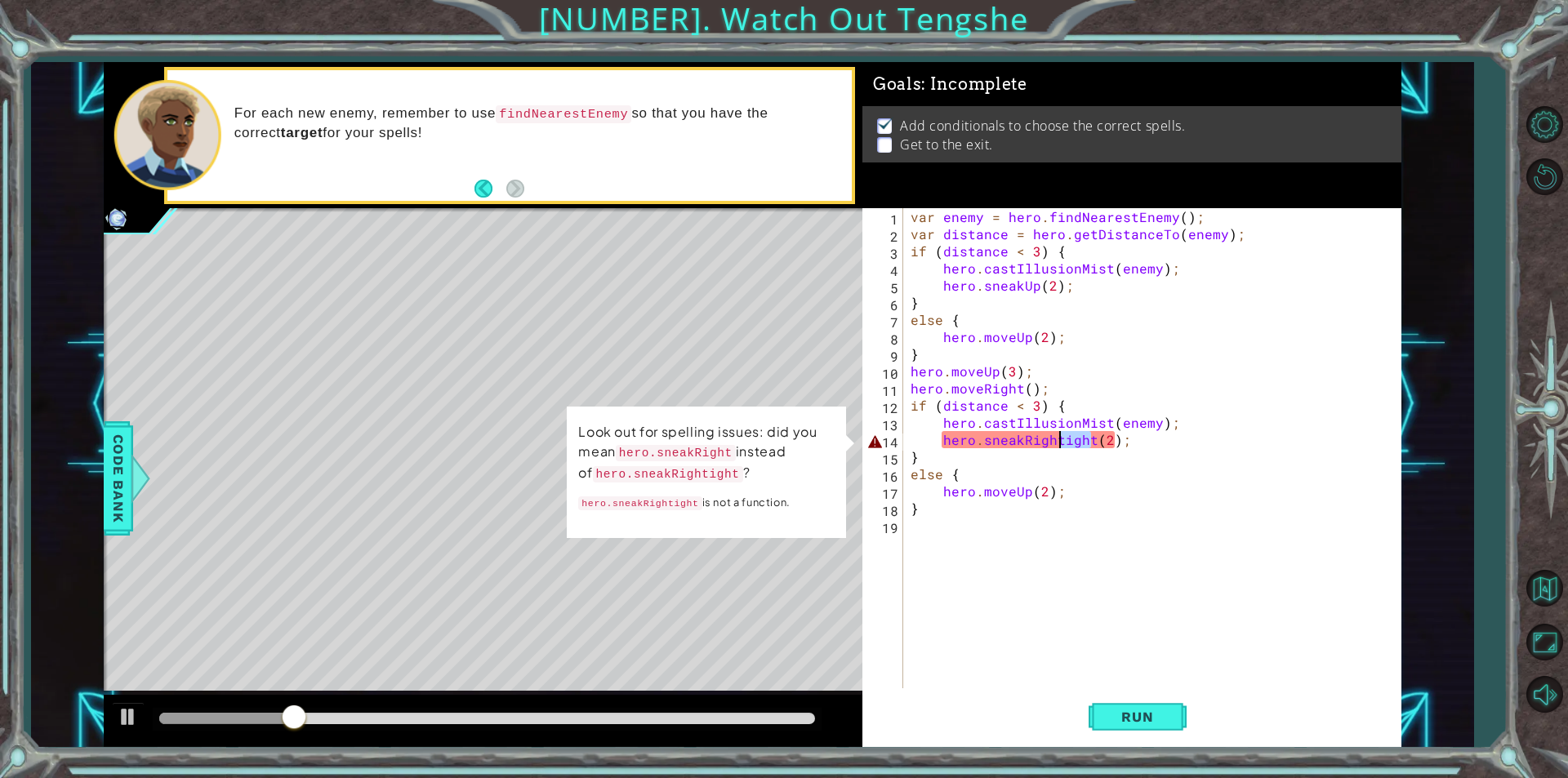 drag, startPoint x: 1089, startPoint y: 442, endPoint x: 1058, endPoint y: 443, distance: 31.016125 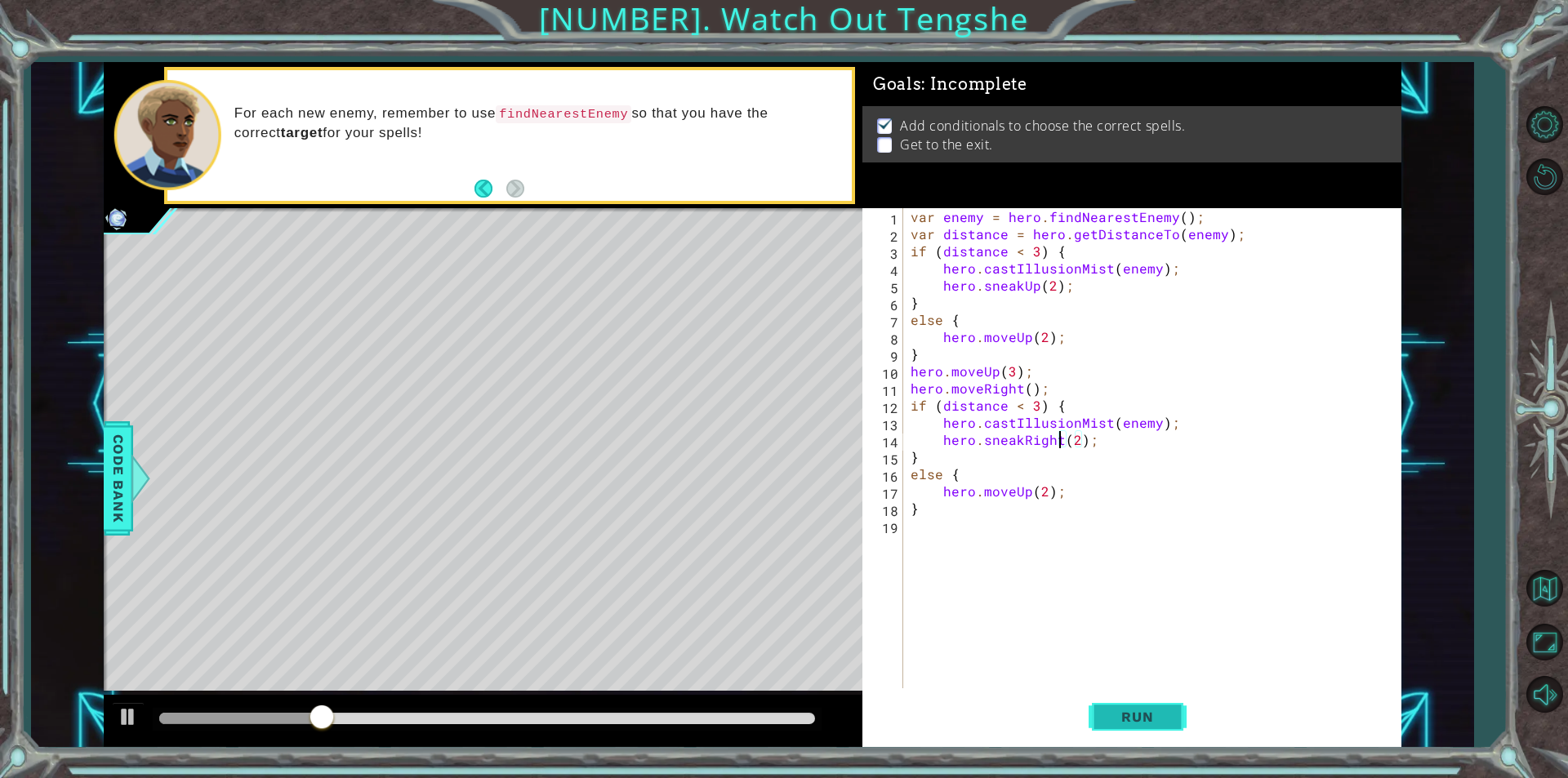 click on "Run" at bounding box center (1137, 717) 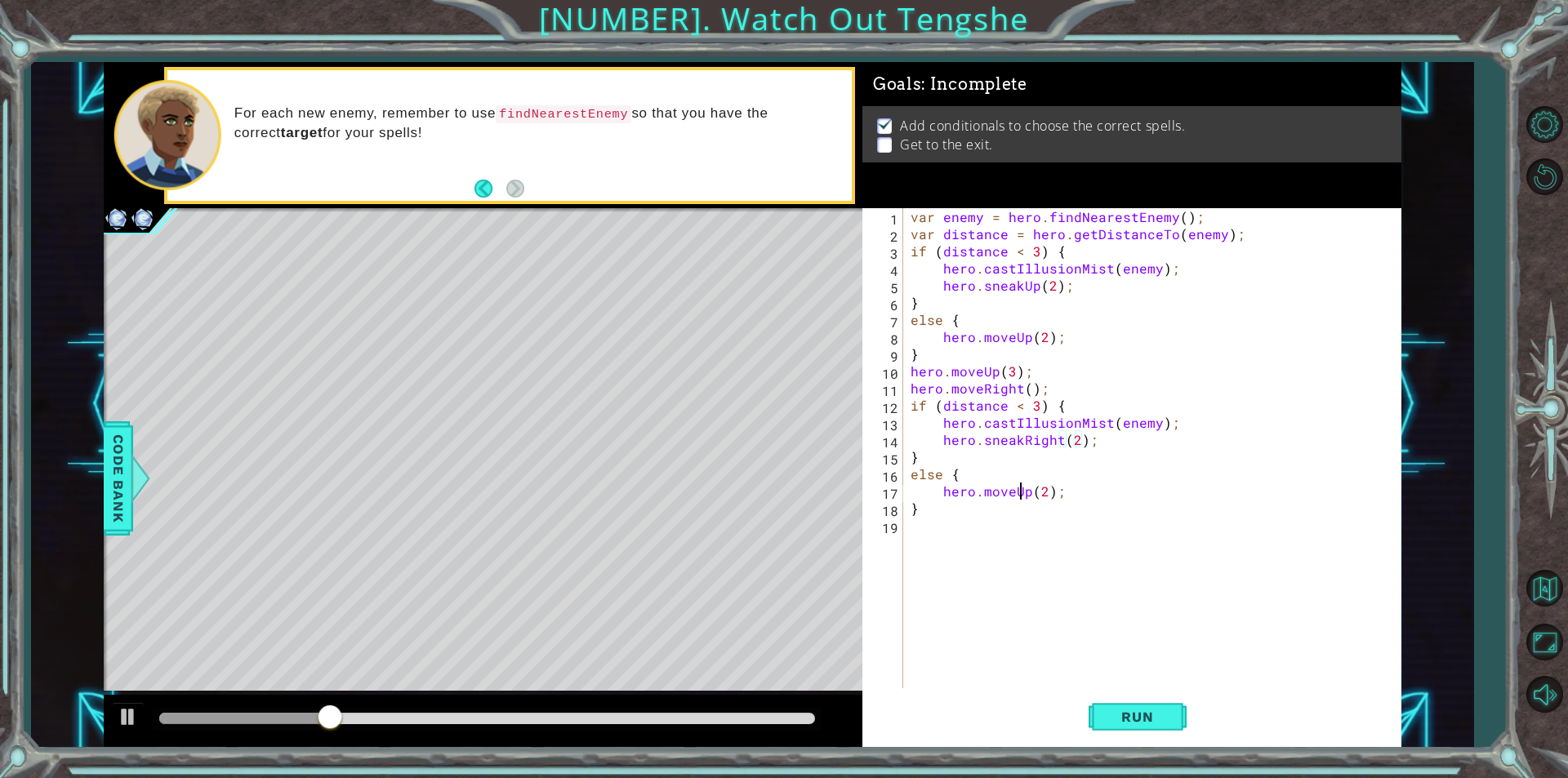 click on "var   enemy   =   hero . findNearestEnemy ( ) ; var   distance   =   hero . getDistanceTo ( enemy ) ; if   ( distance   <   3 )   {        hero . castIllusionMist ( enemy ) ;      hero . sneakUp ( 2 ) ; } else   {      hero . moveUp ( 2 ) ; } hero . moveUp ( 3 ) ; hero . moveRight ( ) ; if   ( distance   <   3 )   {        hero . castIllusionMist ( enemy ) ;      hero . sneakRight ( 2 ) ; } else   {      hero . moveUp ( 2 ) ; }" at bounding box center [1156, 465] 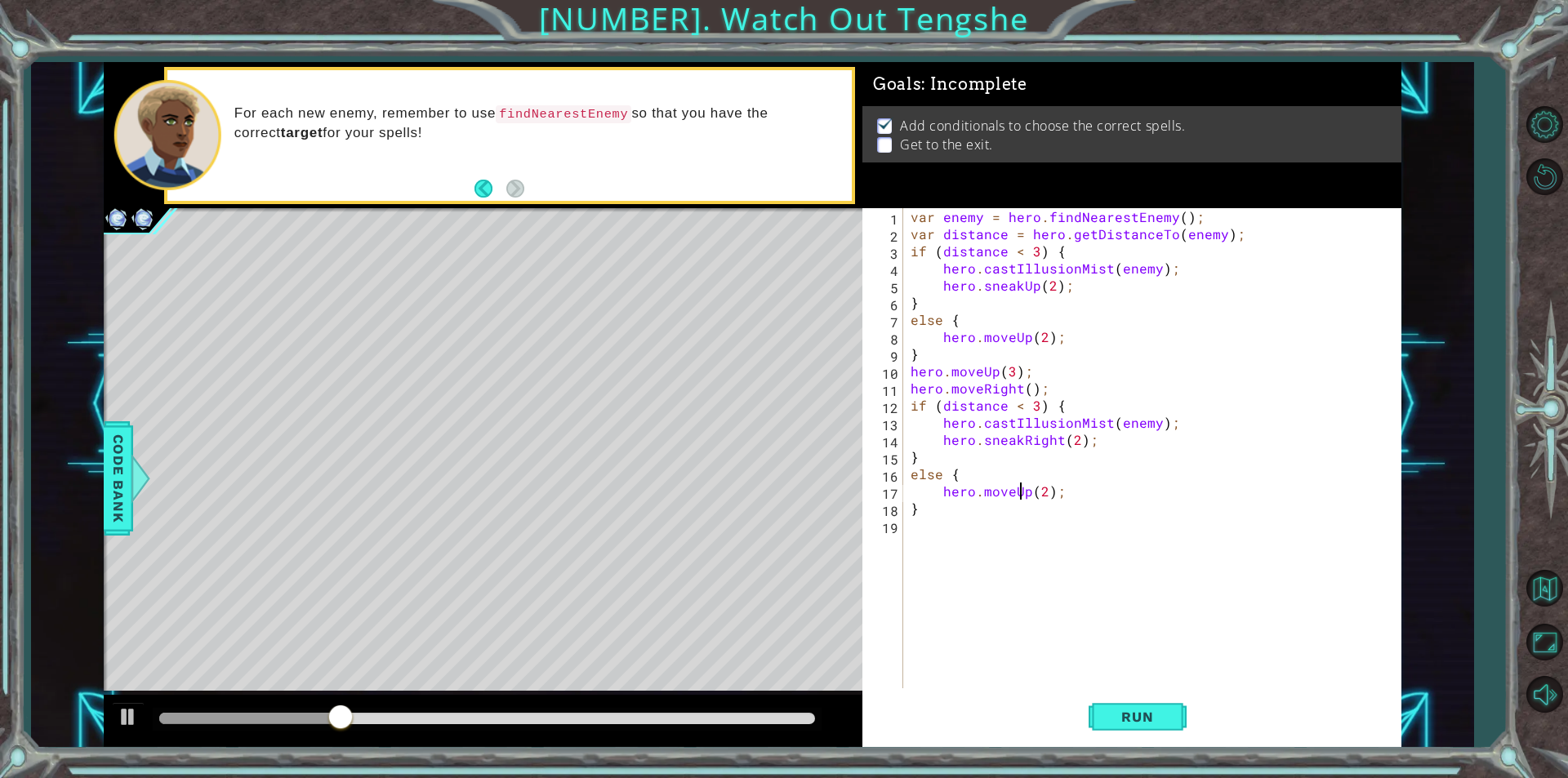 click on "var   enemy   =   hero . findNearestEnemy ( ) ; var   distance   =   hero . getDistanceTo ( enemy ) ; if   ( distance   <   3 )   {        hero . castIllusionMist ( enemy ) ;      hero . sneakUp ( 2 ) ; } else   {      hero . moveUp ( 2 ) ; } hero . moveUp ( 3 ) ; hero . moveRight ( ) ; if   ( distance   <   3 )   {        hero . castIllusionMist ( enemy ) ;      hero . sneakRight ( 2 ) ; } else   {      hero . moveUp ( 2 ) ; }" at bounding box center (1156, 465) 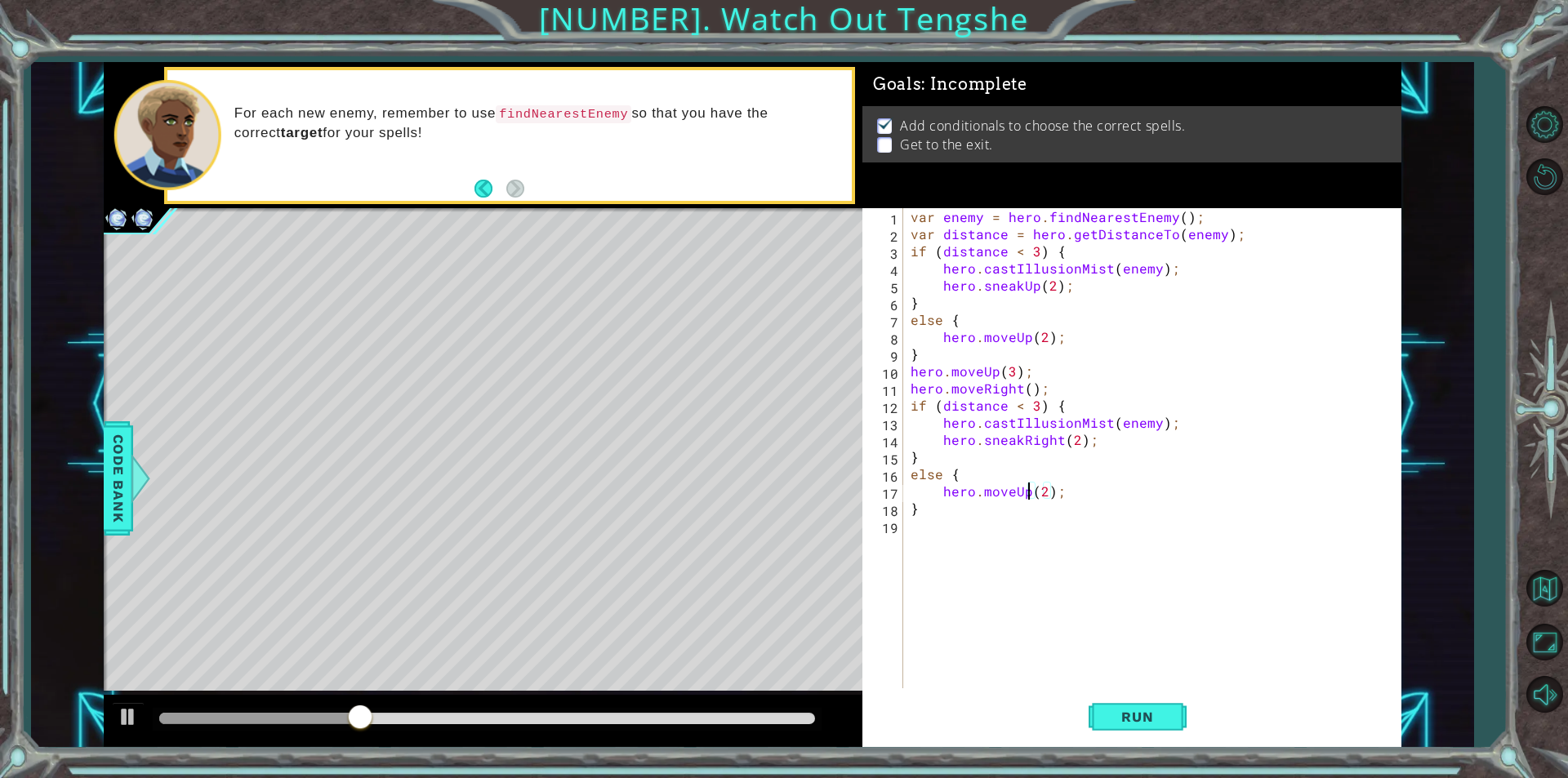 click on "var   enemy   =   hero . findNearestEnemy ( ) ; var   distance   =   hero . getDistanceTo ( enemy ) ; if   ( distance   <   3 )   {        hero . castIllusionMist ( enemy ) ;      hero . sneakUp ( 2 ) ; } else   {      hero . moveUp ( 2 ) ; } hero . moveUp ( 3 ) ; hero . moveRight ( ) ; if   ( distance   <   3 )   {        hero . castIllusionMist ( enemy ) ;      hero . sneakRight ( 2 ) ; } else   {      hero . moveUp ( 2 ) ; }" at bounding box center [1156, 465] 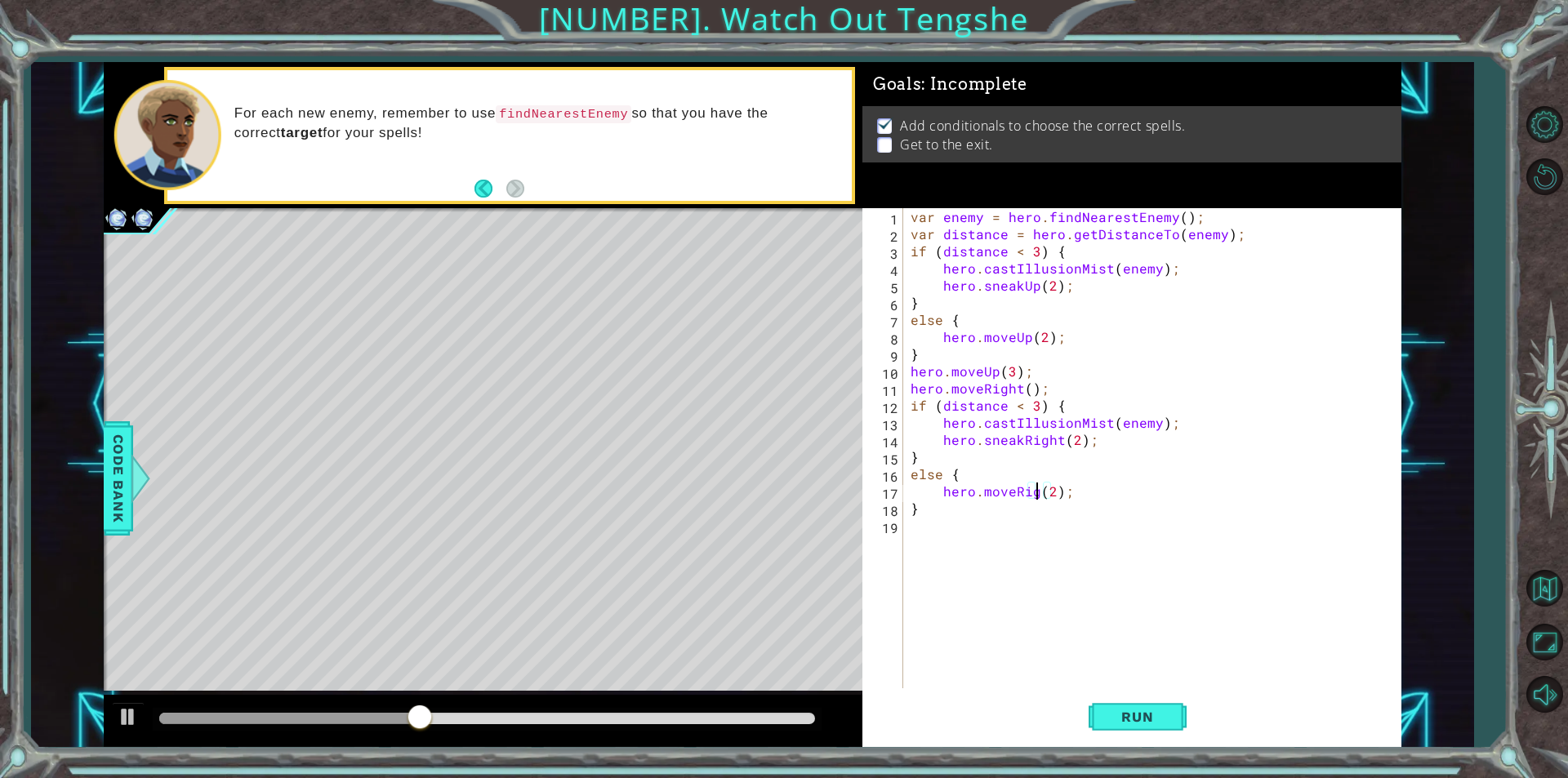 scroll, scrollTop: 0, scrollLeft: 8, axis: horizontal 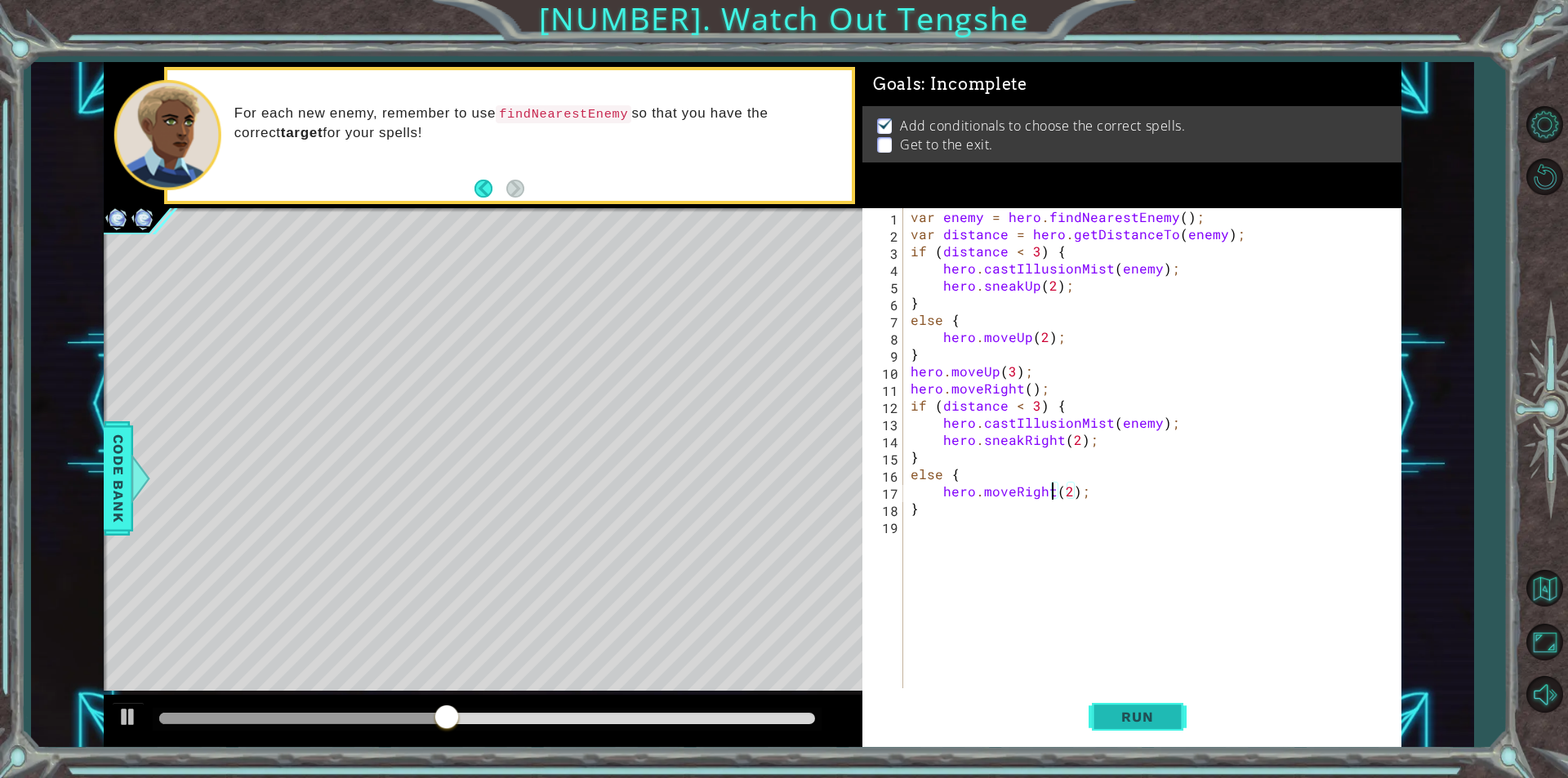 drag, startPoint x: 1177, startPoint y: 709, endPoint x: 1165, endPoint y: 716, distance: 13.892444 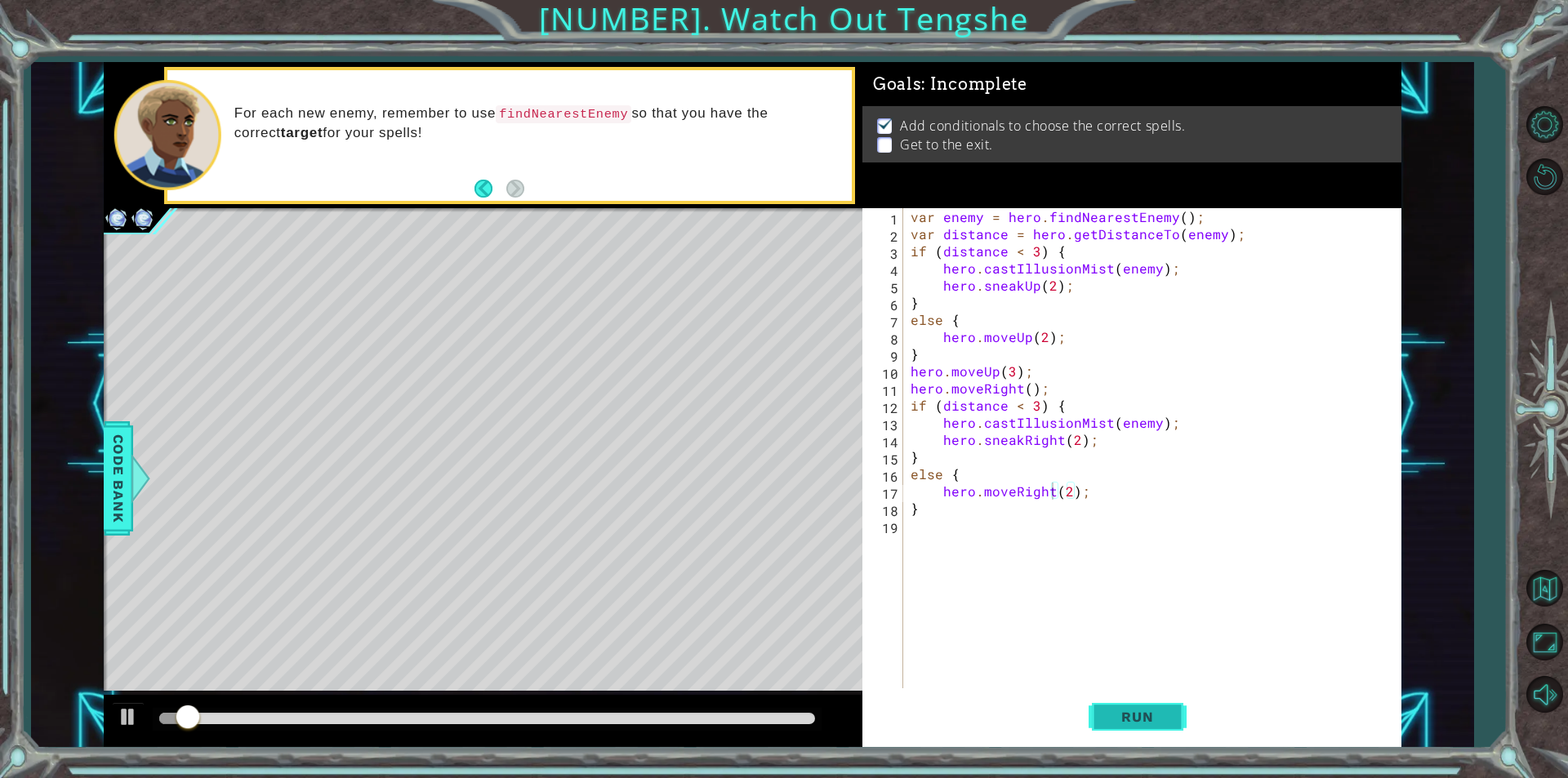 click on "Run" at bounding box center (1137, 717) 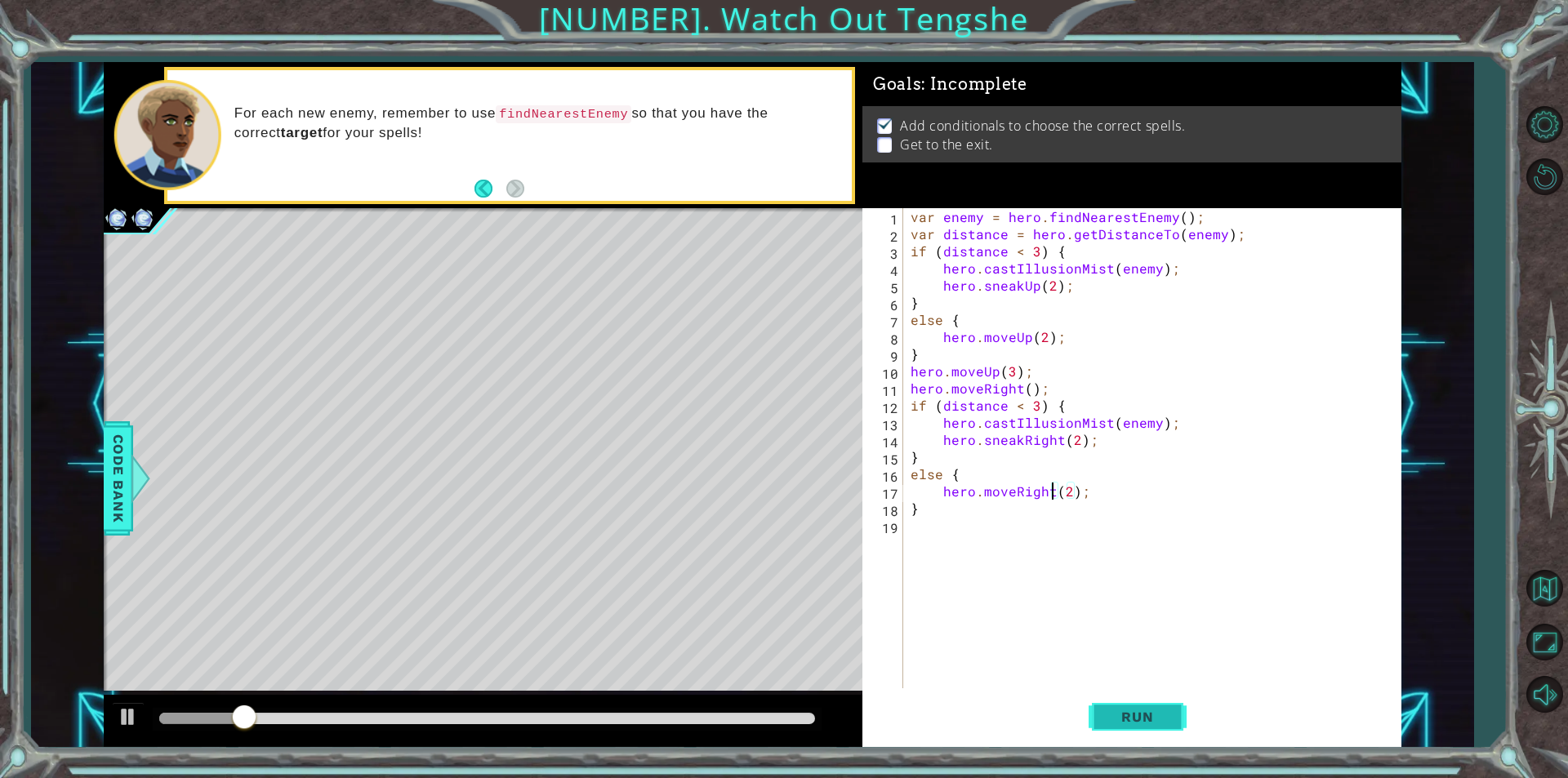 click on "Run" at bounding box center [1137, 717] 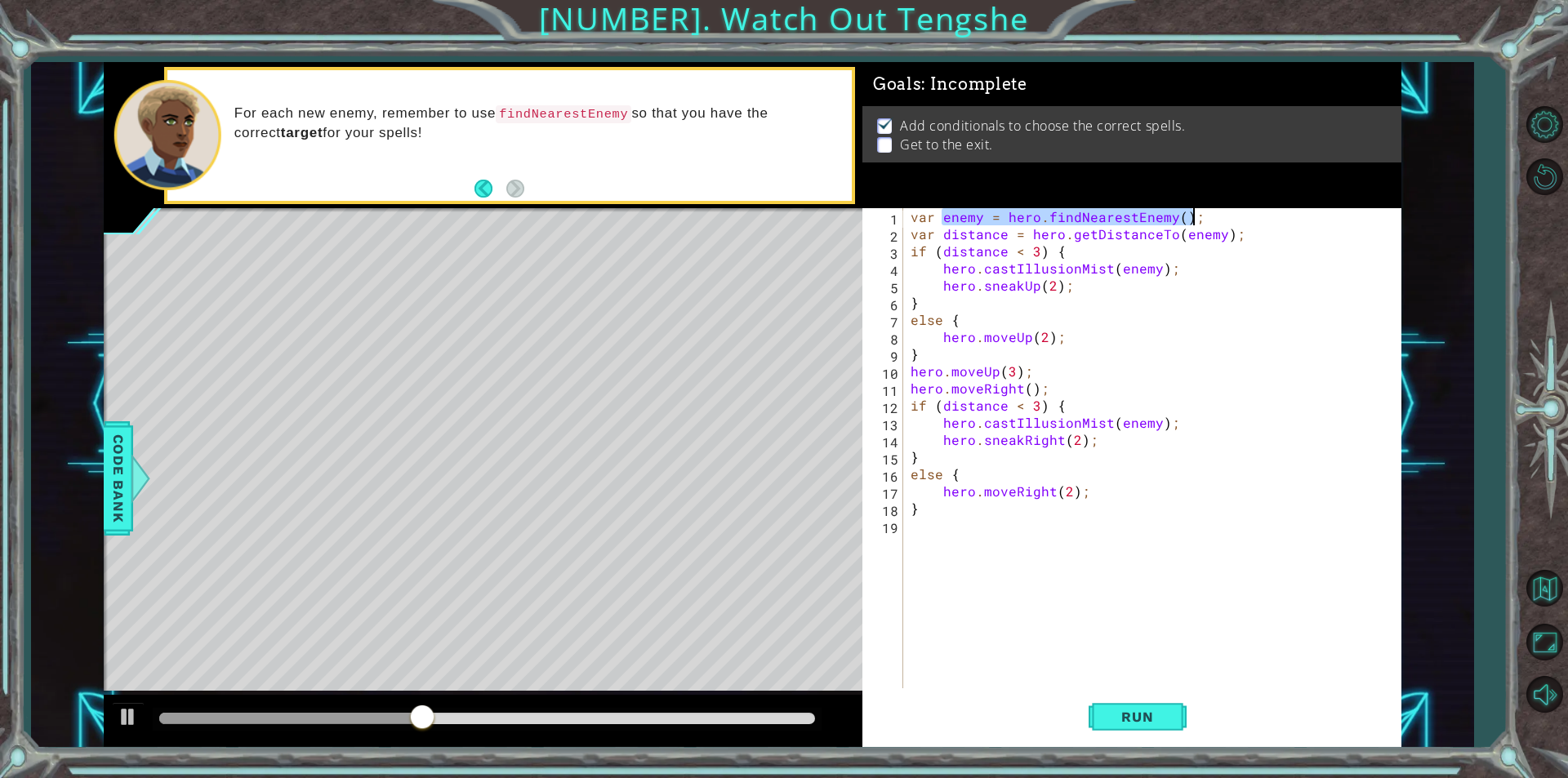 drag, startPoint x: 941, startPoint y: 216, endPoint x: 1200, endPoint y: 217, distance: 259.00193 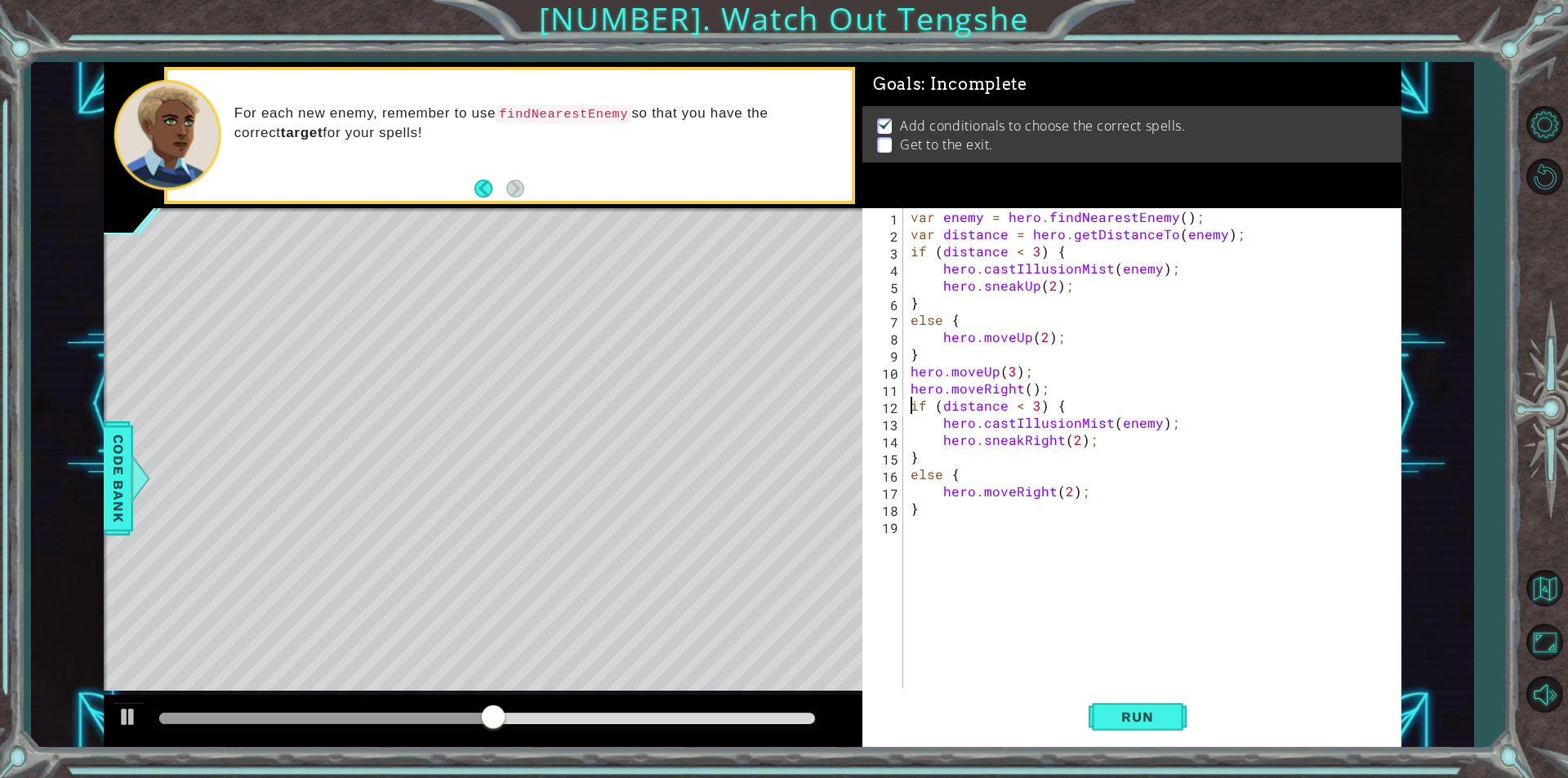 click on "var   enemy   =   hero . findNearestEnemy ( ) ; var   distance   =   hero . getDistanceTo ( enemy ) ; if   ( distance   <   [NUMBER] )   {        hero . castIllusionMist ( enemy ) ;      hero . sneakUp ( [NUMBER] ) ; } else   {      hero . moveUp ( [NUMBER] ) ; } hero . moveUp ( [NUMBER] ) ; hero . moveRight ( ) ; if   ( distance   <   [NUMBER] )   {        hero . castIllusionMist ( enemy ) ;      hero . sneakRight ( [NUMBER] ) ; } else   {      hero . moveRight ( [NUMBER] ) ; }" at bounding box center (1156, 465) 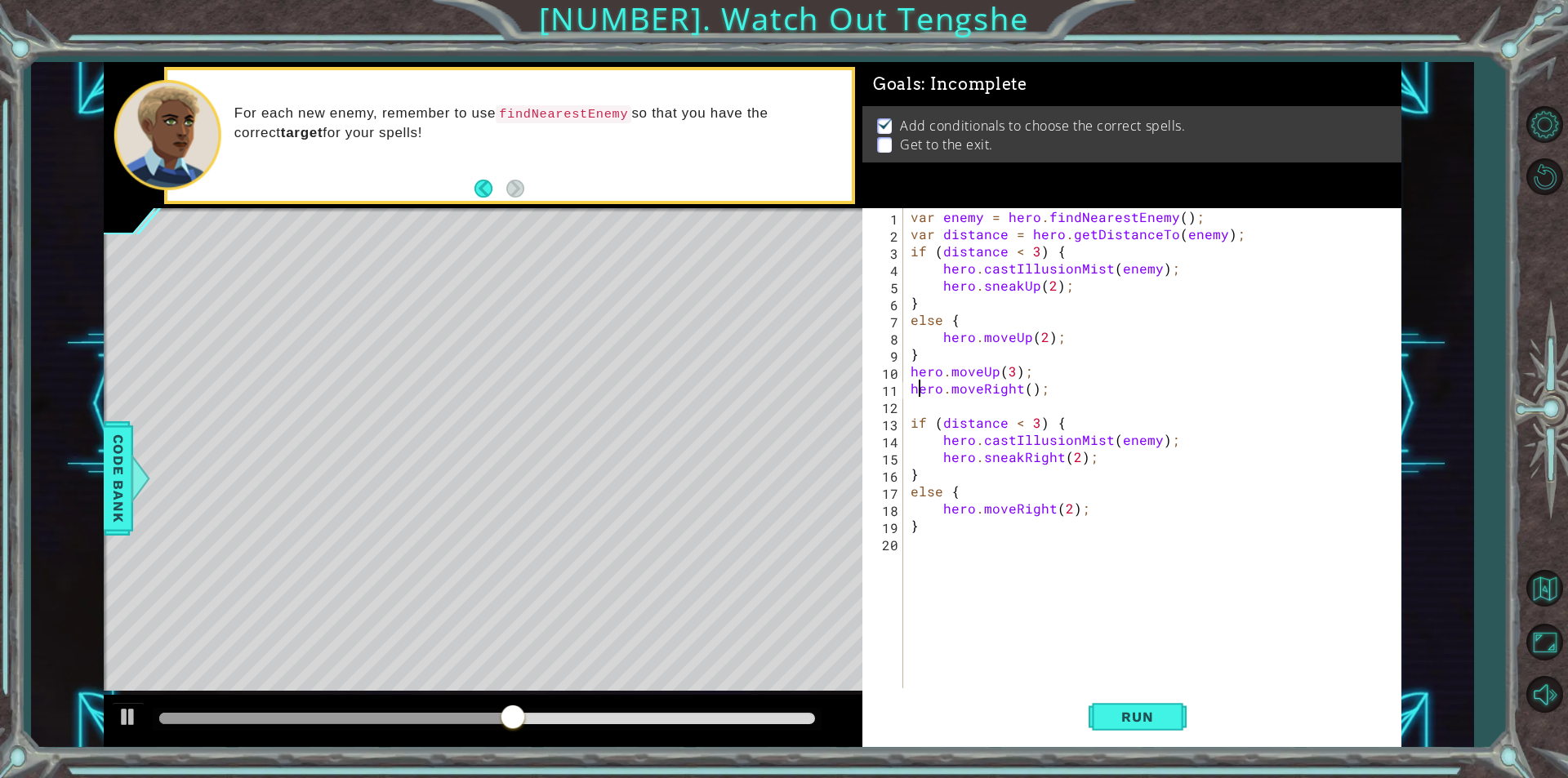 click on "var   enemy   =   hero . findNearestEnemy ( ) ; var   distance   =   hero . getDistanceTo ( enemy ) ; if   ( distance   <   [NUMBER] )   {        hero . castIllusionMist ( enemy ) ;      hero . sneakUp ( [NUMBER] ) ; } else   {      hero . moveUp ( [NUMBER] ) ; } hero . moveUp ( [NUMBER] ) ; hero . moveRight ( ) ; if   ( distance   <   [NUMBER] )   {        hero . castIllusionMist ( enemy ) ;      hero . sneakRight ( [NUMBER] ) ; } else   {      hero . moveRight ( [NUMBER] ) ; }" at bounding box center [1156, 465] 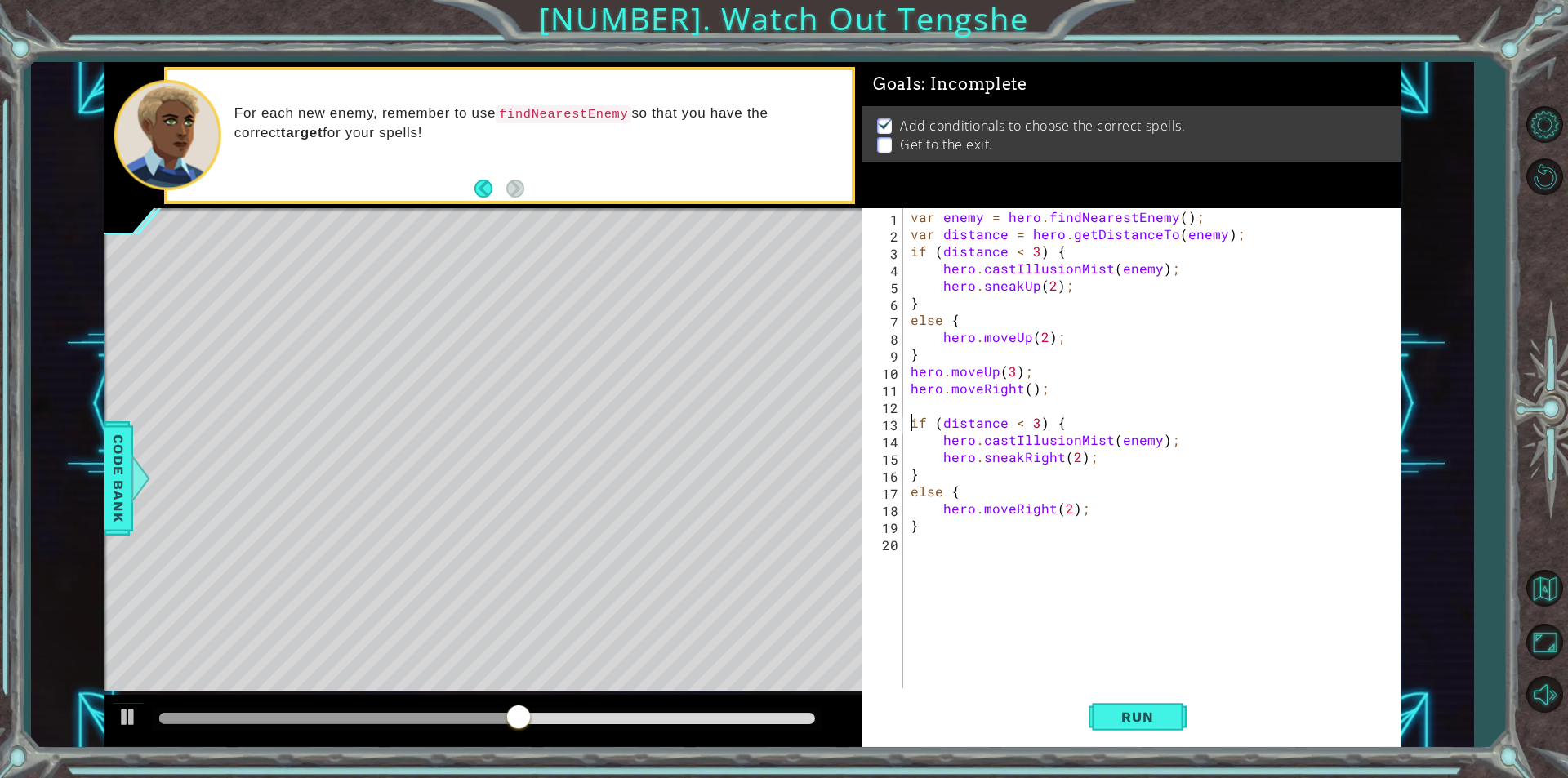 click on "var   enemy   =   hero . findNearestEnemy ( ) ; var   distance   =   hero . getDistanceTo ( enemy ) ; if   ( distance   <   [NUMBER] )   {        hero . castIllusionMist ( enemy ) ;      hero . sneakUp ( [NUMBER] ) ; } else   {      hero . moveUp ( [NUMBER] ) ; } hero . moveUp ( [NUMBER] ) ; hero . moveRight ( ) ; if   ( distance   <   [NUMBER] )   {        hero . castIllusionMist ( enemy ) ;      hero . sneakRight ( [NUMBER] ) ; } else   {      hero . moveRight ( [NUMBER] ) ; }" at bounding box center (1156, 465) 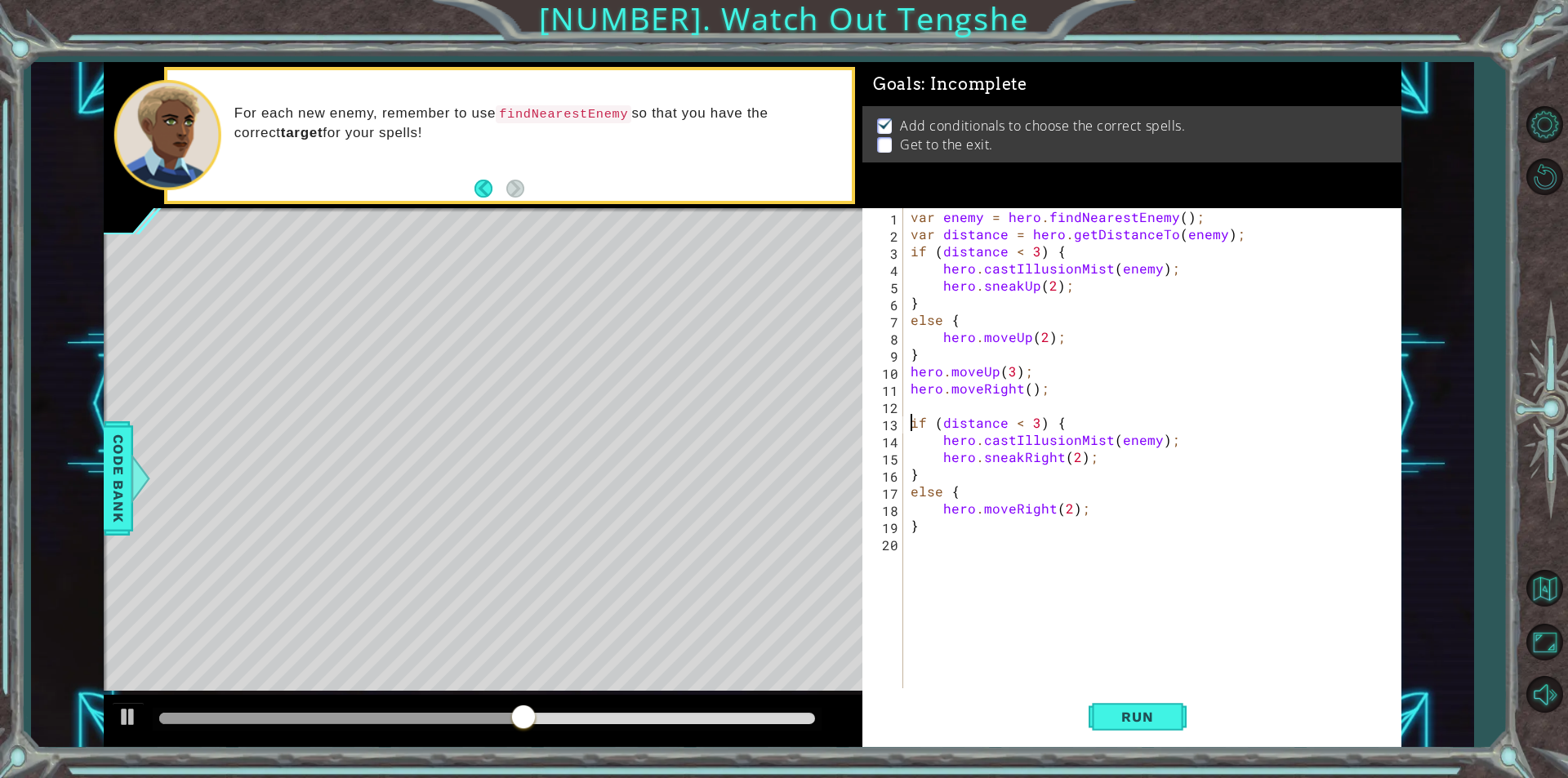 click on "var   enemy   =   hero . findNearestEnemy ( ) ; var   distance   =   hero . getDistanceTo ( enemy ) ; if   ( distance   <   [NUMBER] )   {        hero . castIllusionMist ( enemy ) ;      hero . sneakUp ( [NUMBER] ) ; } else   {      hero . moveUp ( [NUMBER] ) ; } hero . moveUp ( [NUMBER] ) ; hero . moveRight ( ) ; if   ( distance   <   [NUMBER] )   {        hero . castIllusionMist ( enemy ) ;      hero . sneakRight ( [NUMBER] ) ; } else   {      hero . moveRight ( [NUMBER] ) ; }" at bounding box center (1156, 465) 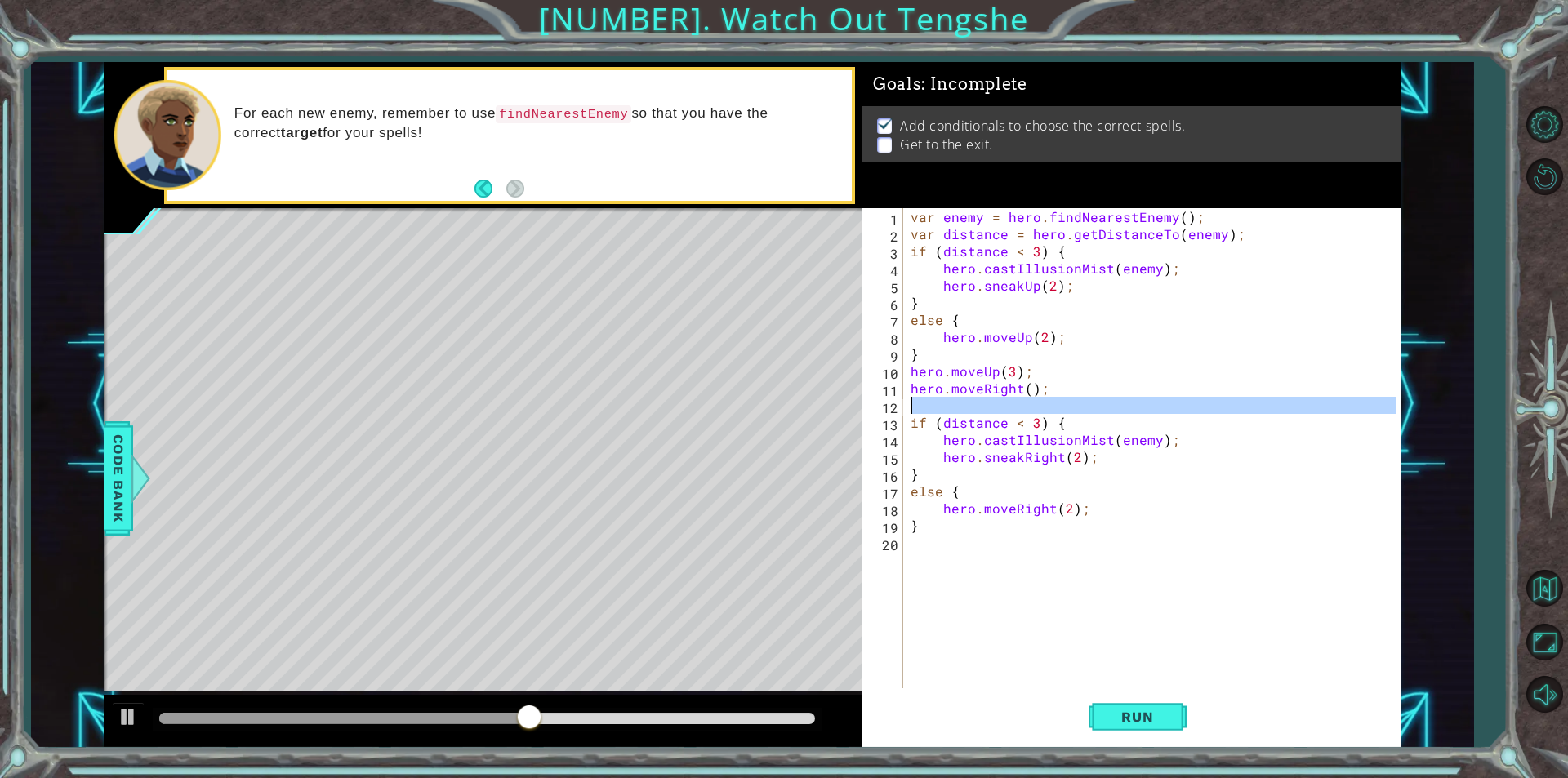 click on "var   enemy   =   hero . findNearestEnemy ( ) ; var   distance   =   hero . getDistanceTo ( enemy ) ; if   ( distance   <   [NUMBER] )   {        hero . castIllusionMist ( enemy ) ;      hero . sneakUp ( [NUMBER] ) ; } else   {      hero . moveUp ( [NUMBER] ) ; } hero . moveUp ( [NUMBER] ) ; hero . moveRight ( ) ; if   ( distance   <   [NUMBER] )   {        hero . castIllusionMist ( enemy ) ;      hero . sneakRight ( [NUMBER] ) ; } else   {      hero . moveRight ( [NUMBER] ) ; }" at bounding box center (1152, 448) 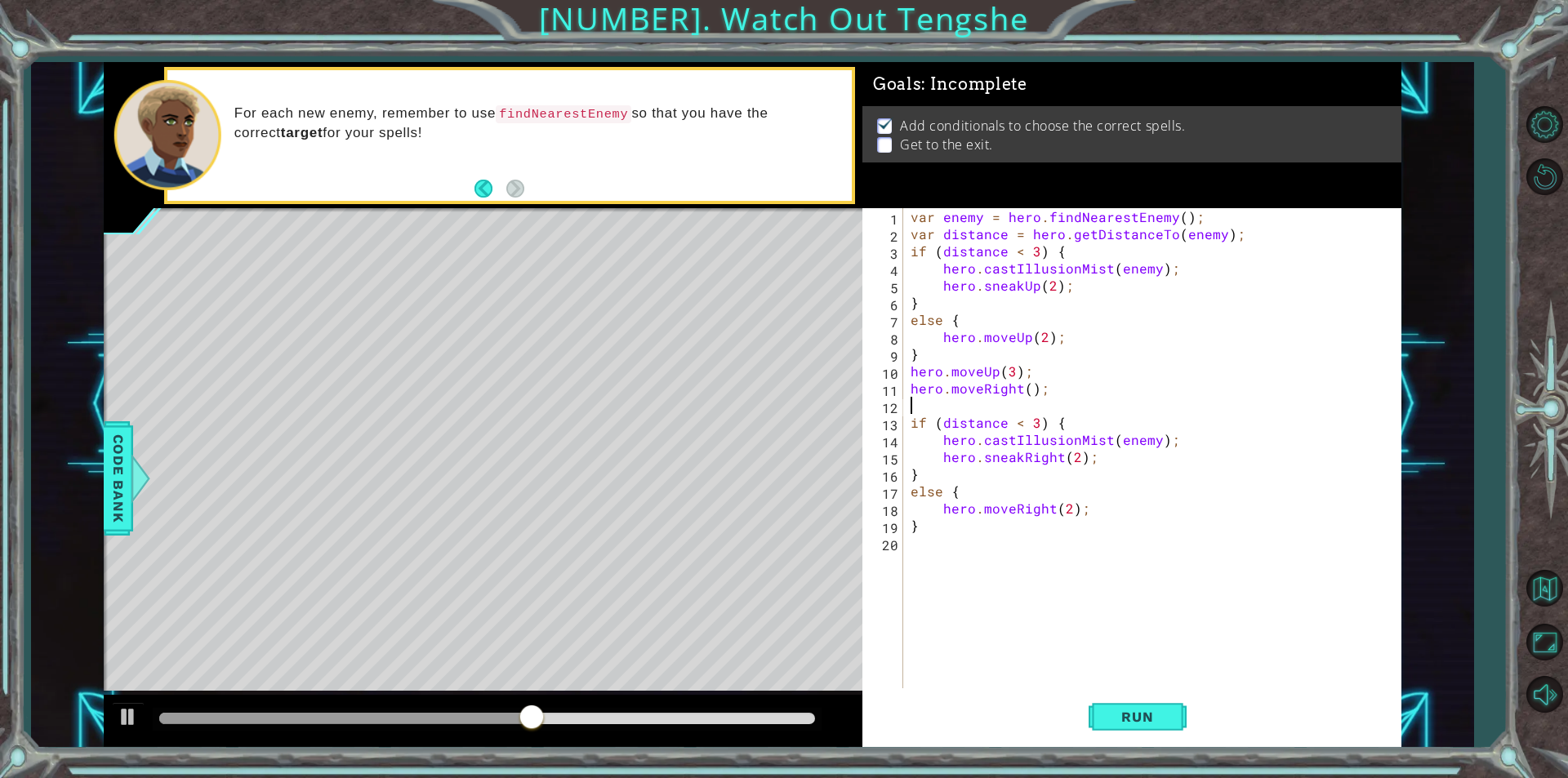 scroll, scrollTop: 0, scrollLeft: 0, axis: both 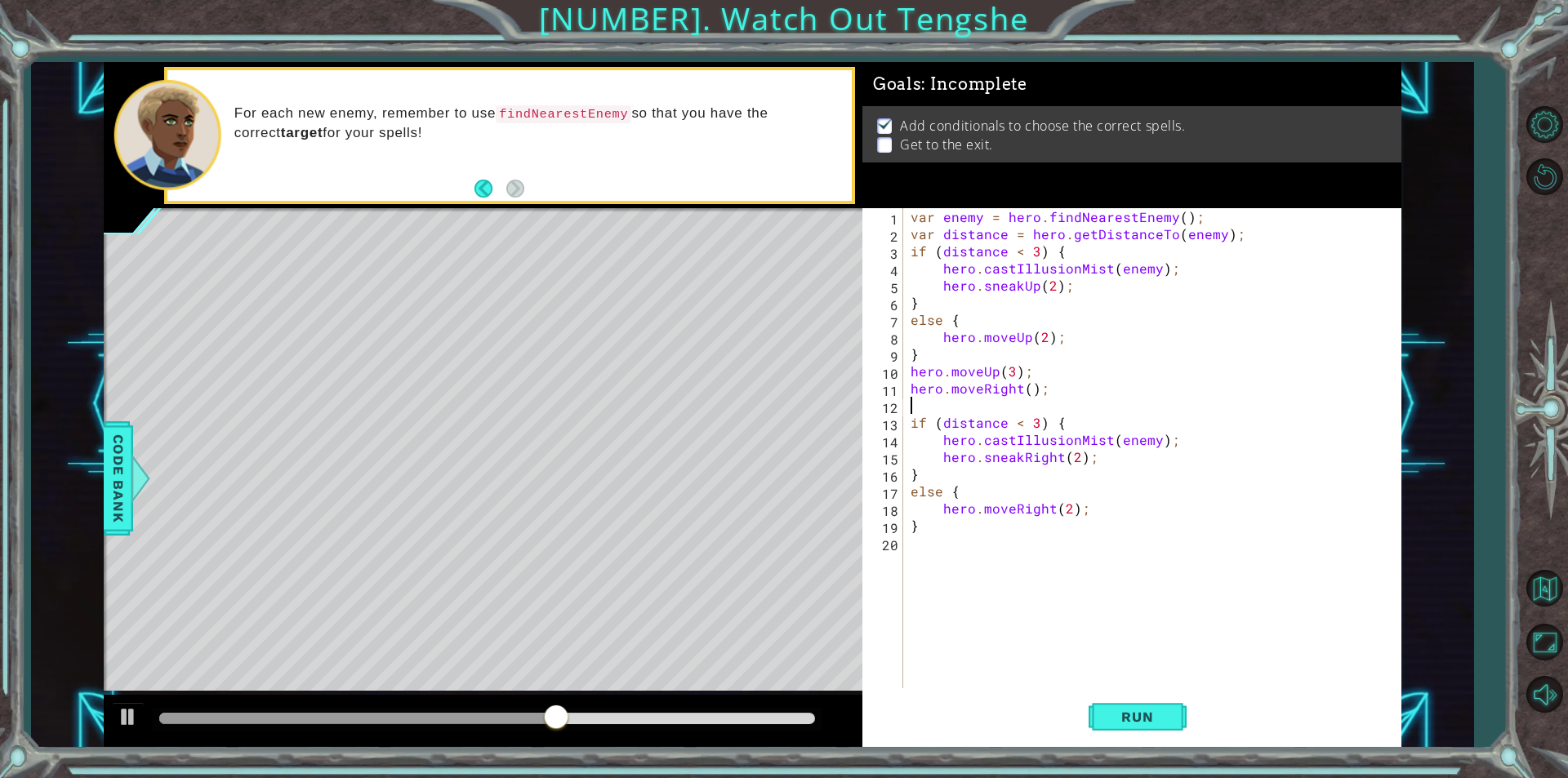 paste on "enemy = hero.findNearestEnemy();" 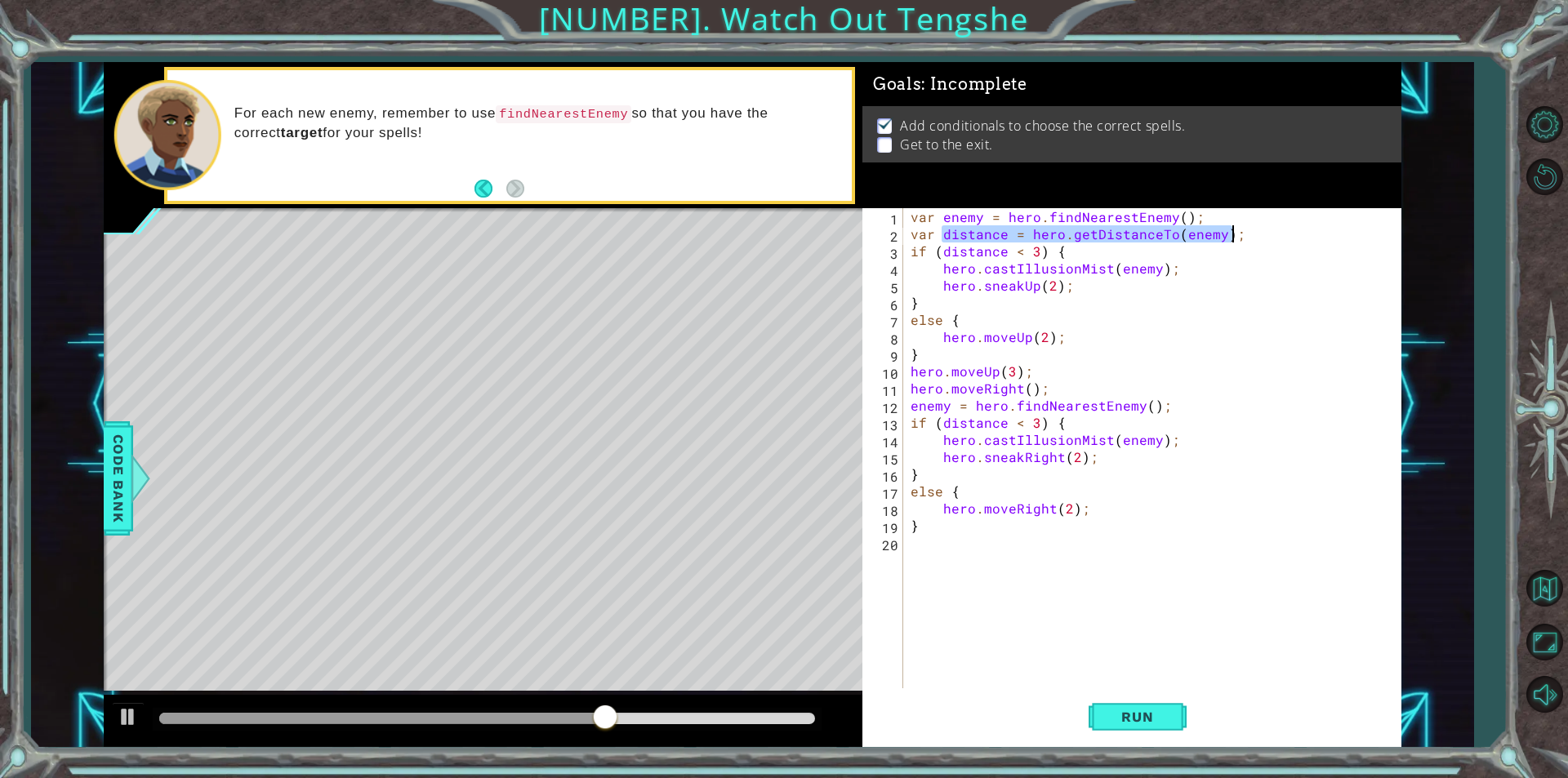 drag, startPoint x: 944, startPoint y: 241, endPoint x: 1246, endPoint y: 235, distance: 302.0596 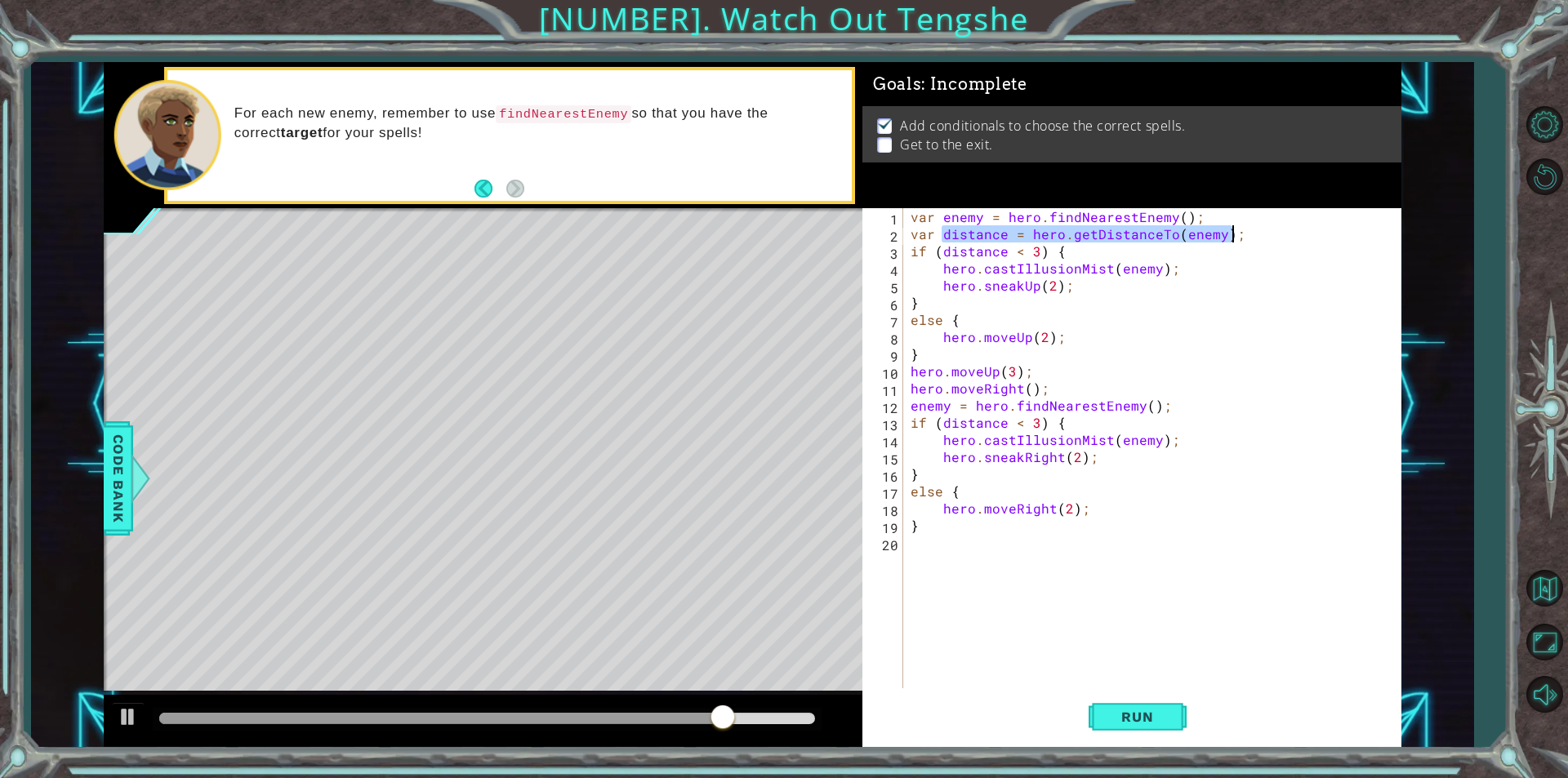 drag, startPoint x: 908, startPoint y: 416, endPoint x: 925, endPoint y: 416, distance: 17 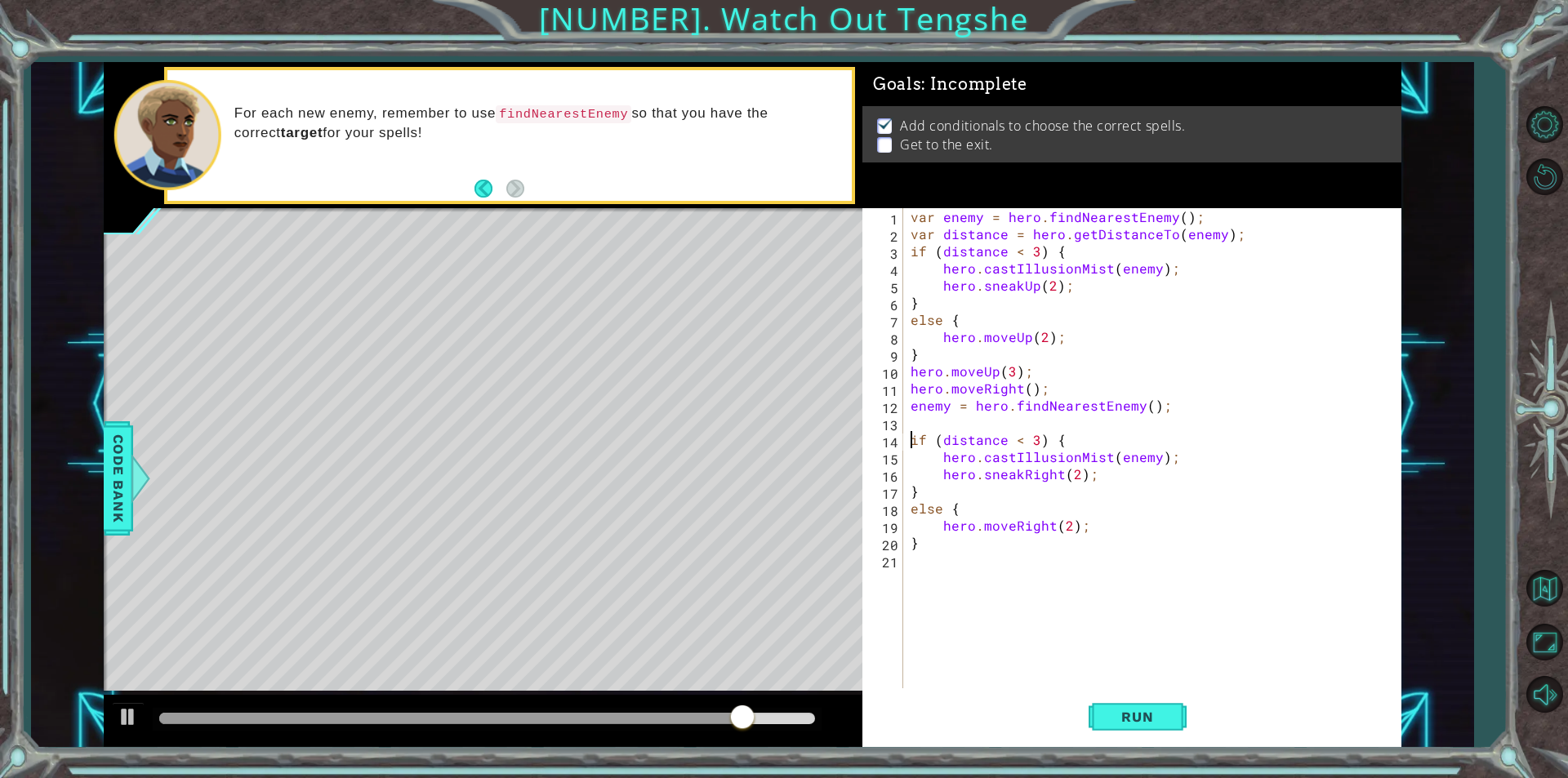 click on "var   enemy   =   hero . findNearestEnemy ( ) ; var   distance   =   hero . getDistanceTo ( enemy ) ; if   ( distance   <   3 )   {        hero . castIllusionMist ( enemy ) ;      hero . sneakUp ( 2 ) ; } else   {      hero . moveUp ( 2 ) ; } hero . moveUp ( 3 ) ; hero . moveRight ( ) ; enemy   =   hero . findNearestEnemy ( ) ; if   ( distance   <   3 )   {        hero . castIllusionMist ( enemy ) ;      hero . sneakRight ( 2 ) ; } else   {      hero . moveRight ( 2 ) ; }" at bounding box center [1156, 465] 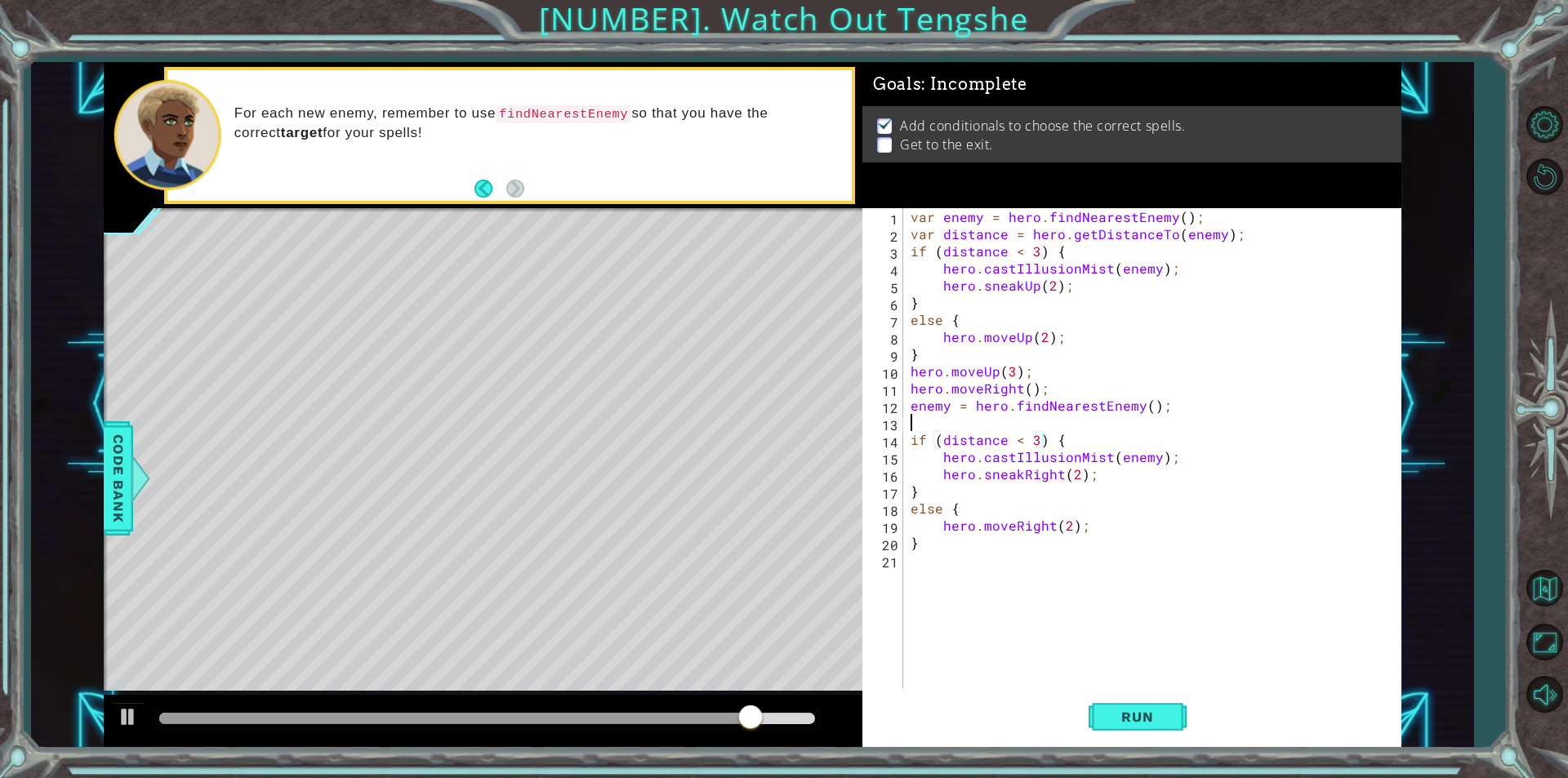 click on "var   enemy   =   hero . findNearestEnemy ( ) ; var   distance   =   hero . getDistanceTo ( enemy ) ; if   ( distance   <   3 )   {        hero . castIllusionMist ( enemy ) ;      hero . sneakUp ( 2 ) ; } else   {      hero . moveUp ( 2 ) ; } hero . moveUp ( 3 ) ; hero . moveRight ( ) ; enemy   =   hero . findNearestEnemy ( ) ; if   ( distance   <   3 )   {        hero . castIllusionMist ( enemy ) ;      hero . sneakRight ( 2 ) ; } else   {      hero . moveRight ( 2 ) ; }" at bounding box center (1156, 465) 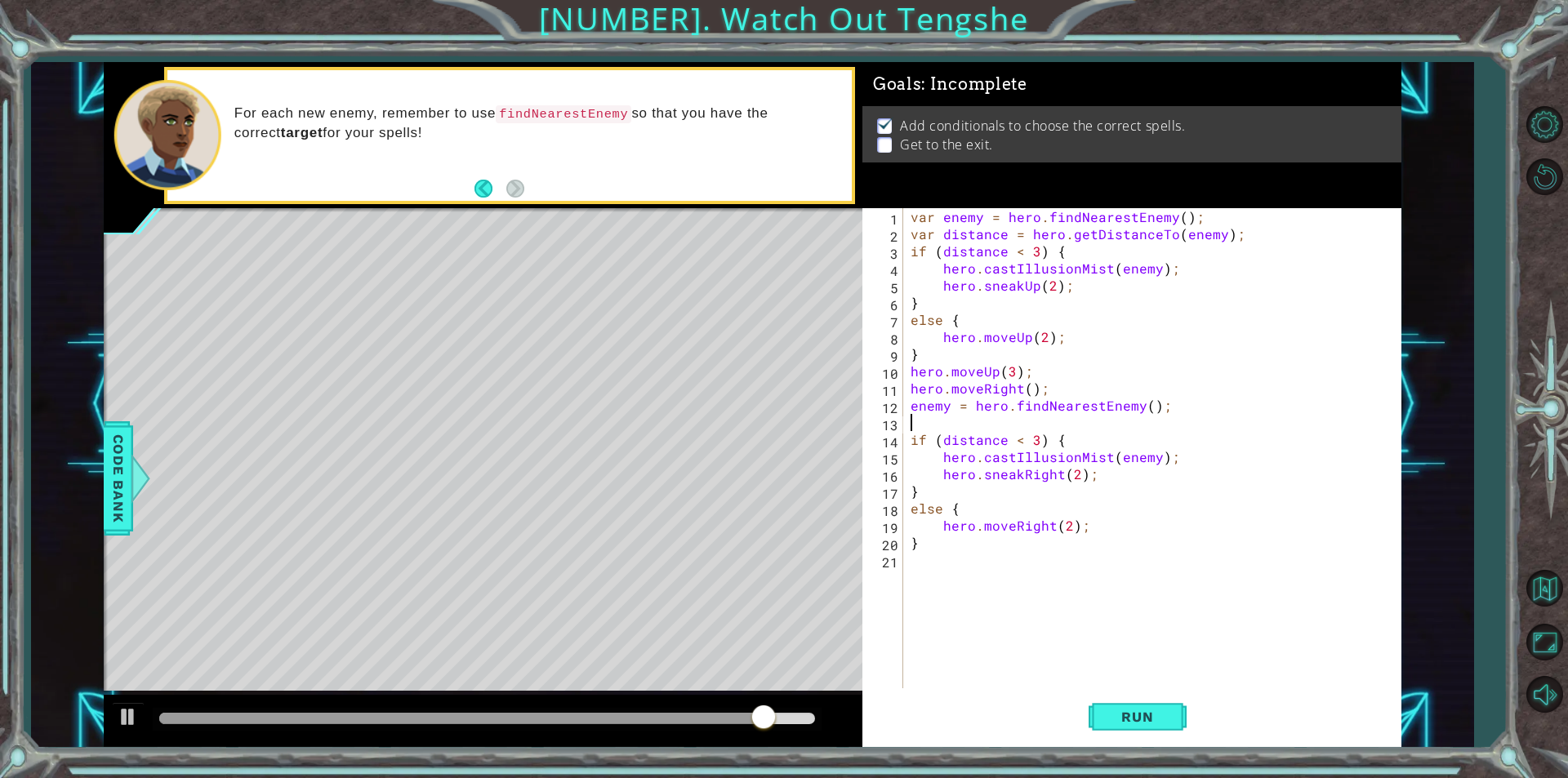 paste on "distance = hero.getDistanceTo(enemy);" 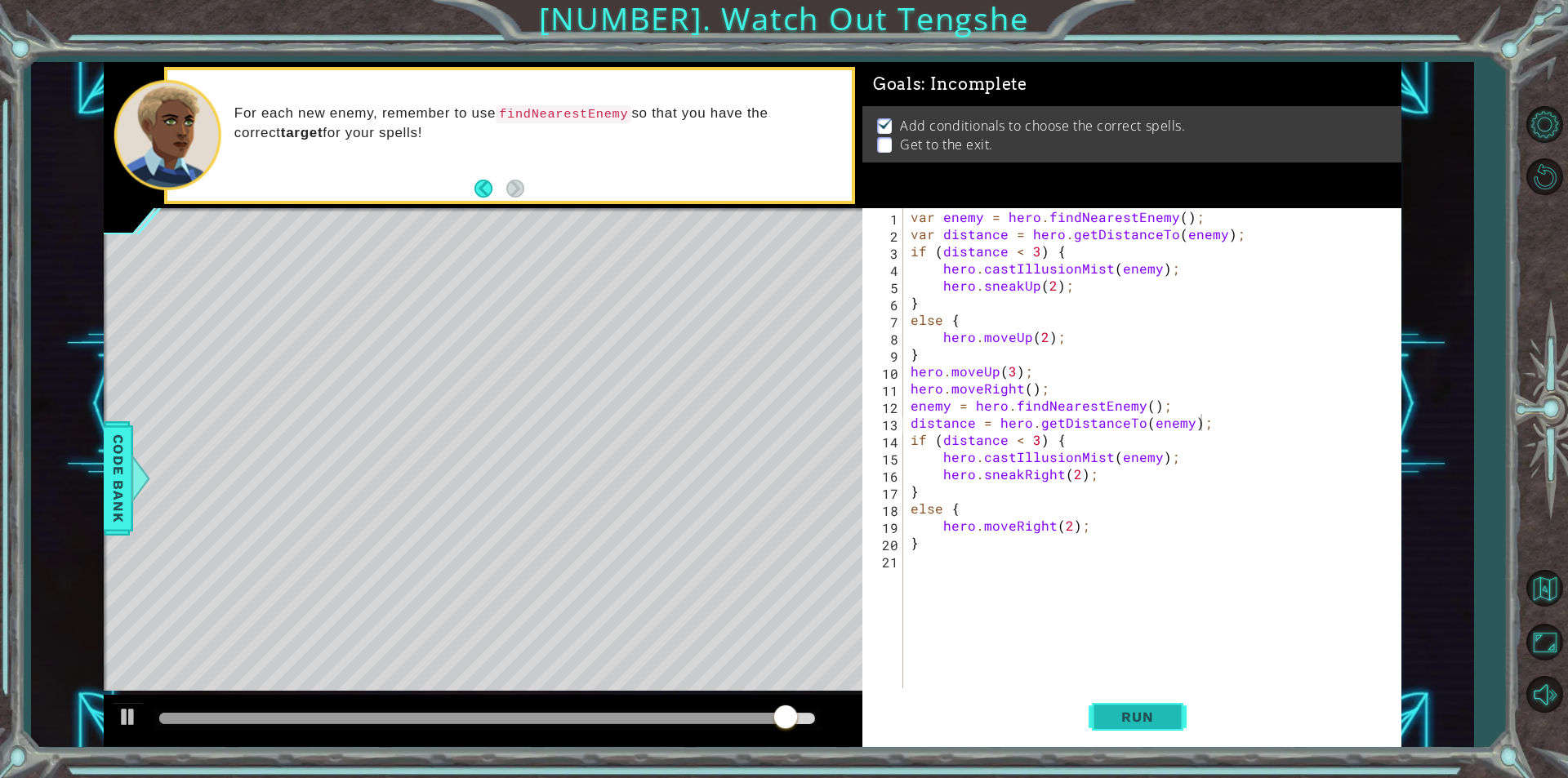 click on "Run" at bounding box center [1138, 717] 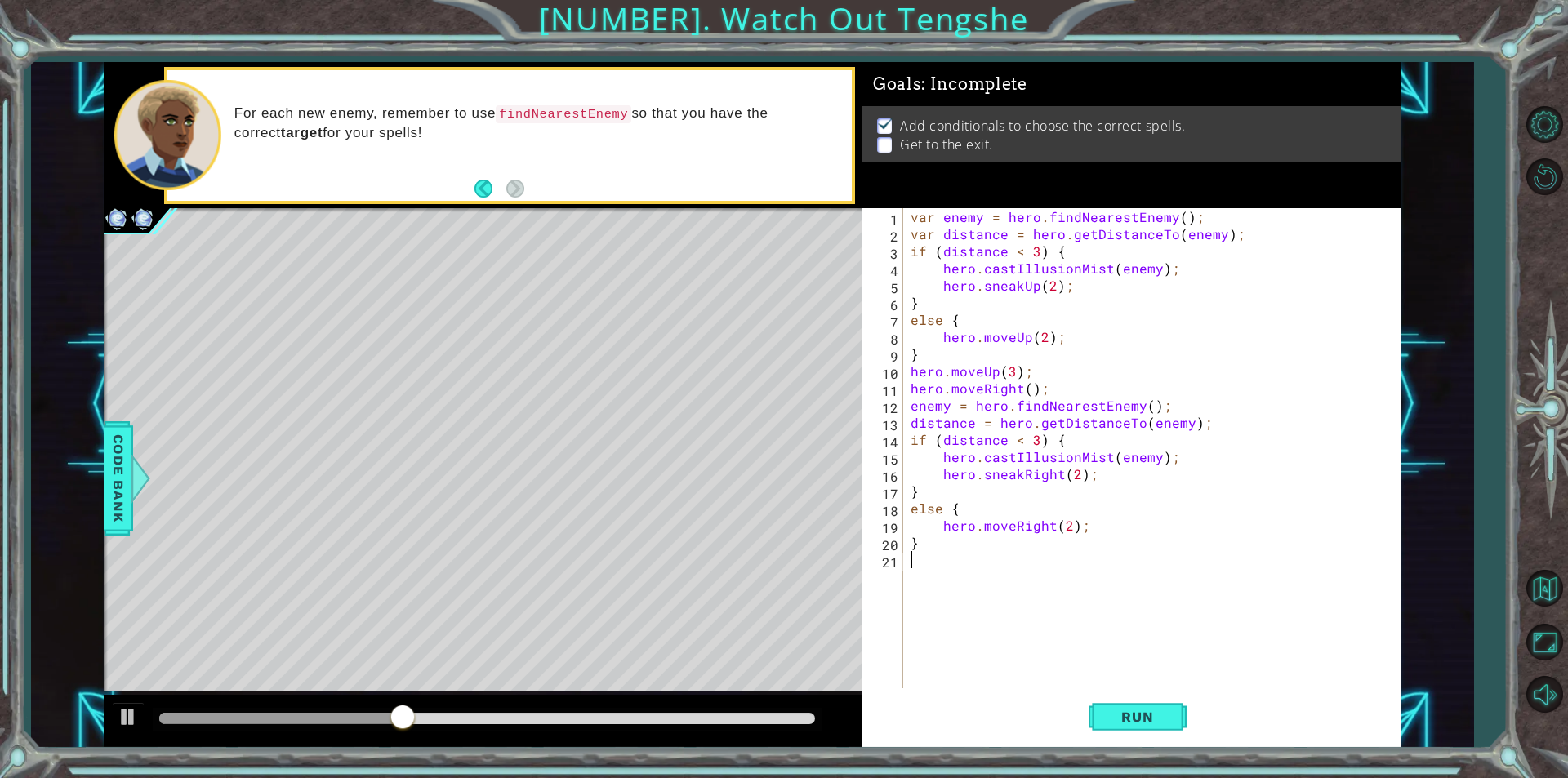 click on "var   enemy   =   hero . findNearestEnemy ( ) ; var   distance   =   hero . getDistanceTo ( enemy ) ; if   ( distance   <   3 )   {        hero . castIllusionMist ( enemy ) ;      hero . sneakUp ( [NUMBER] ) ; } else   {      hero . moveUp ( [NUMBER] ) ; } hero . moveUp ( [NUMBER] ) ; hero . moveRight ( ) ; enemy   =   hero . findNearestEnemy ( ) ; distance   =   hero . getDistanceTo ( enemy ) ; if   ( distance   <   3 )   {        hero . castIllusionMist ( enemy ) ;      hero . sneakRight ( [NUMBER] ) ; } else   {      hero . moveRight ( [NUMBER] ) ; }" at bounding box center [1156, 465] 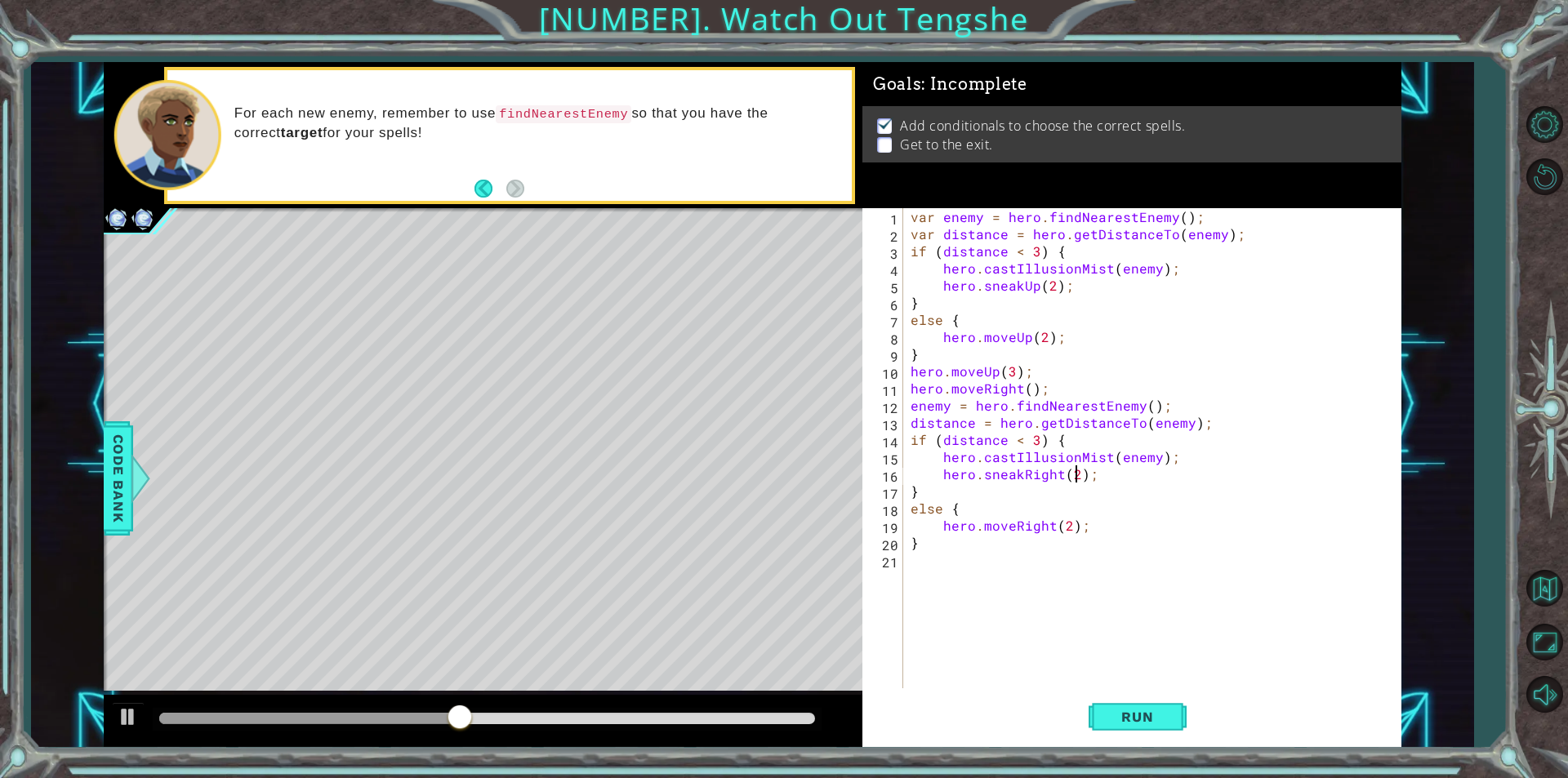 click on "var   enemy   =   hero . findNearestEnemy ( ) ; var   distance   =   hero . getDistanceTo ( enemy ) ; if   ( distance   <   3 )   {        hero . castIllusionMist ( enemy ) ;      hero . sneakUp ( [NUMBER] ) ; } else   {      hero . moveUp ( [NUMBER] ) ; } hero . moveUp ( [NUMBER] ) ; hero . moveRight ( ) ; enemy   =   hero . findNearestEnemy ( ) ; distance   =   hero . getDistanceTo ( enemy ) ; if   ( distance   <   3 )   {        hero . castIllusionMist ( enemy ) ;      hero . sneakRight ( [NUMBER] ) ; } else   {      hero . moveRight ( [NUMBER] ) ; }" at bounding box center (1156, 465) 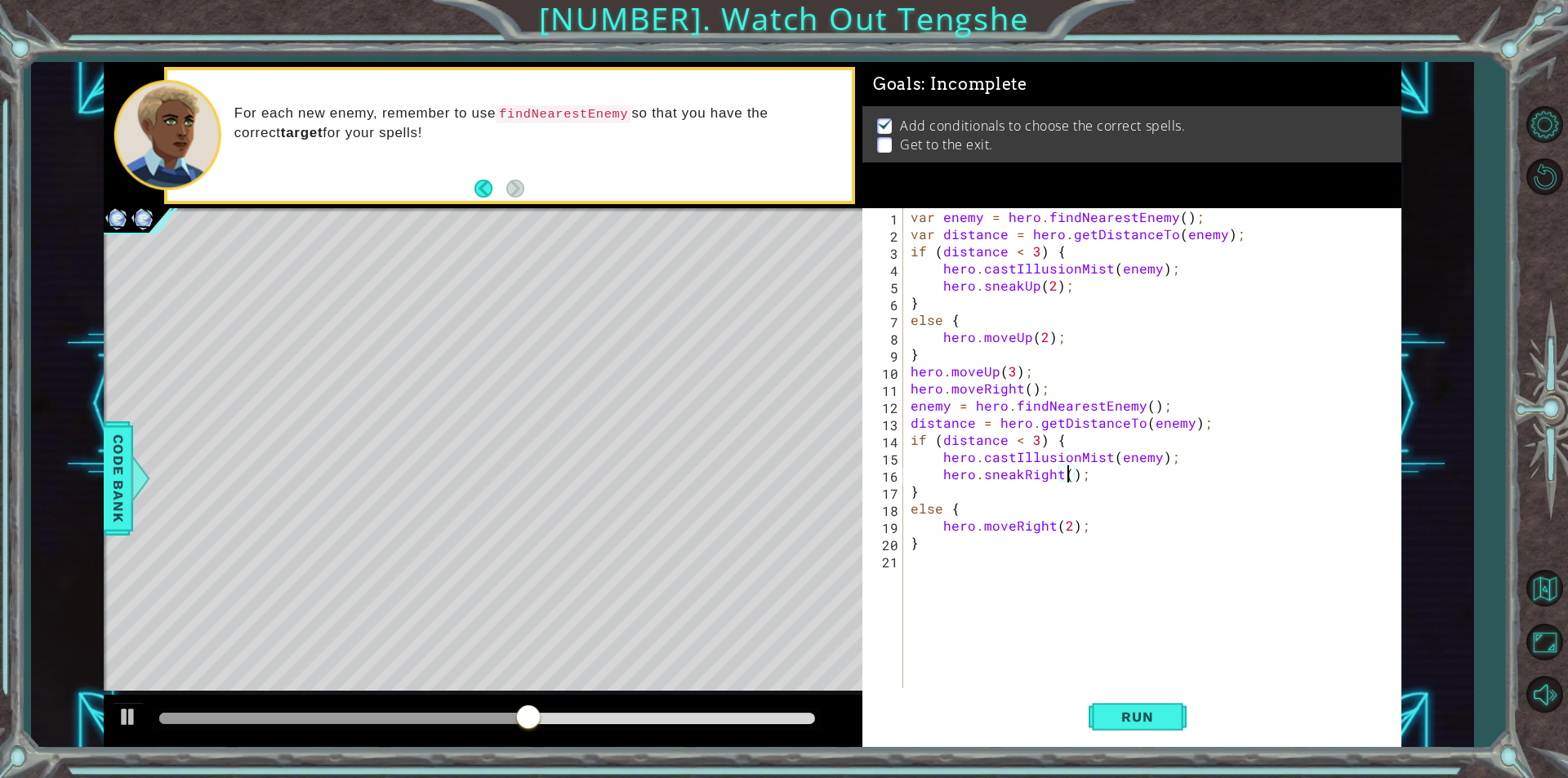 scroll, scrollTop: 0, scrollLeft: 10, axis: horizontal 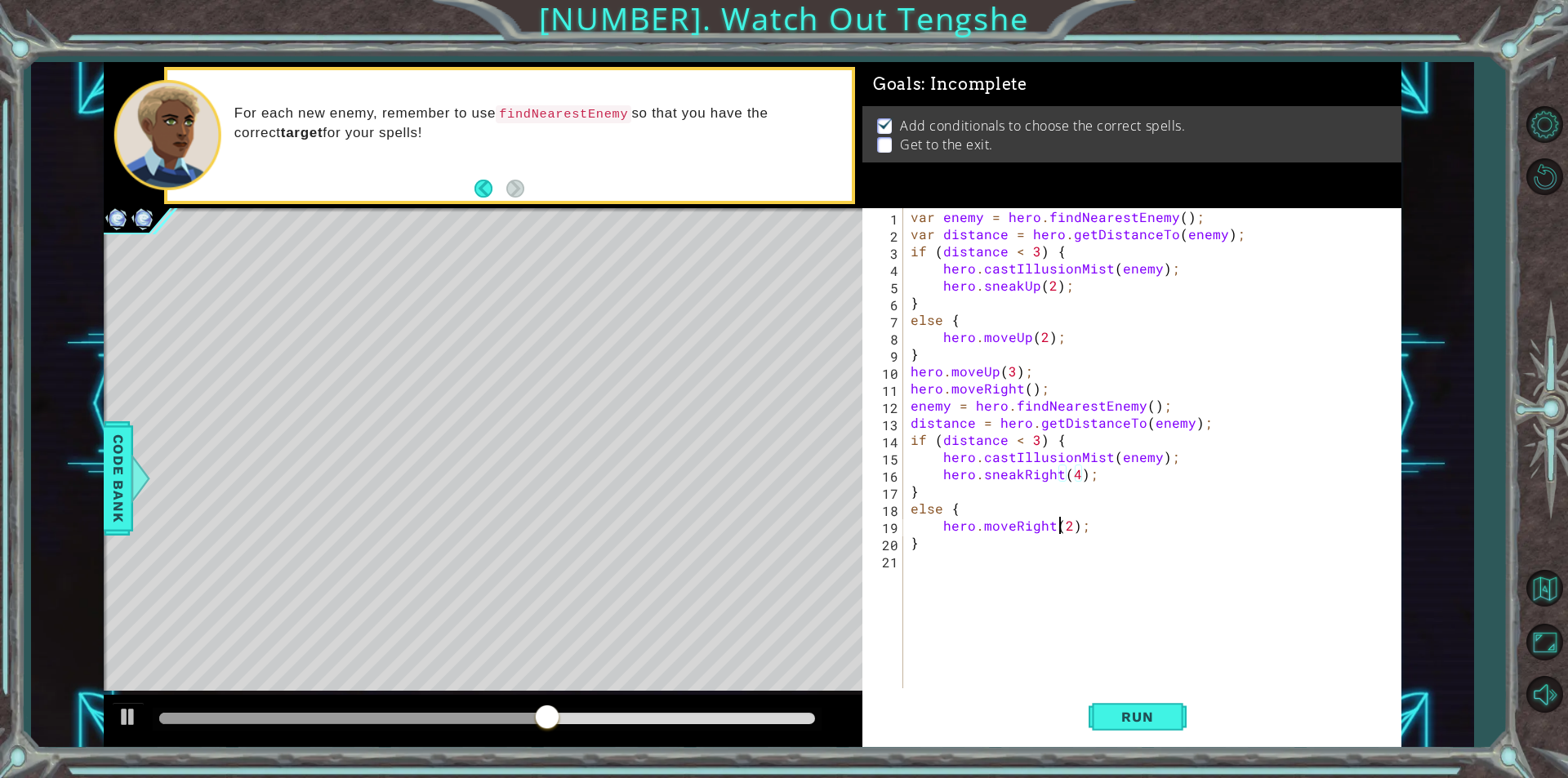 click on "var   enemy   =   hero . findNearestEnemy ( ) ; var   distance   =   hero . getDistanceTo ( enemy ) ; if   ( distance   <   3 )   {        hero . castIllusionMist ( enemy ) ;      hero . sneakUp ( 2 ) ; } else   {      hero . moveUp ( 2 ) ; } hero . moveUp ( 3 ) ; hero . moveRight ( ) ; enemy   =   hero . findNearestEnemy ( ) ; distance   =   hero . getDistanceTo ( enemy ) ; if   ( distance   <   3 )   {        hero . castIllusionMist ( enemy ) ;      hero . sneakRight ( 4 ) ; } else   {      hero . moveRight ( 2 ) ; }" at bounding box center [1156, 465] 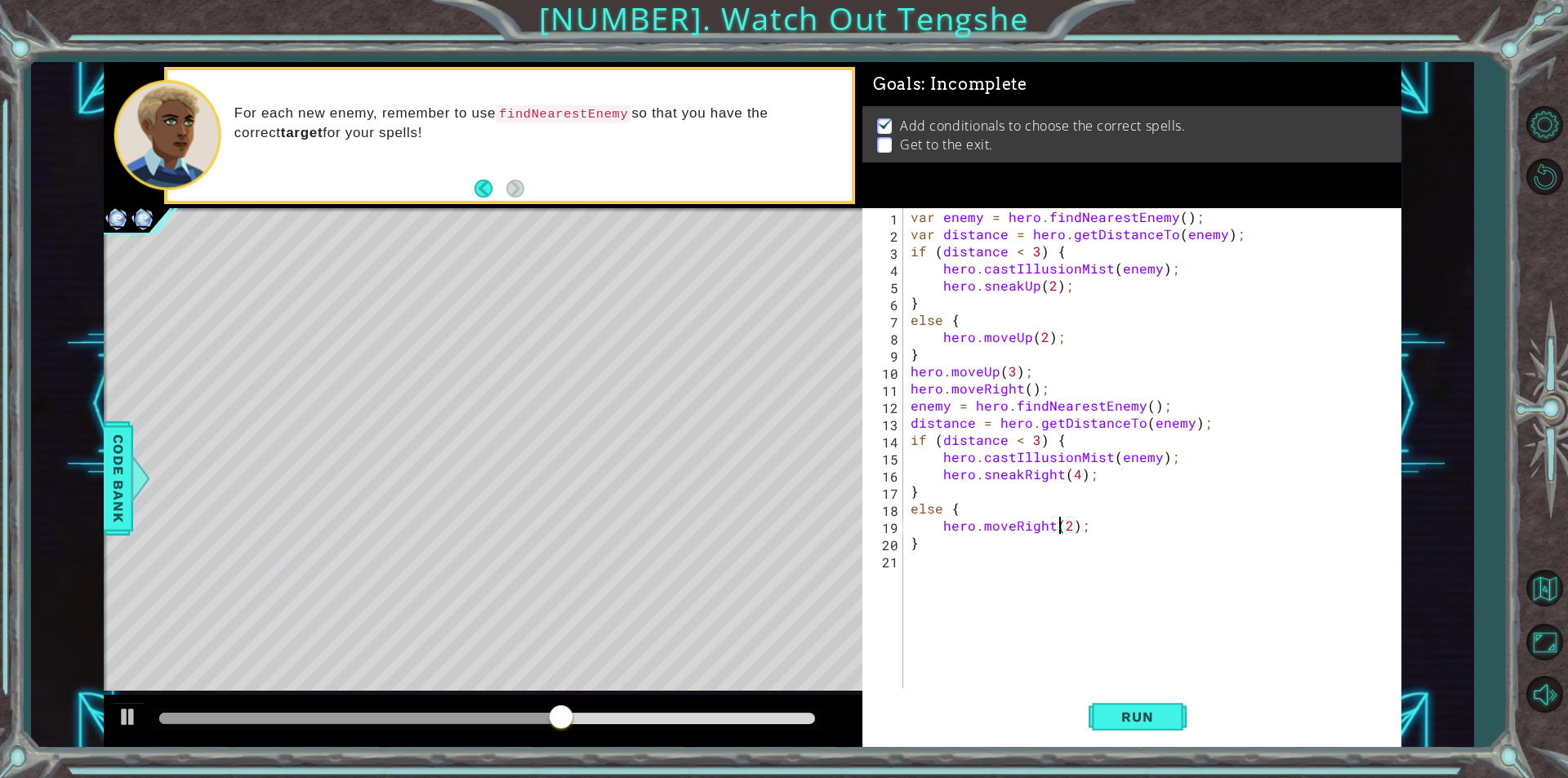 click on "var   enemy   =   hero . findNearestEnemy ( ) ; var   distance   =   hero . getDistanceTo ( enemy ) ; if   ( distance   <   3 )   {        hero . castIllusionMist ( enemy ) ;      hero . sneakUp ( 2 ) ; } else   {      hero . moveUp ( 2 ) ; } hero . moveUp ( 3 ) ; hero . moveRight ( ) ; enemy   =   hero . findNearestEnemy ( ) ; distance   =   hero . getDistanceTo ( enemy ) ; if   ( distance   <   3 )   {        hero . castIllusionMist ( enemy ) ;      hero . sneakRight ( 4 ) ; } else   {      hero . moveRight ( 2 ) ; }" at bounding box center [1156, 465] 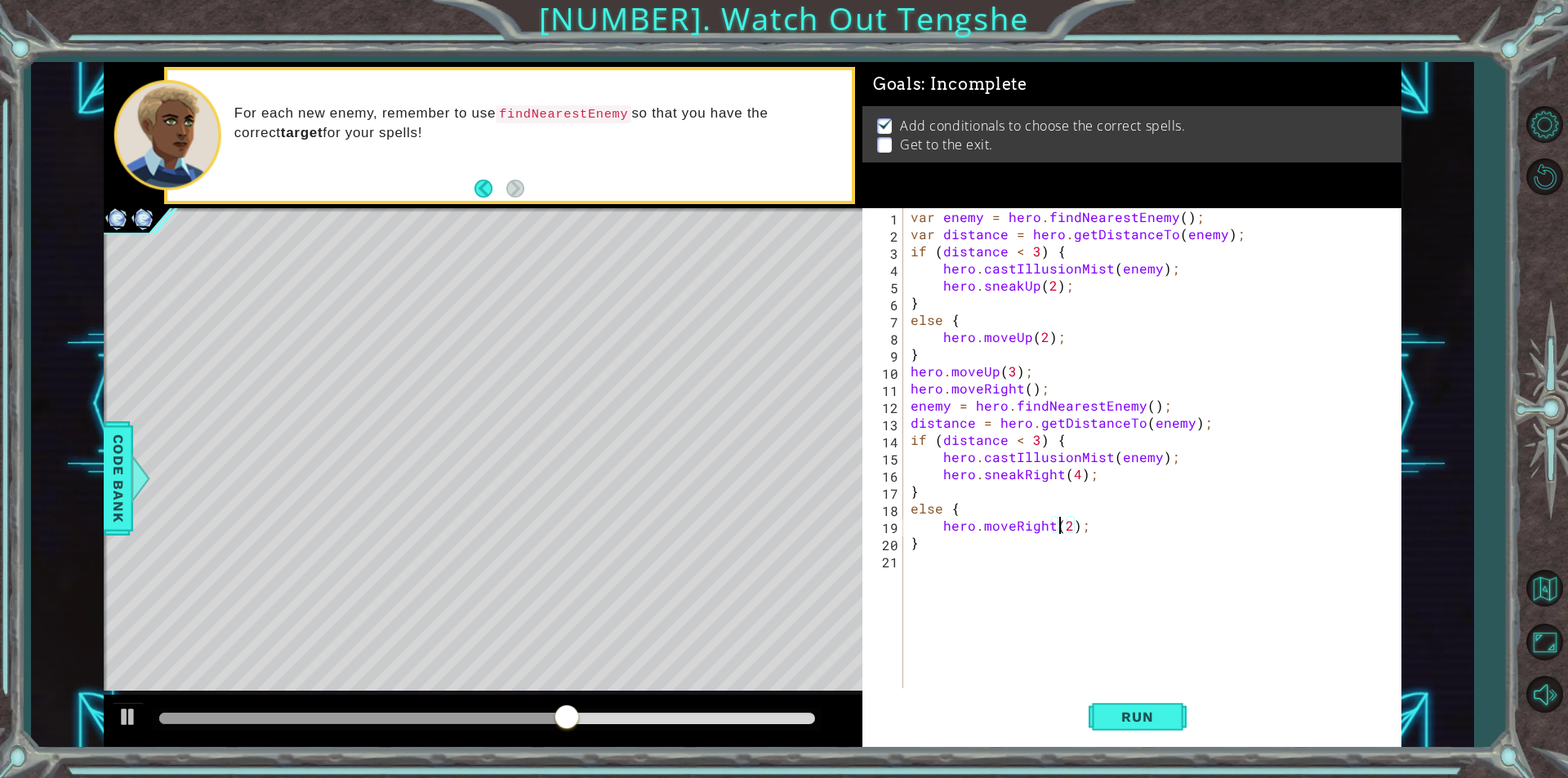 click on "var   enemy   =   hero . findNearestEnemy ( ) ; var   distance   =   hero . getDistanceTo ( enemy ) ; if   ( distance   <   3 )   {        hero . castIllusionMist ( enemy ) ;      hero . sneakUp ( 2 ) ; } else   {      hero . moveUp ( 2 ) ; } hero . moveUp ( 3 ) ; hero . moveRight ( ) ; enemy   =   hero . findNearestEnemy ( ) ; distance   =   hero . getDistanceTo ( enemy ) ; if   ( distance   <   3 )   {        hero . castIllusionMist ( enemy ) ;      hero . sneakRight ( 4 ) ; } else   {      hero . moveRight ( 2 ) ; }" at bounding box center [1156, 465] 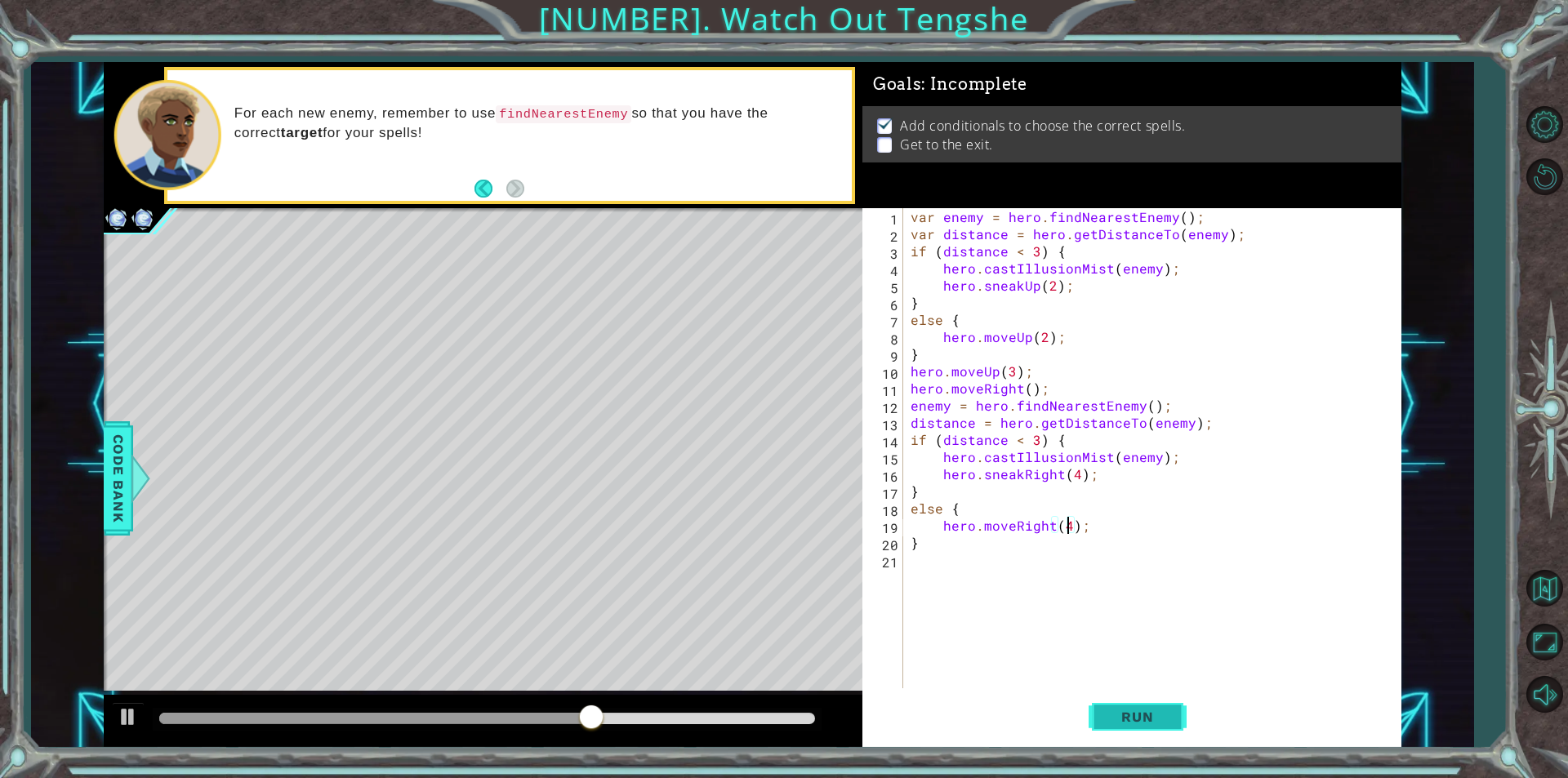 type on "hero.moveRight(4);" 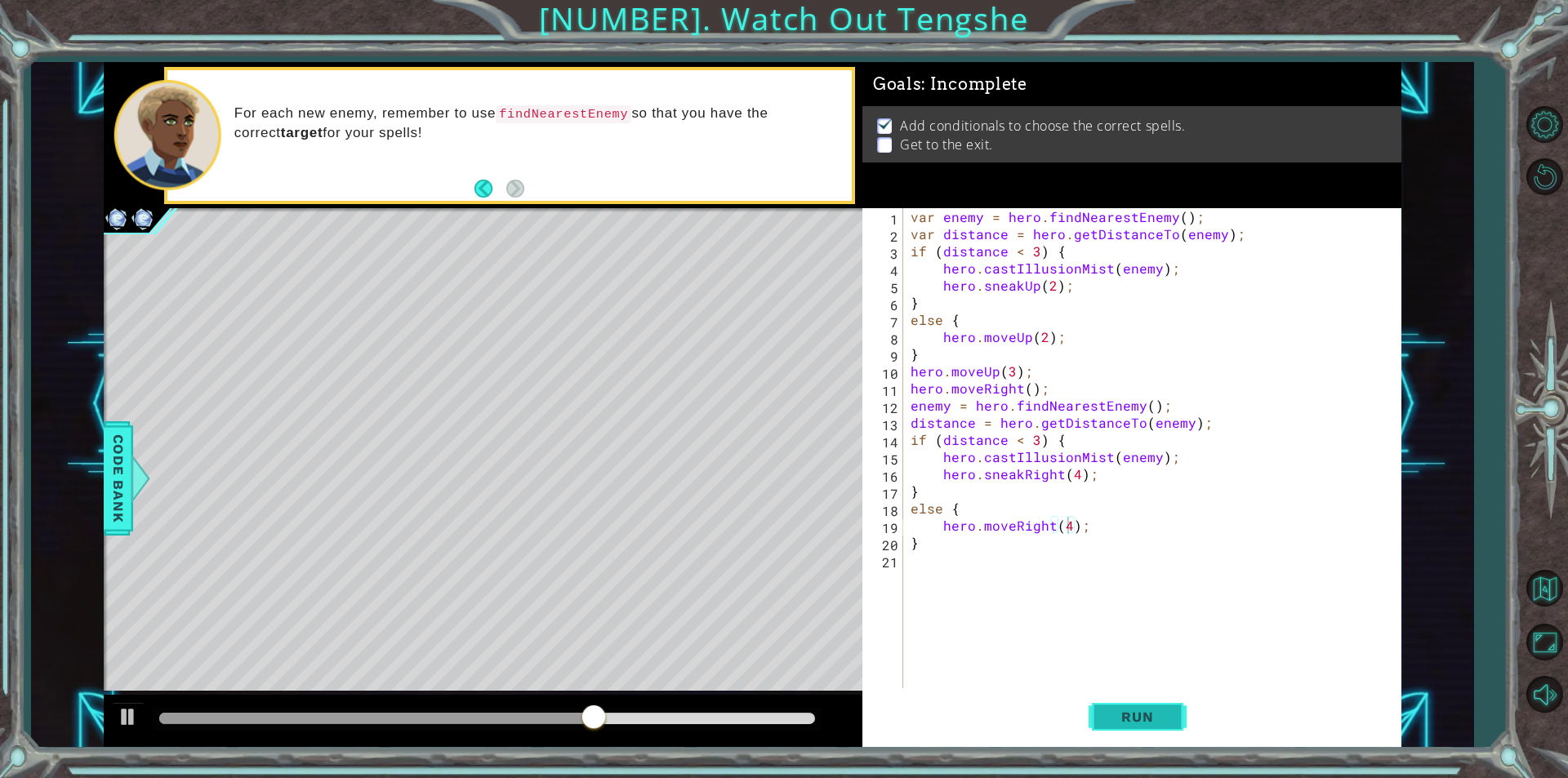 click on "Run" at bounding box center [1137, 717] 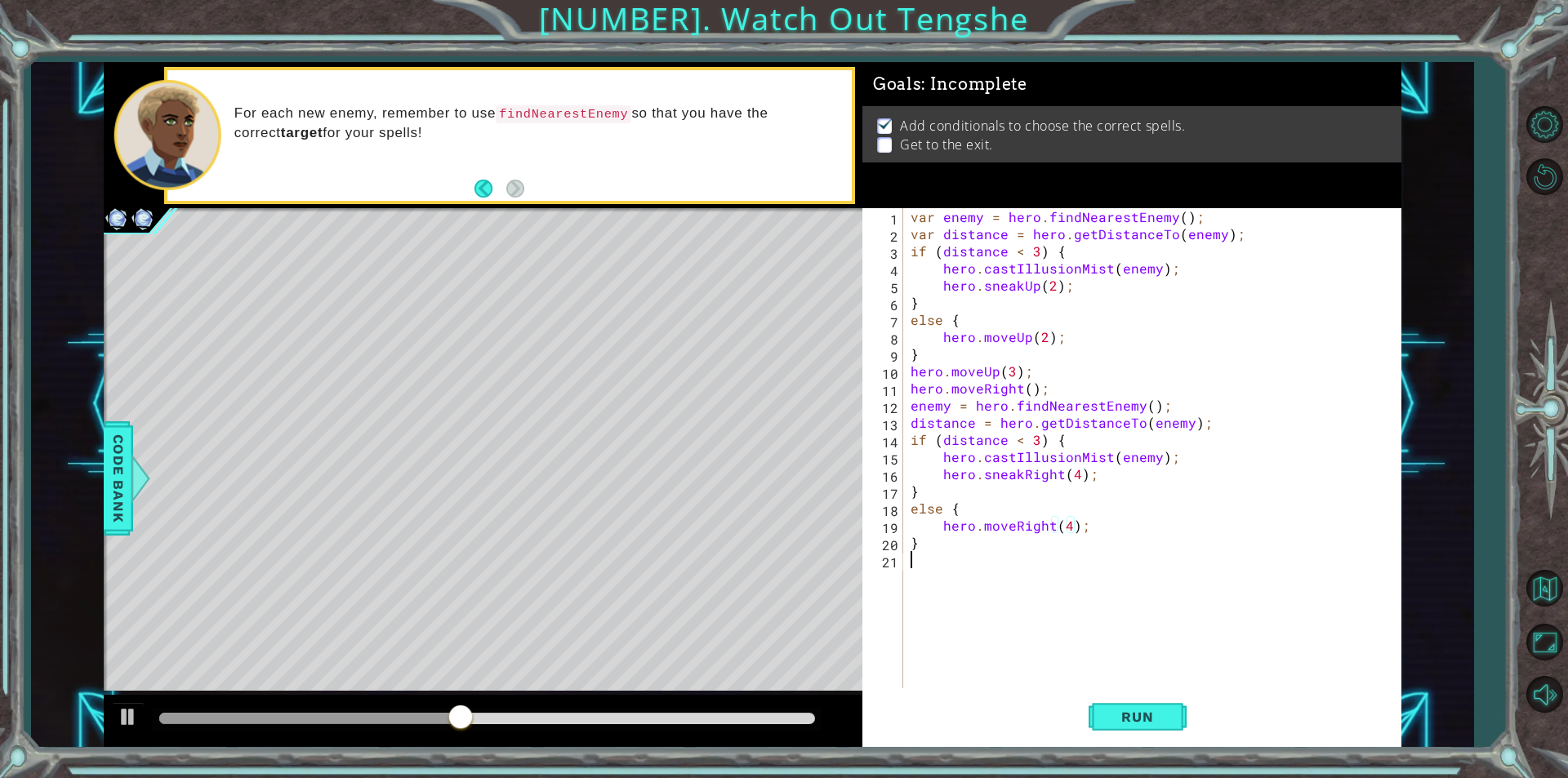 click on "var   enemy   =   hero . findNearestEnemy ( ) ; var   distance   =   hero . getDistanceTo ( enemy ) ; if   ( distance   <   3 )   {        hero . castIllusionMist ( enemy ) ;      hero . sneakUp ( 2 ) ; } else   {      hero . moveUp ( 2 ) ; } hero . moveUp ( 3 ) ; hero . moveRight ( ) ; enemy   =   hero . findNearestEnemy ( ) ; distance   =   hero . getDistanceTo ( enemy ) ; if   ( distance   <   3 )   {        hero . castIllusionMist ( enemy ) ;      hero . sneakRight ( 4 ) ; } else   {      hero . moveRight ( 4 ) ; }" at bounding box center (1156, 465) 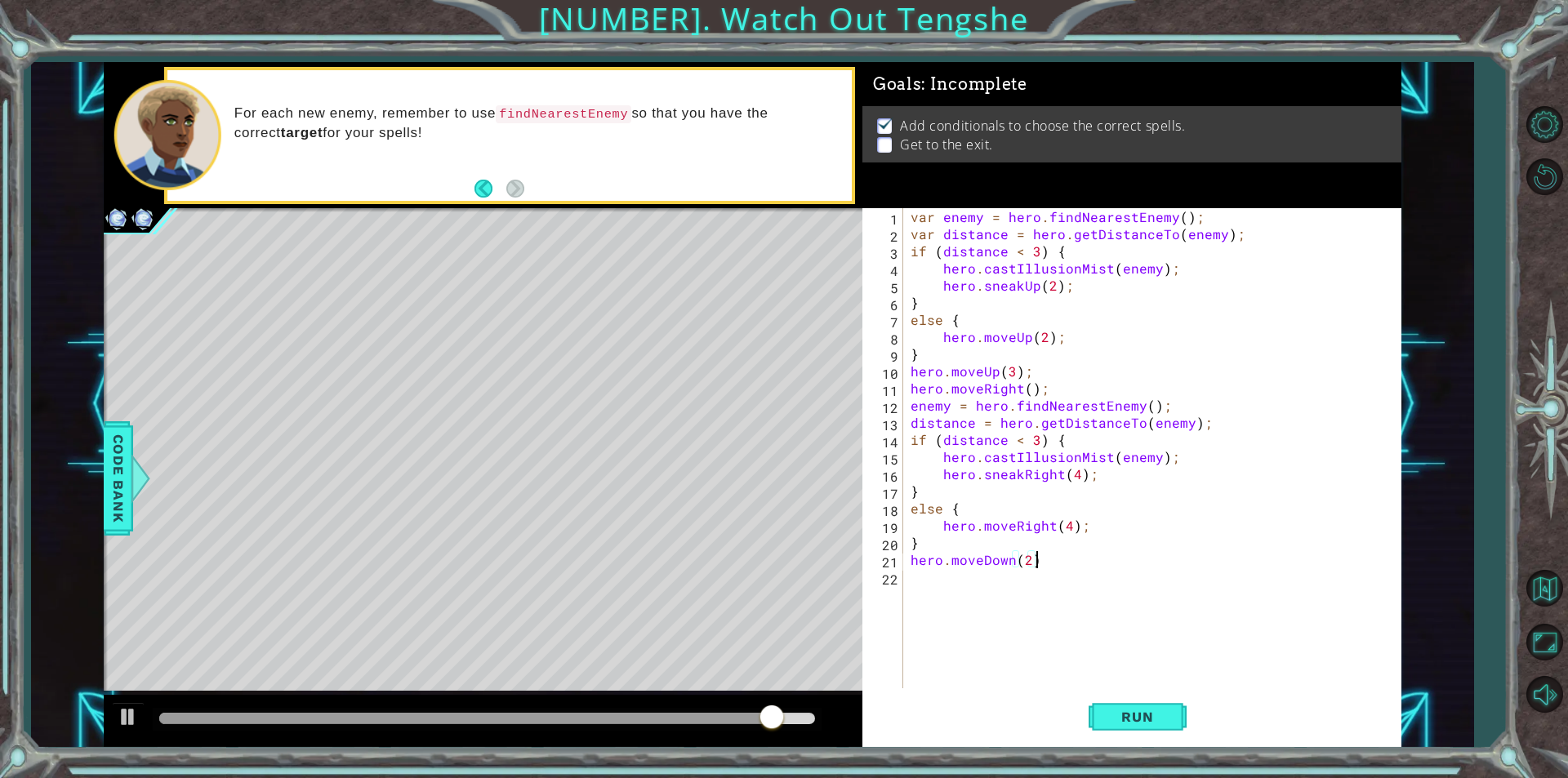 scroll, scrollTop: 0, scrollLeft: 7, axis: horizontal 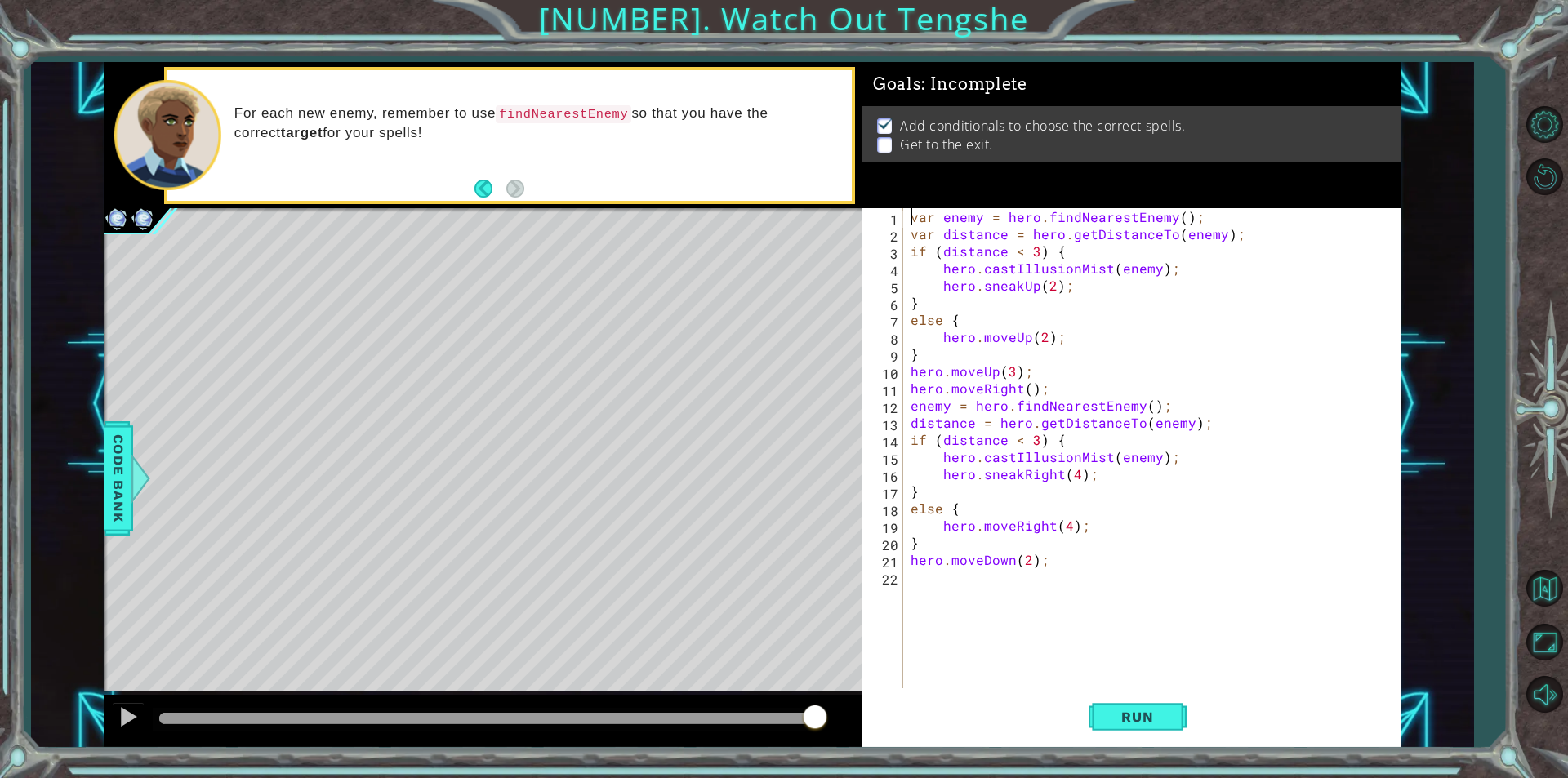 click on "var   enemy   =   hero . findNearestEnemy ( ) ; var   distance   =   hero . getDistanceTo ( enemy ) ; if   ( distance   <   3 )   {        hero . castIllusionMist ( enemy ) ;      hero . sneakUp ( 2 ) ; } else   {      hero . moveUp ( 2 ) ; } hero . moveUp ( 3 ) ; hero . moveRight ( ) ; enemy   =   hero . findNearestEnemy ( ) ; distance   =   hero . getDistanceTo ( enemy ) ; if   ( distance   <   3 )   {        hero . castIllusionMist ( enemy ) ;      hero . sneakRight ( 4 ) ; } else   {      hero . moveRight ( 4 ) ; } hero . moveDown ( 2 ) ;" at bounding box center (1156, 465) 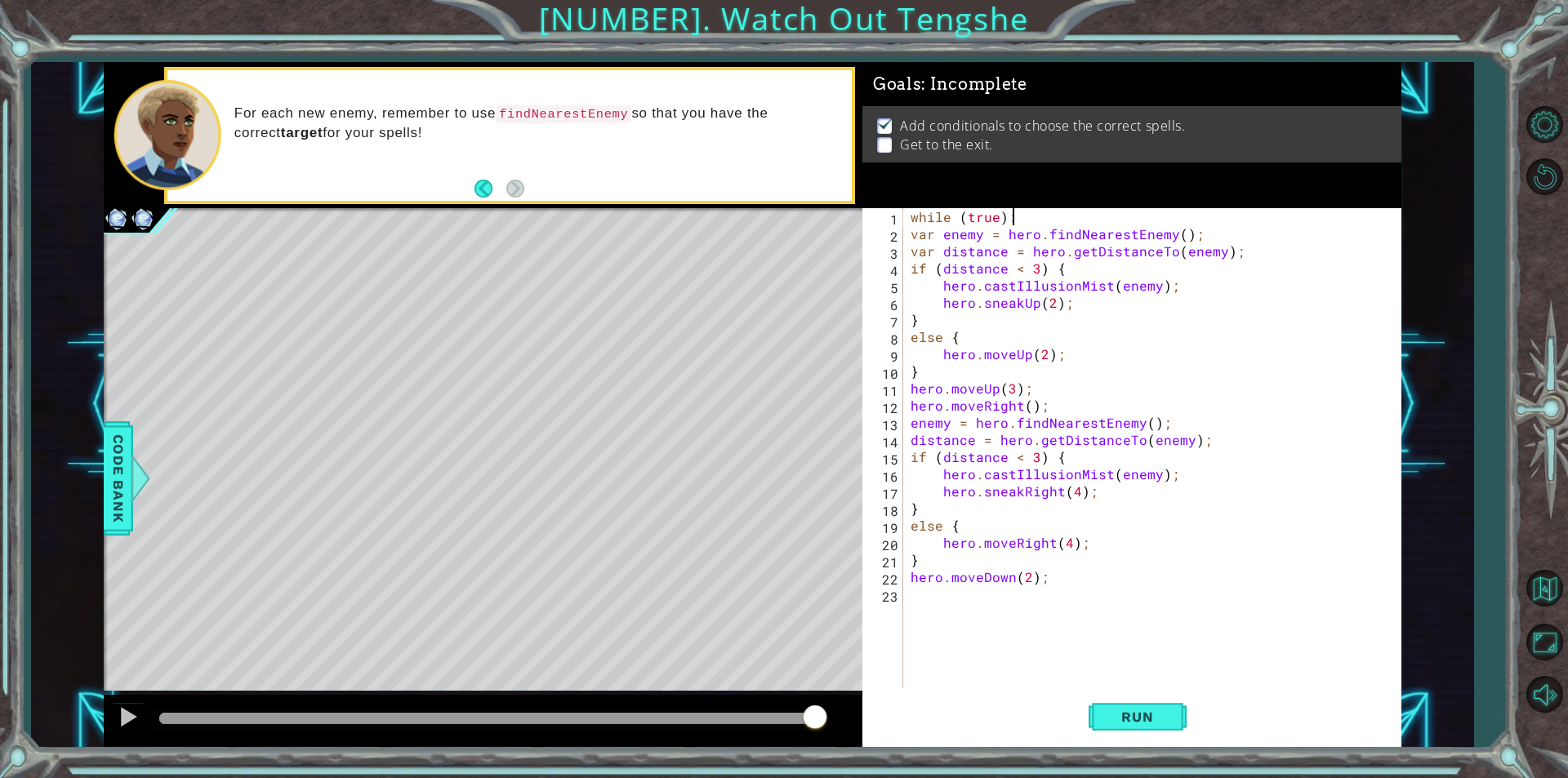 scroll, scrollTop: 0, scrollLeft: 5, axis: horizontal 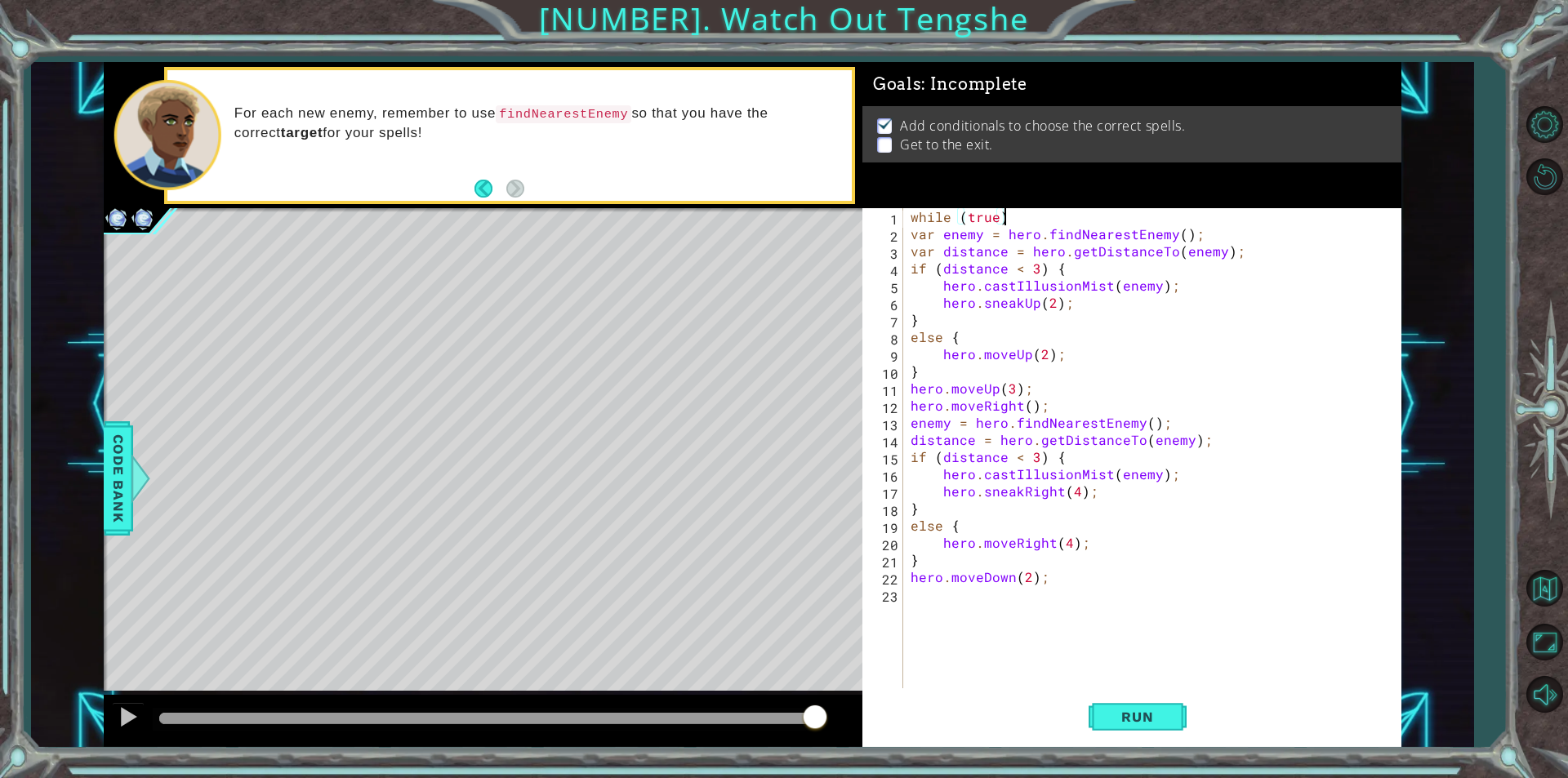 type on "while (true){" 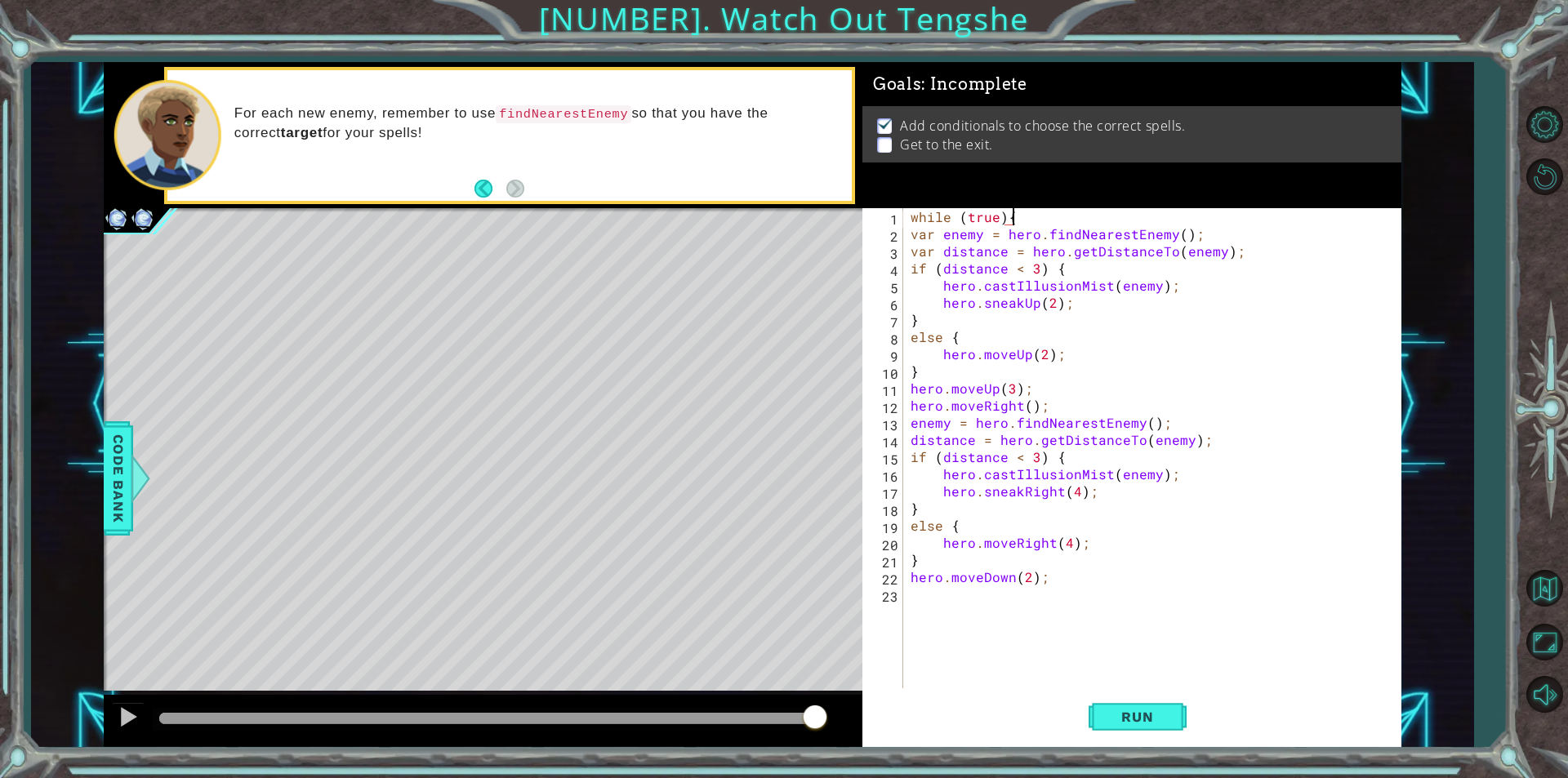drag, startPoint x: 1056, startPoint y: 597, endPoint x: 1057, endPoint y: 589, distance: 8.062258 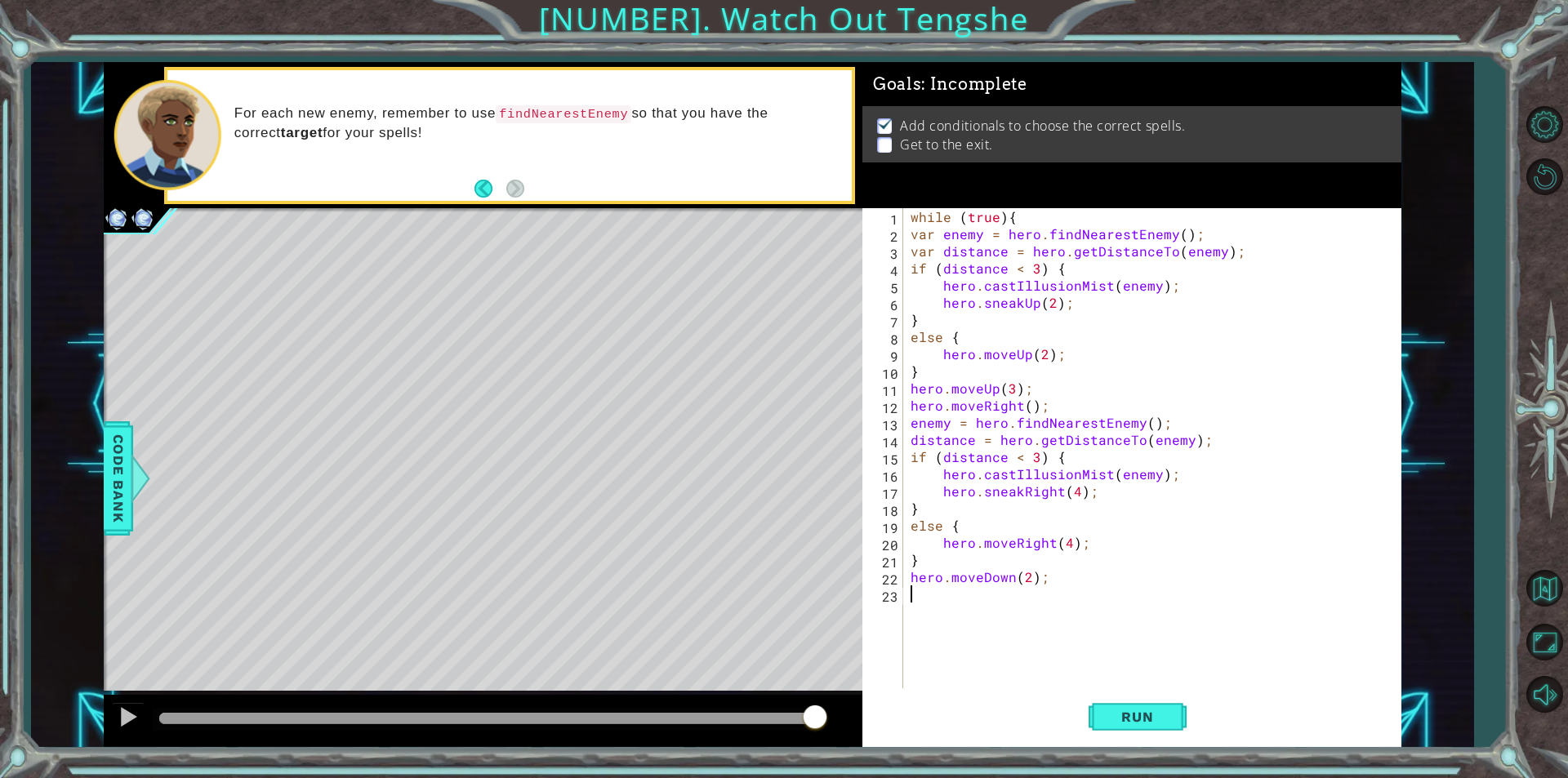 scroll, scrollTop: 0, scrollLeft: 0, axis: both 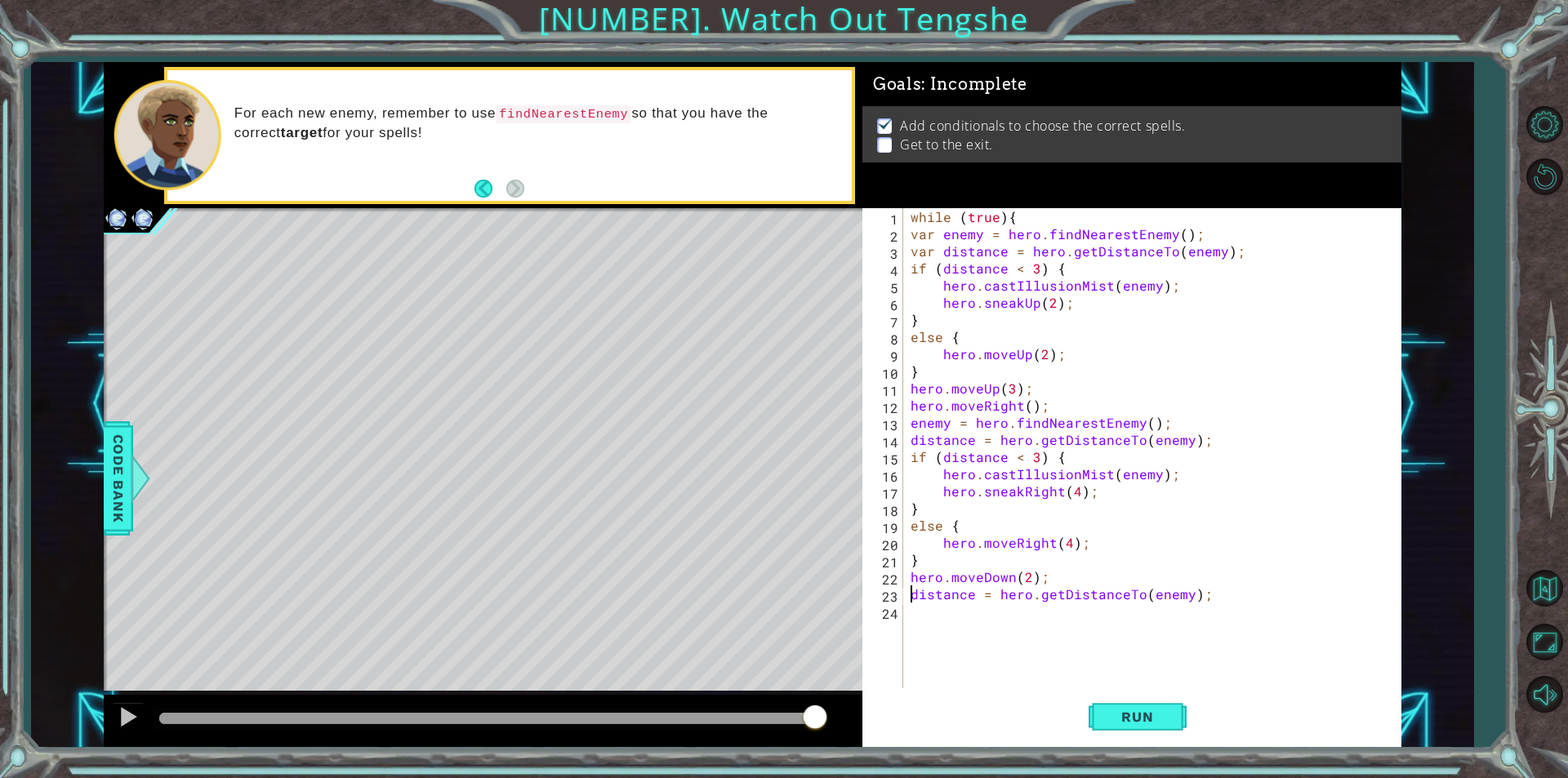 click on "while   ( true ) { var   enemy   =   hero . findNearestEnemy ( ) ; var   distance   =   hero . getDistanceTo ( enemy ) ; if   ( distance   <   [NUMBER] )   {        hero . castIllusionMist ( enemy ) ;      hero . sneakUp ( [NUMBER] ) ; } else   {      hero . moveUp ( [NUMBER] ) ; } hero . moveUp ( [NUMBER] ) ; hero . moveRight ( ) ; enemy   =   hero . findNearestEnemy ( ) ; distance   =   hero . getDistanceTo ( enemy ) ; if   ( distance   <   [NUMBER] )   {        hero . castIllusionMist ( enemy ) ;      hero . sneakRight ( [NUMBER] ) ; } else   {      hero . moveRight ( [NUMBER] ) ; } hero . moveDown ( [NUMBER] ) ; distance   =   hero . getDistanceTo ( enemy ) ;" at bounding box center [1156, 465] 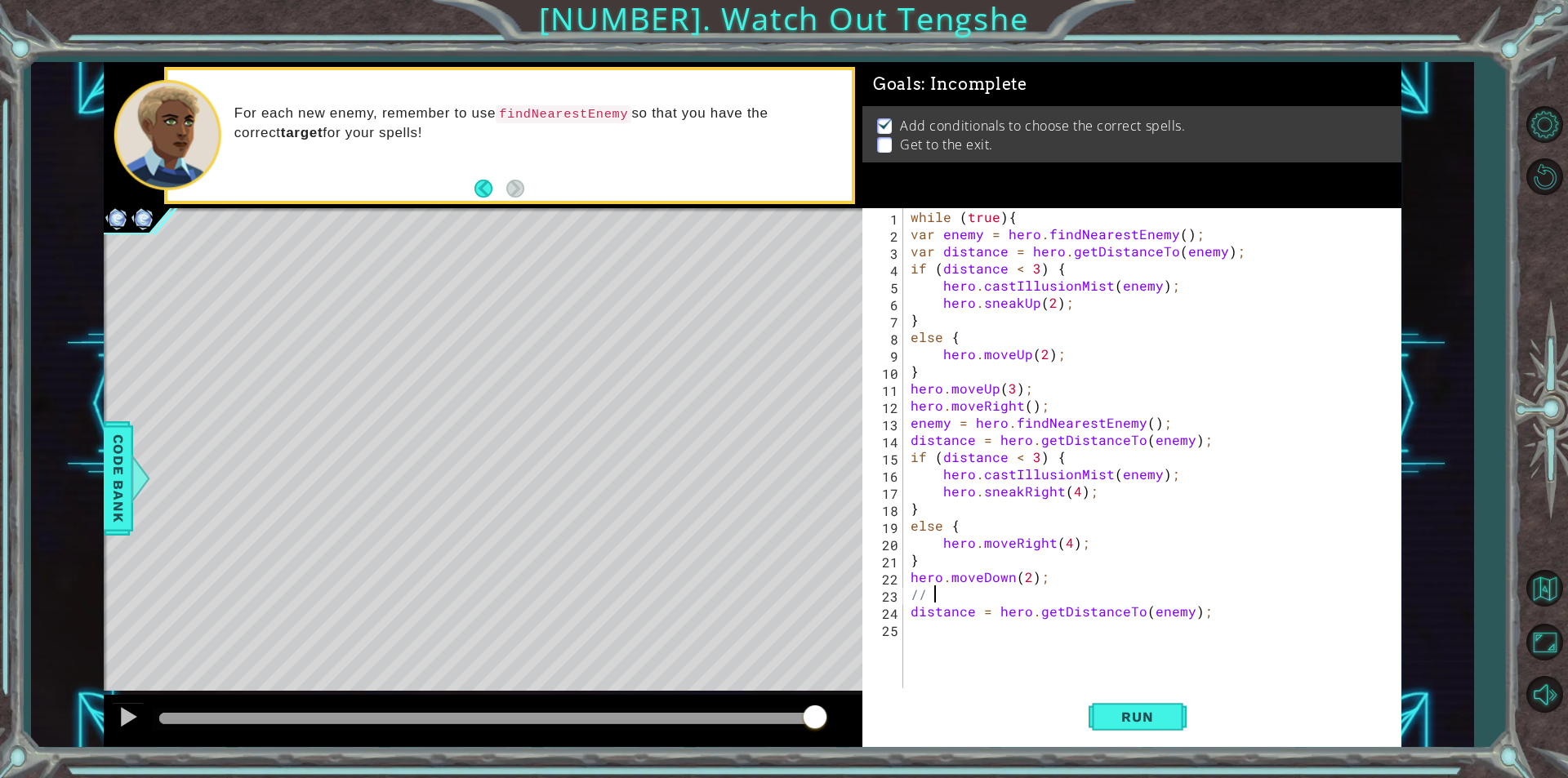 scroll, scrollTop: 0, scrollLeft: 1, axis: horizontal 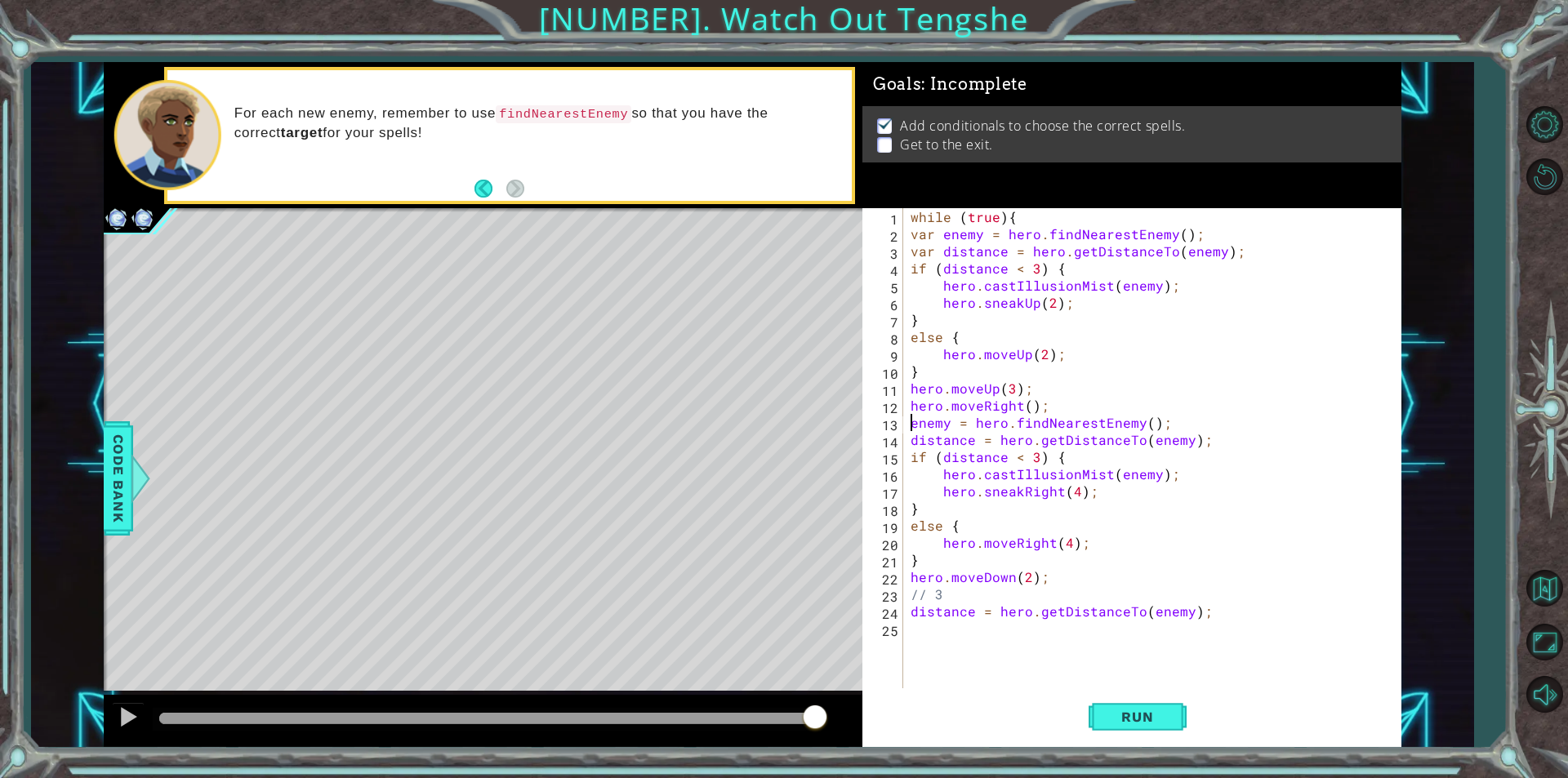 click on "while   ( true ) { var   enemy   =   hero . findNearestEnemy ( ) ; var   distance   =   hero . getDistanceTo ( enemy ) ; if   ( distance   <   3 )   {        hero . castIllusionMist ( enemy ) ;      hero . sneakUp ( 2 ) ; } else   {      hero . moveUp ( 2 ) ; } hero . moveUp ( 3 ) ; hero . moveRight ( ) ; enemy   =   hero . findNearestEnemy ( ) ; distance   =   hero . getDistanceTo ( enemy ) ; if   ( distance   <   3 )   {        hero . castIllusionMist ( enemy ) ;      hero . sneakRight ( 4 ) ; } else   {      hero . moveRight ( 4 ) ; } hero . moveDown ( 2 ) ; // 3 distance   =   hero . getDistanceTo ( enemy ) ;" at bounding box center (1156, 465) 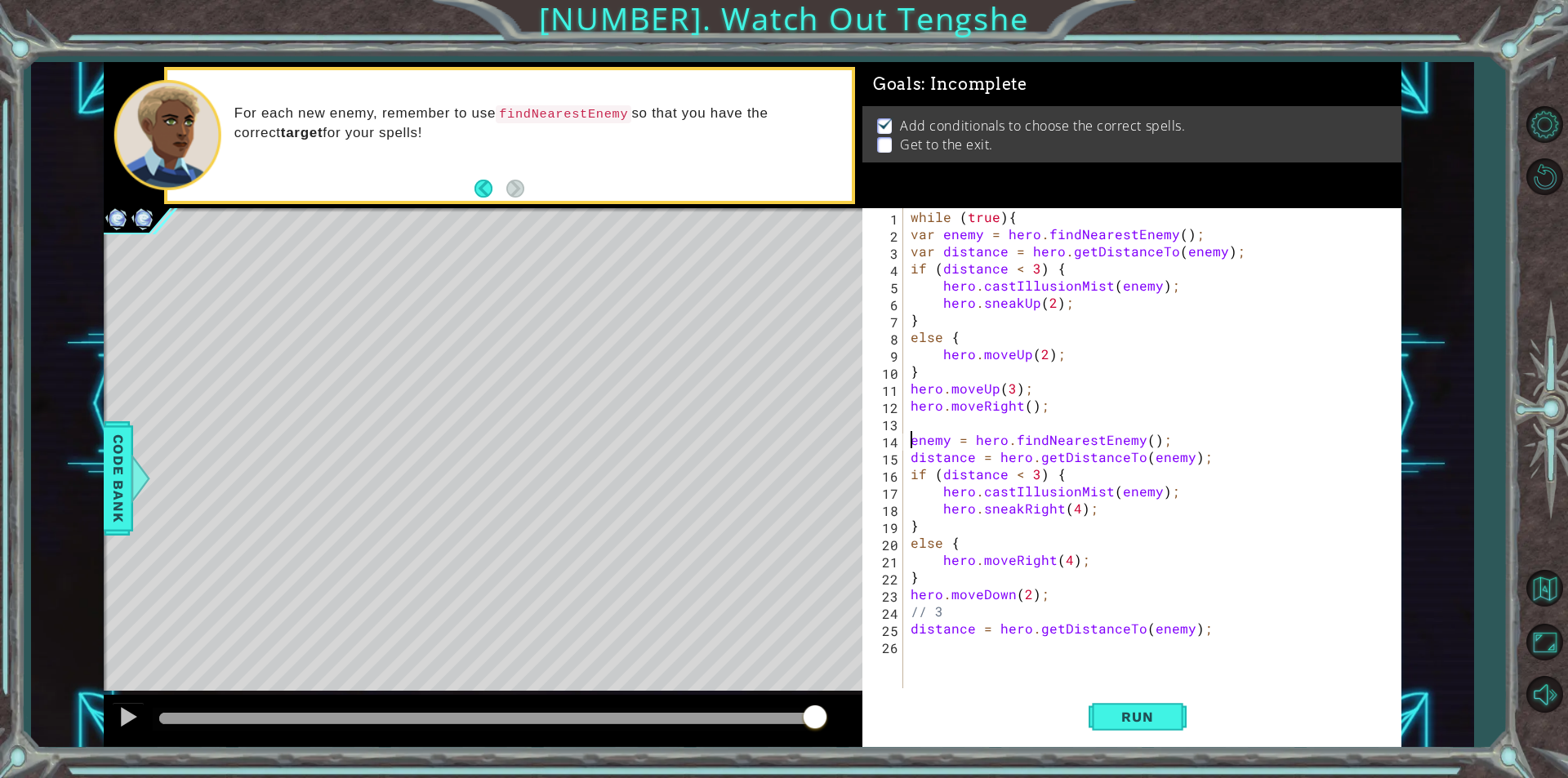 scroll, scrollTop: 0, scrollLeft: 0, axis: both 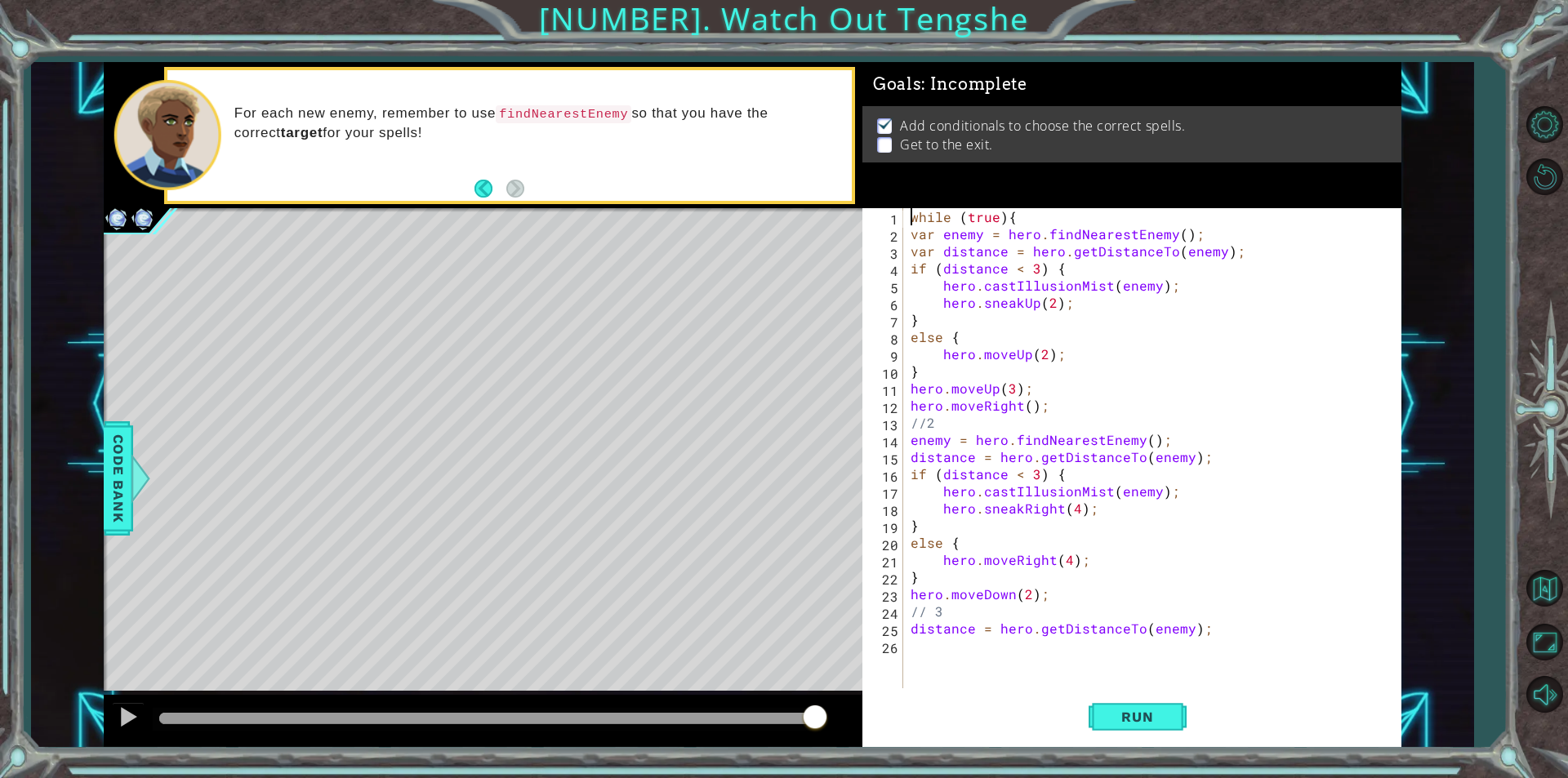 click on "while   ( true ) { var   enemy   =   hero . findNearestEnemy ( ) ; var   distance   =   hero . getDistanceTo ( enemy ) ; if   ( distance   <   3 )   {        hero . castIllusionMist ( enemy ) ;      hero . sneakUp ( [NUMBER] ) ; } else   {      hero . moveUp ( [NUMBER] ) ; } hero . moveUp ( [NUMBER] ) ; hero . moveRight ( ) ; //2 enemy   =   hero . findNearestEnemy ( ) ; distance   =   hero . getDistanceTo ( enemy ) ; if   ( distance   <   3 )   {        hero . castIllusionMist ( enemy ) ;      hero . sneakRight ( [NUMBER] ) ; } else   {      hero . moveRight ( [NUMBER] ) ; } hero . moveDown ( [NUMBER] ) ; // 3 distance   =   hero . getDistanceTo ( enemy ) ;" at bounding box center (1156, 465) 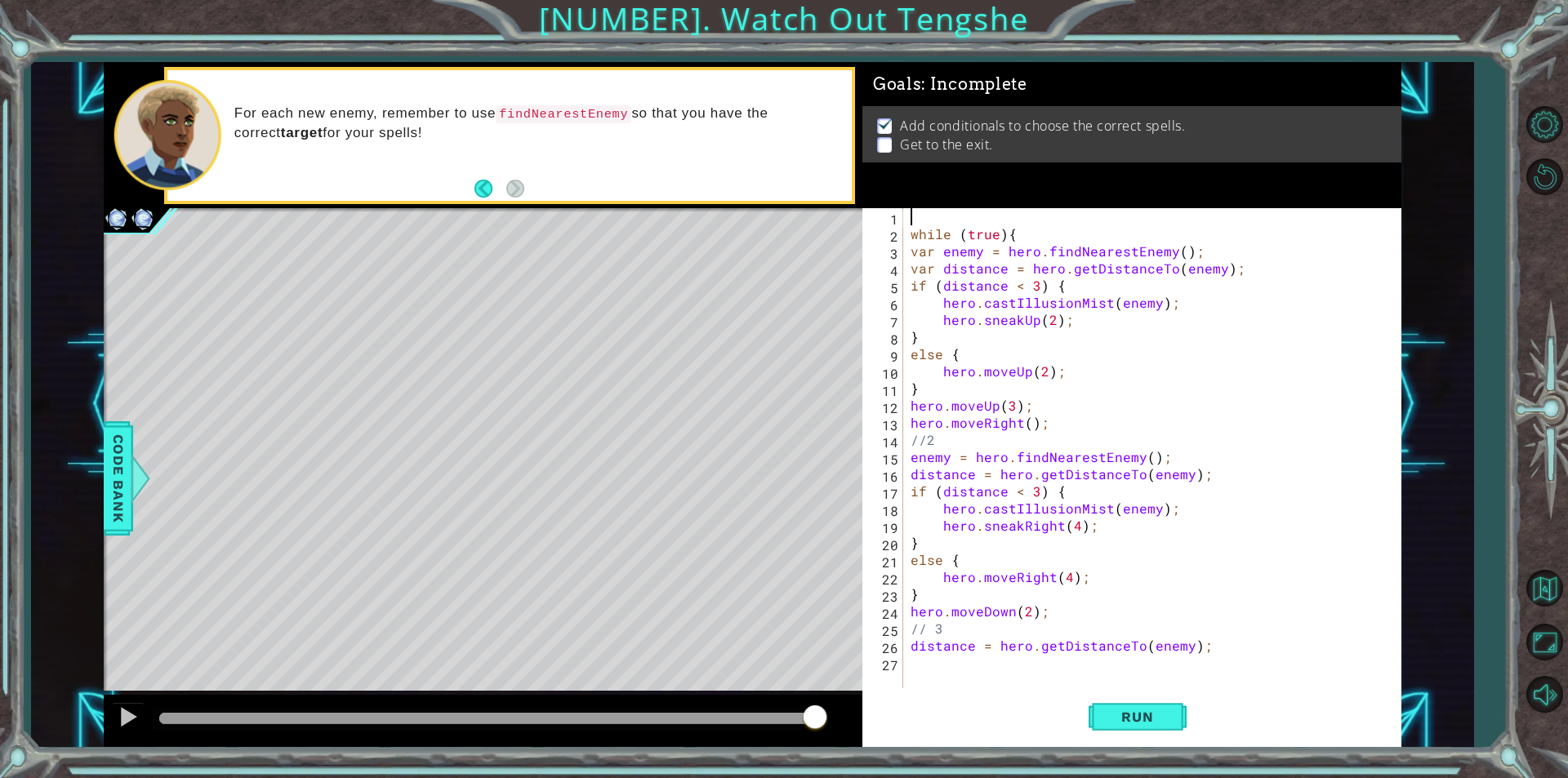 type on "l" 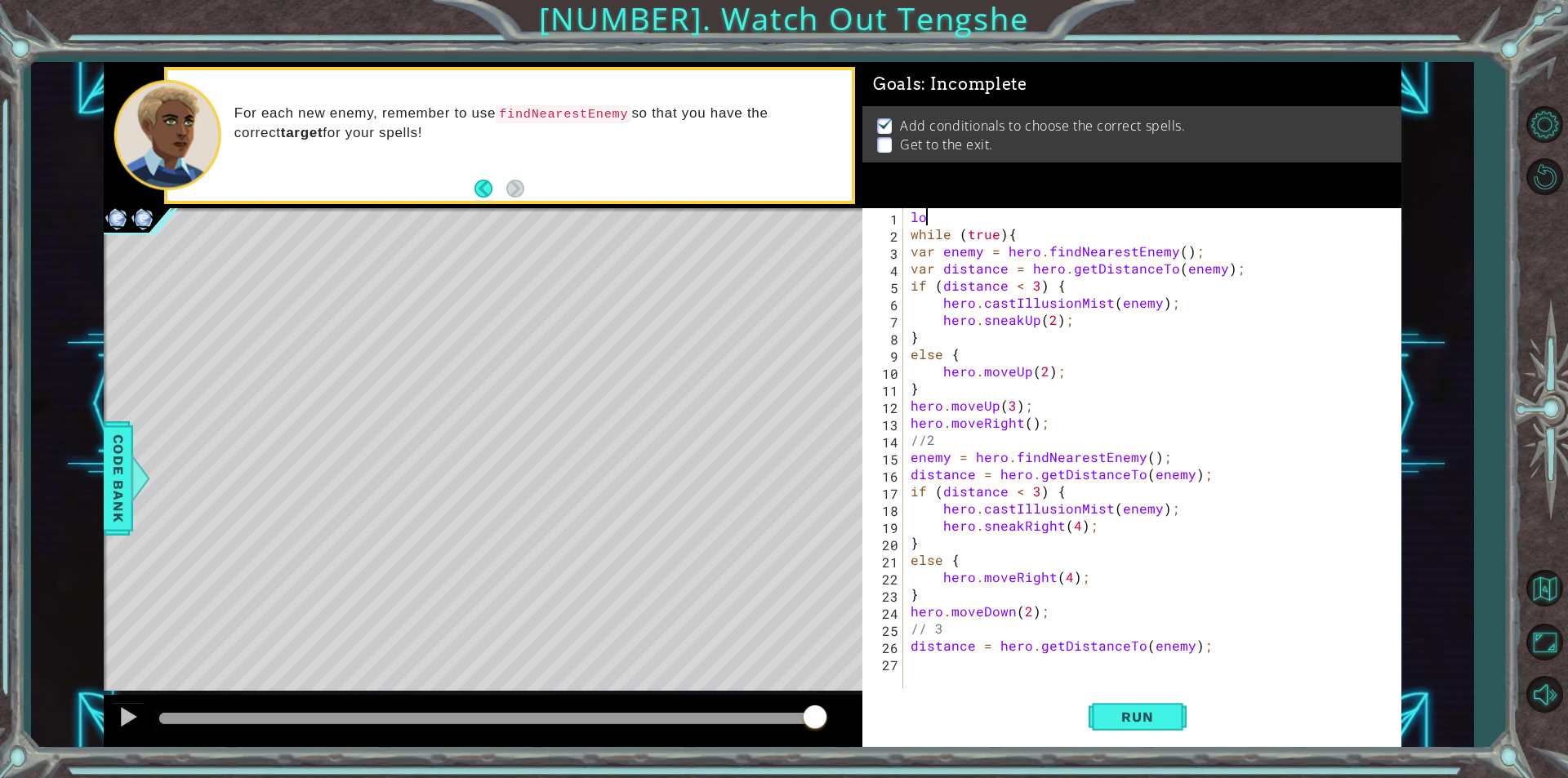 scroll, scrollTop: 0, scrollLeft: 0, axis: both 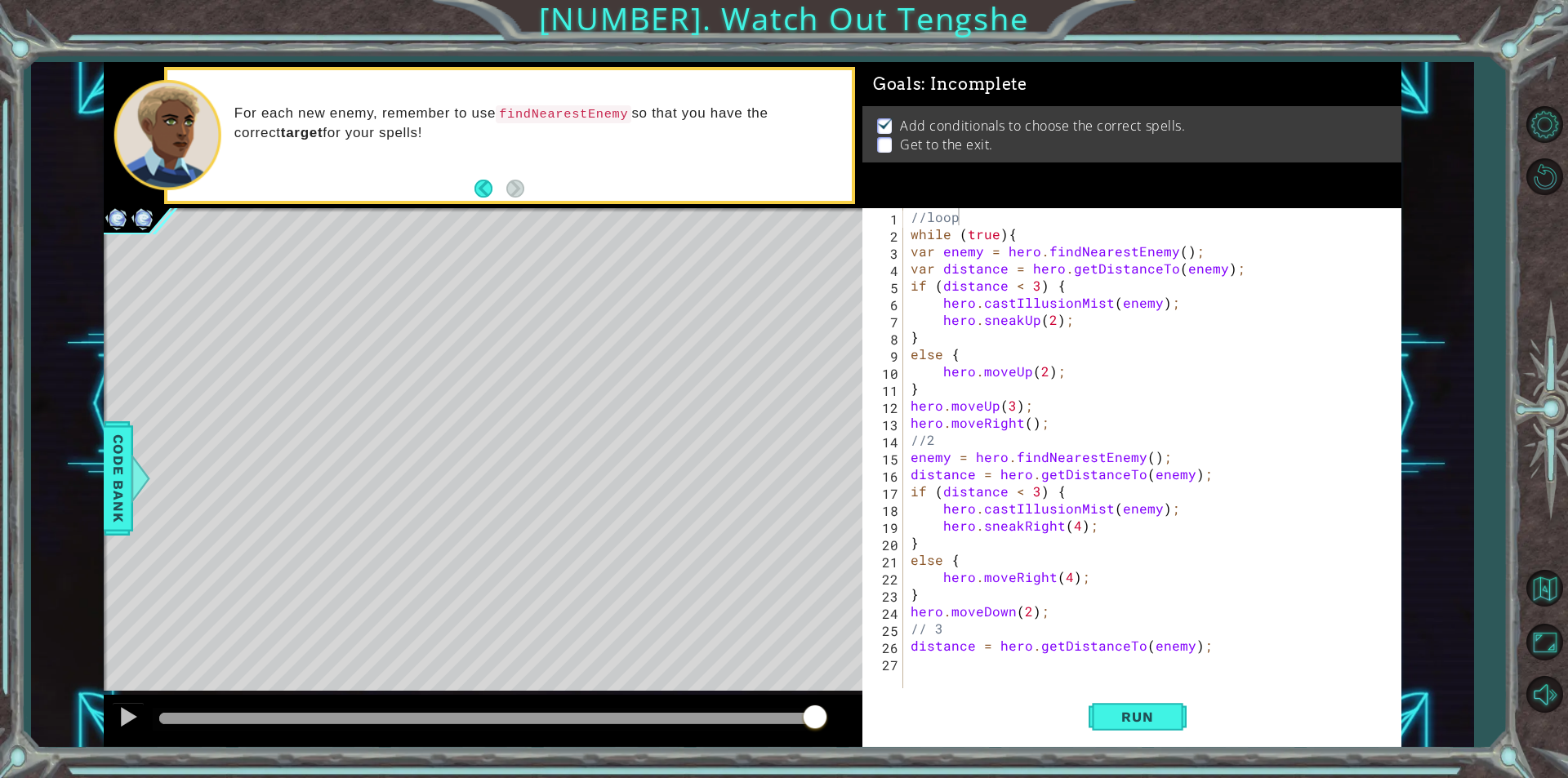 click at bounding box center [143, 220] 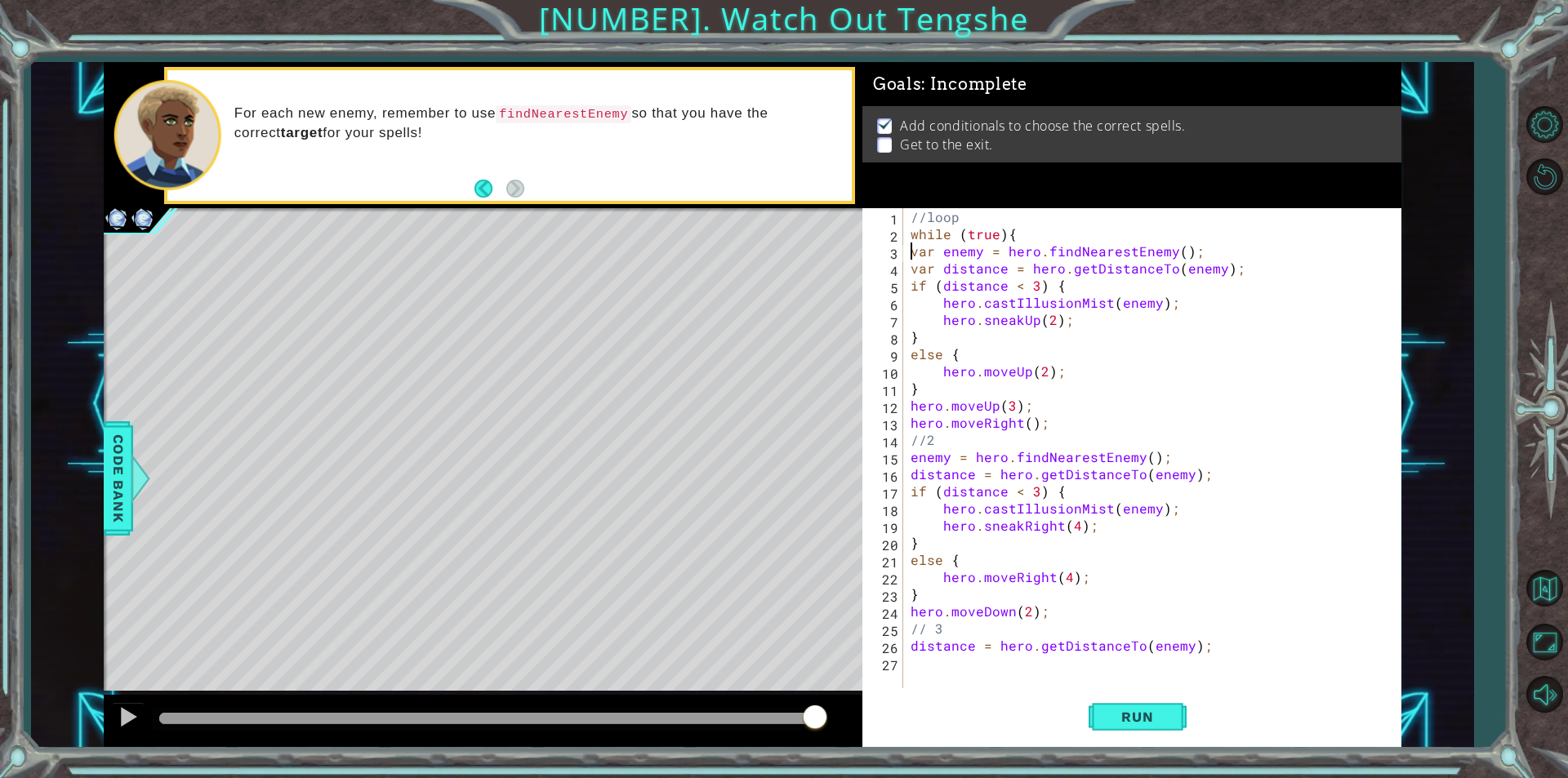 click on "//loop while   ( true ) { var   enemy   =   hero . findNearestEnemy ( ) ; var   distance   =   hero . getDistanceTo ( enemy ) ; if   ( distance   <   [NUMERIC_VALUE] )   {        hero . castIllusionMist ( enemy ) ;      hero . sneakUp ( [NUMERIC_VALUE] ) ; } else   {      hero . moveUp ( [NUMERIC_VALUE] ) ; } hero . moveUp ( [NUMERIC_VALUE] ) ; hero . moveRight ( ) ; //2 enemy   =   hero . findNearestEnemy ( ) ; distance   =   hero . getDistanceTo ( enemy ) ; if   ( distance   <   [NUMERIC_VALUE] )   {        hero . castIllusionMist ( enemy ) ;      hero . sneakRight ( [NUMERIC_VALUE] ) ; } else   {      hero . moveRight ( [NUMERIC_VALUE] ) ; } hero . moveDown ( [NUMERIC_VALUE] ) ; // 3 distance   =   hero . getDistanceTo ( enemy ) ;" at bounding box center [1156, 465] 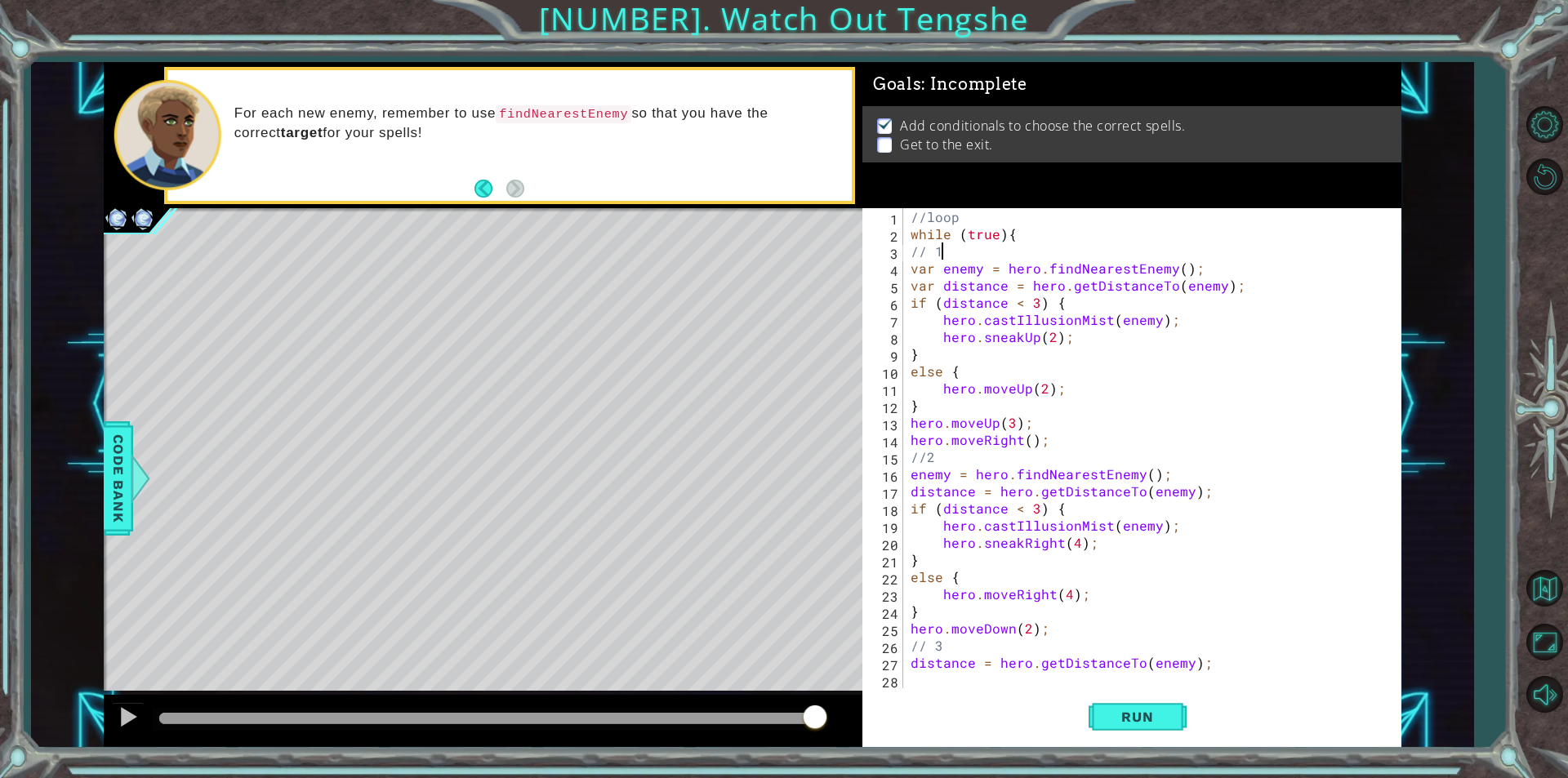 scroll, scrollTop: 0, scrollLeft: 1, axis: horizontal 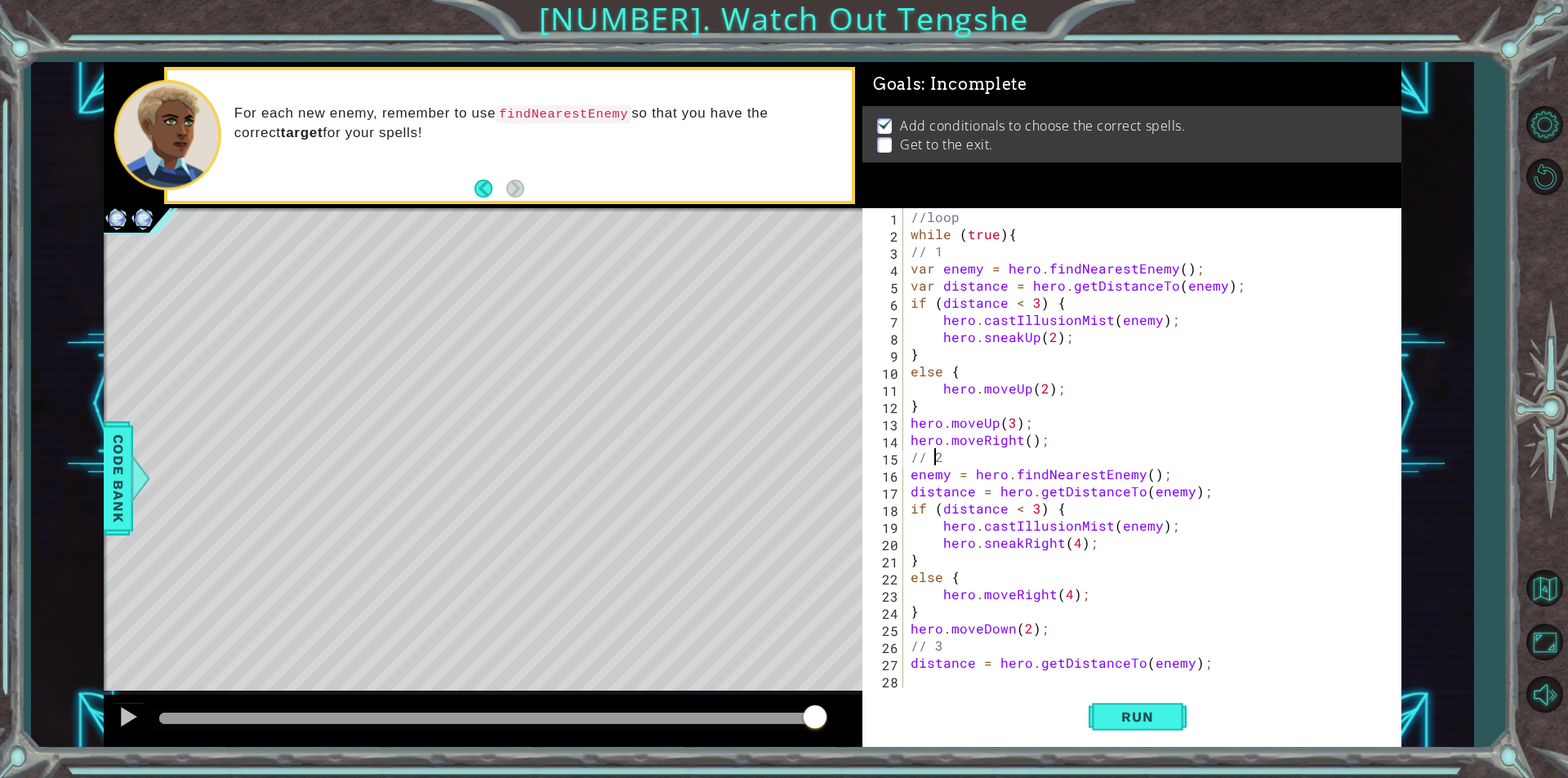 drag, startPoint x: 1567, startPoint y: 451, endPoint x: 1567, endPoint y: 500, distance: 49 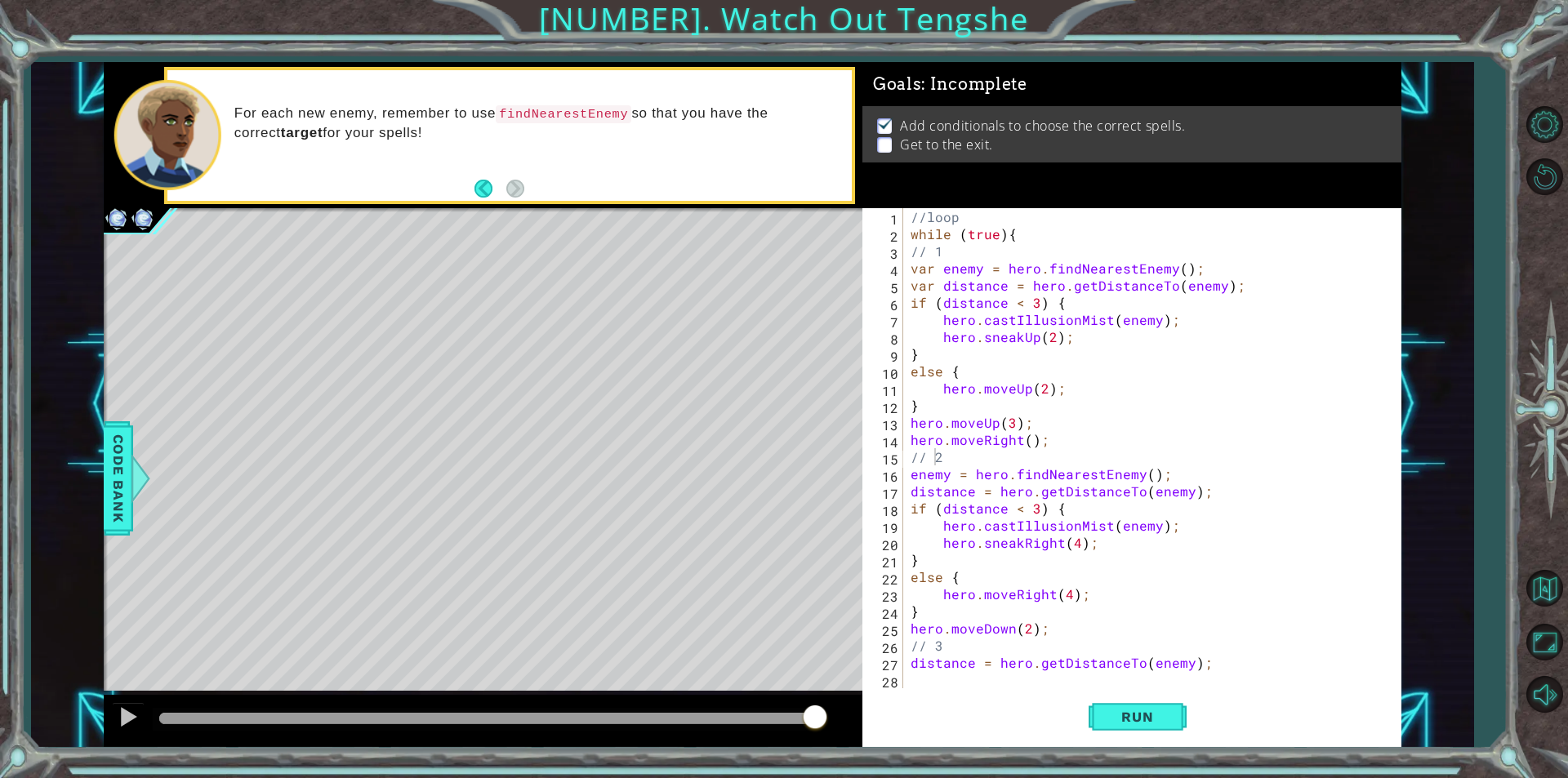 type on "distance = hero.getDistanceTo(enemy);" 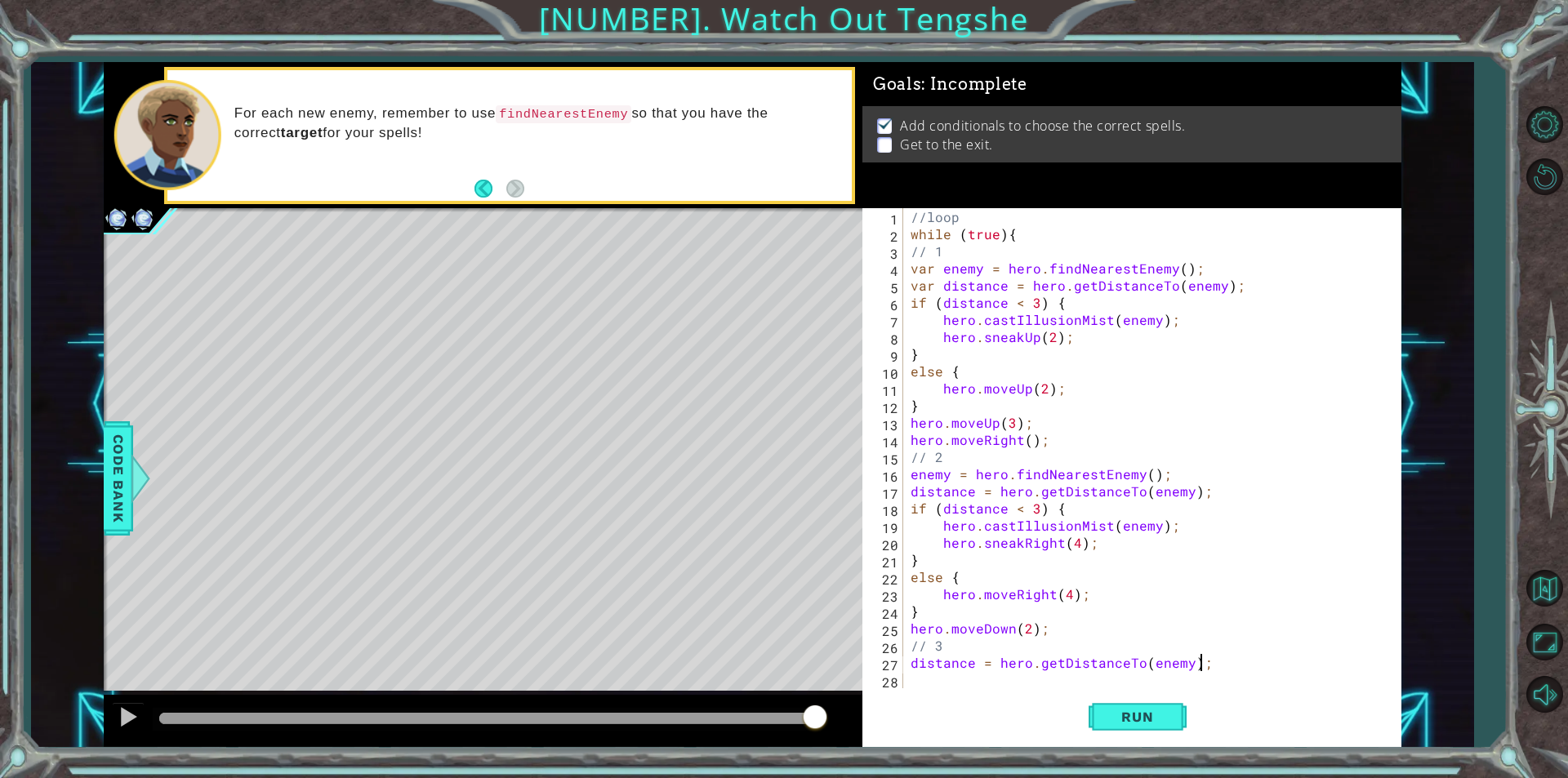 click on "//loop while   ( true ) { // 1 var   enemy   =   hero . findNearestEnemy ( ) ; var   distance   =   hero . getDistanceTo ( enemy ) ; if   ( distance   <   3 )   {        hero . castIllusionMist ( enemy ) ;      hero . sneakUp ( 2 ) ; } else   {      hero . moveUp ( 2 ) ; } hero . moveUp ( 3 ) ; hero . moveRight ( ) ; // 2 enemy   =   hero . findNearestEnemy ( ) ; distance   =   hero . getDistanceTo ( enemy ) ; if   ( distance   <   3 )   {        hero . castIllusionMist ( enemy ) ;      hero . sneakRight ( 4 ) ; } else   {      hero . moveRight ( 4 ) ; } hero . moveDown ( 2 ) ; // 3 distance   =   hero . getDistanceTo ( enemy ) ;" at bounding box center (1156, 465) 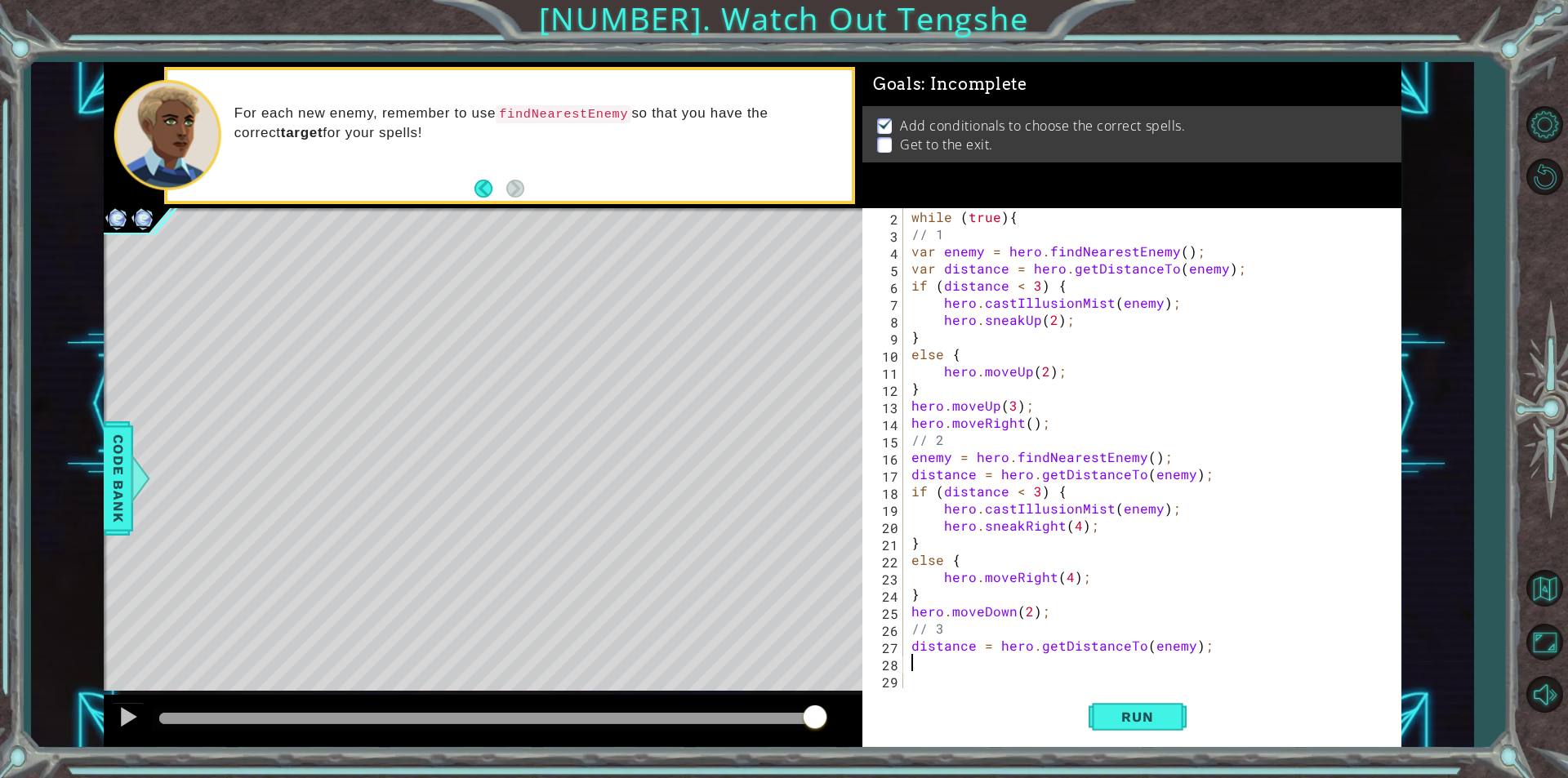 type on "distance = hero.getDistanceTo(enemy);" 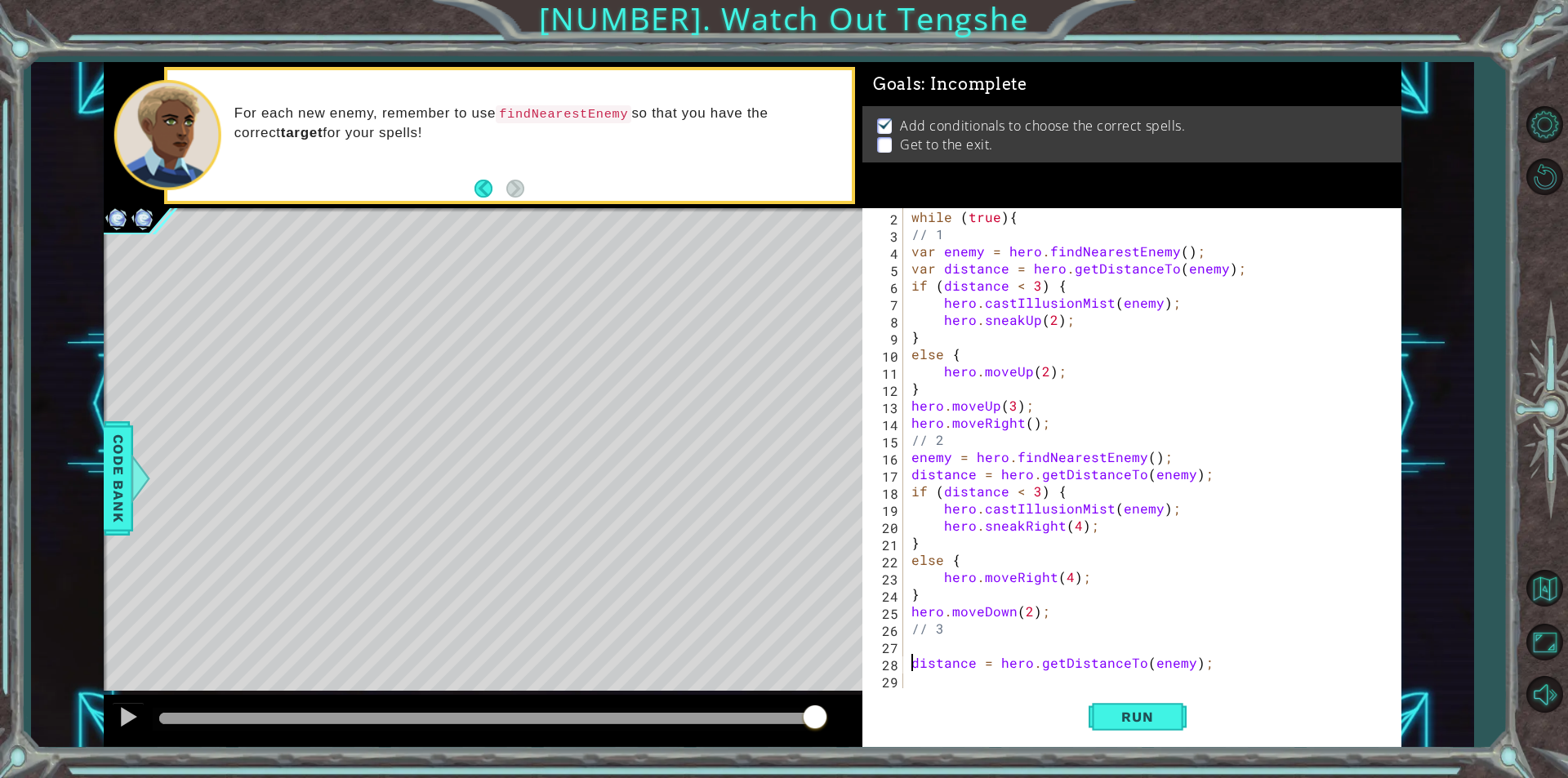 scroll, scrollTop: 17, scrollLeft: 0, axis: vertical 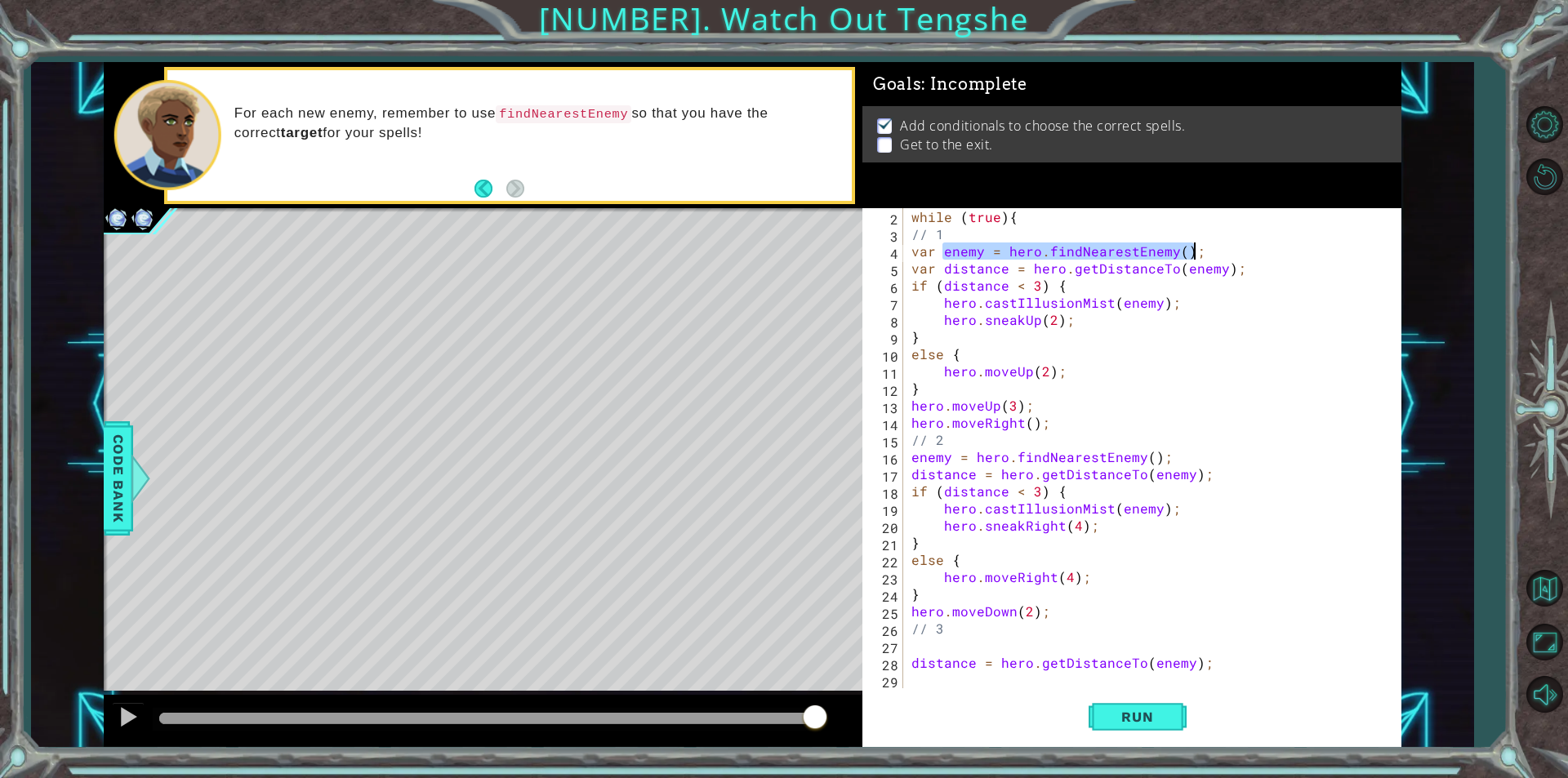 drag, startPoint x: 944, startPoint y: 248, endPoint x: 1196, endPoint y: 255, distance: 252.0972 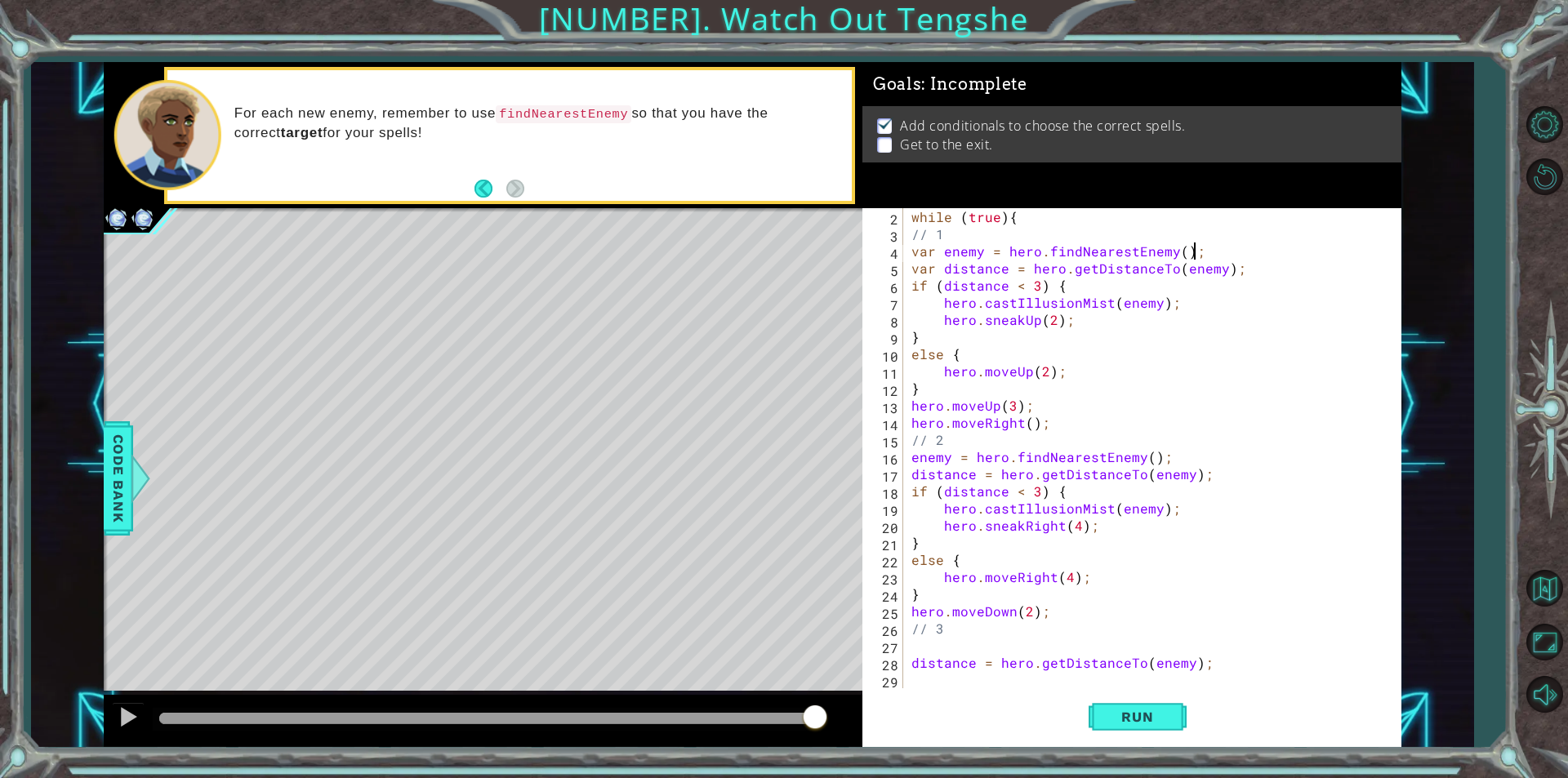 click on "while   ( true ) { // 1 var   enemy   =   hero . findNearestEnemy ( ) ; var   distance   =   hero . getDistanceTo ( enemy ) ; if   ( distance   <   [NUMERIC_VALUE] )   {        hero . castIllusionMist ( enemy ) ;      hero . sneakUp ( [NUMERIC_VALUE] ) ; } else   {      hero . moveUp ( [NUMERIC_VALUE] ) ; } hero . moveUp ( [NUMERIC_VALUE] ) ; hero . moveRight ( ) ; // 2 enemy   =   hero . findNearestEnemy ( ) ; distance   =   hero . getDistanceTo ( enemy ) ; if   ( distance   <   [NUMERIC_VALUE] )   {        hero . castIllusionMist ( enemy ) ;      hero . sneakRight ( [NUMERIC_VALUE] ) ; } else   {      hero . moveRight ( [NUMERIC_VALUE] ) ; } hero . moveDown ( [NUMERIC_VALUE] ) ; // 3 distance   =   hero . getDistanceTo ( enemy ) ;" at bounding box center (1150, 465) 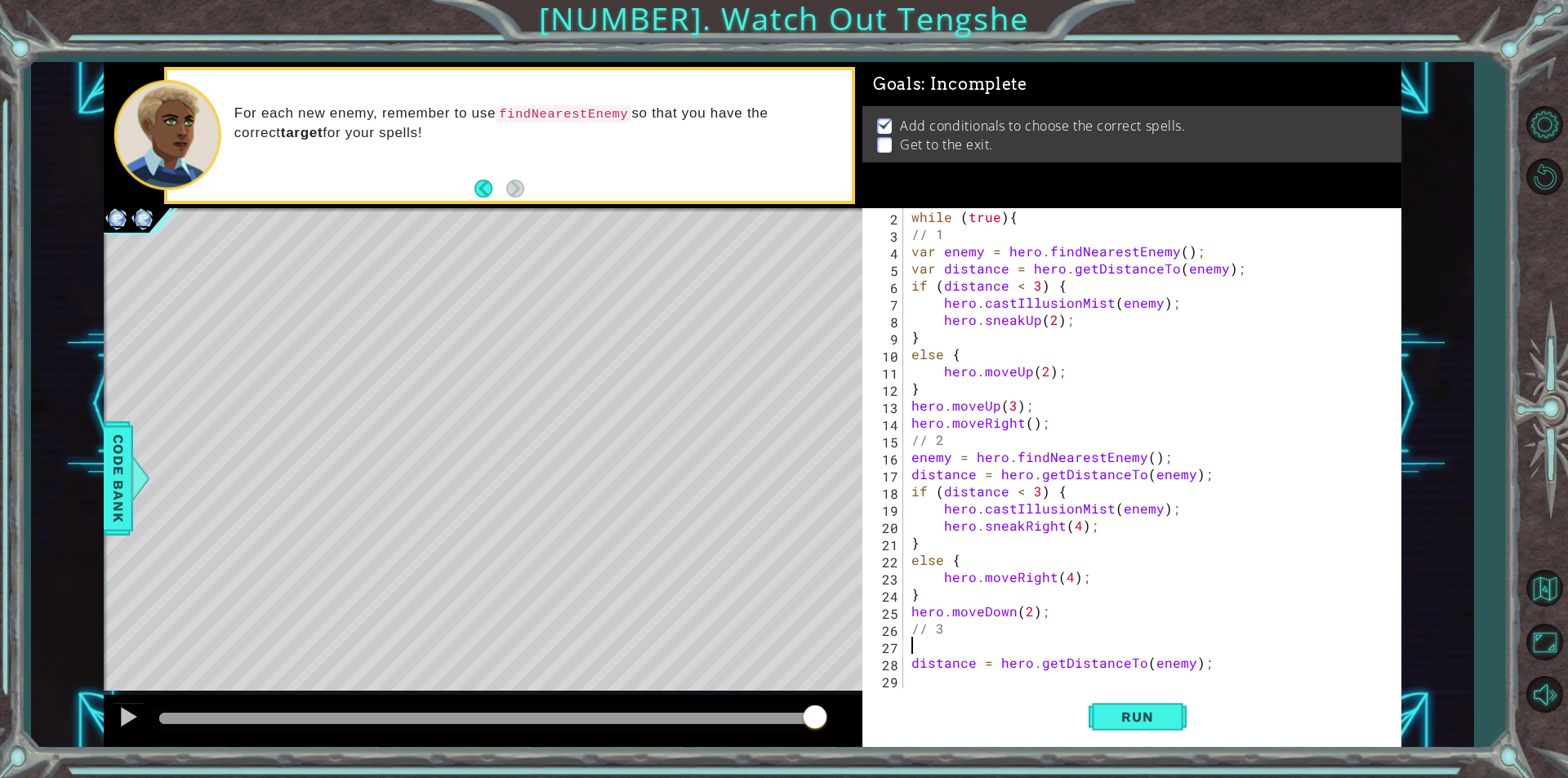 click on "while   ( true ) { // 1 var   enemy   =   hero . findNearestEnemy ( ) ; var   distance   =   hero . getDistanceTo ( enemy ) ; if   ( distance   <   [NUMERIC_VALUE] )   {        hero . castIllusionMist ( enemy ) ;      hero . sneakUp ( [NUMERIC_VALUE] ) ; } else   {      hero . moveUp ( [NUMERIC_VALUE] ) ; } hero . moveUp ( [NUMERIC_VALUE] ) ; hero . moveRight ( ) ; // 2 enemy   =   hero . findNearestEnemy ( ) ; distance   =   hero . getDistanceTo ( enemy ) ; if   ( distance   <   [NUMERIC_VALUE] )   {        hero . castIllusionMist ( enemy ) ;      hero . sneakRight ( [NUMERIC_VALUE] ) ; } else   {      hero . moveRight ( [NUMERIC_VALUE] ) ; } hero . moveDown ( [NUMERIC_VALUE] ) ; // 3 distance   =   hero . getDistanceTo ( enemy ) ;" at bounding box center (1150, 465) 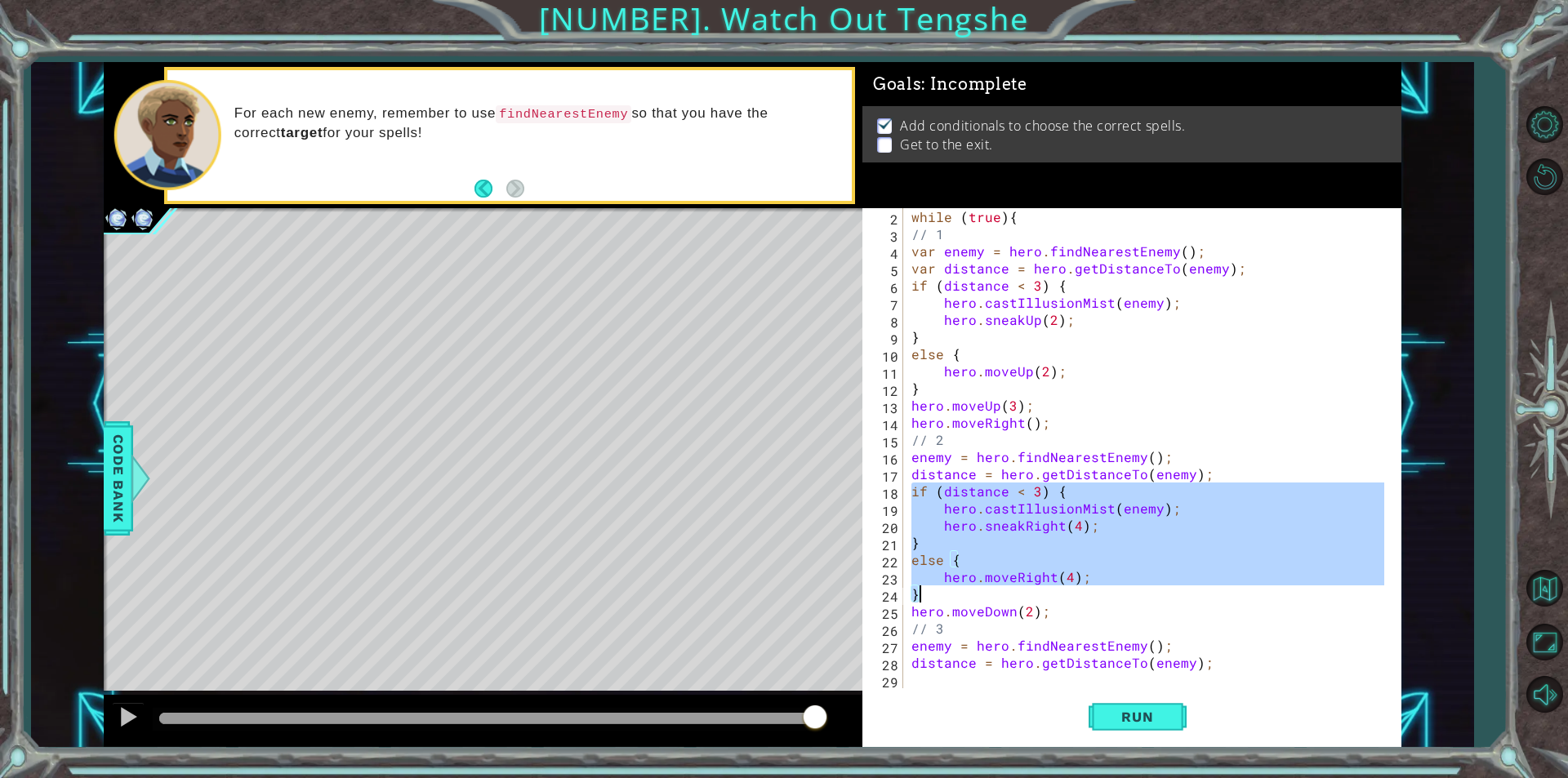 drag, startPoint x: 912, startPoint y: 499, endPoint x: 1011, endPoint y: 591, distance: 135.14807 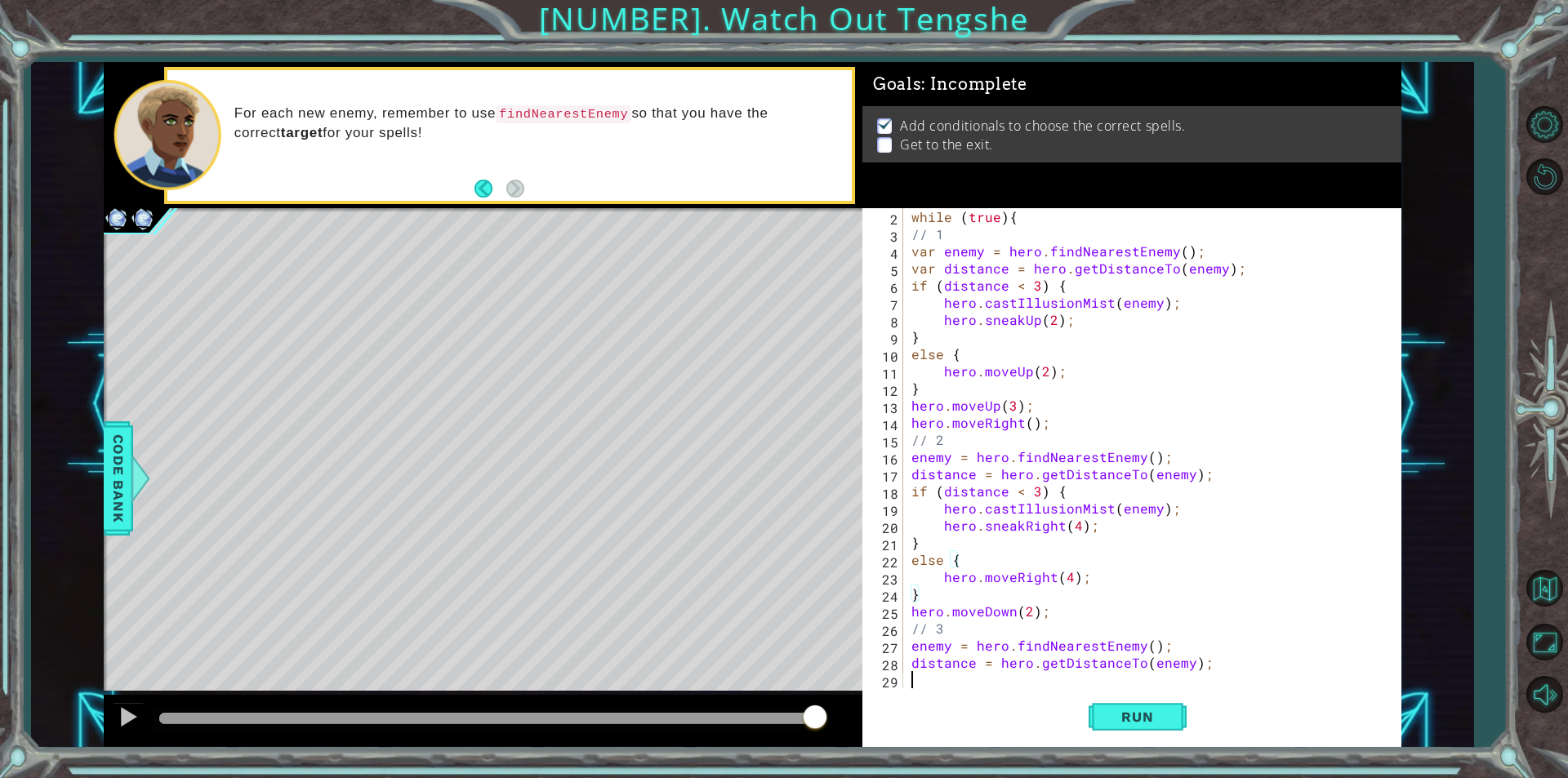 click on "while   ( true ) { // 1 var   enemy   =   hero . findNearestEnemy ( ) ; var   distance   =   hero . getDistanceTo ( enemy ) ; if   ( distance   <   3 )   {        hero . castIllusionMist ( enemy ) ;      hero . sneakUp ( 2 ) ; } else   {      hero . moveUp ( 2 ) ; } hero . moveUp ( 3 ) ; hero . moveRight ( ) ; // 2 enemy   =   hero . findNearestEnemy ( ) ; distance   =   hero . getDistanceTo ( enemy ) ; if   ( distance   <   3 )   {        hero . castIllusionMist ( enemy ) ;      hero . sneakRight ( 4 ) ; } else   {      hero . moveRight ( 4 ) ; } hero . moveDown ( 2 ) ; // 3 enemy   =   hero . findNearestEnemy ( ) ; distance   =   hero . getDistanceTo ( enemy ) ;" at bounding box center (1150, 465) 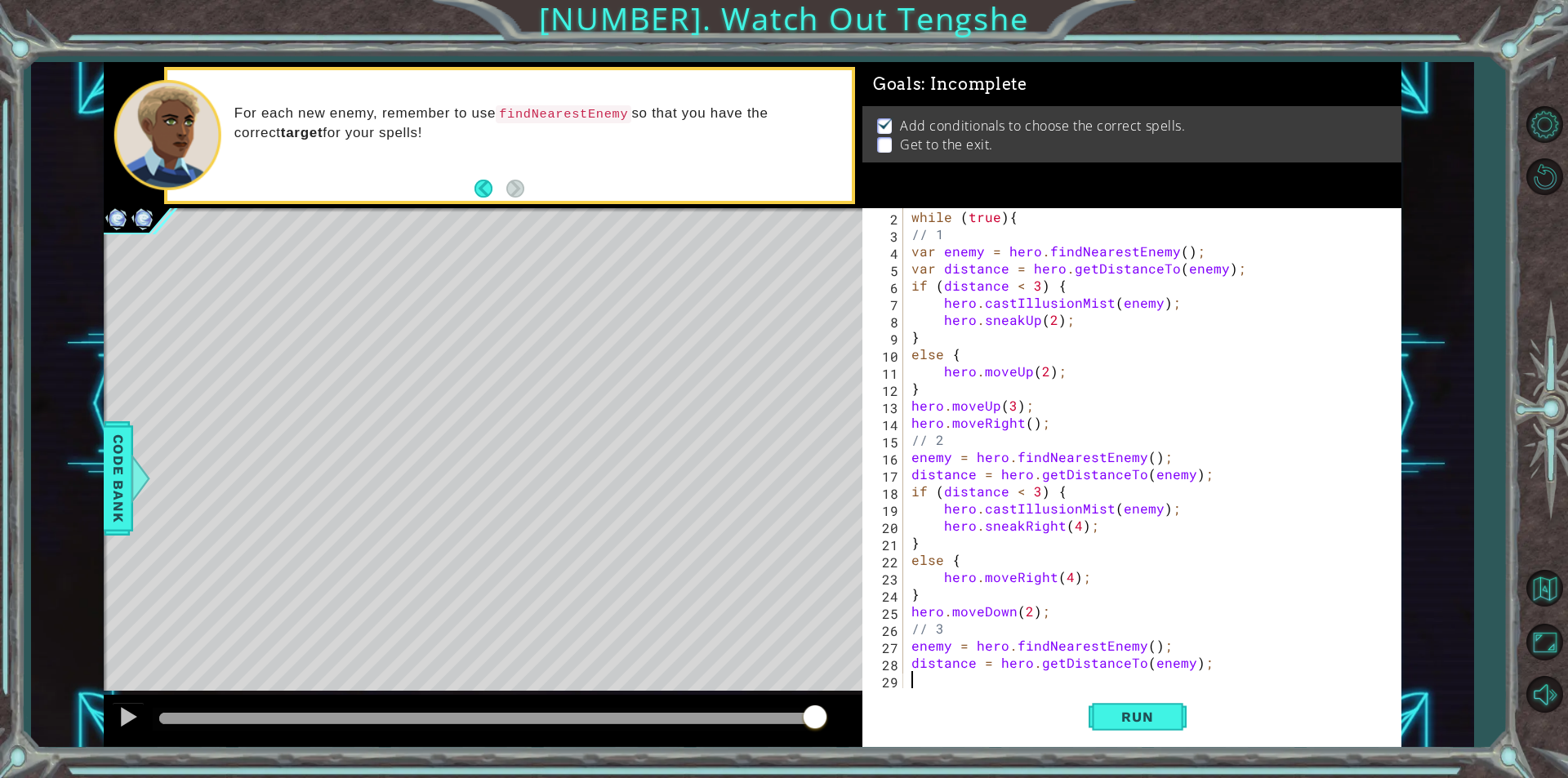 paste on "}" 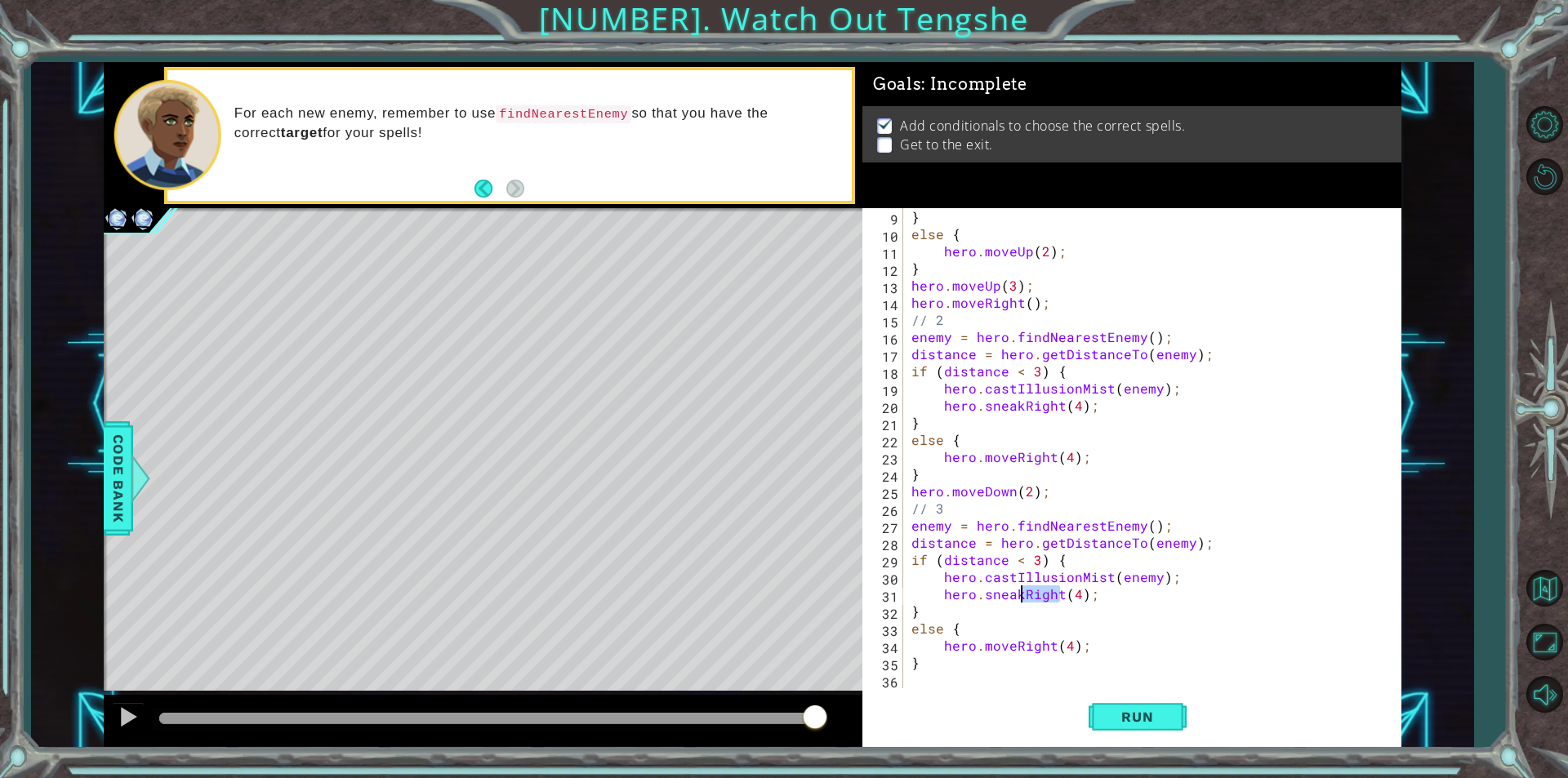 drag, startPoint x: 1058, startPoint y: 594, endPoint x: 1020, endPoint y: 588, distance: 38.47077 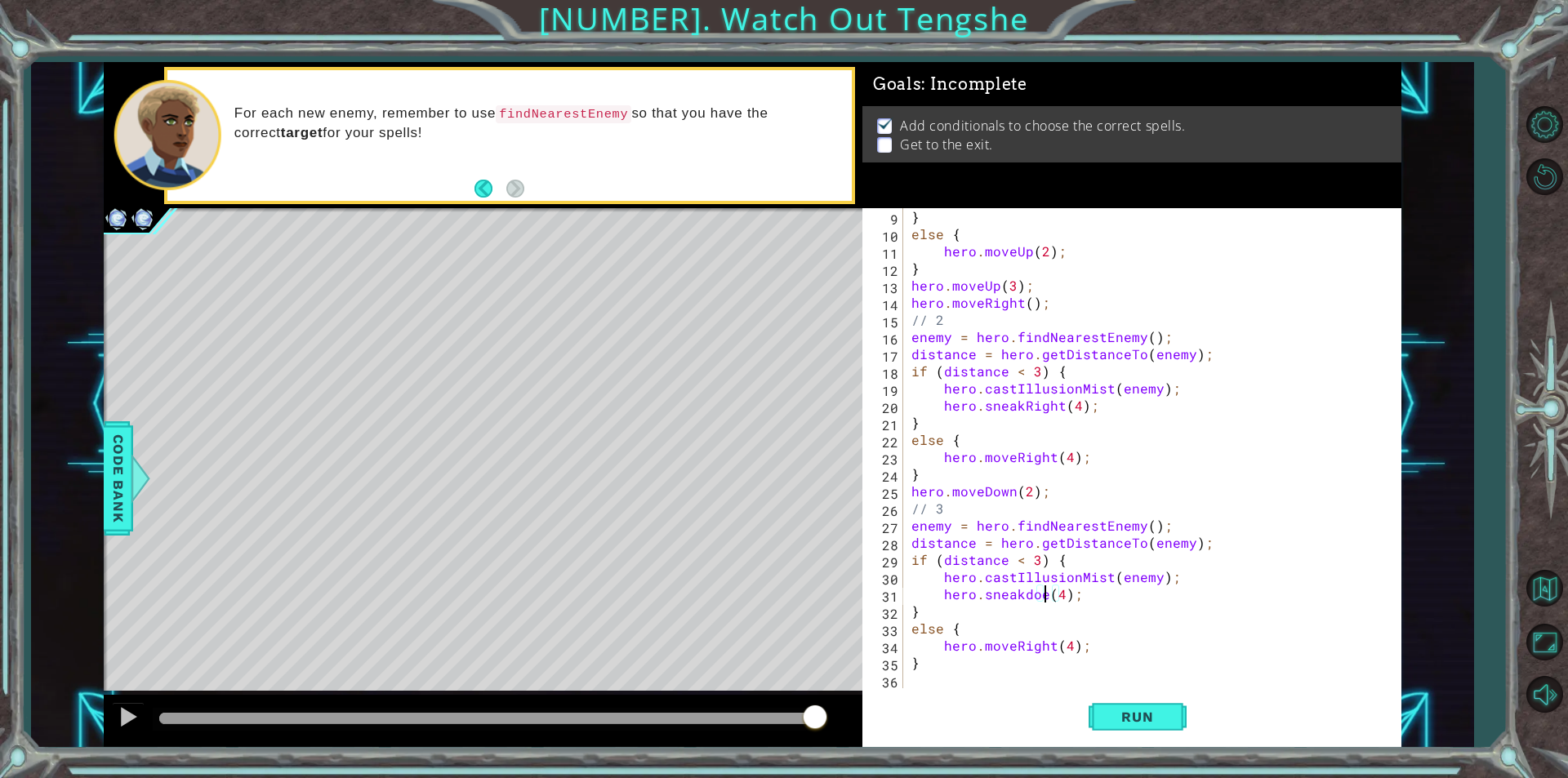 scroll, scrollTop: 0, scrollLeft: 8, axis: horizontal 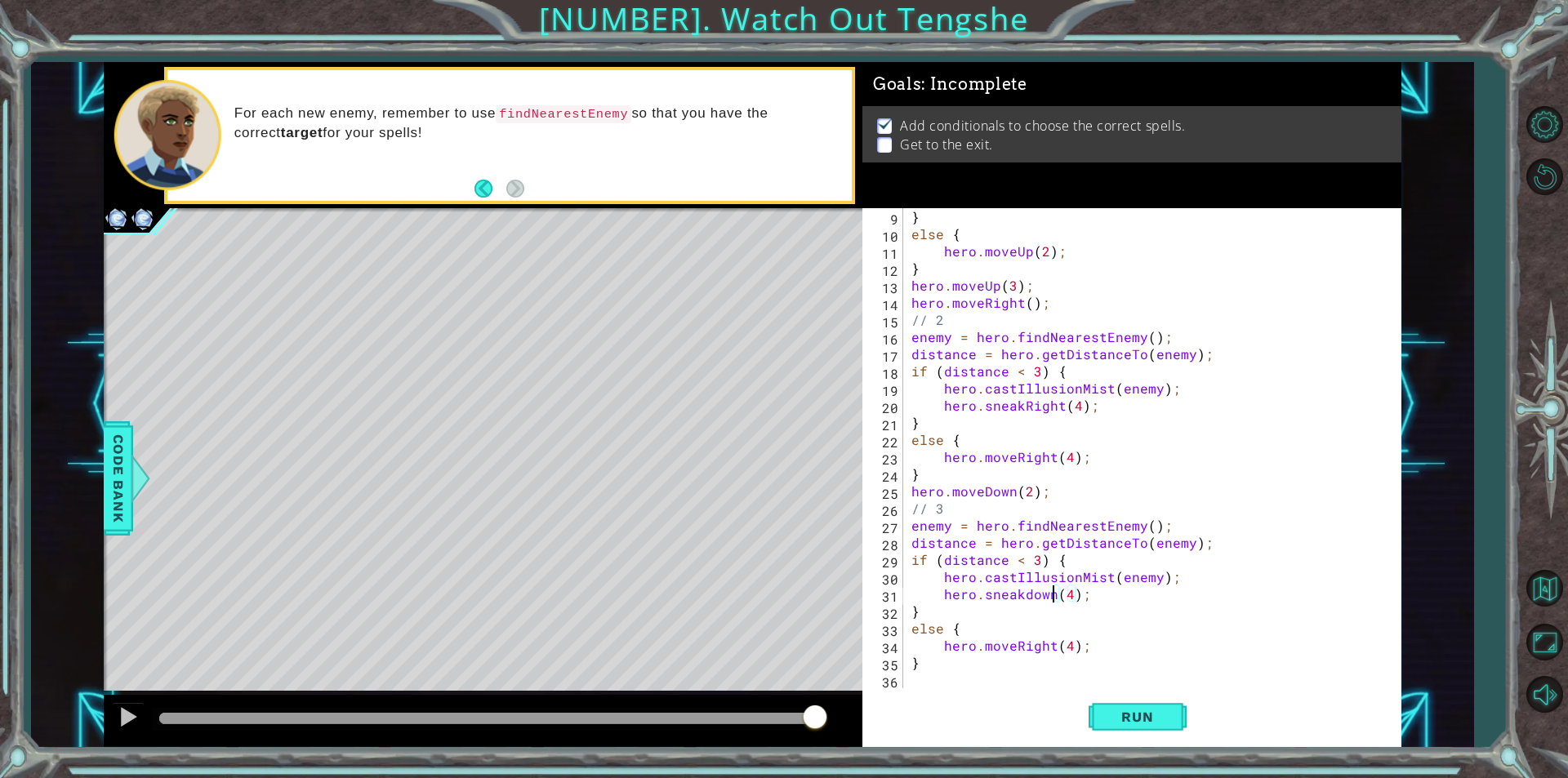 click on "} else   {      hero . moveUp ( 2 ) ; } hero . moveUp ( 3 ) ; hero . moveRight ( ) ; // 2 enemy   =   hero . findNearestEnemy ( ) ; distance   =   hero . getDistanceTo ( enemy ) ; if   ( distance   <   3 )   {        hero . castIllusionMist ( enemy ) ;      hero . sneakRight ( 4 ) ; } else   {      hero . moveRight ( 4 ) ; } hero . moveDown ( 2 ) ; // 3 enemy   =   hero . findNearestEnemy ( ) ; distance   =   hero . getDistanceTo ( enemy ) ; if   ( distance   <   3 )   {        hero . castIllusionMist ( enemy ) ;      hero . sneakdown ( 4 ) ; } else   {      hero . moveRight ( 4 ) ; }" at bounding box center [1150, 465] 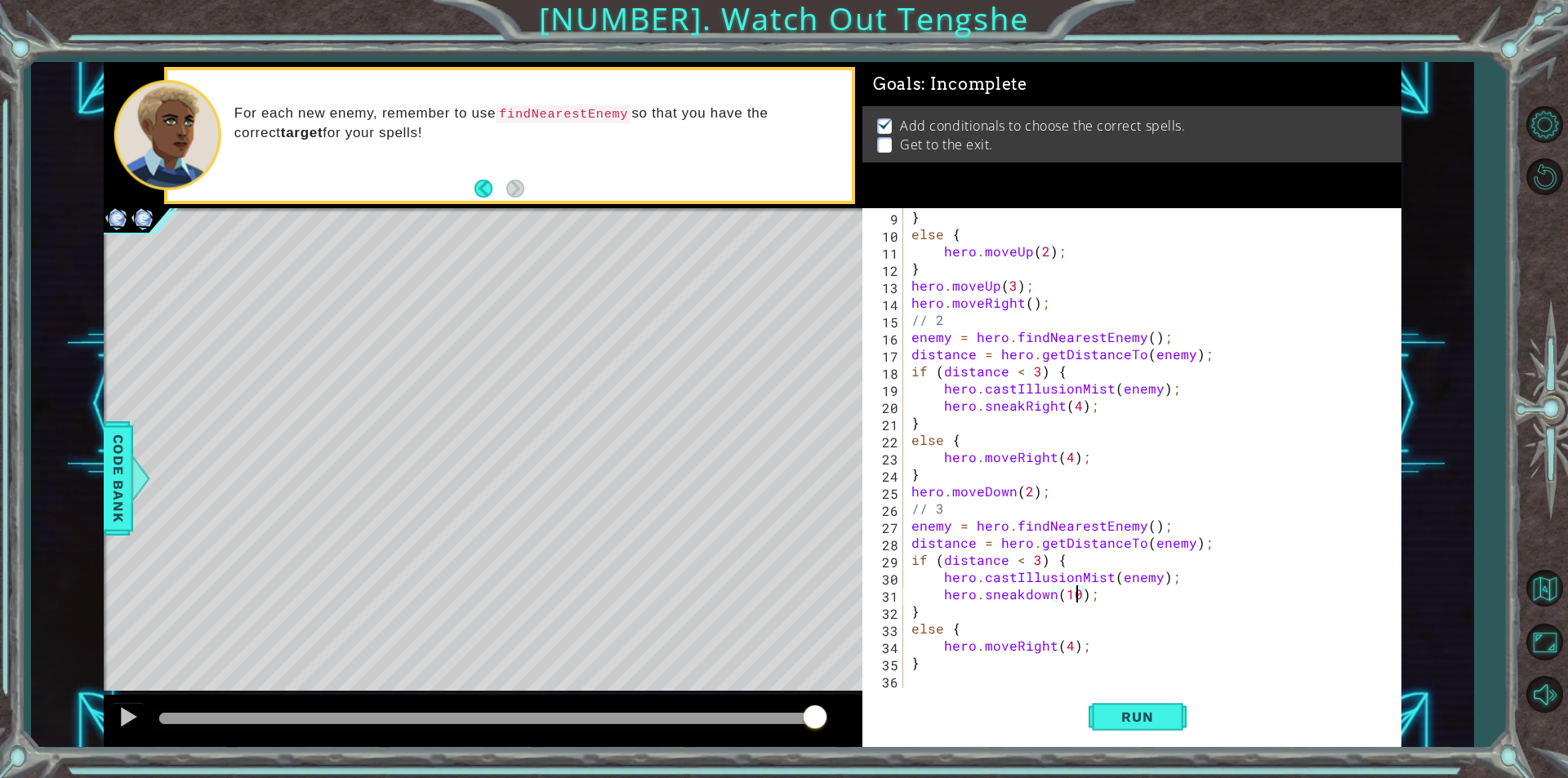 scroll, scrollTop: 0, scrollLeft: 11, axis: horizontal 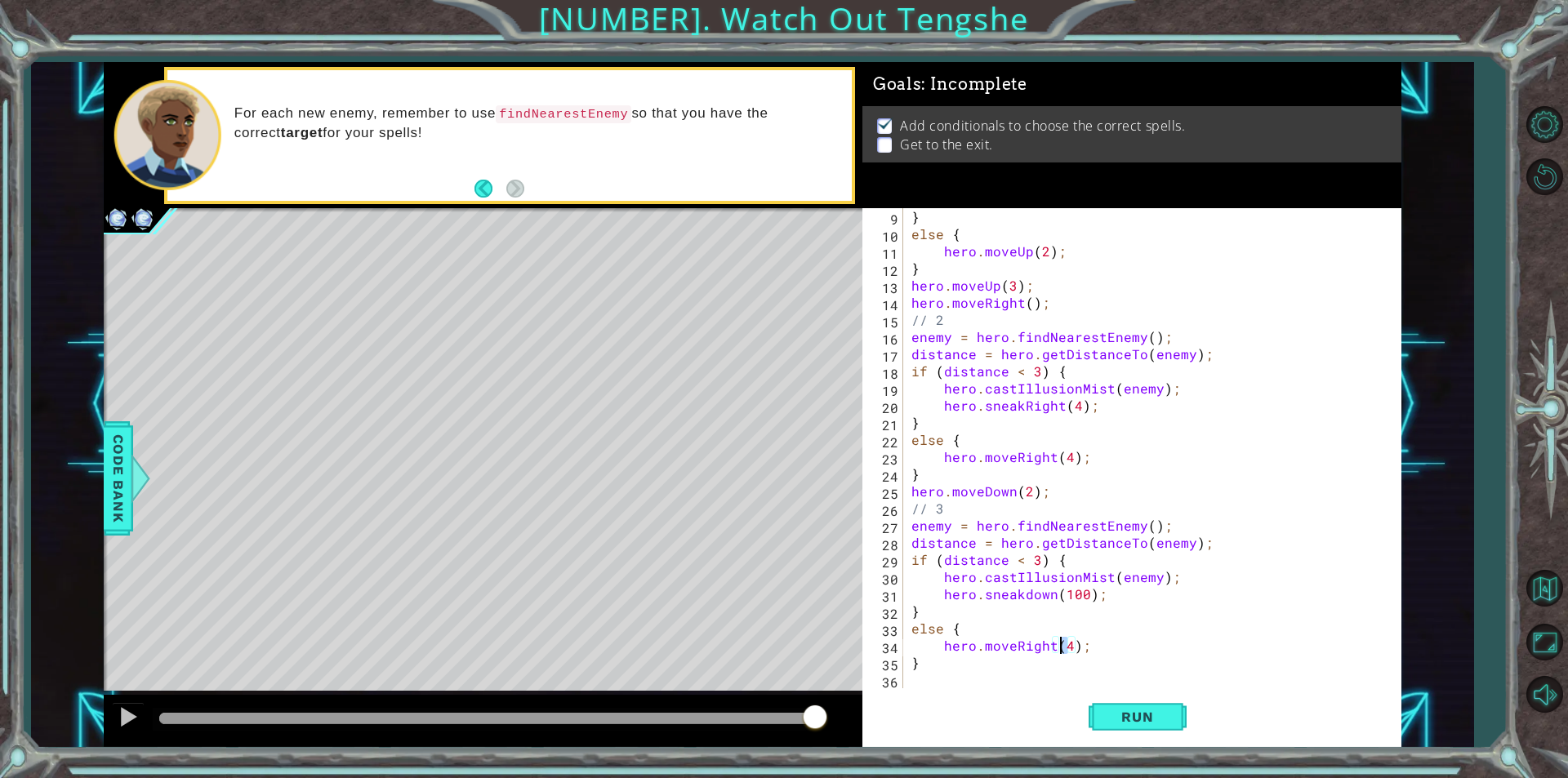 drag, startPoint x: 1069, startPoint y: 643, endPoint x: 1058, endPoint y: 650, distance: 13.038405 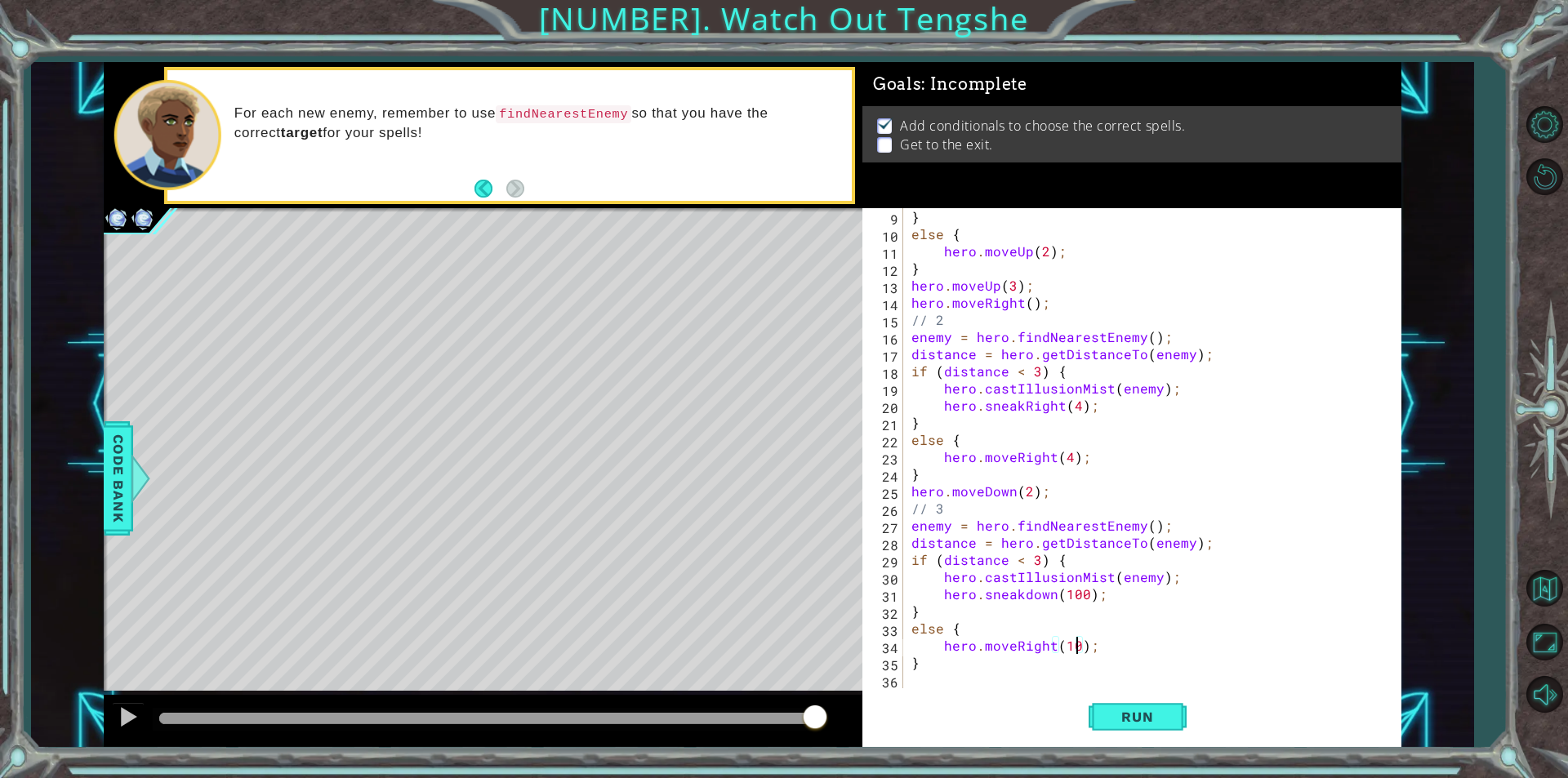 type on "hero.moveRight(100);" 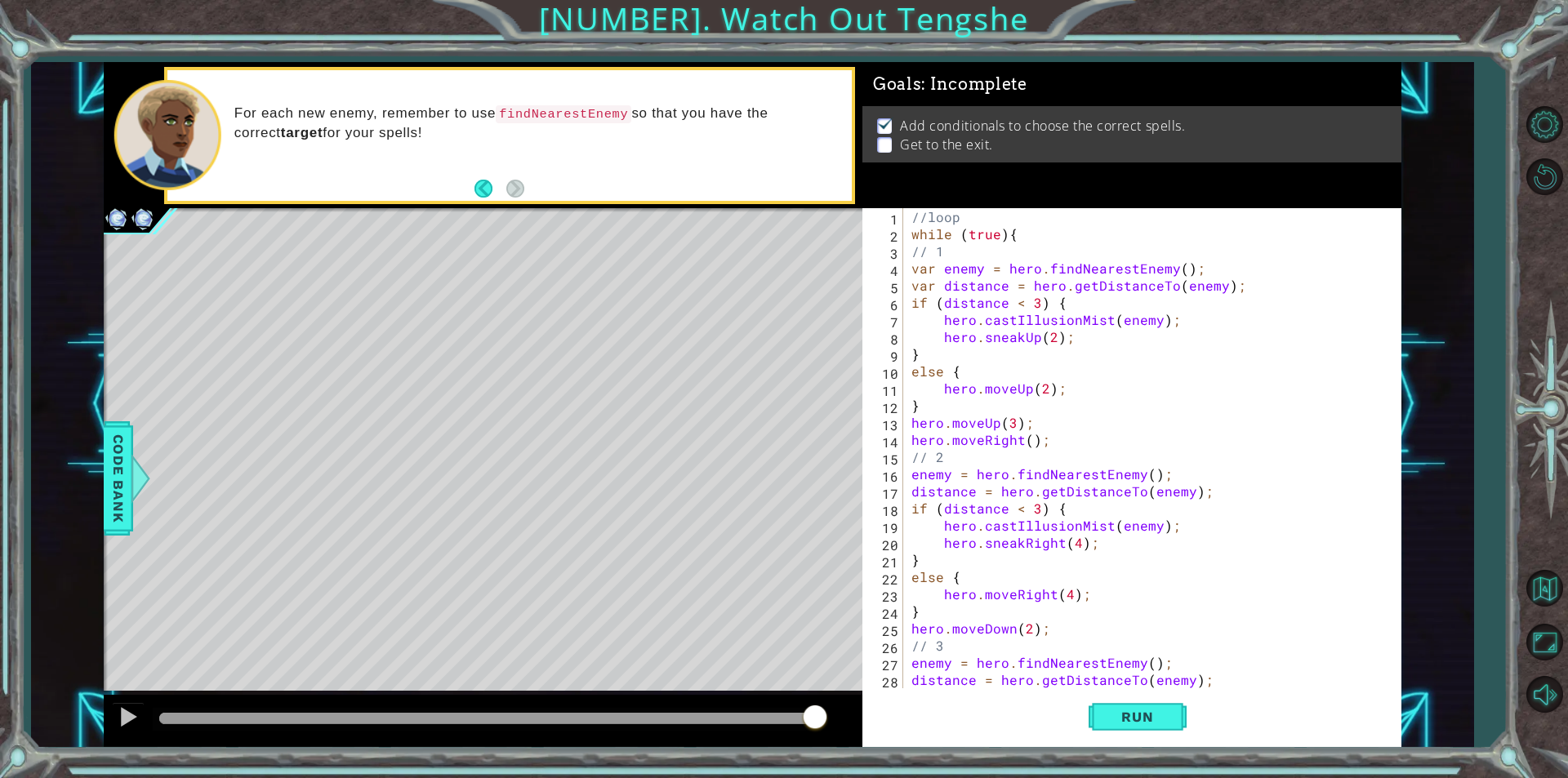scroll, scrollTop: 137, scrollLeft: 0, axis: vertical 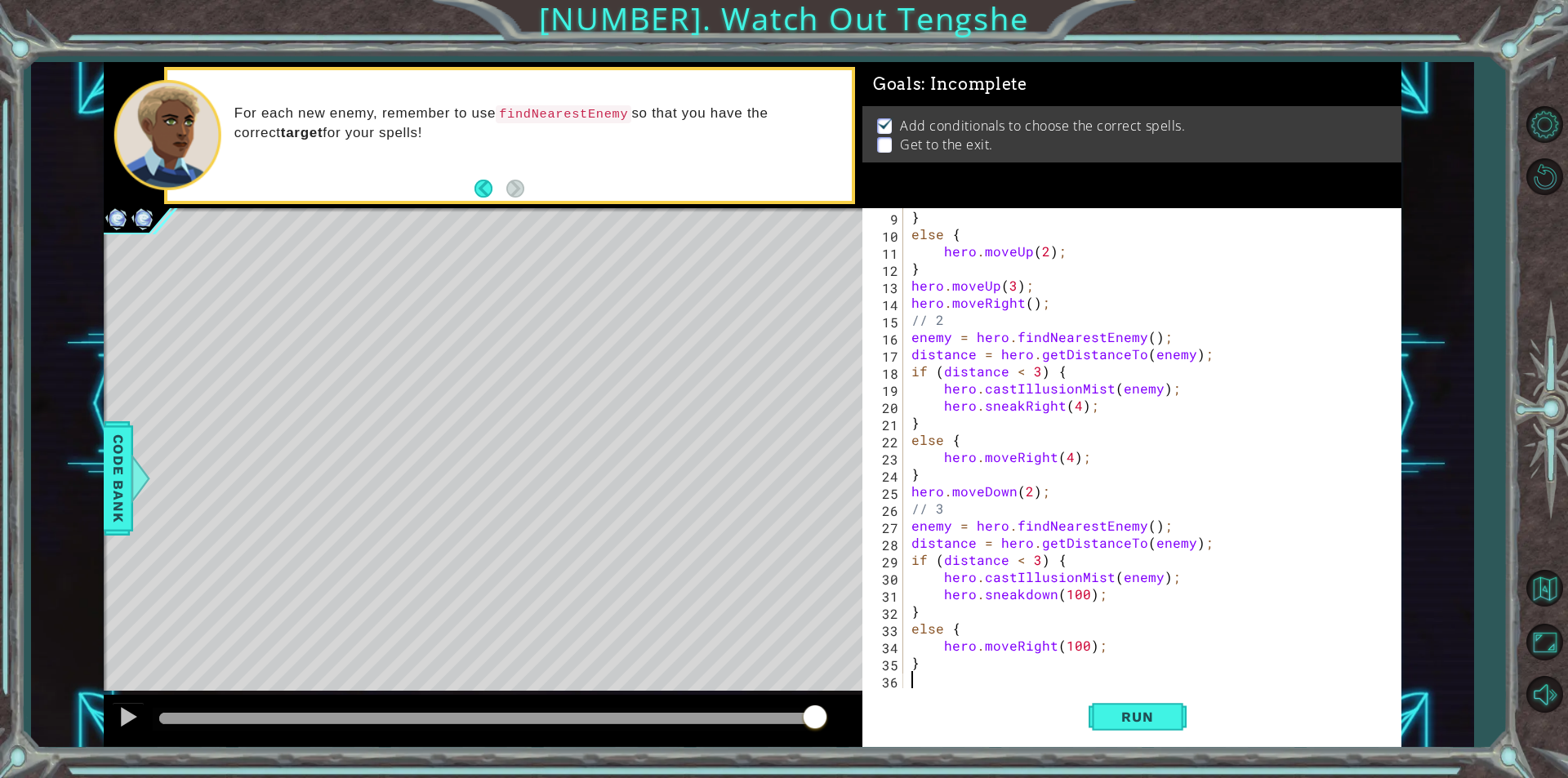 click on "} else   {      hero . moveUp ( 2 ) ; } hero . moveUp ( 3 ) ; hero . moveRight ( ) ; // 2 enemy   =   hero . findNearestEnemy ( ) ; distance   =   hero . getDistanceTo ( enemy ) ; if   ( distance   <   3 )   {        hero . castIllusionMist ( enemy ) ;      hero . sneakRight ( 4 ) ; } else   {      hero . moveRight ( 4 ) ; } hero . moveDown ( 2 ) ; // 3 enemy   =   hero . findNearestEnemy ( ) ; distance   =   hero . getDistanceTo ( enemy ) ; if   ( distance   <   3 )   {        hero . castIllusionMist ( enemy ) ;      hero . sneakdown ( 100 ) ; } else   {      hero . moveRight ( 100 ) ; }" at bounding box center [1150, 465] 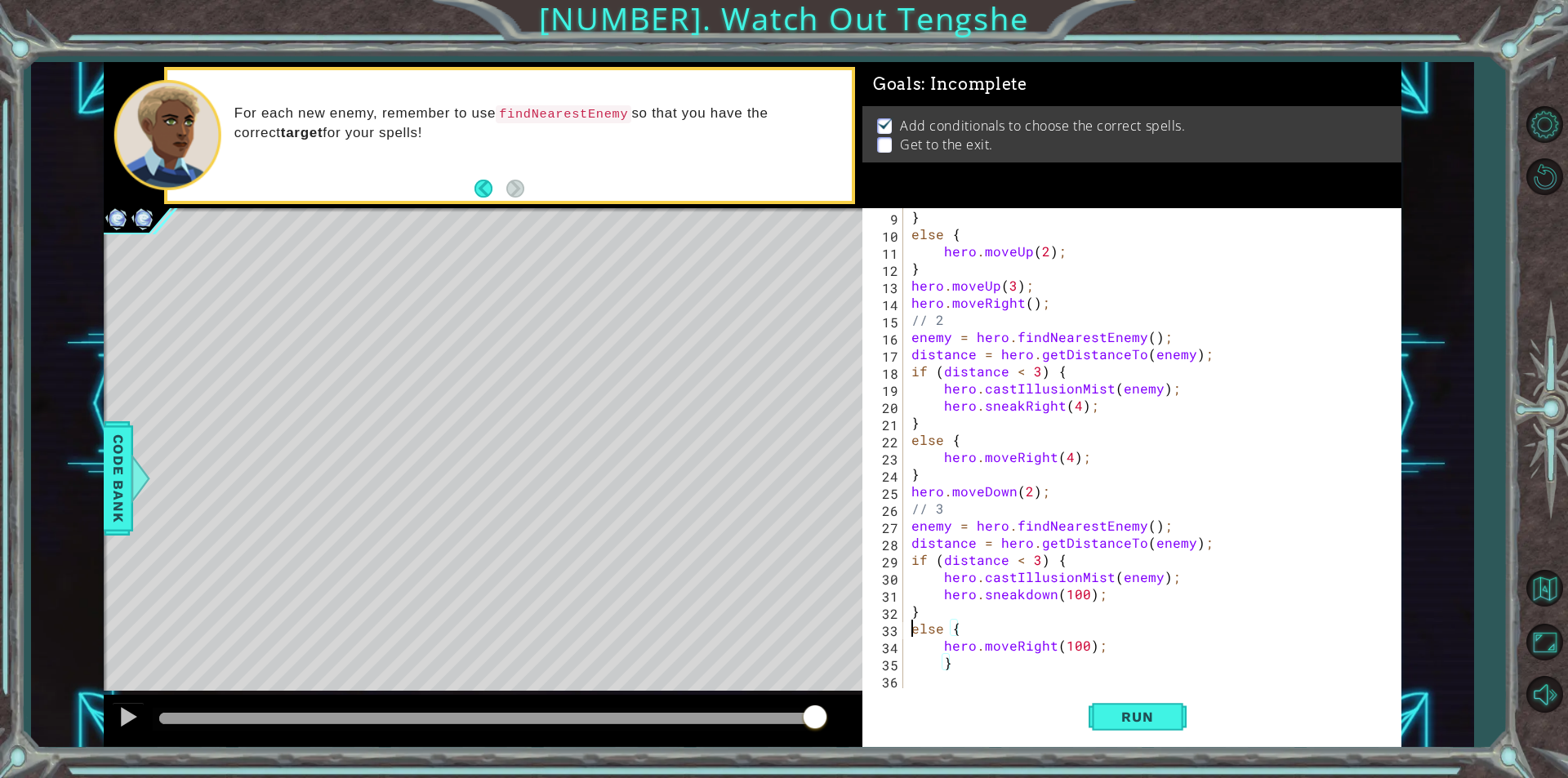 click on "} else   {      hero . moveUp ( [NUMBER] ) ; } hero . moveUp ( [NUMBER] ) ; hero . moveRight ( ) ; // [NUMBER] enemy   =   hero . findNearestEnemy ( ) ; distance   =   hero . getDistanceTo ( enemy ) ; if   ( distance   <   [NUMBER] )   {        hero . castIllusionMist ( enemy ) ;      hero . sneakRight ( [NUMBER] ) ; } else   {      hero . moveRight ( [NUMBER] ) ; } hero . moveDown ( [NUMBER] ) ; // [NUMBER] enemy   =   hero . findNearestEnemy ( ) ; distance   =   hero . getDistanceTo ( enemy ) ; if   ( distance   <   [NUMBER] )   {        hero . castIllusionMist ( enemy ) ;       hero . sneakdown ( [NUMBER] ) ;      }      else   {          hero . moveRight ( [NUMBER] ) ;      }" at bounding box center (1150, 465) 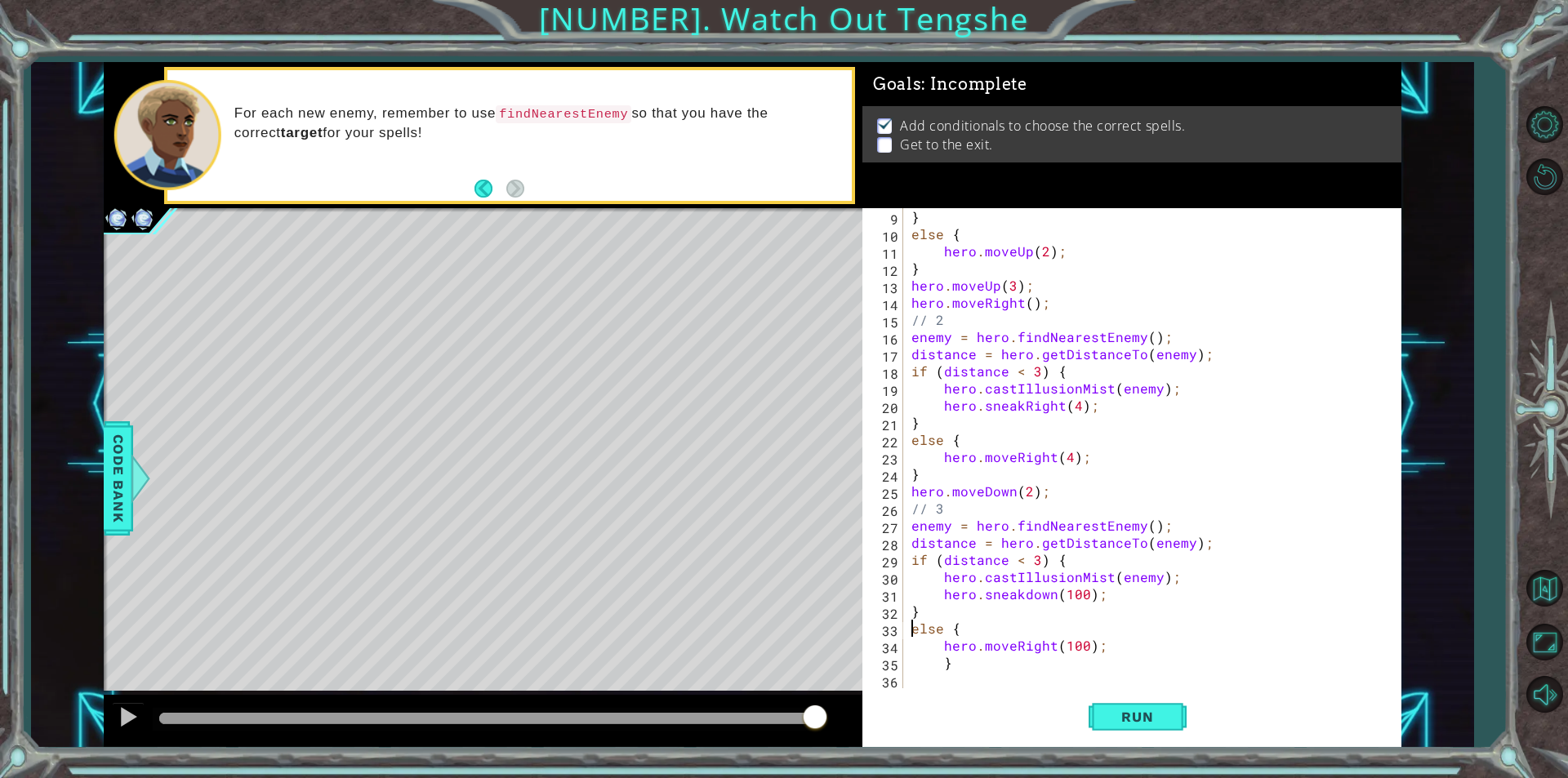 click on "} else   {      hero . moveUp ( [NUMBER] ) ; } hero . moveUp ( [NUMBER] ) ; hero . moveRight ( ) ; // [NUMBER] enemy   =   hero . findNearestEnemy ( ) ; distance   =   hero . getDistanceTo ( enemy ) ; if   ( distance   <   [NUMBER] )   {        hero . castIllusionMist ( enemy ) ;      hero . sneakRight ( [NUMBER] ) ; } else   {      hero . moveRight ( [NUMBER] ) ; } hero . moveDown ( [NUMBER] ) ; // [NUMBER] enemy   =   hero . findNearestEnemy ( ) ; distance   =   hero . getDistanceTo ( enemy ) ; if   ( distance   <   [NUMBER] )   {        hero . castIllusionMist ( enemy ) ;       hero . sneakdown ( [NUMBER] ) ;      }      else   {          hero . moveRight ( [NUMBER] ) ;      }" at bounding box center [1150, 465] 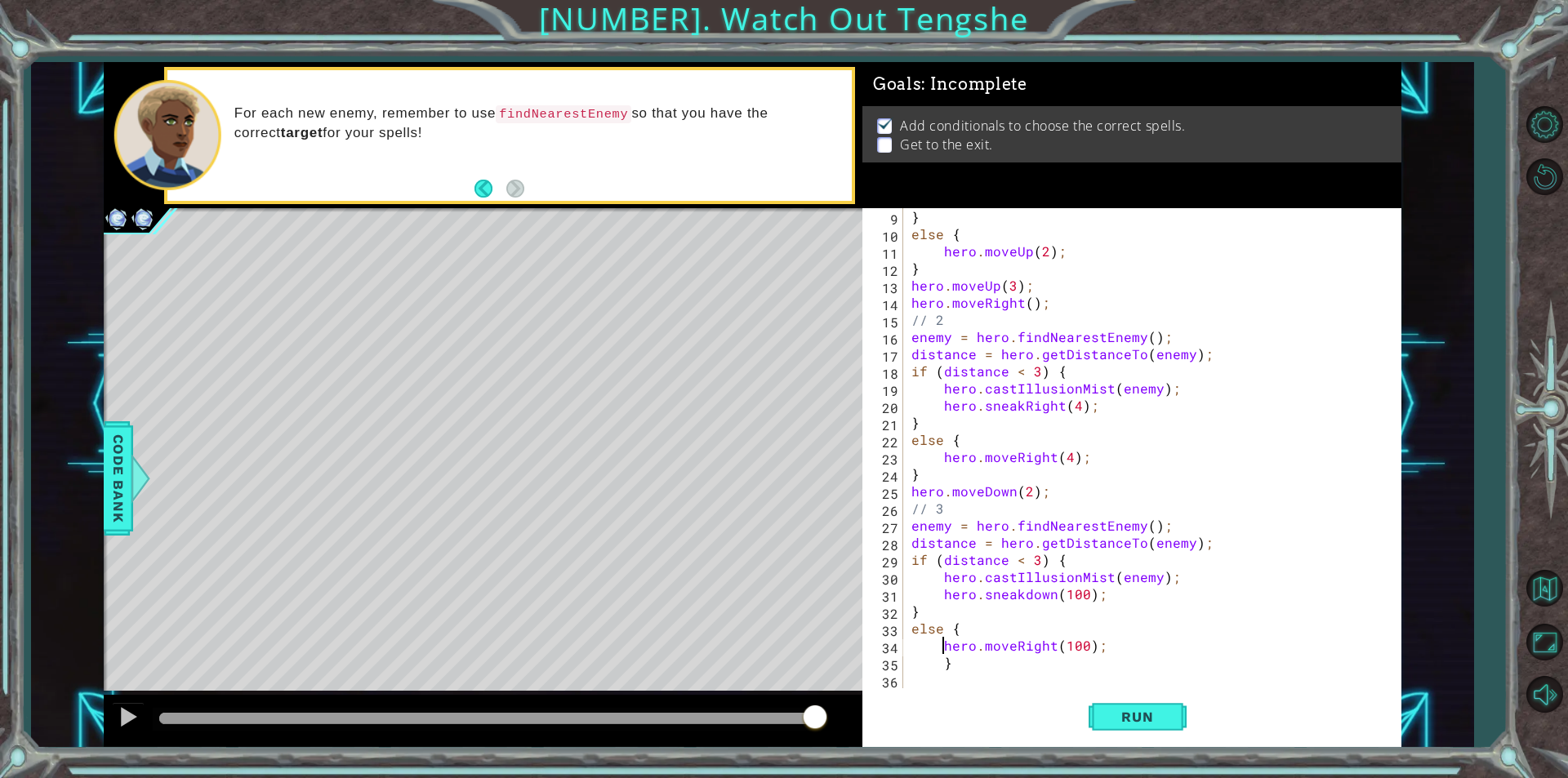 click on "} else   {      hero . moveUp ( [NUMBER] ) ; } hero . moveUp ( [NUMBER] ) ; hero . moveRight ( ) ; // [NUMBER] enemy   =   hero . findNearestEnemy ( ) ; distance   =   hero . getDistanceTo ( enemy ) ; if   ( distance   <   [NUMBER] )   {        hero . castIllusionMist ( enemy ) ;      hero . sneakRight ( [NUMBER] ) ; } else   {      hero . moveRight ( [NUMBER] ) ; } hero . moveDown ( [NUMBER] ) ; // [NUMBER] enemy   =   hero . findNearestEnemy ( ) ; distance   =   hero . getDistanceTo ( enemy ) ; if   ( distance   <   [NUMBER] )   {        hero . castIllusionMist ( enemy ) ;       hero . sneakdown ( [NUMBER] ) ;      }      else   {          hero . moveRight ( [NUMBER] ) ;      }" at bounding box center (1150, 465) 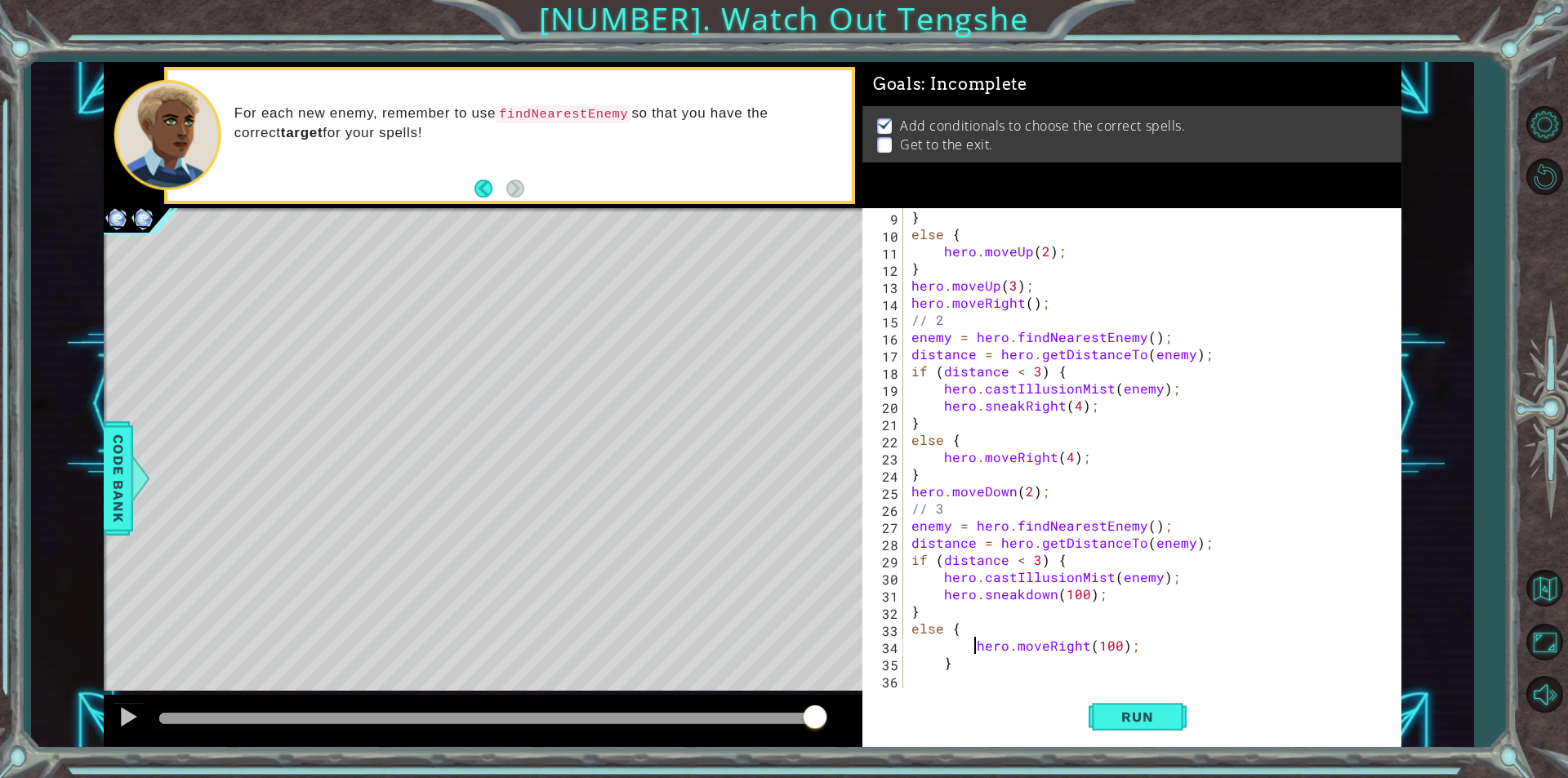 click on "} else   {      hero . moveUp ( 2 ) ; } hero . moveUp ( 3 ) ; hero . moveRight ( ) ; // 2 enemy   =   hero . findNearestEnemy ( ) ; distance   =   hero . getDistanceTo ( enemy ) ; if   ( distance   <   3 )   {        hero . castIllusionMist ( enemy ) ;      hero . sneakRight ( 4 ) ; } else   {      hero . moveRight ( 4 ) ; } hero . moveDown ( 2 ) ; // 3 enemy   =   hero . findNearestEnemy ( ) ; distance   =   hero . getDistanceTo ( enemy ) ; if   ( distance   <   3 )   {        hero . castIllusionMist ( enemy ) ;      hero . sneakdown ( 100 ) ; } else   {          hero . moveRight ( 100 ) ;      }" at bounding box center [1150, 465] 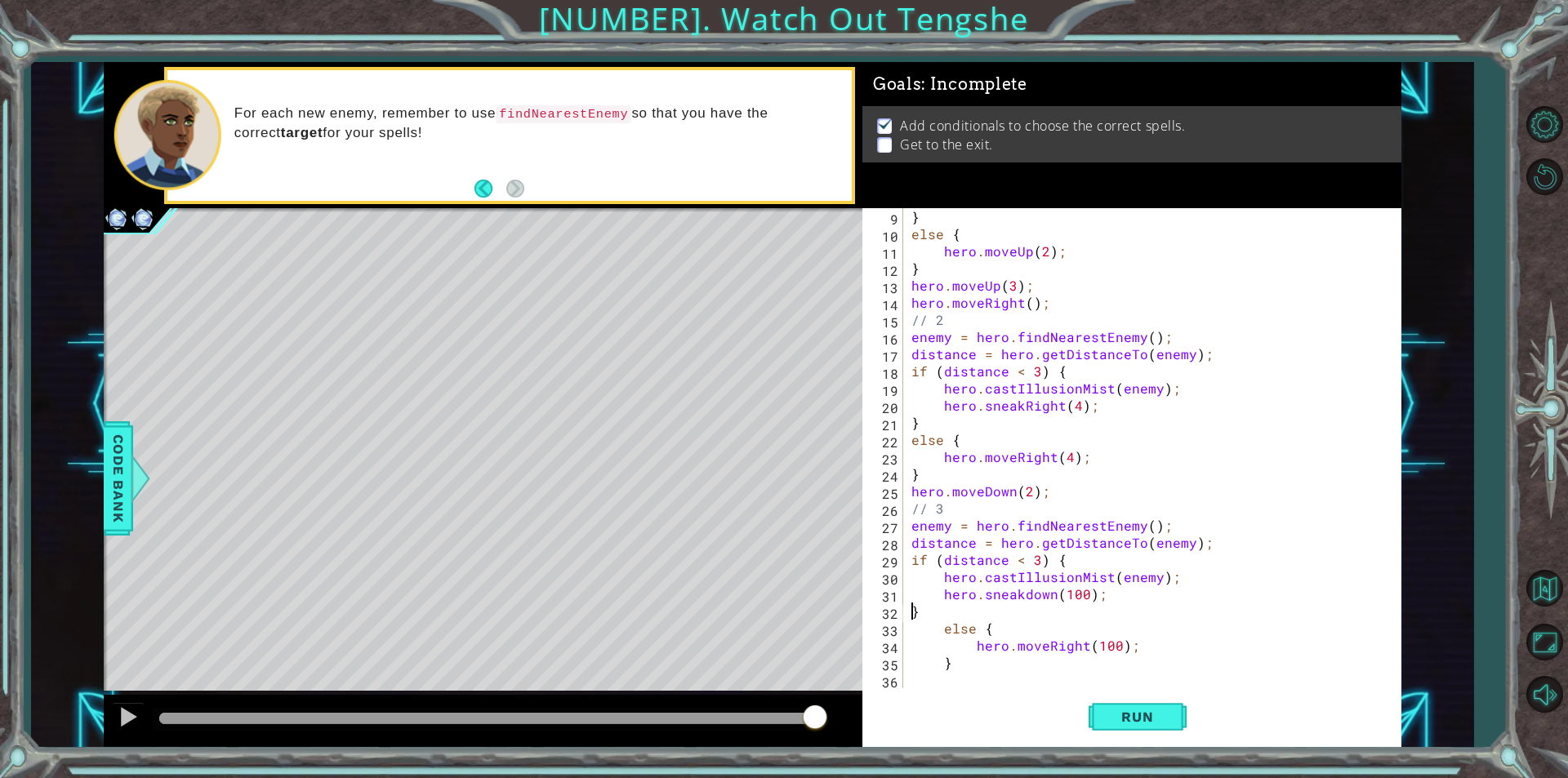click on "} else   {      hero . moveUp ( [NUMERIC_VALUE] ) ; } hero . moveUp ( [NUMERIC_VALUE] ) ; hero . moveRight ( ) ; // 2 enemy   =   hero . findNearestEnemy ( ) ; distance   =   hero . getDistanceTo ( enemy ) ; if   ( distance   <   [NUMERIC_VALUE] )   {        hero . castIllusionMist ( enemy ) ;      hero . sneakRight ( [NUMERIC_VALUE] ) ; } else   {      hero . moveRight ( [NUMERIC_VALUE] ) ; } hero . moveDown ( [NUMERIC_VALUE] ) ; // 3 enemy   =   hero . findNearestEnemy ( ) ; distance   =   hero . getDistanceTo ( enemy ) ; if   ( distance   <   [NUMERIC_VALUE] )   {        hero . castIllusionMist ( enemy ) ;      hero . sneakdown ( [NUMERIC_VALUE] ) ; }      else   {          hero . moveRight ( [NUMERIC_VALUE] ) ;      }" at bounding box center (1150, 465) 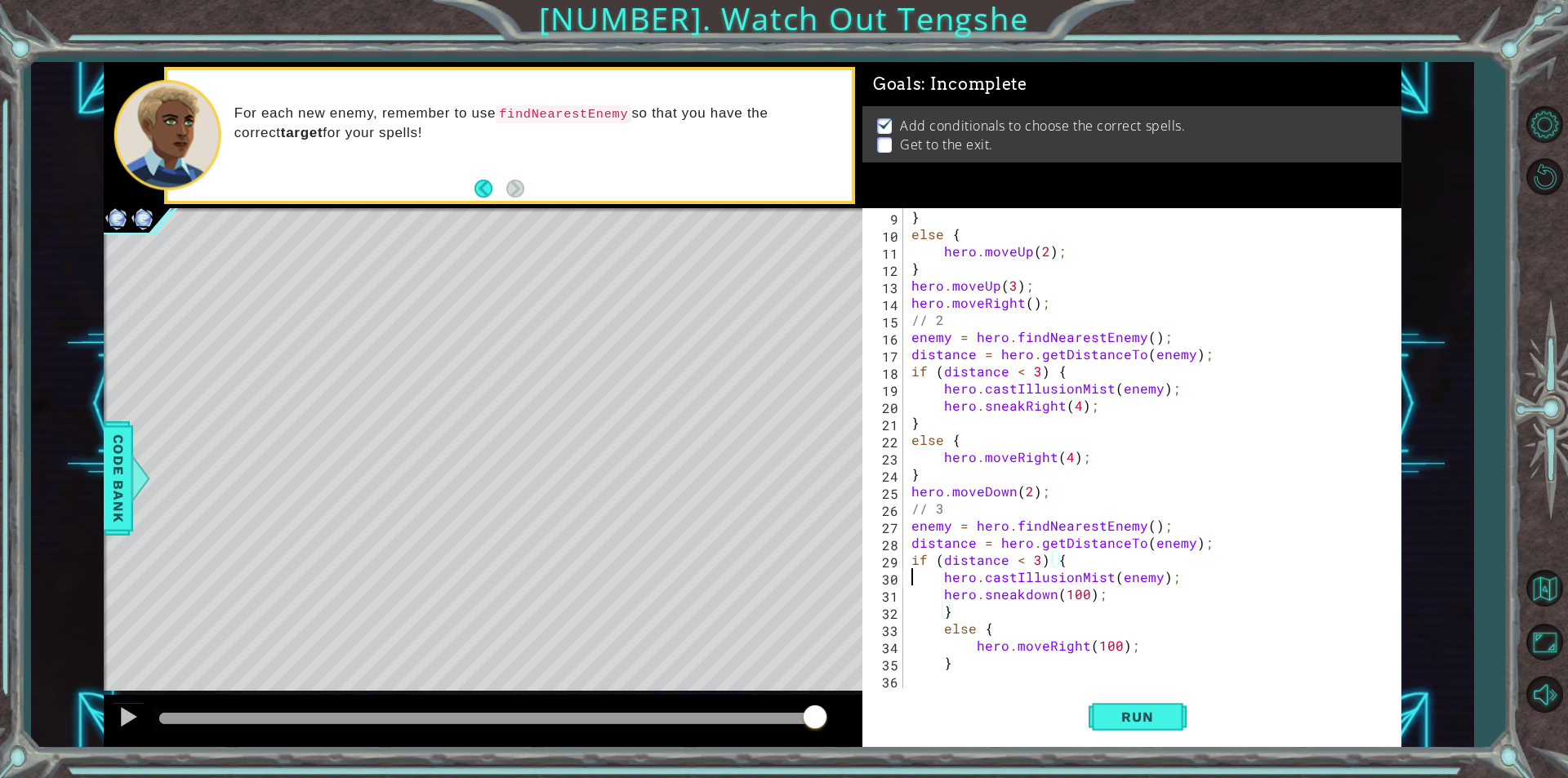 click on "} else   {      hero . moveUp ( 2 ) ; } hero . moveUp ( 3 ) ; hero . moveRight ( ) ; // 2 enemy   =   hero . findNearestEnemy ( ) ; distance   =   hero . getDistanceTo ( enemy ) ; if   ( distance   <   3 )   {        hero . castIllusionMist ( enemy ) ;      hero . sneakRight ( 4 ) ; } else   {      hero . moveRight ( 4 ) ; } hero . moveDown ( 2 ) ; // 3 enemy   =   hero . findNearestEnemy ( ) ; distance   =   hero . getDistanceTo ( enemy ) ; if   ( distance   <   3 )   {        hero . castIllusionMist ( enemy ) ;      hero . sneakdown ( 100 ) ;      }      else   {          hero . moveRight ( 100 ) ;      }" at bounding box center [1146, 448] 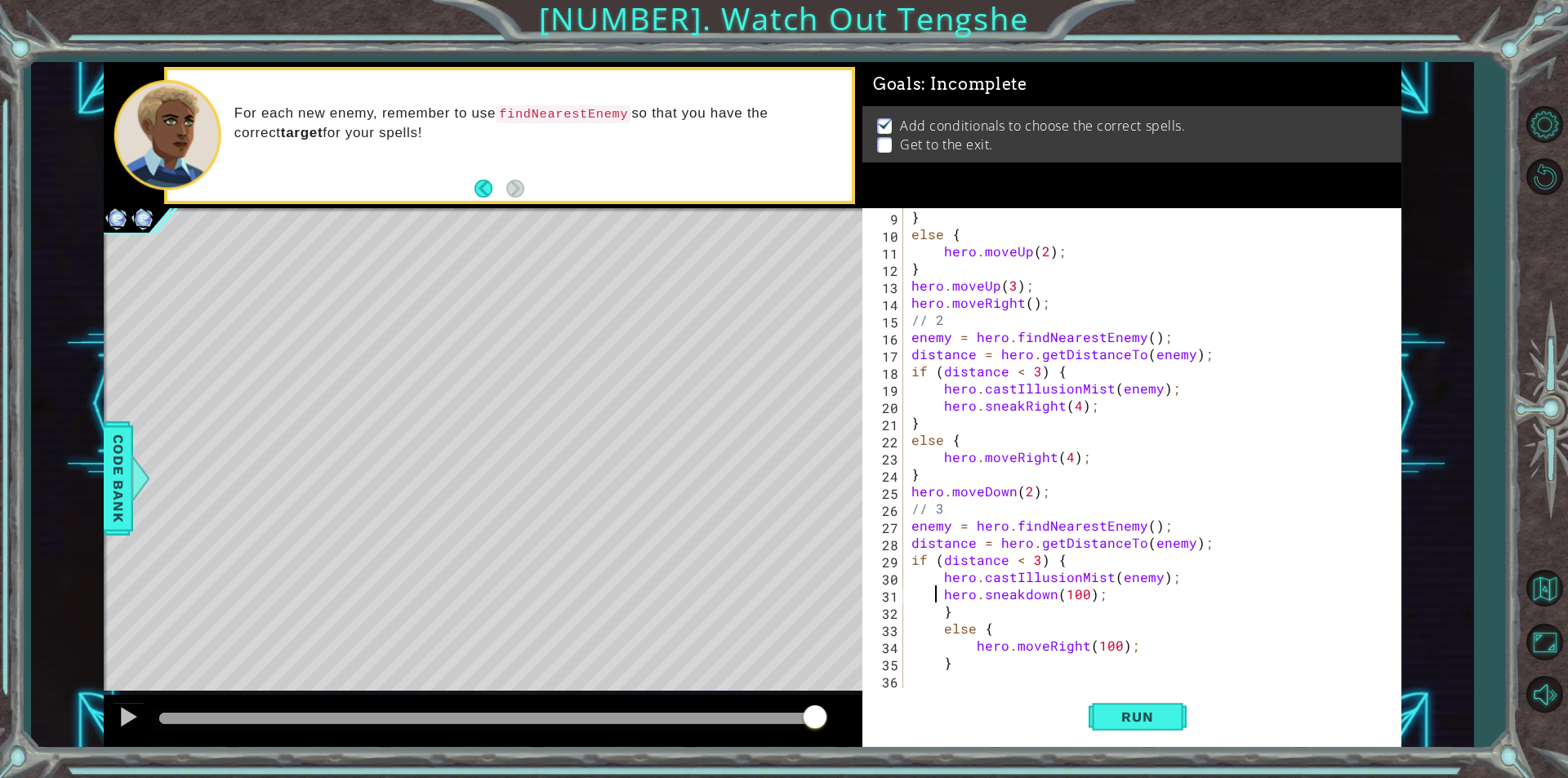 click on "} else   {      hero . moveUp ( 2 ) ; } hero . moveUp ( 3 ) ; hero . moveRight ( ) ; // 2 enemy   =   hero . findNearestEnemy ( ) ; distance   =   hero . getDistanceTo ( enemy ) ; if   ( distance   <   3 )   {        hero . castIllusionMist ( enemy ) ;      hero . sneakRight ( 4 ) ; } else   {      hero . moveRight ( 4 ) ; } hero . moveDown ( 2 ) ; // 3 enemy   =   hero . findNearestEnemy ( ) ; distance   =   hero . getDistanceTo ( enemy ) ; if   ( distance   <   3 )   {        hero . castIllusionMist ( enemy ) ;      hero . sneakdown ( 100 ) ;      }      else   {          hero . moveRight ( 100 ) ;      }" at bounding box center [1150, 465] 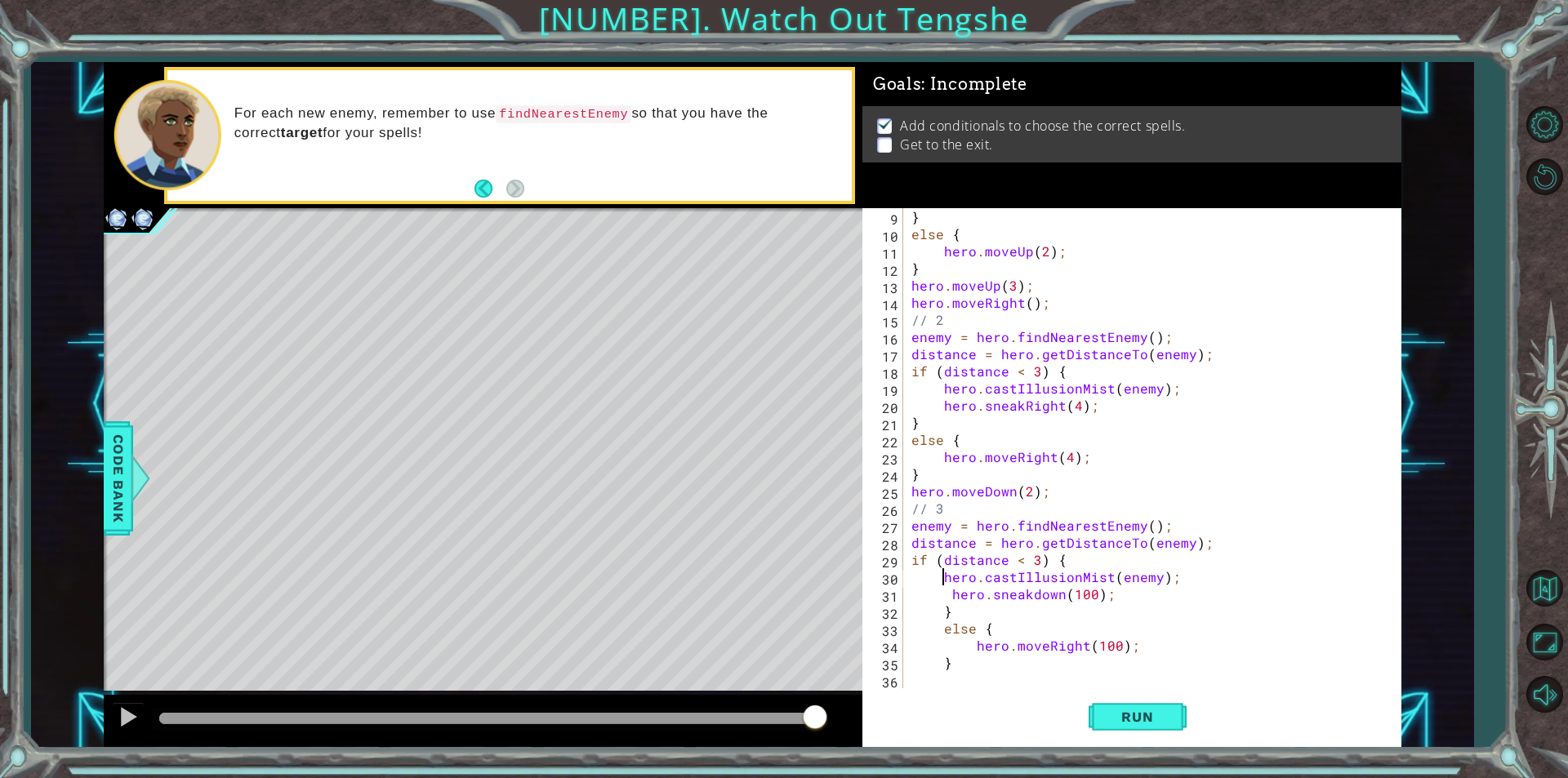 click on "} else   {      hero . moveUp ( [NUMBER] ) ; } hero . moveUp ( [NUMBER] ) ; hero . moveRight ( ) ; // [NUMBER] enemy   =   hero . findNearestEnemy ( ) ; distance   =   hero . getDistanceTo ( enemy ) ; if   ( distance   <   [NUMBER] )   {        hero . castIllusionMist ( enemy ) ;      hero . sneakRight ( [NUMBER] ) ; } else   {      hero . moveRight ( [NUMBER] ) ; } hero . moveDown ( [NUMBER] ) ; // [NUMBER] enemy   =   hero . findNearestEnemy ( ) ; distance   =   hero . getDistanceTo ( enemy ) ; if   ( distance   <   [NUMBER] )   {        hero . castIllusionMist ( enemy ) ;       hero . sneakdown ( [NUMBER] ) ;      }      else   {          hero . moveRight ( [NUMBER] ) ;      }" at bounding box center (1150, 465) 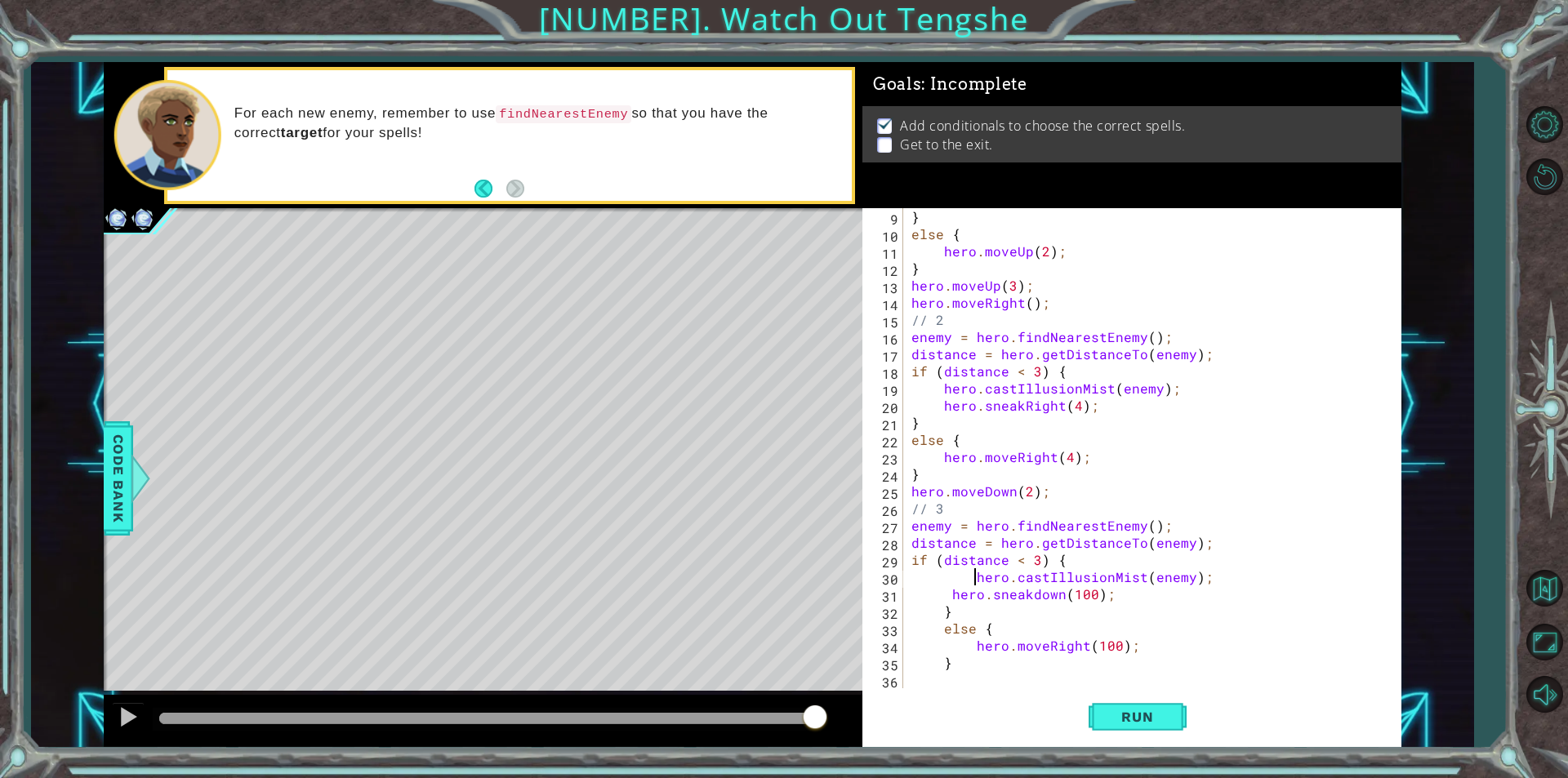 click on "} else   {      hero . moveUp ( [NUMBER] ) ; } hero . moveUp ( [NUMBER] ) ; hero . moveRight ( ) ; // [NUMBER] enemy   =   hero . findNearestEnemy ( ) ; distance   =   hero . getDistanceTo ( enemy ) ; if   ( distance   <   [NUMBER] )   {        hero . castIllusionMist ( enemy ) ;      hero . sneakRight ( [NUMBER] ) ; } else   {      hero . moveRight ( [NUMBER] ) ; } hero . moveDown ( [NUMBER] ) ; // [NUMBER] enemy   =   hero . findNearestEnemy ( ) ; distance   =   hero . getDistanceTo ( enemy ) ; if   ( distance   <   [NUMBER] )   {            hero . castIllusionMist ( enemy ) ;       hero . sneakdown ( [NUMBER] ) ;      }      else   {          hero . moveRight ( [NUMBER] ) ;      }" at bounding box center (1150, 465) 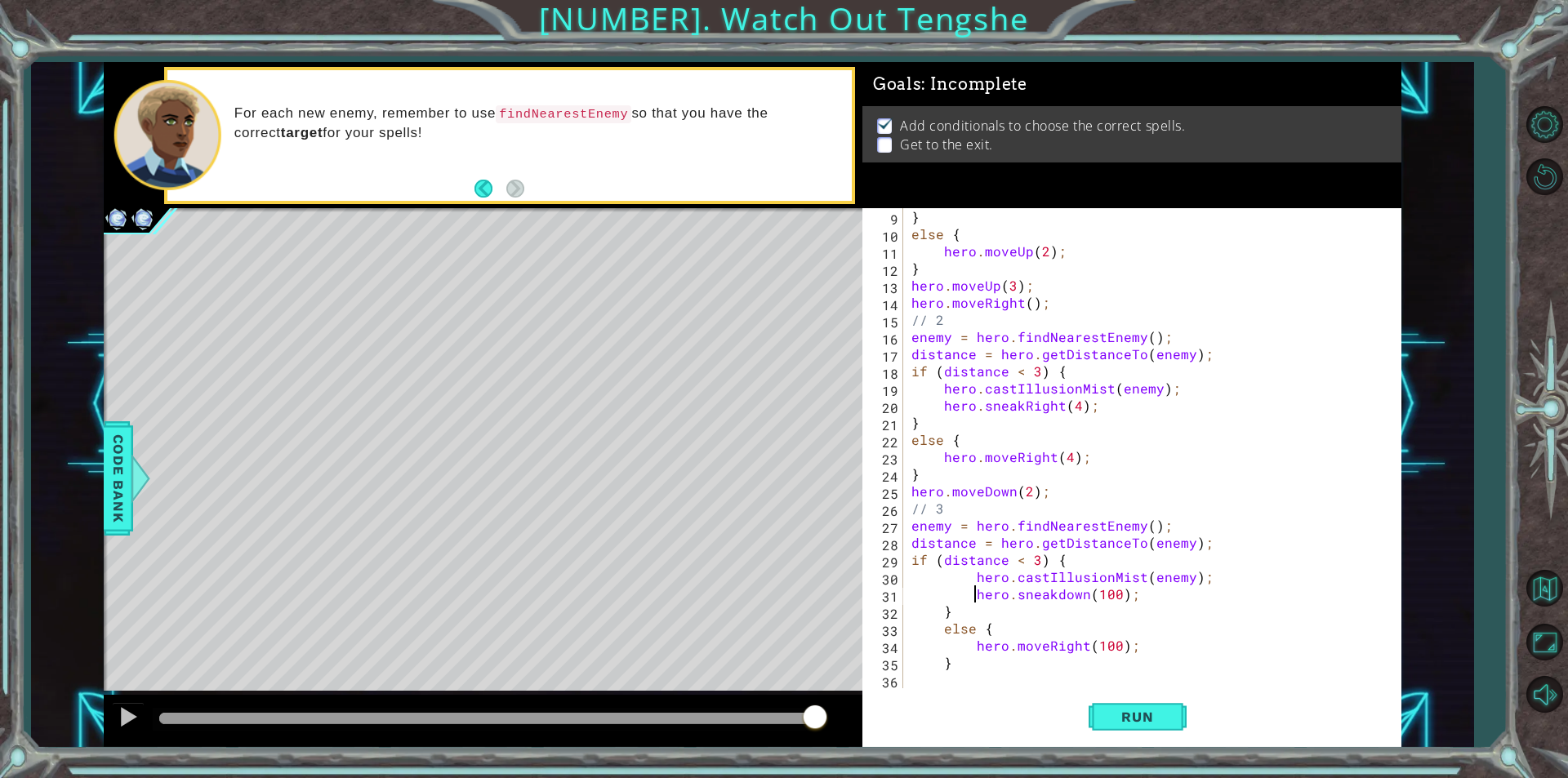 click on "29" at bounding box center [884, 562] 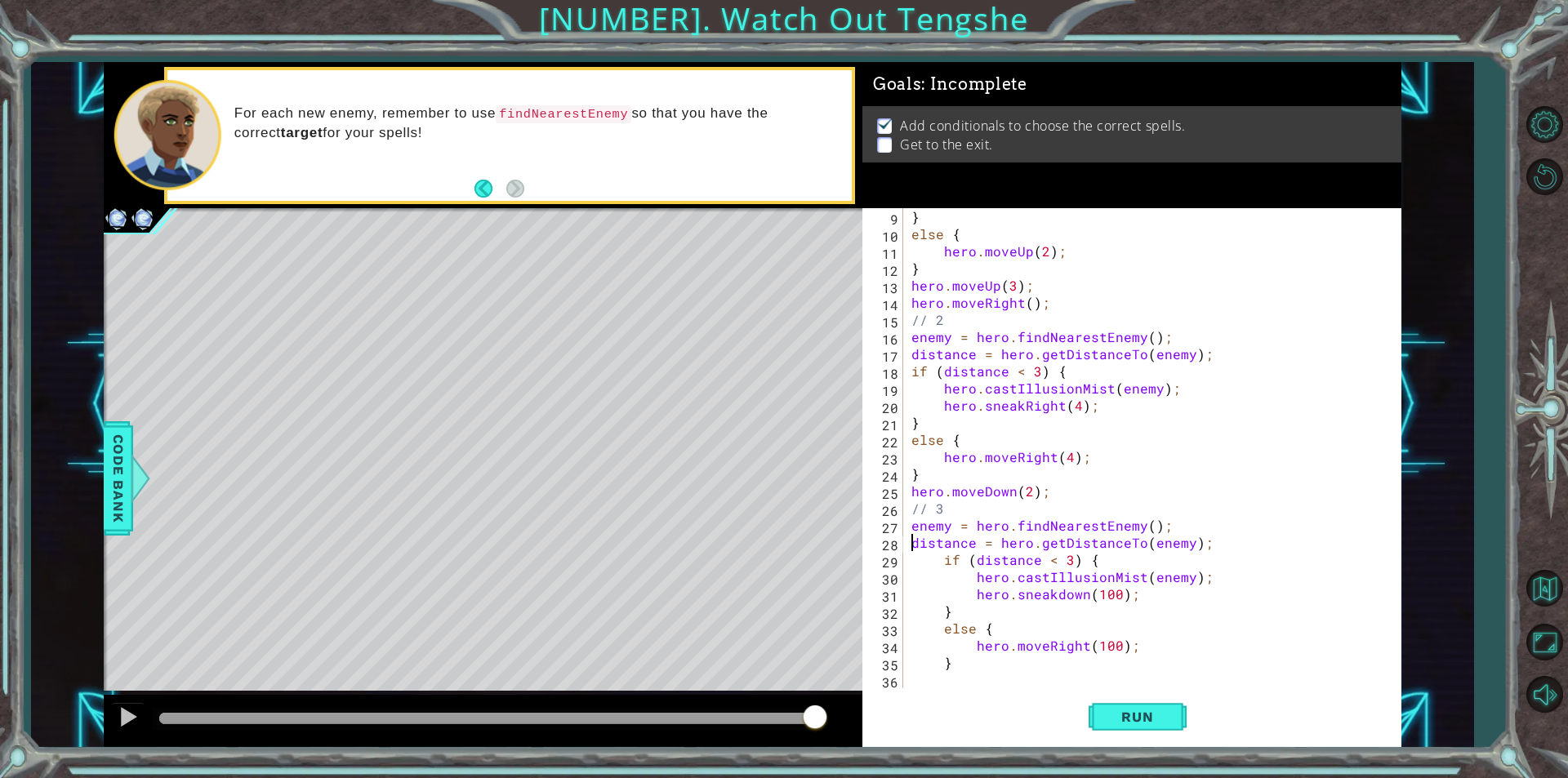 click on "} else   {      hero . moveUp ( 2 ) ; } hero . moveUp ( 3 ) ; hero . moveRight ( ) ; // 2 enemy   =   hero . findNearestEnemy ( ) ; distance   =   hero . getDistanceTo ( enemy ) ; if   ( distance   <   3 )   {        hero . castIllusionMist ( enemy ) ;      hero . sneakRight ( 4 ) ; } else   {      hero . moveRight ( 4 ) ; } hero . moveDown ( 2 ) ; // 3 enemy   =   hero . findNearestEnemy ( ) ; distance   =   hero . getDistanceTo ( enemy ) ;      if   ( distance   <   3 )   {            hero . castIllusionMist ( enemy ) ;          hero . sneakdown ( 100 ) ;      }      else   {          hero . moveRight ( 100 ) ;      }" at bounding box center (1146, 448) 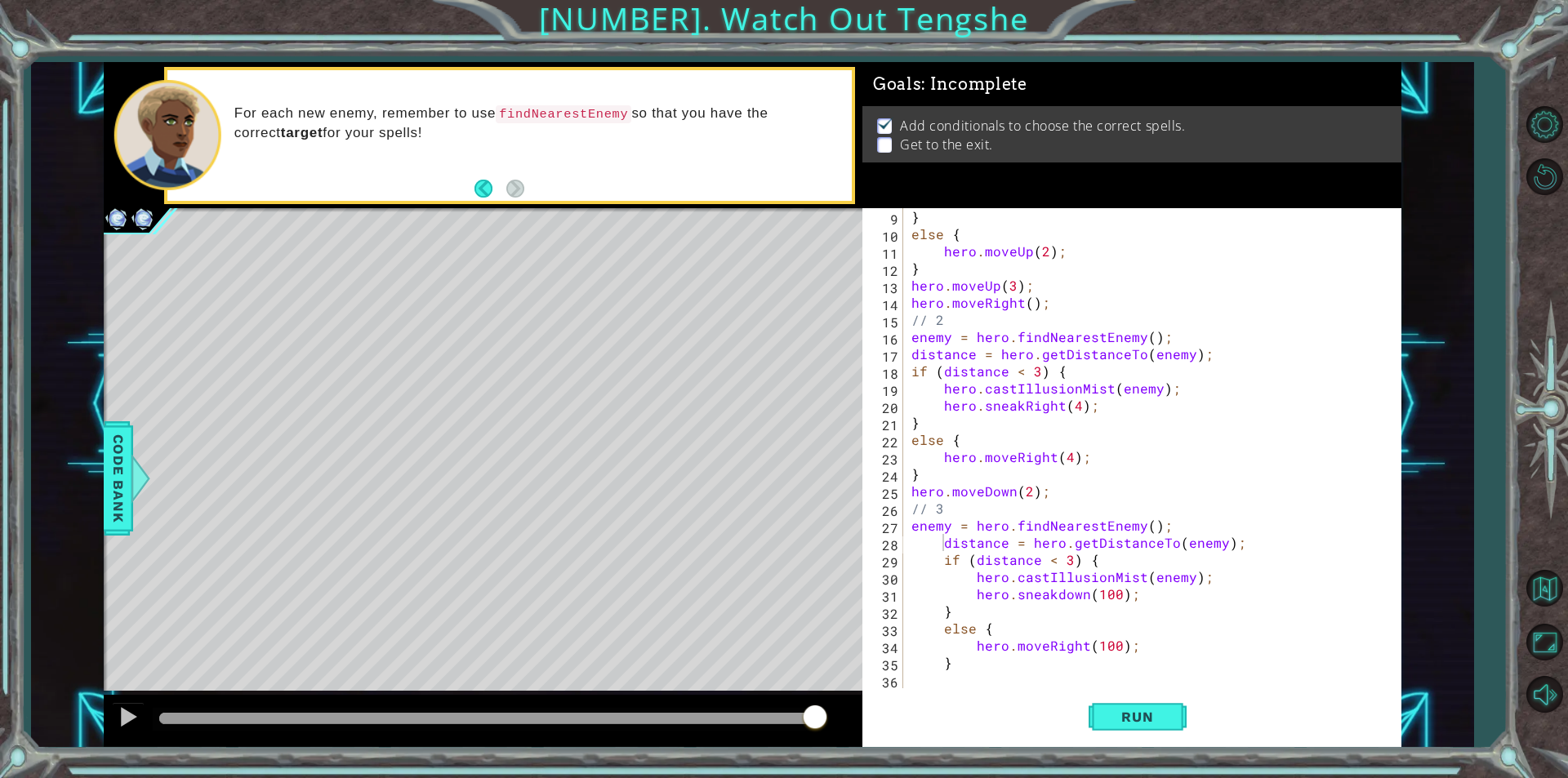 click on "distance = hero.getDistanceTo(enemy); 9 10 11 12 13 14 15 16 17 18 19 20 21 22 23 24 25 26 27 28 29 30 31 32 33 34 35 36 } else   {      hero . moveUp ( 2 ) ; } hero . moveUp ( 3 ) ; hero . moveRight ( ) ; // 2 enemy   =   hero . findNearestEnemy ( ) ; distance   =   hero . getDistanceTo ( enemy ) ; if   ( distance   <   3 )   {        hero . castIllusionMist ( enemy ) ;      hero . sneakRight ( 4 ) ; } else   {      hero . moveRight ( 4 ) ; } hero . moveDown ( 2 ) ; // 3 enemy   =   hero . findNearestEnemy ( ) ;      distance   =   hero . getDistanceTo ( enemy ) ;      if   ( distance   <   3 )   {            hero . castIllusionMist ( enemy ) ;          hero . sneakdown ( 100 ) ;      }      else   {          hero . moveRight ( 100 ) ;      }     XXXXXXXXXXXXXXXXXXXXXXXXXXXXXXXXXXXXXXXXXXXXXXXXXXXXXXXXXXXXXXXXXXXXXXXXXXXXXXXXXXXXXXXXXXXXXXXXXXXXXXXXXXXXXXXXXXXXXXXXXXXXXXXXXXXXXXXXXXXXXXXXXXXXXXXXXXXXXXXXXXXXXXXXXXXXXXXXXXXXXXXXXXXXXXXXXXXXXXXXXXXXXXXXXXXXXXXXXXXXXXXXXXXXXXXXXXXXXXXXXXXXXXXXXXXXXXXX" at bounding box center [1129, 448] 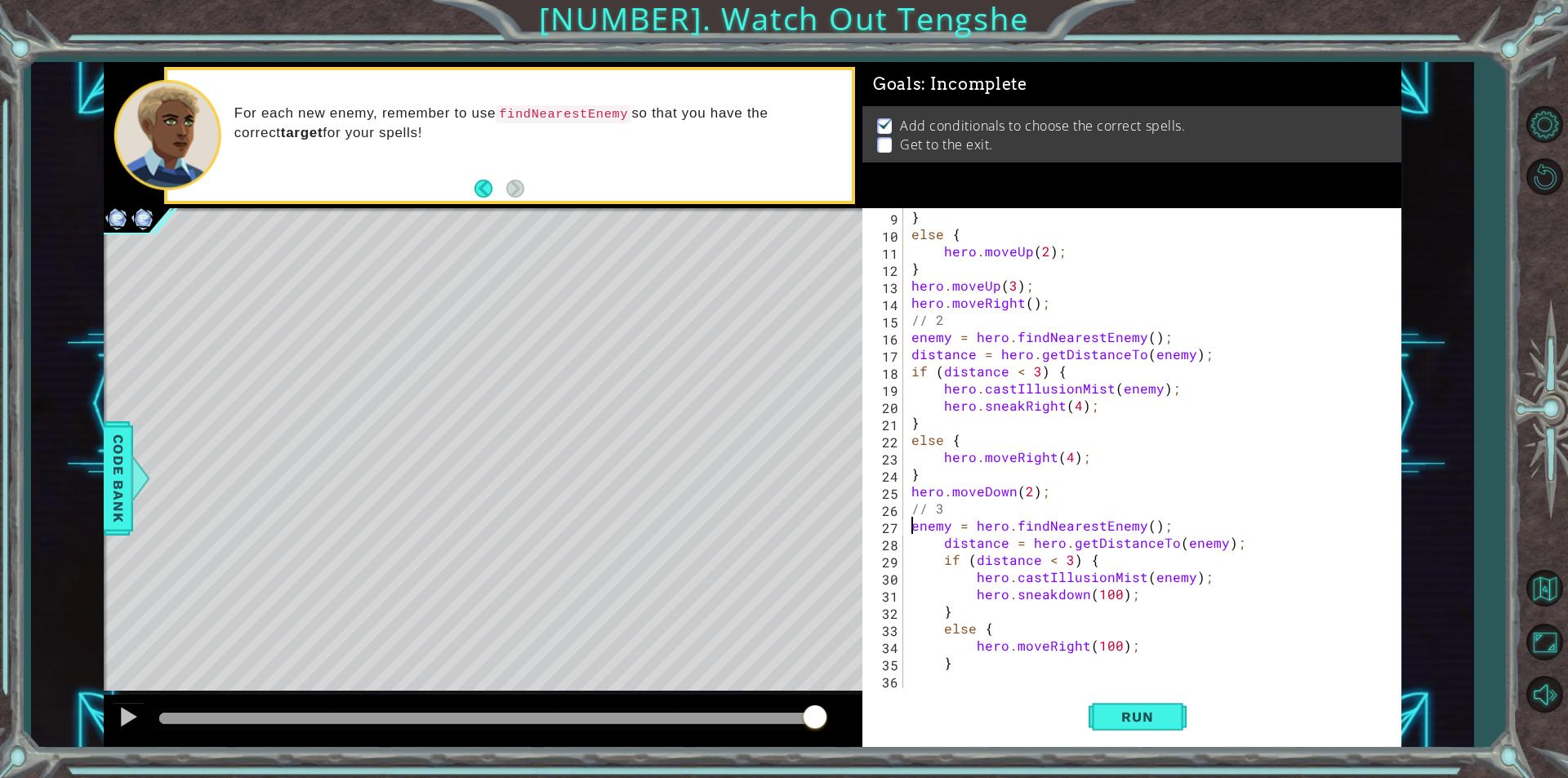 click on "} else   {      hero . moveUp ( [NUMBER] ) ; } hero . moveUp ( [NUMBER] ) ; hero . moveRight ( ) ; // [NUMBER] enemy   =   hero . findNearestEnemy ( ) ; distance   =   hero . getDistanceTo ( enemy ) ; if   ( distance   <   [NUMBER] )   {        hero . castIllusionMist ( enemy ) ;      hero . sneakRight ( [NUMBER] ) ; } else   {      hero . moveRight ( [NUMBER] ) ; } hero . moveDown ( [NUMBER] ) ; // [NUMBER] enemy   =   hero . findNearestEnemy ( ) ;      distance   =   hero . getDistanceTo ( enemy ) ;      if   ( distance   <   [NUMBER] )   {            hero . castIllusionMist ( enemy ) ;          hero . sneakdown ( [NUMBER] ) ;      }      else   {          hero . moveRight ( [NUMBER] ) ;      }" at bounding box center [1146, 448] 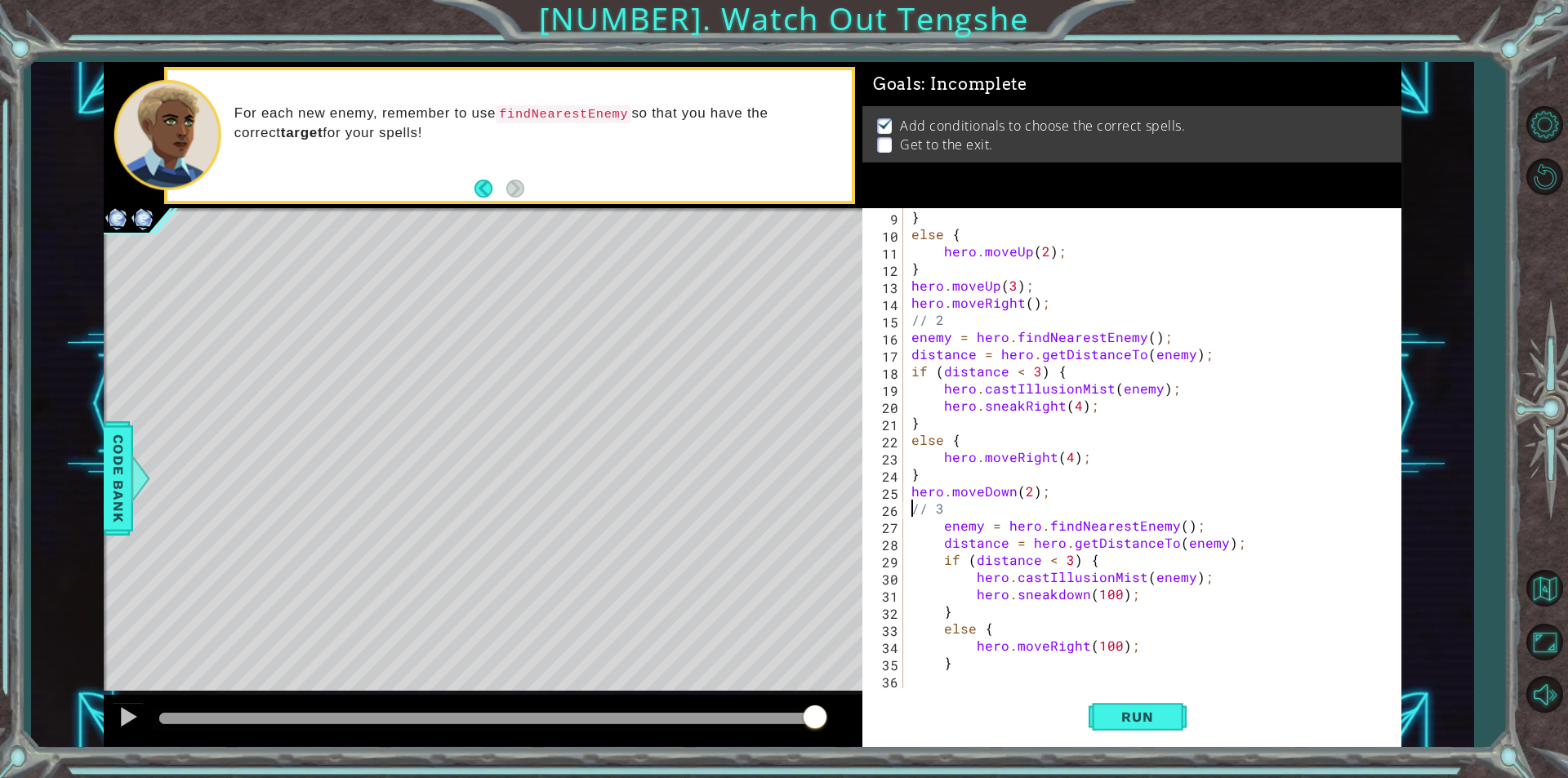 click on "} else   {      hero . moveUp ( [NUMBER] ) ; } hero . moveUp ( [NUMBER] ) ; hero . moveRight ( ) ; // 2 enemy   =   hero . findNearestEnemy ( ) ; distance   =   hero . getDistanceTo ( enemy ) ; if   ( distance   <   3 )   {        hero . castIllusionMist ( enemy ) ;      hero . sneakRight ( [NUMBER] ) ; } else   {      hero . moveRight ( [NUMBER] ) ; } hero . moveDown ( [NUMBER] ) ; // 3      enemy   =   hero . findNearestEnemy ( ) ;      distance   =   hero . getDistanceTo ( enemy ) ;      if   ( distance   <   3 )   {            hero . castIllusionMist ( enemy ) ;          hero . sneakdown ( [NUMBER] ) ;      }      else   {          hero . moveRight ( [NUMBER] ) ;      }" at bounding box center [1150, 465] 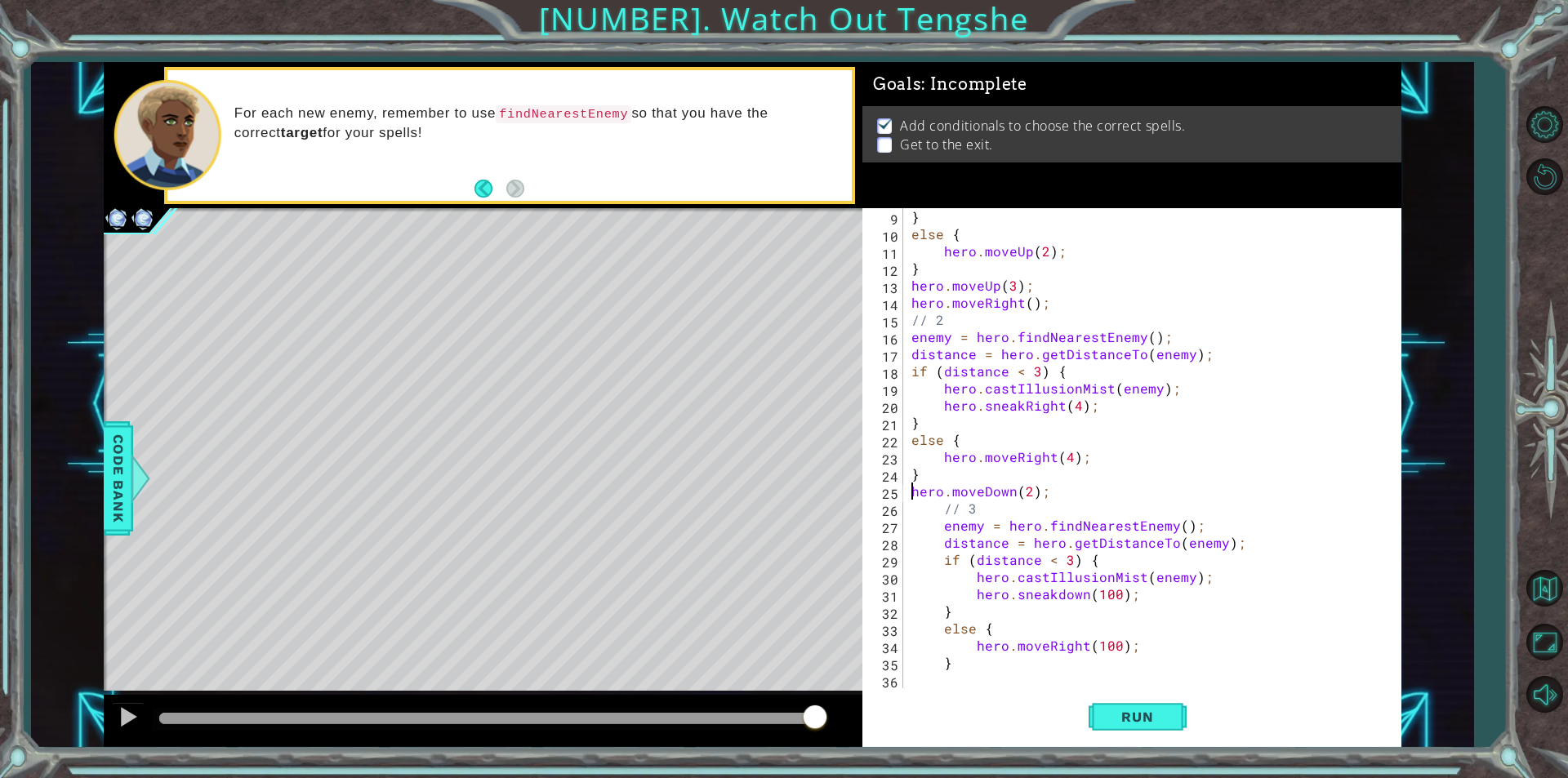 click on "} else   {      hero . moveUp ( [NUMERIC_VALUE] ) ; } hero . moveUp ( [NUMERIC_VALUE] ) ; hero . moveRight ( ) ; // 2 enemy   =   hero . findNearestEnemy ( ) ; distance   =   hero . getDistanceTo ( enemy ) ; if   ( distance   <   [NUMERIC_VALUE] )   {        hero . castIllusionMist ( enemy ) ;      hero . sneakRight ( [NUMERIC_VALUE] ) ; } else   {      hero . moveRight ( [NUMERIC_VALUE] ) ; } hero . moveDown ( [NUMERIC_VALUE] ) ;      // 3      enemy   =   hero . findNearestEnemy ( ) ;      distance   =   hero . getDistanceTo ( enemy ) ;      if   ( distance   <   [NUMERIC_VALUE] )   {            hero . castIllusionMist ( enemy ) ;          hero . sneakdown ( [NUMERIC_VALUE] ) ;      }      else   {          hero . moveRight ( [NUMERIC_VALUE] ) ;      }" at bounding box center (1150, 465) 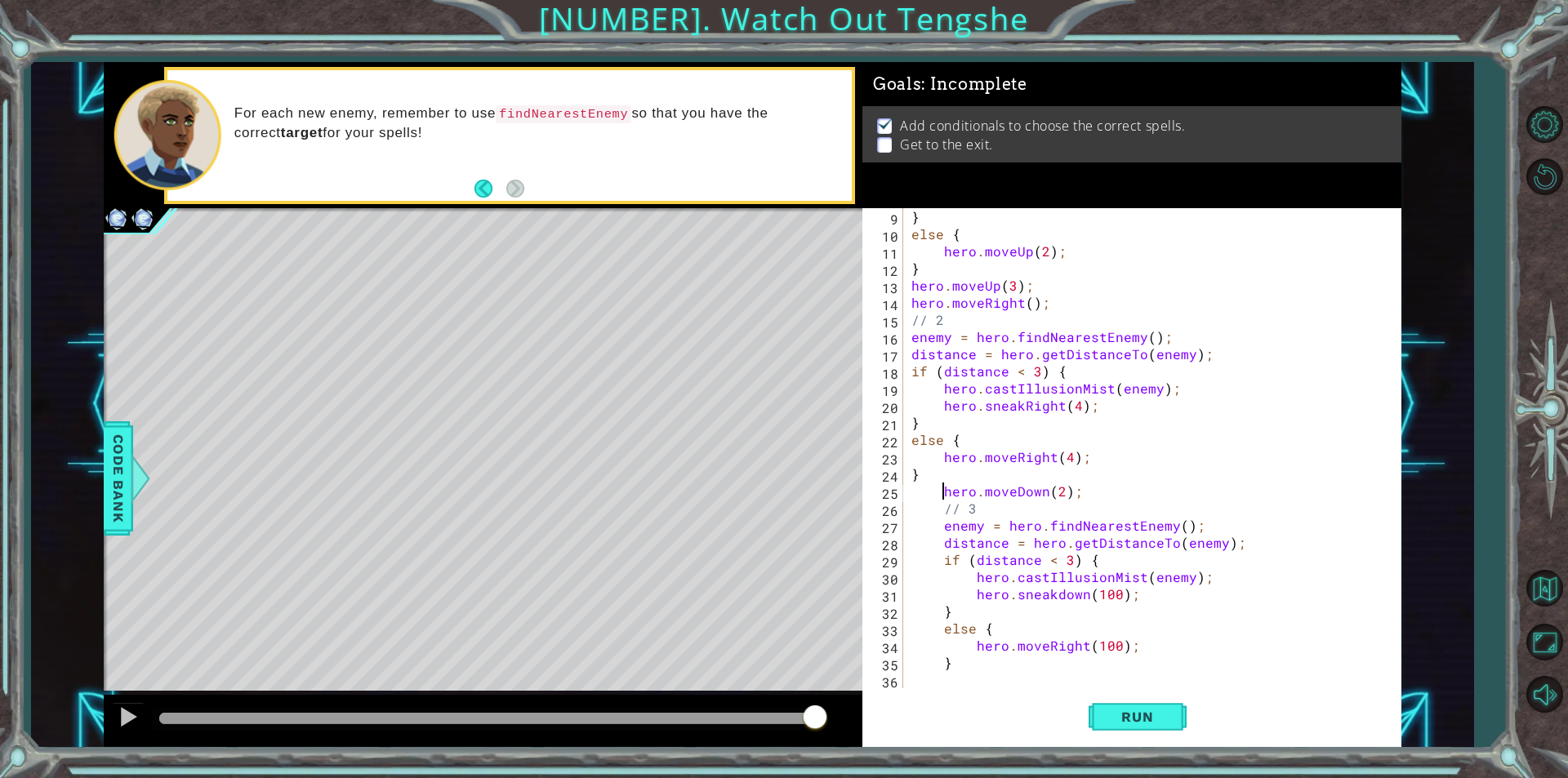 click on "24" at bounding box center (884, 476) 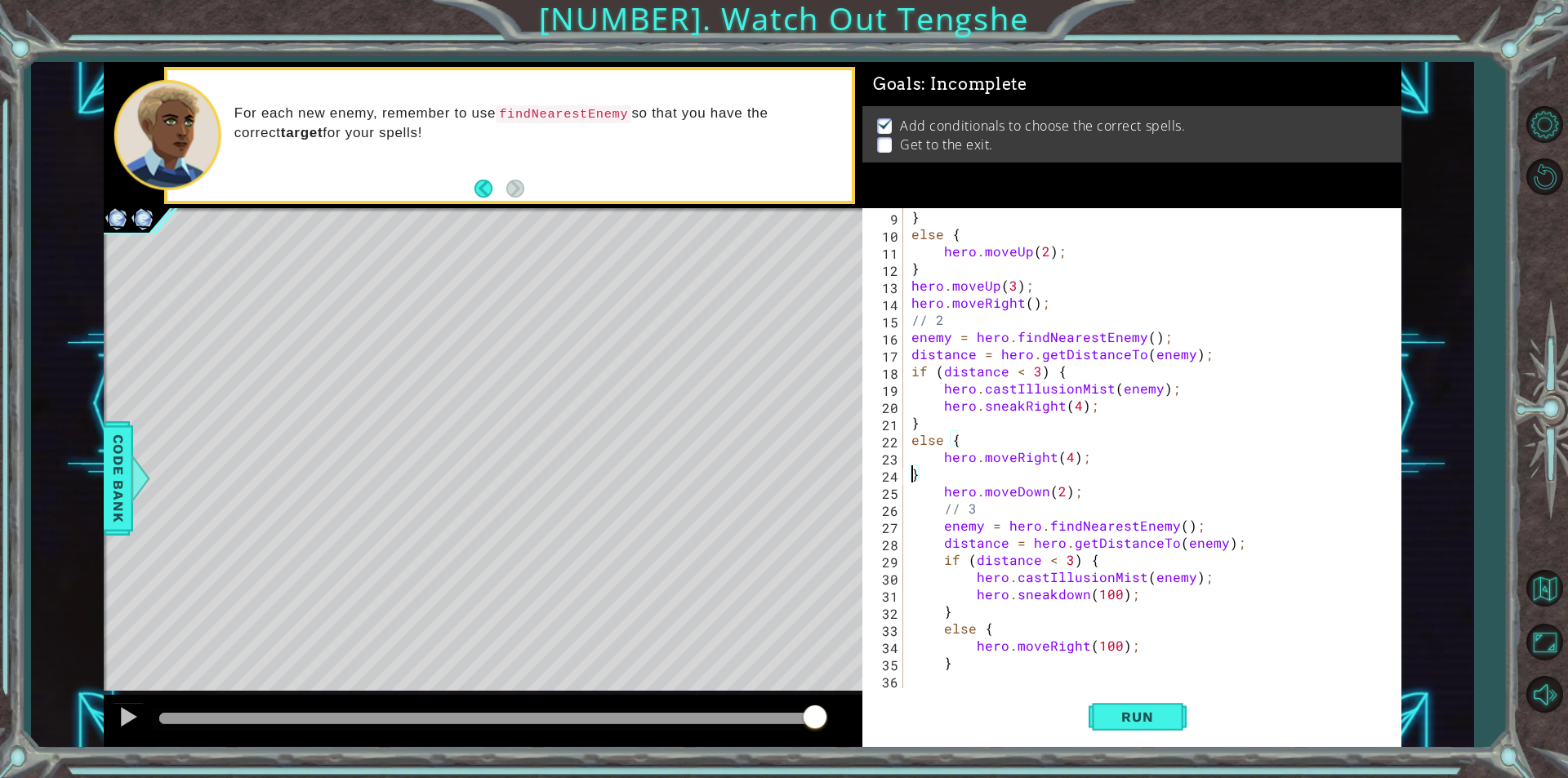 click on "} else   {      hero . moveUp ( 2 ) ; } hero . moveUp ( 3 ) ; hero . moveRight ( ) ; // 2 enemy   =   hero . findNearestEnemy ( ) ; distance   =   hero . getDistanceTo ( enemy ) ; if   ( distance   <   3 )   {        hero . castIllusionMist ( enemy ) ;      hero . sneakRight ( 4 ) ; } else   {      hero . moveRight ( 4 ) ; }      hero . moveDown ( 2 ) ;      // 3      enemy   =   hero . findNearestEnemy ( ) ;      distance   =   hero . getDistanceTo ( enemy ) ;      if   ( distance   <   3 )   {            hero . castIllusionMist ( enemy ) ;          hero . sneakdown ( 100 ) ;      }      else   {          hero . moveRight ( 100 ) ;      }" at bounding box center (1150, 465) 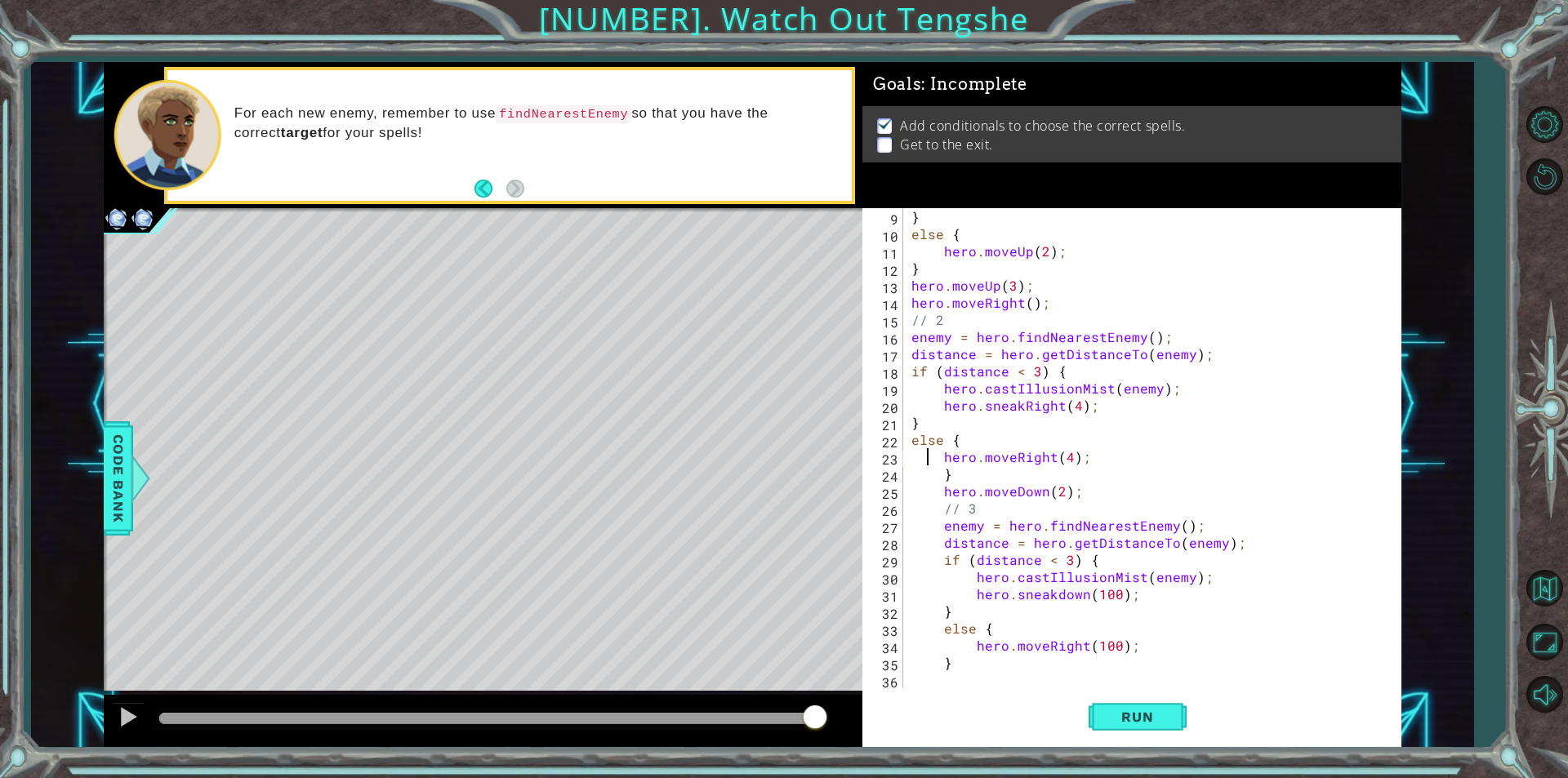 click on "} else   {      hero . moveUp ( [NUMBER] ) ; } hero . moveUp ( [NUMBER] ) ; hero . moveRight ( ) ; // [NUMBER]   enemy   =   hero . findNearestEnemy ( ) ; distance   =   hero . getDistanceTo ( enemy ) ; if   ( distance   <   [NUMBER] )   {        hero . castIllusionMist ( enemy ) ;      hero . sneakRight ( [NUMBER] ) ; } else   {      hero . moveRight ( [NUMBER] ) ;      }      hero . moveDown ( [NUMBER] ) ;      // [NUMBER]      enemy   =   hero . findNearestEnemy ( ) ;      distance   =   hero . getDistanceTo ( enemy ) ;      if   ( distance   <   [NUMBER] )   {            hero . castIllusionMist ( enemy ) ;          hero . sneakdown ( [NUMBER] ) ;      }      else   {          hero . moveRight ( [NUMBER] ) ;      }" at bounding box center (1150, 465) 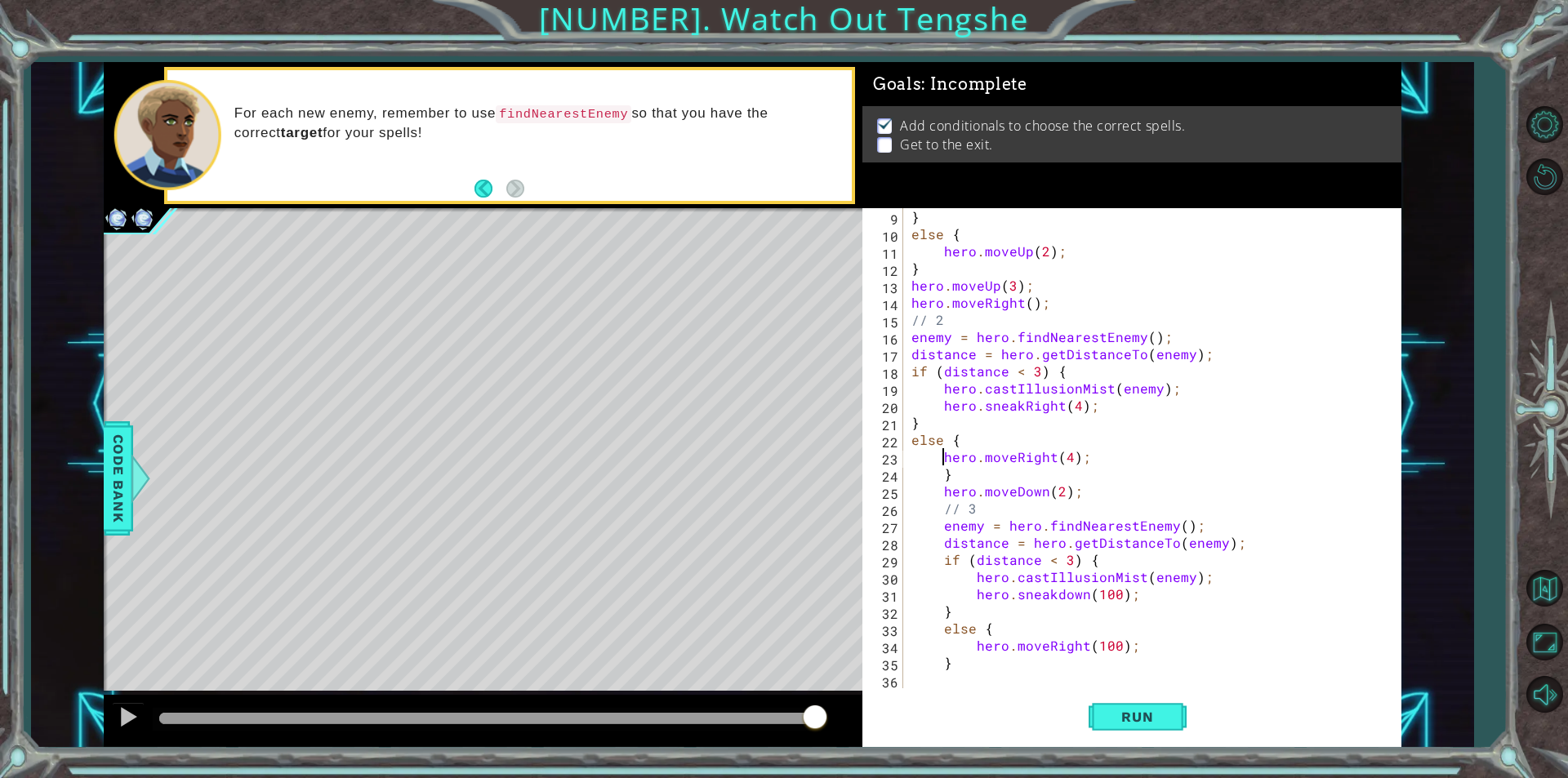click on "} else   {      hero . moveUp ( [NUMBER] ) ; } hero . moveUp ( [NUMBER] ) ; hero . moveRight ( ) ; // [NUMBER]   enemy   =   hero . findNearestEnemy ( ) ; distance   =   hero . getDistanceTo ( enemy ) ; if   ( distance   <   [NUMBER] )   {        hero . castIllusionMist ( enemy ) ;      hero . sneakRight ( [NUMBER] ) ; } else   {      hero . moveRight ( [NUMBER] ) ;      }      hero . moveDown ( [NUMBER] ) ;      // [NUMBER]      enemy   =   hero . findNearestEnemy ( ) ;      distance   =   hero . getDistanceTo ( enemy ) ;      if   ( distance   <   [NUMBER] )   {            hero . castIllusionMist ( enemy ) ;          hero . sneakdown ( [NUMBER] ) ;      }      else   {          hero . moveRight ( [NUMBER] ) ;      }" at bounding box center [1150, 465] 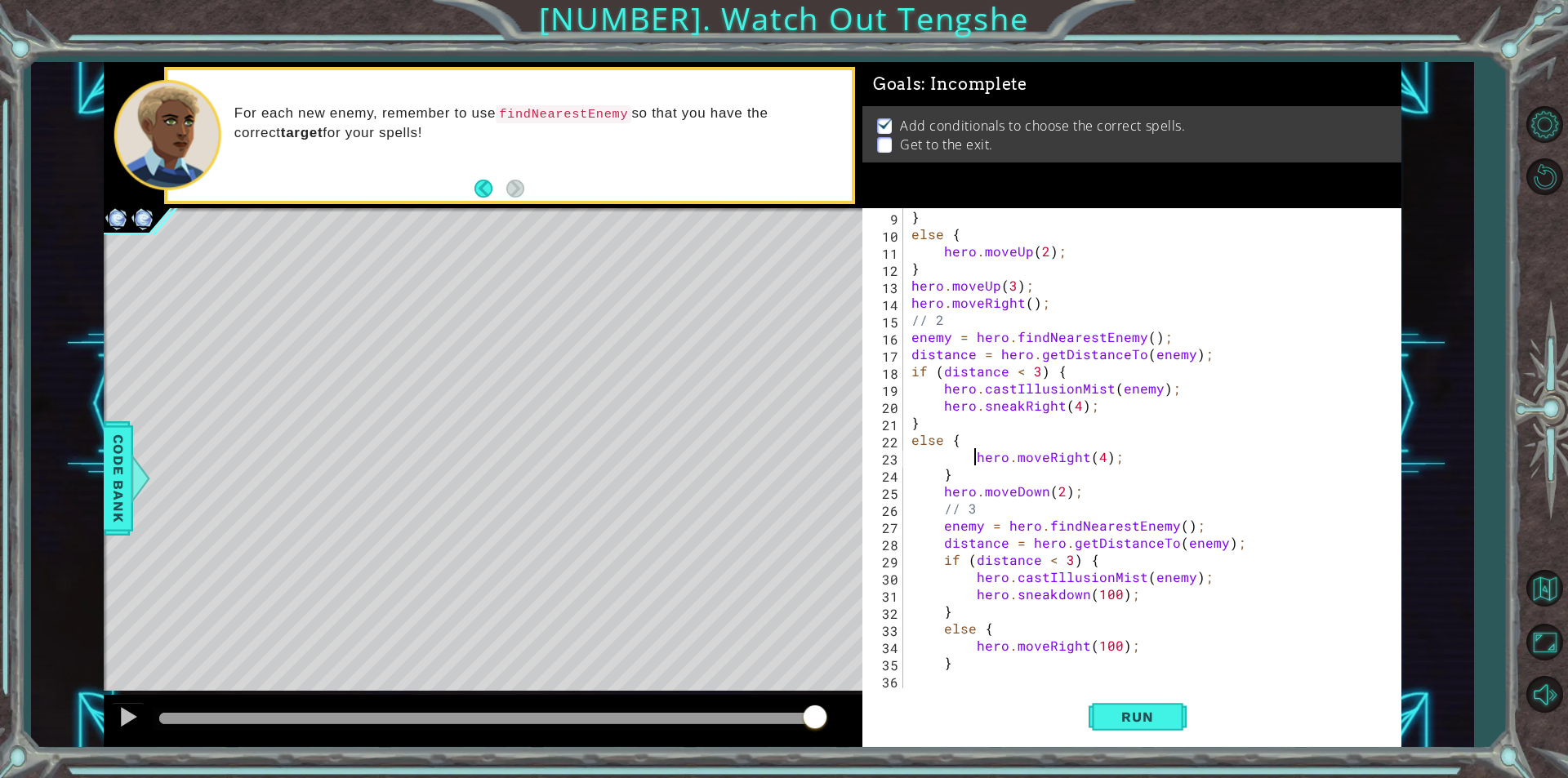 click on "} else   {      hero . moveUp ( 2 ) ; } hero . moveUp ( 3 ) ; hero . moveRight ( ) ; // 2 enemy   =   hero . findNearestEnemy ( ) ; distance   =   hero . getDistanceTo ( enemy ) ; if   ( distance   <   3 )   {        hero . castIllusionMist ( enemy ) ;      hero . sneakRight ( 4 ) ; } else   {      hero . moveRight ( 4 ) ; }      hero . moveDown ( 2 ) ;      // 3      enemy   =   hero . findNearestEnemy ( ) ;      distance   =   hero . getDistanceTo ( enemy ) ;      if   ( distance   <   3 )   {            hero . castIllusionMist ( enemy ) ;          hero . sneakdown ( 100 ) ;      }      else   {          hero . moveRight ( 100 ) ;      }" at bounding box center [1150, 465] 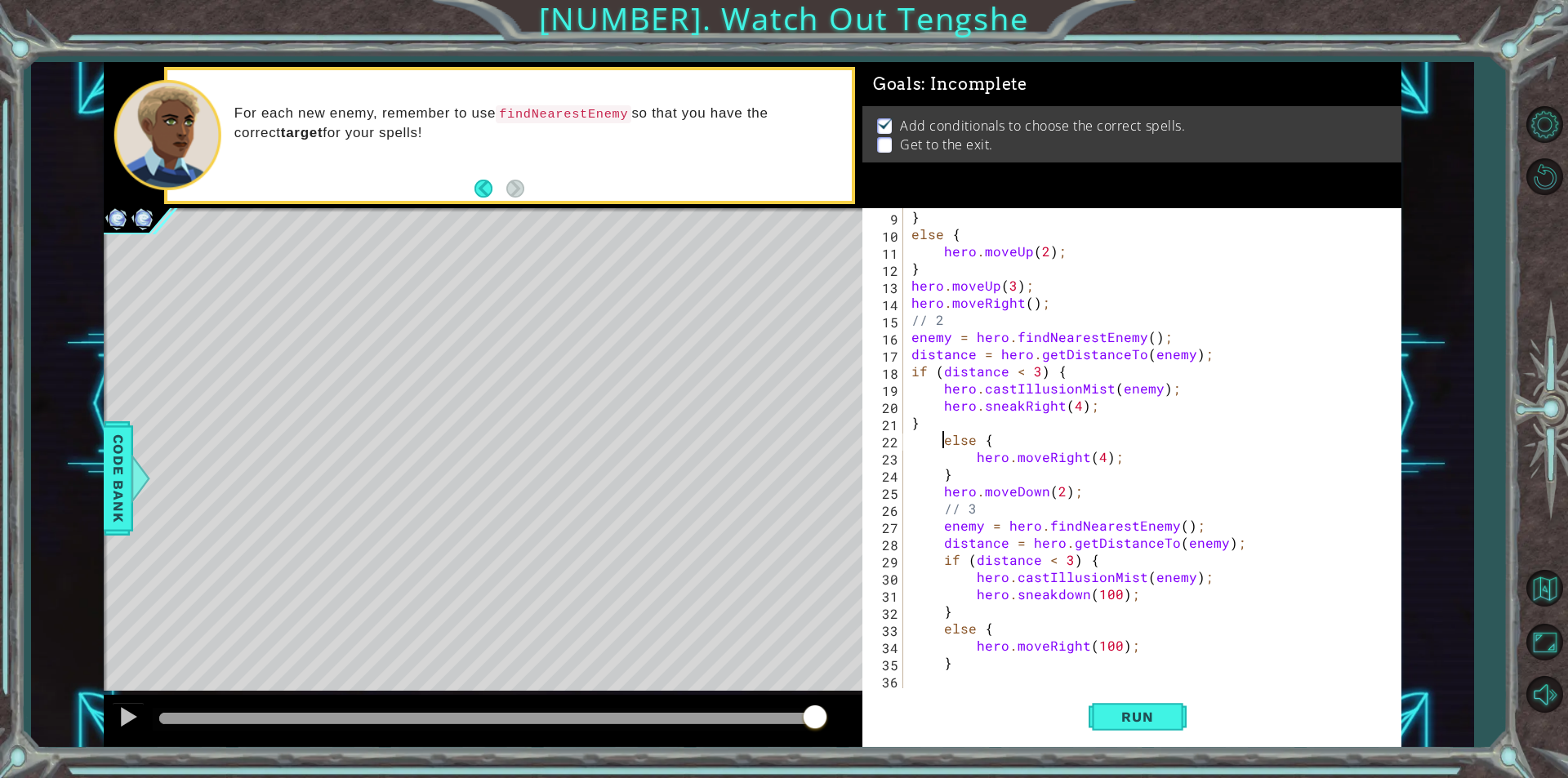 click on "} else   {      hero . moveUp ( [NUMBER] ) ; } hero . moveUp ( [NUMBER] ) ; hero . moveRight ( ) ; // 2 enemy   =   hero . findNearestEnemy ( ) ; distance   =   hero . getDistanceTo ( enemy ) ; if   ( distance   <   3 )   {        hero . castIllusionMist ( enemy ) ;      hero . sneakRight ( [NUMBER] ) ; }      else   {          hero . moveRight ( [NUMBER] ) ;      }      hero . moveDown ( [NUMBER] ) ;      // 3      enemy   =   hero . findNearestEnemy ( ) ;      distance   =   hero . getDistanceTo ( enemy ) ;      if   ( distance   <   3 )   {            hero . castIllusionMist ( enemy ) ;          hero . sneakdown ( [NUMBER] ) ;      }      else   {          hero . moveRight ( [NUMBER] ) ;      }" at bounding box center (1150, 465) 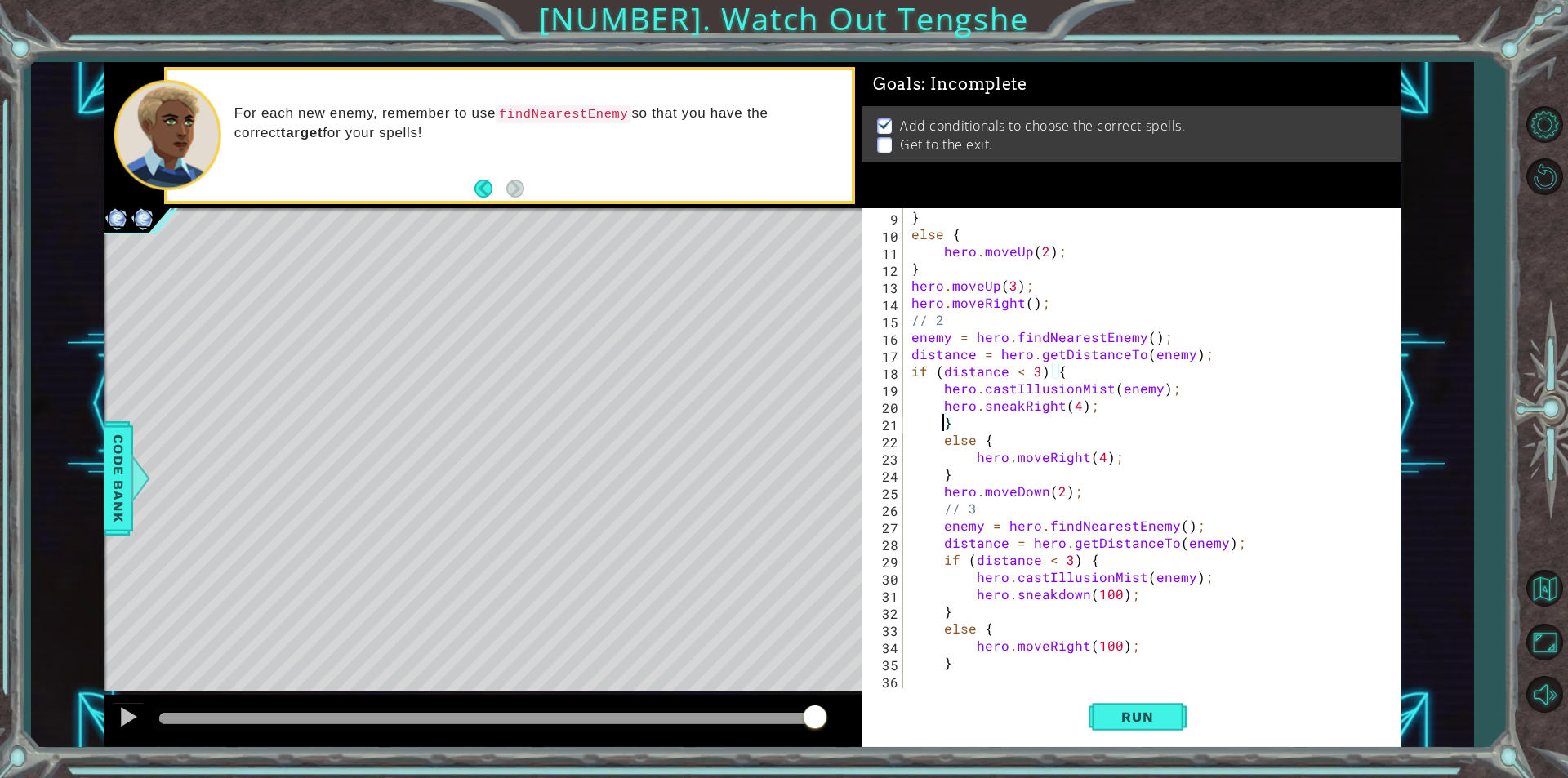 click on "} else   {      hero . moveUp ( [NUMERIC_VALUE] ) ; } hero . moveUp ( [NUMERIC_VALUE] ) ; hero . moveRight ( ) ; // 2 enemy   =   hero . findNearestEnemy ( ) ; distance   =   hero . getDistanceTo ( enemy ) ; if   ( distance   <   [NUMERIC_VALUE] )   {        hero . castIllusionMist ( enemy ) ;      hero . sneakRight ( [NUMERIC_VALUE] ) ;      }      else   {          hero . moveRight ( [NUMERIC_VALUE] ) ;      }      hero . moveDown ( [NUMERIC_VALUE] ) ;      // 3      enemy   =   hero . findNearestEnemy ( ) ;      distance   =   hero . getDistanceTo ( enemy ) ;      if   ( distance   <   [NUMERIC_VALUE] )   {            hero . castIllusionMist ( enemy ) ;          hero . sneakdown ( [NUMERIC_VALUE] ) ;      }      else   {          hero . moveRight ( [NUMERIC_VALUE] ) ;      }" at bounding box center (1150, 465) 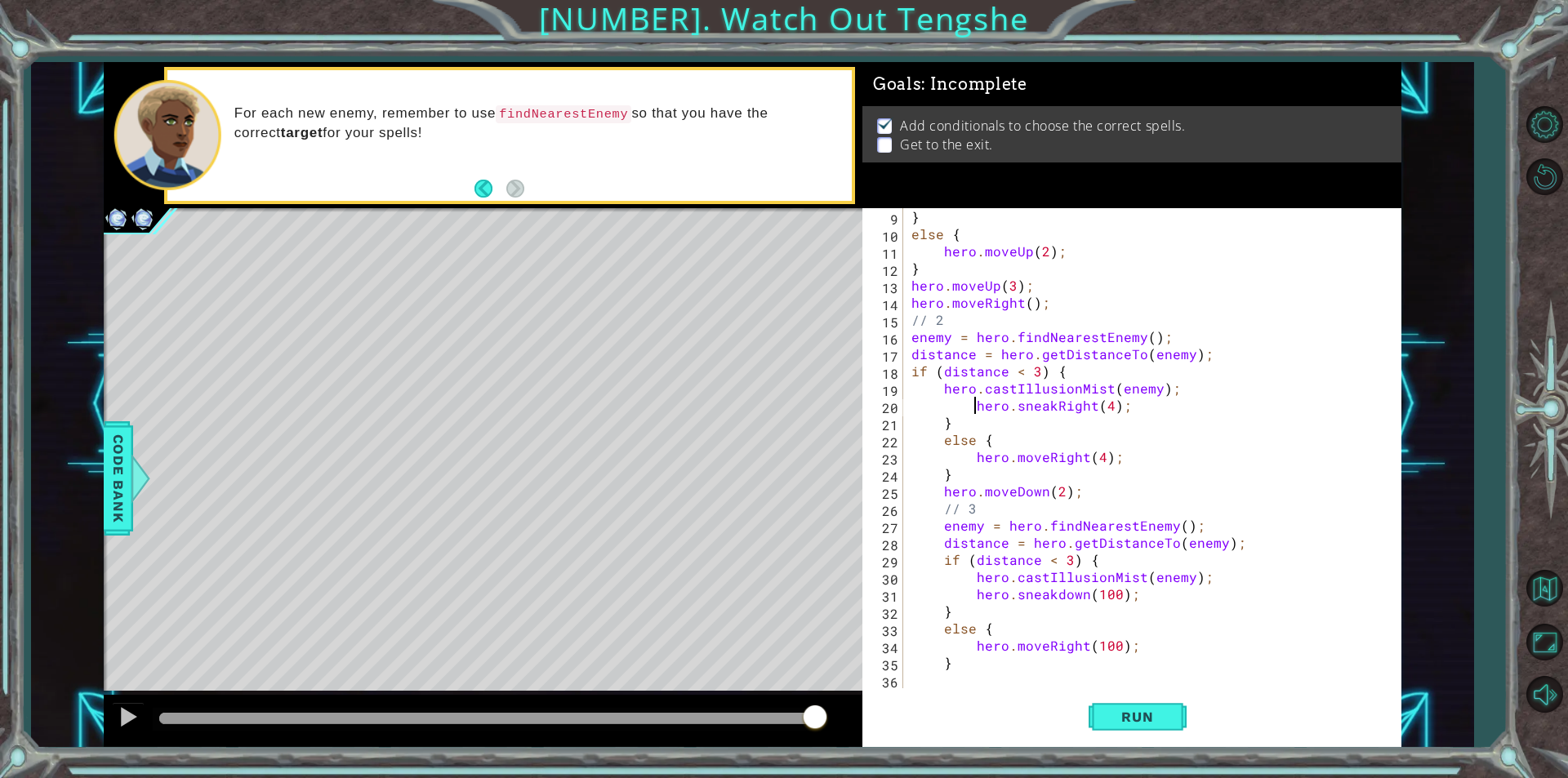 click on "} else   {      hero . moveUp ( [NUMBER] ) ; } hero . moveUp ( [NUMBER] ) ; hero . moveRight ( ) ; // [NUMBER] enemy   =   hero . findNearestEnemy ( ) ; distance   =   hero . getDistanceTo ( enemy ) ; if   ( distance   <   [NUMBER] )   {        hero . castIllusionMist ( enemy ) ;          hero . sneakRight ( [NUMBER] ) ;      }      else   {          hero . moveRight ( [NUMBER] ) ;      }      hero . moveDown ( [NUMBER] ) ;      // [NUMBER]      enemy   =   hero . findNearestEnemy ( ) ;      distance   =   hero . getDistanceTo ( enemy ) ;      if   ( distance   <   [NUMBER] )   {            hero . castIllusionMist ( enemy ) ;          hero . sneakdown ( [NUMBER] ) ;      }      else   {          hero . moveRight ( [NUMBER] ) ;      }" at bounding box center [1150, 465] 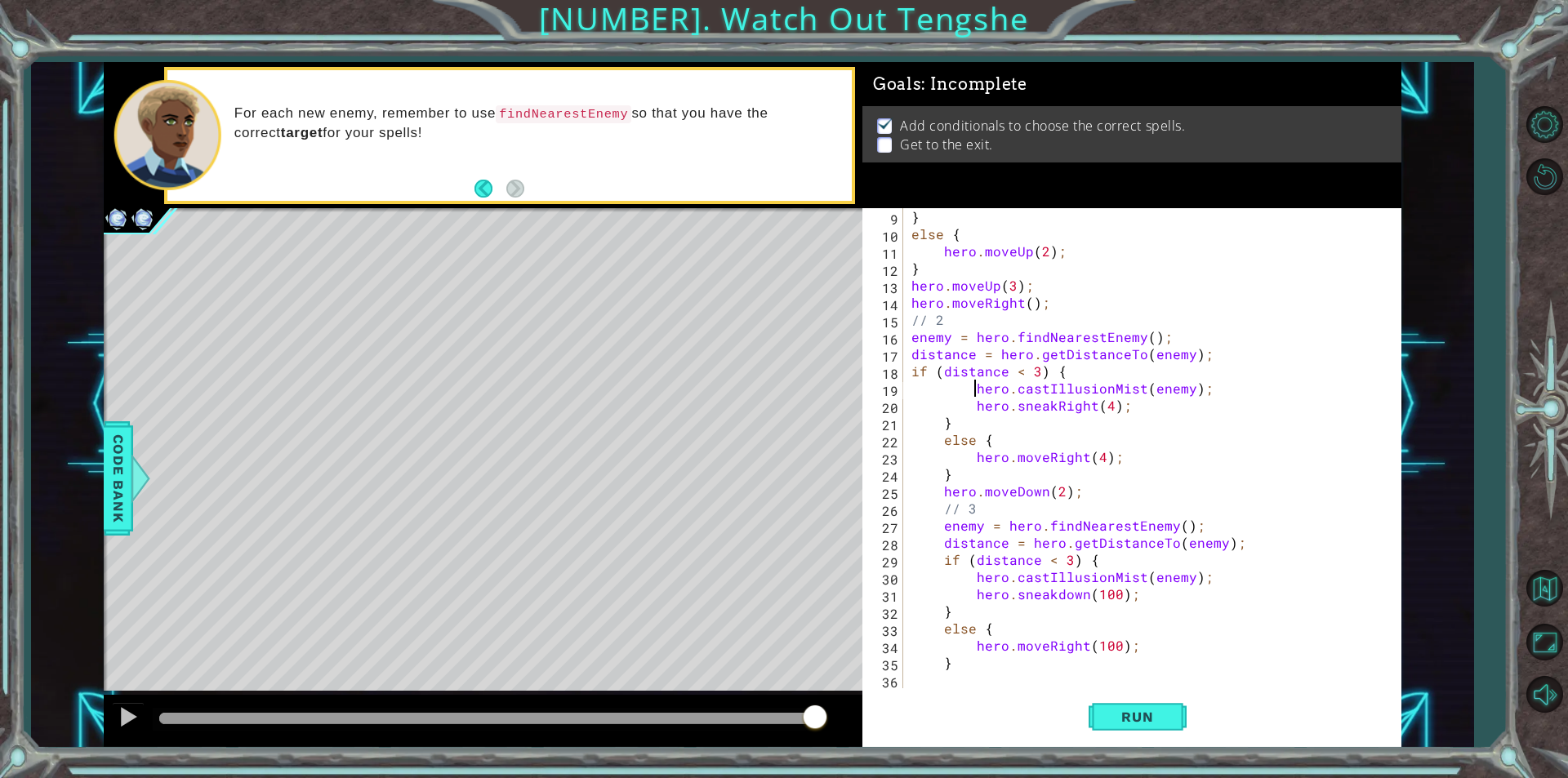 click on "} else   {      hero . moveUp ( 2 ) ; } hero . moveUp ( 3 ) ; hero . moveRight ( ) ; // 2 enemy   =   hero . findNearestEnemy ( ) ; distance   =   hero . getDistanceTo ( enemy ) ; if   ( distance   <   3 )   {            hero . castIllusionMist ( enemy ) ;          hero . sneakRight ( 4 ) ;      }      else   {          hero . moveRight ( 4 ) ;      }      hero . moveDown ( 2 ) ;      // 3      enemy   =   hero . findNearestEnemy ( ) ;      distance   =   hero . getDistanceTo ( enemy ) ;      if   ( distance   <   3 )   {            hero . castIllusionMist ( enemy ) ;          hero . sneakdown ( 100 ) ;      }      else   {          hero . moveRight ( 100 ) ;      }" at bounding box center (1150, 465) 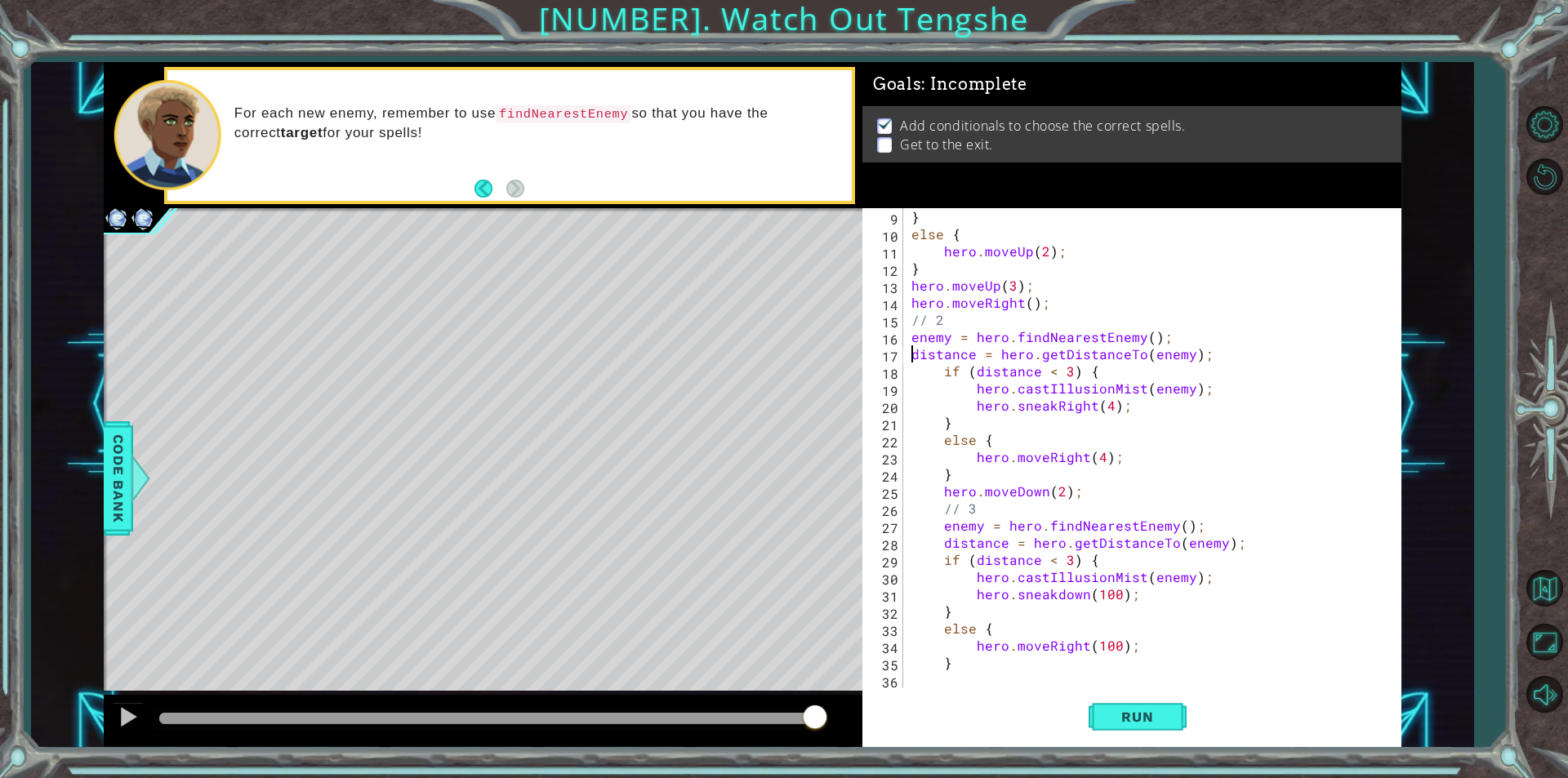 click on "} else   {      hero . moveUp ( 2 ) ; } hero . moveUp ( 3 ) ; hero . moveRight ( ) ; // 2 enemy   =   hero . findNearestEnemy ( ) ; distance   =   hero . getDistanceTo ( enemy ) ;      if   ( distance   <   3 )   {            hero . castIllusionMist ( enemy ) ;          hero . sneakRight ( 4 ) ;      }      else   {          hero . moveRight ( 4 ) ;      }      hero . moveDown ( 2 ) ;      // 3      enemy   =   hero . findNearestEnemy ( ) ;      distance   =   hero . getDistanceTo ( enemy ) ;      if   ( distance   <   3 )   {            hero . castIllusionMist ( enemy ) ;          hero . sneakdown ( 100 ) ;      }      else   {          hero . moveRight ( 100 ) ;      }" at bounding box center (1150, 465) 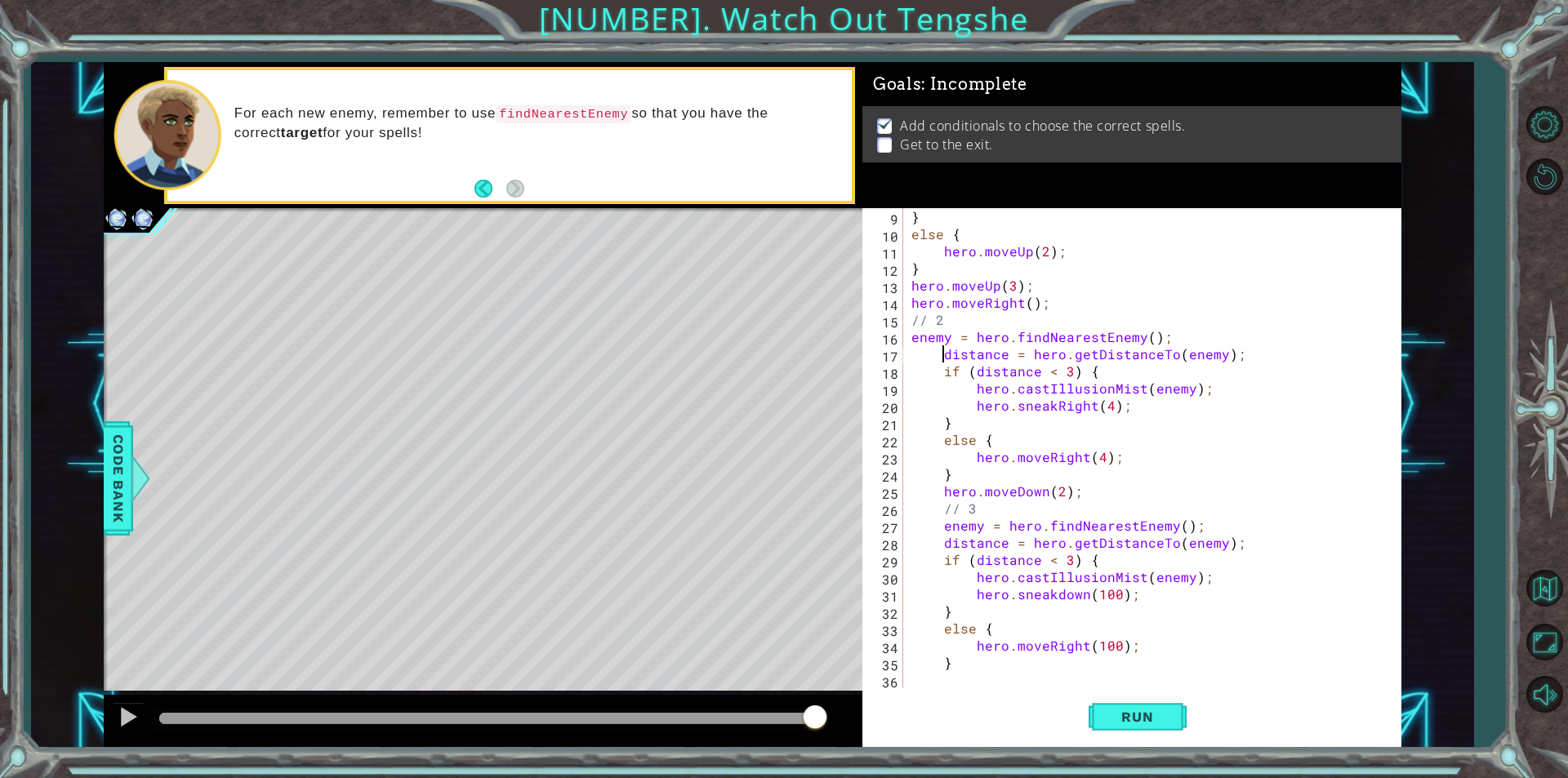 click on "} else   {      hero . moveUp ( [NUMERIC_VALUE] ) ; } hero . moveUp ( [NUMERIC_VALUE] ) ; hero . moveRight ( ) ; // 2 enemy   =   hero . findNearestEnemy ( ) ;      distance   =   hero . getDistanceTo ( enemy ) ;      if   ( distance   <   [NUMERIC_VALUE] )   {            hero . castIllusionMist ( enemy ) ;          hero . sneakRight ( [NUMERIC_VALUE] ) ;      }      else   {          hero . moveRight ( [NUMERIC_VALUE] ) ;      }      hero . moveDown ( [NUMERIC_VALUE] ) ;      // 3      enemy   =   hero . findNearestEnemy ( ) ;      distance   =   hero . getDistanceTo ( enemy ) ;      if   ( distance   <   [NUMERIC_VALUE] )   {            hero . castIllusionMist ( enemy ) ;          hero . sneakdown ( [NUMERIC_VALUE] ) ;      }      else   {          hero . moveRight ( [NUMERIC_VALUE] ) ;      }" at bounding box center (1150, 465) 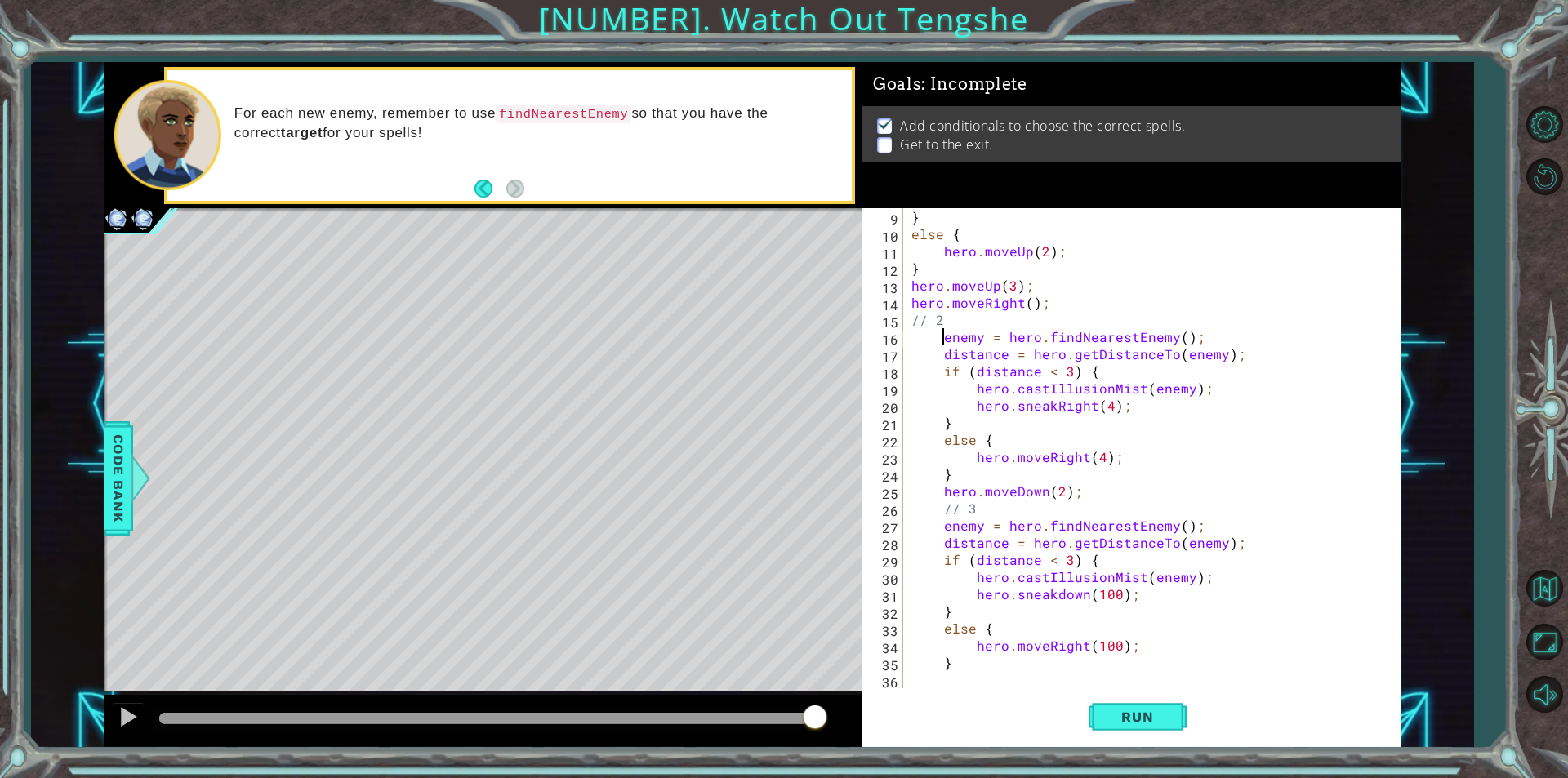 click on "} else   {      hero . moveUp ( [NUMBER] ) ; } hero . moveUp ( [NUMBER] ) ; hero . moveRight ( ) ; // [NUMBER]      enemy   =   hero . findNearestEnemy ( ) ;      distance   =   hero . getDistanceTo ( enemy ) ;      if   ( distance   <   [NUMBER] )   {            hero . castIllusionMist ( enemy ) ;          hero . sneakRight ( [NUMBER] ) ;      }      else   {          hero . moveRight ( [NUMBER] ) ;      }      hero . moveDown ( [NUMBER] ) ;      // [NUMBER]      enemy   =   hero . findNearestEnemy ( ) ;      distance   =   hero . getDistanceTo ( enemy ) ;      if   ( distance   <   [NUMBER] )   {            hero . castIllusionMist ( enemy ) ;          hero . sneakdown ( [NUMBER] ) ;      }      else   {          hero . moveRight ( [NUMBER] ) ;      }" at bounding box center (1150, 465) 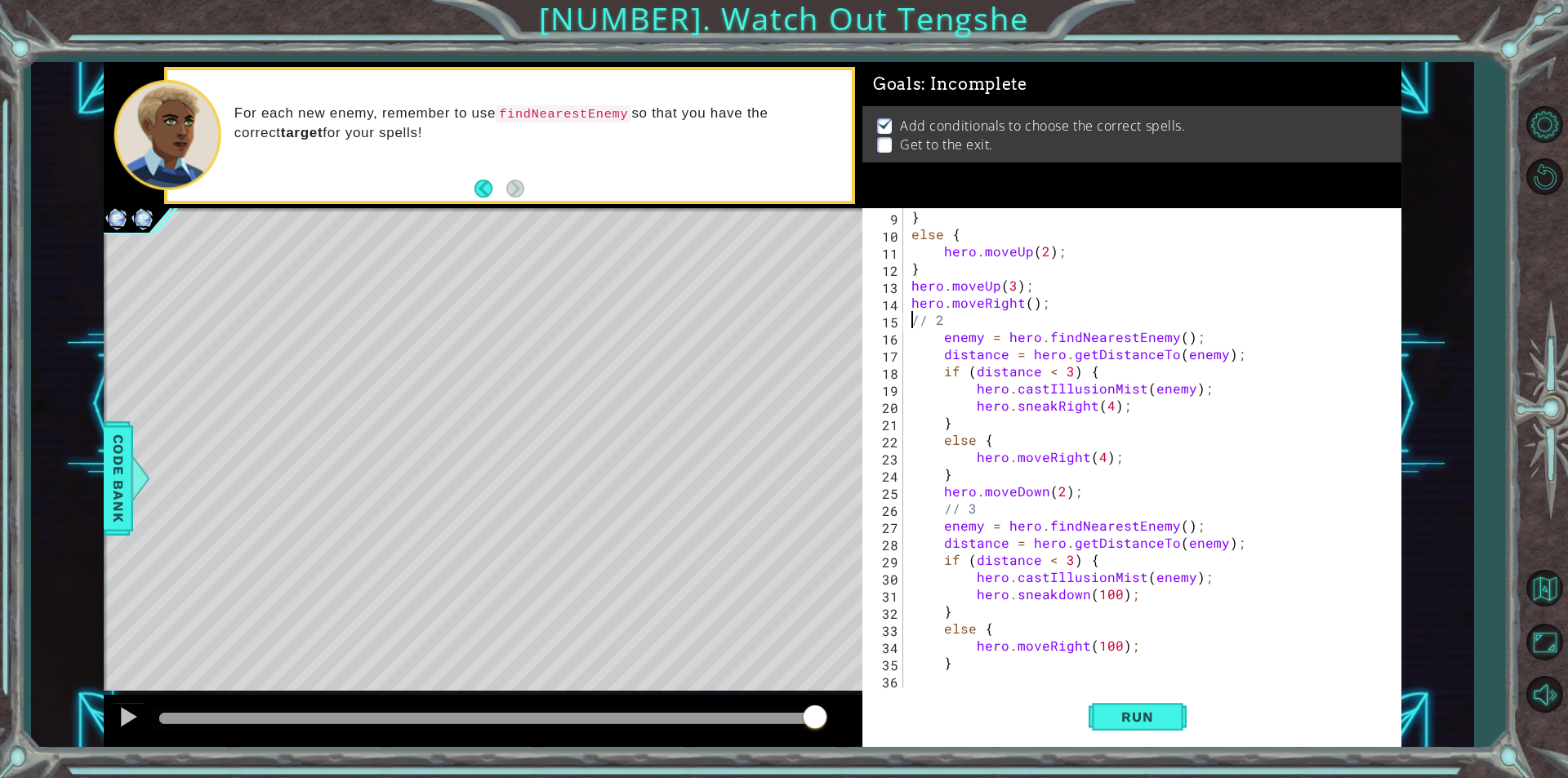 click on "} else   {      hero . moveUp ( [NUMBER] ) ; } hero . moveUp ( [NUMBER] ) ; hero . moveRight ( ) ; // [NUMBER]      enemy   =   hero . findNearestEnemy ( ) ;      distance   =   hero . getDistanceTo ( enemy ) ;      if   ( distance   <   [NUMBER] )   {            hero . castIllusionMist ( enemy ) ;          hero . sneakRight ( [NUMBER] ) ;      }      else   {          hero . moveRight ( [NUMBER] ) ;      }      hero . moveDown ( [NUMBER] ) ;      // [NUMBER]      enemy   =   hero . findNearestEnemy ( ) ;      distance   =   hero . getDistanceTo ( enemy ) ;      if   ( distance   <   [NUMBER] )   {            hero . castIllusionMist ( enemy ) ;          hero . sneakdown ( [NUMBER] ) ;      }      else   {          hero . moveRight ( [NUMBER] ) ;      }" at bounding box center [1150, 465] 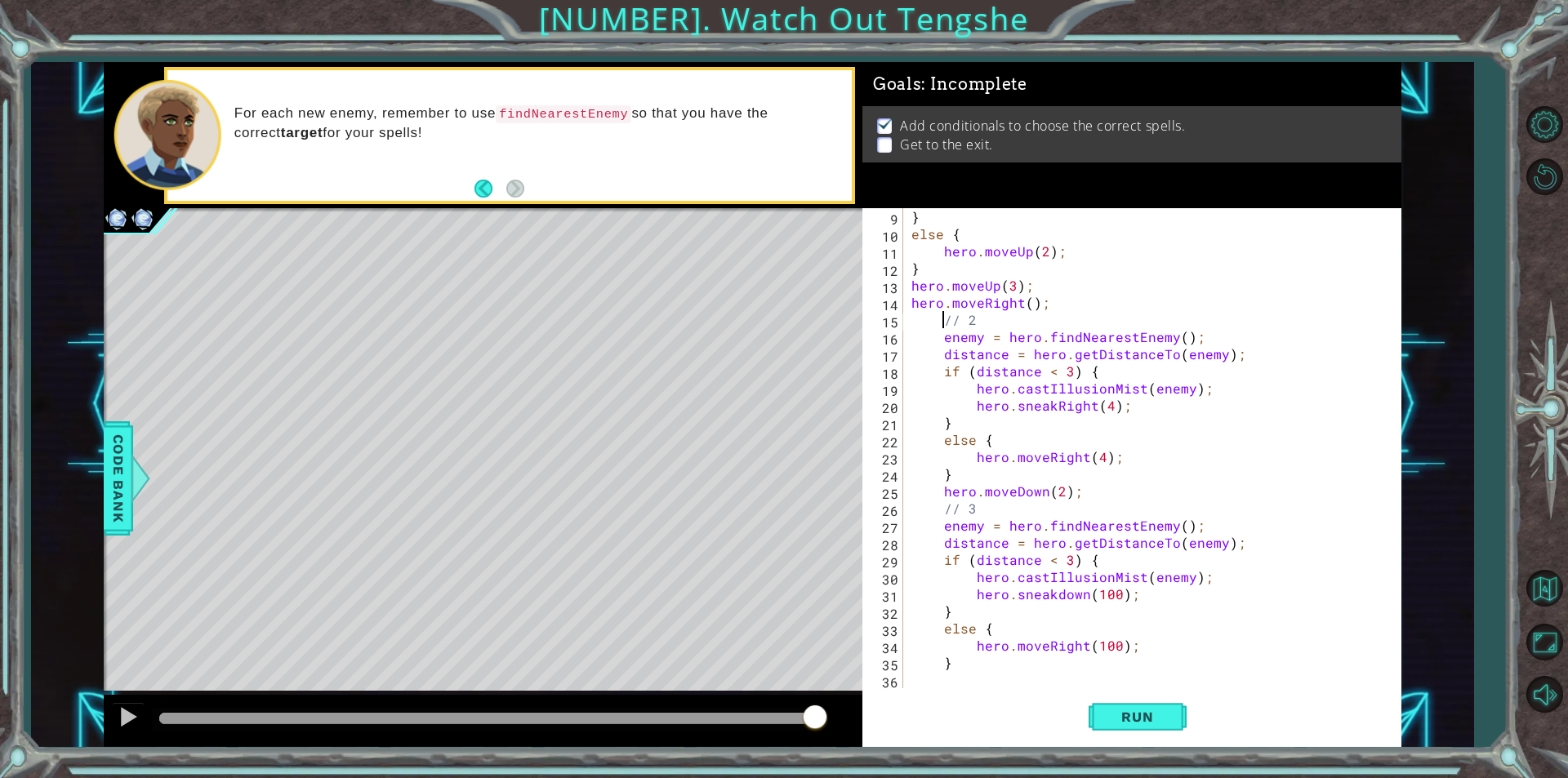 click on "} else   {      hero . moveUp ( 2 ) ; } hero . moveUp ( 3 ) ; hero . moveRight ( ) ;      // 2      enemy   =   hero . findNearestEnemy ( ) ;      distance   =   hero . getDistanceTo ( enemy ) ;      if   ( distance   <   3 )   {            hero . castIllusionMist ( enemy ) ;          hero . sneakRight ( 4 ) ;      }      else   {          hero . moveRight ( 4 ) ;      }      hero . moveDown ( 2 ) ;      // 3      enemy   =   hero . findNearestEnemy ( ) ;      distance   =   hero . getDistanceTo ( enemy ) ;      if   ( distance   <   3 )   {            hero . castIllusionMist ( enemy ) ;          hero . sneakdown ( 100 ) ;      }      else   {          hero . moveRight ( 100 ) ;      }" at bounding box center (1150, 465) 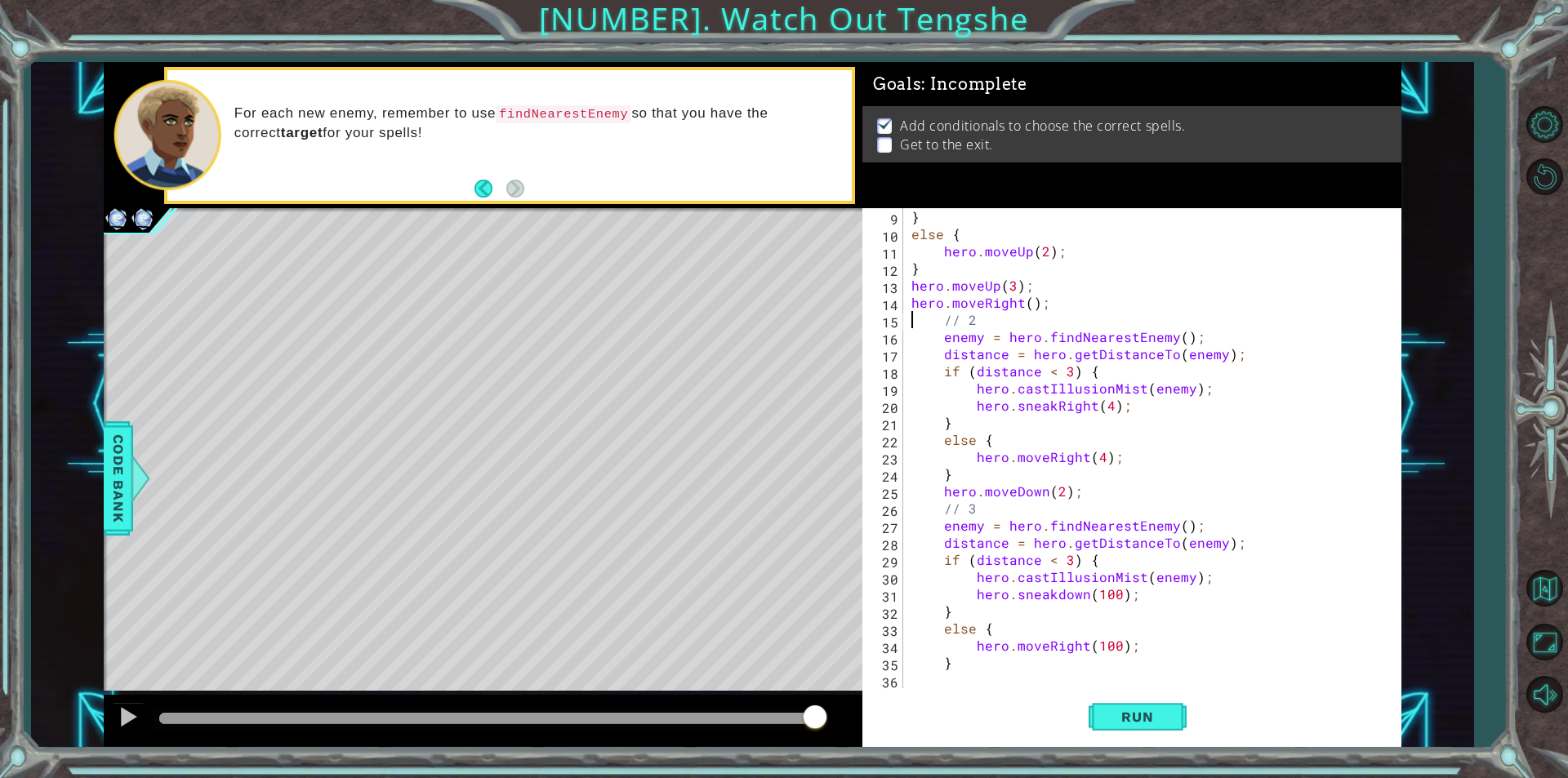 click on "} else   {      hero . moveUp ( 2 ) ; } hero . moveUp ( 3 ) ; hero . moveRight ( ) ;      // 2      enemy   =   hero . findNearestEnemy ( ) ;      distance   =   hero . getDistanceTo ( enemy ) ;      if   ( distance   <   3 )   {            hero . castIllusionMist ( enemy ) ;          hero . sneakRight ( 4 ) ;      }      else   {          hero . moveRight ( 4 ) ;      }      hero . moveDown ( 2 ) ;      // 3      enemy   =   hero . findNearestEnemy ( ) ;      distance   =   hero . getDistanceTo ( enemy ) ;      if   ( distance   <   3 )   {            hero . castIllusionMist ( enemy ) ;          hero . sneakdown ( 100 ) ;      }      else   {          hero . moveRight ( 100 ) ;      }" at bounding box center (1150, 465) 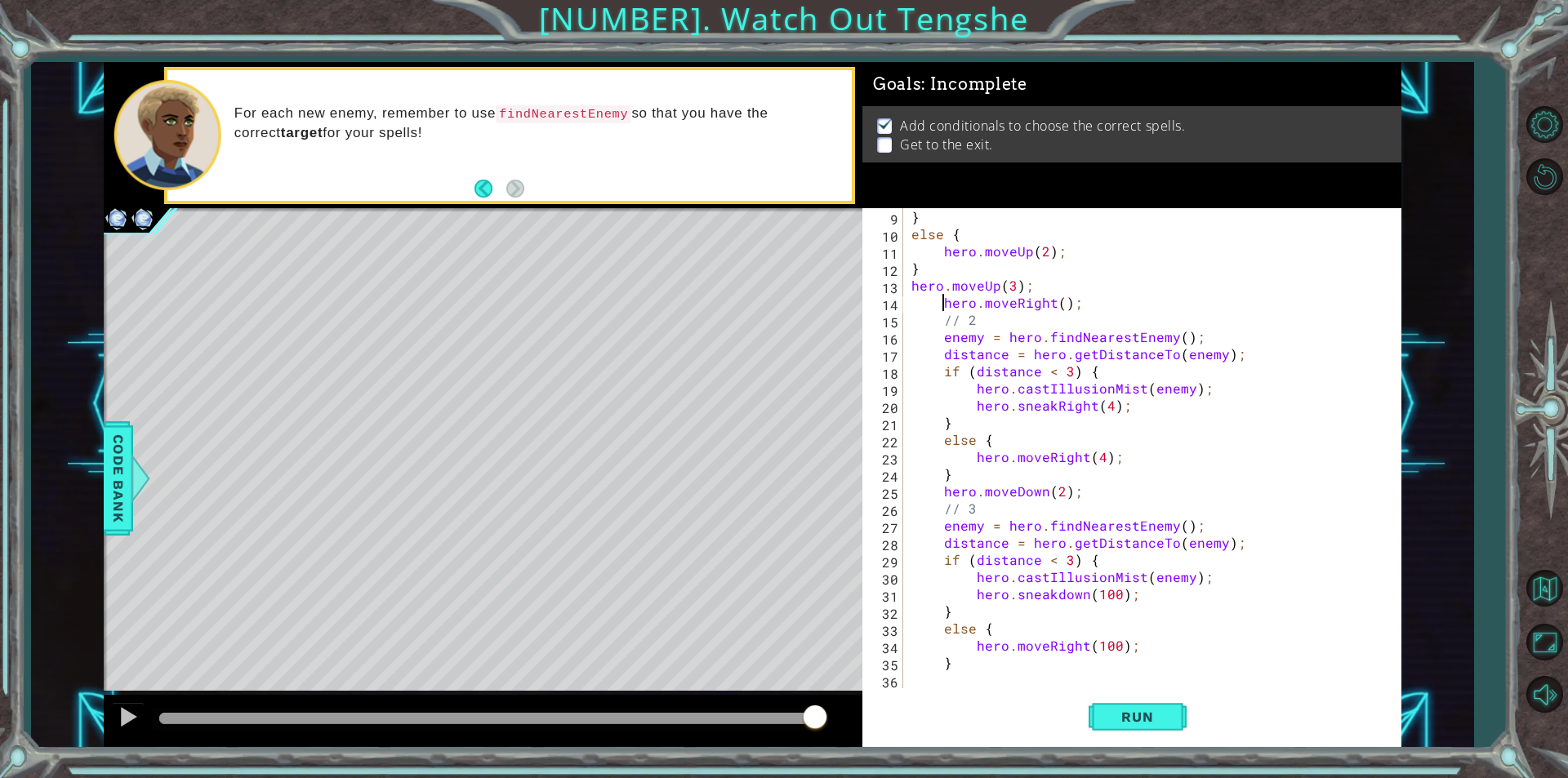 click on "hero.moveRight(); [NUMBER] [NUMBER] [NUMBER] [NUMBER] [NUMBER] [NUMBER] [NUMBER] [NUMBER] [NUMBER] [NUMBER] [NUMBER] [NUMBER] [NUMBER] [NUMBER] [NUMBER] [NUMBER] [NUMBER] [NUMBER] [NUMBER] [NUMBER] [NUMBER] [NUMBER] [NUMBER] [NUMBER] [NUMBER] [NUMBER] [NUMBER] [NUMBER] [NUMBER] [NUMBER] [NUMBER] [NUMBER] [NUMBER] [NUMBER] [NUMBER] [NUMBER] } else   {      hero . moveUp ( [NUMBER] ) ; } hero . moveUp ( [NUMBER] ) ;      hero . moveRight ( ) ;      // [NUMBER]      enemy   =   hero . findNearestEnemy ( ) ;      distance   =   hero . getDistanceTo ( enemy ) ;      if   ( distance   <   [NUMBER] )   {            hero . castIllusionMist ( enemy ) ;          hero . sneakRight ( [NUMBER] ) ;      }      else   {          hero . moveRight ( [NUMBER] ) ;      }      hero . moveDown ( [NUMBER] ) ;      // [NUMBER]      enemy   =   hero . findNearestEnemy ( ) ;      distance   =   hero . getDistanceTo ( enemy ) ;      if   ( distance   <   [NUMBER] )   {            hero . castIllusionMist ( enemy ) ;          hero . sneakdown ( [NUMBER] ) ;      }      else   {          hero . moveRight ( [NUMBER] ) ;      }     TypeError: MethodError: `hero.move` is not a method." at bounding box center (1129, 448) 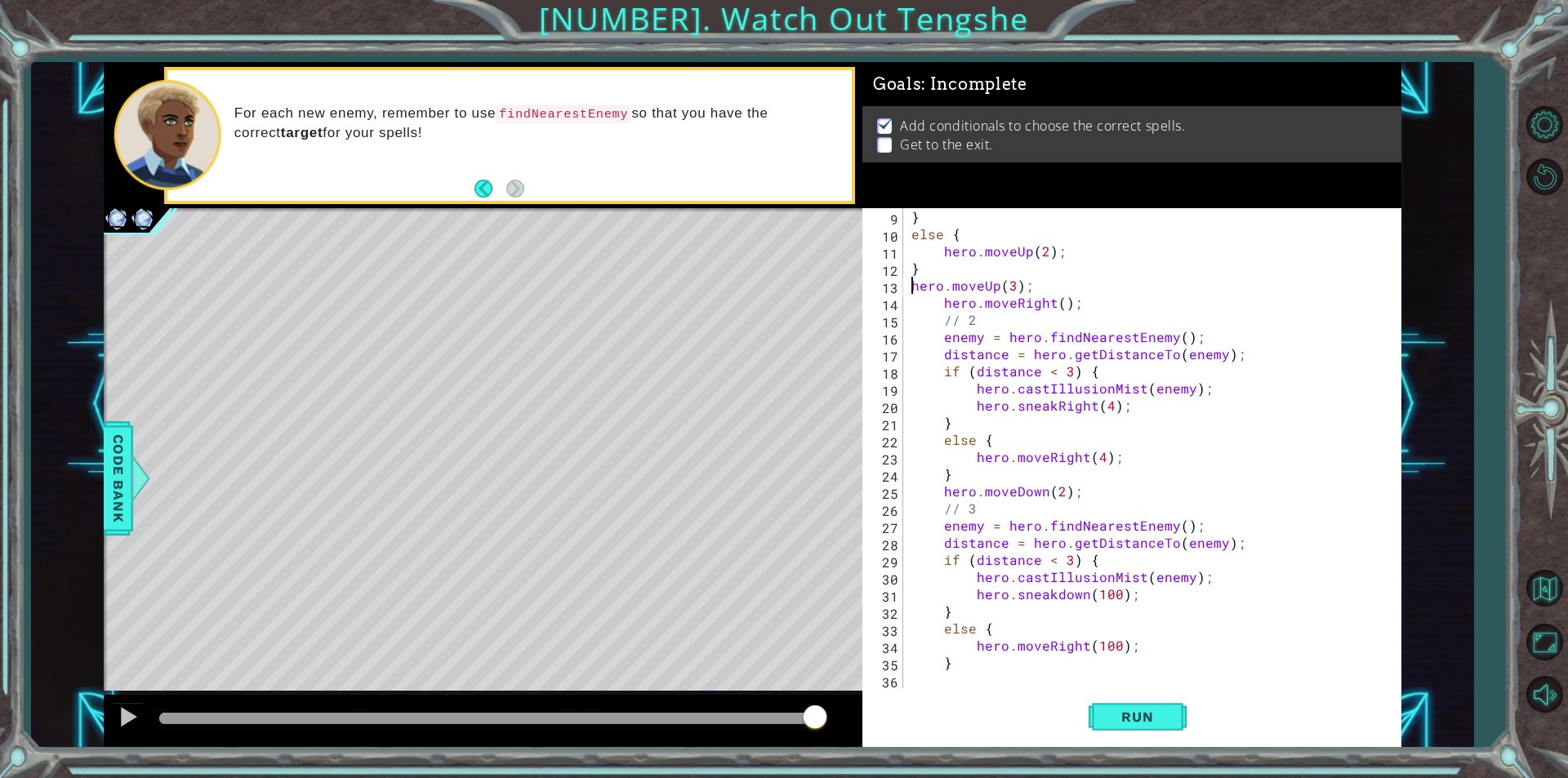 click on "} else   {      hero . moveUp ( [NUMBER] ) ; } hero . moveUp ( [NUMBER] ) ;      hero . moveRight ( ) ;      // [NUMBER]      enemy   =   hero . findNearestEnemy ( ) ;      distance   =   hero . getDistanceTo ( enemy ) ;      if   ( distance   <   [NUMBER] )   {            hero . castIllusionMist ( enemy ) ;          hero . sneakRight ( [NUMBER] ) ;      }      else   {          hero . moveRight ( [NUMBER] ) ;      }      hero . moveDown ( [NUMBER] ) ;      // [NUMBER]      enemy   =   hero . findNearestEnemy ( ) ;      distance   =   hero . getDistanceTo ( enemy ) ;      if   ( distance   <   [NUMBER] )   {            hero . castIllusionMist ( enemy ) ;          hero . sneakdown ( [NUMBER] ) ;      }      else   {          hero . moveRight ( [NUMBER] ) ;      }" at bounding box center (1146, 448) 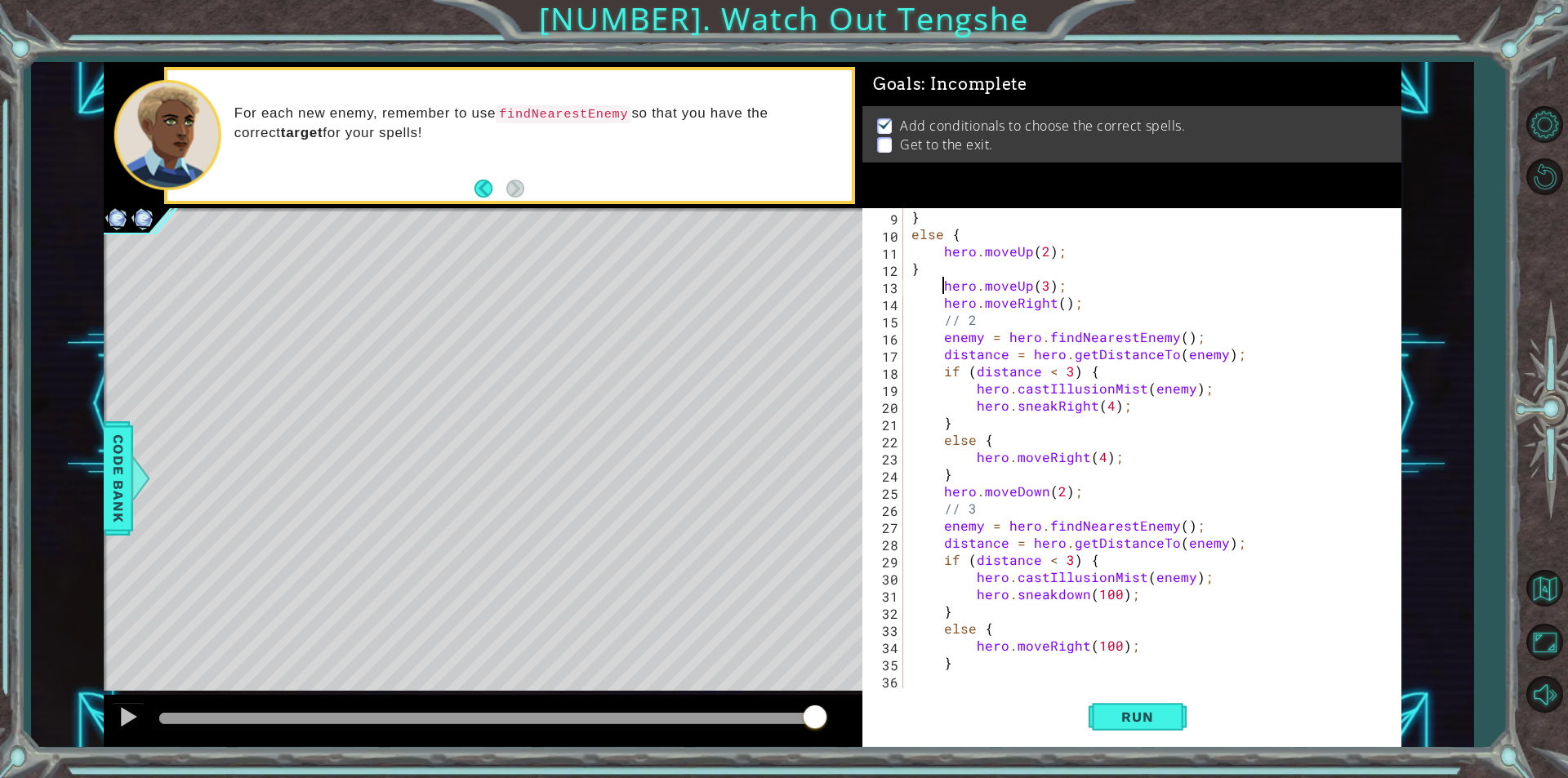 click on "12" at bounding box center [884, 270] 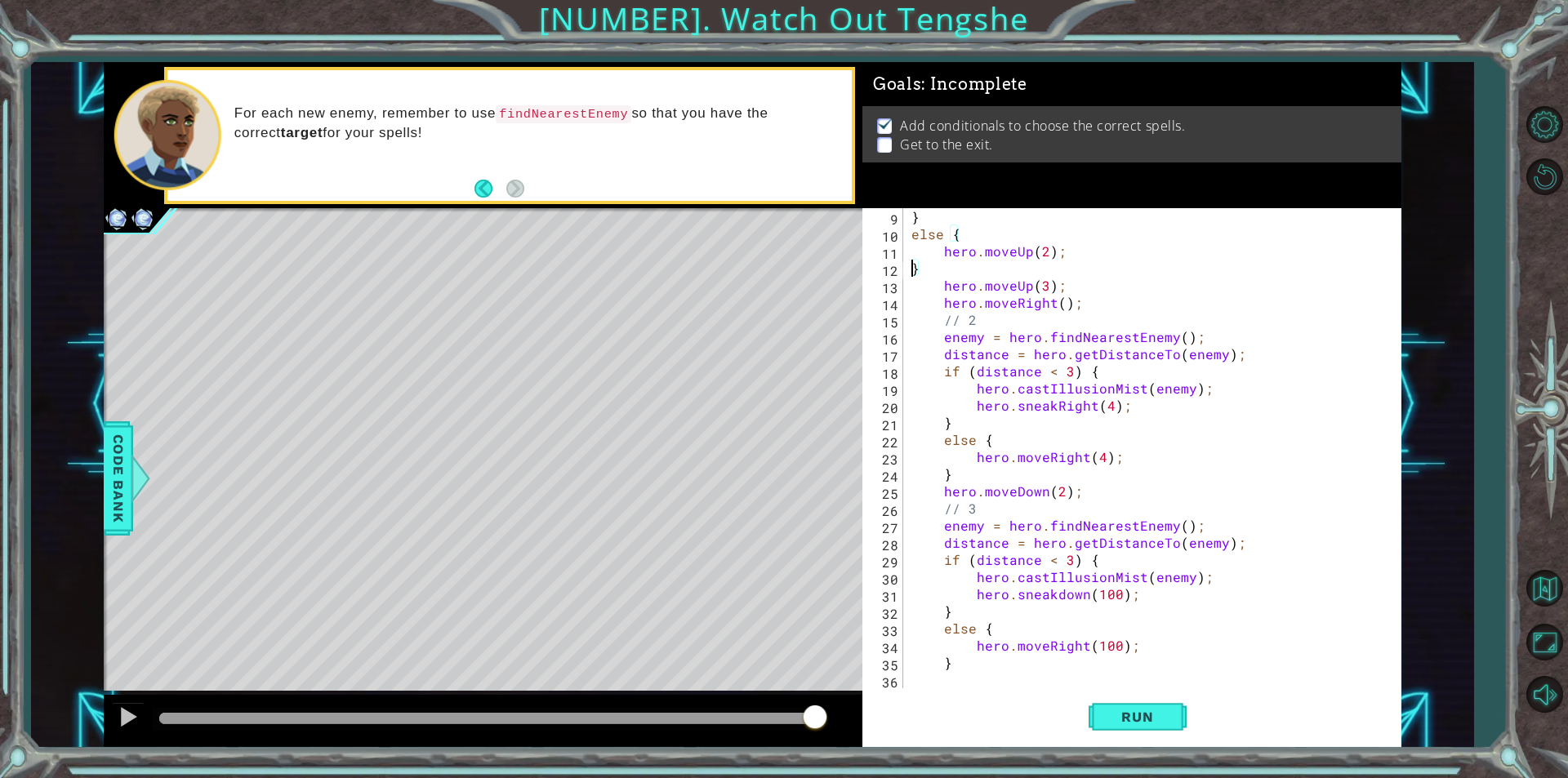 click on "} else   {      hero . moveUp ( [NUMBER] ) ; }      hero . moveUp ( [NUMBER] ) ;      hero . moveRight ( ) ;      // [NUMBER]      enemy   =   hero . findNearestEnemy ( ) ;      distance   =   hero . getDistanceTo ( enemy ) ;      if   ( distance   <   [NUMBER] )   {            hero . castIllusionMist ( enemy ) ;          hero . sneakRight ( [NUMBER] ) ;      }      else   {          hero . moveRight ( [NUMBER] ) ;      }      hero . moveDown ( [NUMBER] ) ;      // [NUMBER]      enemy   =   hero . findNearestEnemy ( ) ;      distance   =   hero . getDistanceTo ( enemy ) ;      if   ( distance   <   [NUMBER] )   {            hero . castIllusionMist ( enemy ) ;          hero . sneakdown ( [NUMBER] ) ;      }      else   {          hero . moveRight ( [NUMBER] ) ;      }" at bounding box center [1150, 465] 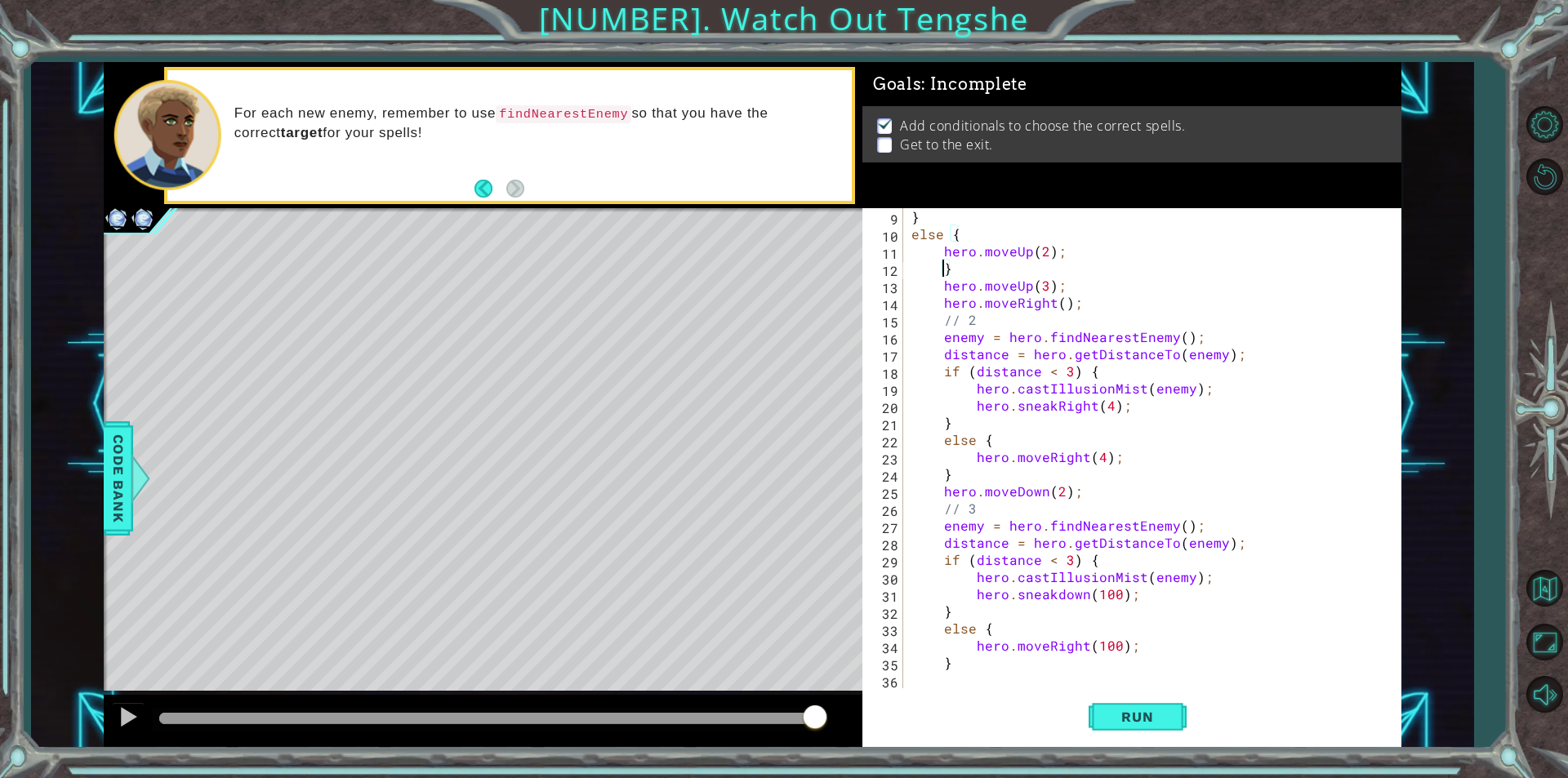 click on "} else   {      hero . moveUp ( 2 ) ;      }      hero . moveUp ( 3 ) ;      hero . moveRight ( ) ;      // 2      enemy   =   hero . findNearestEnemy ( ) ;      distance   =   hero . getDistanceTo ( enemy ) ;      if   ( distance   <   3 )   {            hero . castIllusionMist ( enemy ) ;          hero . sneakRight ( 4 ) ;      }      else   {          hero . moveRight ( 4 ) ;      }      hero . moveDown ( 2 ) ;      // 3      enemy   =   hero . findNearestEnemy ( ) ;      distance   =   hero . getDistanceTo ( enemy ) ;      if   ( distance   <   3 )   {            hero . castIllusionMist ( enemy ) ;          hero . sneakdown ( 100 ) ;      }      else   {          hero . moveRight ( 100 ) ;      }" at bounding box center [1150, 465] 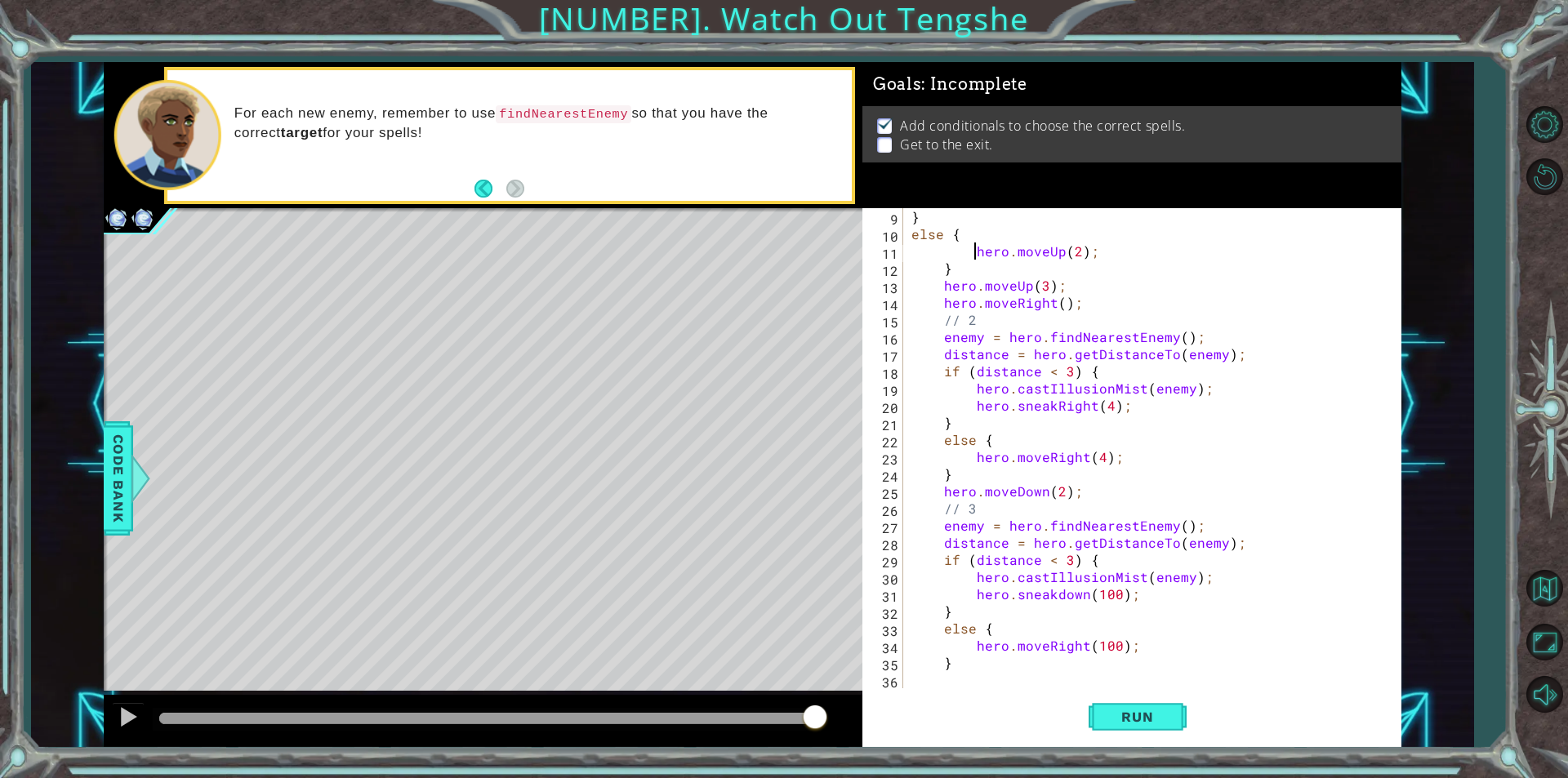 scroll, scrollTop: 39, scrollLeft: 0, axis: vertical 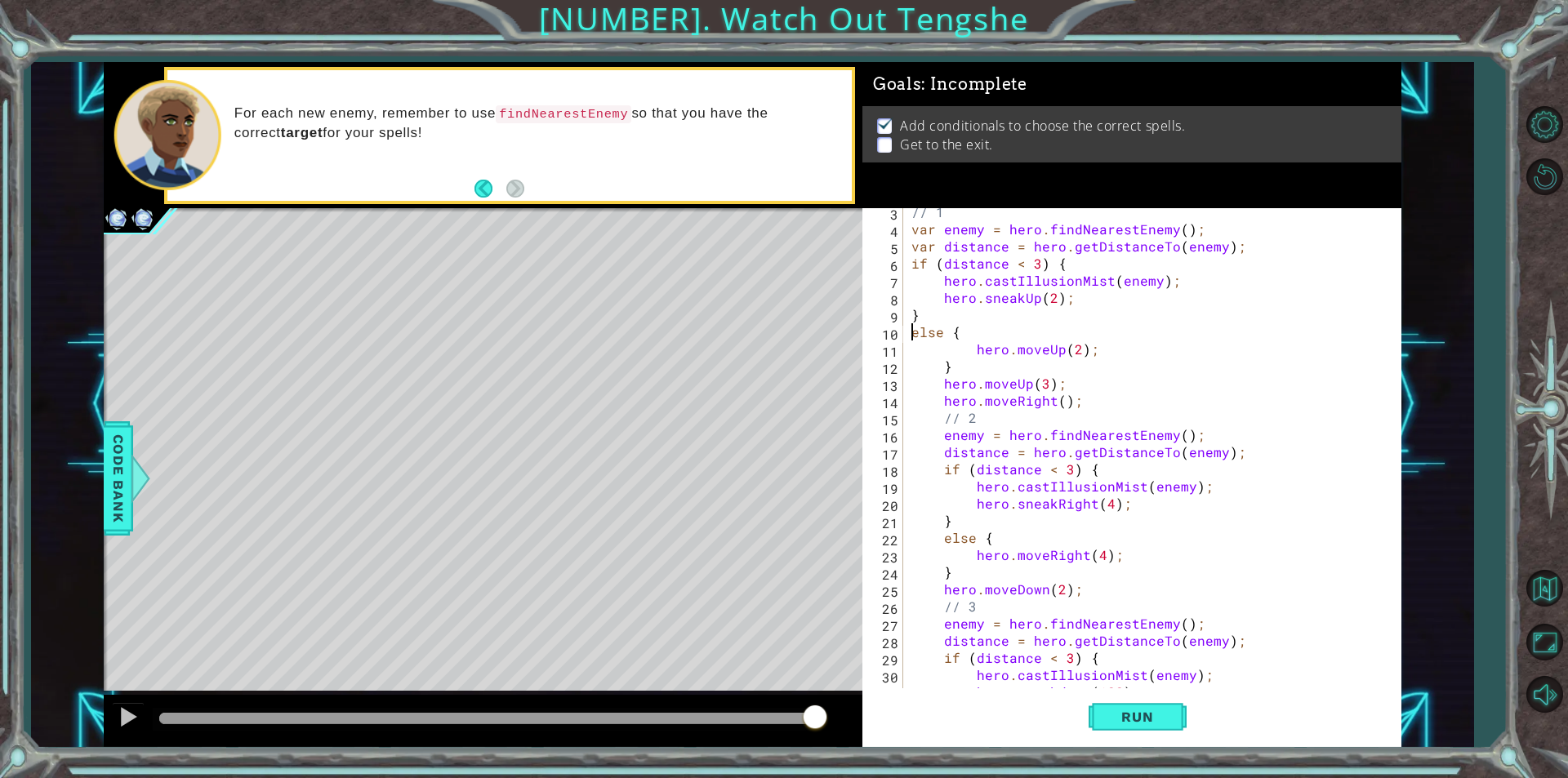 click on "// 1 var   enemy   =   hero . findNearestEnemy ( ) ; var   distance   =   hero . getDistanceTo ( enemy ) ; if   ( distance   <   3 )   {        hero . castIllusionMist ( enemy ) ;      hero . sneakUp ( 2 ) ; } else   {          hero . moveUp ( 2 ) ;      }      hero . moveUp ( 3 ) ;      hero . moveRight ( ) ;      // 2      enemy   =   hero . findNearestEnemy ( ) ;      distance   =   hero . getDistanceTo ( enemy ) ;      if   ( distance   <   3 )   {            hero . castIllusionMist ( enemy ) ;          hero . sneakRight ( 4 ) ;      }      else   {          hero . moveRight ( 4 ) ;      }      hero . moveDown ( 2 ) ;      // 3      enemy   =   hero . findNearestEnemy ( ) ;      distance   =   hero . getDistanceTo ( enemy ) ;      if   ( distance   <   3 )   {            hero . castIllusionMist ( enemy ) ;          hero . sneakdown ( 100 ) ;}" at bounding box center (1150, 460) 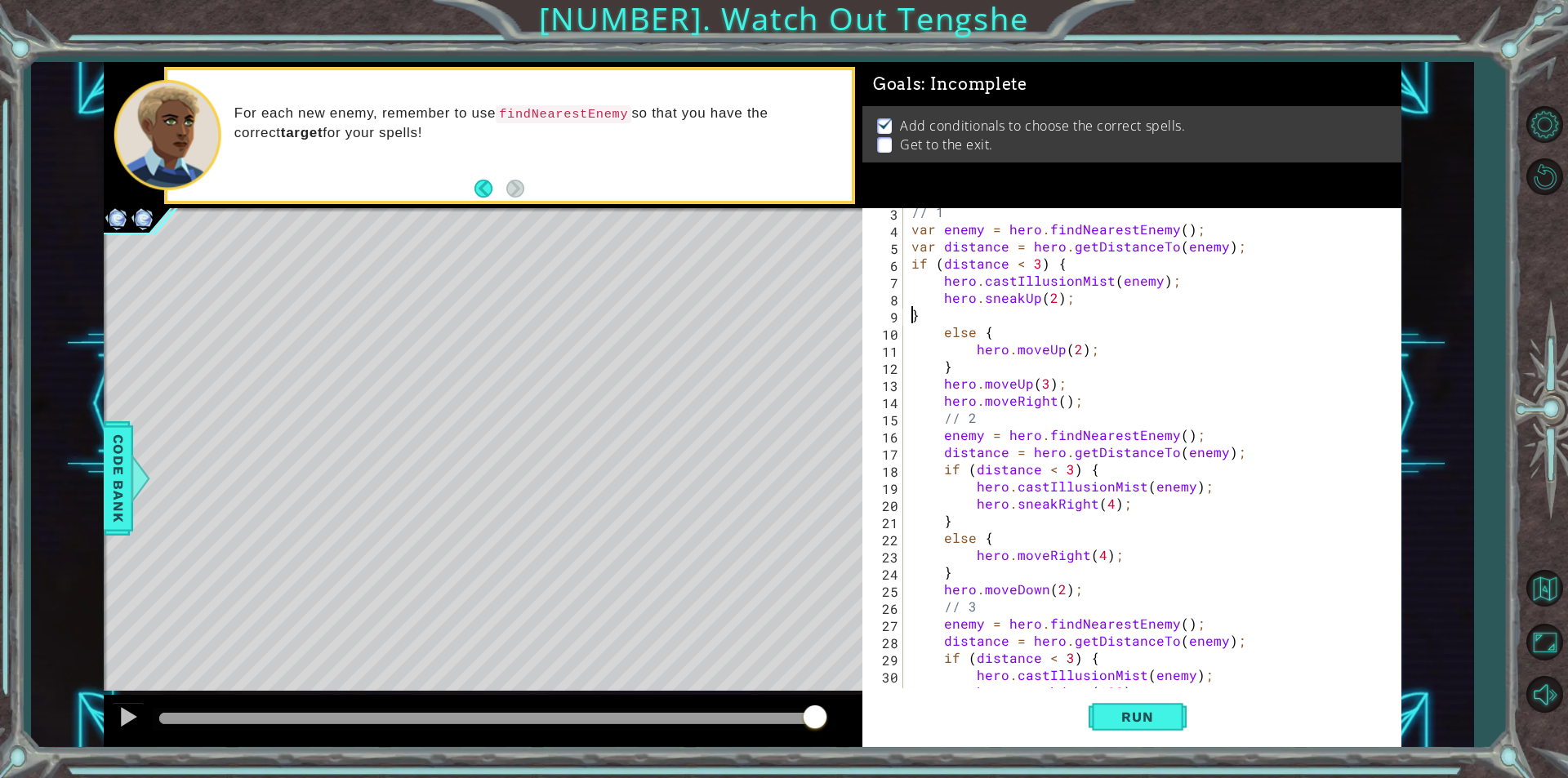 click on "// 1 var   enemy   =   hero . findNearestEnemy ( ) ; var   distance   =   hero . getDistanceTo ( enemy ) ; if   ( distance   <   [NUMERIC_VALUE] )   {        hero . castIllusionMist ( enemy ) ;      hero . sneakUp ( [NUMERIC_VALUE] ) ; }      else   {          hero . moveUp ( [NUMERIC_VALUE] ) ;      }      hero . moveUp ( [NUMERIC_VALUE] ) ;      hero . moveRight ( ) ;      // 2      enemy   =   hero . findNearestEnemy ( ) ;      distance   =   hero . getDistanceTo ( enemy ) ;      if   ( distance   <   [NUMERIC_VALUE] )   {            hero . castIllusionMist ( enemy ) ;          hero . sneakRight ( [NUMERIC_VALUE] ) ;      }      else   {          hero . moveRight ( [NUMERIC_VALUE] ) ;      }      hero . moveDown ( [NUMERIC_VALUE] ) ;      // 3      enemy   =   hero . findNearestEnemy ( ) ;      distance   =   hero . getDistanceTo ( enemy ) ;      if   ( distance   <   [NUMERIC_VALUE] )   {            hero . castIllusionMist ( enemy ) ;          hero . sneakdown ( [NUMERIC_VALUE] ) ;" at bounding box center [1150, 460] 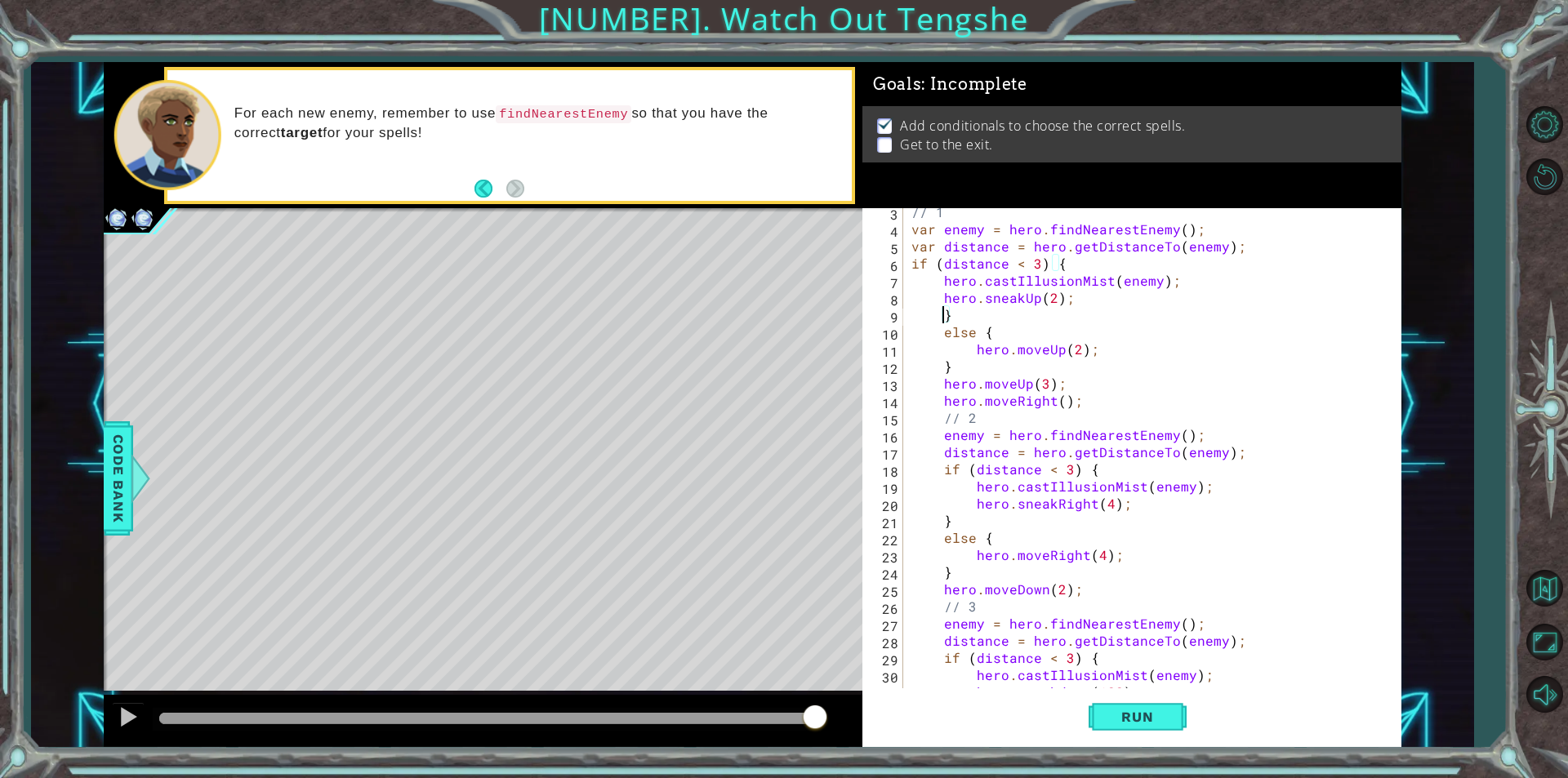 click on "// [NUMBER] var   enemy   =   hero . findNearestEnemy ( ) ; var   distance   =   hero . getDistanceTo ( enemy ) ; if   ( distance   <   [NUMBER] )   {        hero . castIllusionMist ( enemy ) ;      hero . sneakUp ( [NUMBER] ) ;      }      else   {          hero . moveUp ( [NUMBER] ) ;      }      hero . moveUp ( [NUMBER] ) ;      hero . moveRight ( ) ;      // [NUMBER]      enemy   =   hero . findNearestEnemy ( ) ;      distance   =   hero . getDistanceTo ( enemy ) ;      if   ( distance   <   [NUMBER] )   {            hero . castIllusionMist ( enemy ) ;          hero . sneakRight ( [NUMBER] ) ;      }      else   {          hero . moveRight ( [NUMBER] ) ;      }      hero . moveDown ( [NUMBER] ) ;      // [NUMBER]      enemy   =   hero . findNearestEnemy ( ) ;      distance   =   hero . getDistanceTo ( enemy ) ;      if   ( distance   <   [NUMBER] )   {            hero . castIllusionMist ( enemy ) ;          hero . sneakdown ( [NUMBER] ) ;" at bounding box center (1150, 460) 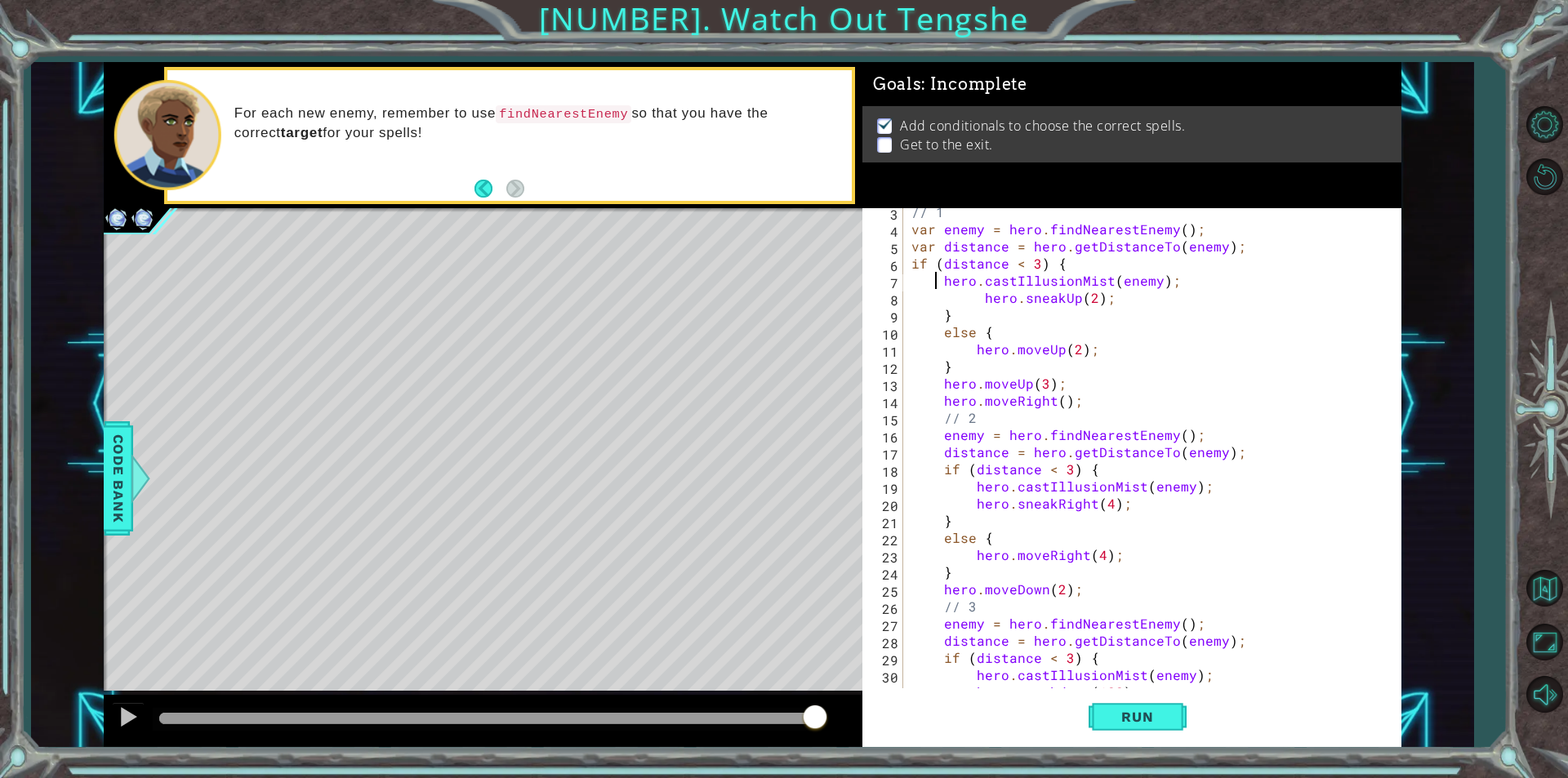click on "// [NUMBER] var   enemy   =   hero . findNearestEnemy ( ) ; var   distance   =   hero . getDistanceTo ( enemy ) ; if   ( distance   <   [NUMBER] )   {        hero . castIllusionMist ( enemy ) ;           hero . sneakUp ( [NUMBER] ) ;      }      else   {          hero . moveUp ( [NUMBER] ) ;      }      hero . moveUp ( [NUMBER] ) ;      hero . moveRight ( ) ;      // [NUMBER]      enemy   =   hero . findNearestEnemy ( ) ;      distance   =   hero . getDistanceTo ( enemy ) ;      if   ( distance   <   [NUMBER] )   {            hero . castIllusionMist ( enemy ) ;          hero . sneakRight ( [NUMBER] ) ;      }      else   {          hero . moveRight ( [NUMBER] ) ;      }      hero . moveDown ( [NUMBER] ) ;      // [NUMBER]      enemy   =   hero . findNearestEnemy ( ) ;      distance   =   hero . getDistanceTo ( enemy ) ;      if   ( distance   <   [NUMBER] )   {            hero . castIllusionMist ( enemy ) ;          hero . sneakdown ( [NUMBER] ) ;" at bounding box center (1150, 460) 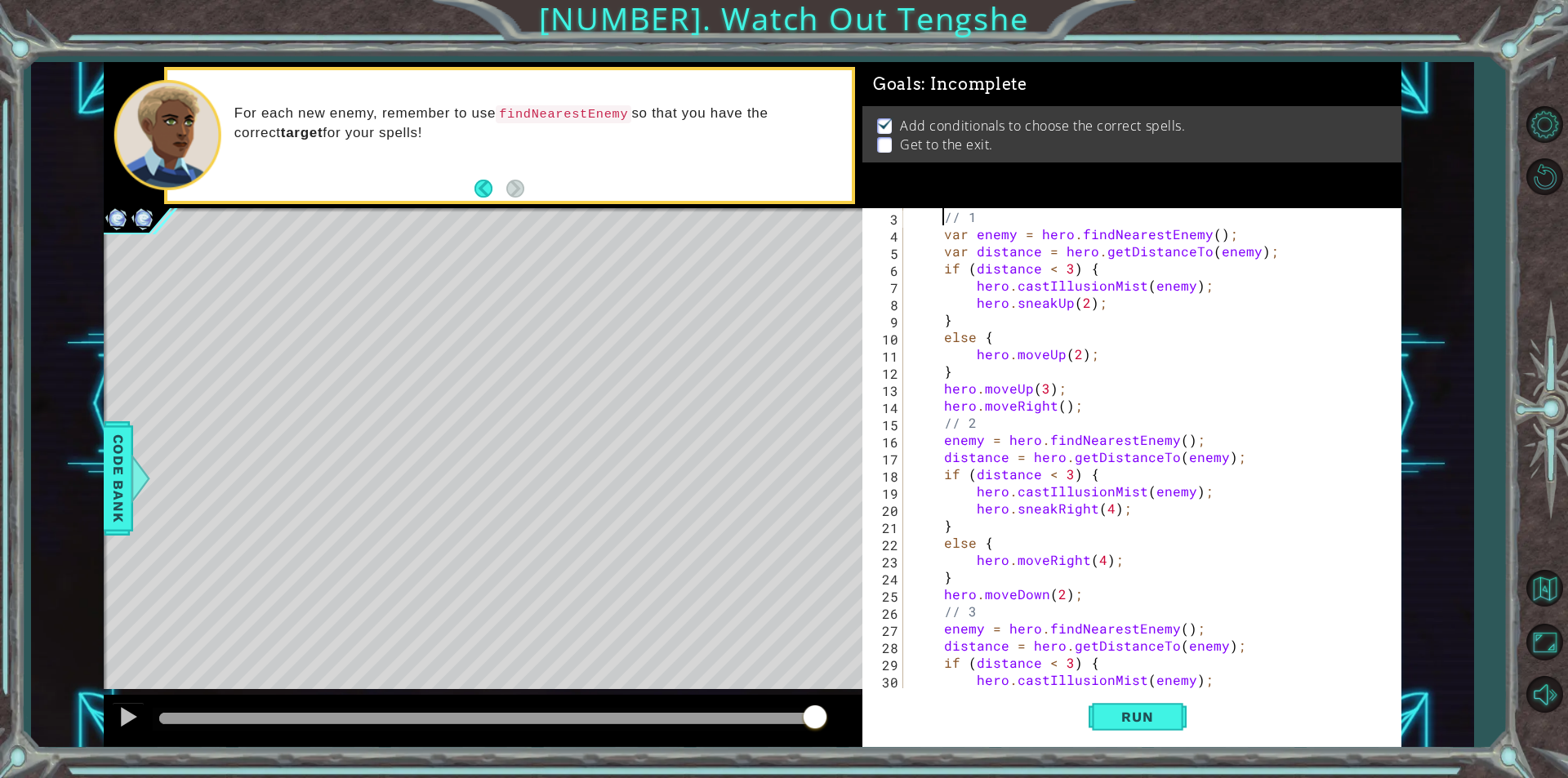 scroll, scrollTop: 17, scrollLeft: 0, axis: vertical 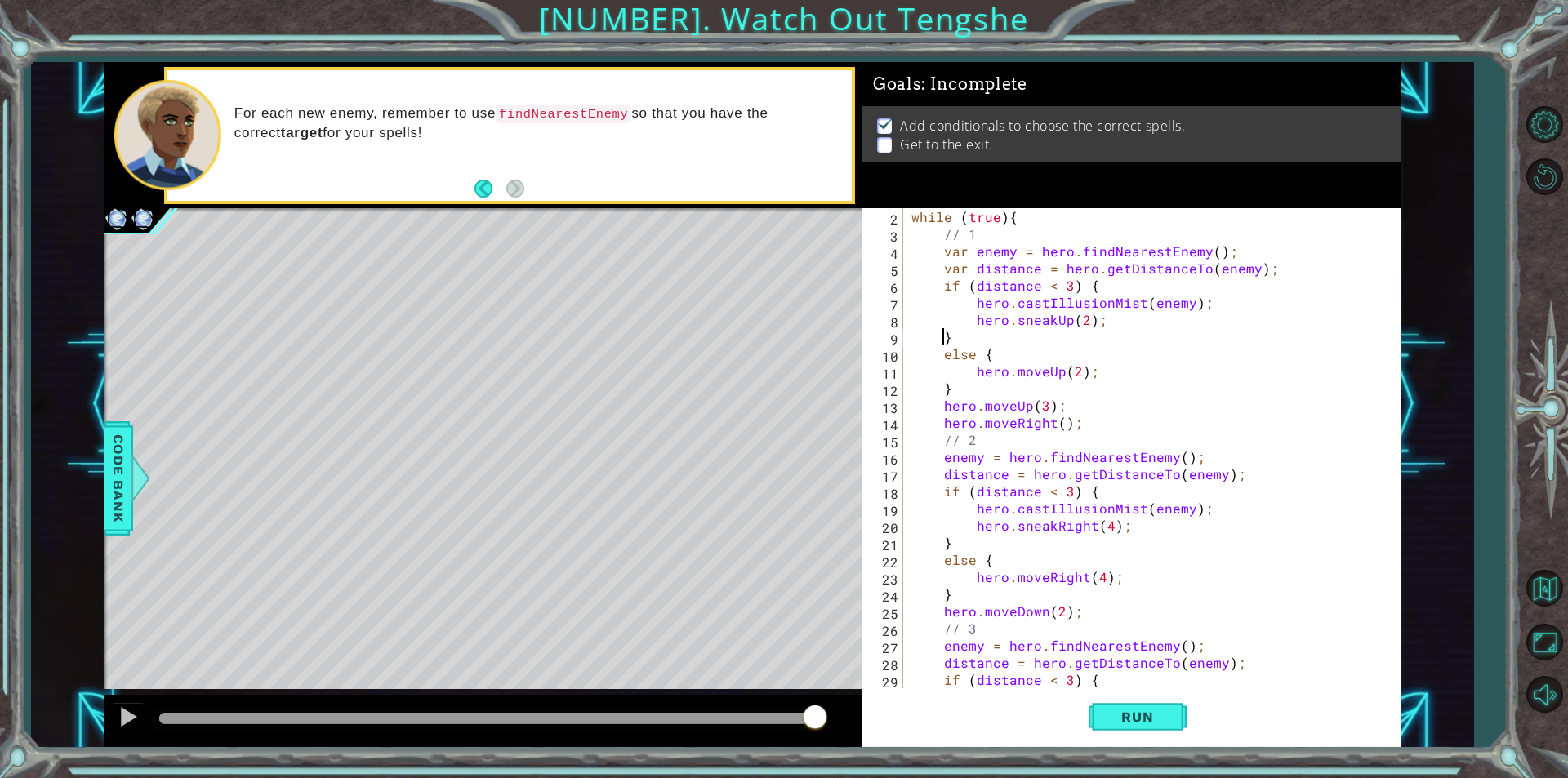 type on "}" 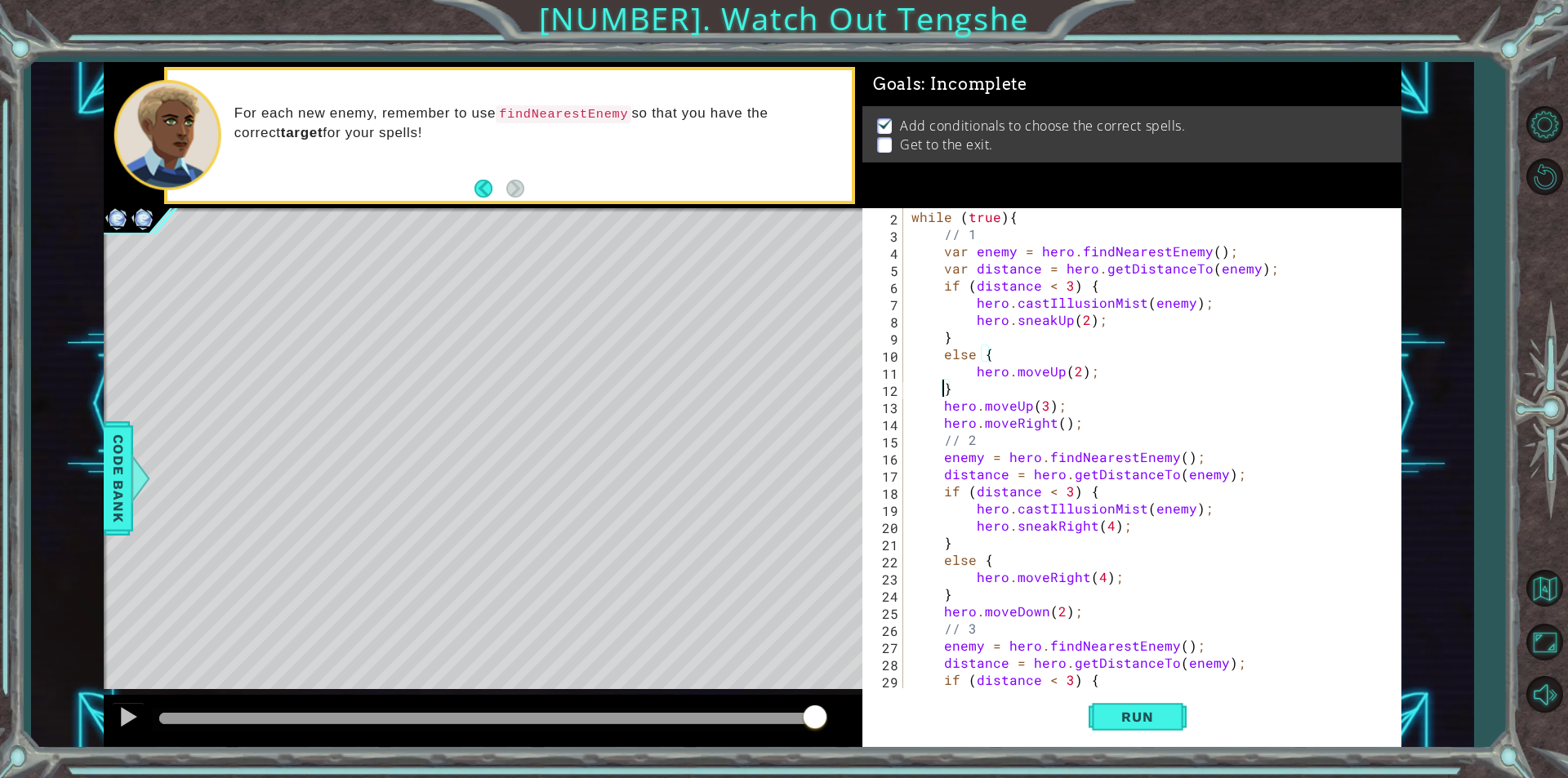 scroll, scrollTop: 137, scrollLeft: 0, axis: vertical 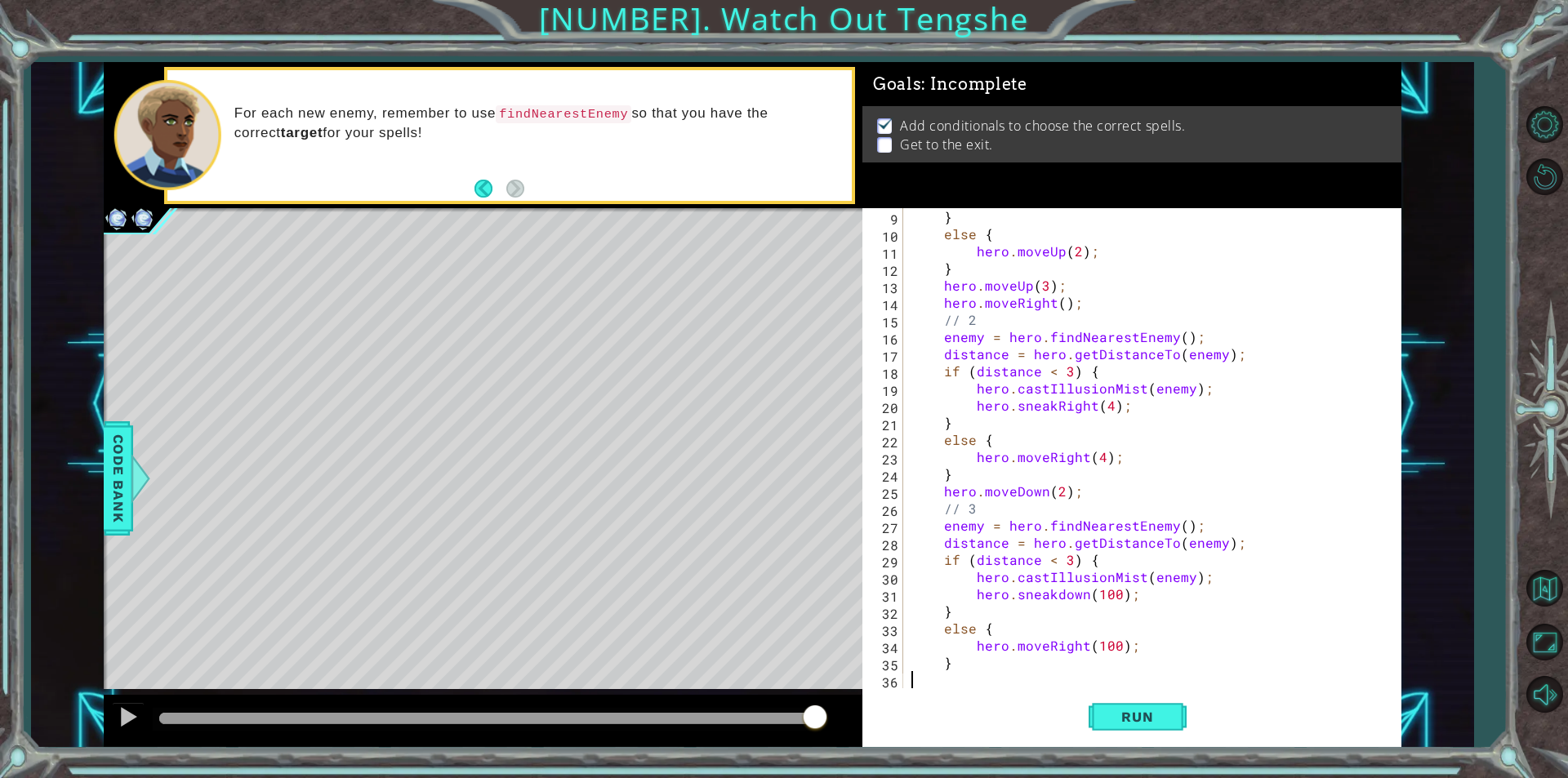 click on "}      else   {          hero . moveUp ( [NUMBER] ) ;      }      hero . moveUp ( [NUMBER] ) ;      hero . moveRight ( ) ;      // 2      enemy   =   hero . findNearestEnemy ( ) ;      distance   =   hero . getDistanceTo ( enemy ) ;      if   ( distance   <   3 )   {            hero . castIllusionMist ( enemy ) ;          hero . sneakRight ( [NUMBER] ) ;      }      else   {          hero . moveRight ( [NUMBER] ) ;      }      hero . moveDown ( [NUMBER] ) ;      // 3      enemy   =   hero . findNearestEnemy ( ) ;      distance   =   hero . getDistanceTo ( enemy ) ;      if   ( distance   <   3 )   {            hero . castIllusionMist ( enemy ) ;          hero . sneakdown ( [NUMBER] ) ;      }      else   {          hero . moveRight ( [NUMBER] ) ;      }" at bounding box center (1150, 465) 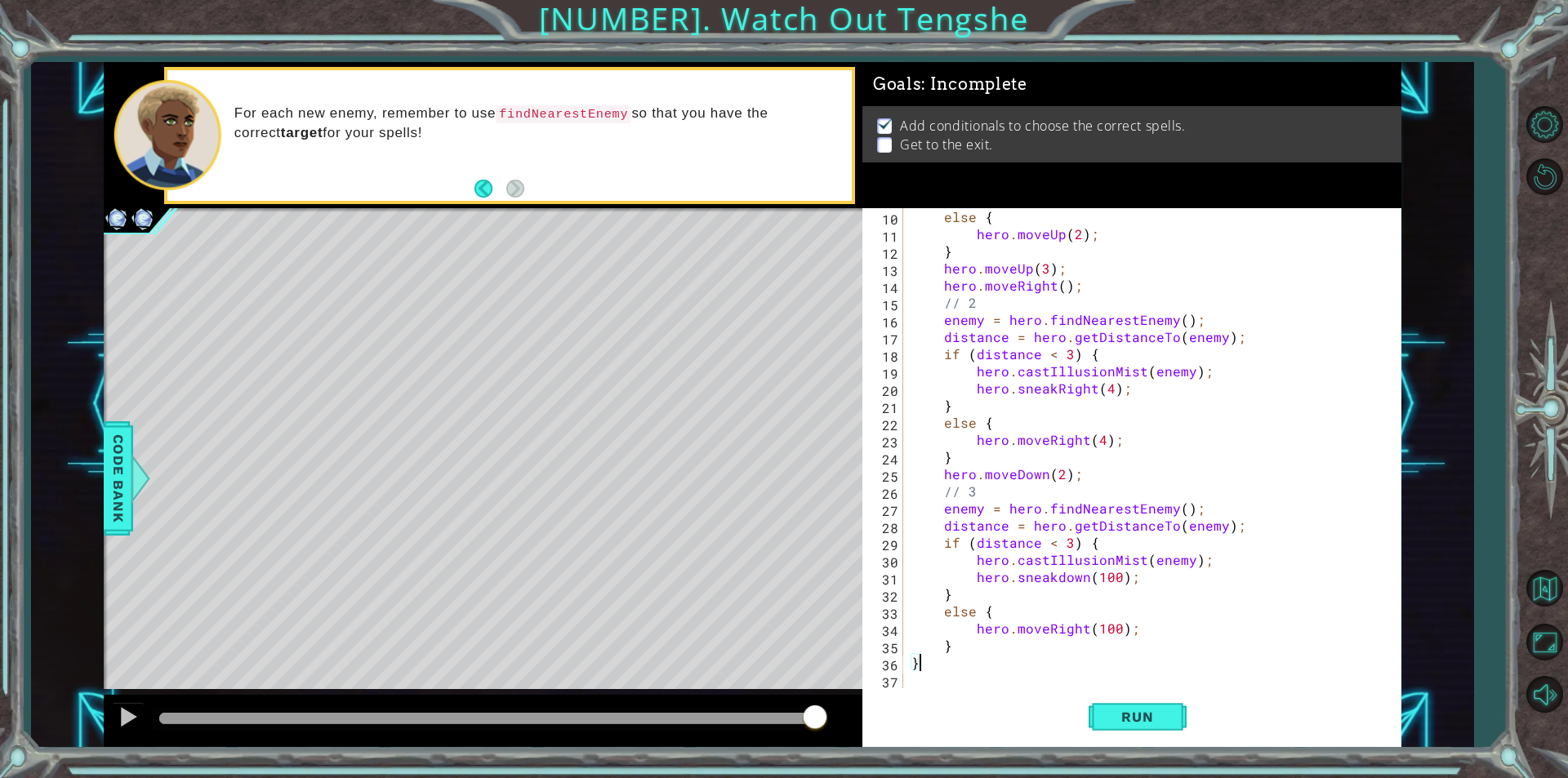 scroll, scrollTop: 154, scrollLeft: 0, axis: vertical 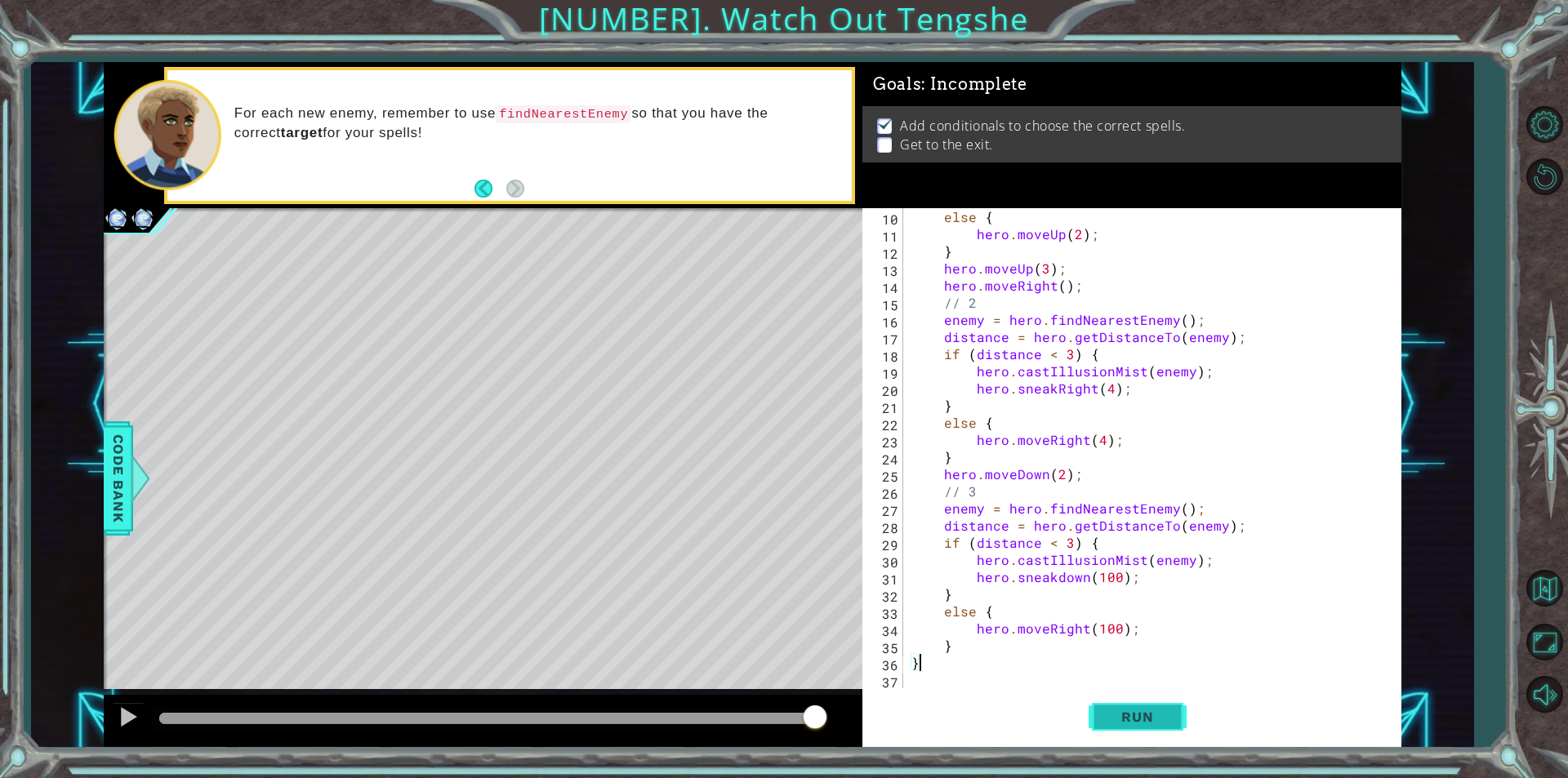click on "Run" at bounding box center (1137, 717) 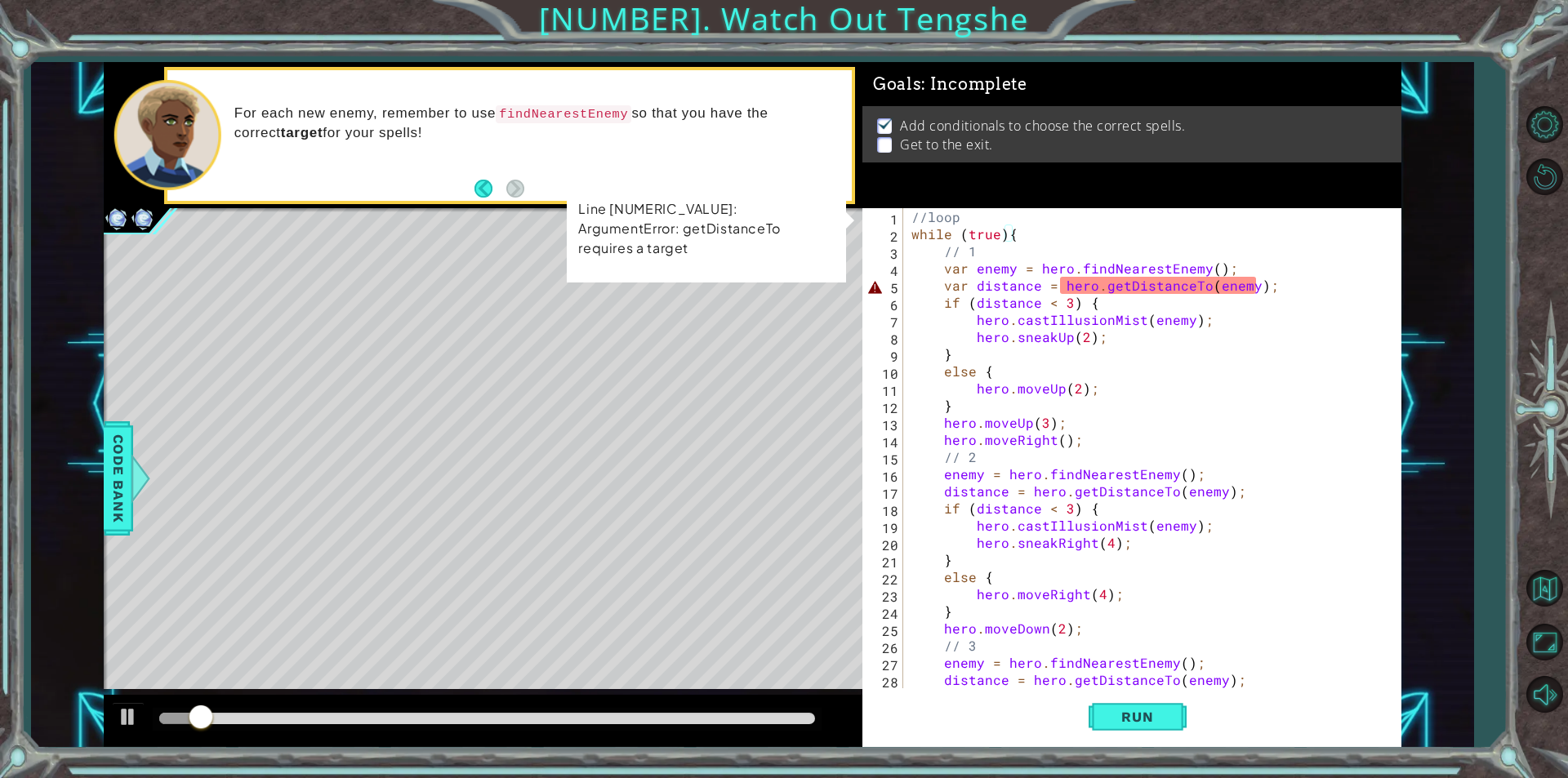 scroll, scrollTop: 0, scrollLeft: 0, axis: both 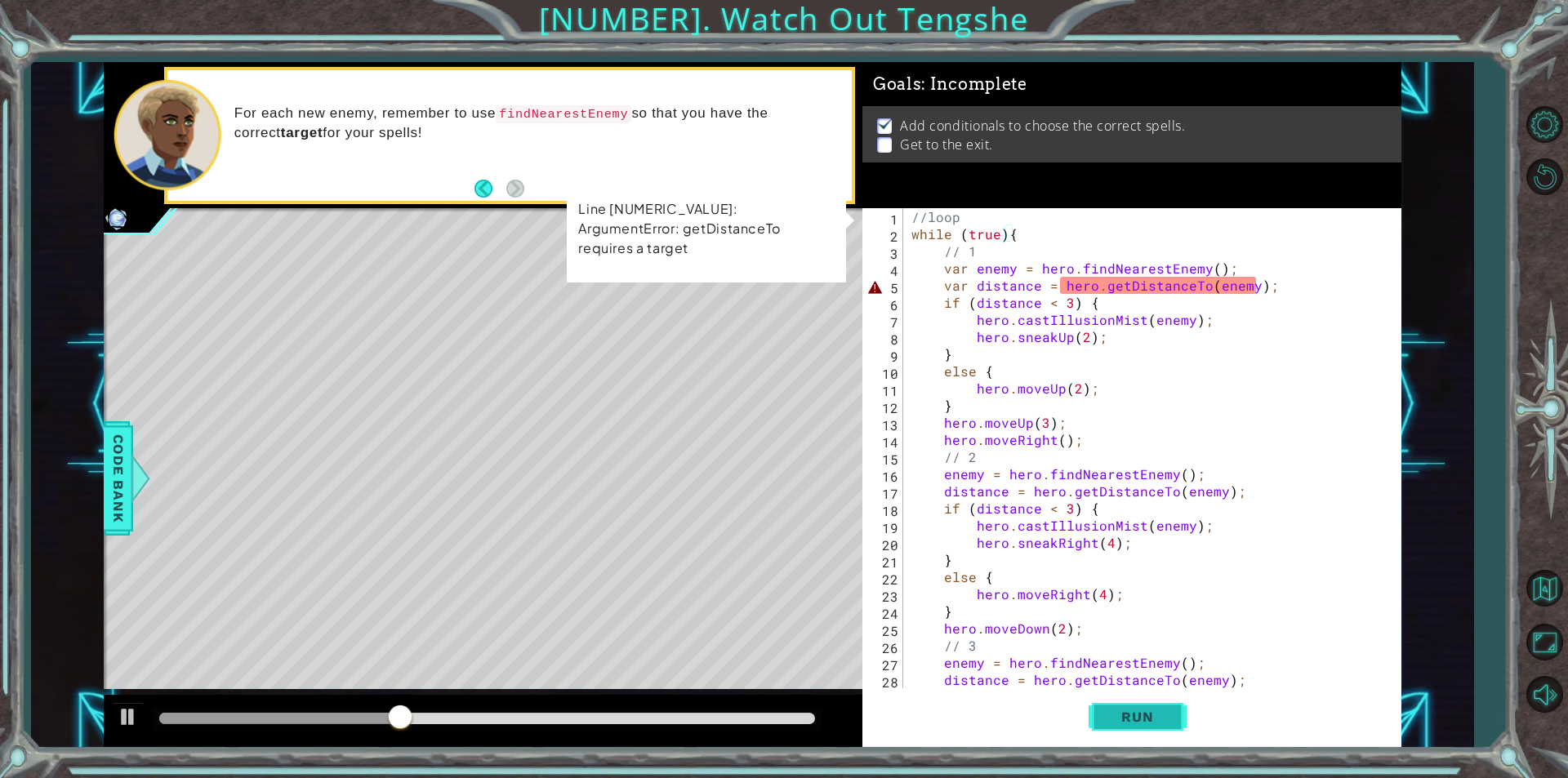 click on "Run" at bounding box center (1138, 717) 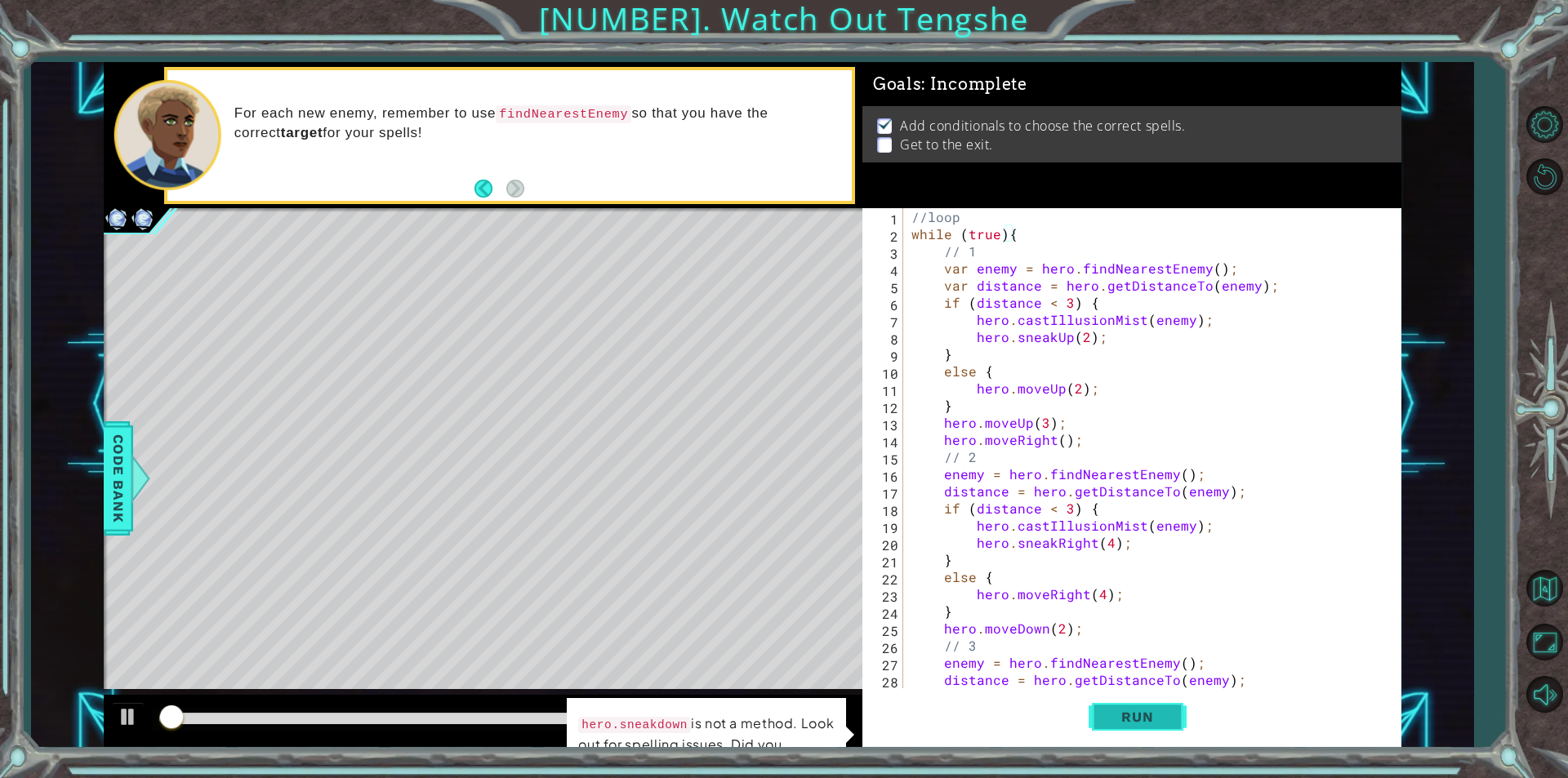click on "Run" at bounding box center (1138, 717) 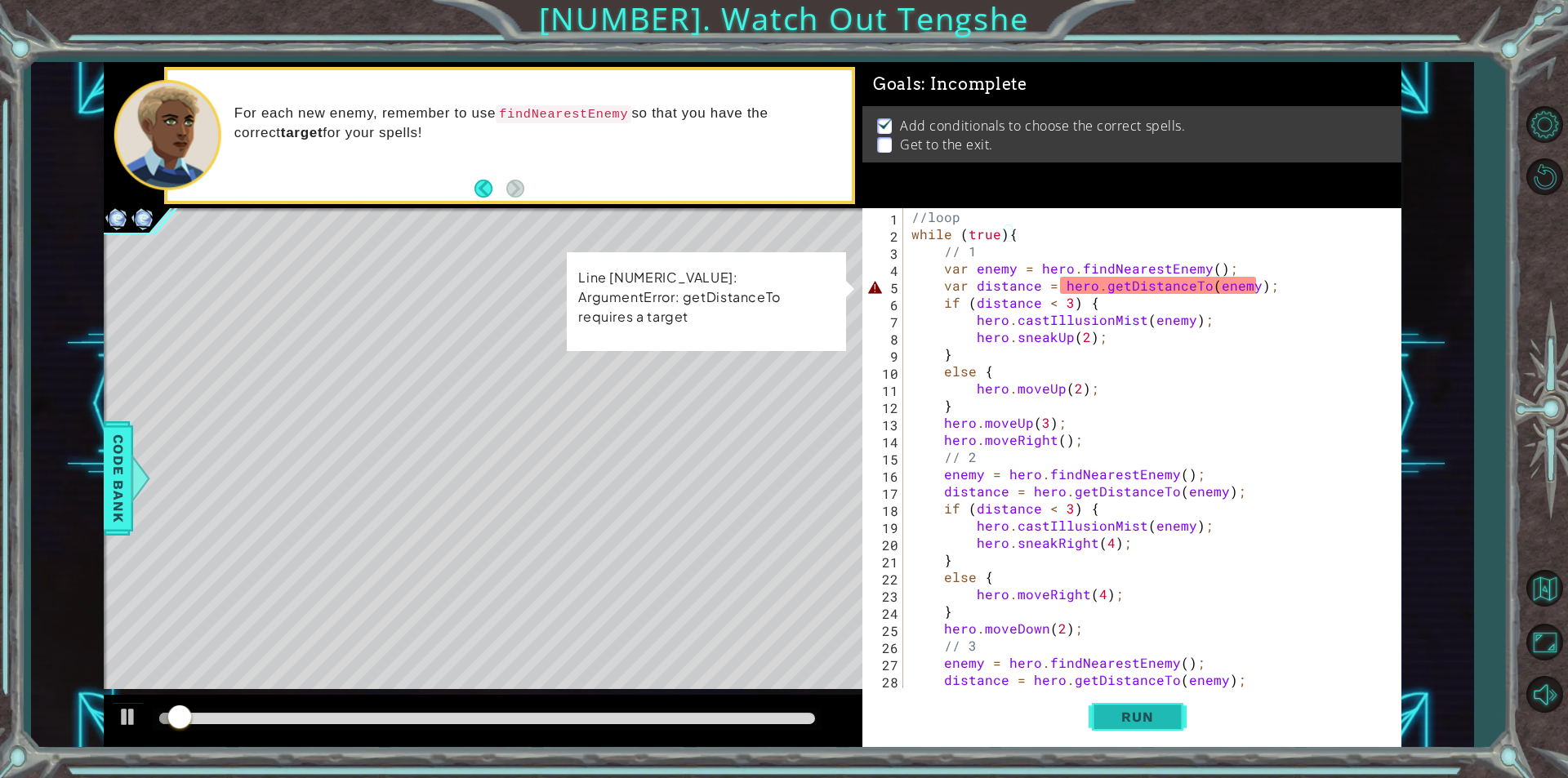 click on "Run" at bounding box center [1138, 717] 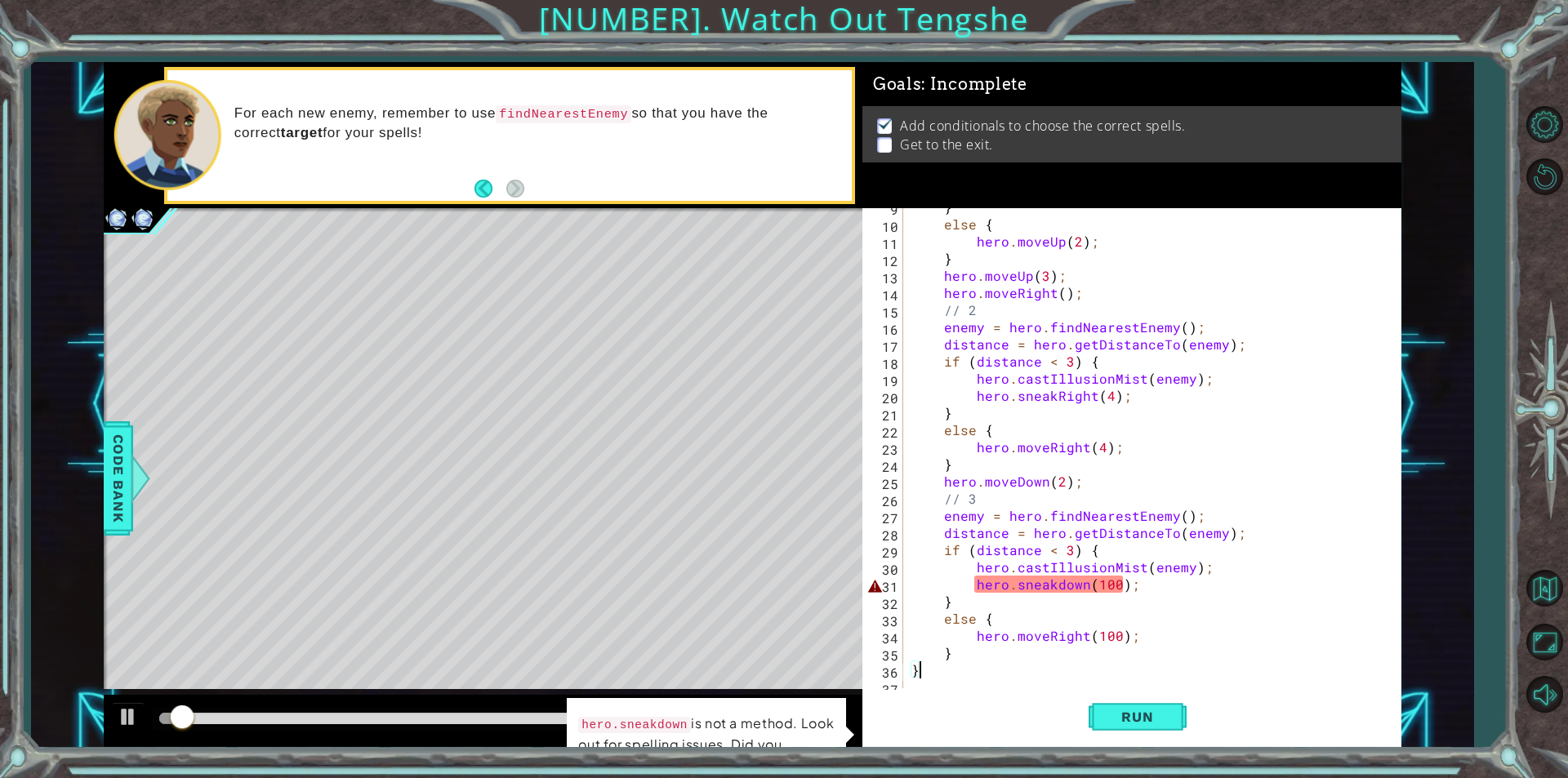 scroll, scrollTop: 154, scrollLeft: 0, axis: vertical 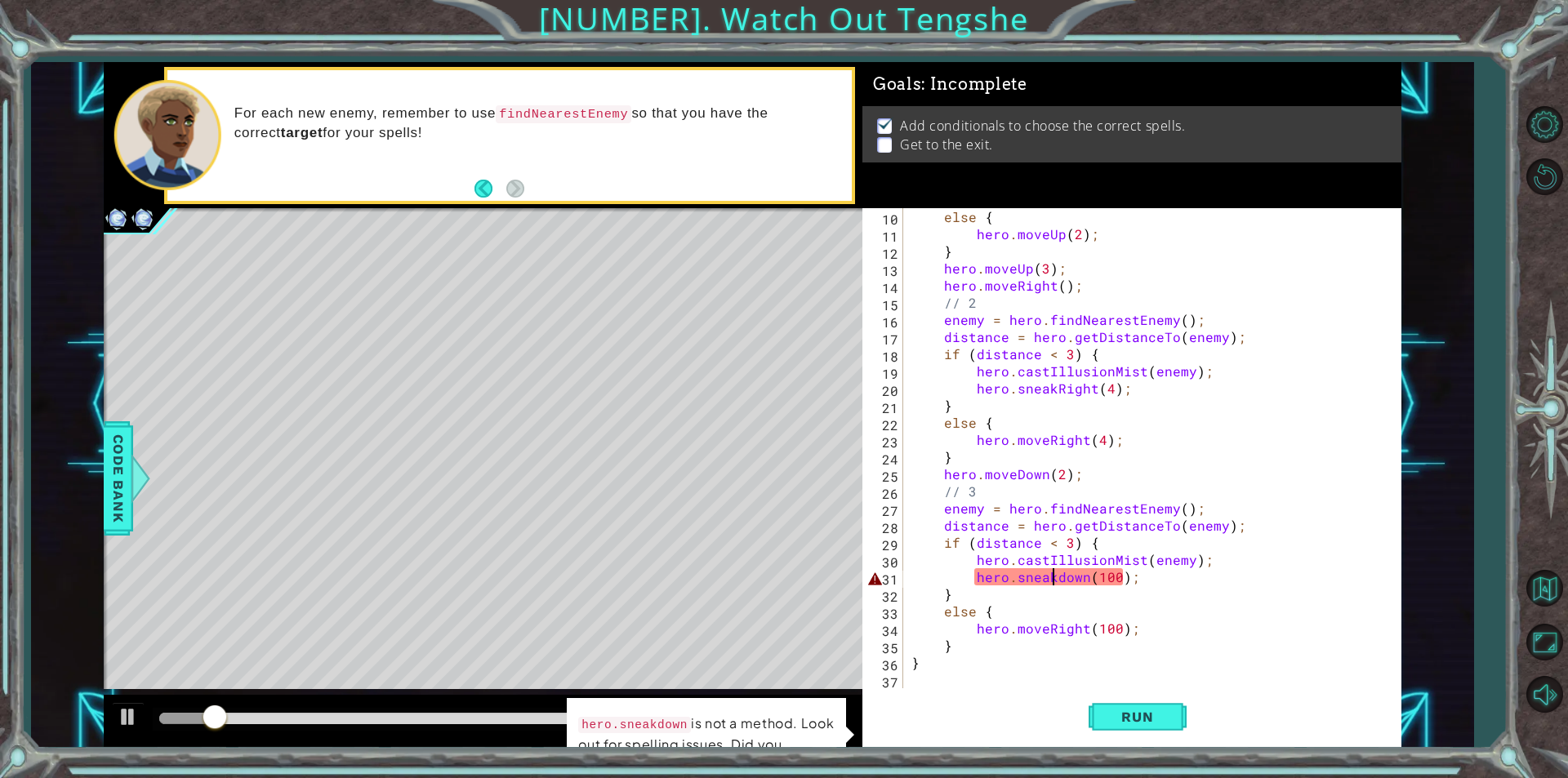 click on "else   {          hero . moveUp ( [NUMBER] ) ;      }      hero . moveUp ( [NUMBER] ) ;      hero . moveRight ( ) ;      // [NUMBER]      enemy   =   hero . findNearestEnemy ( ) ;      distance   =   hero . getDistanceTo ( enemy ) ;      if   ( distance   <   [NUMBER] )   {            hero . castIllusionMist ( enemy ) ;          hero . sneakRight ( [NUMBER] ) ;      }      else   {          hero . moveRight ( [NUMBER] ) ;      }      hero . moveDown ( [NUMBER] ) ;      // [NUMBER]      enemy   =   hero . findNearestEnemy ( ) ;      distance   =   hero . getDistanceTo ( enemy ) ;      if   ( distance   <   [NUMBER] )   {            hero . castIllusionMist ( enemy ) ;          hero . sneakdown ( [NUMBER] ) ;      }      else   {          hero . moveRight ( [NUMBER] ) ;      } }" at bounding box center [1150, 465] 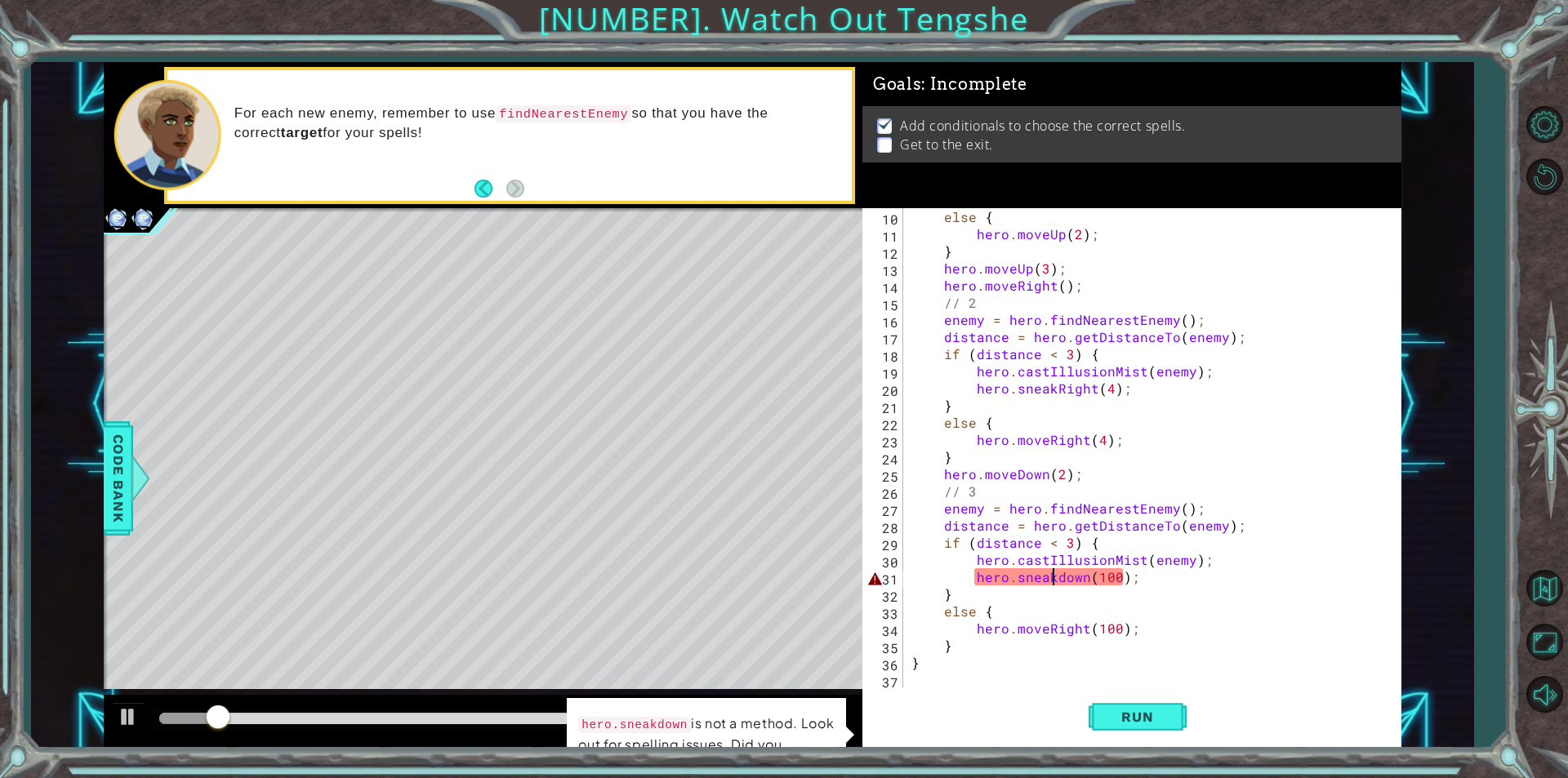click on "else   {          hero . moveUp ( [NUMBER] ) ;      }      hero . moveUp ( [NUMBER] ) ;      hero . moveRight ( ) ;      // [NUMBER]      enemy   =   hero . findNearestEnemy ( ) ;      distance   =   hero . getDistanceTo ( enemy ) ;      if   ( distance   <   [NUMBER] )   {            hero . castIllusionMist ( enemy ) ;          hero . sneakRight ( [NUMBER] ) ;      }      else   {          hero . moveRight ( [NUMBER] ) ;      }      hero . moveDown ( [NUMBER] ) ;      // [NUMBER]      enemy   =   hero . findNearestEnemy ( ) ;      distance   =   hero . getDistanceTo ( enemy ) ;      if   ( distance   <   [NUMBER] )   {            hero . castIllusionMist ( enemy ) ;          hero . sneakdown ( [NUMBER] ) ;      }      else   {          hero . moveRight ( [NUMBER] ) ;      } }" at bounding box center [1150, 465] 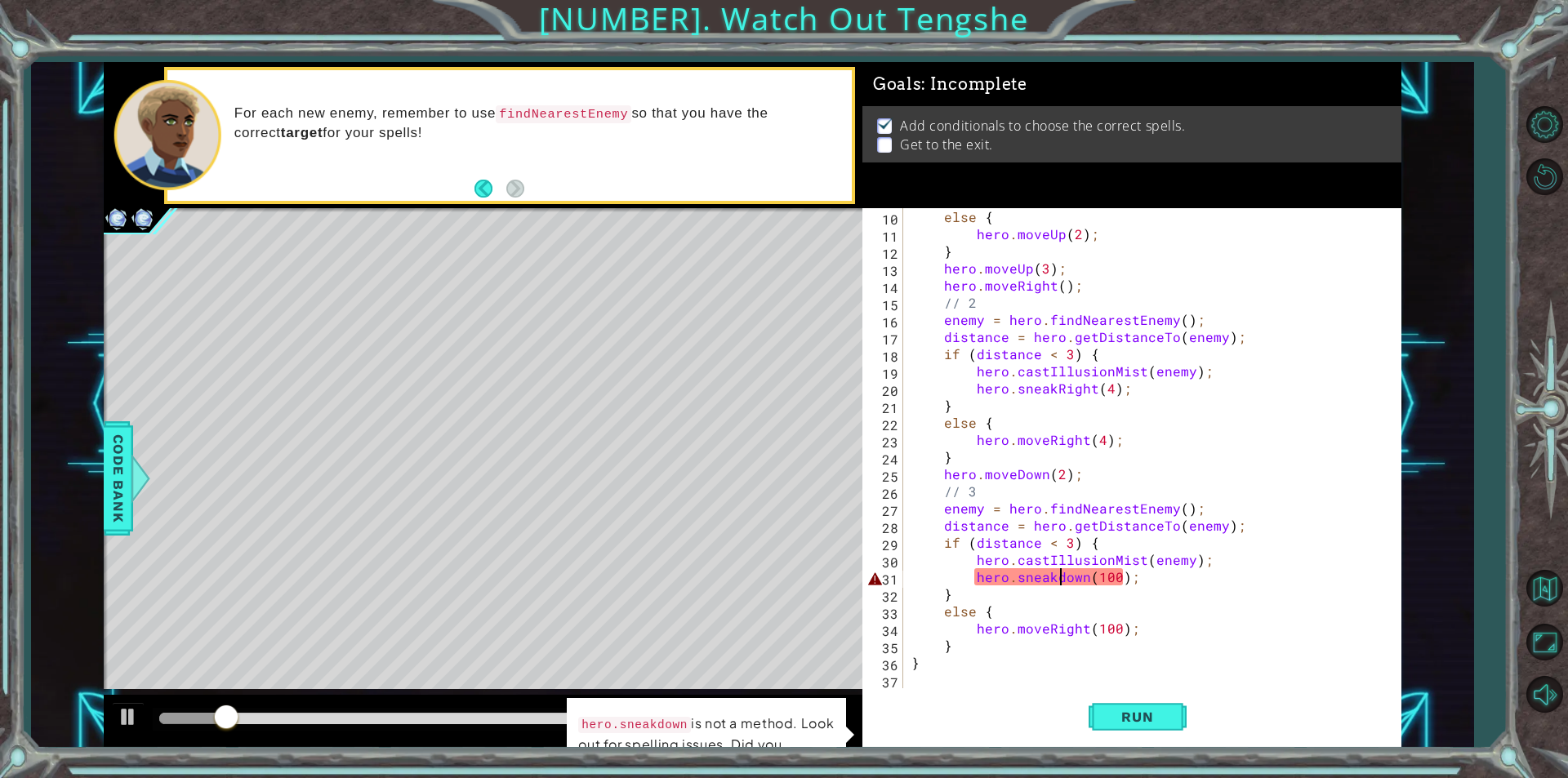 click on "else   {          hero . moveUp ( [NUMBER] ) ;      }      hero . moveUp ( [NUMBER] ) ;      hero . moveRight ( ) ;      // [NUMBER]      enemy   =   hero . findNearestEnemy ( ) ;      distance   =   hero . getDistanceTo ( enemy ) ;      if   ( distance   <   [NUMBER] )   {            hero . castIllusionMist ( enemy ) ;          hero . sneakRight ( [NUMBER] ) ;      }      else   {          hero . moveRight ( [NUMBER] ) ;      }      hero . moveDown ( [NUMBER] ) ;      // [NUMBER]      enemy   =   hero . findNearestEnemy ( ) ;      distance   =   hero . getDistanceTo ( enemy ) ;      if   ( distance   <   [NUMBER] )   {            hero . castIllusionMist ( enemy ) ;          hero . sneakdown ( [NUMBER] ) ;      }      else   {          hero . moveRight ( [NUMBER] ) ;      } }" at bounding box center [1150, 465] 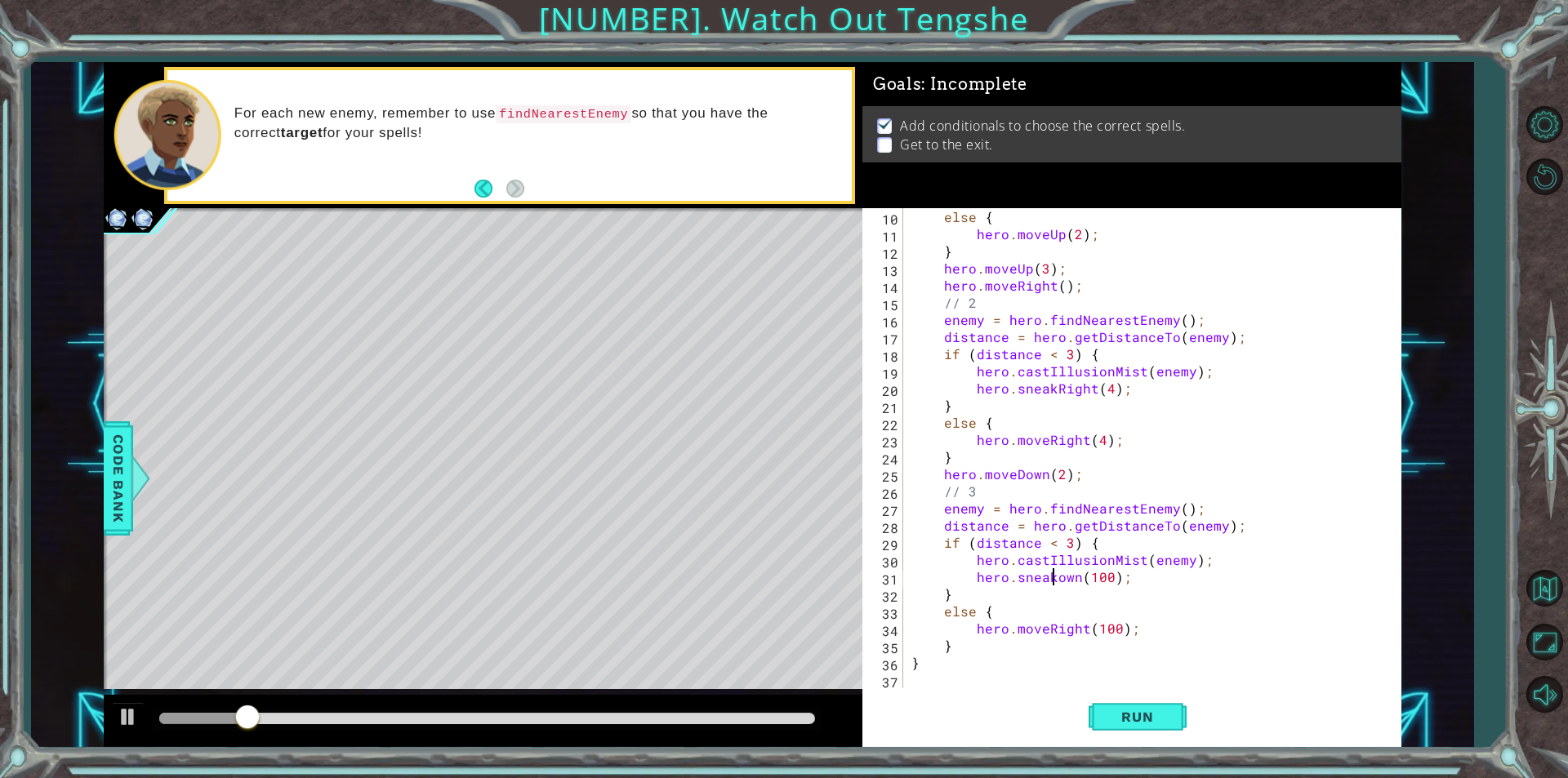 scroll, scrollTop: 0, scrollLeft: 9, axis: horizontal 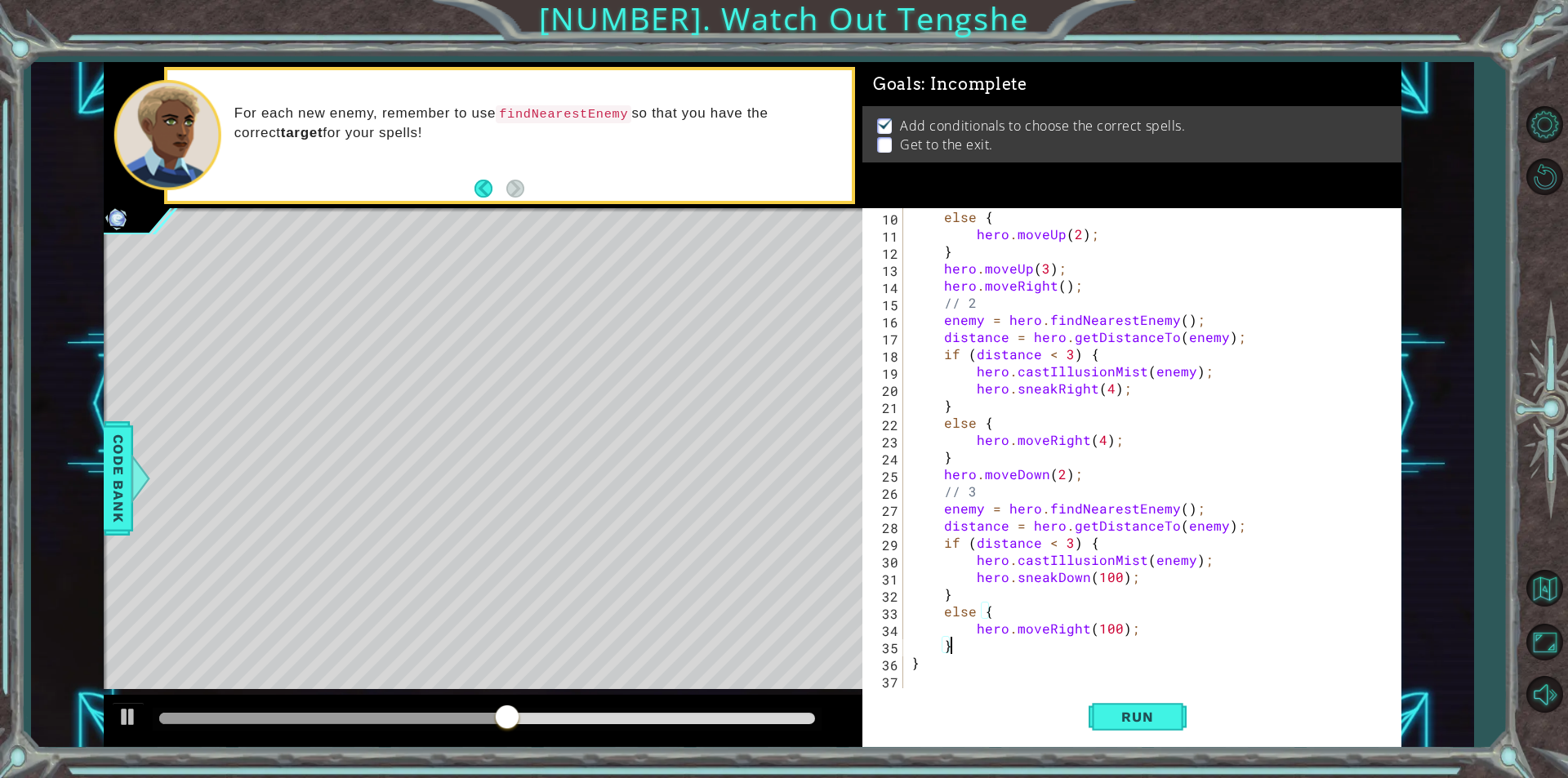 click on "else   {          hero . moveUp ( 2 ) ;      }      hero . moveUp ( 3 ) ;      hero . moveRight ( ) ;      // 2      enemy   =   hero . findNearestEnemy ( ) ;      distance   =   hero . getDistanceTo ( enemy ) ;      if   ( distance   <   3 )   {            hero . castIllusionMist ( enemy ) ;          hero . sneakRight ( 4 ) ;      }      else   {          hero . moveRight ( 4 ) ;      }      hero . moveDown ( 2 ) ;      // 3      enemy   =   hero . findNearestEnemy ( ) ;      distance   =   hero . getDistanceTo ( enemy ) ;      if   ( distance   <   3 )   {            hero . castIllusionMist ( enemy ) ;          hero . sneakDown ( 100 ) ;      }      else   {          hero . moveRight ( 100 ) ;      } }" at bounding box center (1150, 465) 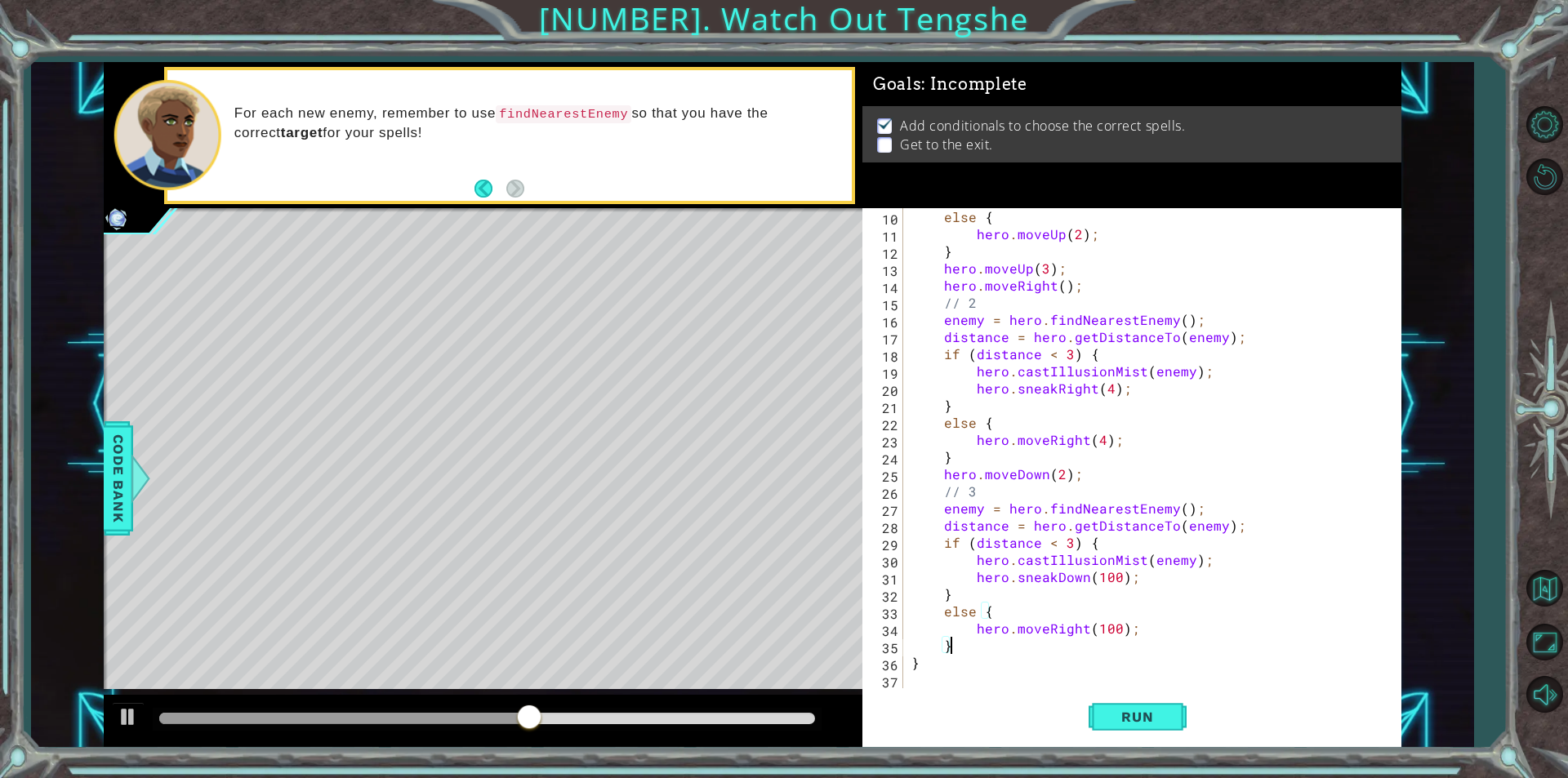click on "else   {          hero . moveUp ( 2 ) ;      }      hero . moveUp ( 3 ) ;      hero . moveRight ( ) ;      // 2      enemy   =   hero . findNearestEnemy ( ) ;      distance   =   hero . getDistanceTo ( enemy ) ;      if   ( distance   <   3 )   {            hero . castIllusionMist ( enemy ) ;          hero . sneakRight ( 4 ) ;      }      else   {          hero . moveRight ( 4 ) ;      }      hero . moveDown ( 2 ) ;      // 3      enemy   =   hero . findNearestEnemy ( ) ;      distance   =   hero . getDistanceTo ( enemy ) ;      if   ( distance   <   3 )   {            hero . castIllusionMist ( enemy ) ;          hero . sneakDown ( 100 ) ;      }      else   {          hero . moveRight ( 100 ) ;      } }" at bounding box center [1150, 465] 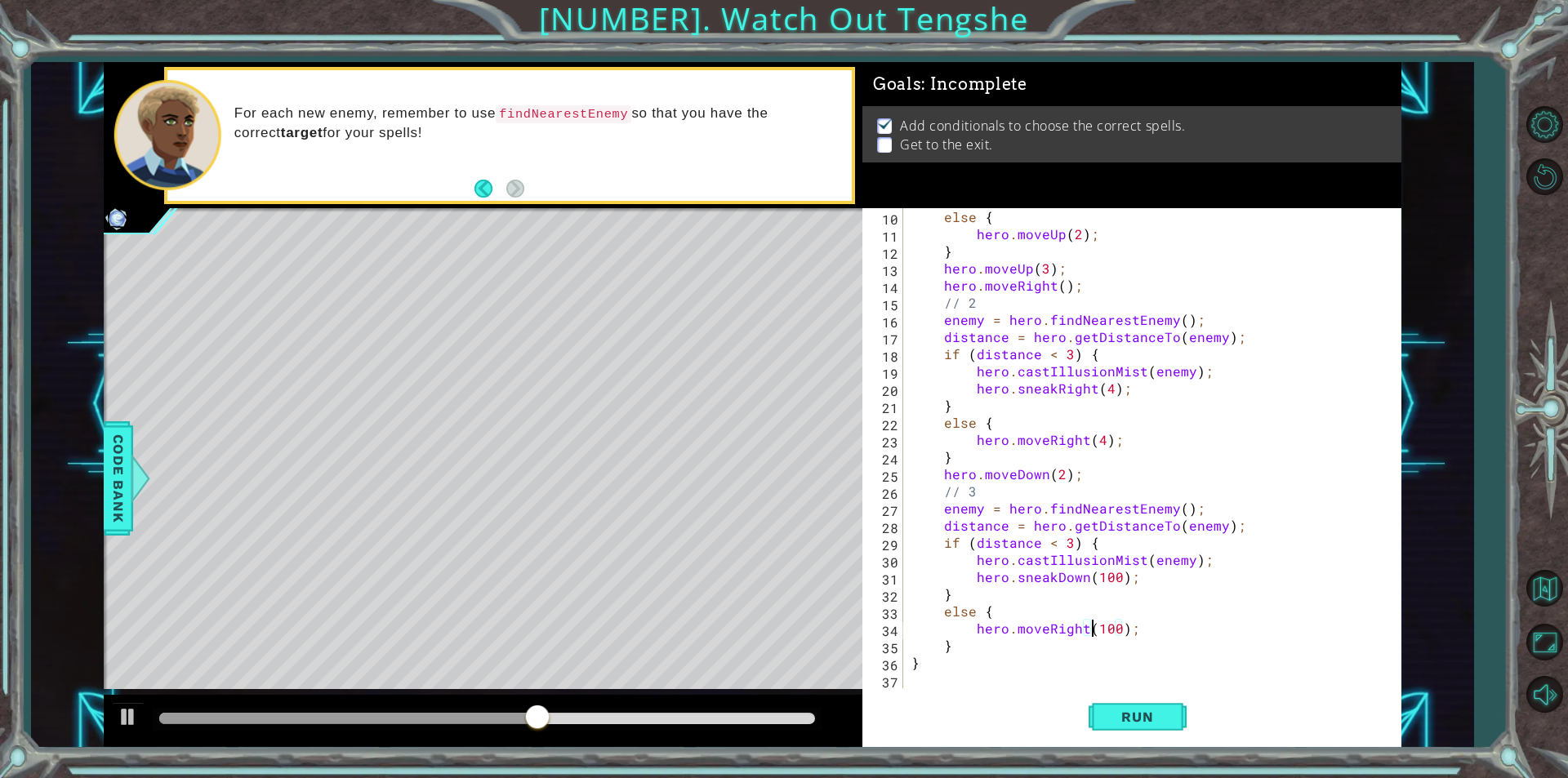 click on "else   {          hero . moveUp ( 2 ) ;      }      hero . moveUp ( 3 ) ;      hero . moveRight ( ) ;      // 2      enemy   =   hero . findNearestEnemy ( ) ;      distance   =   hero . getDistanceTo ( enemy ) ;      if   ( distance   <   3 )   {            hero . castIllusionMist ( enemy ) ;          hero . sneakRight ( 4 ) ;      }      else   {          hero . moveRight ( 4 ) ;      }      hero . moveDown ( 2 ) ;      // 3      enemy   =   hero . findNearestEnemy ( ) ;      distance   =   hero . getDistanceTo ( enemy ) ;      if   ( distance   <   3 )   {            hero . castIllusionMist ( enemy ) ;          hero . sneakDown ( 100 ) ;      }      else   {          hero . moveRight ( 100 ) ;      } }" at bounding box center [1150, 465] 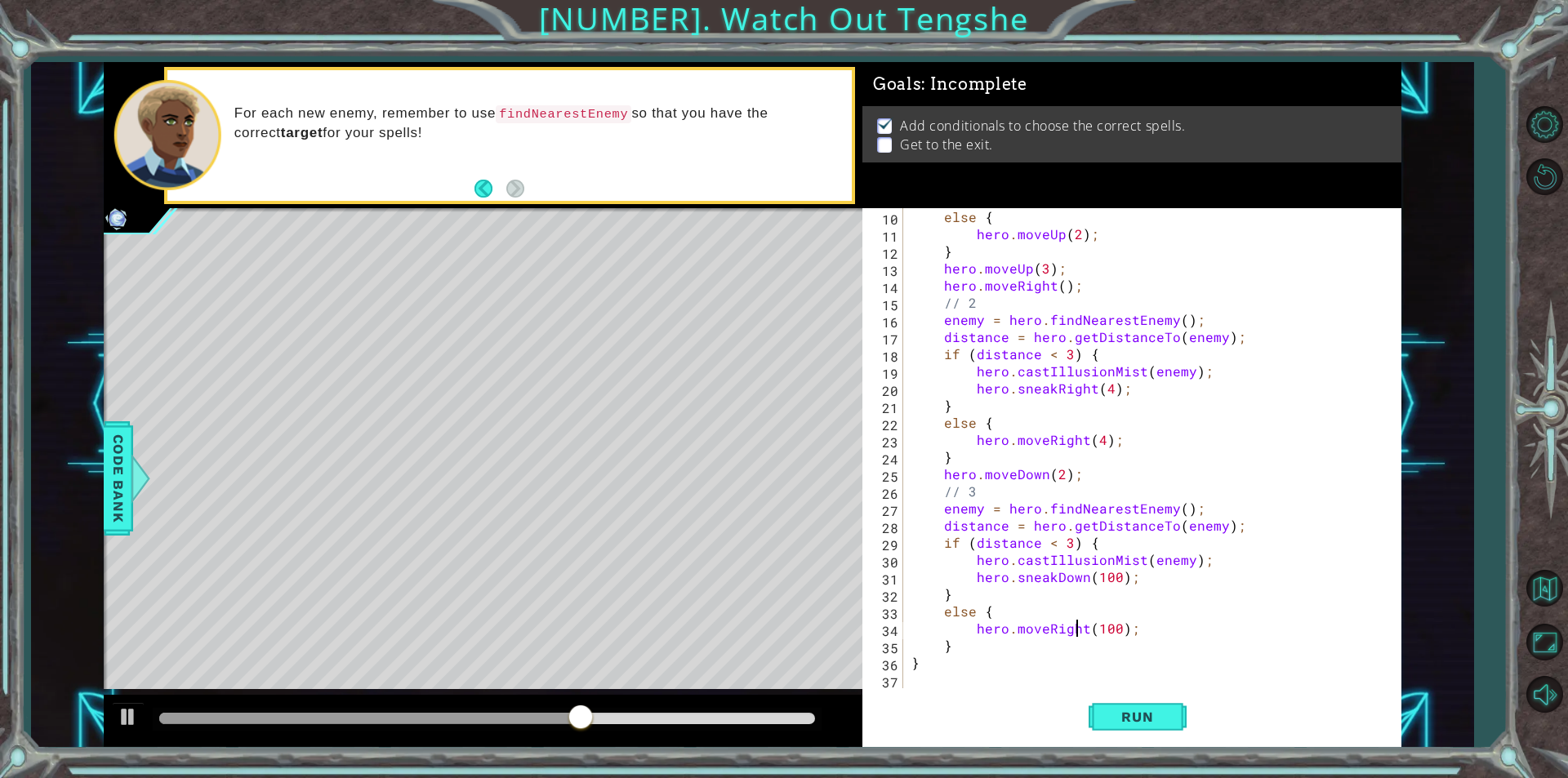 drag, startPoint x: 1076, startPoint y: 627, endPoint x: 1089, endPoint y: 623, distance: 13.601471 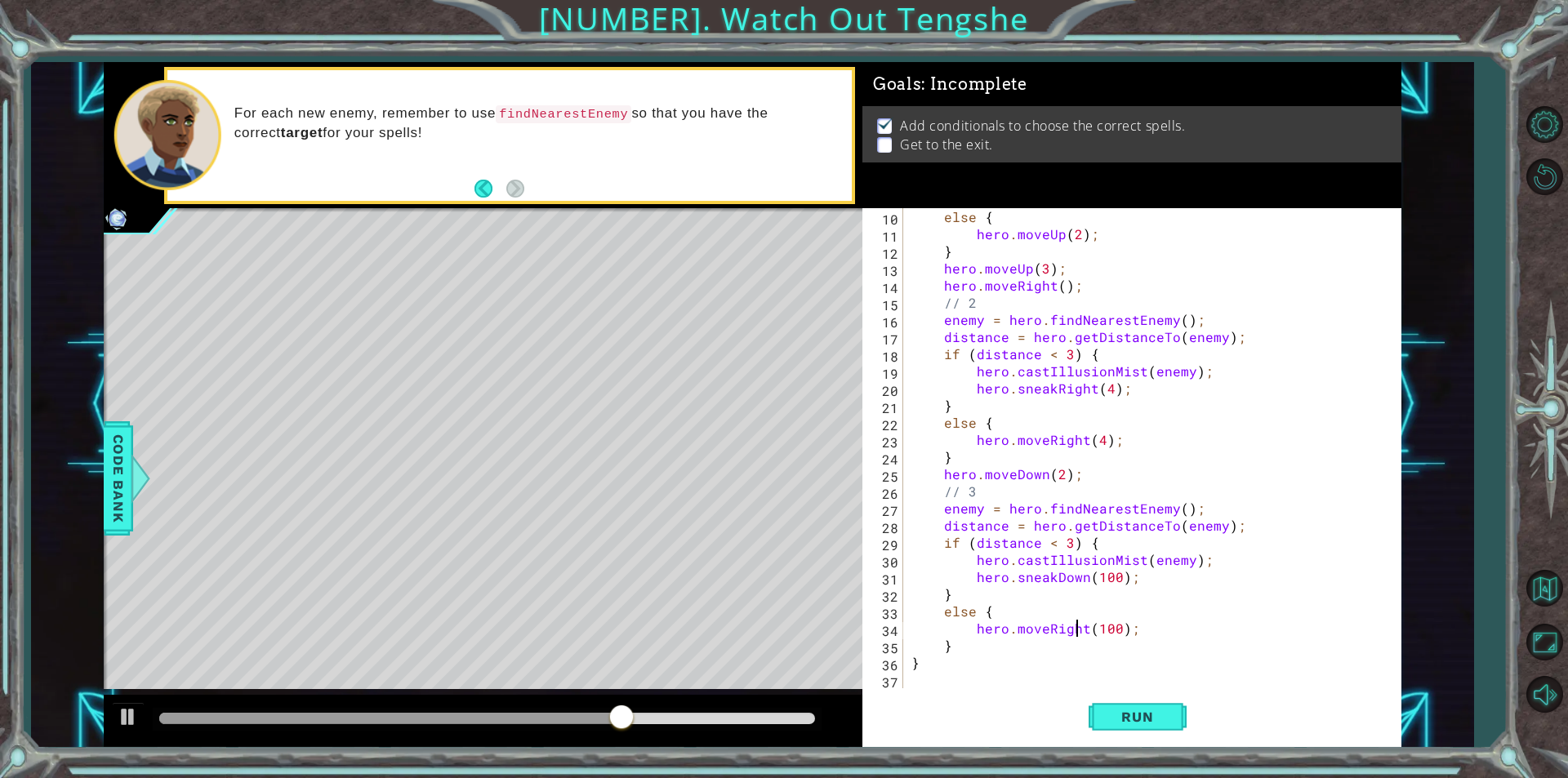 click on "else   {          hero . moveUp ( 2 ) ;      }      hero . moveUp ( 3 ) ;      hero . moveRight ( ) ;      // 2      enemy   =   hero . findNearestEnemy ( ) ;      distance   =   hero . getDistanceTo ( enemy ) ;      if   ( distance   <   3 )   {            hero . castIllusionMist ( enemy ) ;          hero . sneakRight ( 4 ) ;      }      else   {          hero . moveRight ( 4 ) ;      }      hero . moveDown ( 2 ) ;      // 3      enemy   =   hero . findNearestEnemy ( ) ;      distance   =   hero . getDistanceTo ( enemy ) ;      if   ( distance   <   3 )   {            hero . castIllusionMist ( enemy ) ;          hero . sneakDown ( 100 ) ;      }      else   {          hero . moveRight ( 100 ) ;      } }" at bounding box center (1150, 465) 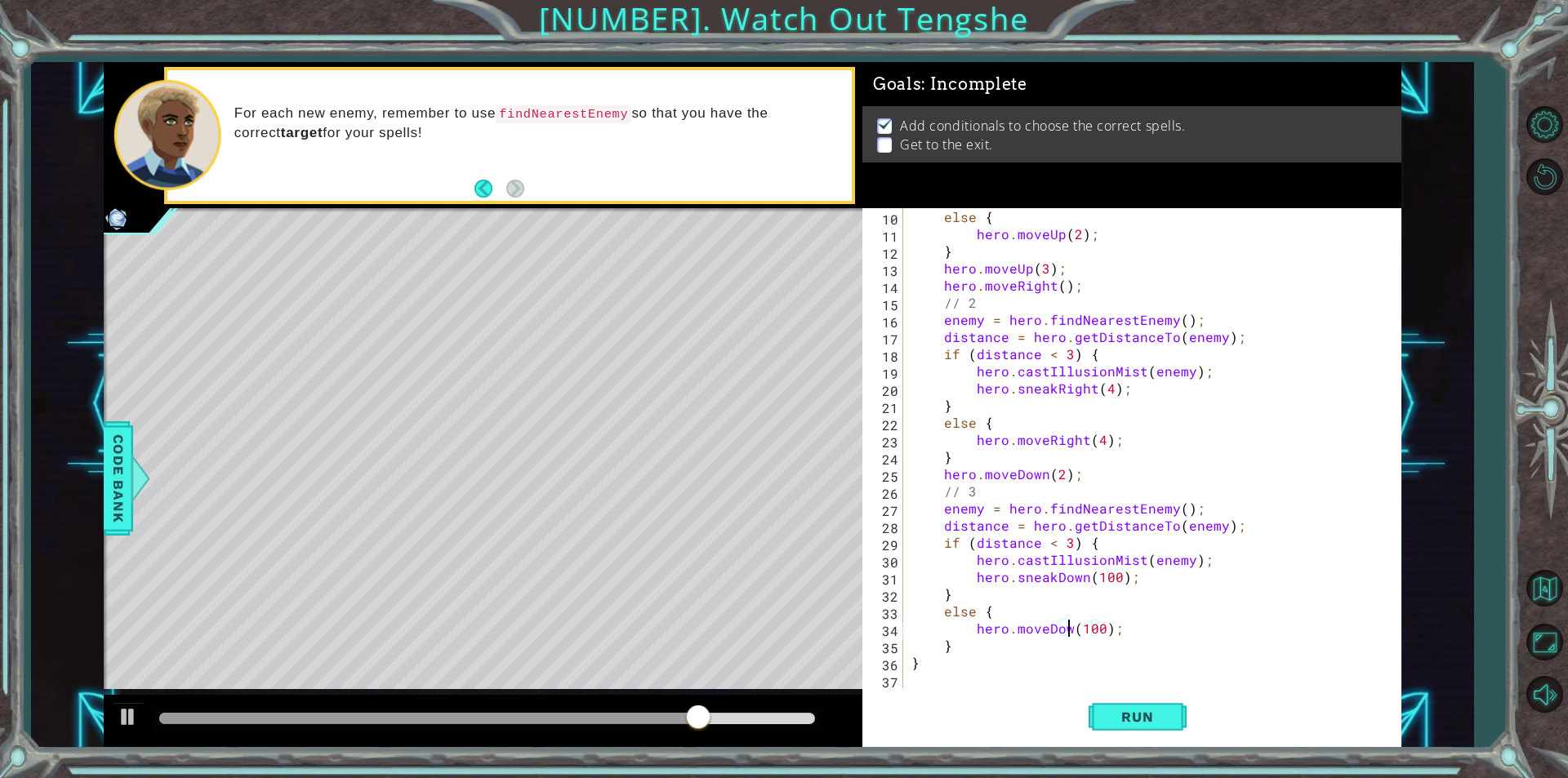 scroll, scrollTop: 0, scrollLeft: 10, axis: horizontal 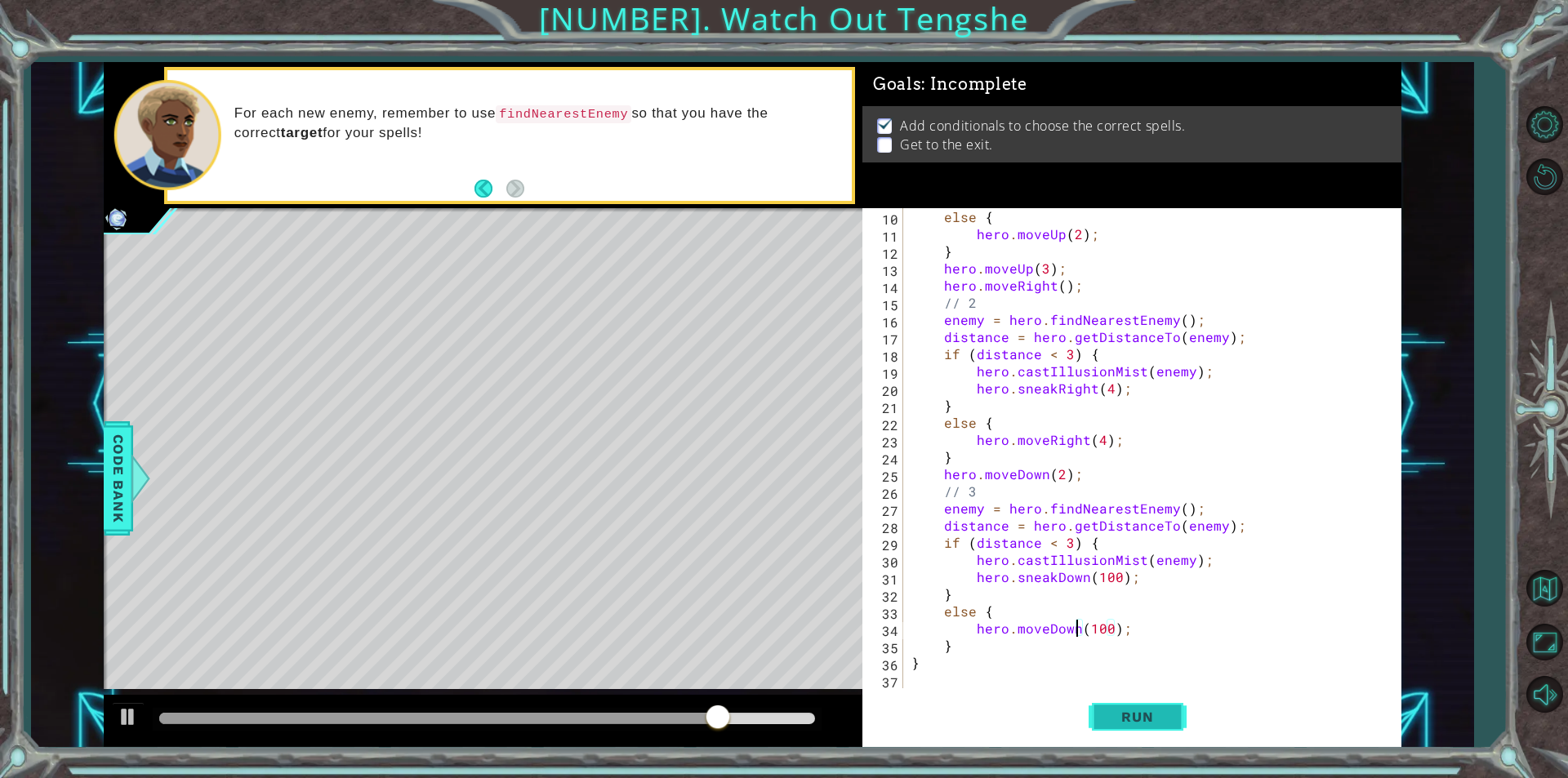 type on "hero.moveDown(100);" 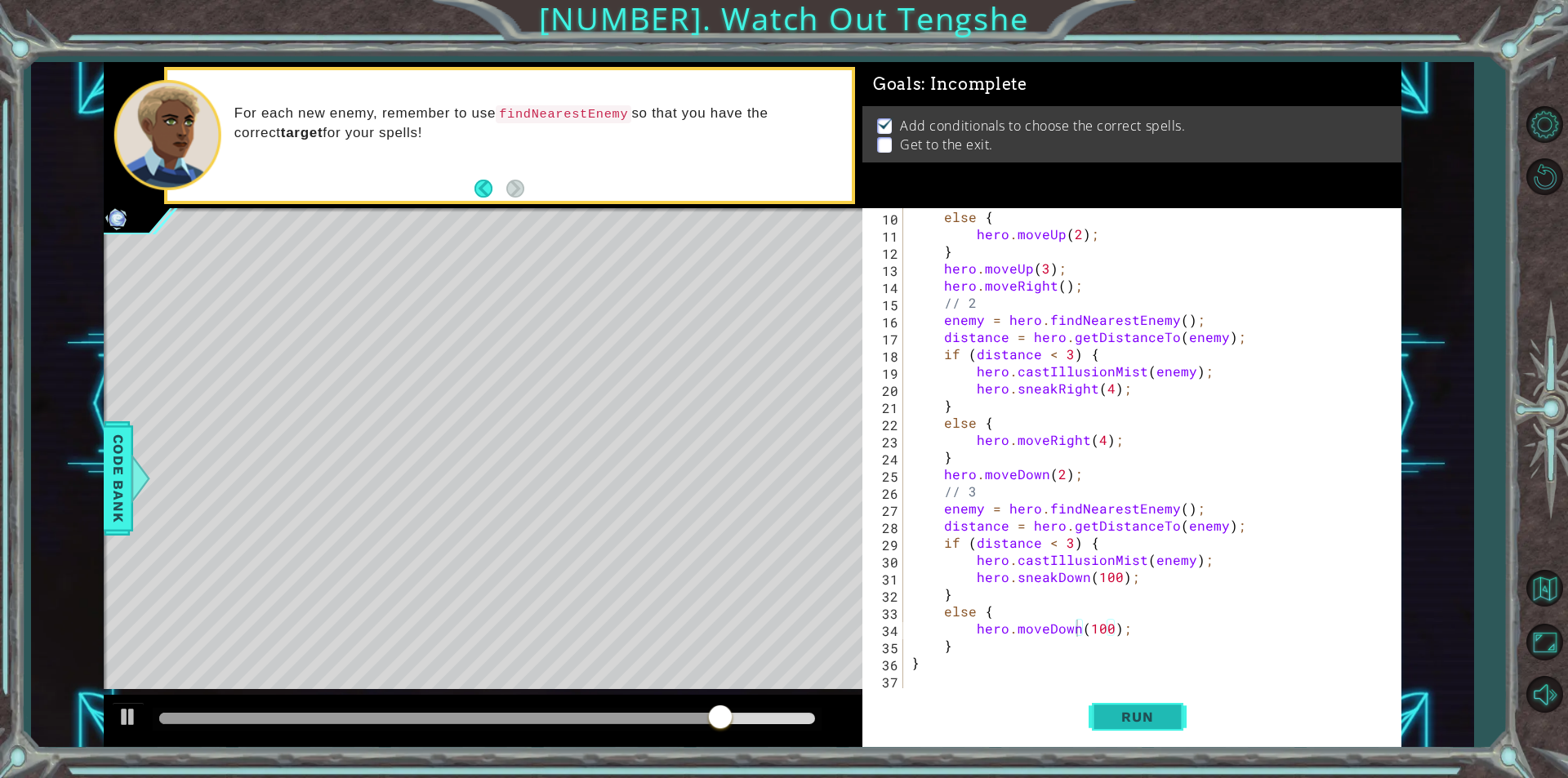 click on "Run" at bounding box center [1138, 717] 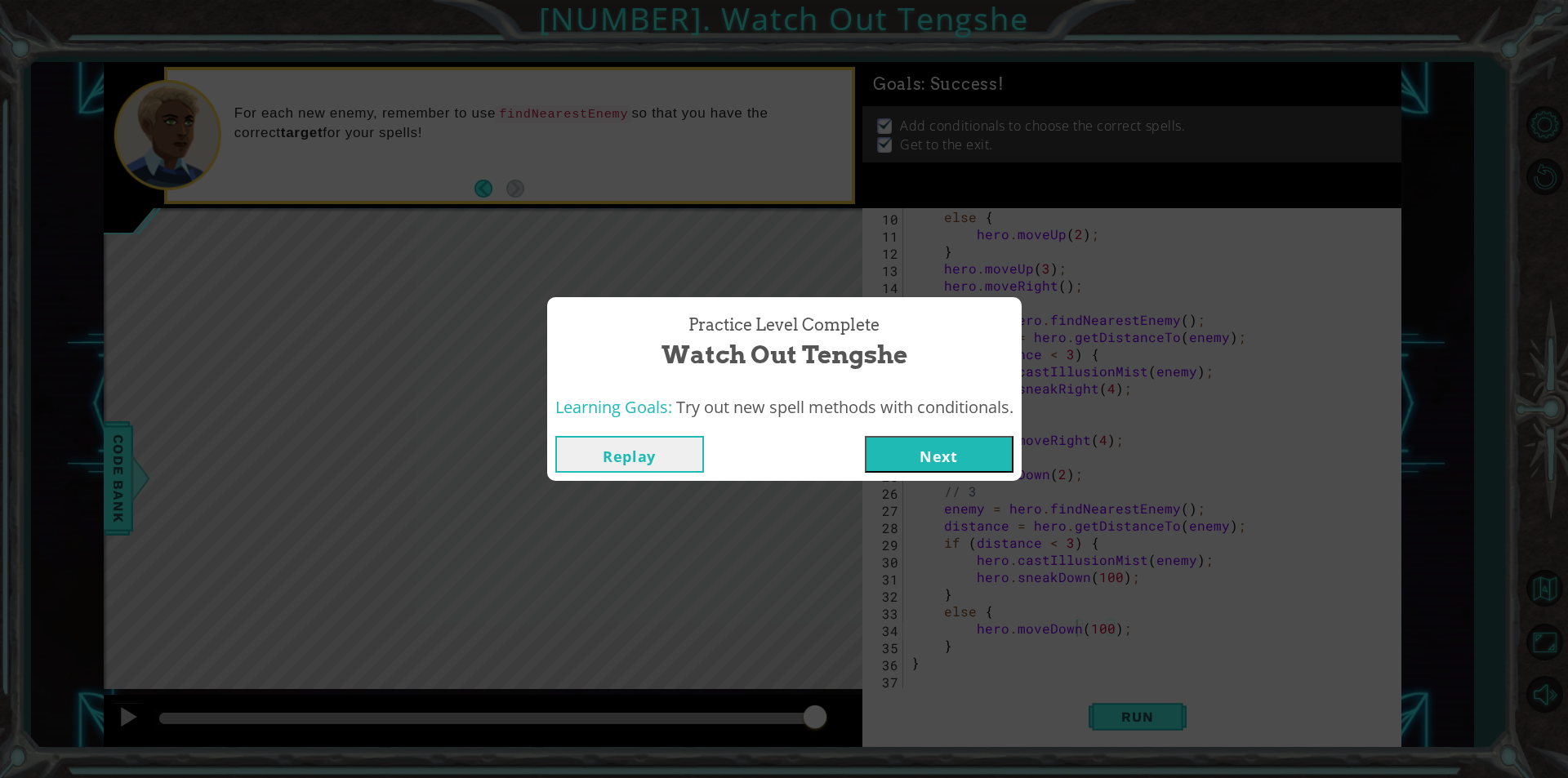 click on "Next" at bounding box center [939, 454] 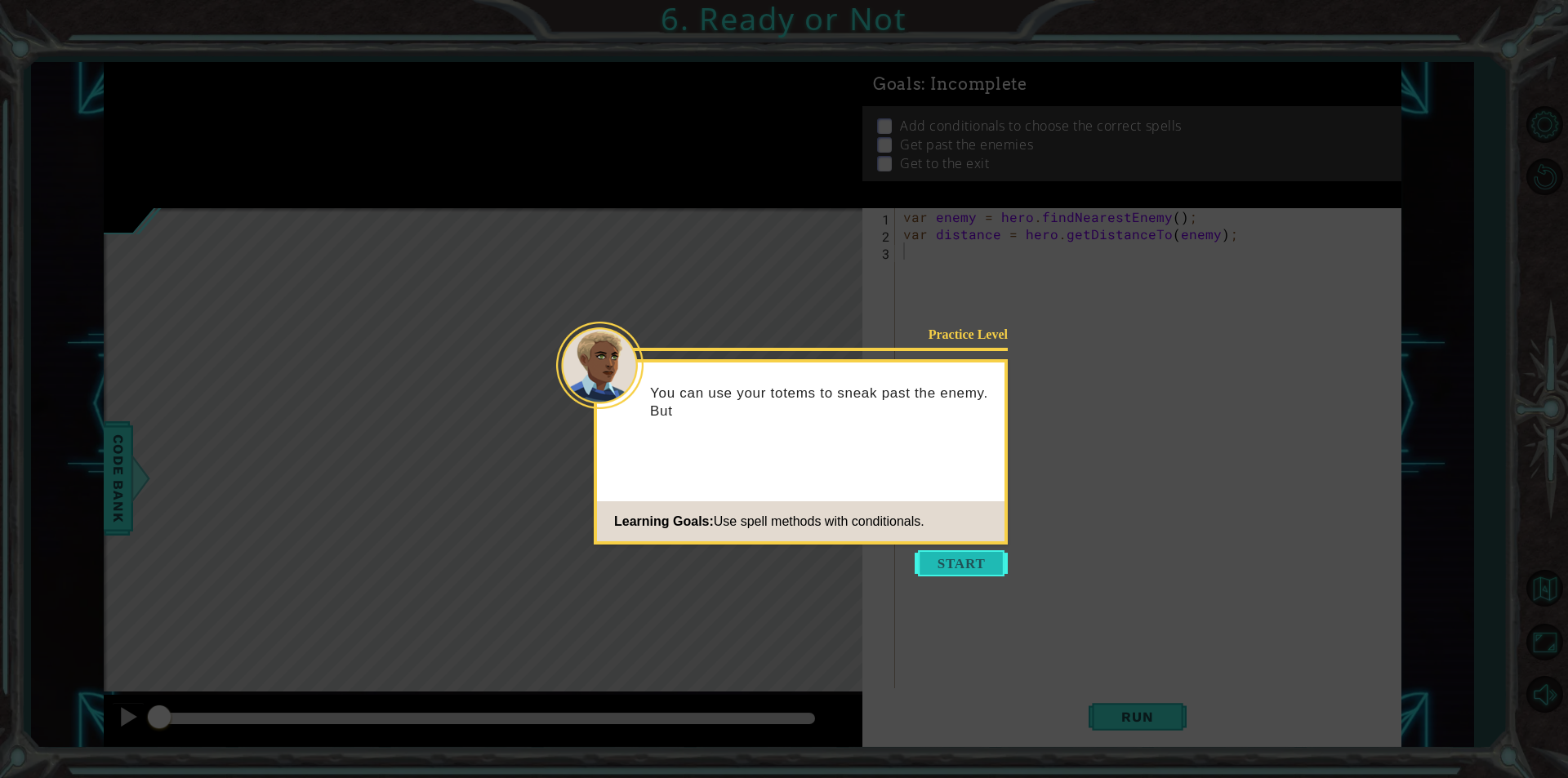 click at bounding box center (961, 563) 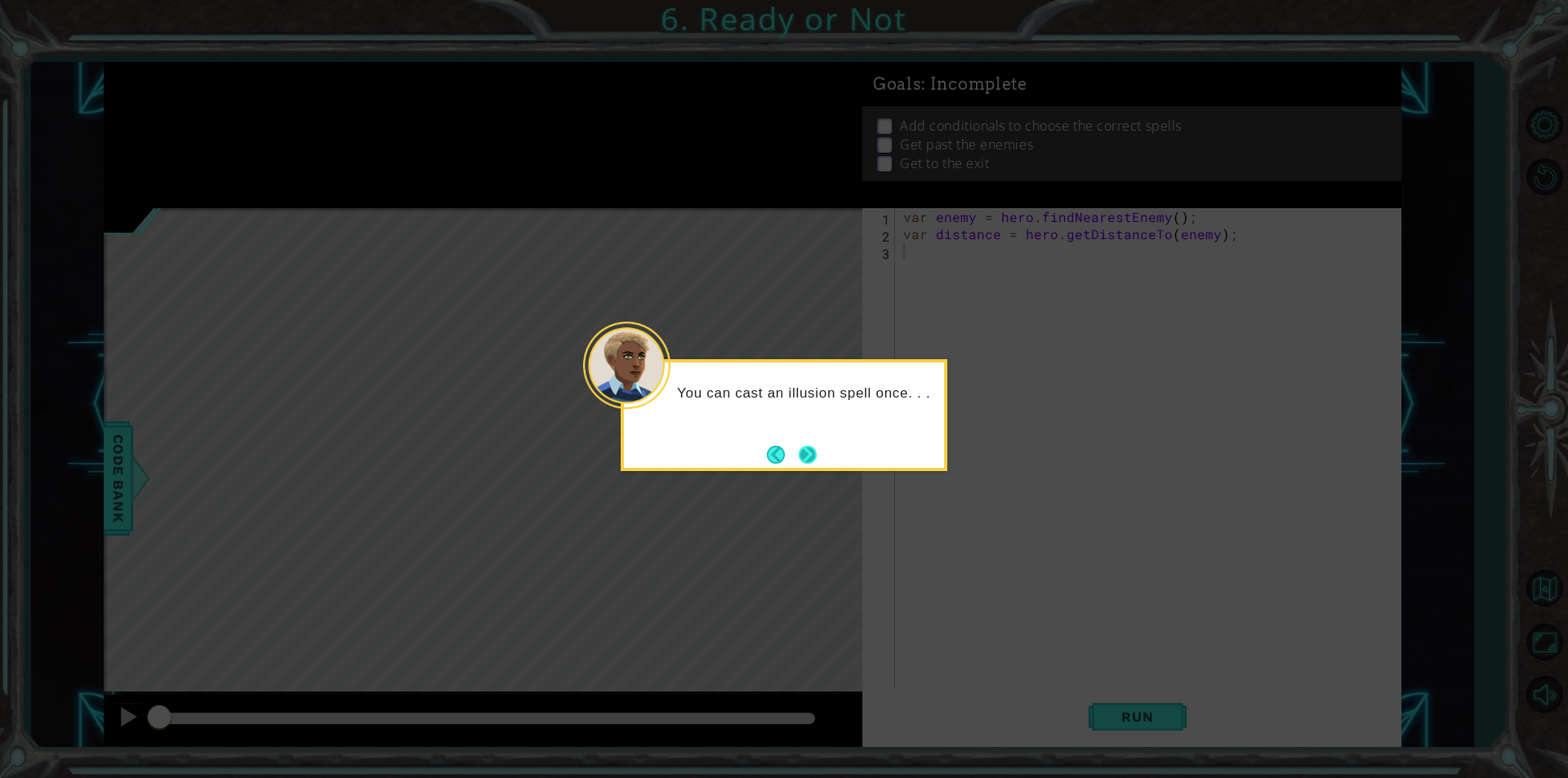 click at bounding box center (808, 455) 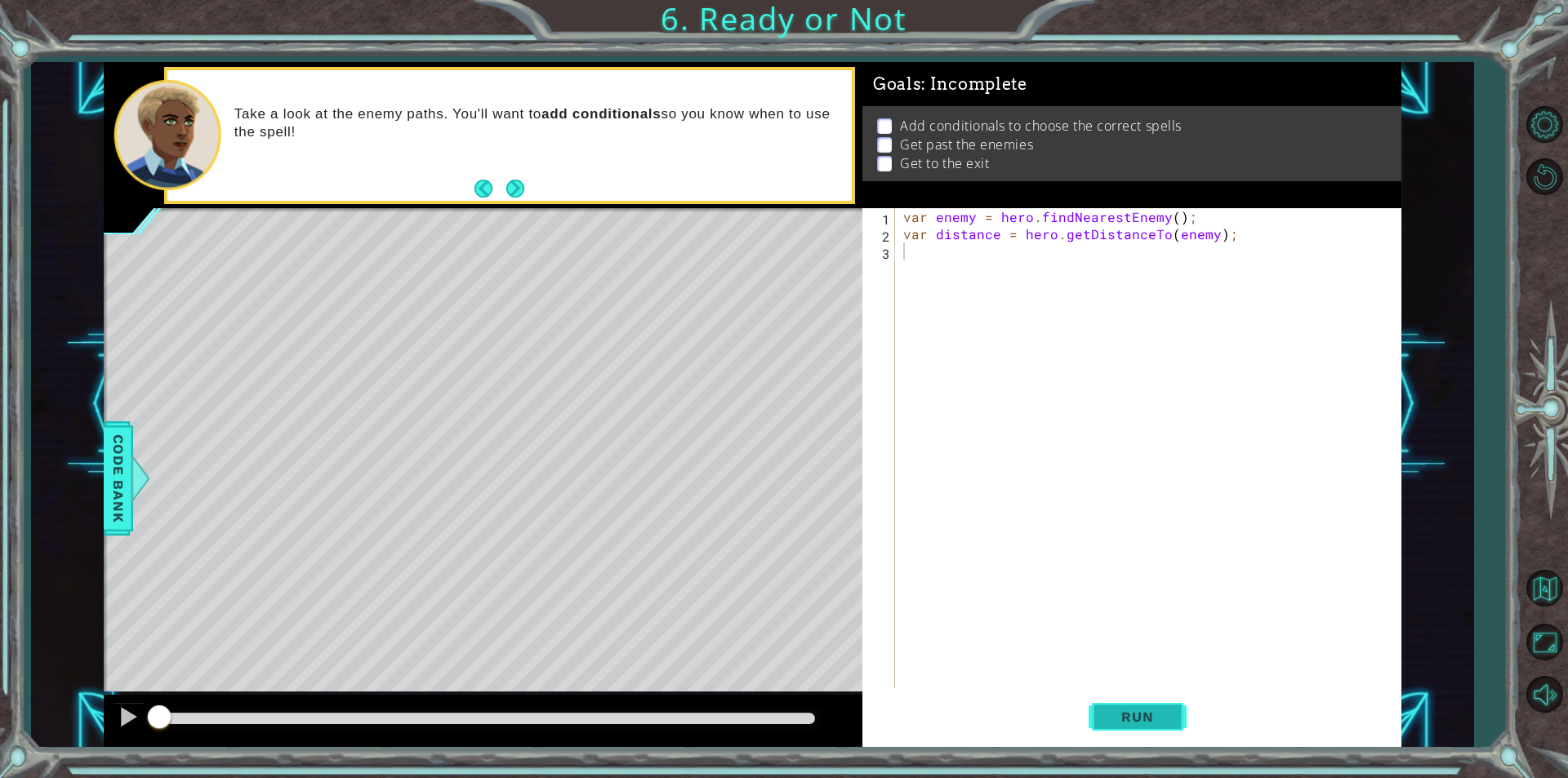 click on "Run" at bounding box center (1138, 717) 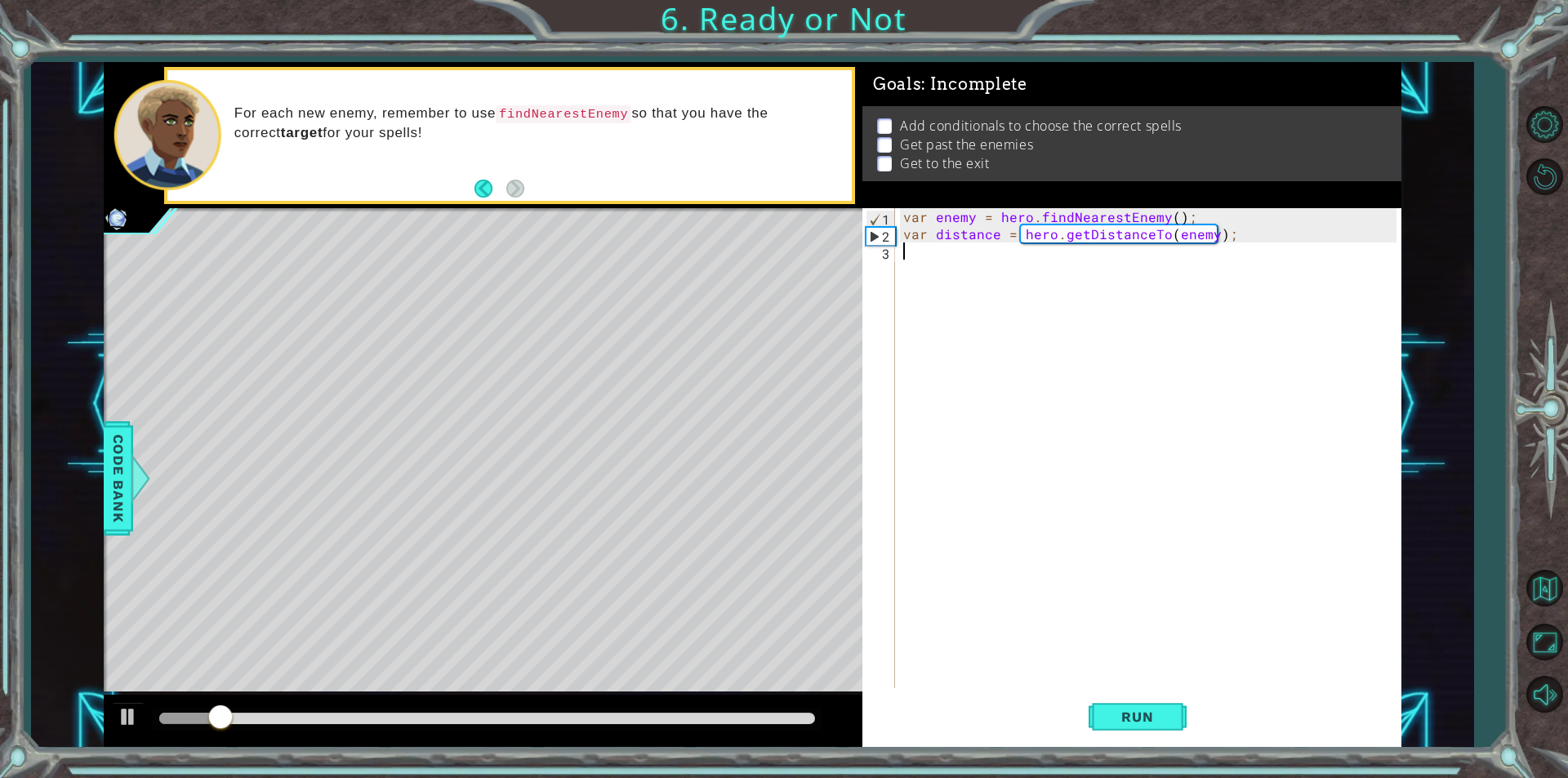 click on "var   enemy   =   hero . findNearestEnemy ( ) ; var   distance   =   hero . getDistanceTo ( enemy ) ;" at bounding box center (1152, 465) 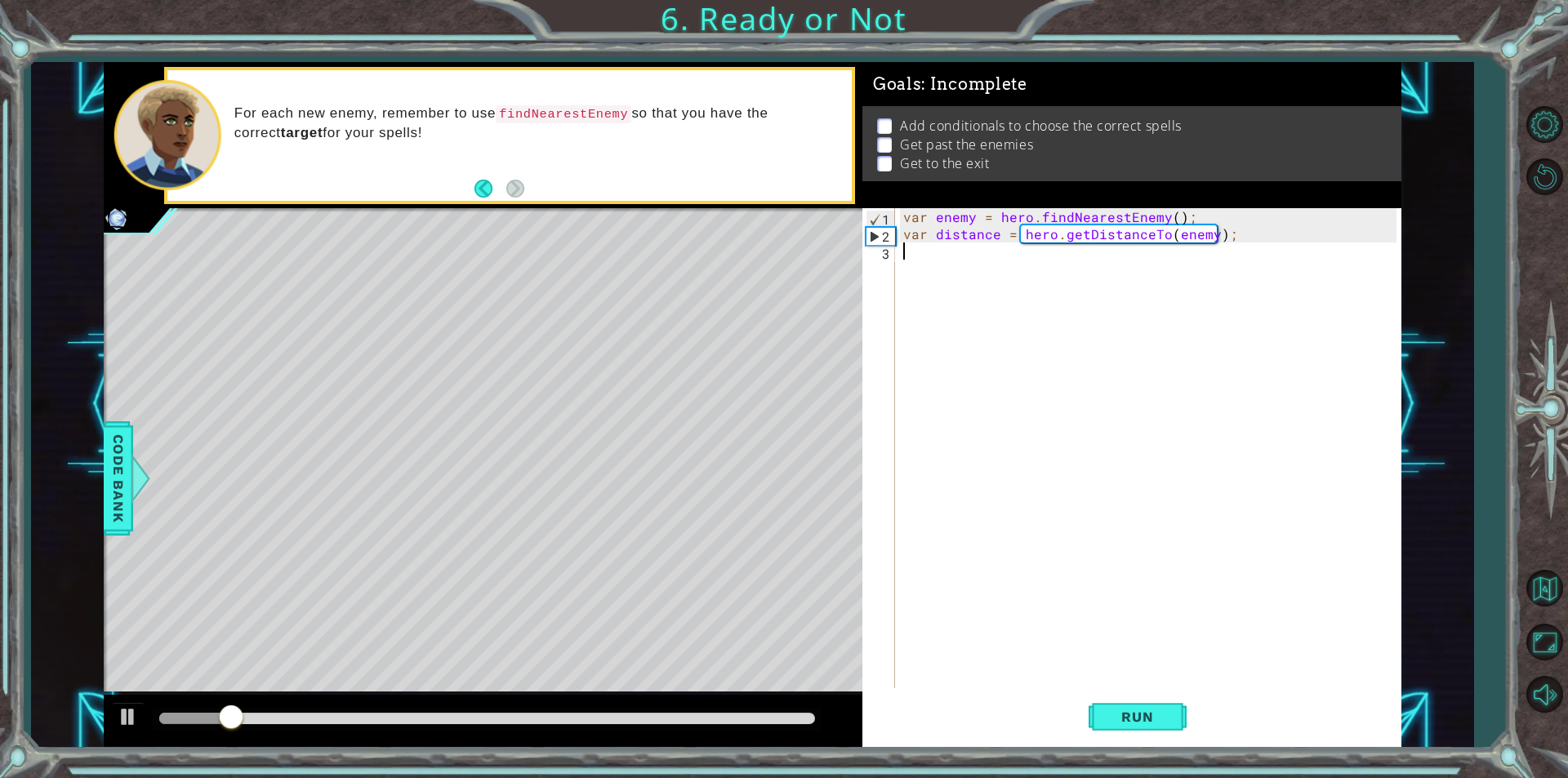 click on "var   enemy   =   hero . findNearestEnemy ( ) ; var   distance   =   hero . getDistanceTo ( enemy ) ;" at bounding box center [1152, 465] 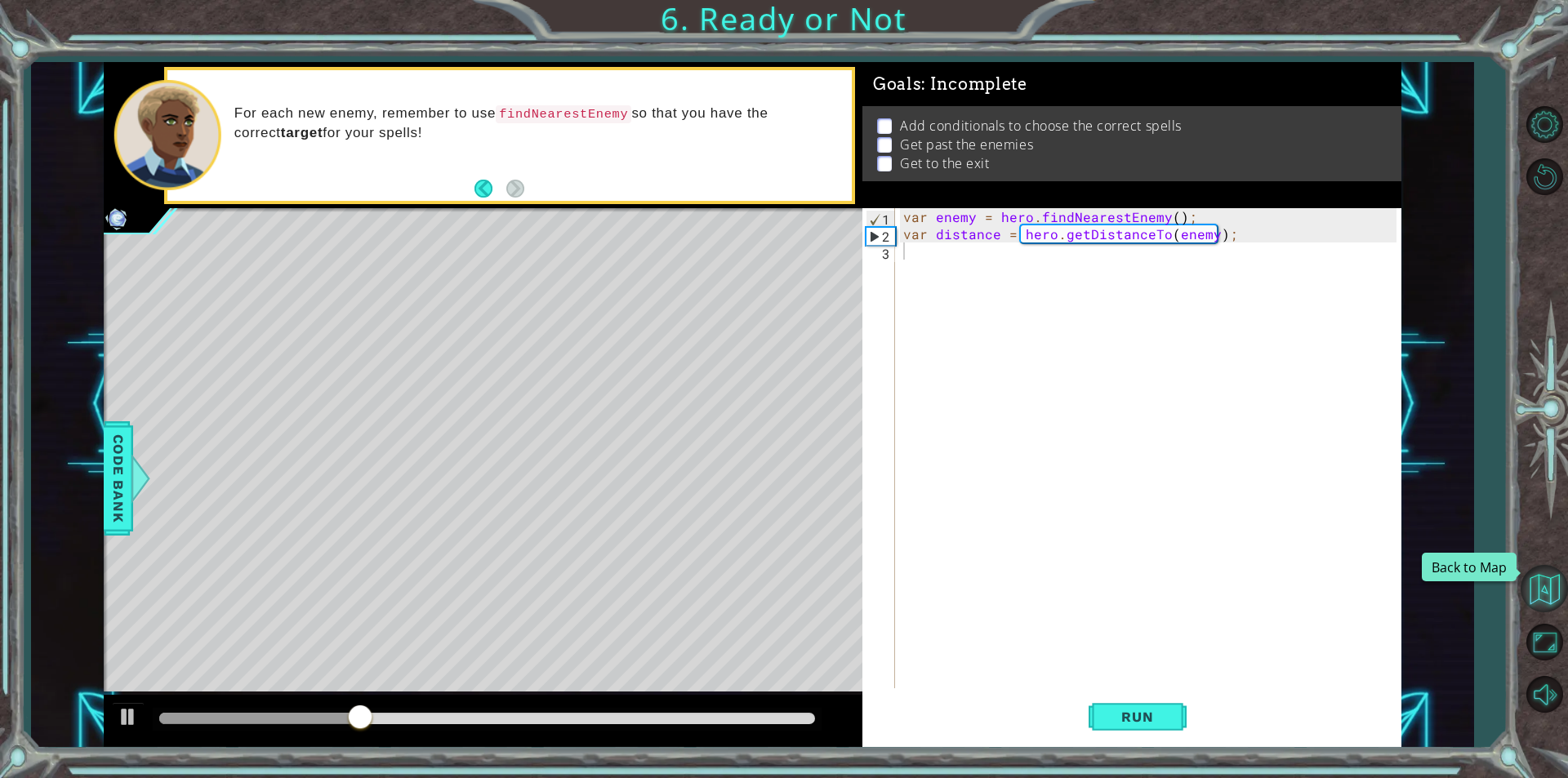 click at bounding box center [1544, 589] 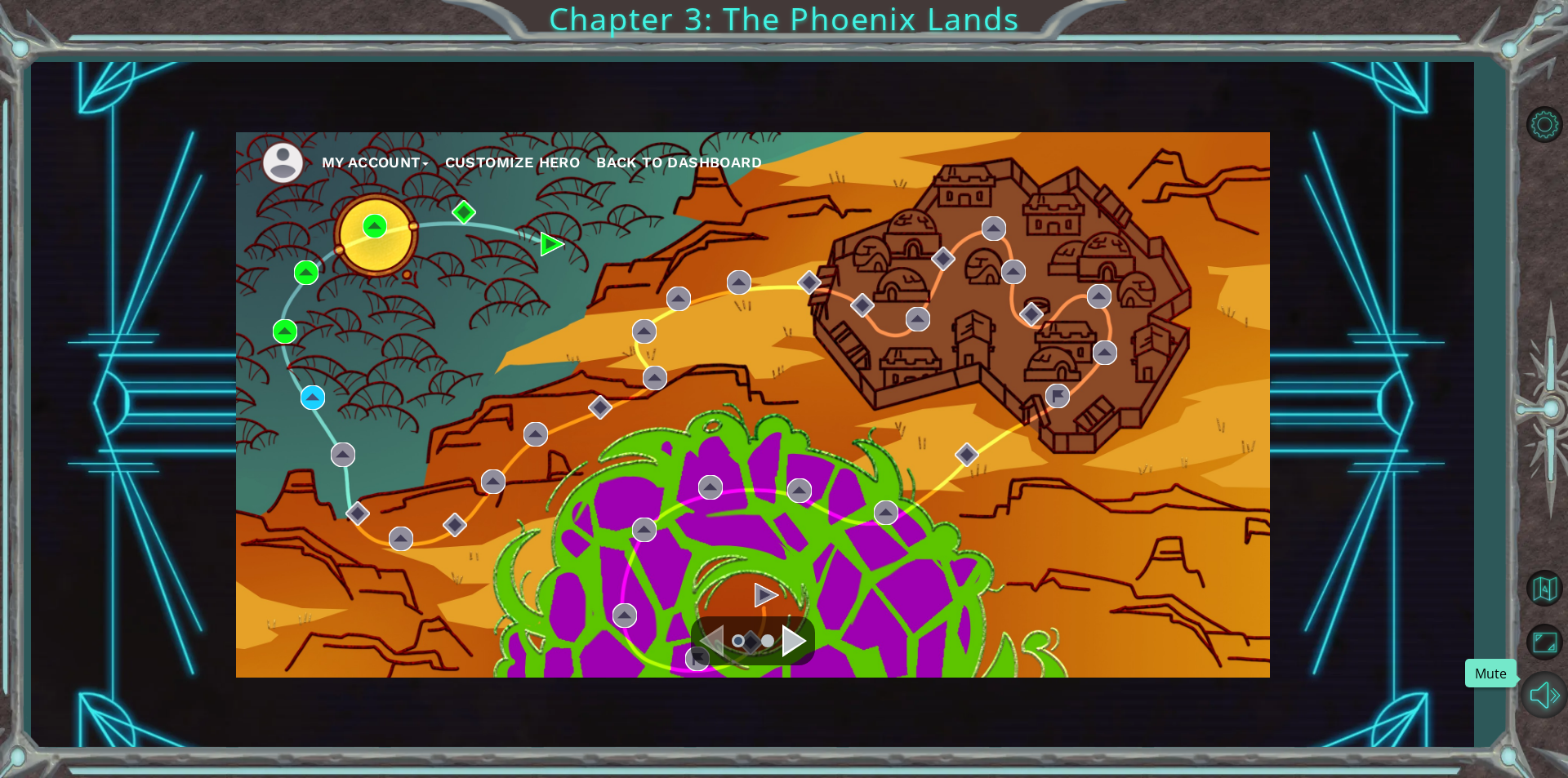 click at bounding box center [1544, 695] 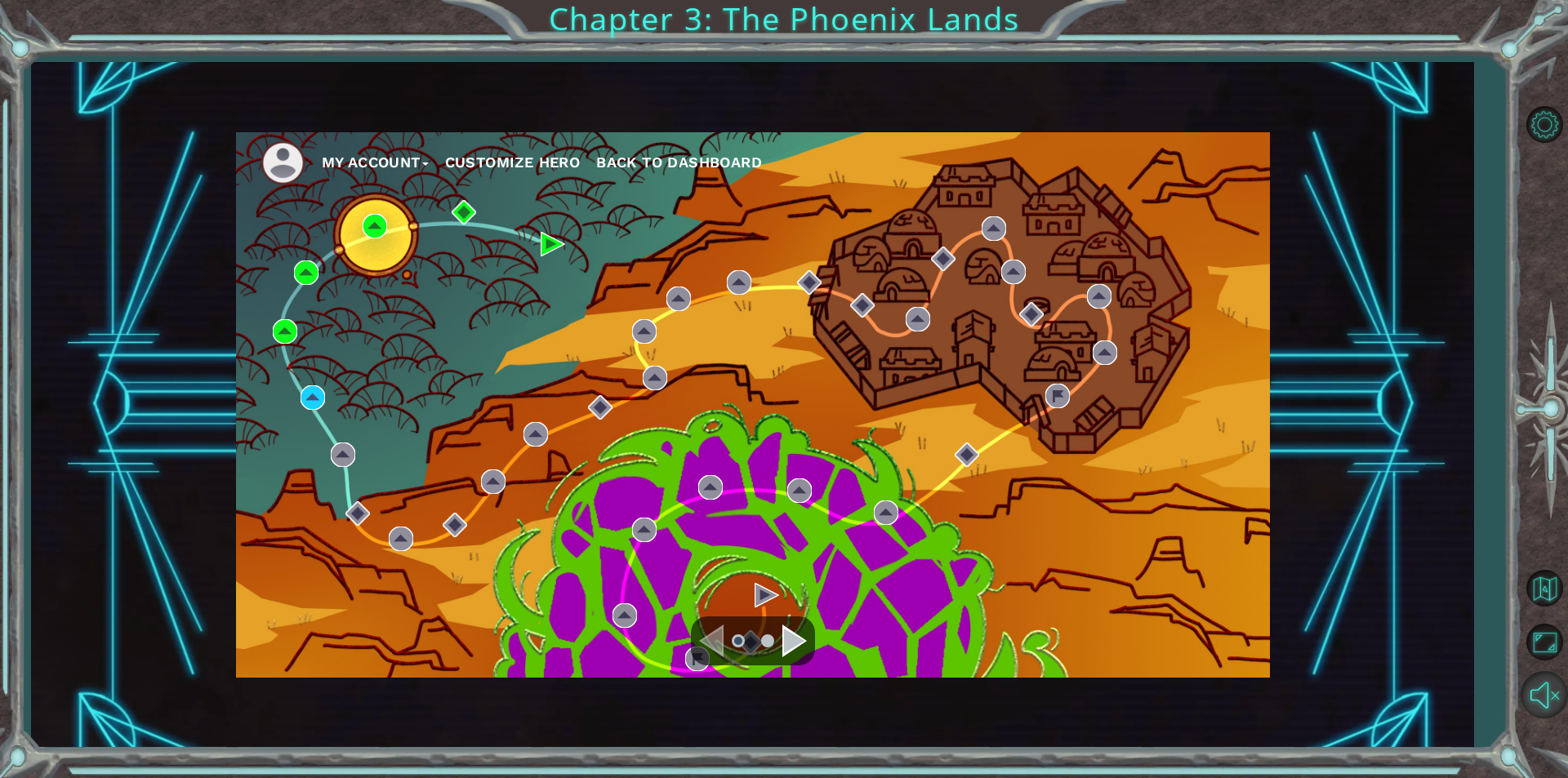 click at bounding box center [1544, 695] 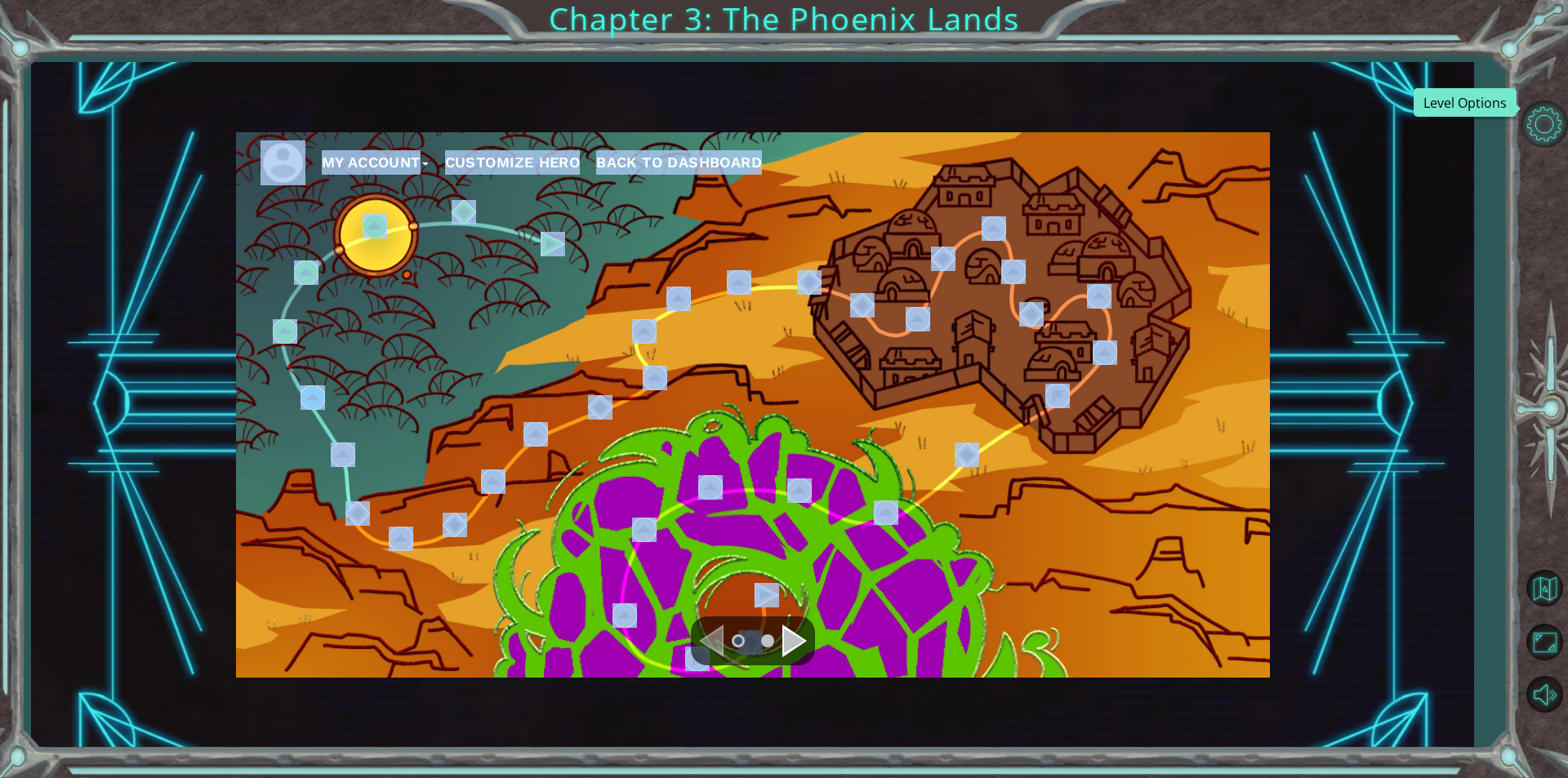 drag, startPoint x: 1512, startPoint y: 135, endPoint x: 1544, endPoint y: 125, distance: 33.526109 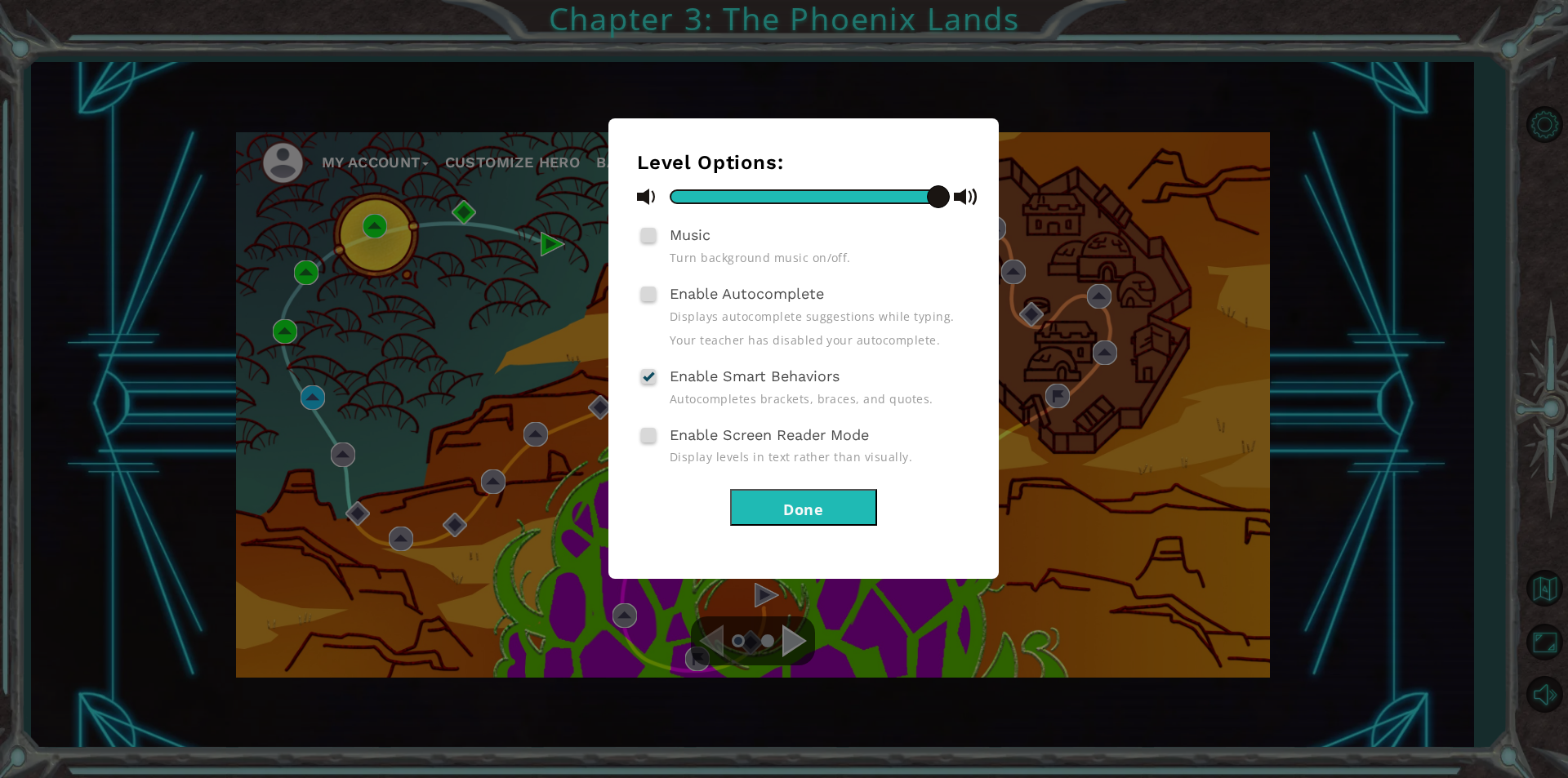 click on "Music Turn background music on/off." at bounding box center (804, 244) 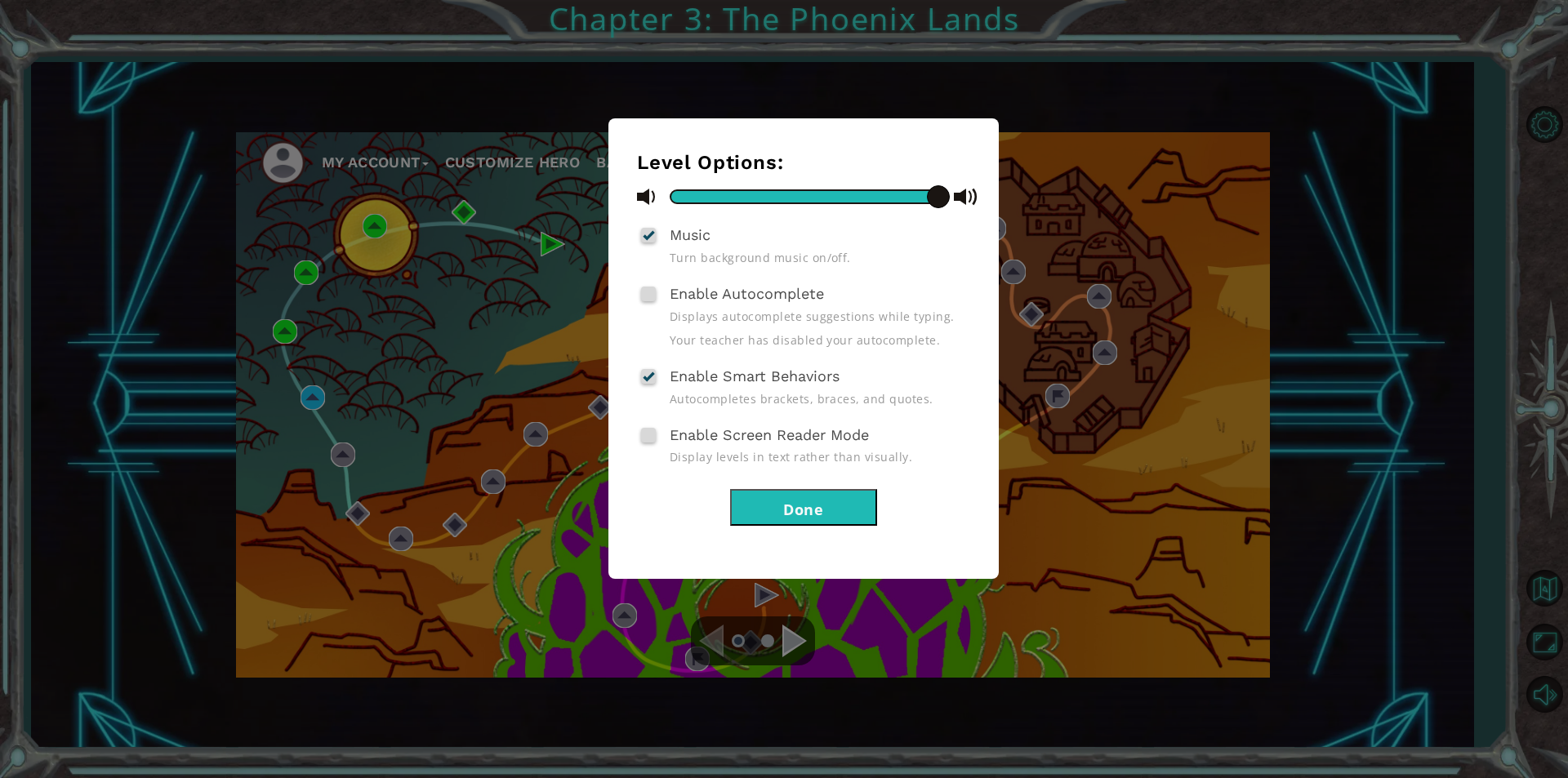 click at bounding box center [648, 235] 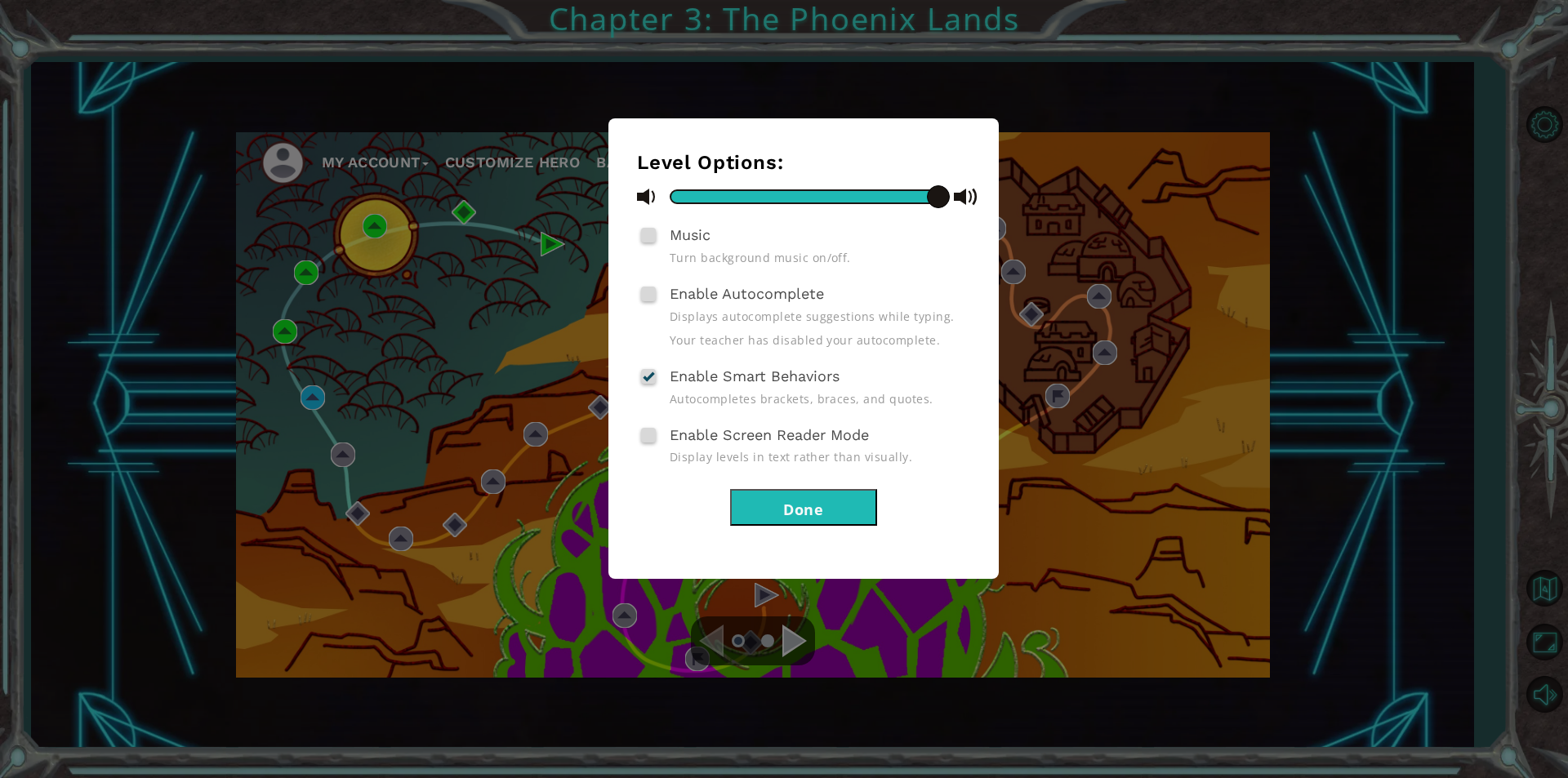 click on "Level Options: Music Turn background music on/off. Enable Autocomplete Displays autocomplete suggestions while typing. Your teacher has disabled your autocomplete. Enable Smart Behaviors Autocompletes brackets, braces, and quotes. Enable Screen Reader Mode Display levels in text rather than visually. Done" at bounding box center [784, 389] 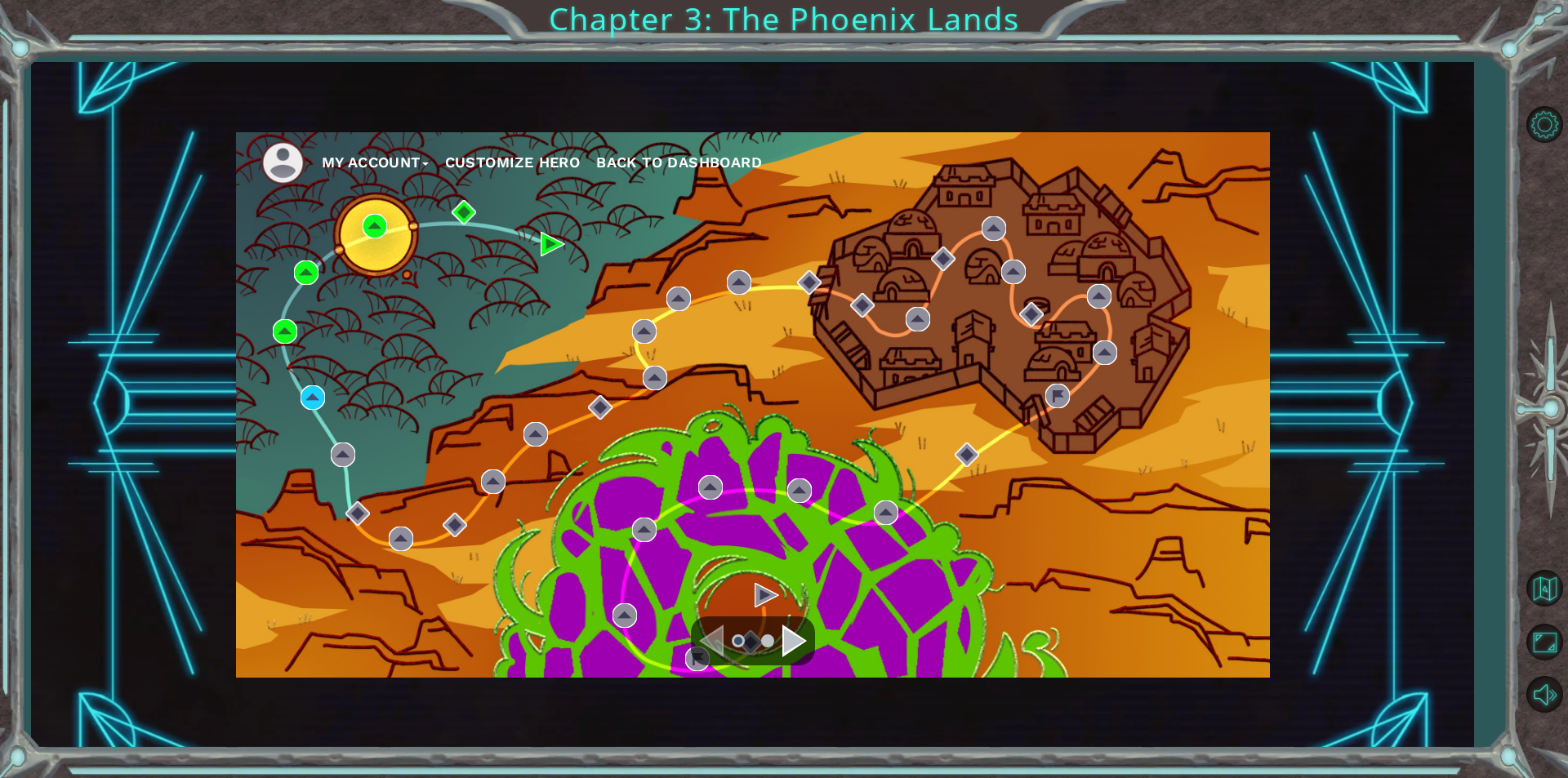 click at bounding box center [795, 641] 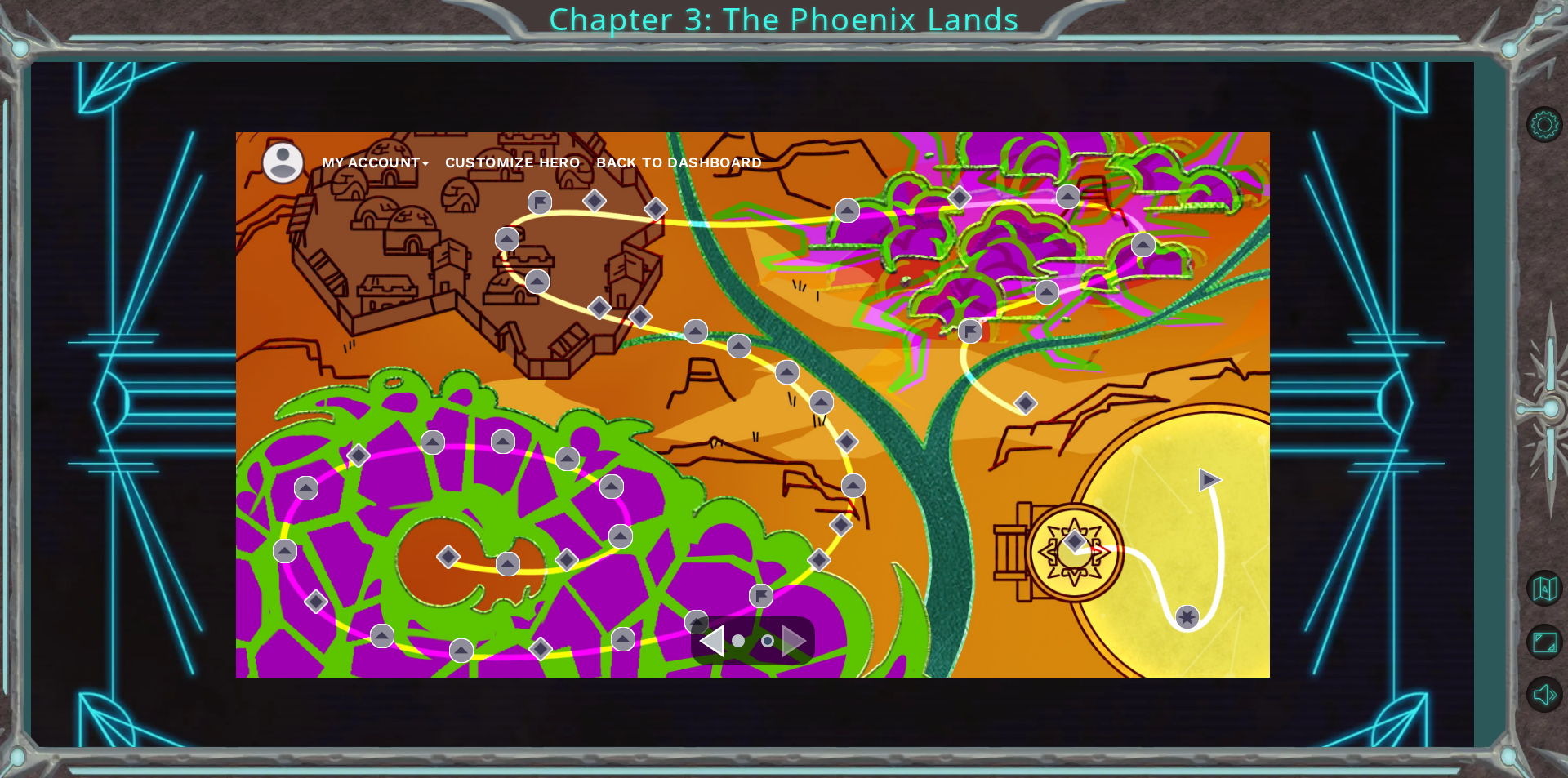 click at bounding box center (753, 641) 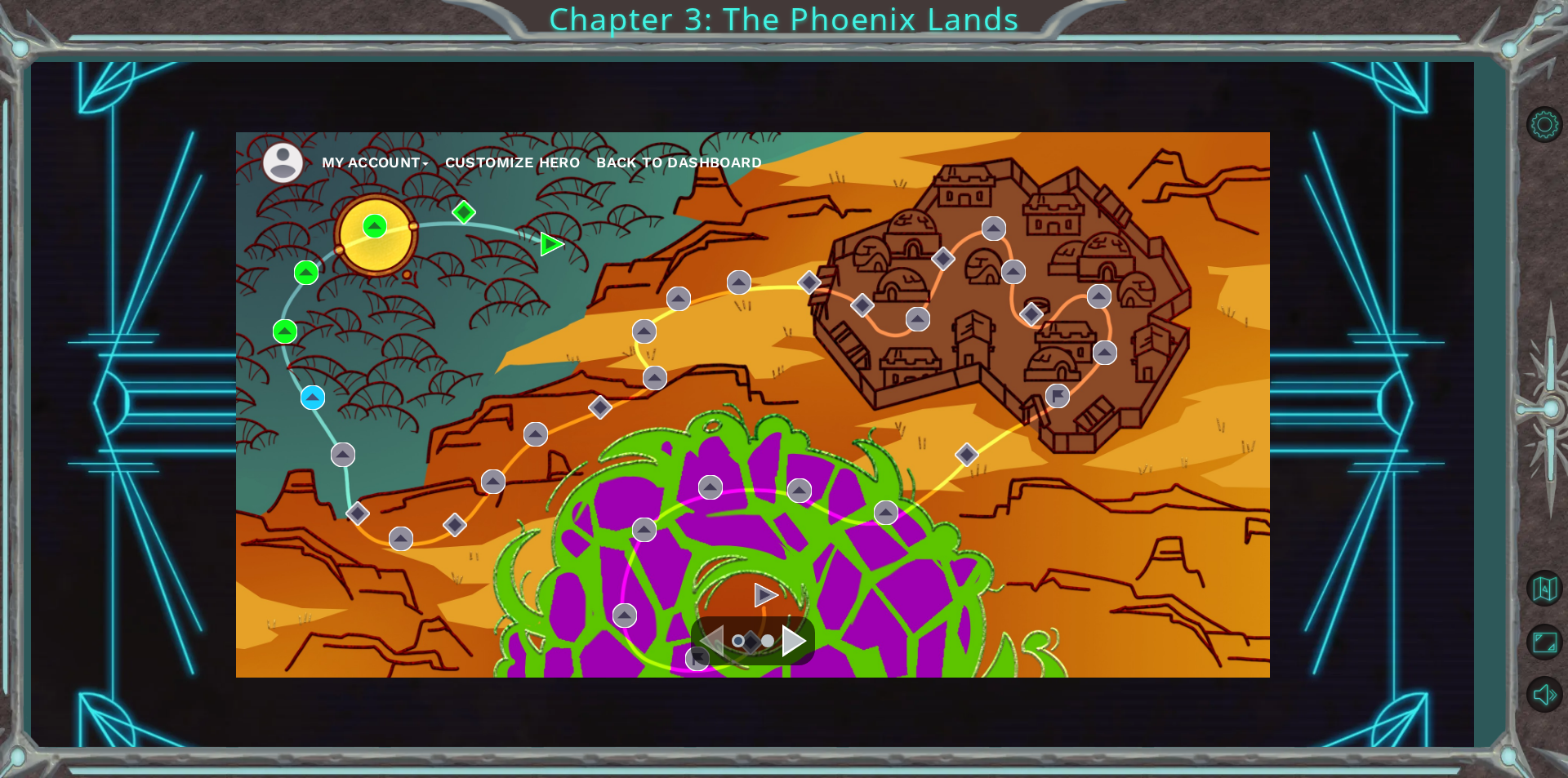 click on "My Account" at bounding box center [375, 162] 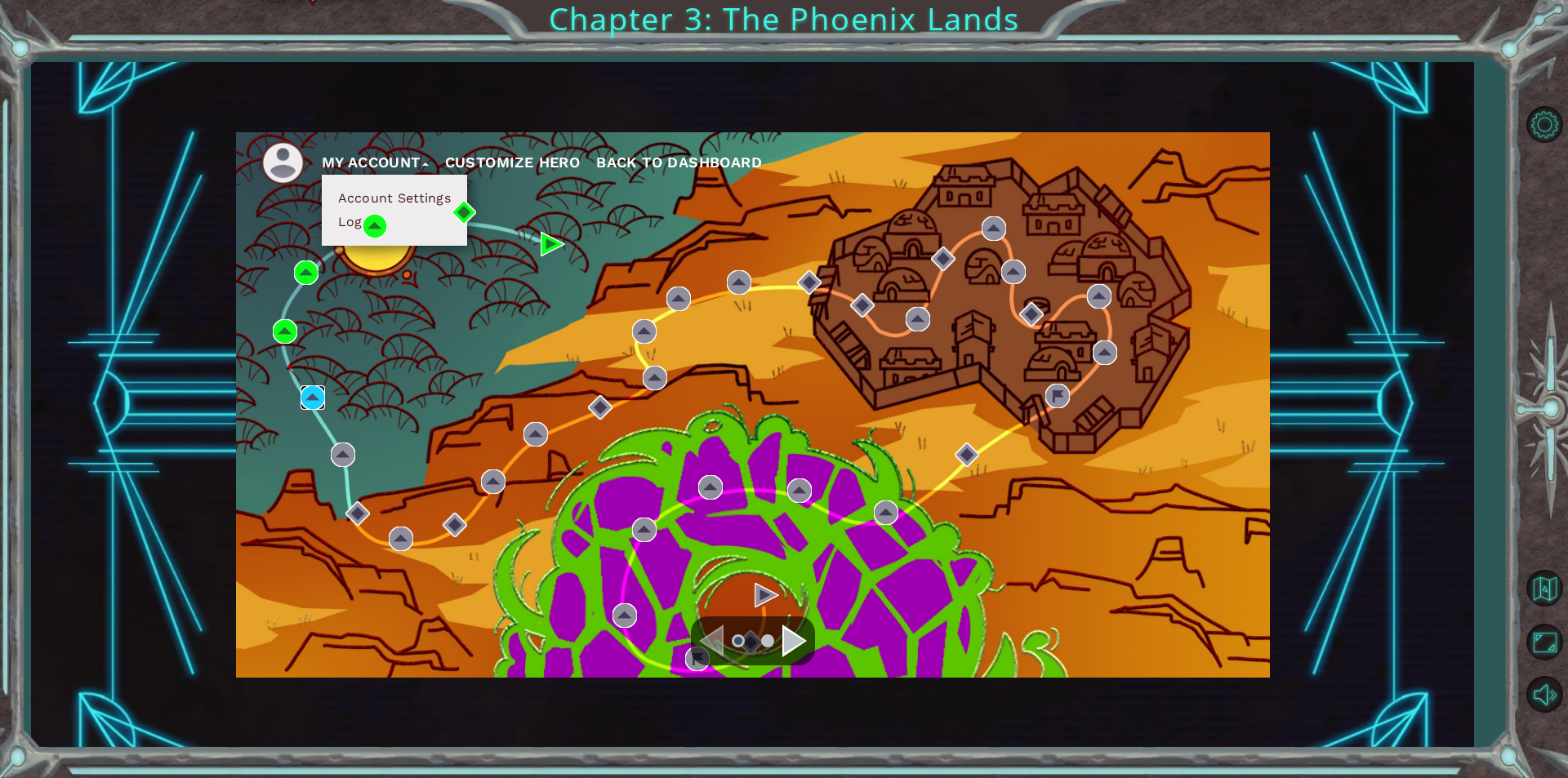 click at bounding box center (313, 398) 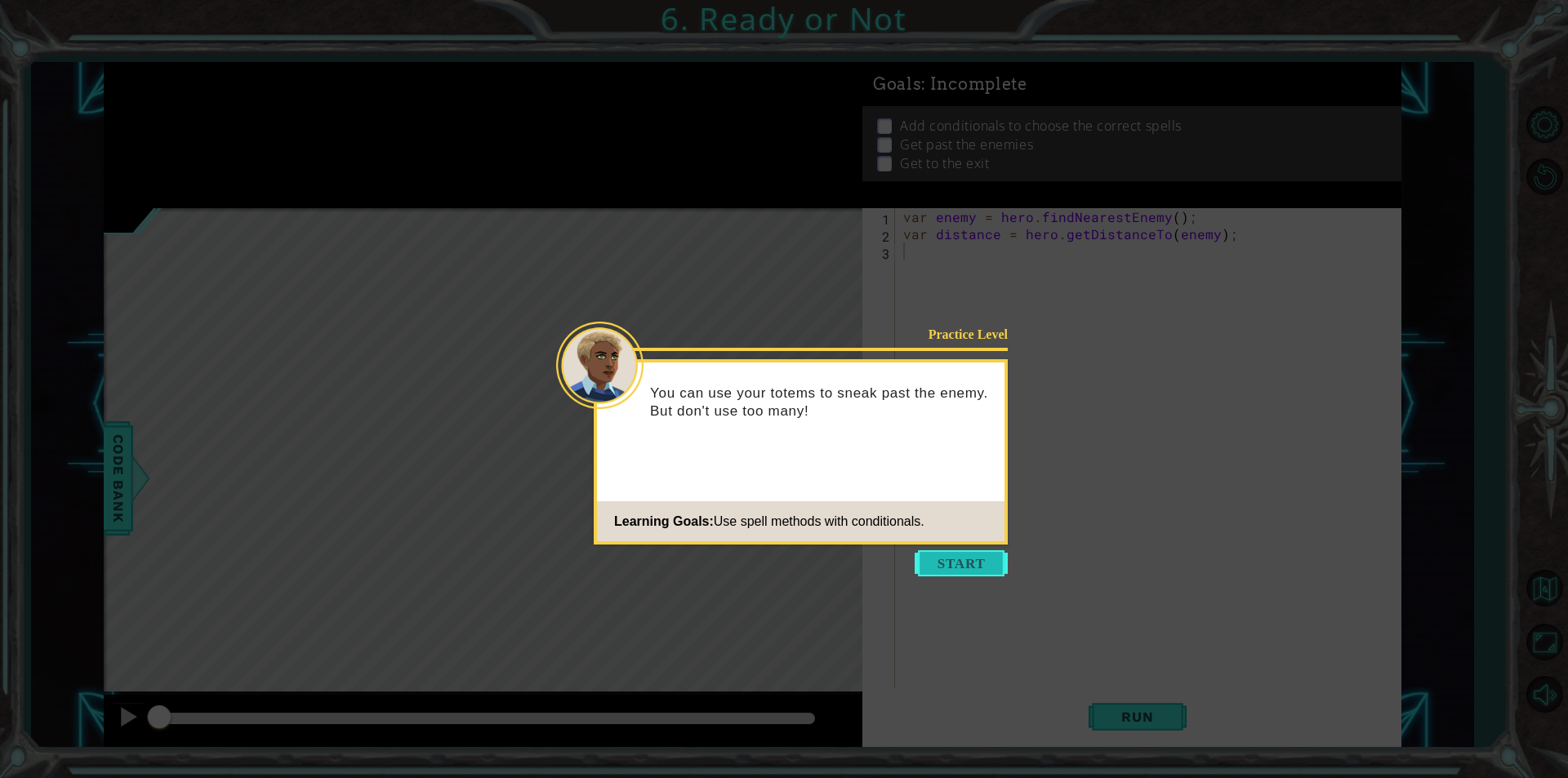 click at bounding box center (961, 563) 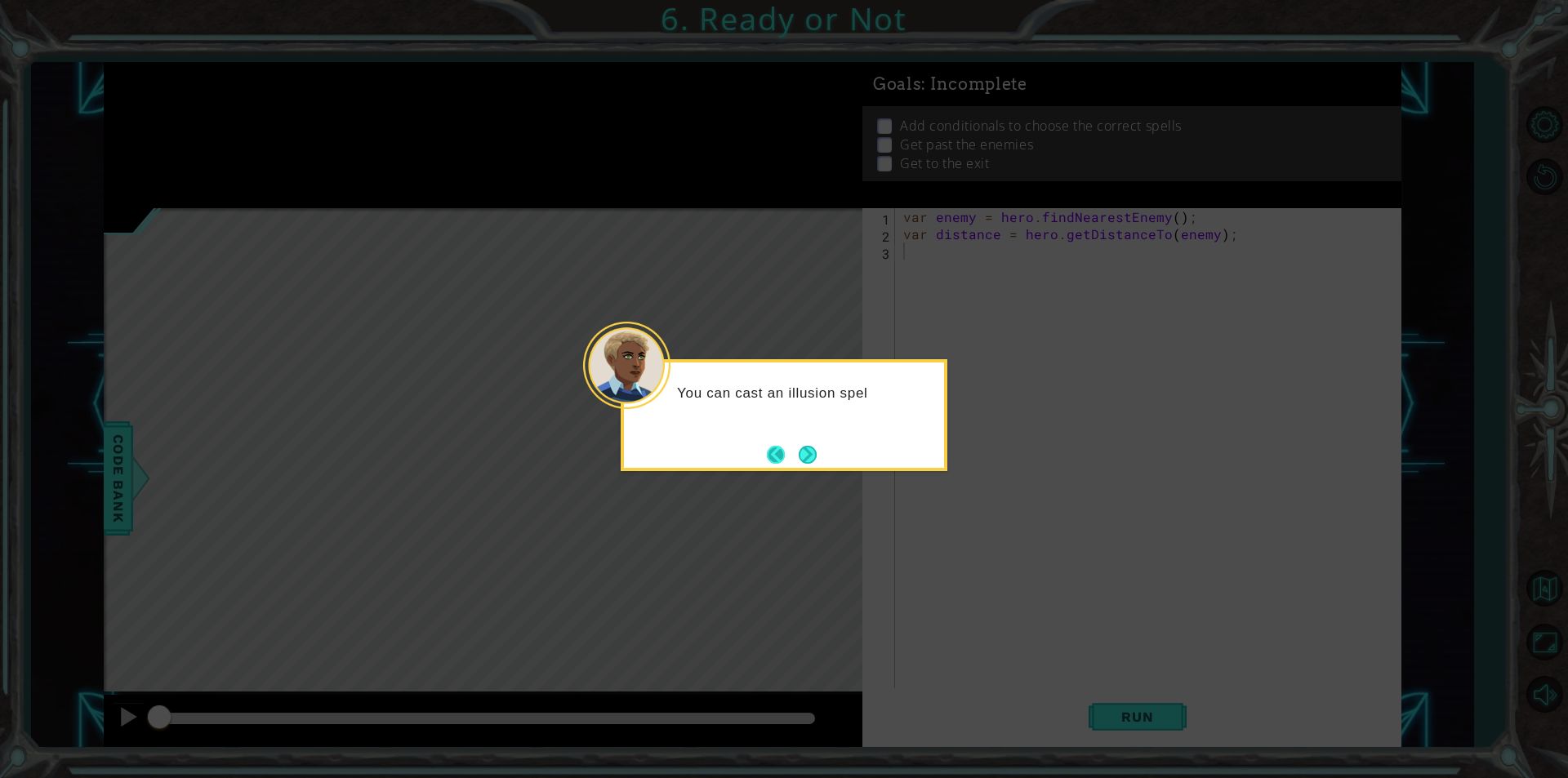 click at bounding box center (782, 455) 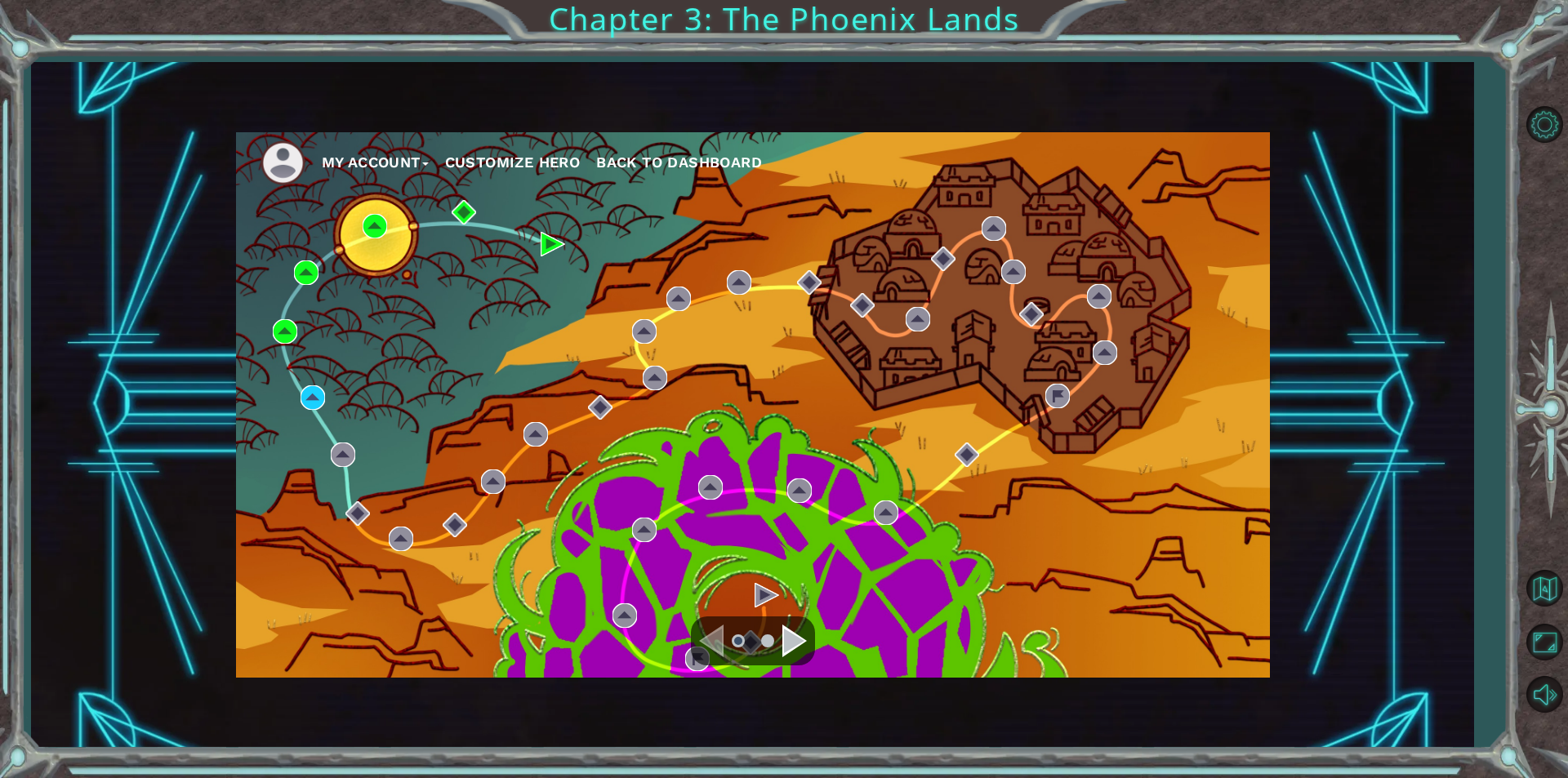 click on "Back to Dashboard" at bounding box center (679, 162) 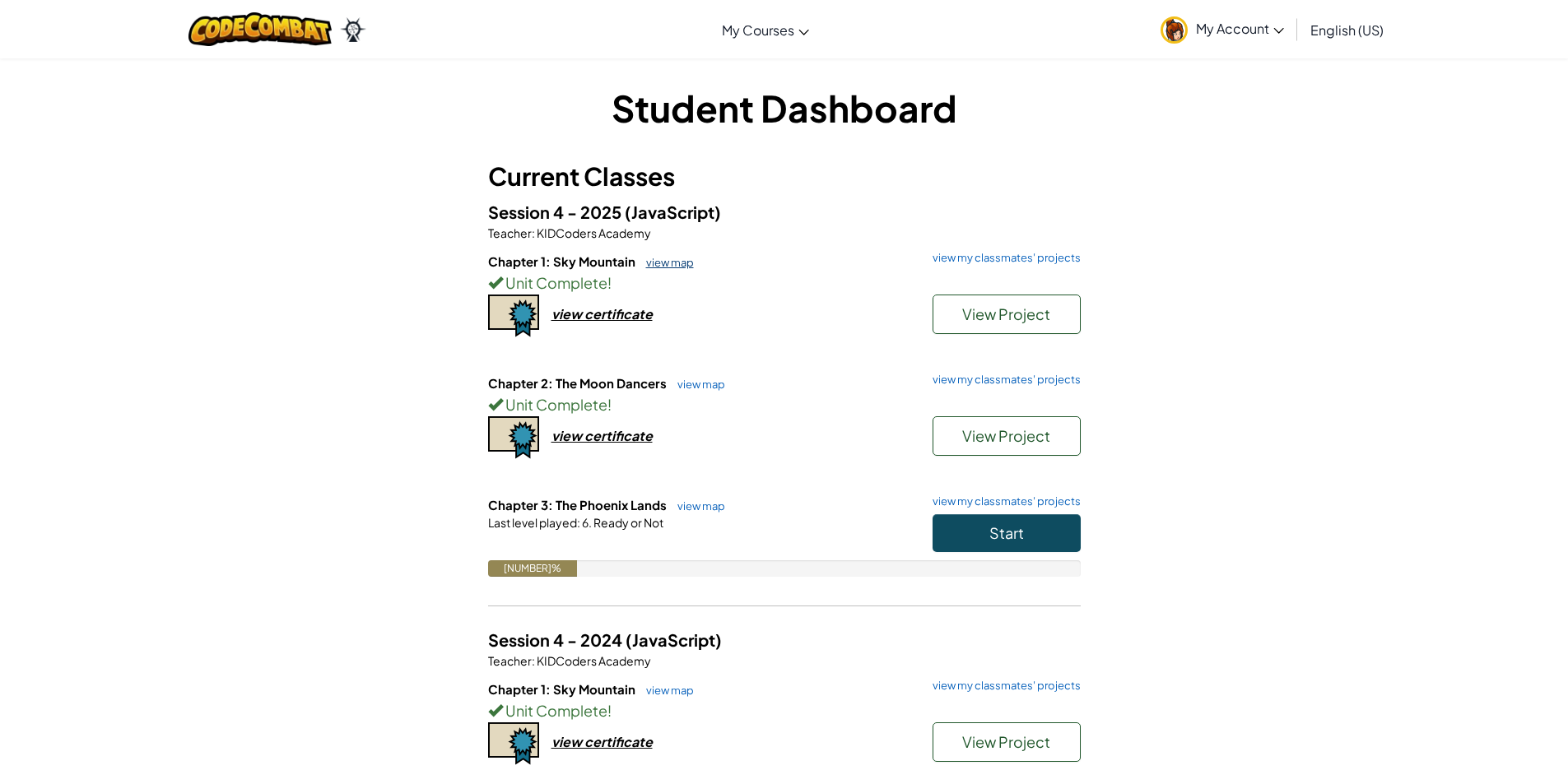 click on "view map" at bounding box center [666, 262] 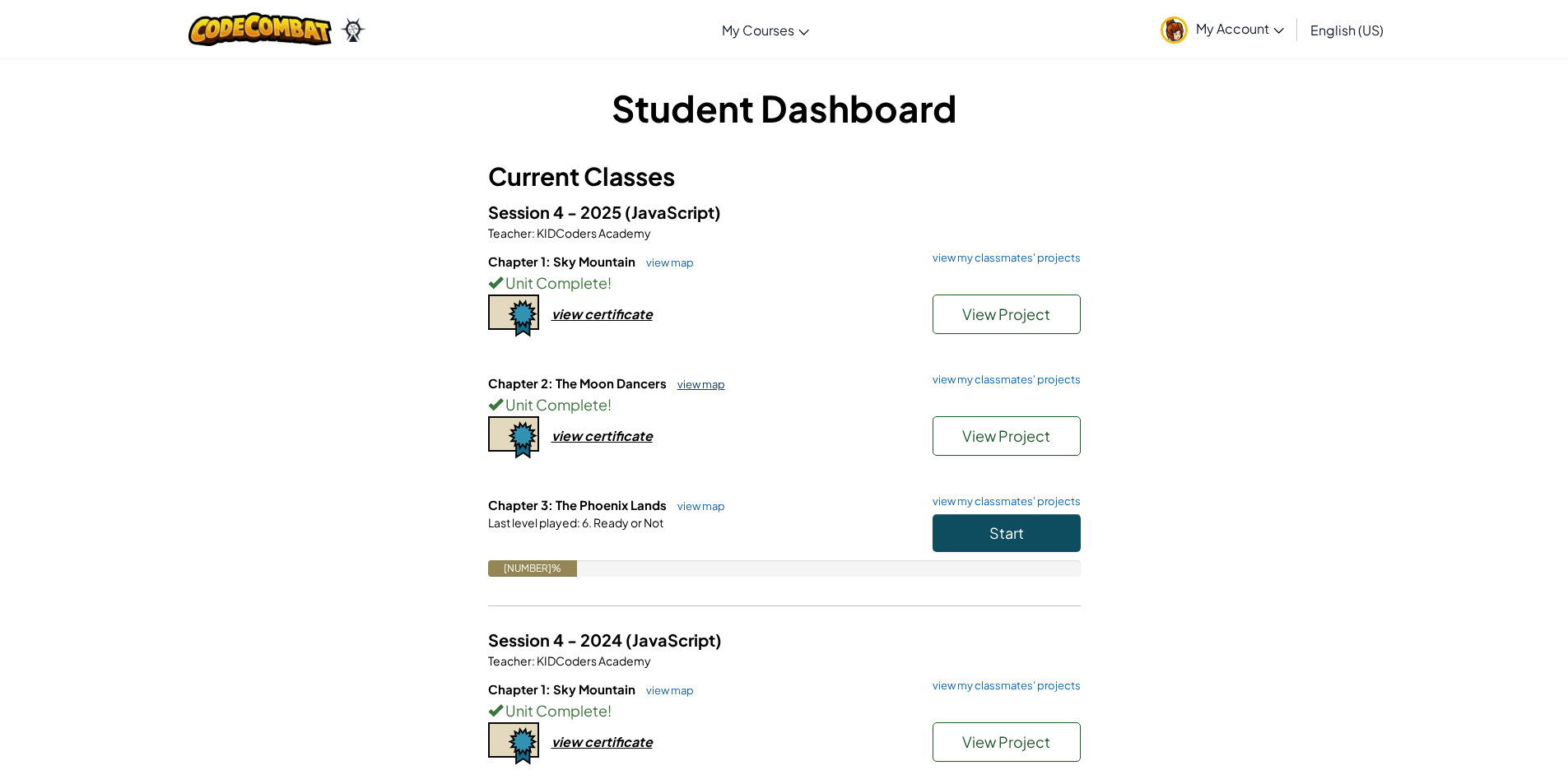 click on "view map" at bounding box center [697, 384] 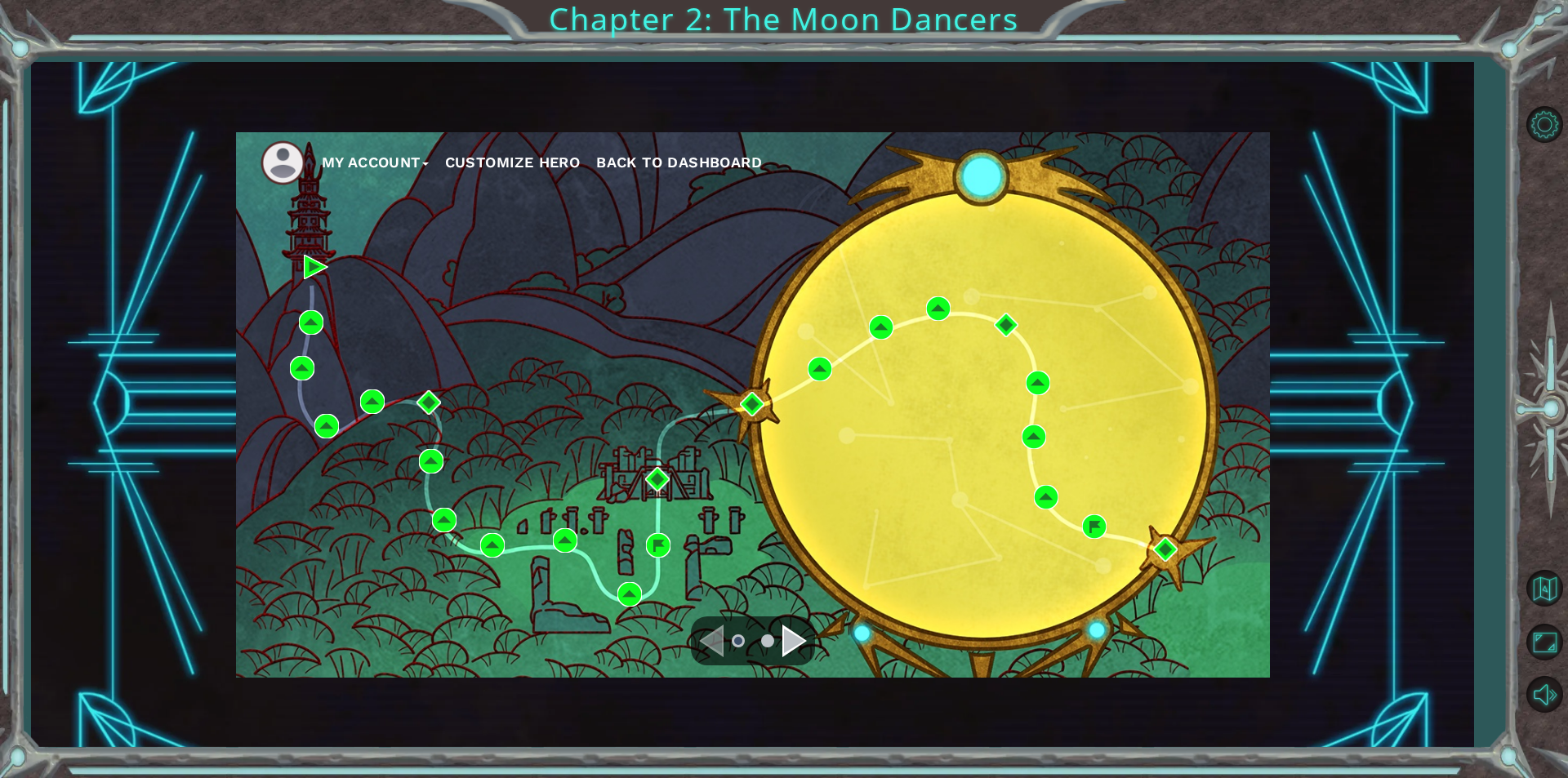 click at bounding box center (753, 641) 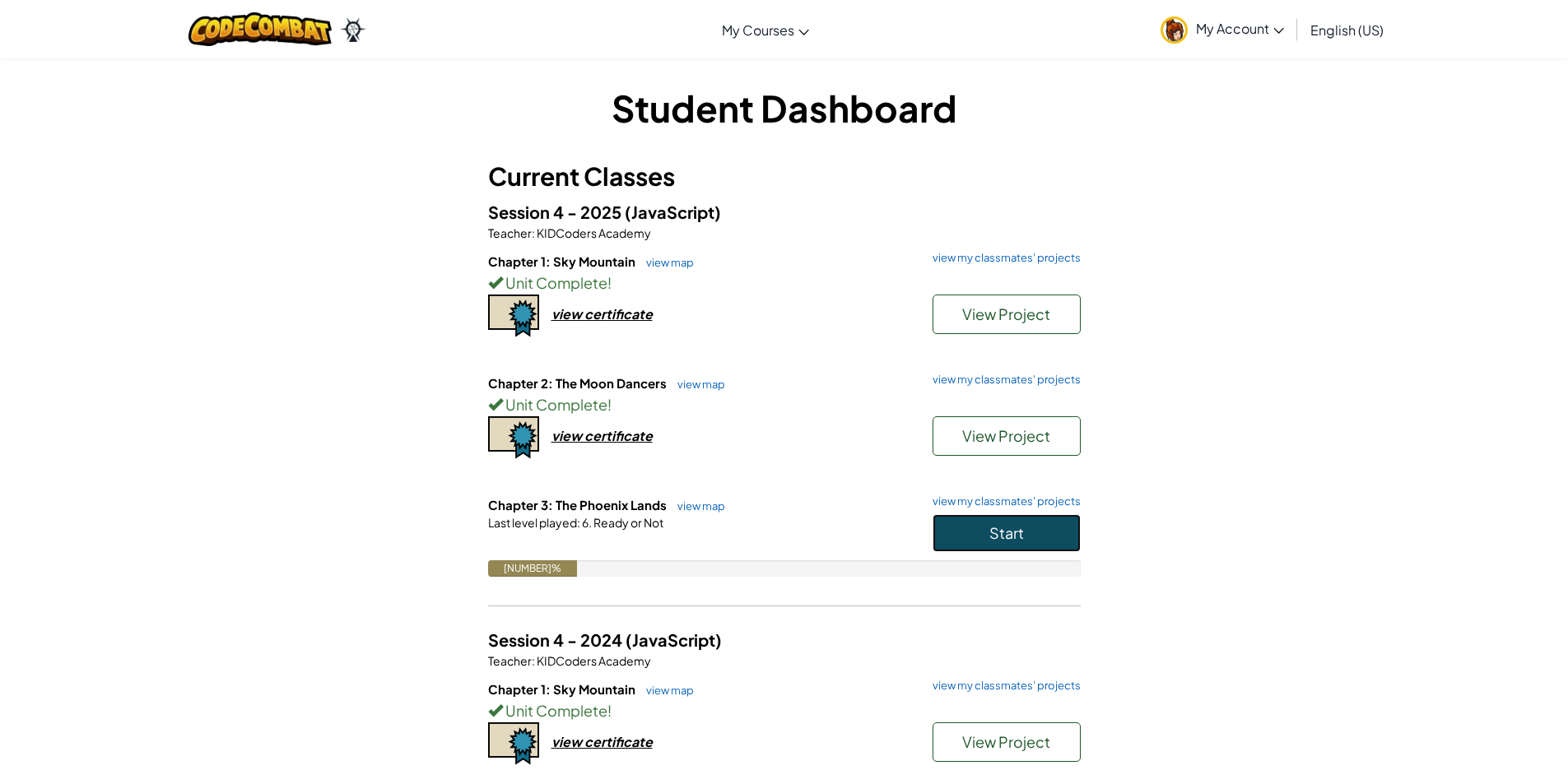 click on "Start" at bounding box center [1007, 533] 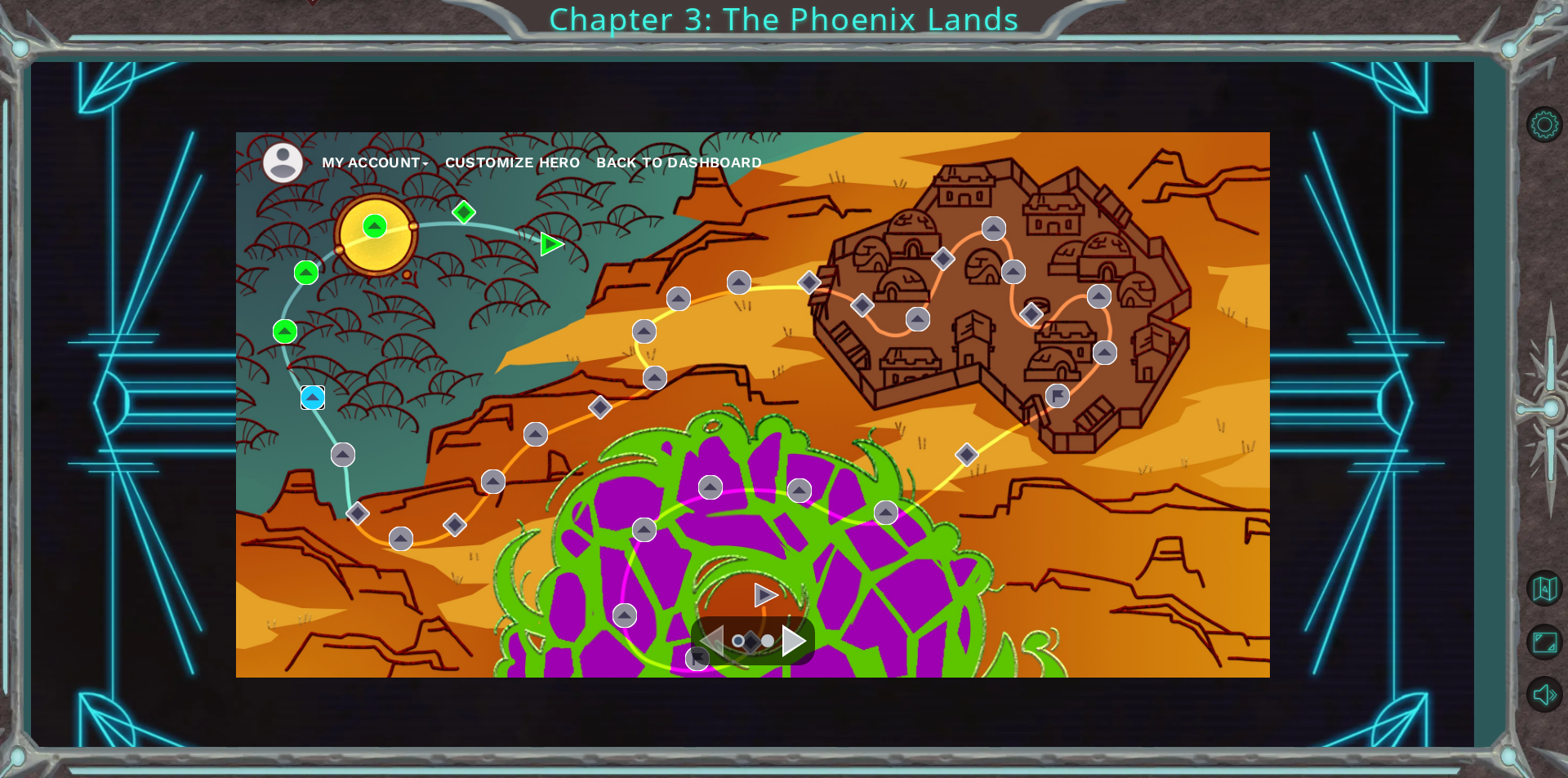 click at bounding box center (313, 398) 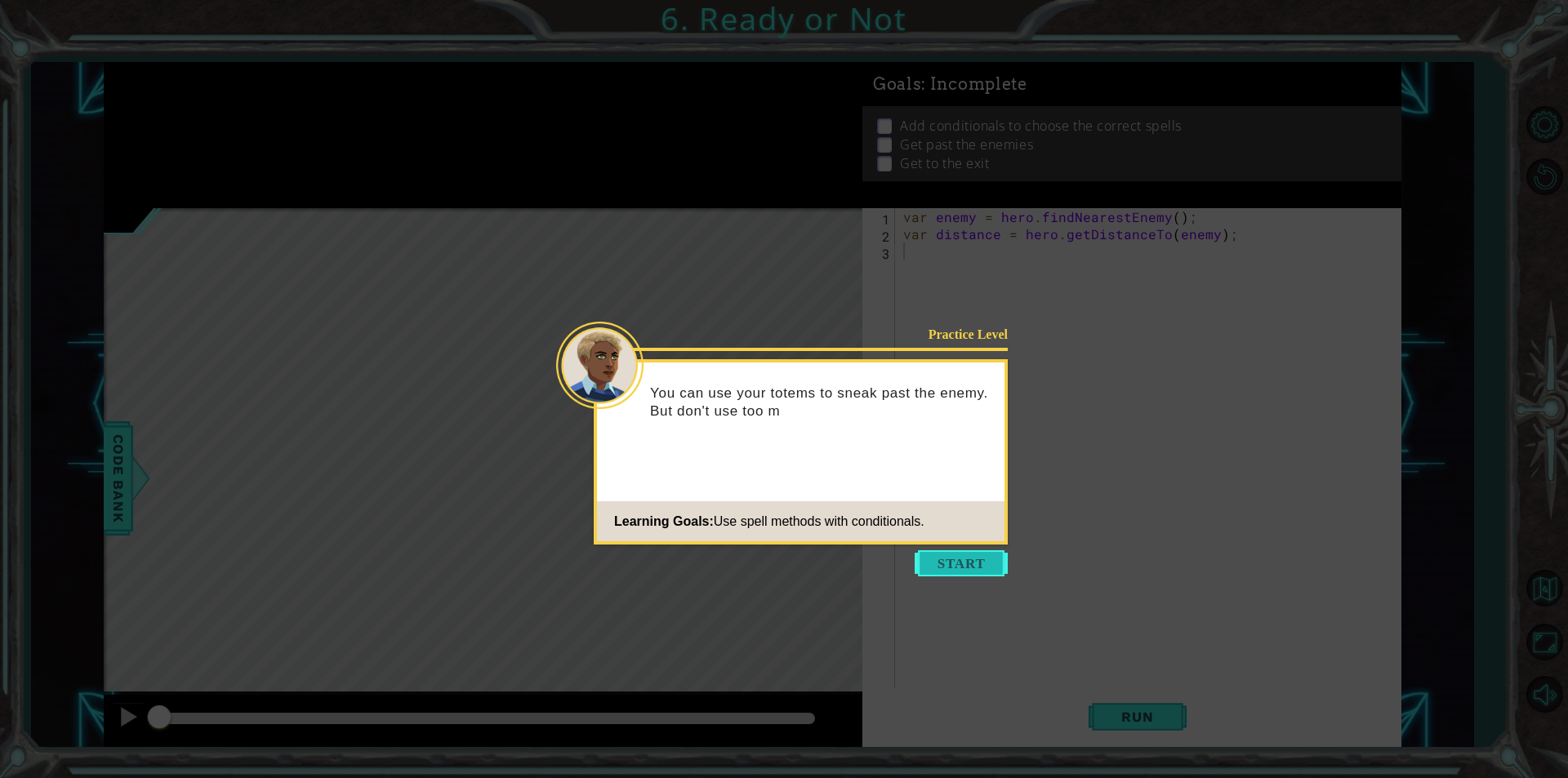 click at bounding box center [961, 563] 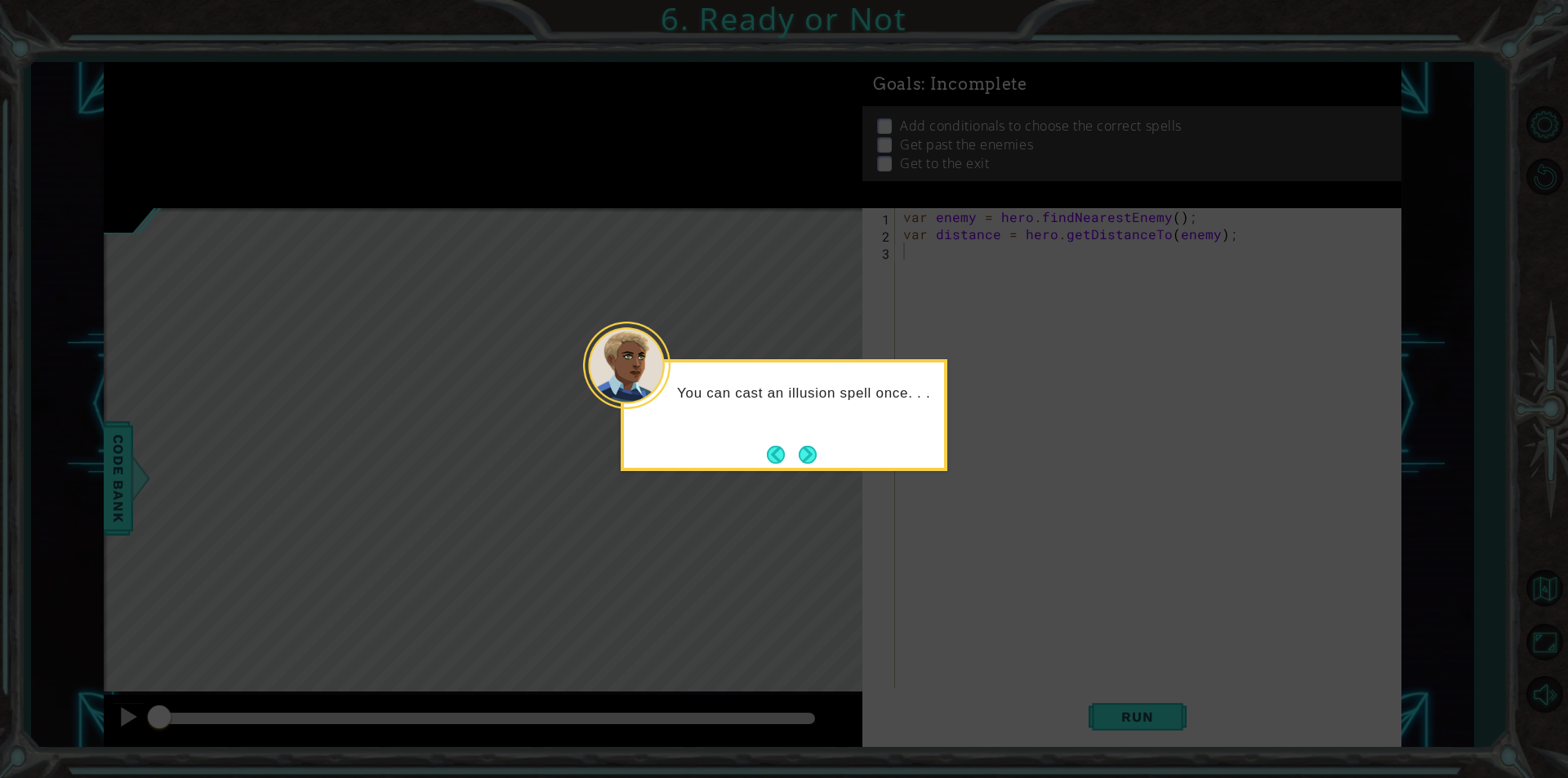 click on "You can cast an illusion spell once. . ." at bounding box center (784, 415) 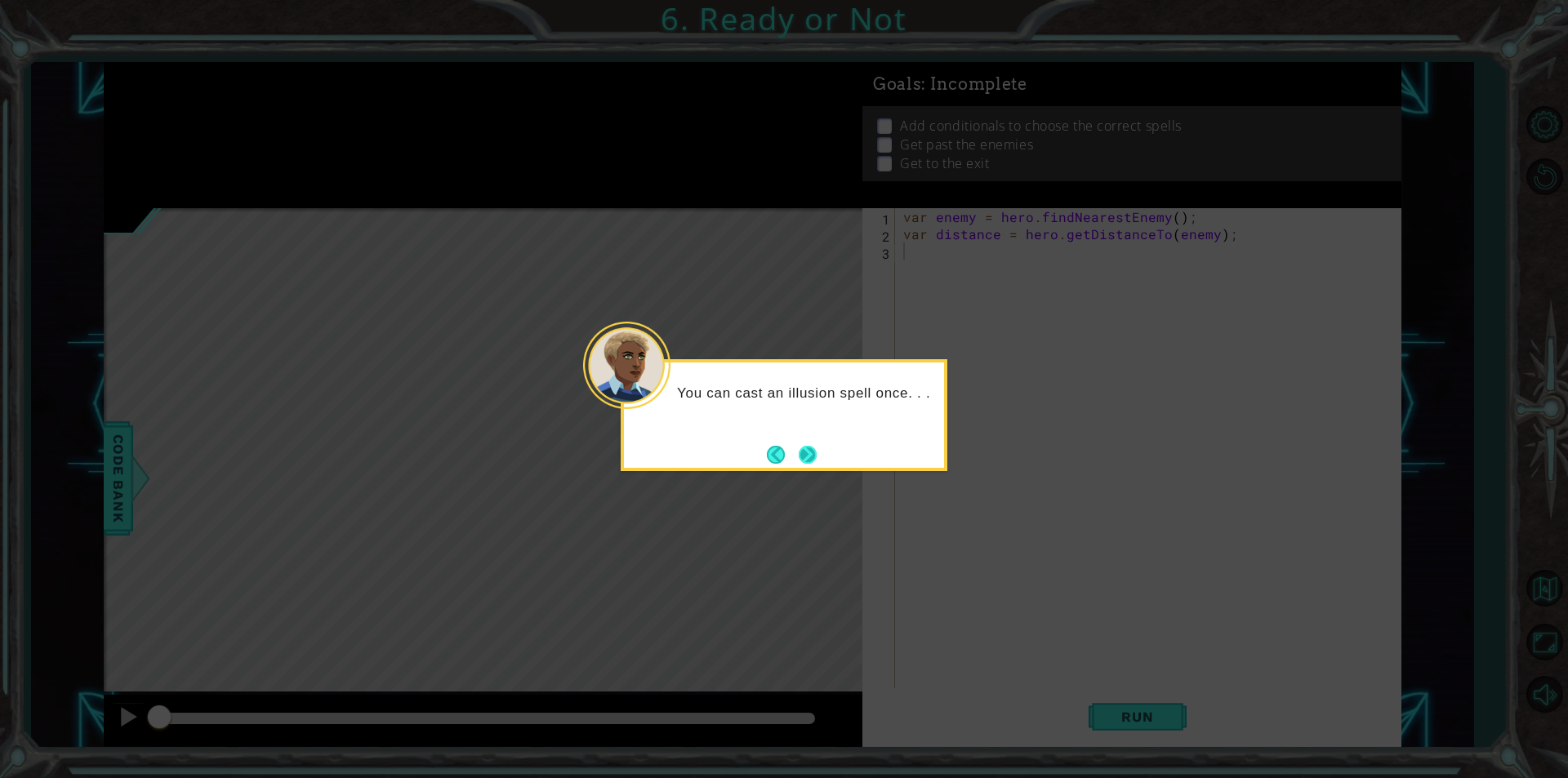 click at bounding box center (808, 455) 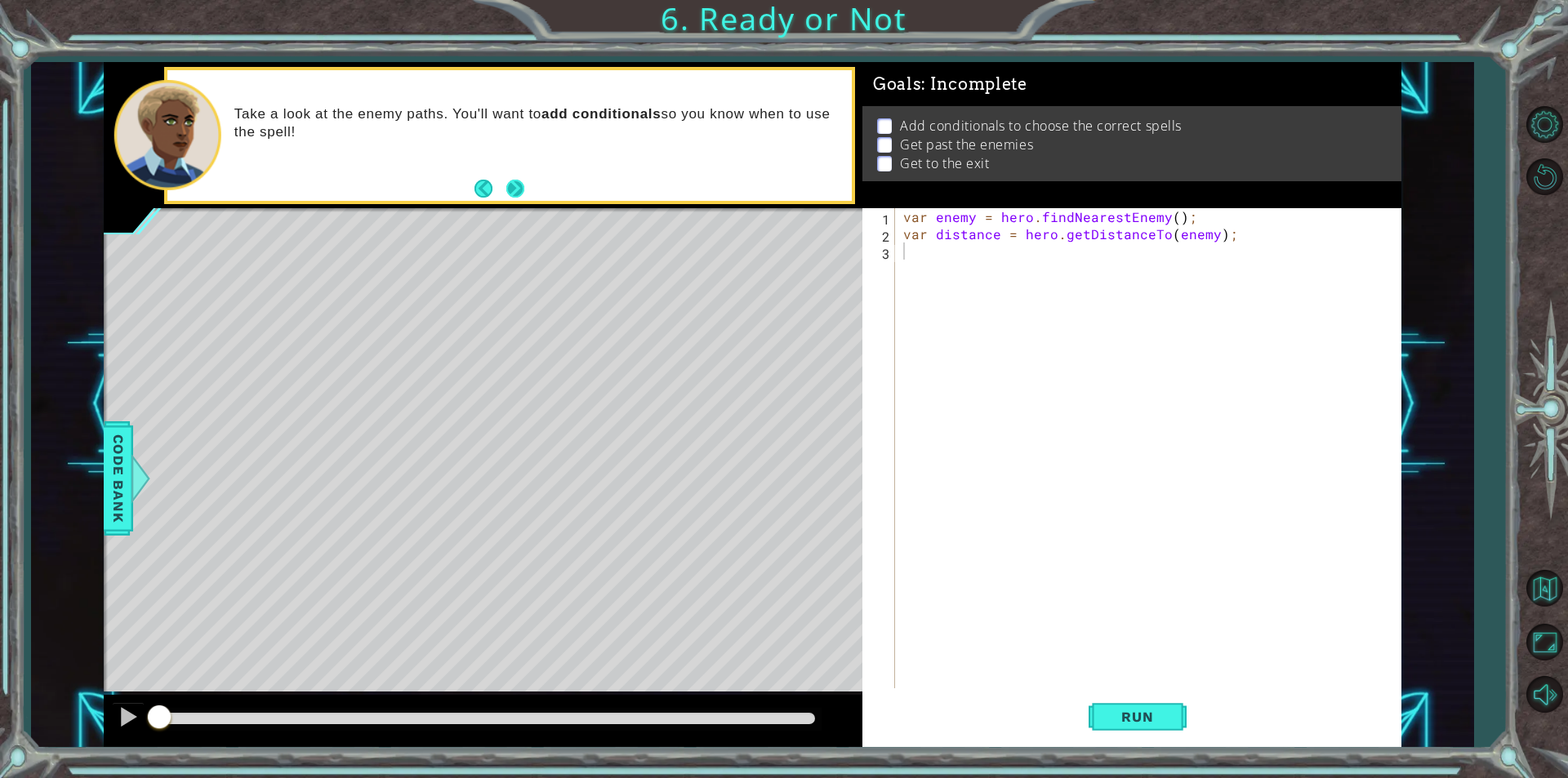 click at bounding box center [515, 189] 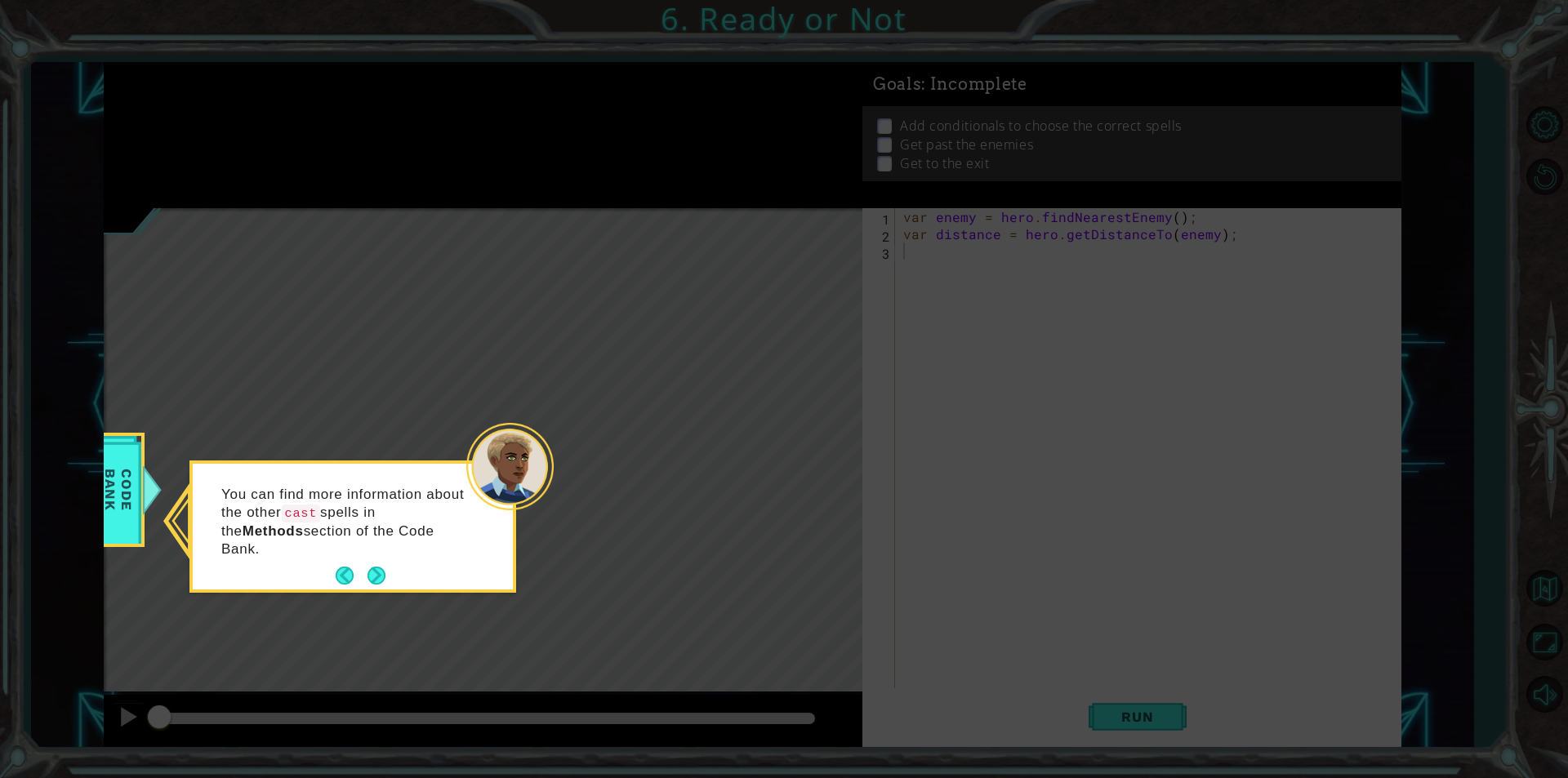 click at bounding box center [376, 576] 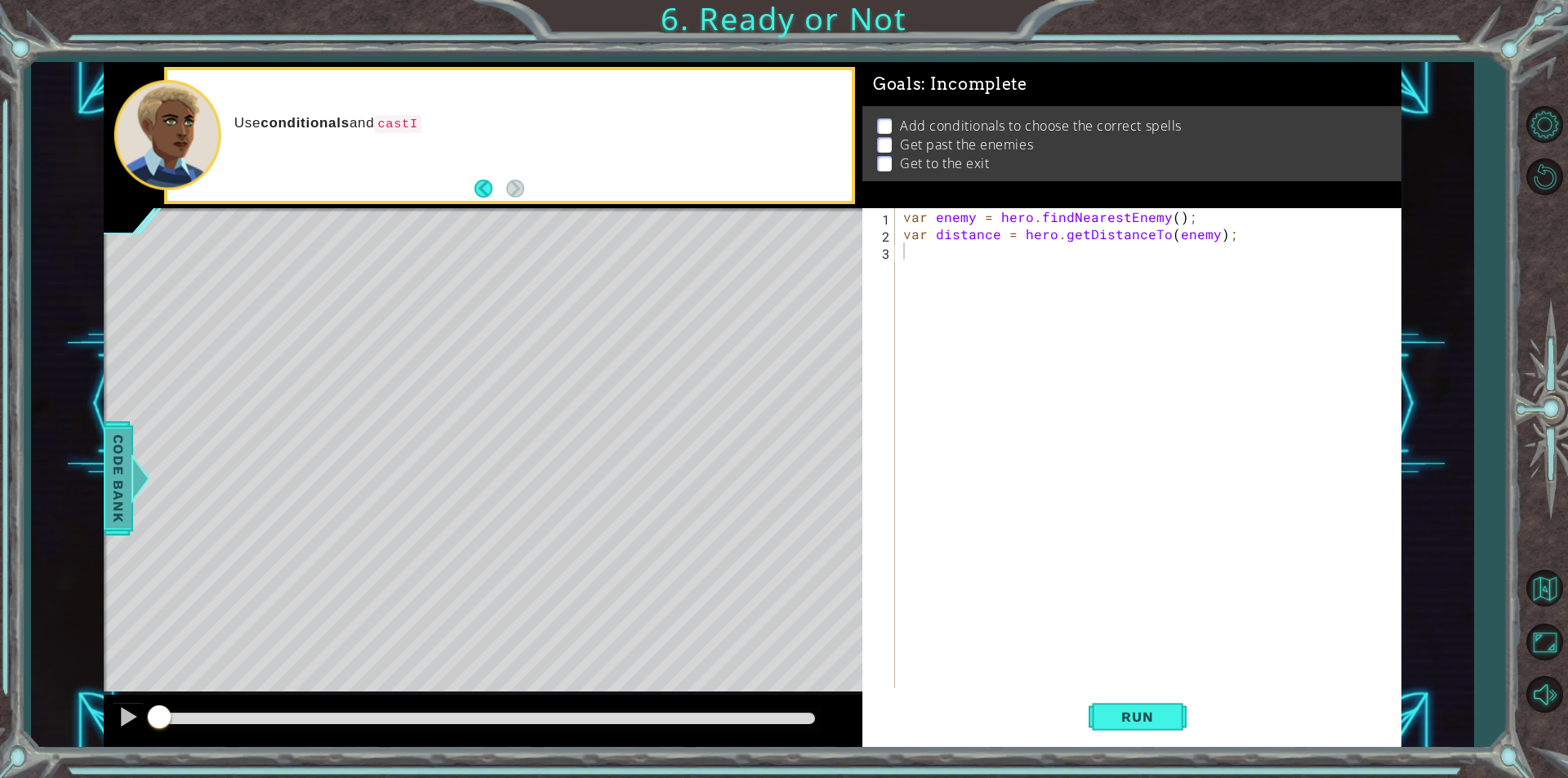 click on "Code Bank" at bounding box center (118, 478) 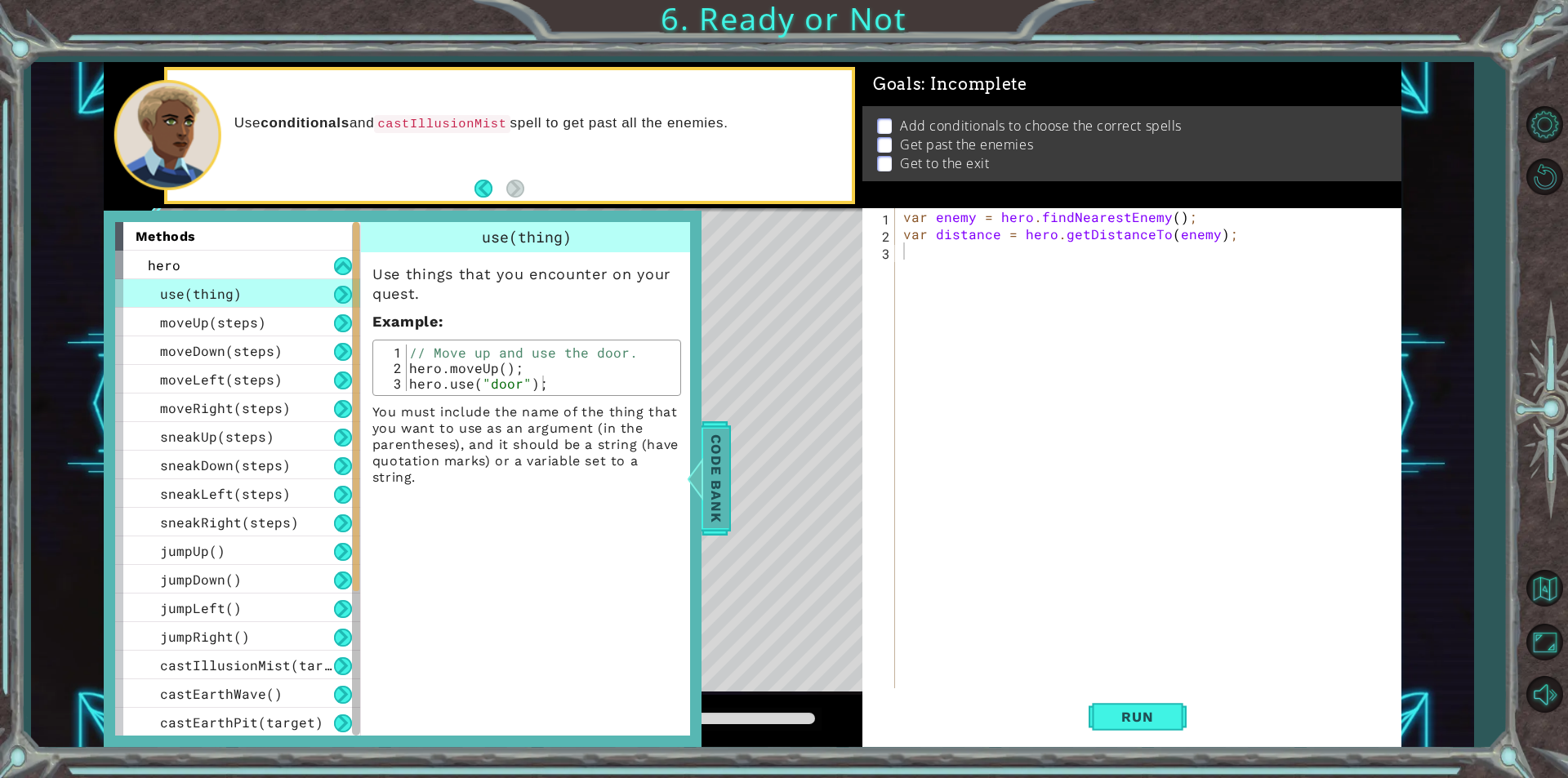 click at bounding box center (694, 478) 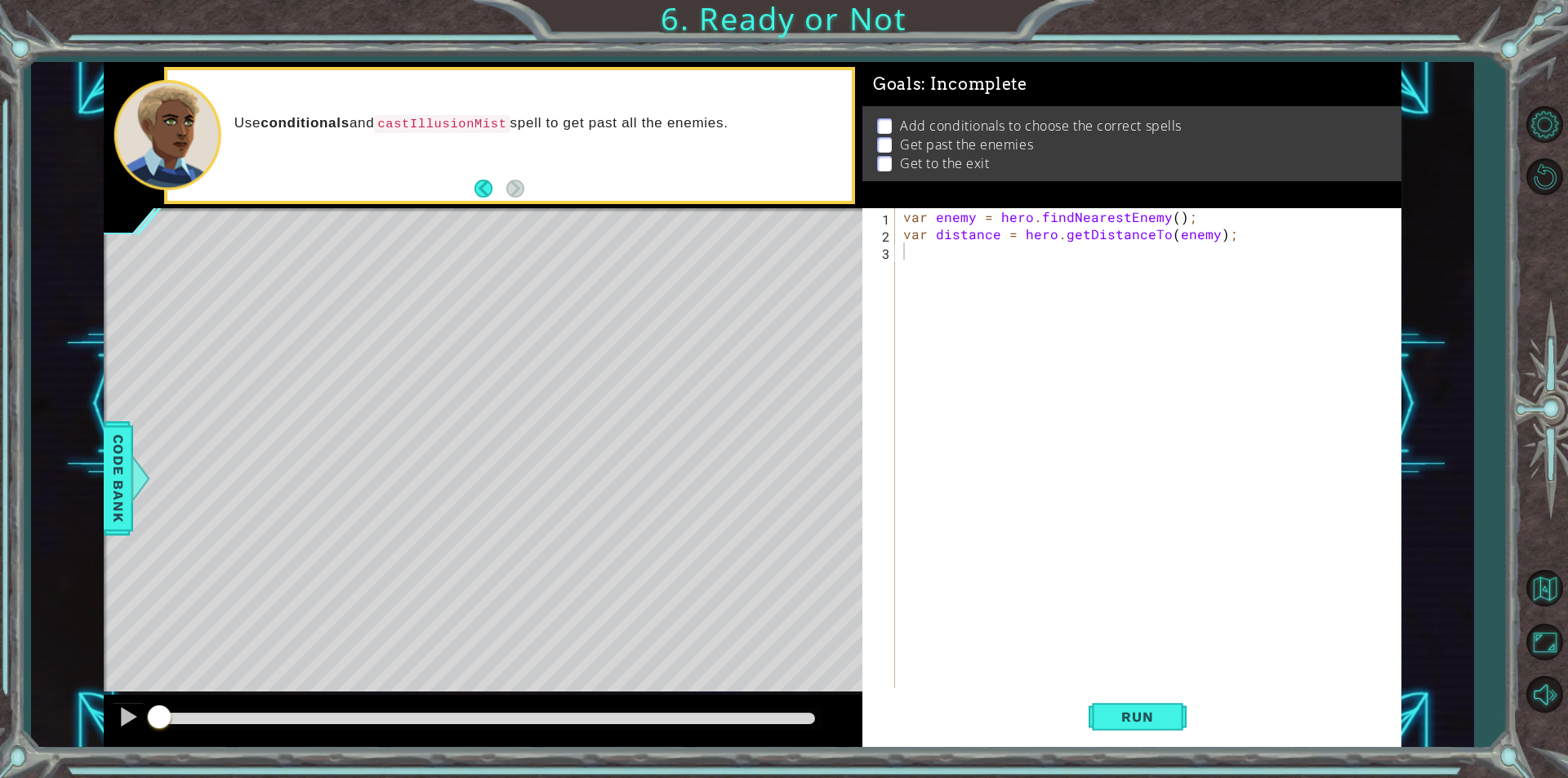 type on "var distance = hero.getDistanceTo(enemy);" 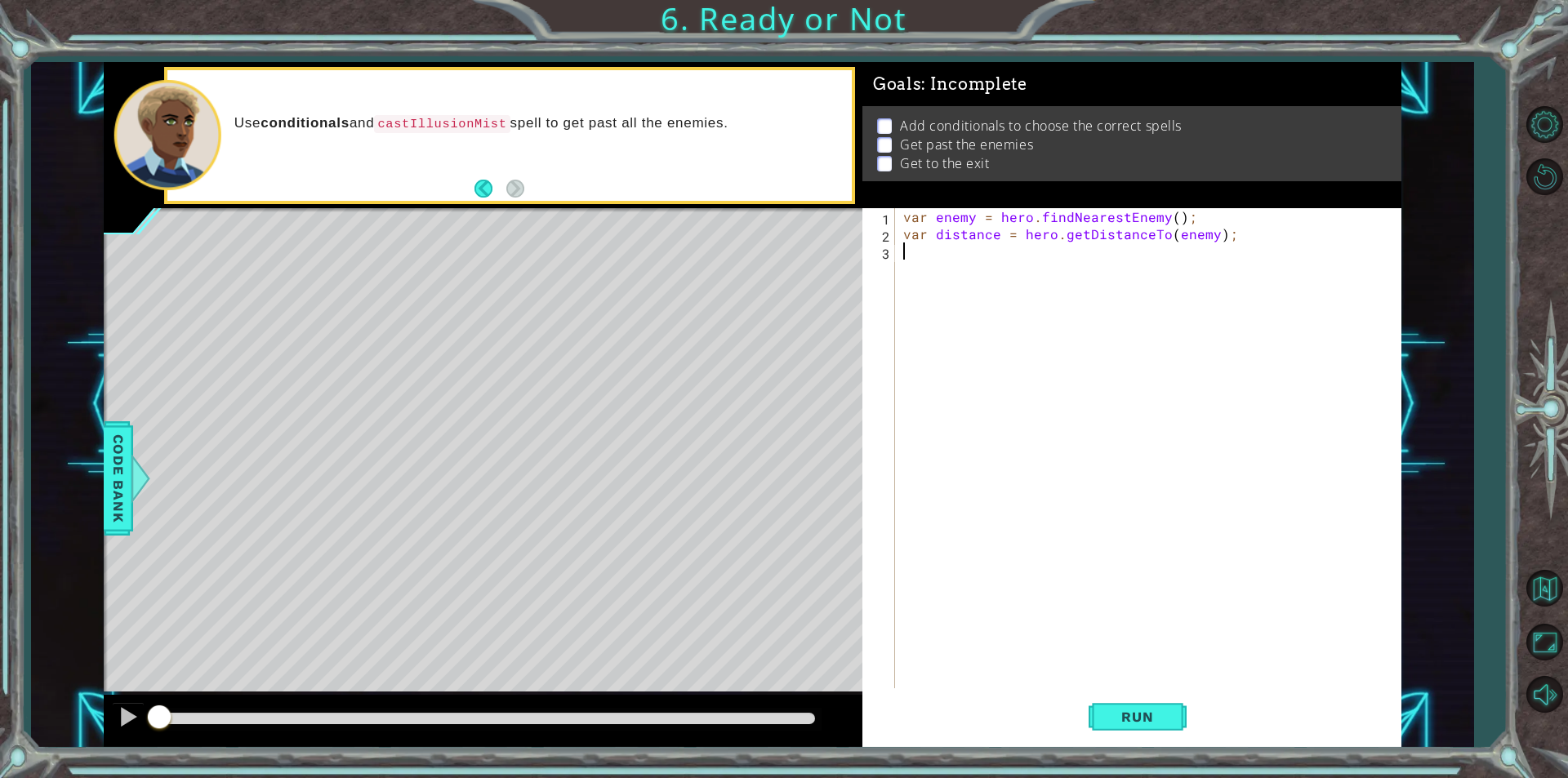 click on "var   enemy   =   hero . findNearestEnemy ( ) ; var   distance   =   hero . getDistanceTo ( enemy ) ;" at bounding box center [1152, 465] 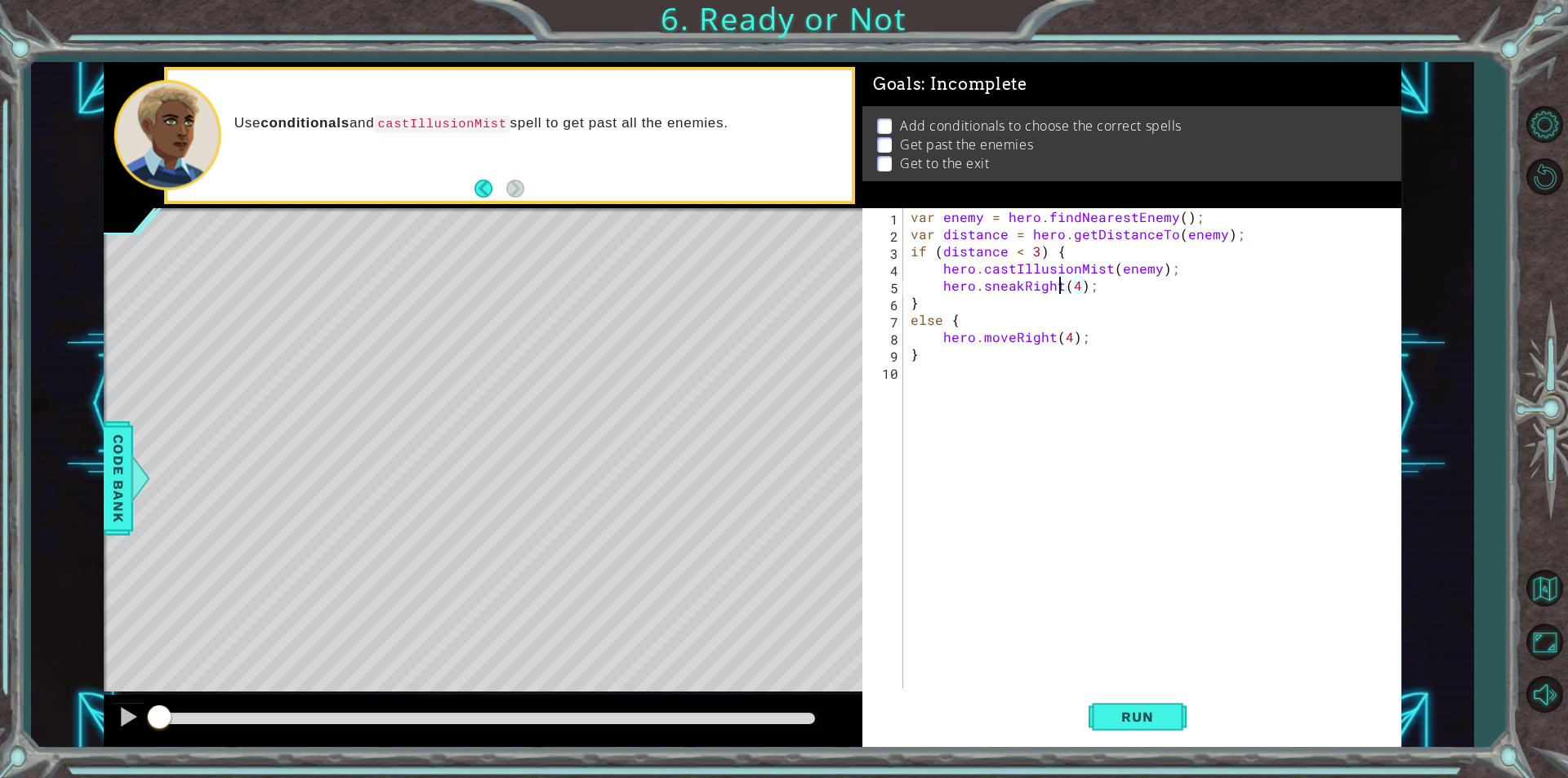 click on "var   enemy   =   hero . findNearestEnemy ( ) ; var   distance   =   hero . getDistanceTo ( enemy ) ; if   ( distance   <   3 )   {        hero . castIllusionMist ( enemy ) ;      hero . sneakRight ( 4 ) ; } else   {      hero . moveRight ( 4 ) ; }" at bounding box center (1156, 465) 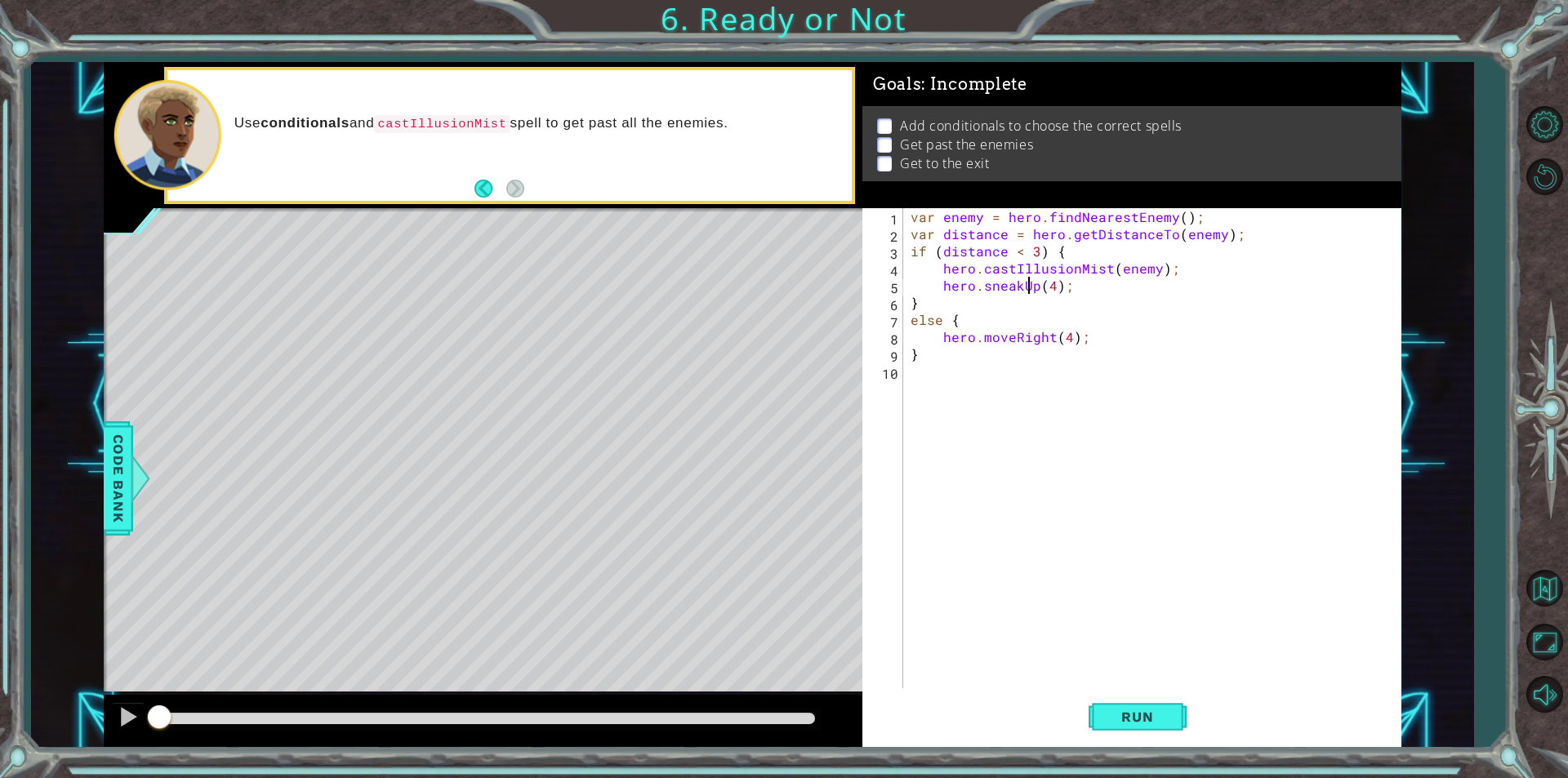 scroll, scrollTop: 0, scrollLeft: 0, axis: both 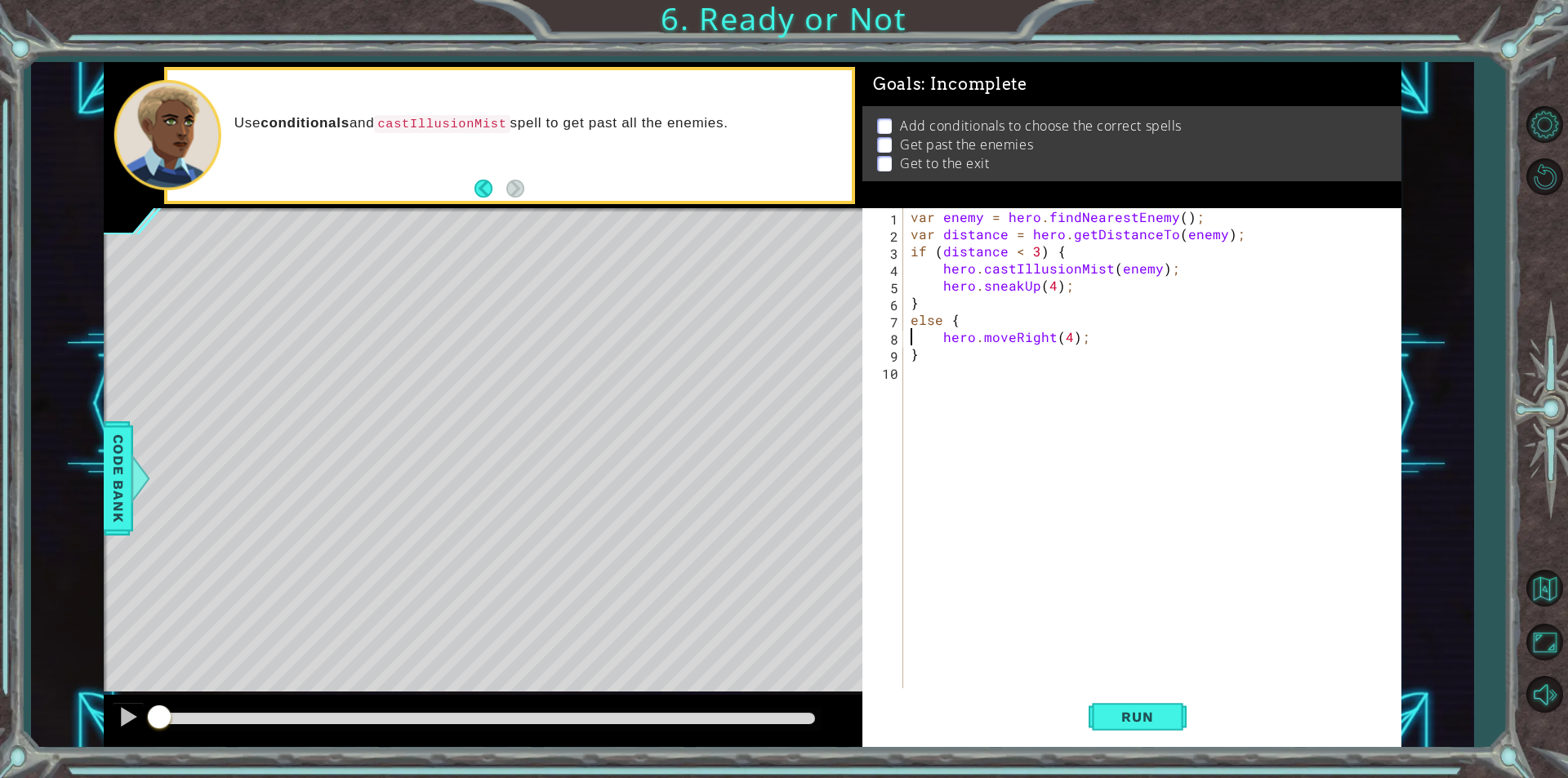 type on "}" 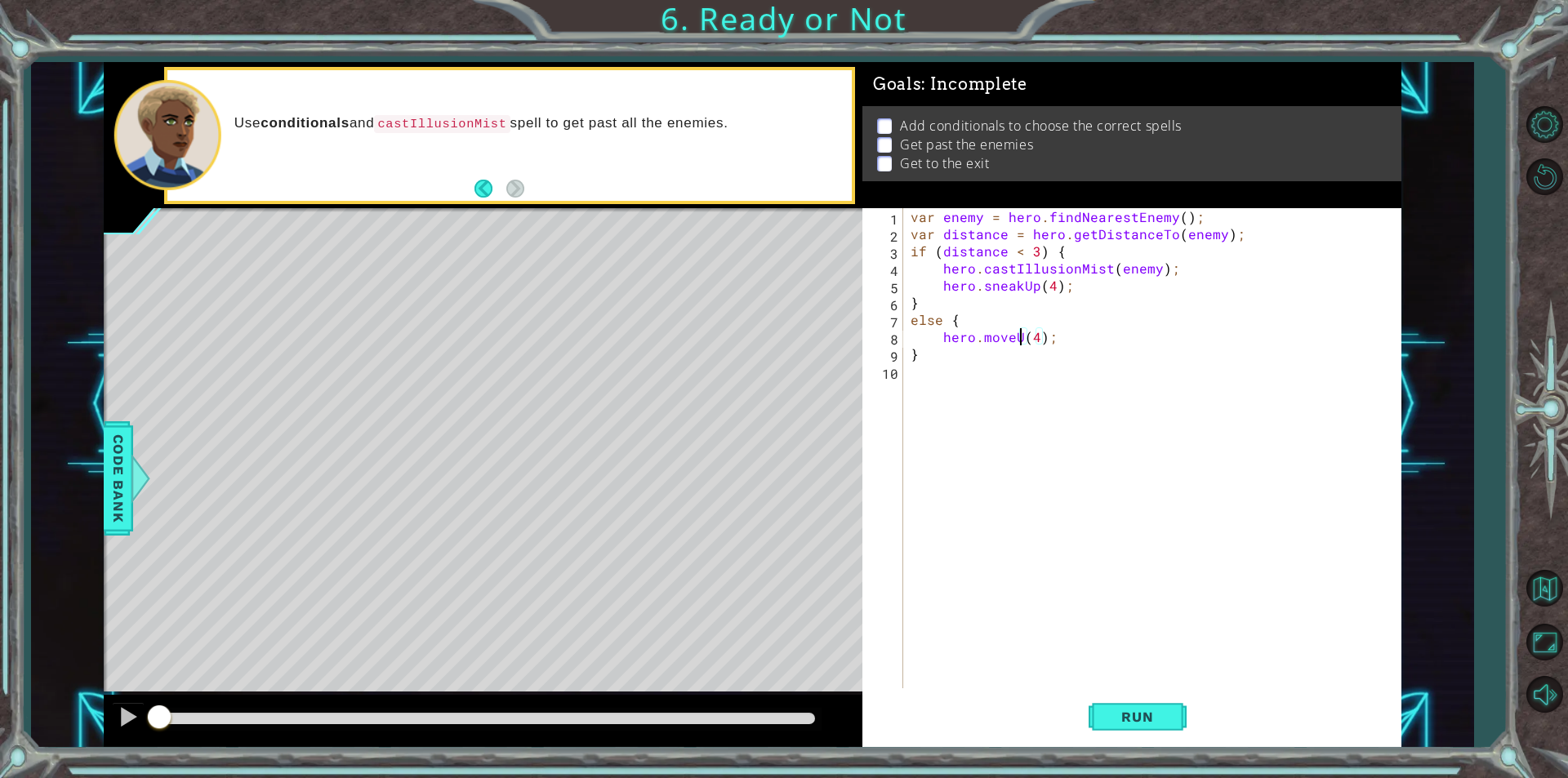 scroll, scrollTop: 0, scrollLeft: 7, axis: horizontal 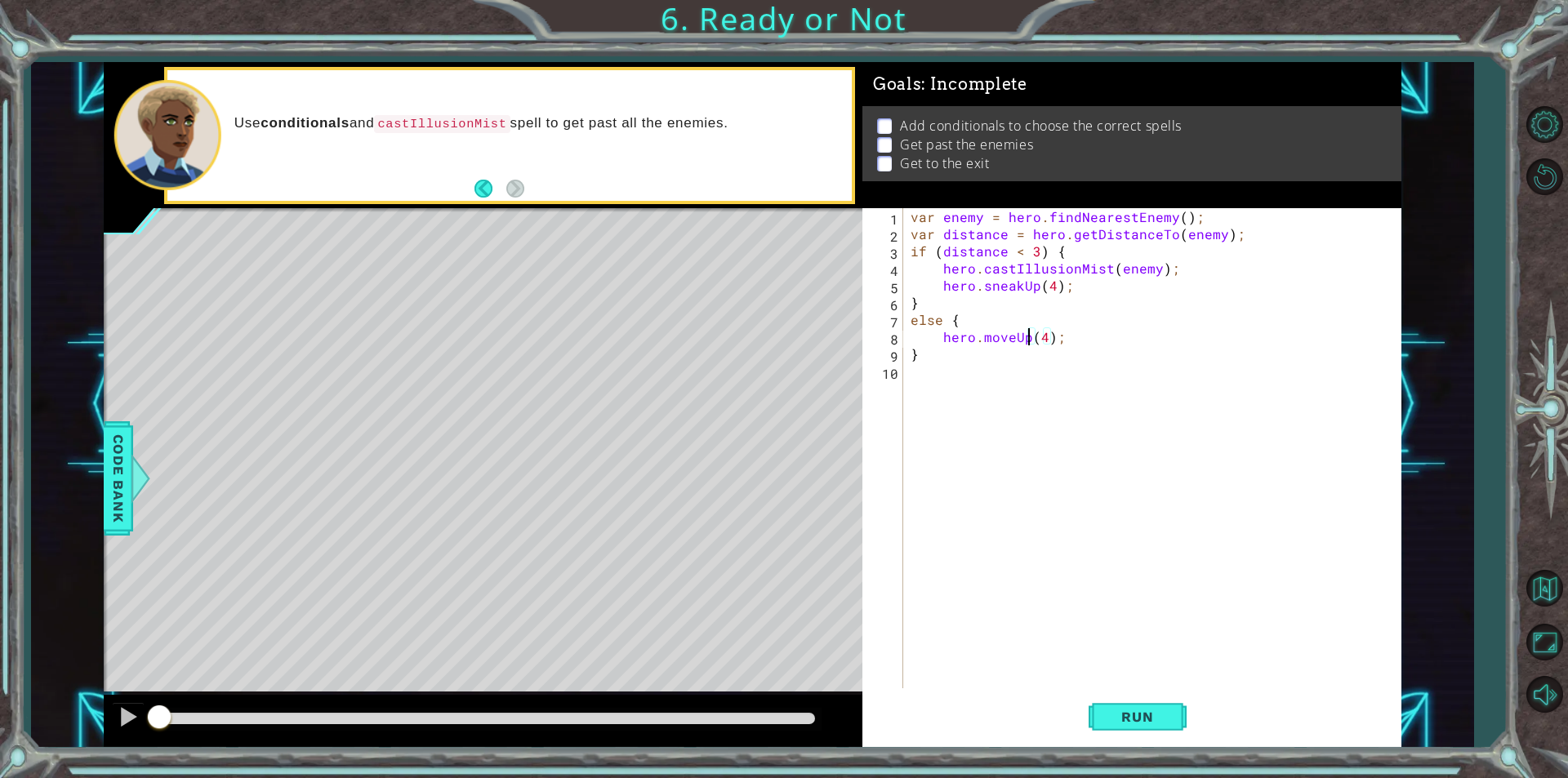 click on "var   enemy   =   hero . findNearestEnemy ( ) ; var   distance   =   hero . getDistanceTo ( enemy ) ; if   ( distance   <   3 )   {        hero . castIllusionMist ( enemy ) ;      hero . sneakUp ( 4 ) ; } else   {      hero . moveUp ( 4 ) ; }" at bounding box center [1156, 465] 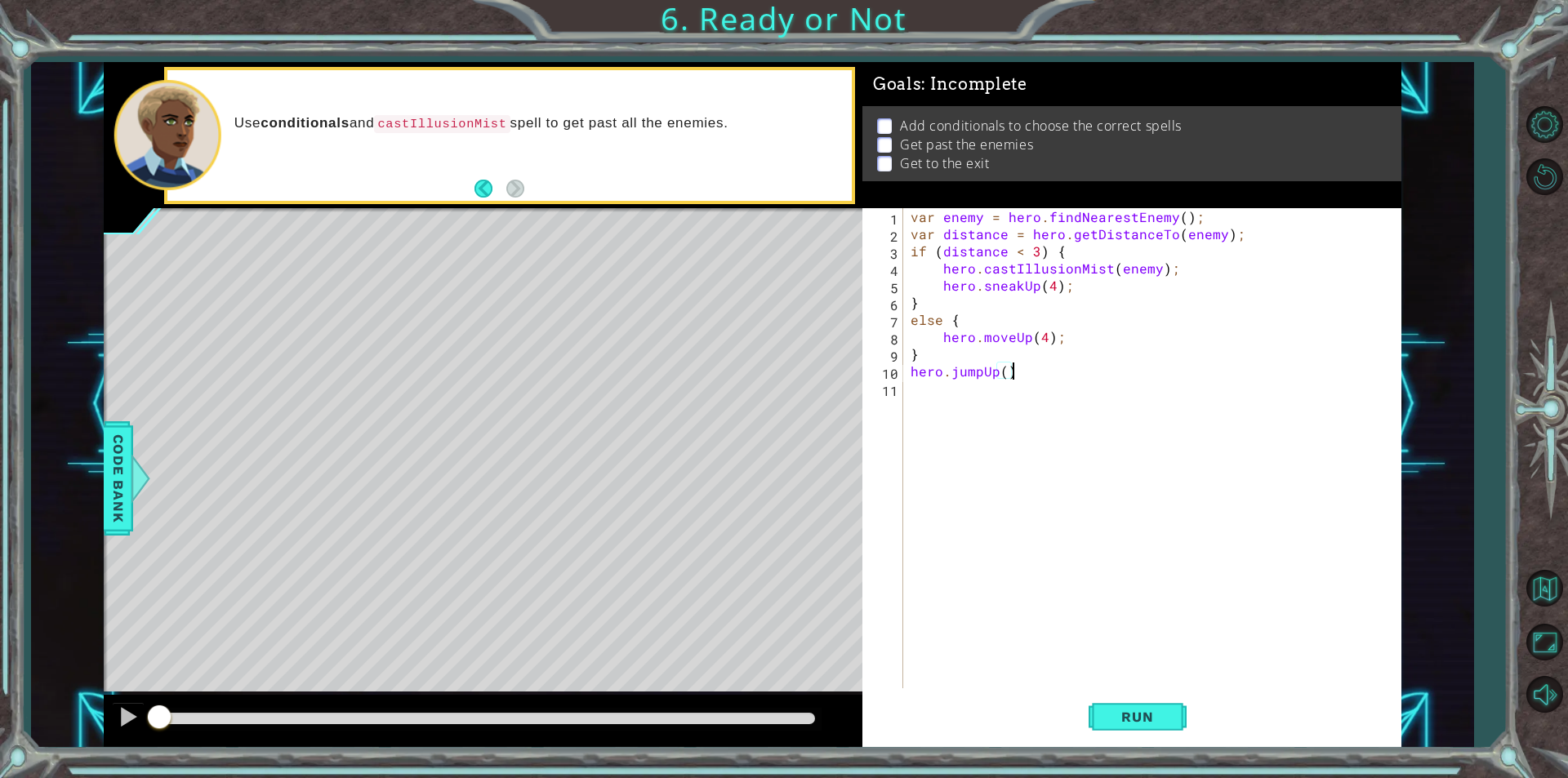 scroll, scrollTop: 0, scrollLeft: 6, axis: horizontal 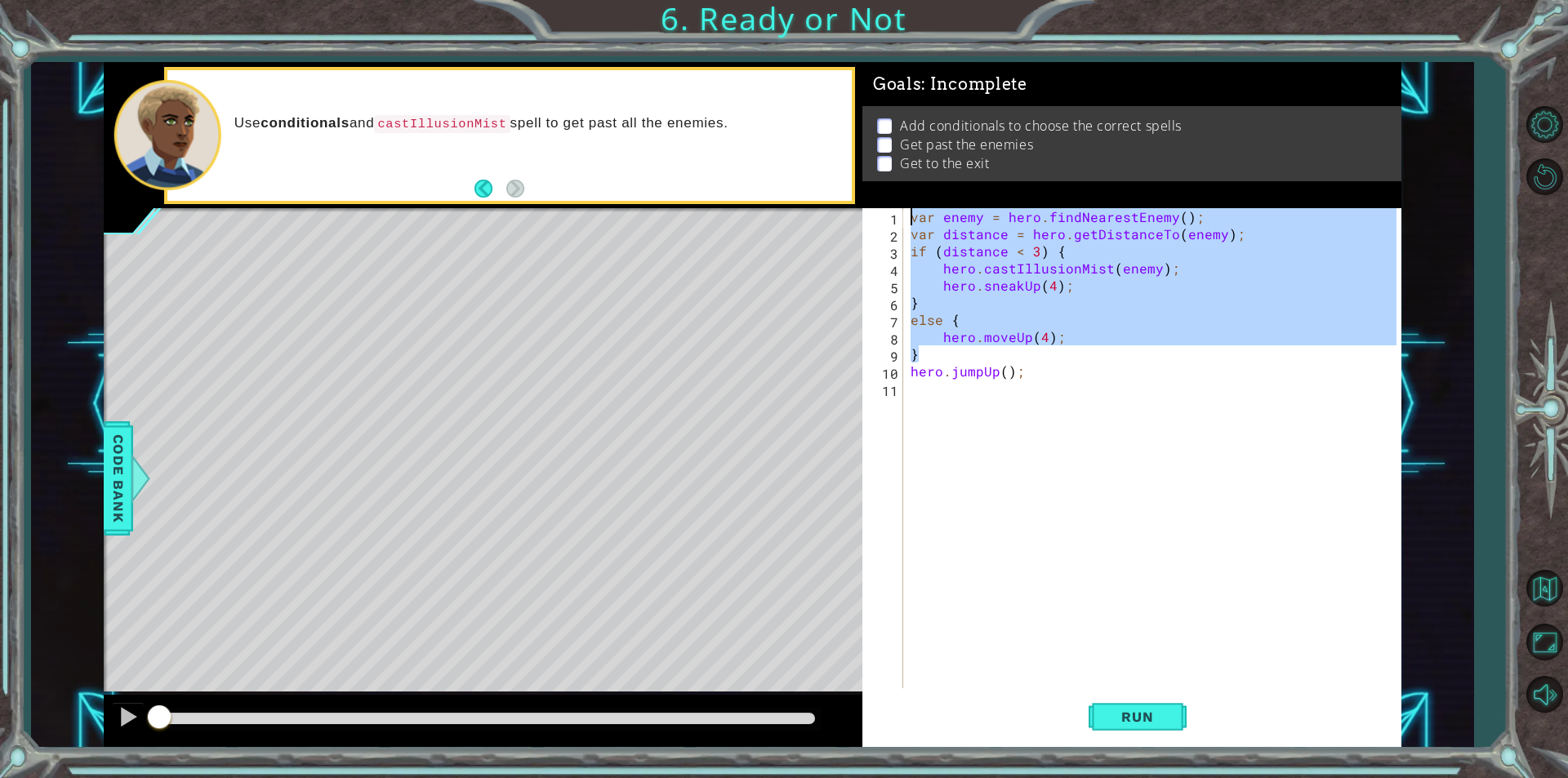 drag, startPoint x: 922, startPoint y: 362, endPoint x: 912, endPoint y: 222, distance: 140.35669 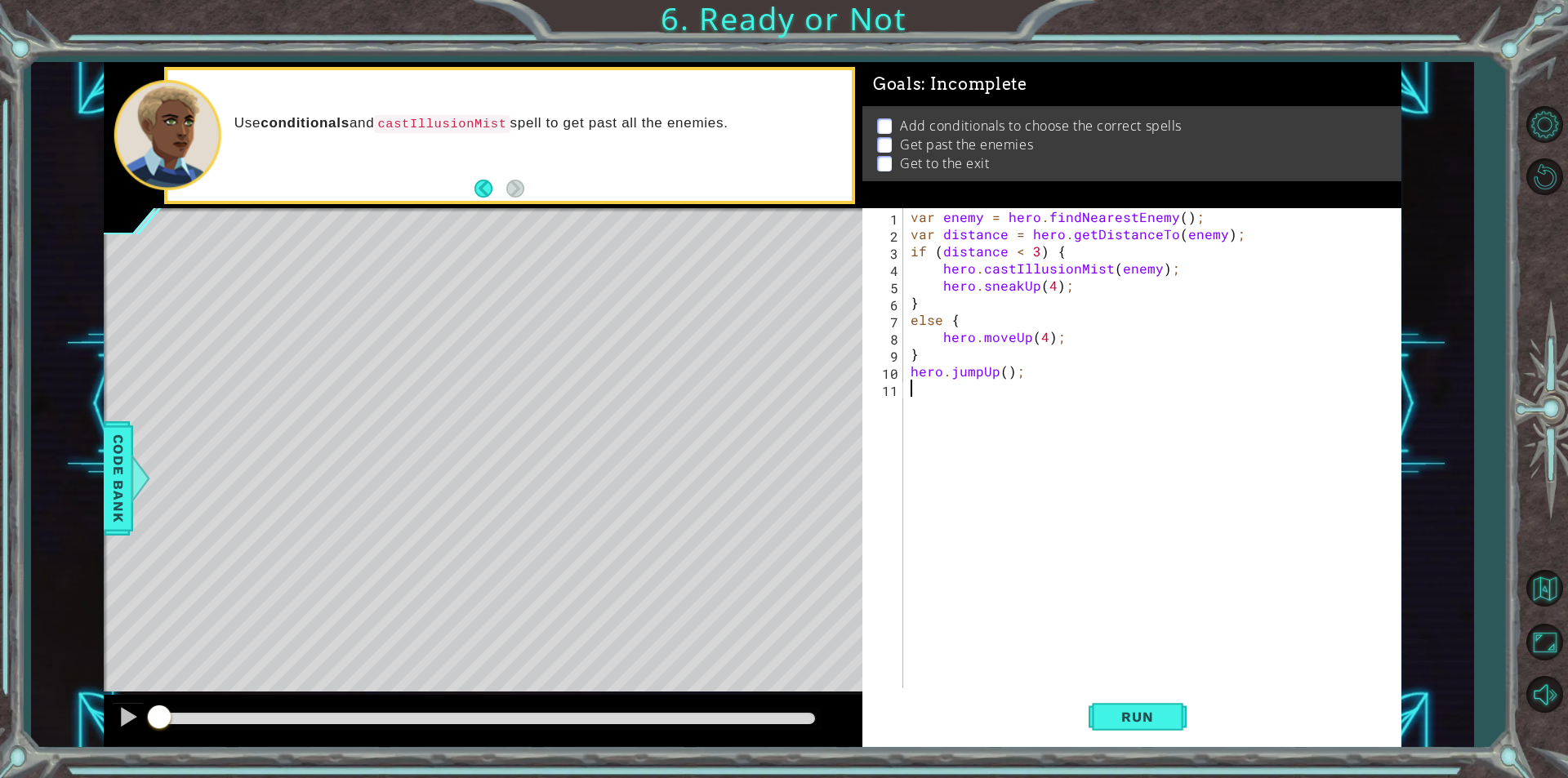 click on "var   enemy   =   hero . findNearestEnemy ( ) ; var   distance   =   hero . getDistanceTo ( enemy ) ; if   ( distance   <   [NUMBER] )   {        hero . castIllusionMist ( enemy ) ;      hero . sneakUp ( [NUMBER] ) ; } else   {      hero . moveUp ( [NUMBER] ) ; } hero . jumpUp ( ) ;" at bounding box center (1156, 465) 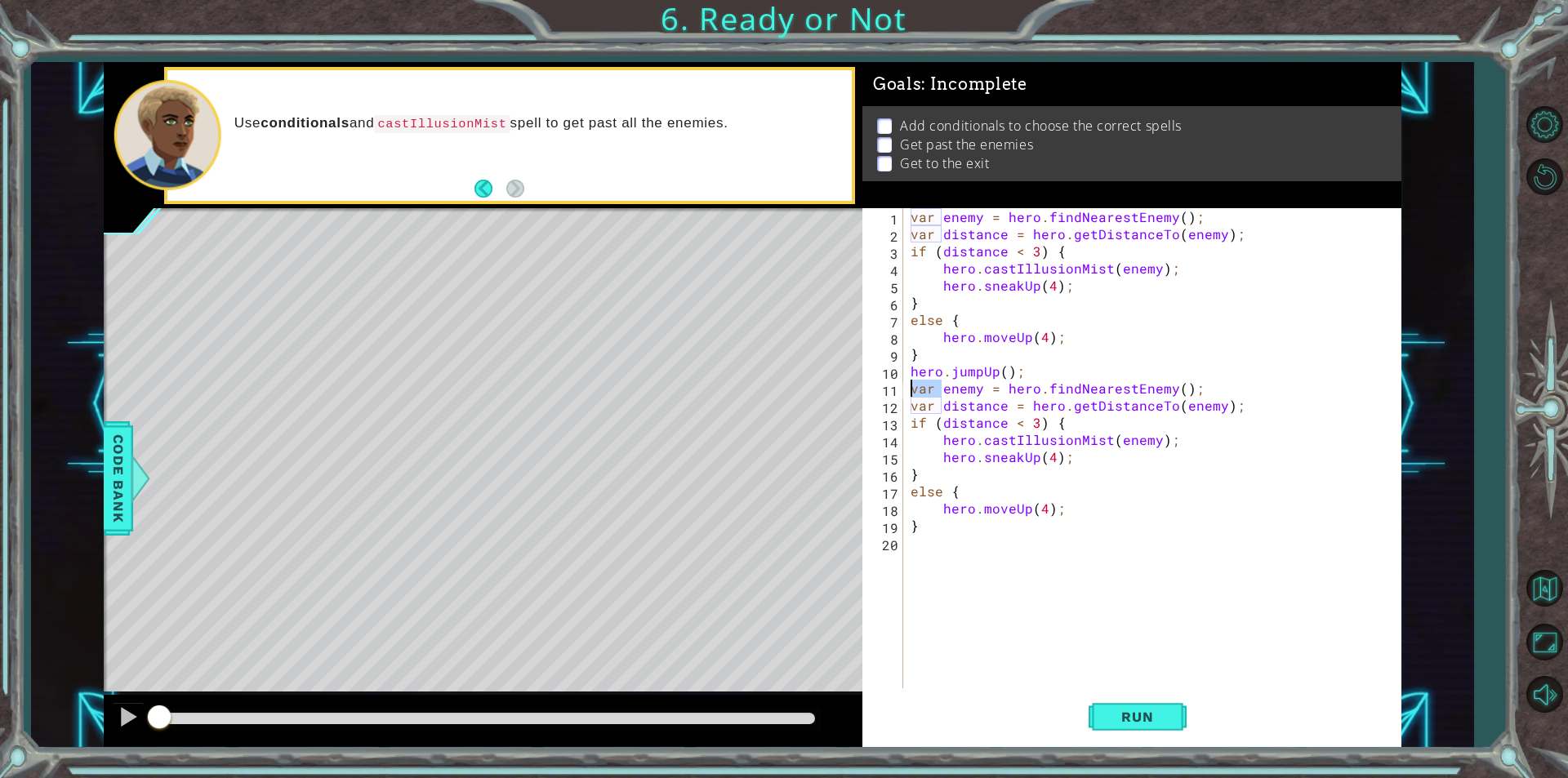 drag, startPoint x: 939, startPoint y: 389, endPoint x: 890, endPoint y: 382, distance: 49.497475 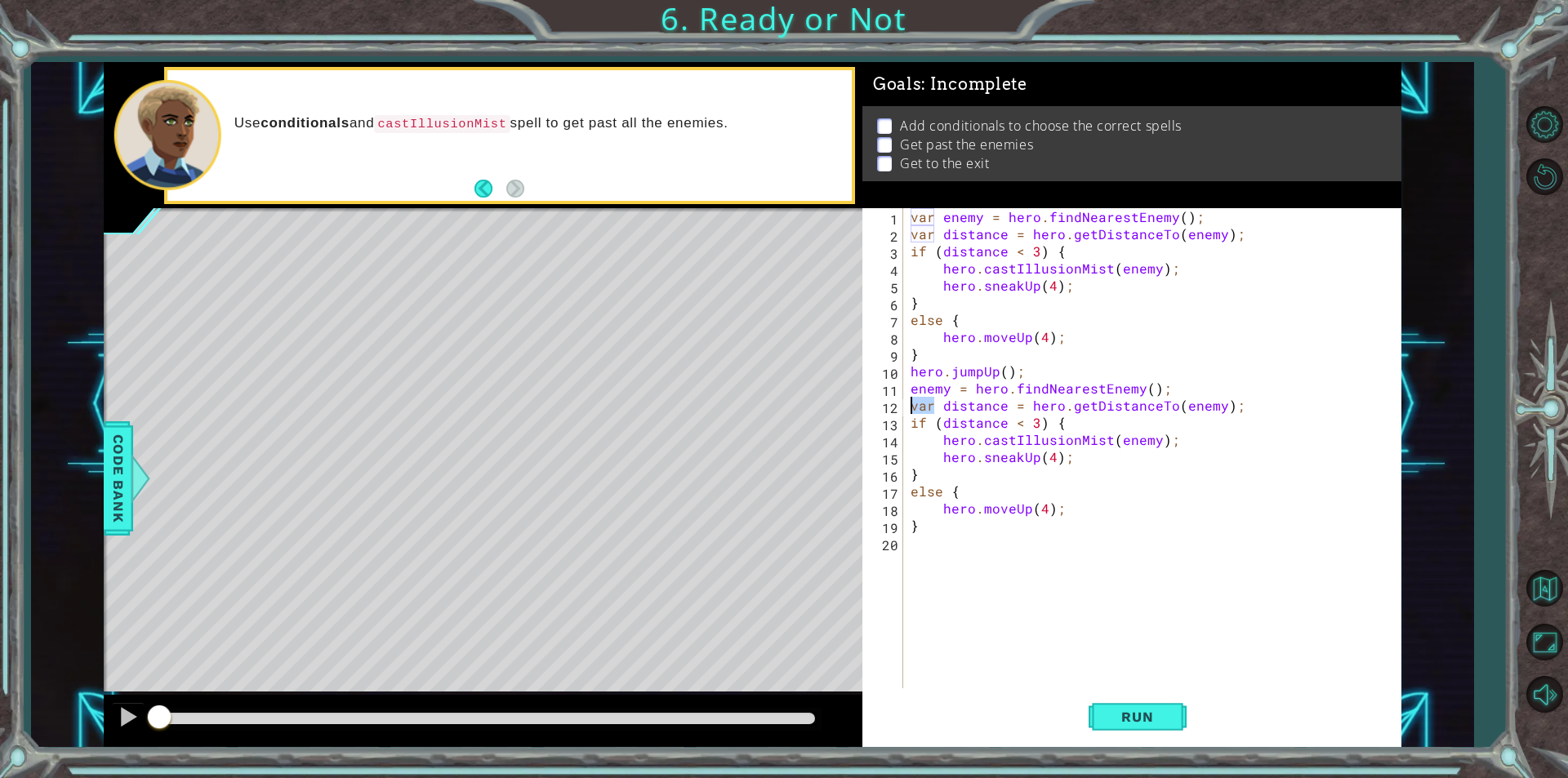 drag, startPoint x: 931, startPoint y: 405, endPoint x: 898, endPoint y: 408, distance: 33.13608 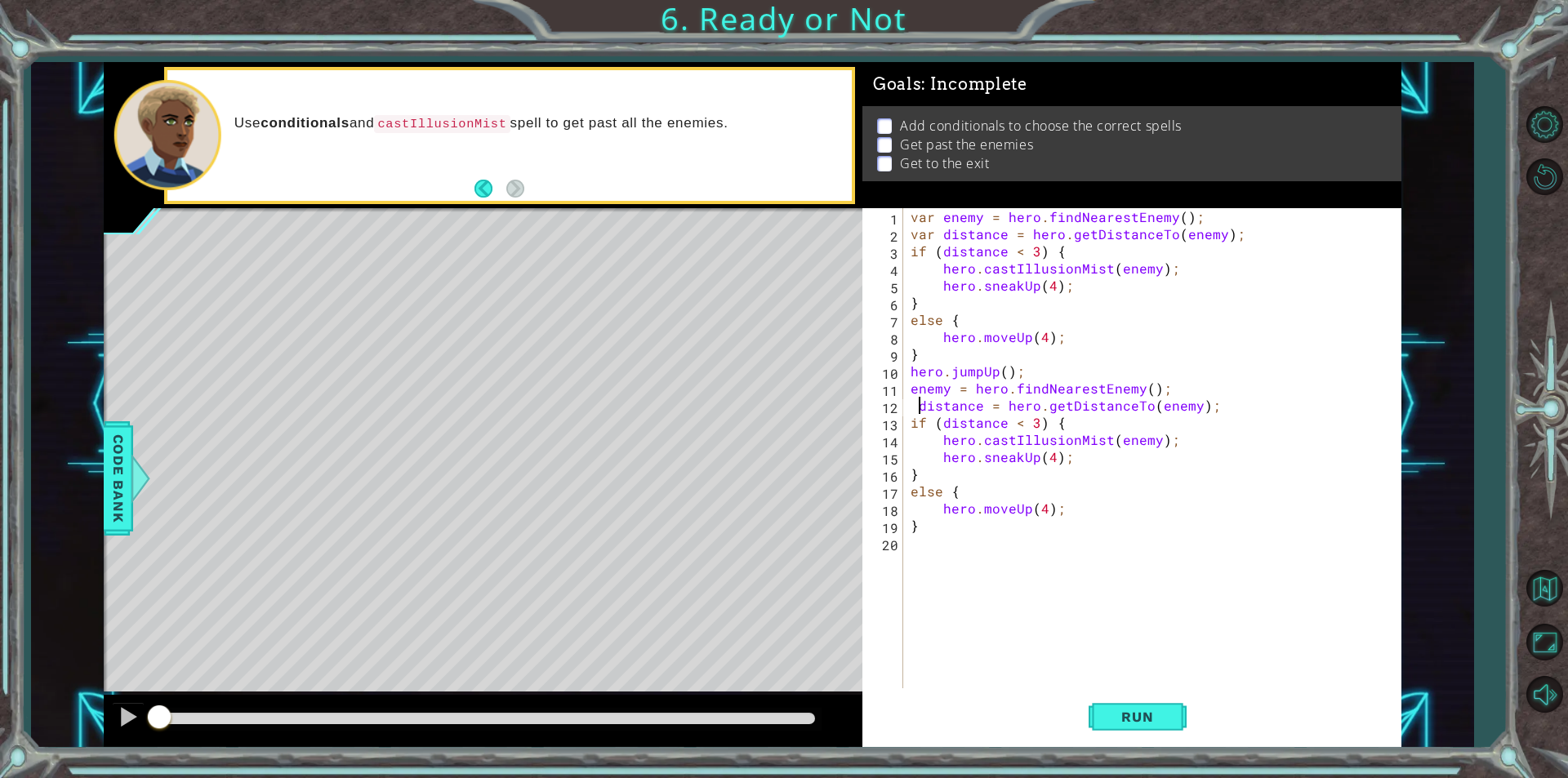 click on "var   enemy   =   hero . findNearestEnemy ( ) ; var   distance   =   hero . getDistanceTo ( enemy ) ; if   ( distance   <   3 )   {        hero . castIllusionMist ( enemy ) ;      hero . sneakUp ( 4 ) ; } else   {      hero . moveUp ( 4 ) ; } hero . jumpUp ( ) ; enemy   =   hero . findNearestEnemy ( ) ;   distance   =   hero . getDistanceTo ( enemy ) ; if   ( distance   <   3 )   {        hero . castIllusionMist ( enemy ) ;      hero . sneakUp ( 4 ) ; } else   {      hero . moveUp ( 4 ) ; }" at bounding box center (1156, 465) 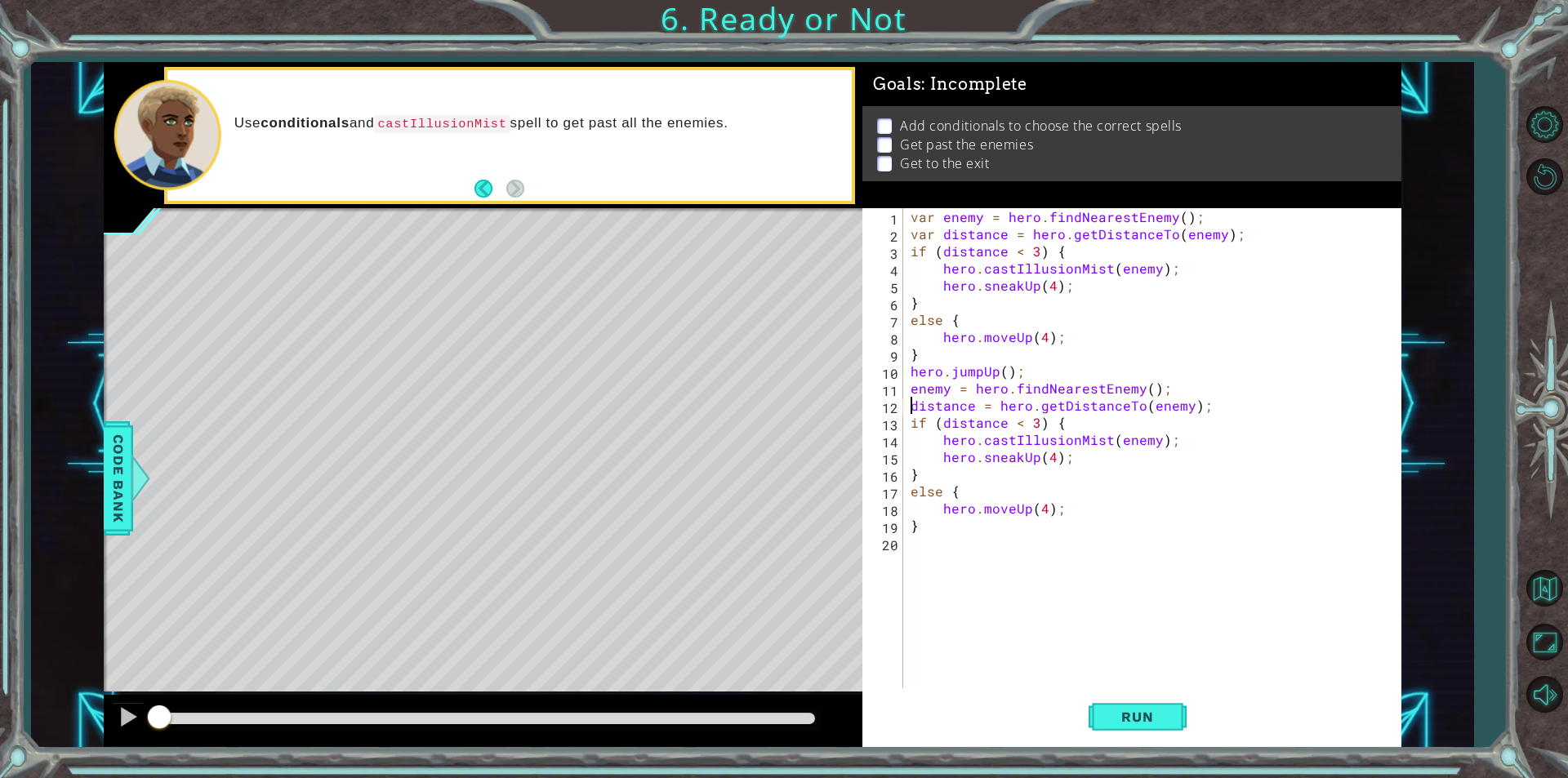 click on "var   enemy   =   hero . findNearestEnemy ( ) ; var   distance   =   hero . getDistanceTo ( enemy ) ; if   ( distance   <   [NUMBER] )   {        hero . castIllusionMist ( enemy ) ;      hero . sneakUp ( [NUMBER] ) ; } else   {      hero . moveUp ( [NUMBER] ) ; } hero . jumpUp ( ) ; enemy   =   hero . findNearestEnemy ( ) ; distance   =   hero . getDistanceTo ( enemy ) ; if   ( distance   <   [NUMBER] )   {        hero . castIllusionMist ( enemy ) ;      hero . sneakUp ( [NUMBER] ) ; } else   {      hero . moveUp ( [NUMBER] ) ; }" at bounding box center [1156, 465] 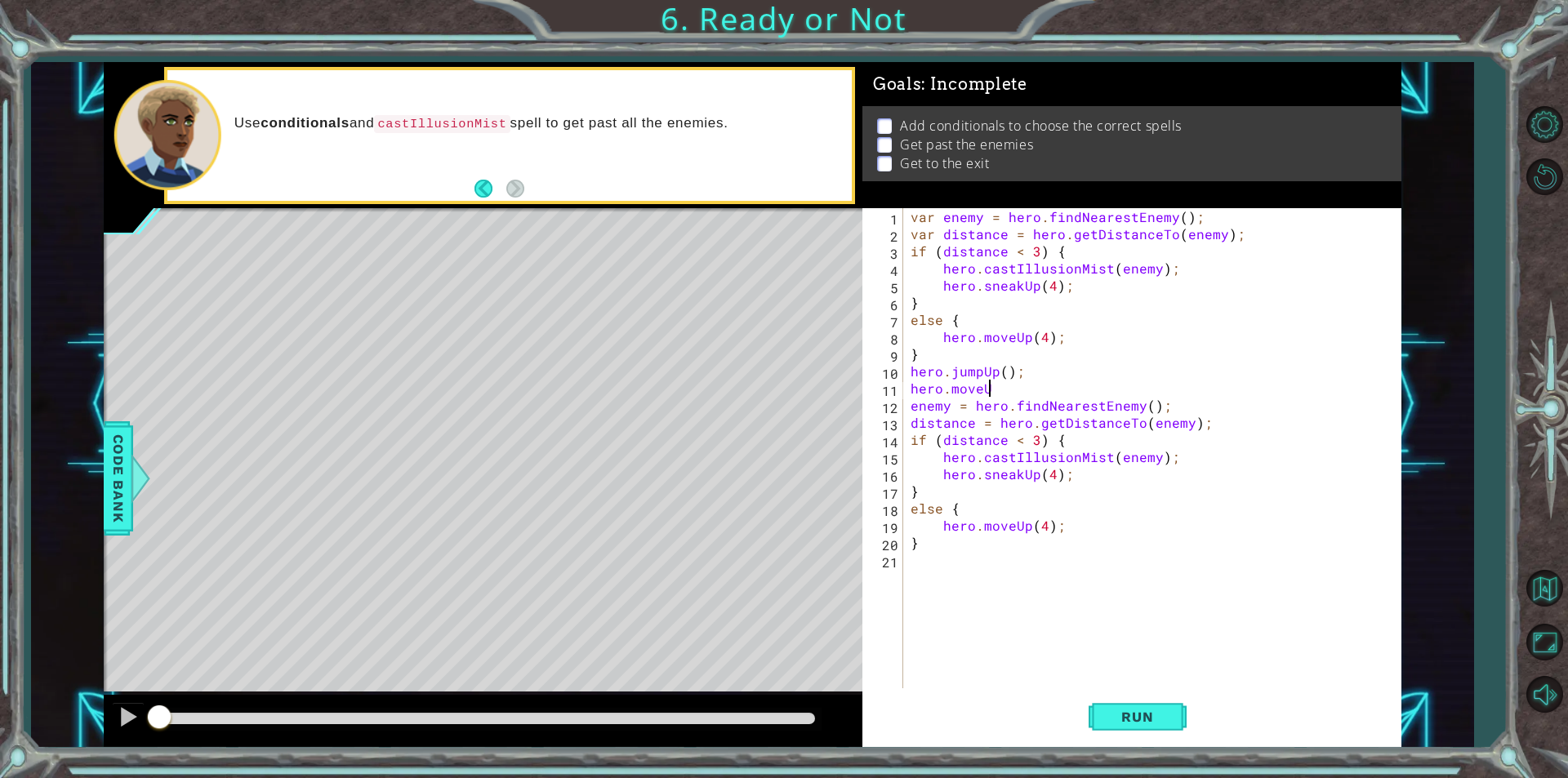 scroll, scrollTop: 0, scrollLeft: 4, axis: horizontal 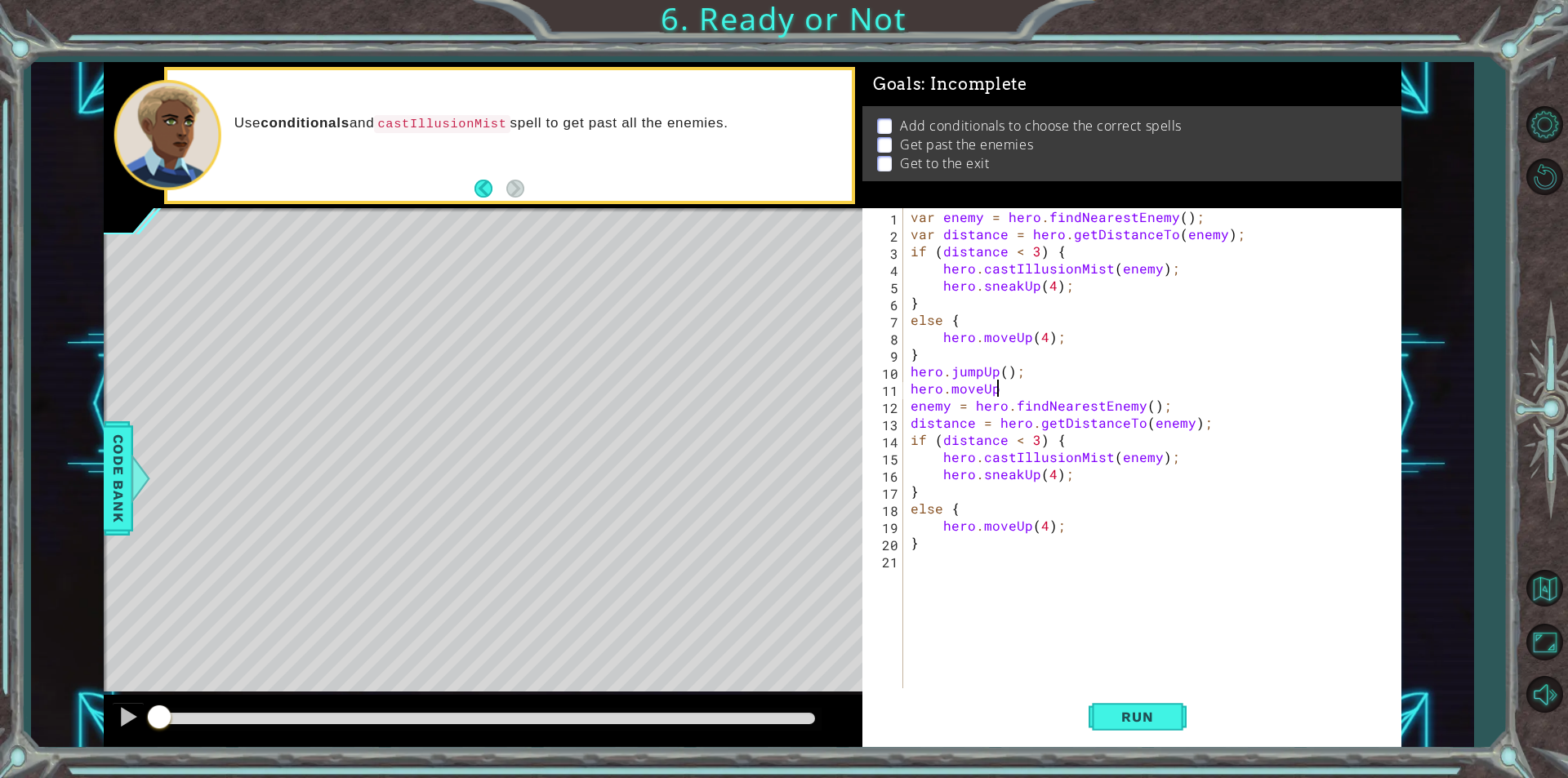 type on "hero.moveUp" 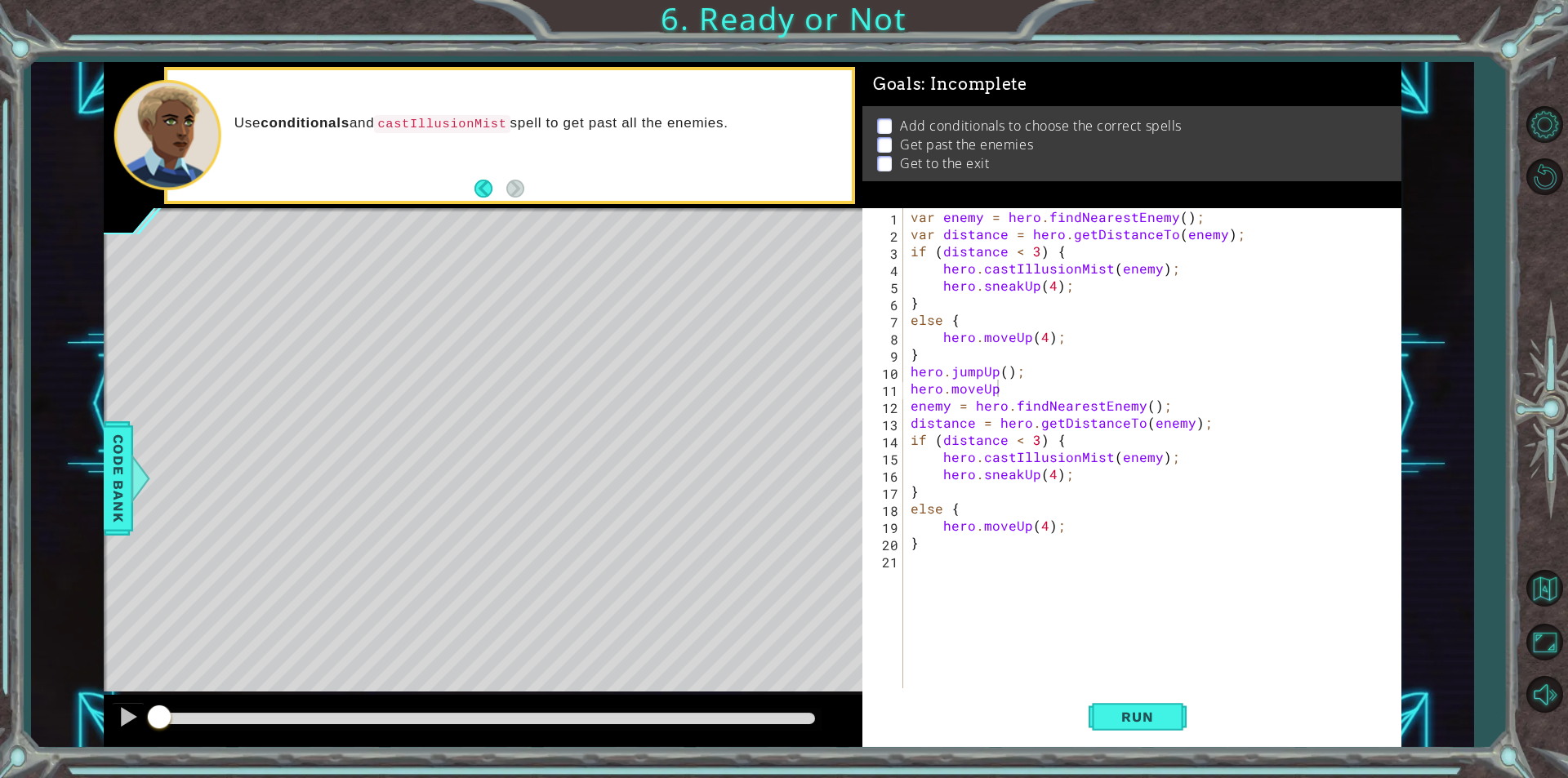 type 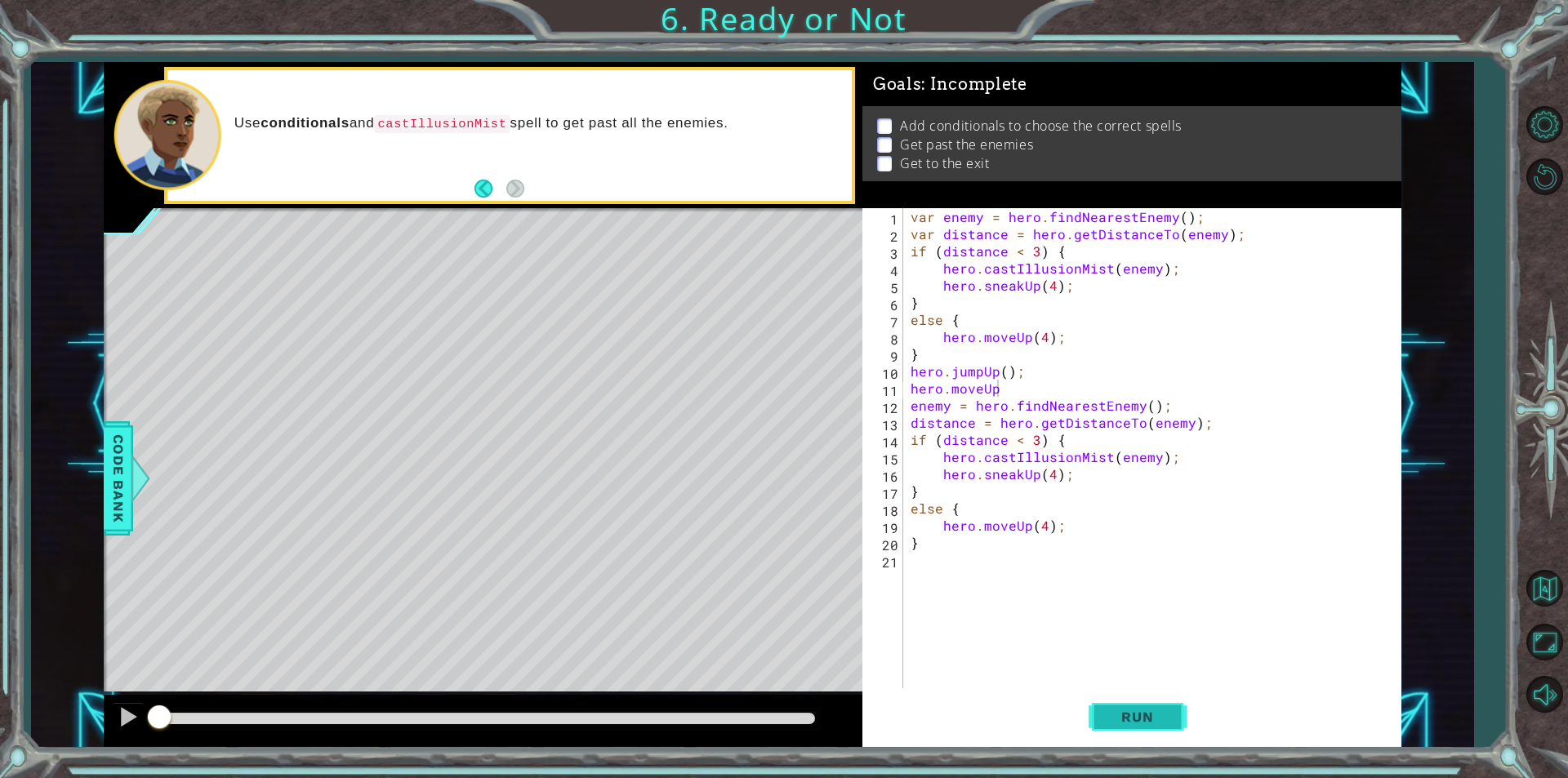 click on "Run" at bounding box center (1138, 717) 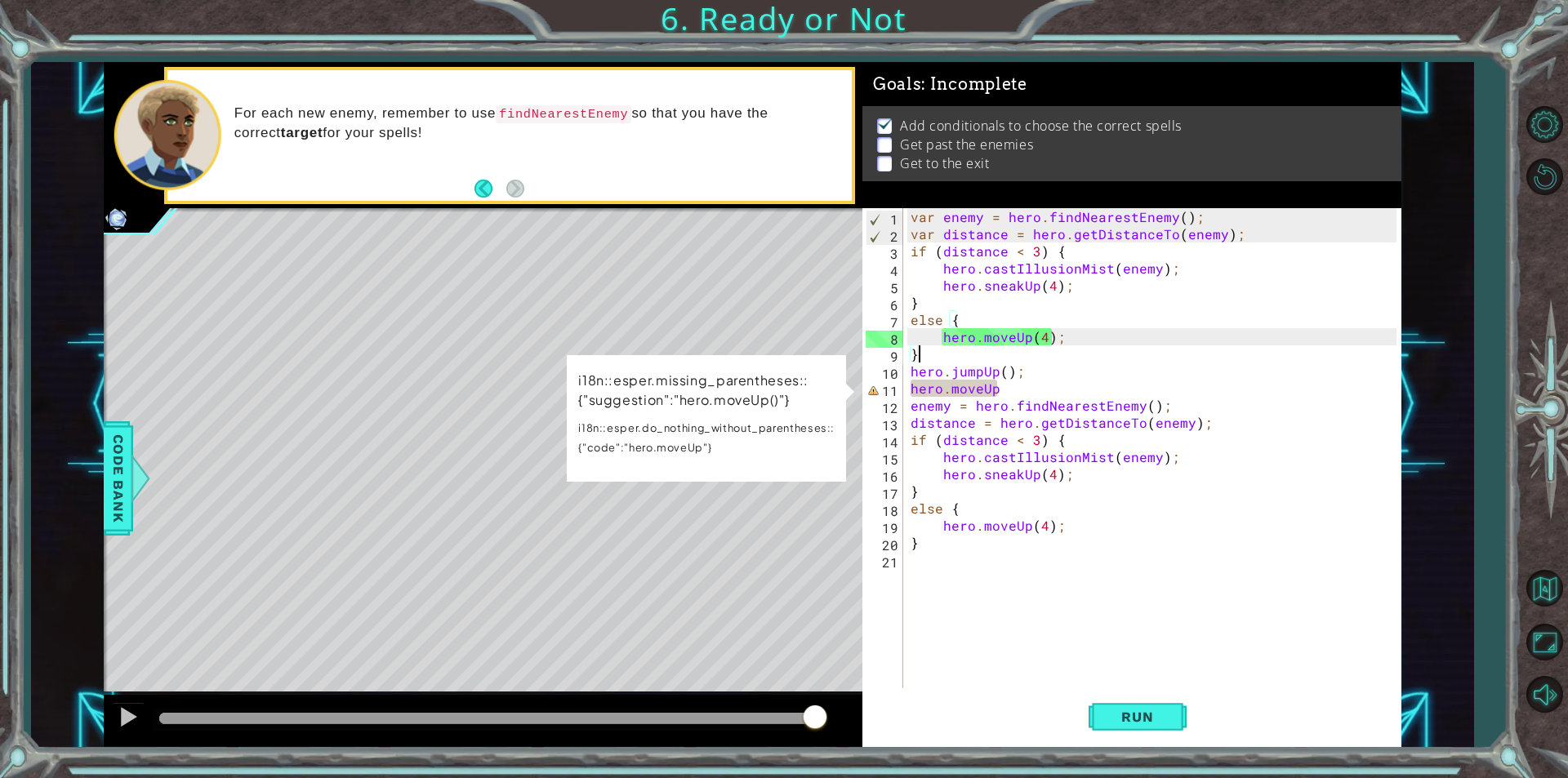 click on "var   enemy   =   hero . findNearestEnemy ( ) ; var   distance   =   hero . getDistanceTo ( enemy ) ; if   ( distance   <   3 )   {        hero . castIllusionMist ( enemy ) ;      hero . sneakUp ( [NUMBER] ) ; } else   {      hero . moveUp ( [NUMBER] ) ; } hero . jumpUp ( ) ; hero . moveUp enemy   =   hero . findNearestEnemy ( ) ; distance   =   hero . getDistanceTo ( enemy ) ; if   ( distance   <   3 )   {        hero . castIllusionMist ( enemy ) ;      hero . sneakUp ( [NUMBER] ) ; } else   {      hero . moveUp ( [NUMBER] ) ; }" at bounding box center [1156, 465] 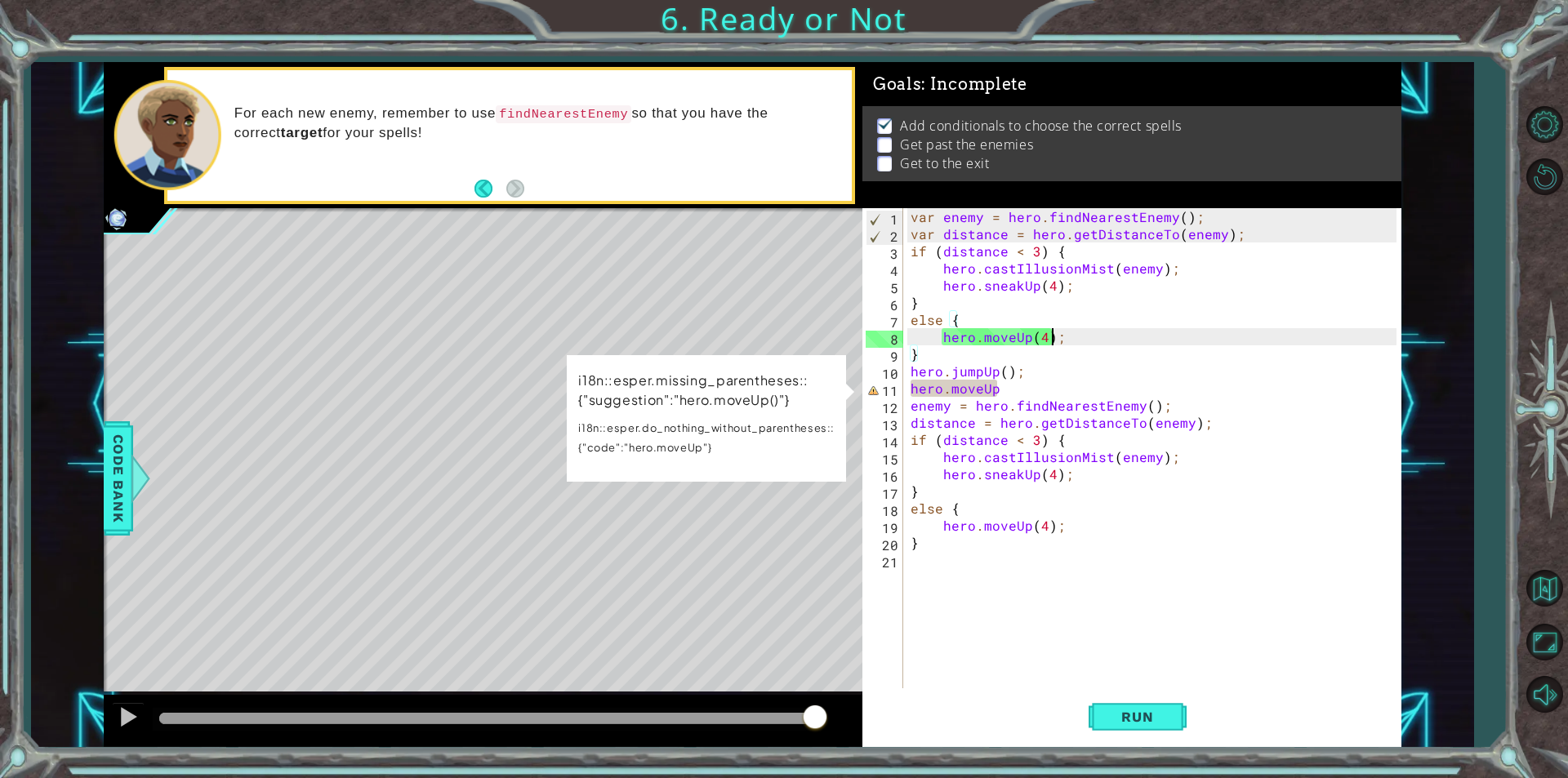 click on "var   enemy   =   hero . findNearestEnemy ( ) ; var   distance   =   hero . getDistanceTo ( enemy ) ; if   ( distance   <   3 )   {        hero . castIllusionMist ( enemy ) ;      hero . sneakUp ( [NUMBER] ) ; } else   {      hero . moveUp ( [NUMBER] ) ; } hero . jumpUp ( ) ; hero . moveUp enemy   =   hero . findNearestEnemy ( ) ; distance   =   hero . getDistanceTo ( enemy ) ; if   ( distance   <   3 )   {        hero . castIllusionMist ( enemy ) ;      hero . sneakUp ( [NUMBER] ) ; } else   {      hero . moveUp ( [NUMBER] ) ; }" at bounding box center (1156, 465) 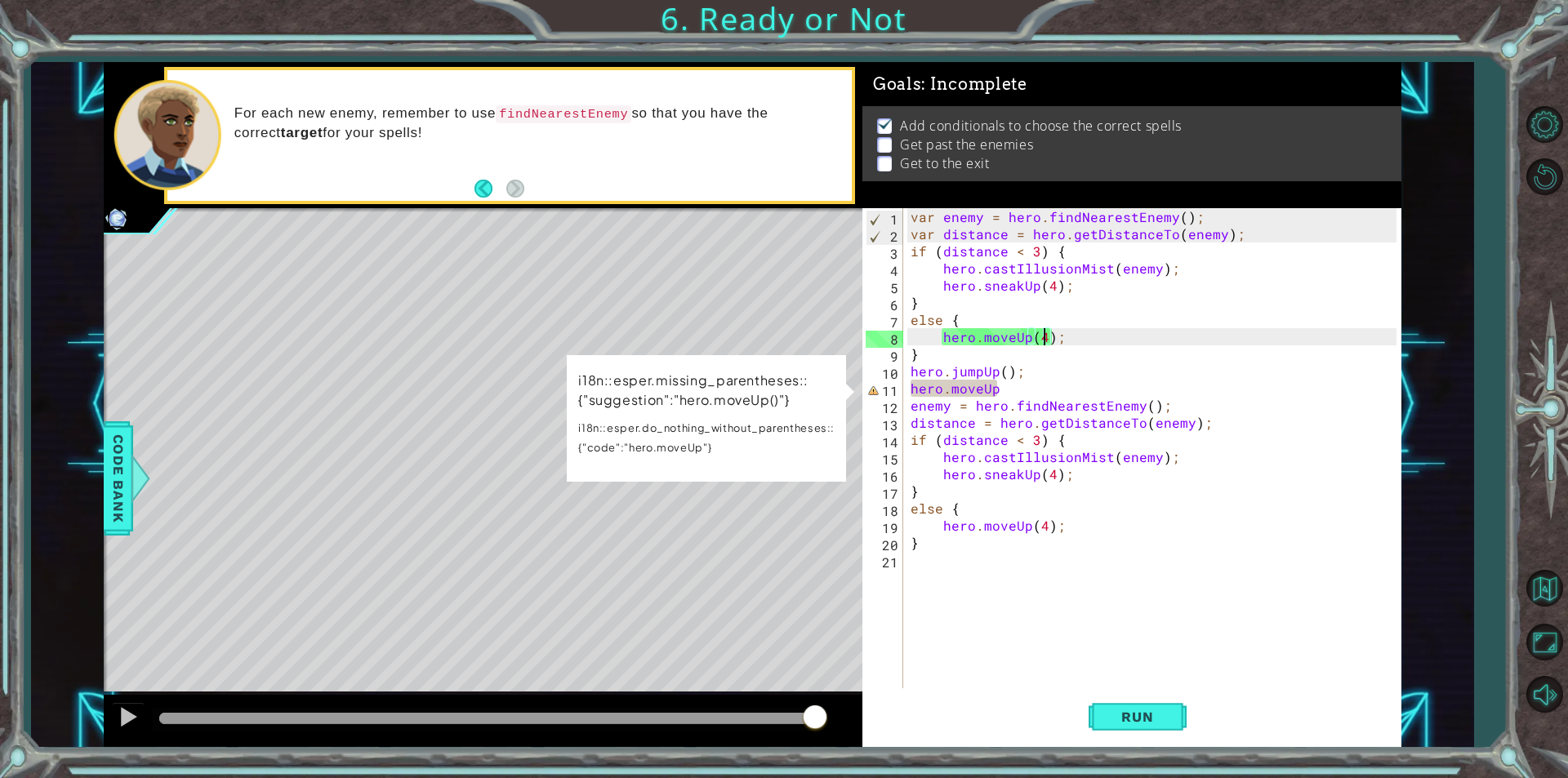 click on "var   enemy   =   hero . findNearestEnemy ( ) ; var   distance   =   hero . getDistanceTo ( enemy ) ; if   ( distance   <   3 )   {        hero . castIllusionMist ( enemy ) ;      hero . sneakUp ( [NUMBER] ) ; } else   {      hero . moveUp ( [NUMBER] ) ; } hero . jumpUp ( ) ; hero . moveUp enemy   =   hero . findNearestEnemy ( ) ; distance   =   hero . getDistanceTo ( enemy ) ; if   ( distance   <   3 )   {        hero . castIllusionMist ( enemy ) ;      hero . sneakUp ( [NUMBER] ) ; } else   {      hero . moveUp ( [NUMBER] ) ; }" at bounding box center (1156, 465) 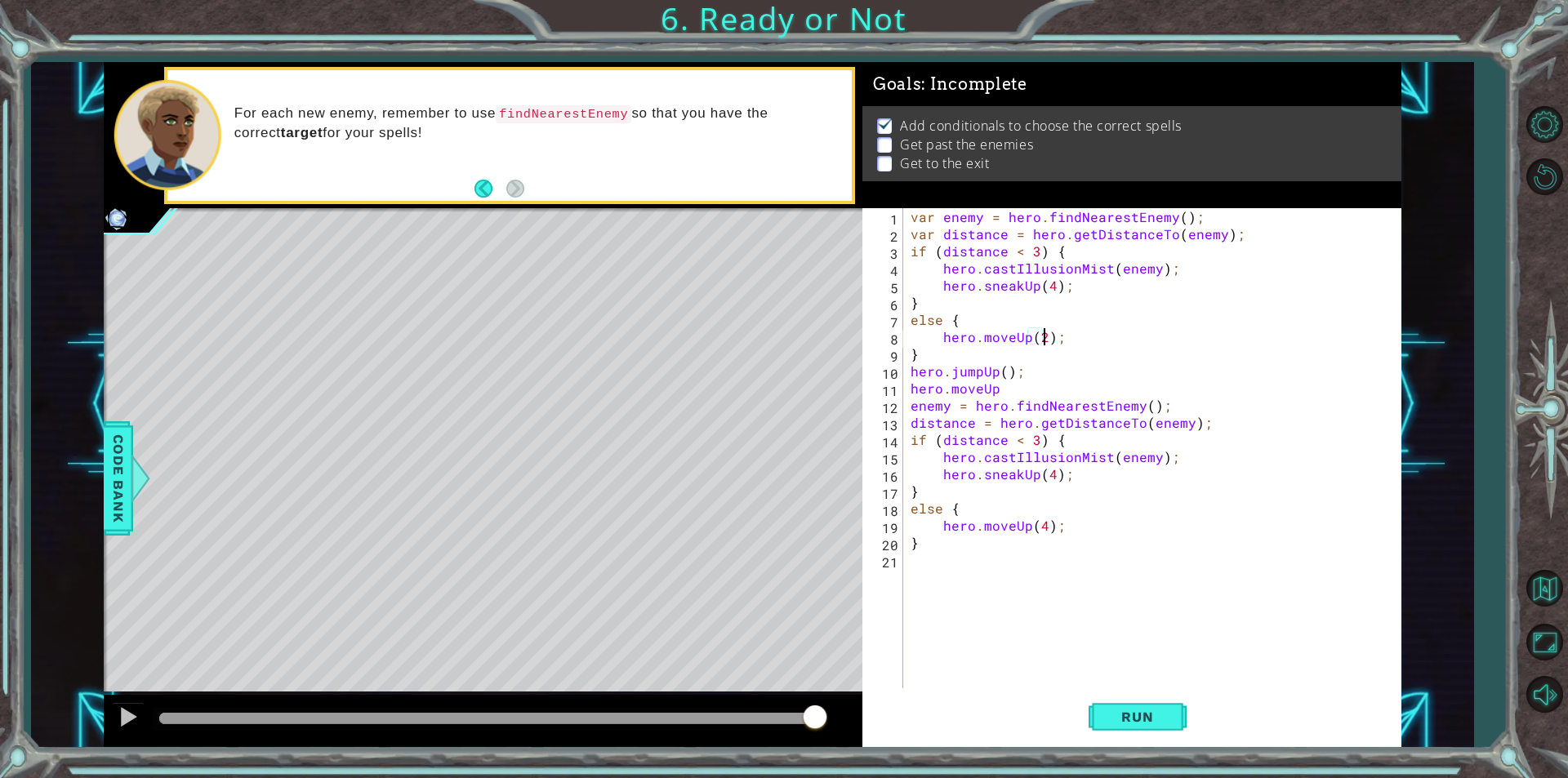 scroll, scrollTop: 0, scrollLeft: 8, axis: horizontal 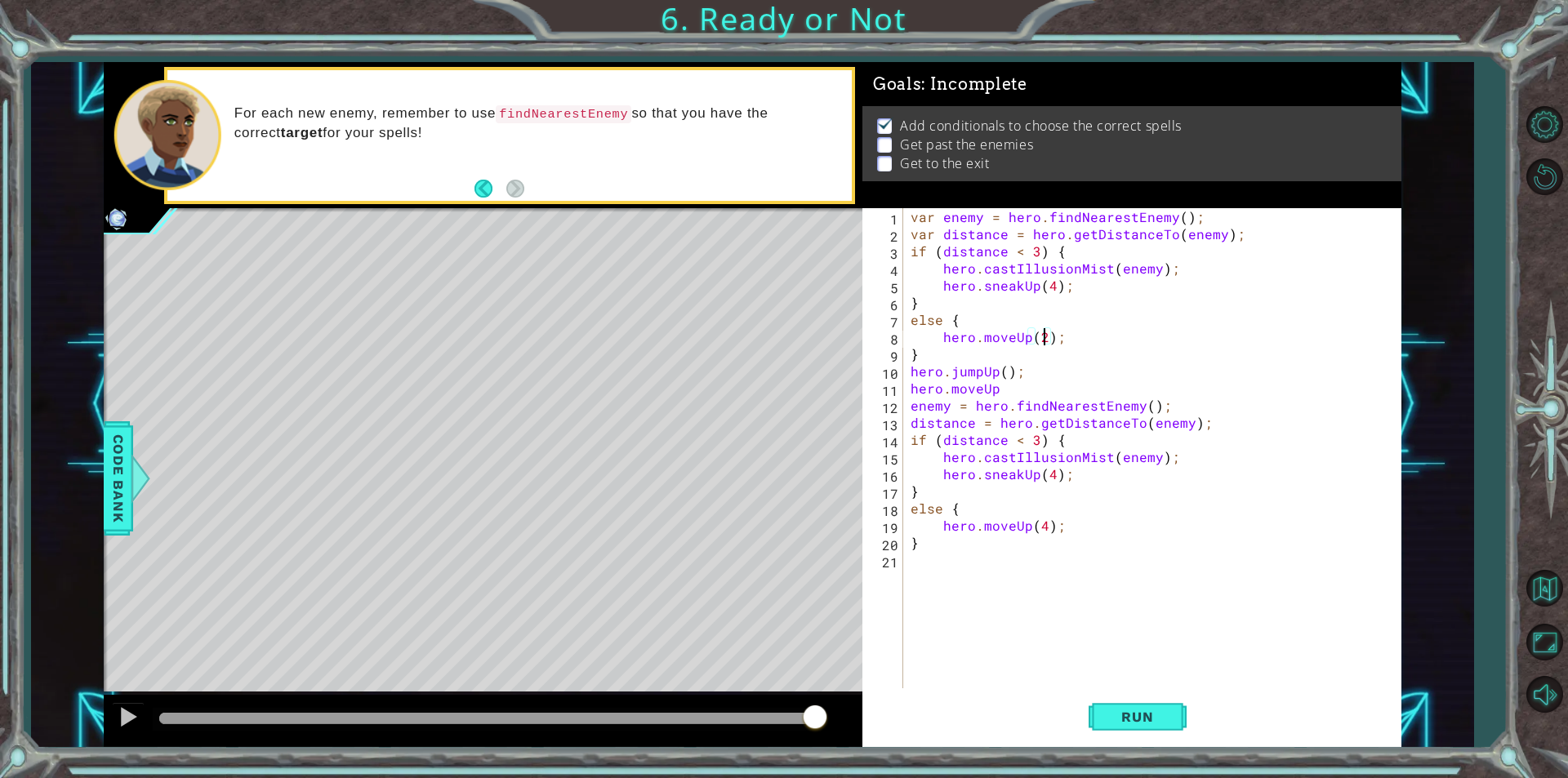 click on "var   enemy   =   hero . findNearestEnemy ( ) ; var   distance   =   hero . getDistanceTo ( enemy ) ; if   ( distance   <   [NUMERIC_VALUE] )   {        hero . castIllusionMist ( enemy ) ;      hero . sneakUp ( [NUMERIC_VALUE] ) ; } else   {      hero . moveUp ( [NUMERIC_VALUE] ) ; } hero . jumpUp ( ) ; hero . moveUp enemy   =   hero . findNearestEnemy ( ) ; distance   =   hero . getDistanceTo ( enemy ) ; if   ( distance   <   [NUMERIC_VALUE] )   {        hero . castIllusionMist ( enemy ) ;      hero . sneakUp ( [NUMERIC_VALUE] ) ; } else   {      hero . moveUp ( [NUMERIC_VALUE] ) ; }" at bounding box center (1156, 465) 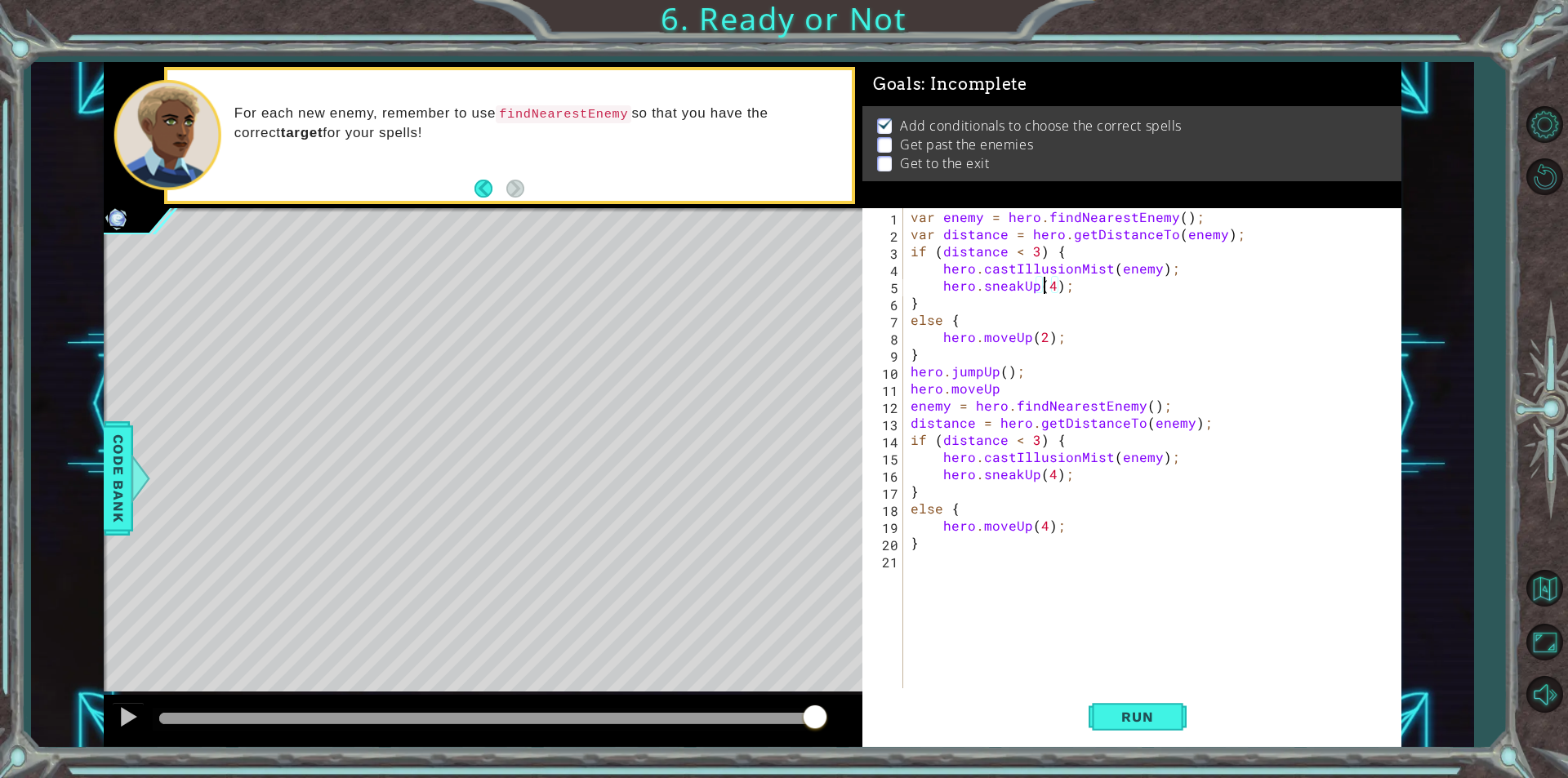 click on "var   enemy   =   hero . findNearestEnemy ( ) ; var   distance   =   hero . getDistanceTo ( enemy ) ; if   ( distance   <   [NUMERIC_VALUE] )   {        hero . castIllusionMist ( enemy ) ;      hero . sneakUp ( [NUMERIC_VALUE] ) ; } else   {      hero . moveUp ( [NUMERIC_VALUE] ) ; } hero . jumpUp ( ) ; hero . moveUp enemy   =   hero . findNearestEnemy ( ) ; distance   =   hero . getDistanceTo ( enemy ) ; if   ( distance   <   [NUMERIC_VALUE] )   {        hero . castIllusionMist ( enemy ) ;      hero . sneakUp ( [NUMERIC_VALUE] ) ; } else   {      hero . moveUp ( [NUMERIC_VALUE] ) ; }" at bounding box center (1156, 465) 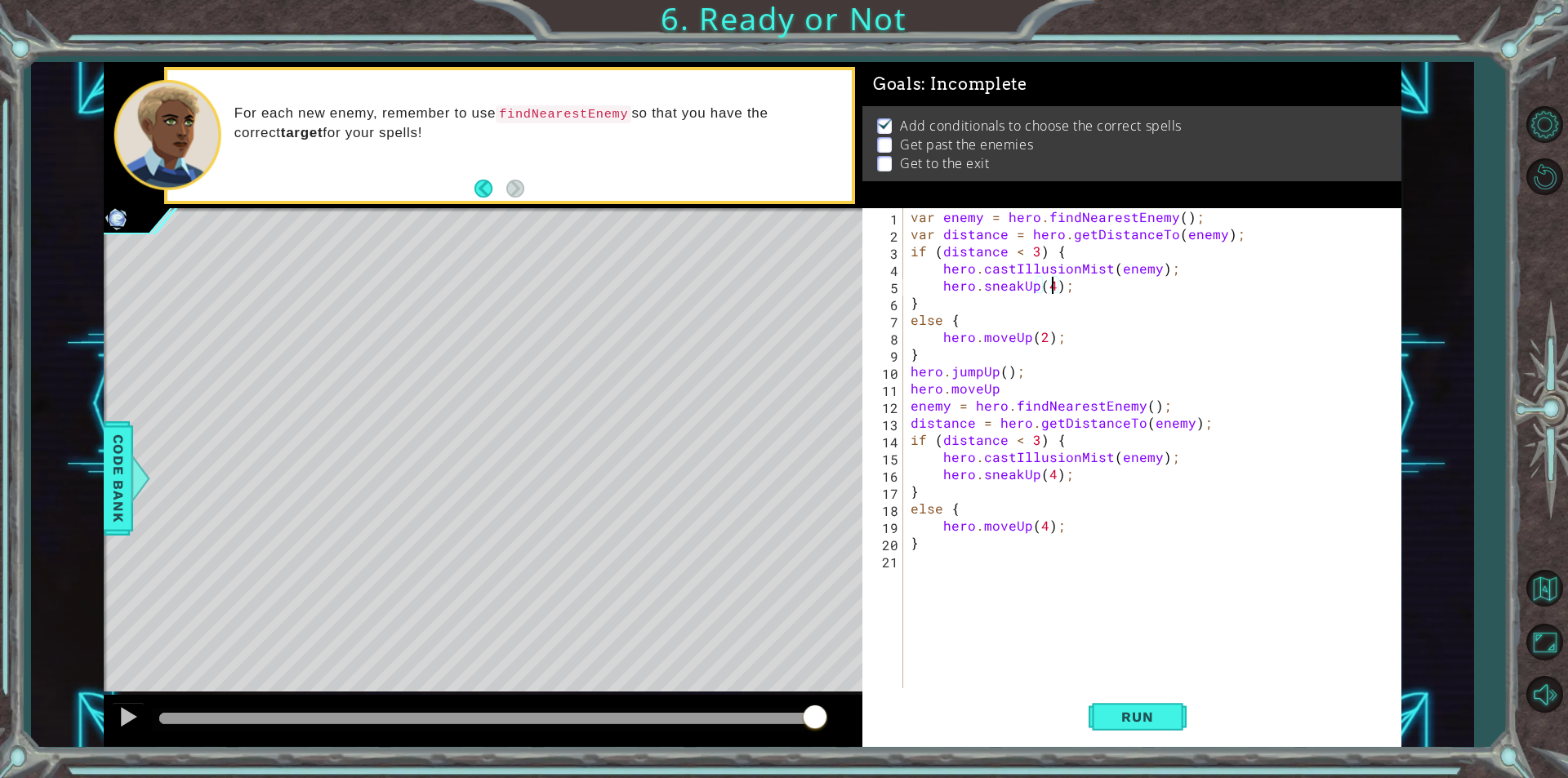 click on "var   enemy   =   hero . findNearestEnemy ( ) ; var   distance   =   hero . getDistanceTo ( enemy ) ; if   ( distance   <   [NUMERIC_VALUE] )   {        hero . castIllusionMist ( enemy ) ;      hero . sneakUp ( [NUMERIC_VALUE] ) ; } else   {      hero . moveUp ( [NUMERIC_VALUE] ) ; } hero . jumpUp ( ) ; hero . moveUp enemy   =   hero . findNearestEnemy ( ) ; distance   =   hero . getDistanceTo ( enemy ) ; if   ( distance   <   [NUMERIC_VALUE] )   {        hero . castIllusionMist ( enemy ) ;      hero . sneakUp ( [NUMERIC_VALUE] ) ; } else   {      hero . moveUp ( [NUMERIC_VALUE] ) ; }" at bounding box center (1156, 465) 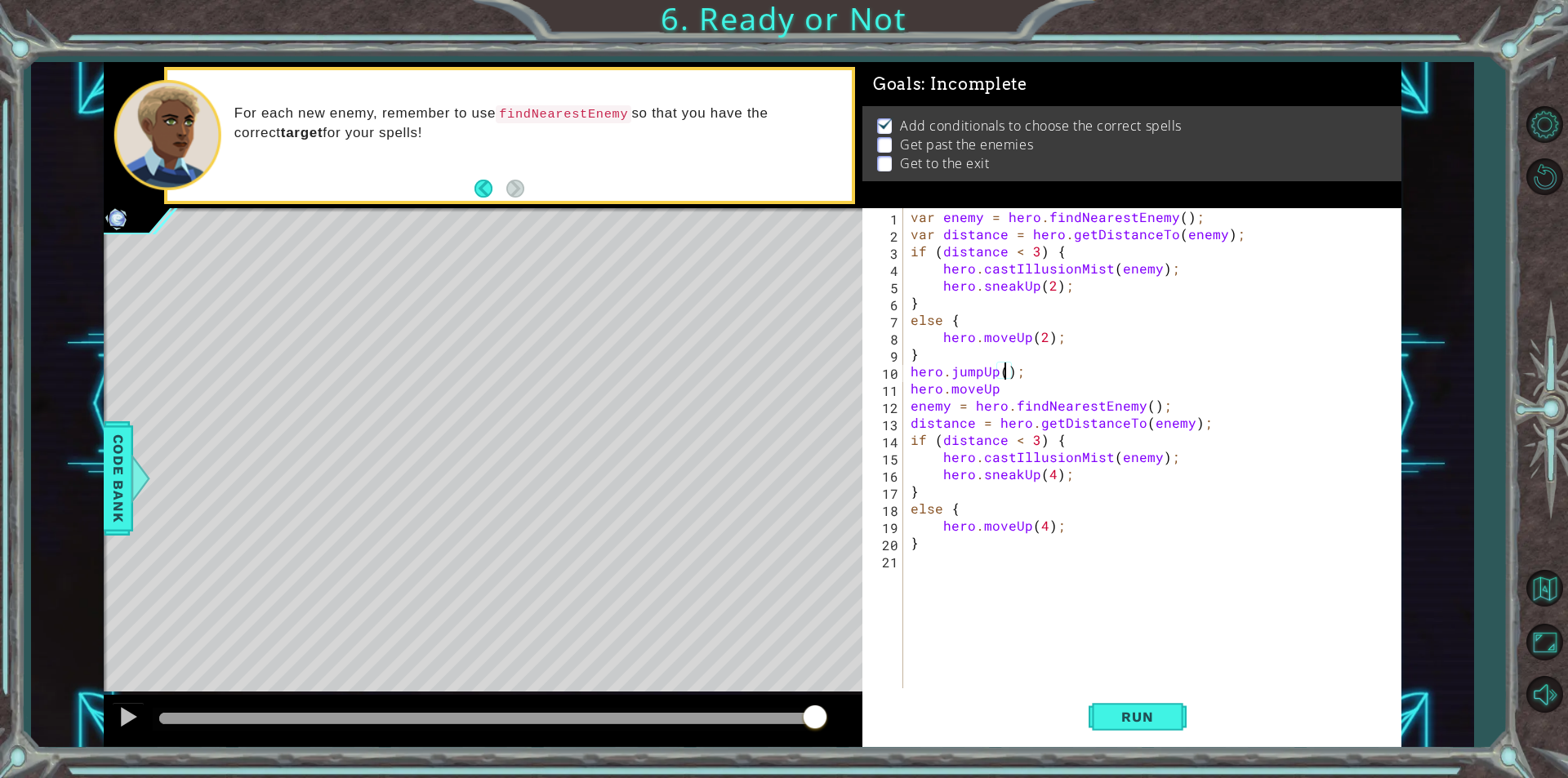 click on "var   enemy   =   hero . findNearestEnemy ( ) ; var   distance   =   hero . getDistanceTo ( enemy ) ; if   ( distance   <   [NUMBER] )   {        hero . castIllusionMist ( enemy ) ;      hero . sneakUp ( [NUMBER] ) ; } else   {      hero . moveUp ( [NUMBER] ) ; } hero . jumpUp ( ) ; hero . moveUp enemy   =   hero . findNearestEnemy ( ) ; distance   =   hero . getDistanceTo ( enemy ) ; if   ( distance   <   [NUMBER] )   {        hero . castIllusionMist ( enemy ) ;      hero . sneakUp ( [NUMBER] ) ; } else   {      hero . moveUp ( [NUMBER] ) ; }" at bounding box center (1156, 465) 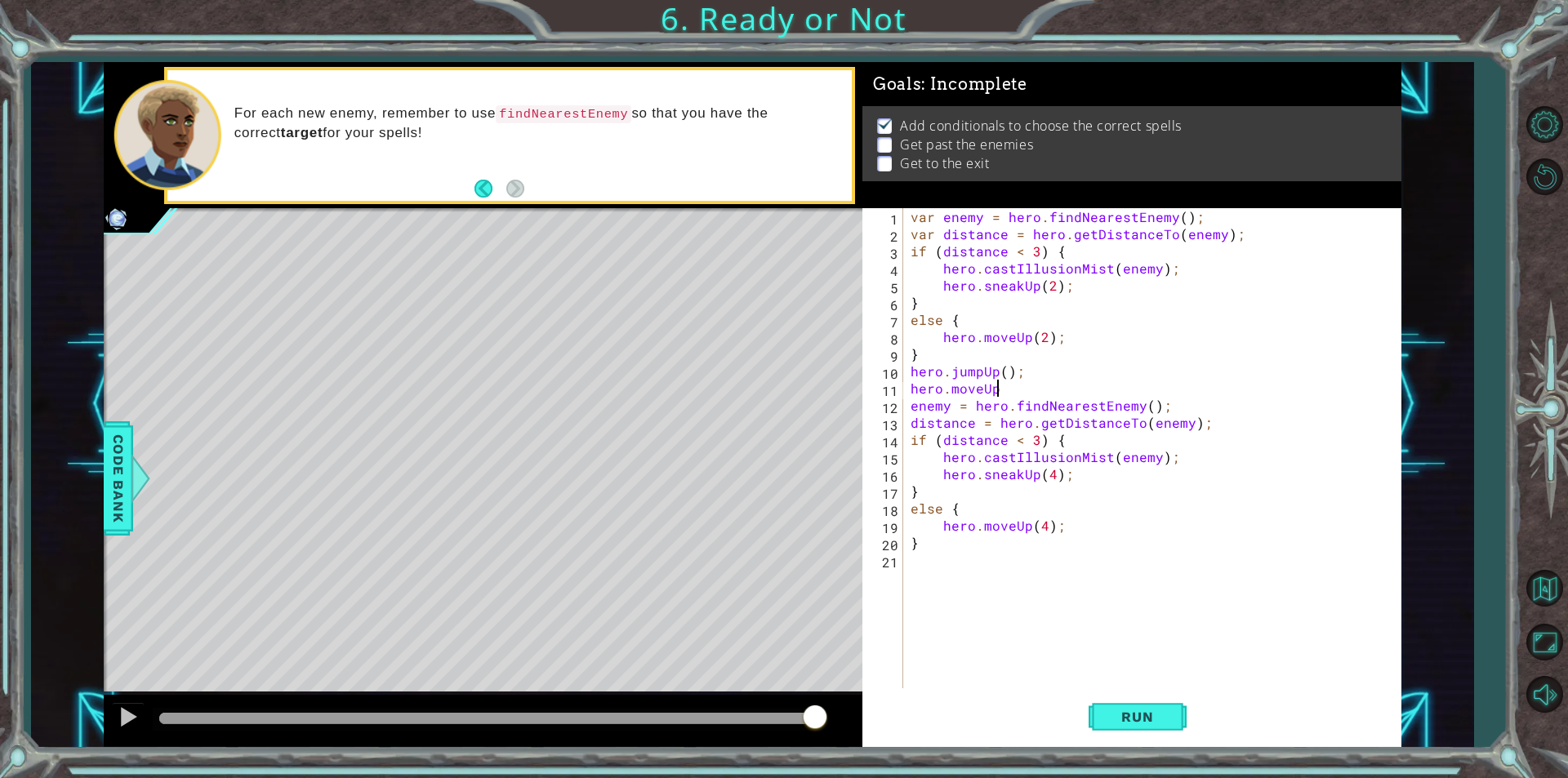 click on "var   enemy   =   hero . findNearestEnemy ( ) ; var   distance   =   hero . getDistanceTo ( enemy ) ; if   ( distance   <   [NUMBER] )   {        hero . castIllusionMist ( enemy ) ;      hero . sneakUp ( [NUMBER] ) ; } else   {      hero . moveUp ( [NUMBER] ) ; } hero . jumpUp ( ) ; hero . moveUp enemy   =   hero . findNearestEnemy ( ) ; distance   =   hero . getDistanceTo ( enemy ) ; if   ( distance   <   [NUMBER] )   {        hero . castIllusionMist ( enemy ) ;      hero . sneakUp ( [NUMBER] ) ; } else   {      hero . moveUp ( [NUMBER] ) ; }" at bounding box center (1156, 465) 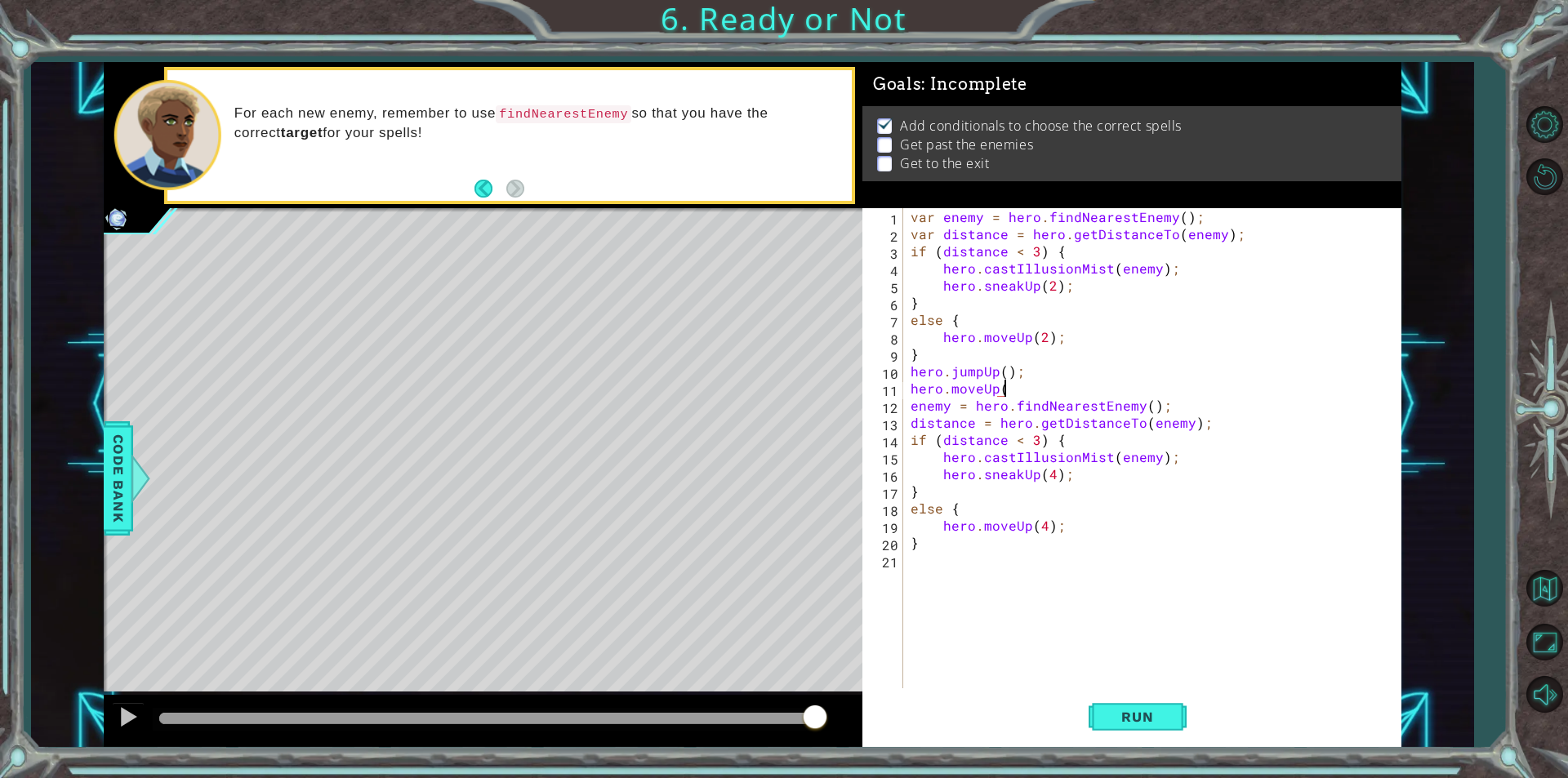 type on "hero.moveUp()" 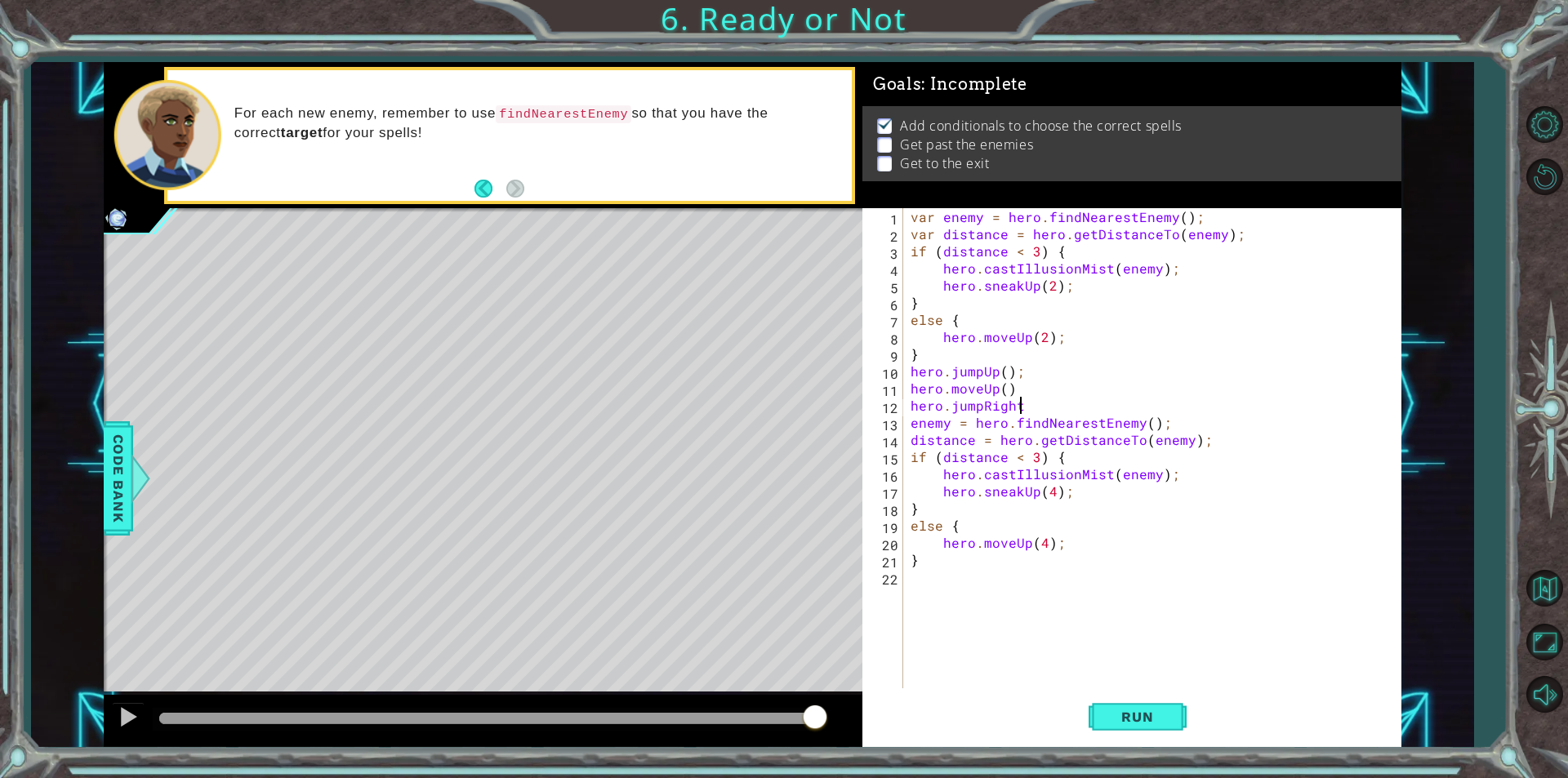 scroll, scrollTop: 0, scrollLeft: 7, axis: horizontal 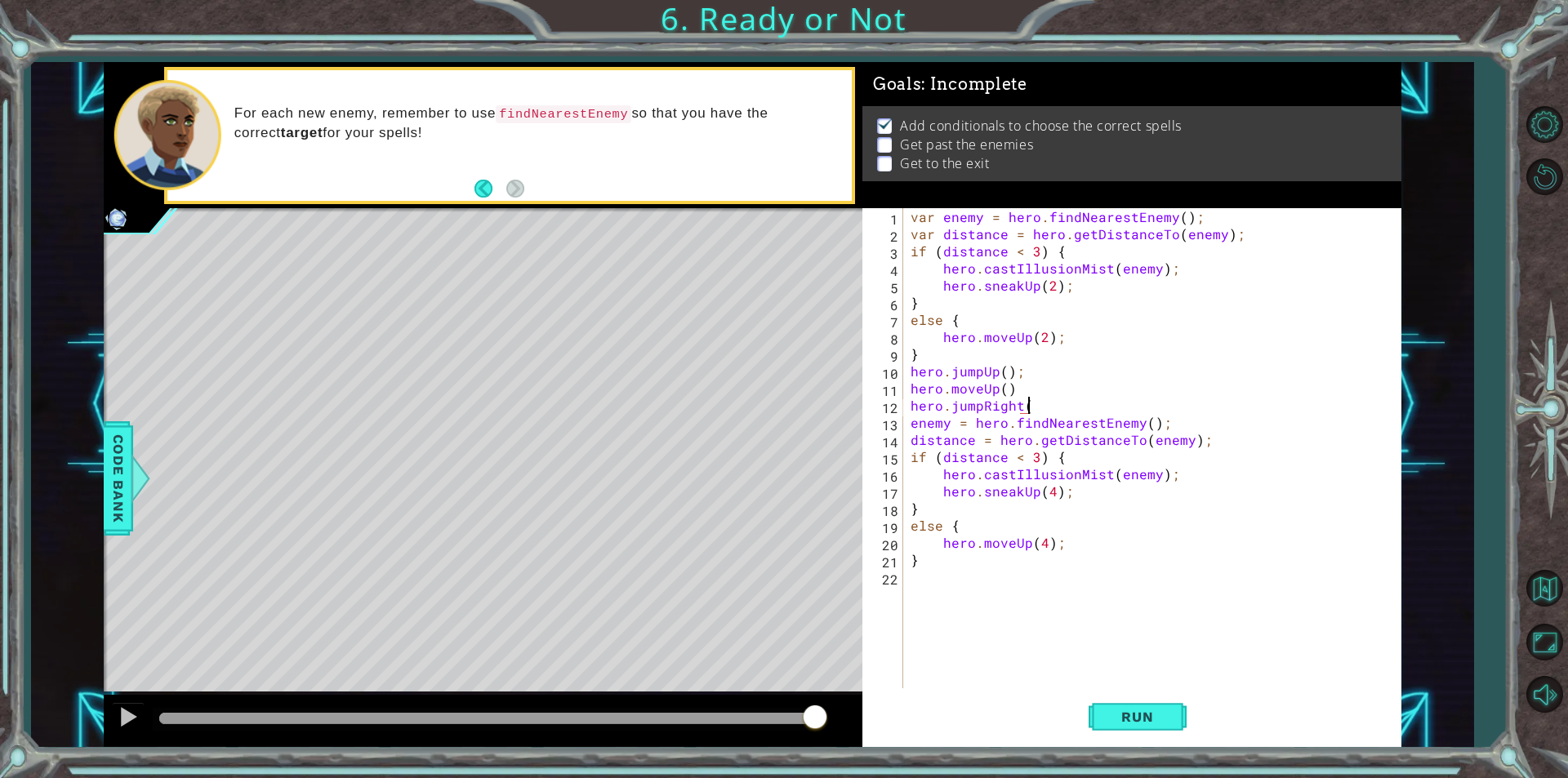 type on "hero.jumpRight()" 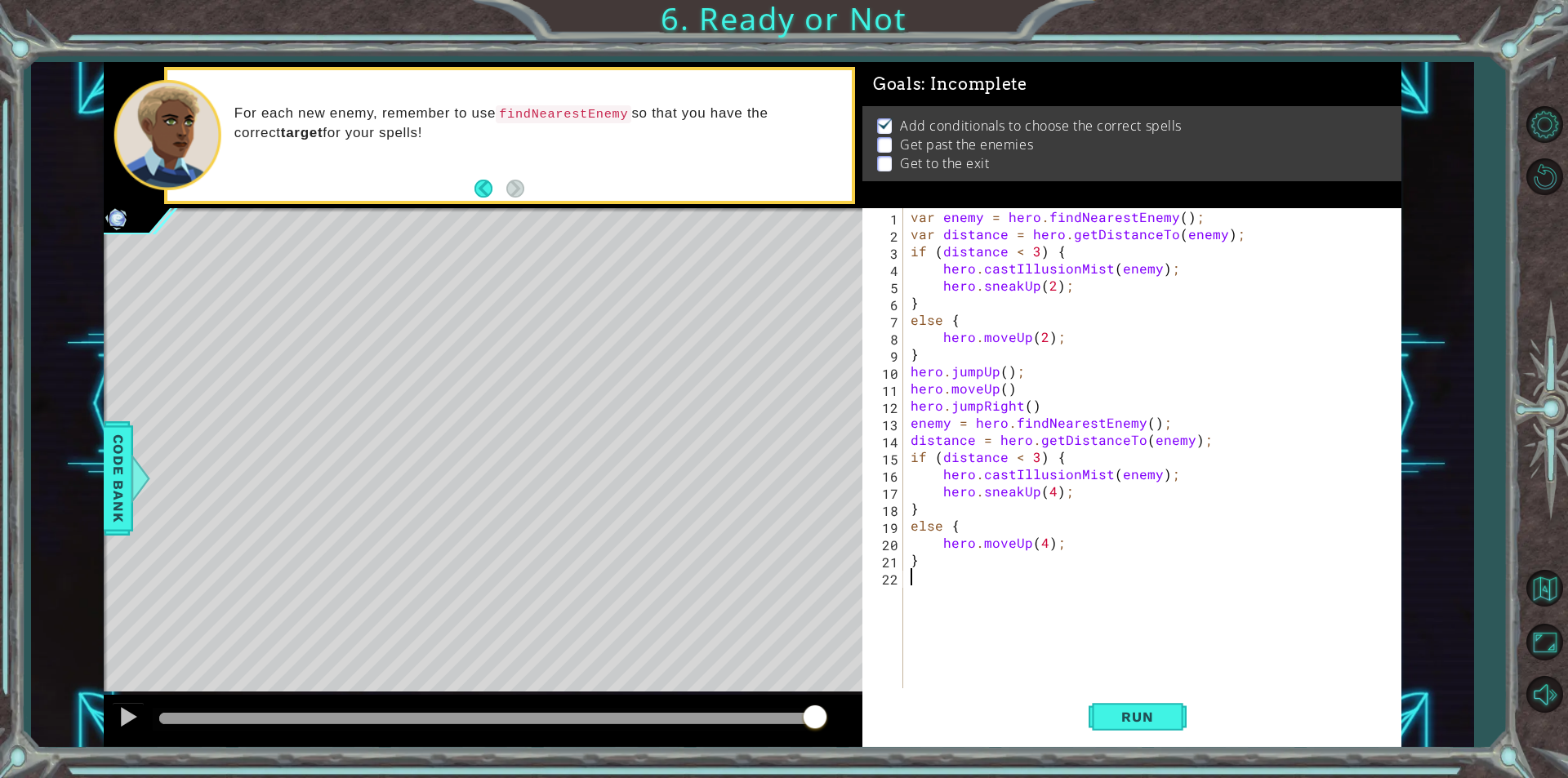 click on "var   enemy   =   hero . findNearestEnemy ( ) ; var   distance   =   hero . getDistanceTo ( enemy ) ; if   ( distance   <   3 )   {        hero . castIllusionMist ( enemy ) ;      hero . sneakUp ( 2 ) ; } else   {      hero . moveUp ( 2 ) ; } hero . jumpUp ( ) ; hero . moveUp ( ) hero . jumpRight ( ) enemy   =   hero . findNearestEnemy ( ) ; distance   =   hero . getDistanceTo ( enemy ) ; if   ( distance   <   3 )   {        hero . castIllusionMist ( enemy ) ;      hero . sneakUp ( 4 ) ; } else   {      hero . moveUp ( 4 ) ; }" at bounding box center (1156, 465) 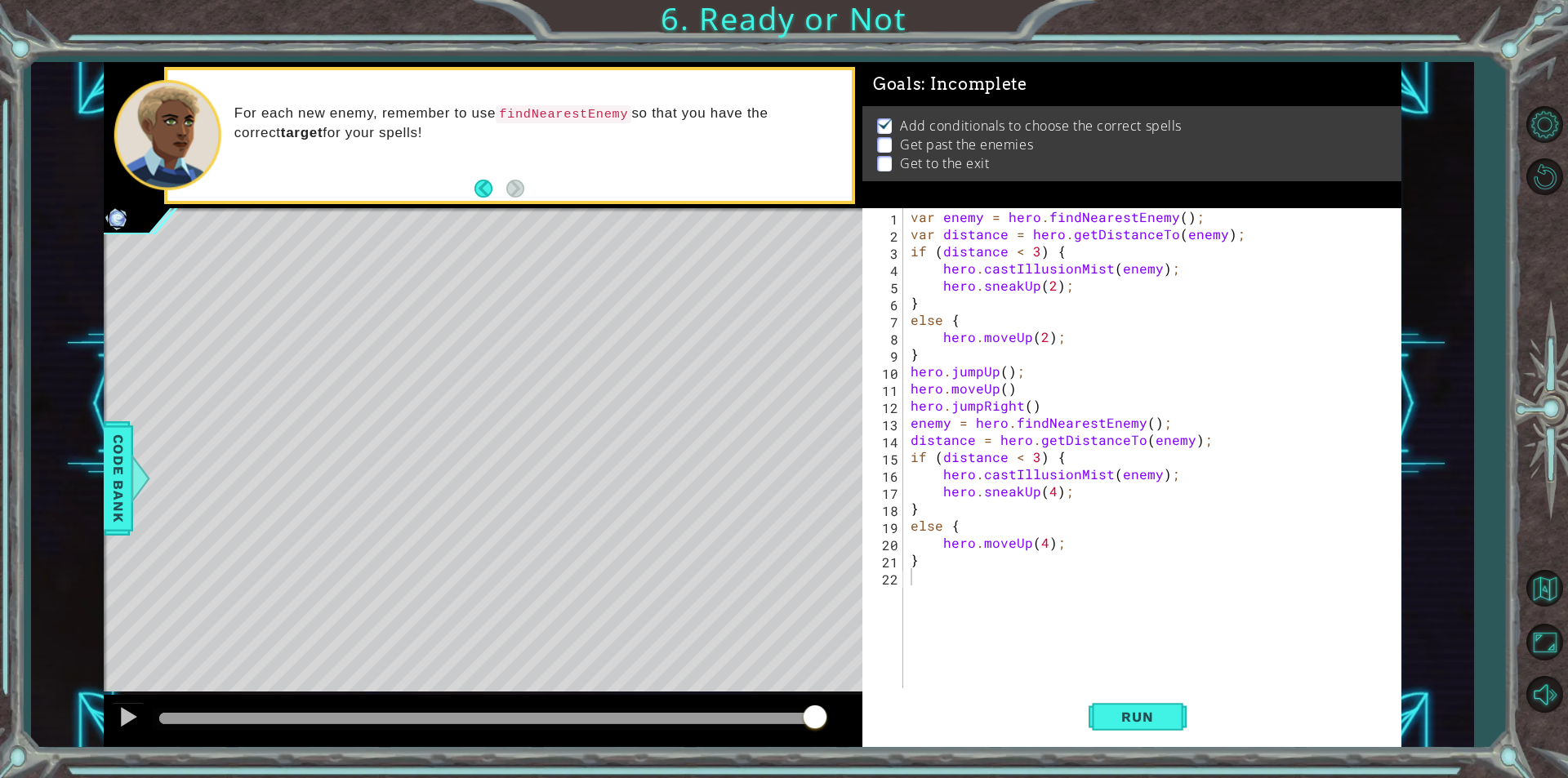 click on "Run" at bounding box center [1138, 717] 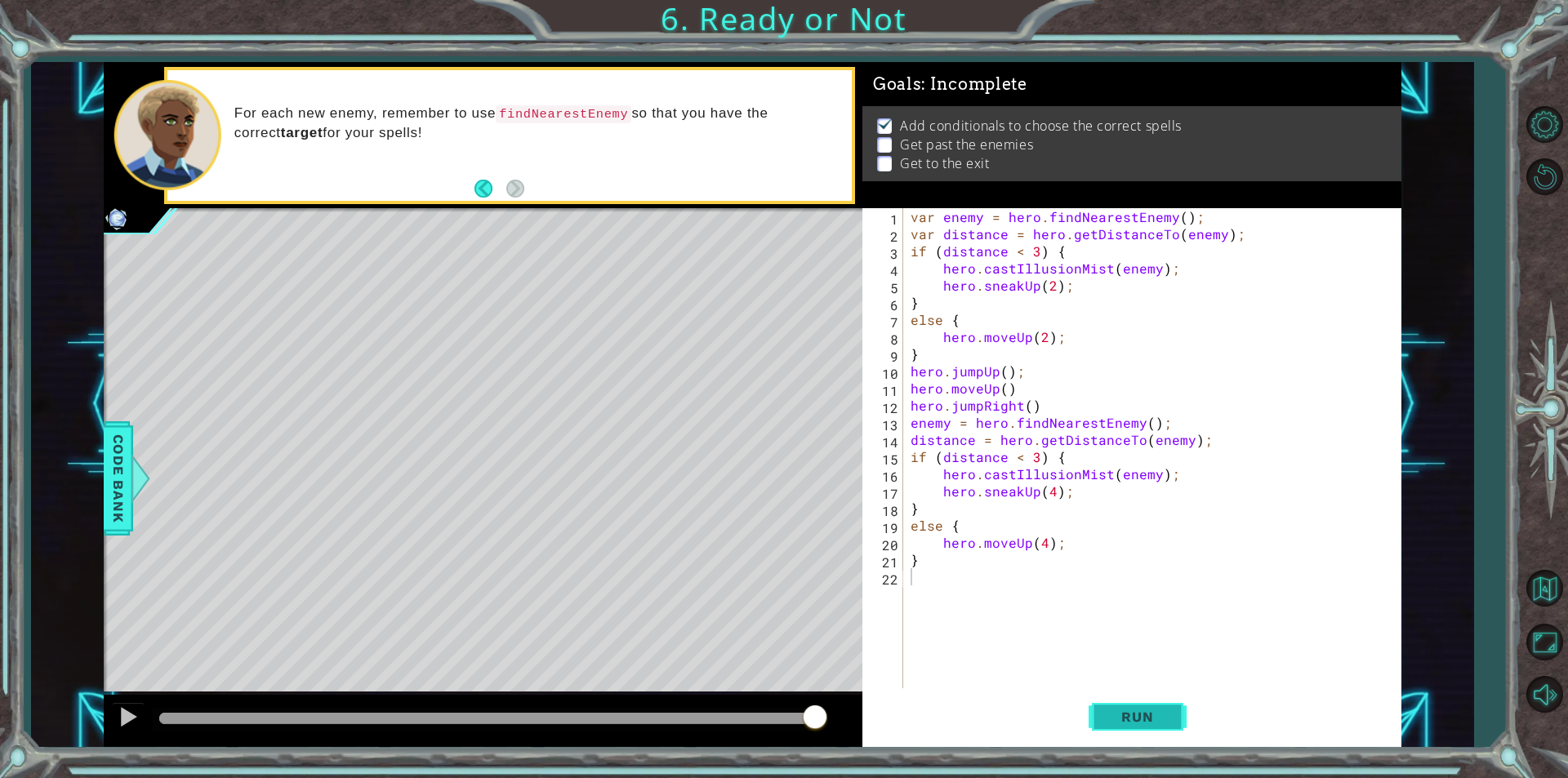 click on "Run" at bounding box center (1138, 717) 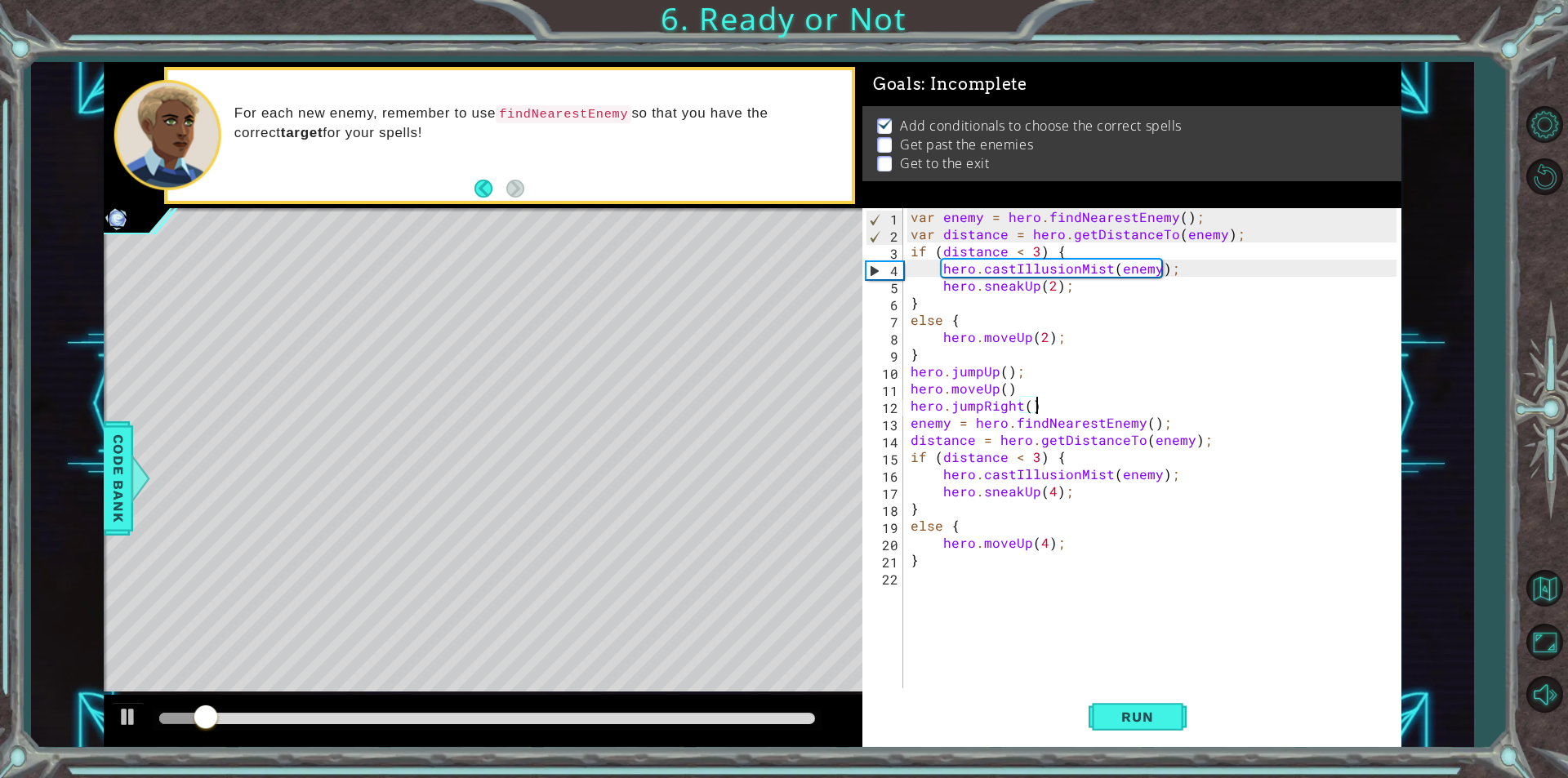 click on "var   enemy   =   hero . findNearestEnemy ( ) ; var   distance   =   hero . getDistanceTo ( enemy ) ; if   ( distance   <   3 )   {        hero . castIllusionMist ( enemy ) ;      hero . sneakUp ( 2 ) ; } else   {      hero . moveUp ( 2 ) ; } hero . jumpUp ( ) ; hero . moveUp ( ) hero . jumpRight ( ) enemy   =   hero . findNearestEnemy ( ) ; distance   =   hero . getDistanceTo ( enemy ) ; if   ( distance   <   3 )   {        hero . castIllusionMist ( enemy ) ;      hero . sneakUp ( 4 ) ; } else   {      hero . moveUp ( 4 ) ; }" at bounding box center (1156, 465) 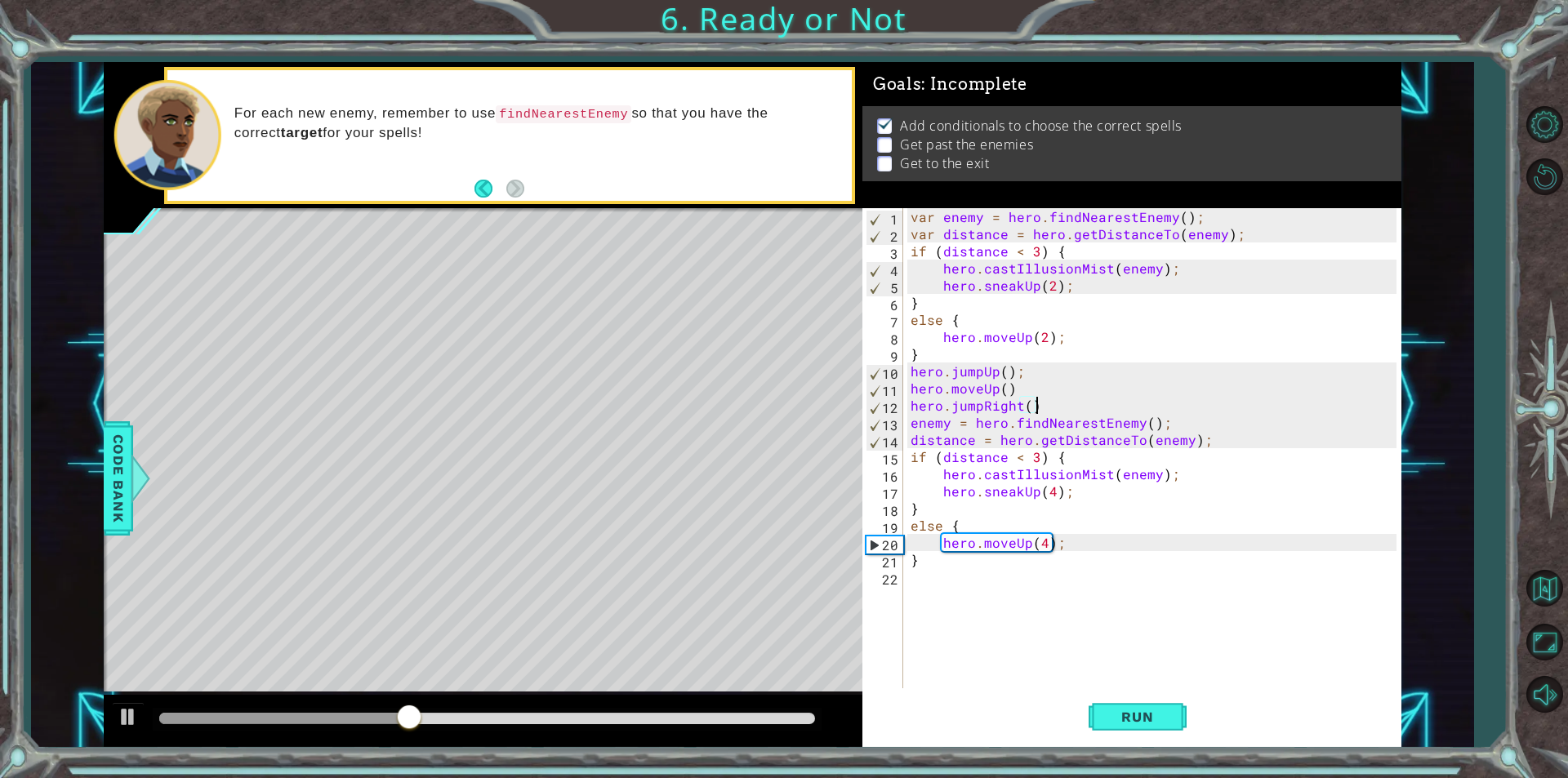 click on "var   enemy   =   hero . findNearestEnemy ( ) ; var   distance   =   hero . getDistanceTo ( enemy ) ; if   ( distance   <   3 )   {        hero . castIllusionMist ( enemy ) ;      hero . sneakUp ( 2 ) ; } else   {      hero . moveUp ( 2 ) ; } hero . jumpUp ( ) ; hero . moveUp ( ) hero . jumpRight ( ) enemy   =   hero . findNearestEnemy ( ) ; distance   =   hero . getDistanceTo ( enemy ) ; if   ( distance   <   3 )   {        hero . castIllusionMist ( enemy ) ;      hero . sneakUp ( 4 ) ; } else   {      hero . moveUp ( 4 ) ; }" at bounding box center [1156, 465] 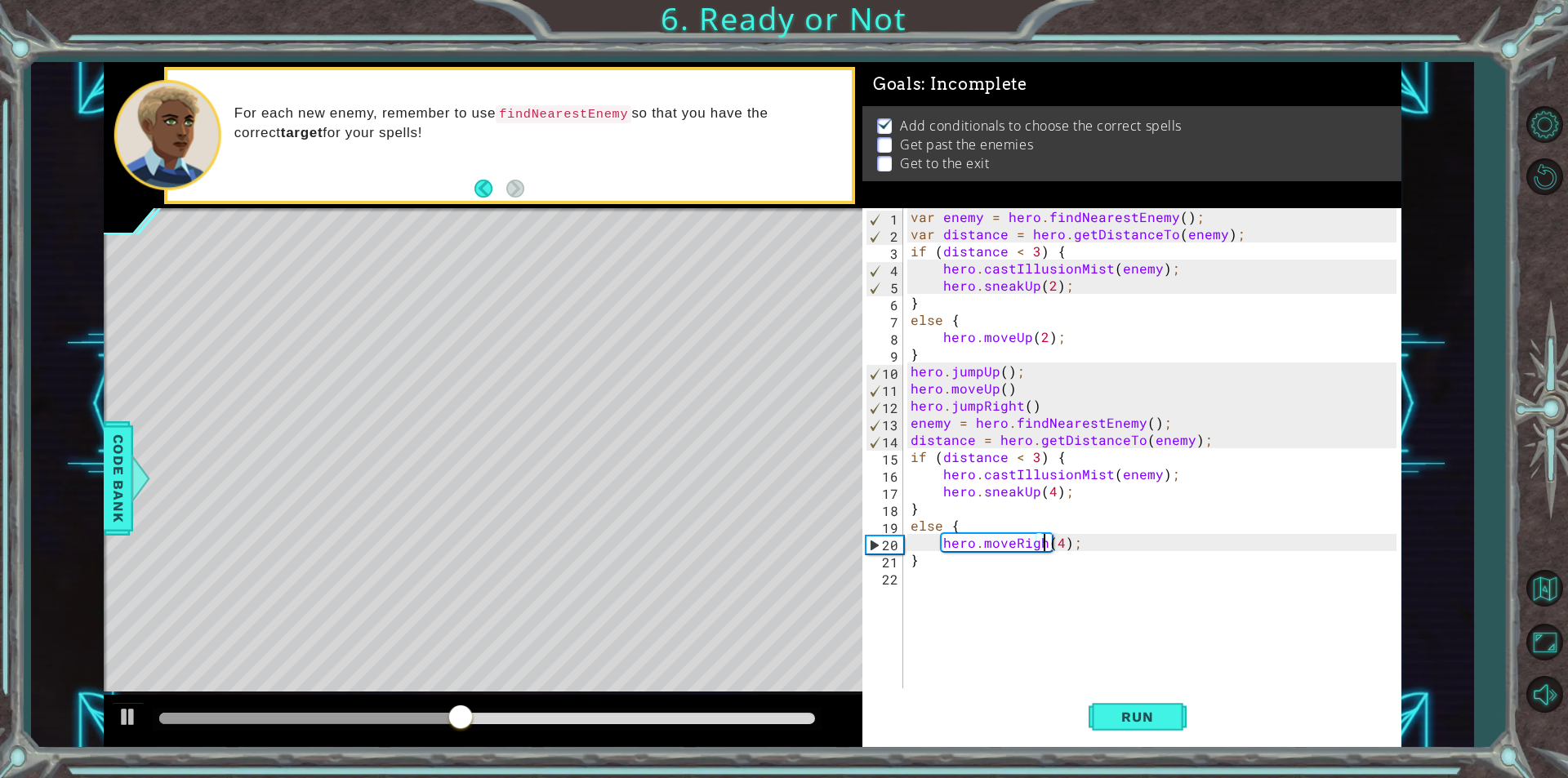 scroll, scrollTop: 0, scrollLeft: 8, axis: horizontal 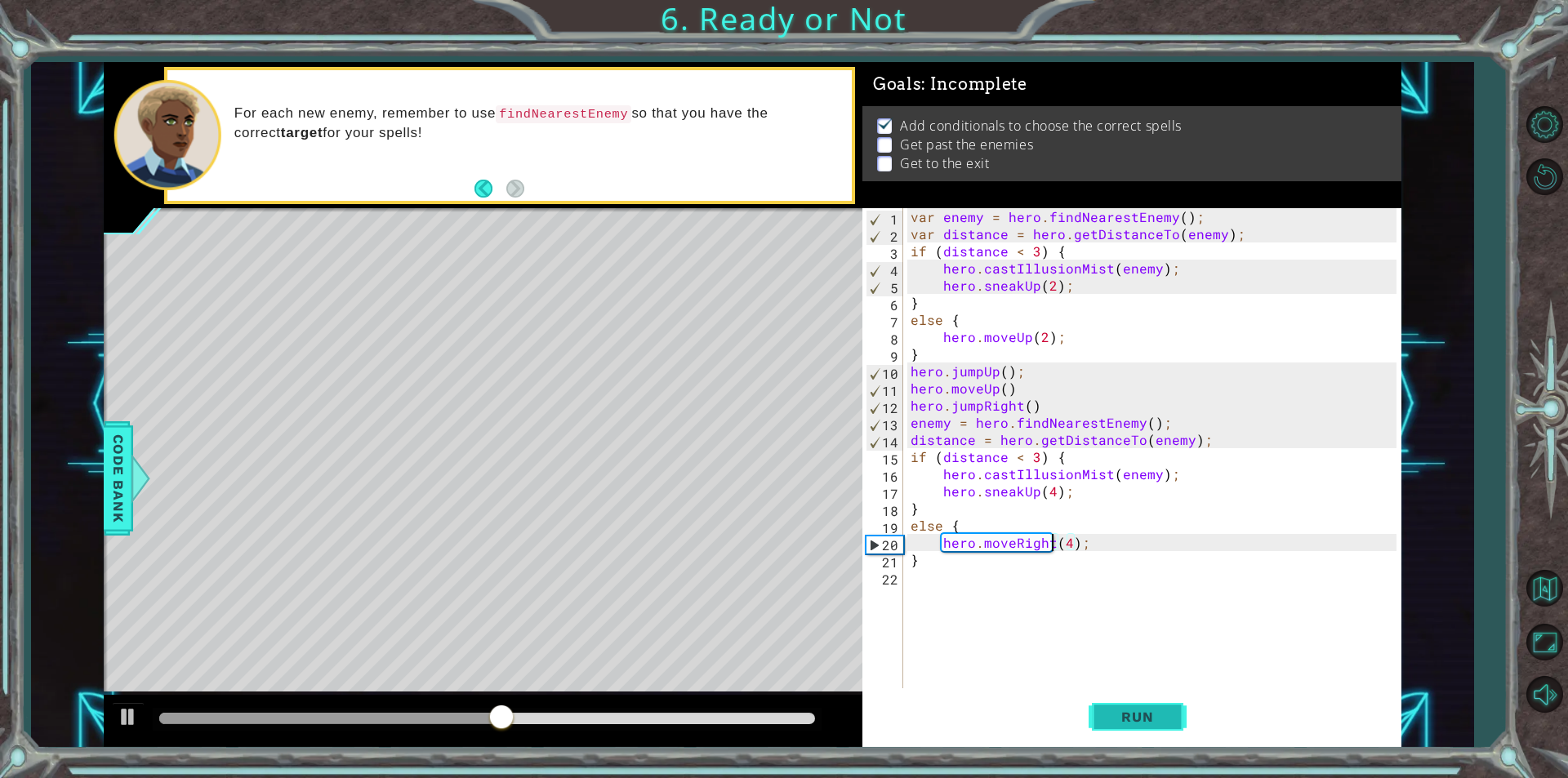 type on "hero.moveRight(4);" 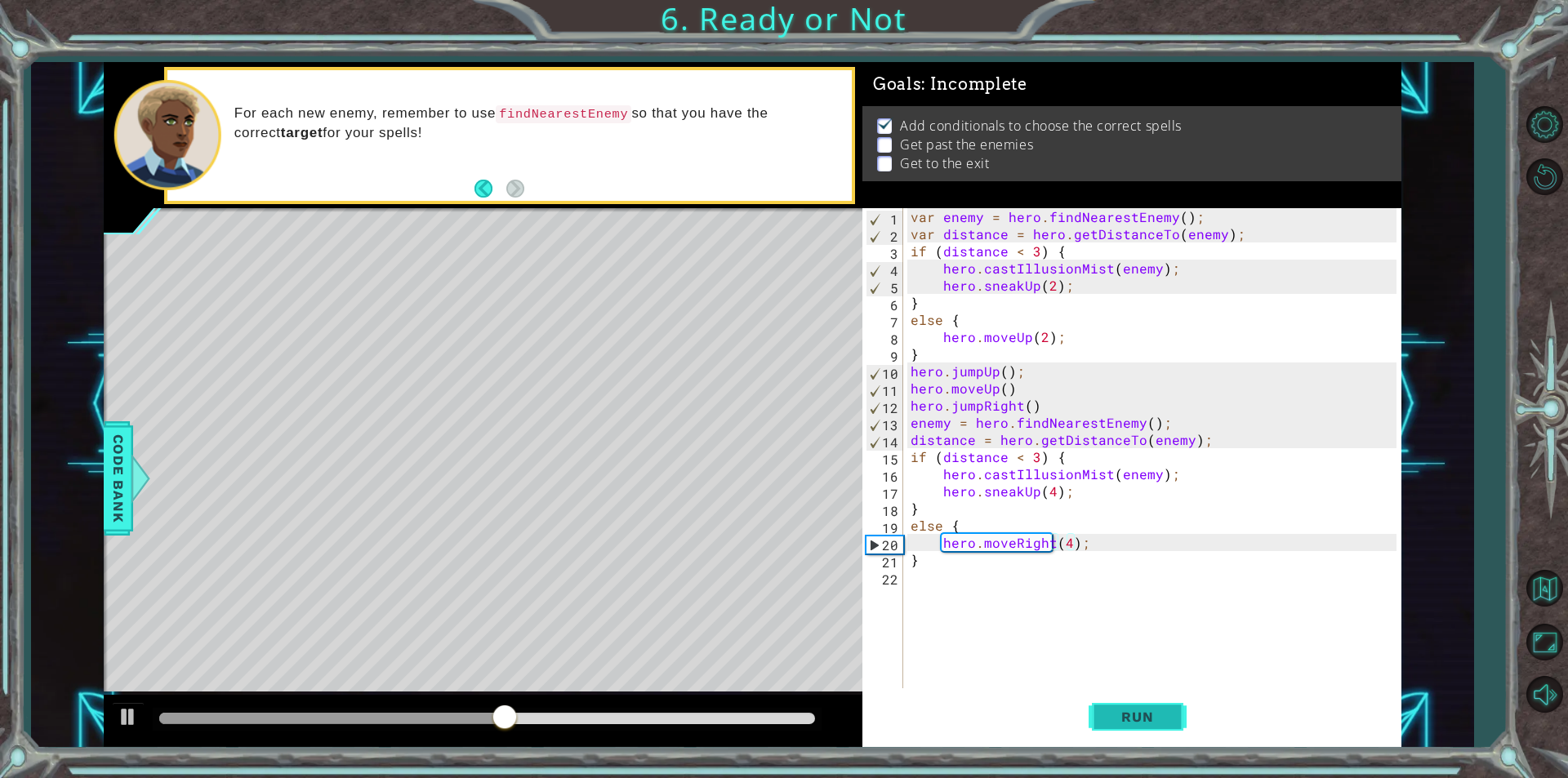click on "Run" at bounding box center [1137, 717] 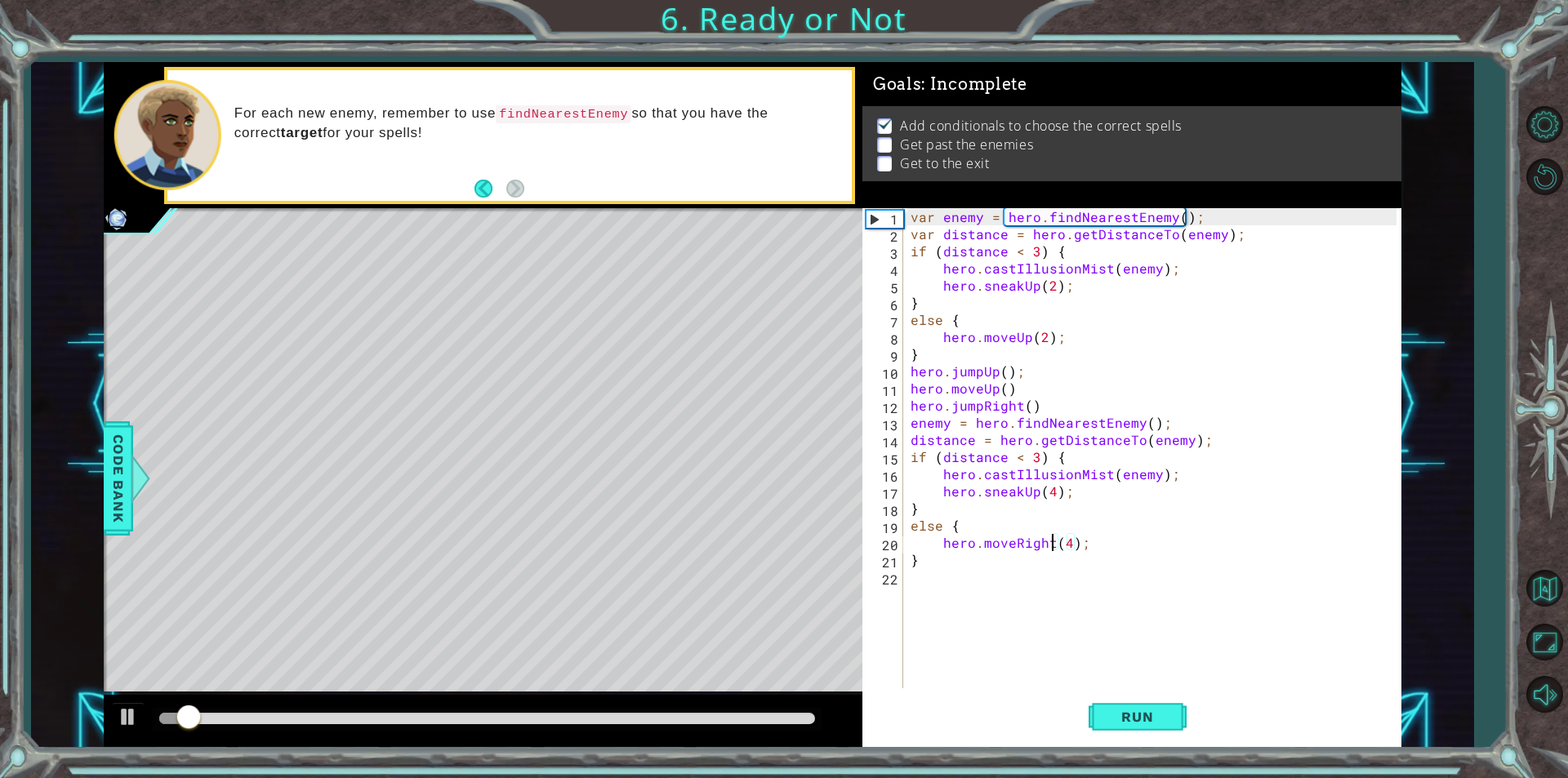 click on "var   enemy   =   hero . findNearestEnemy ( ) ; var   distance   =   hero . getDistanceTo ( enemy ) ; if   ( distance   <   3 )   {        hero . castIllusionMist ( enemy ) ;      hero . sneakUp ( 2 ) ; } else   {      hero . moveUp ( 2 ) ; } hero . jumpUp ( ) ; hero . moveUp ( ) hero . jumpRight ( ) enemy   =   hero . findNearestEnemy ( ) ; distance   =   hero . getDistanceTo ( enemy ) ; if   ( distance   <   3 )   {        hero . castIllusionMist ( enemy ) ;      hero . sneakUp ( 4 ) ; } else   {      hero . moveRight ( 4 ) ; }" at bounding box center [1156, 465] 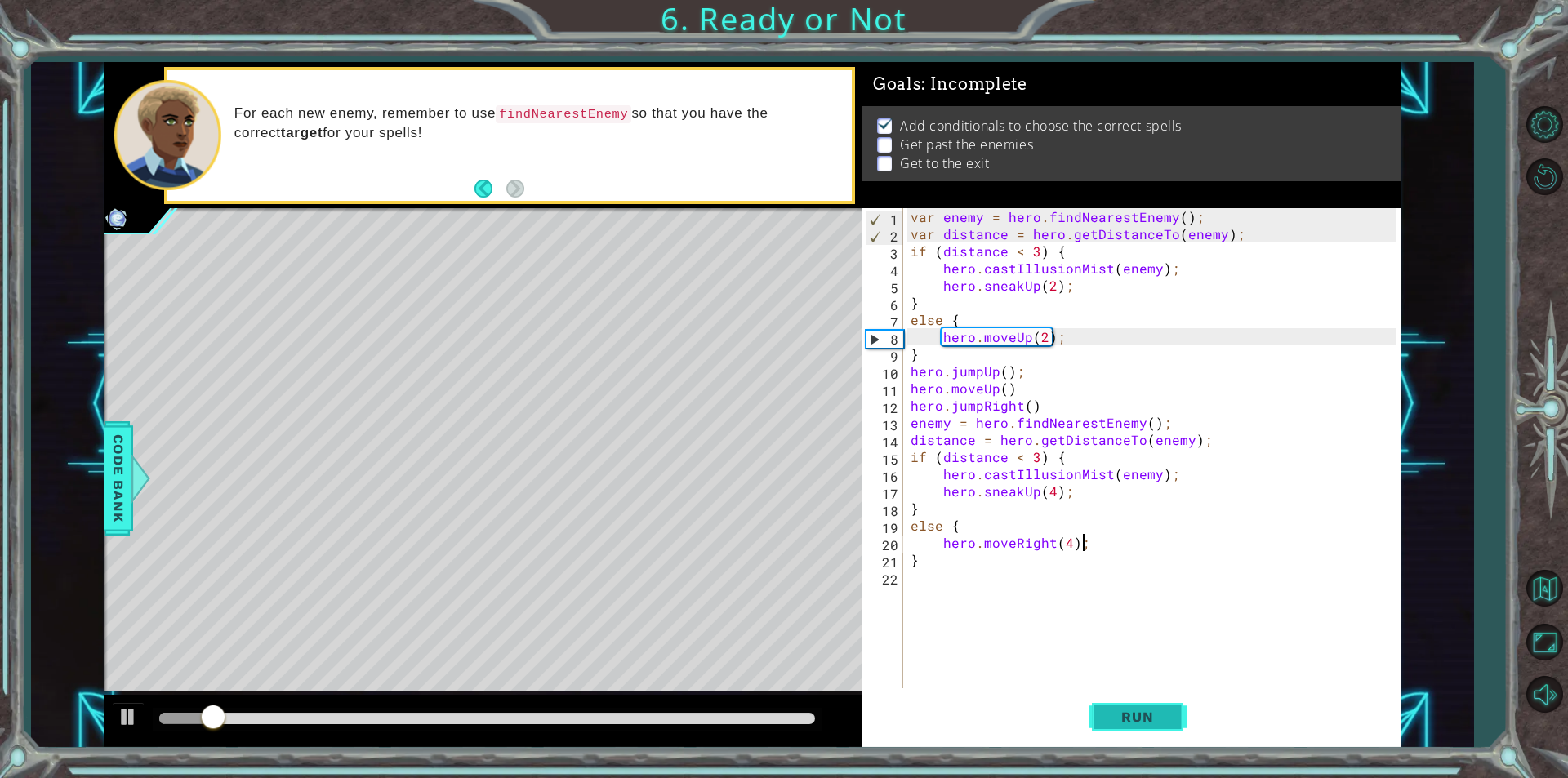 click on "Run" at bounding box center (1138, 717) 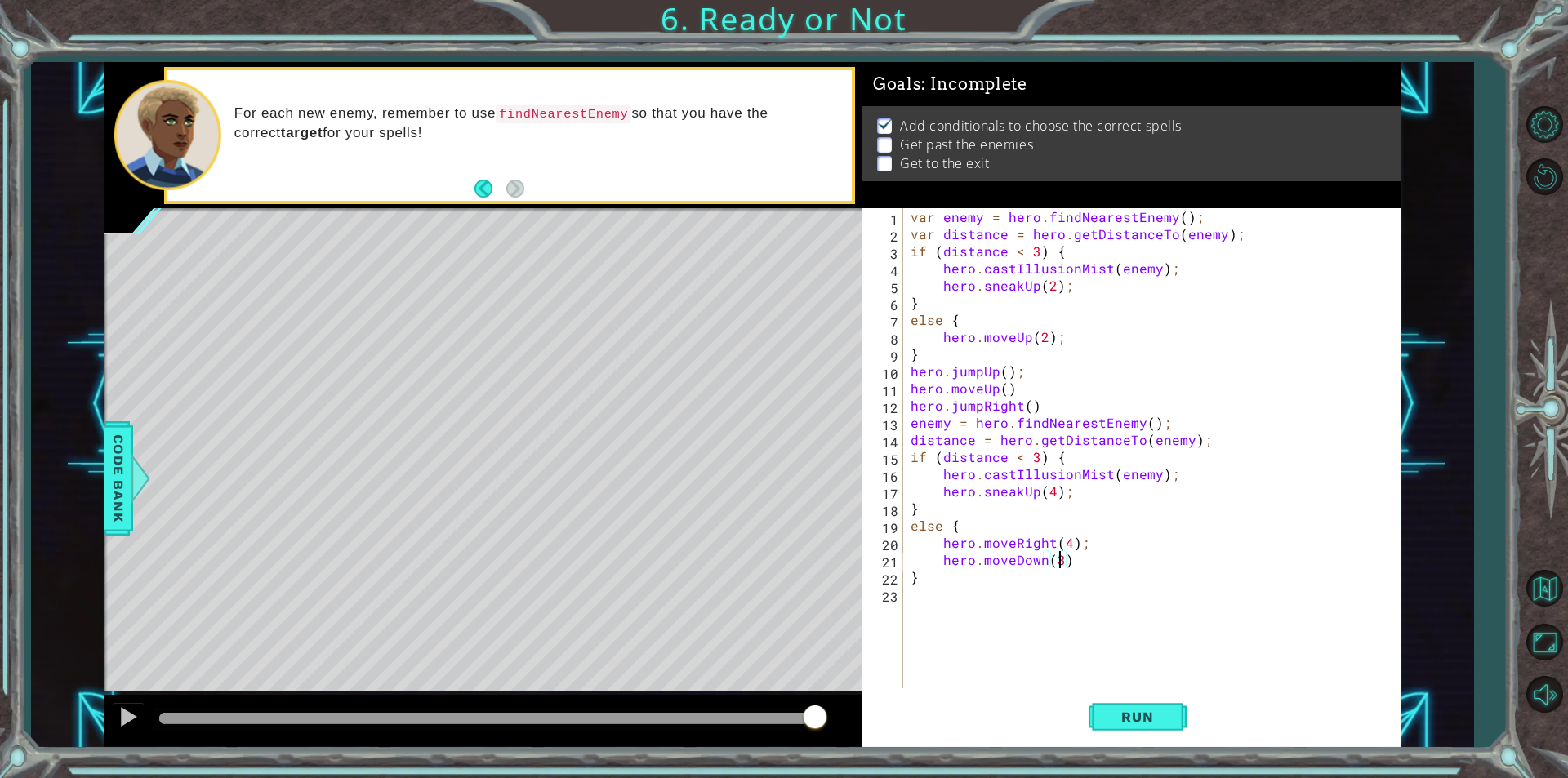 scroll, scrollTop: 0, scrollLeft: 0, axis: both 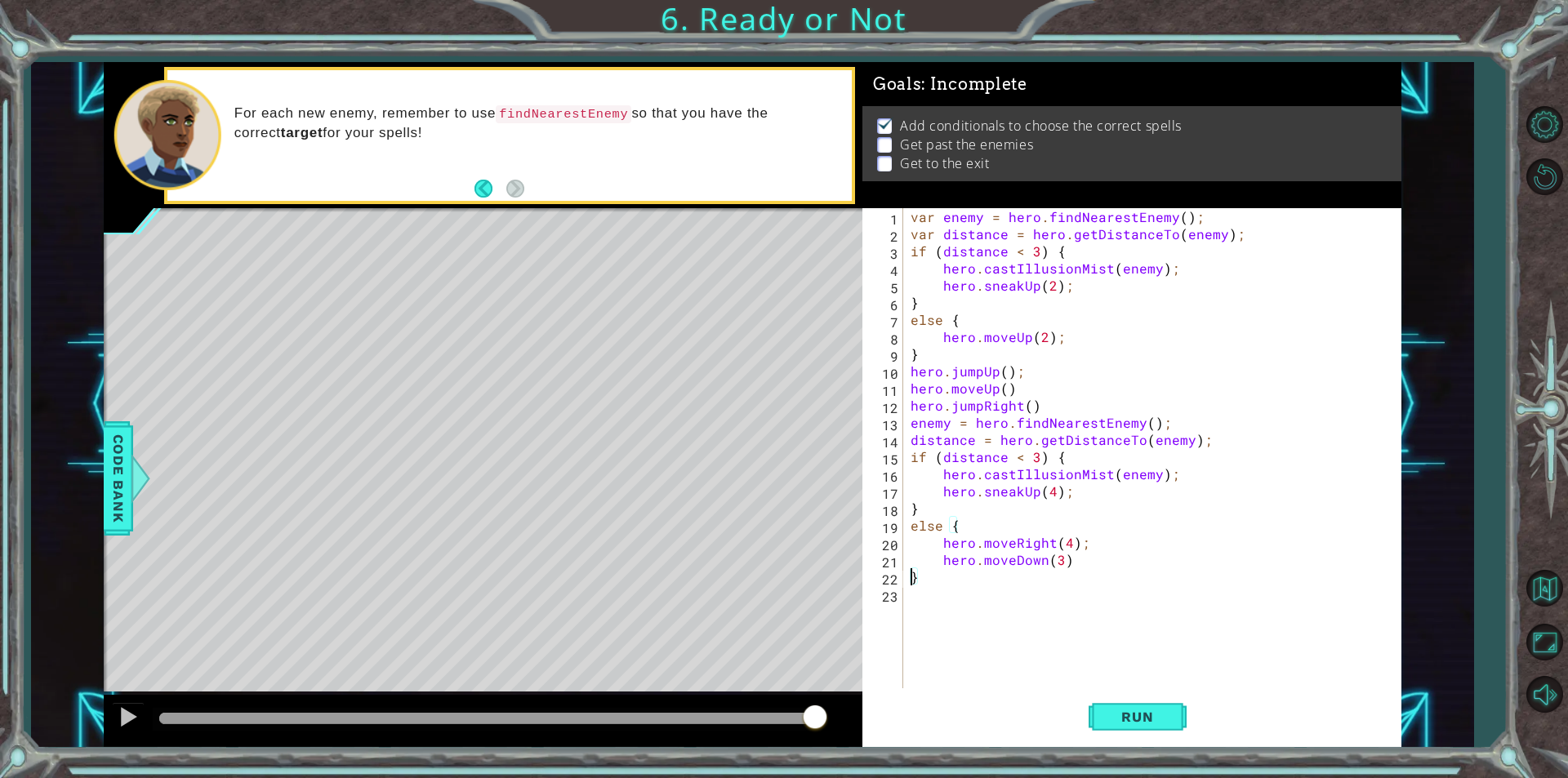 type on "hero.moveDown(3)" 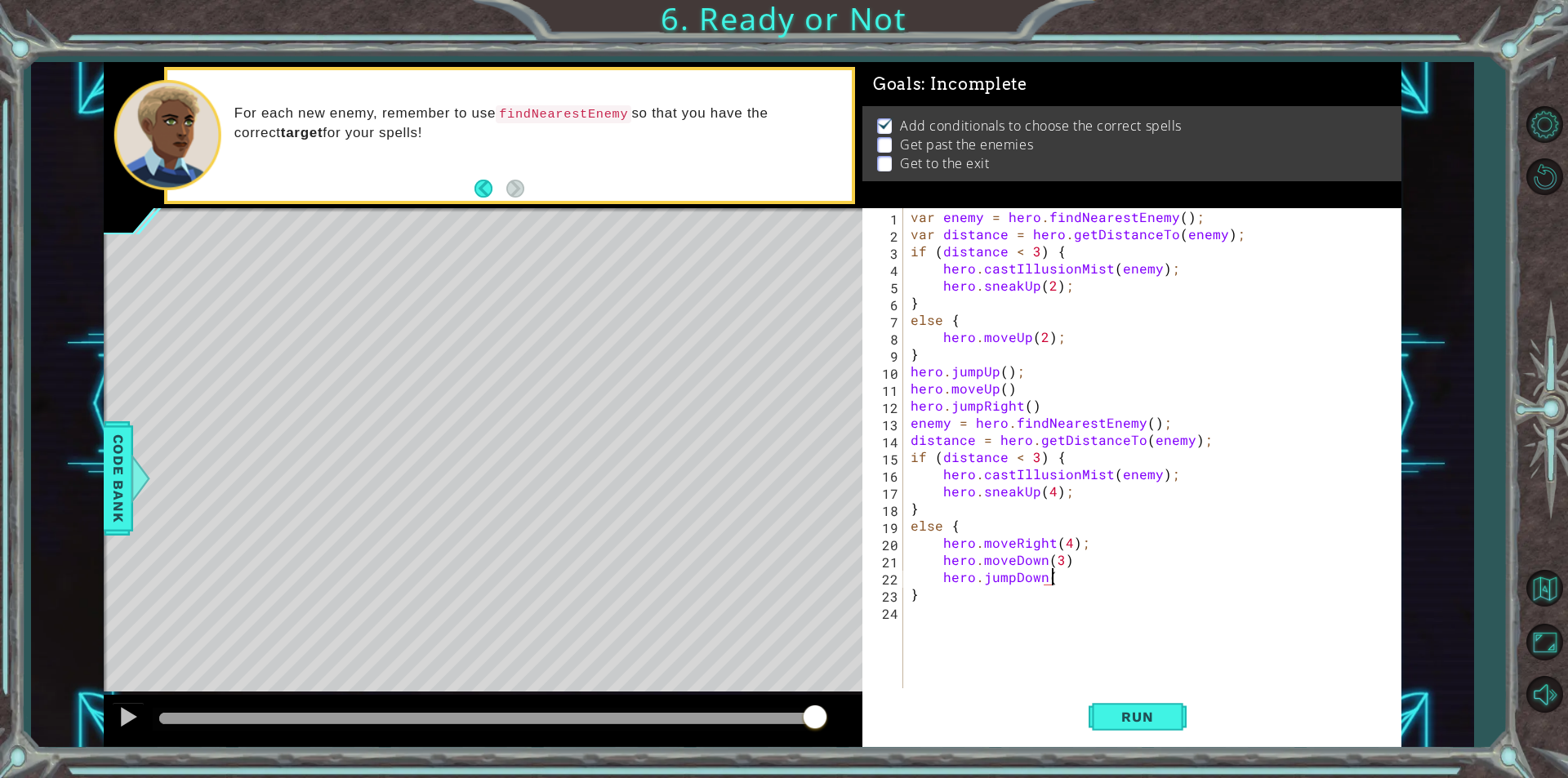 scroll, scrollTop: 0, scrollLeft: 8, axis: horizontal 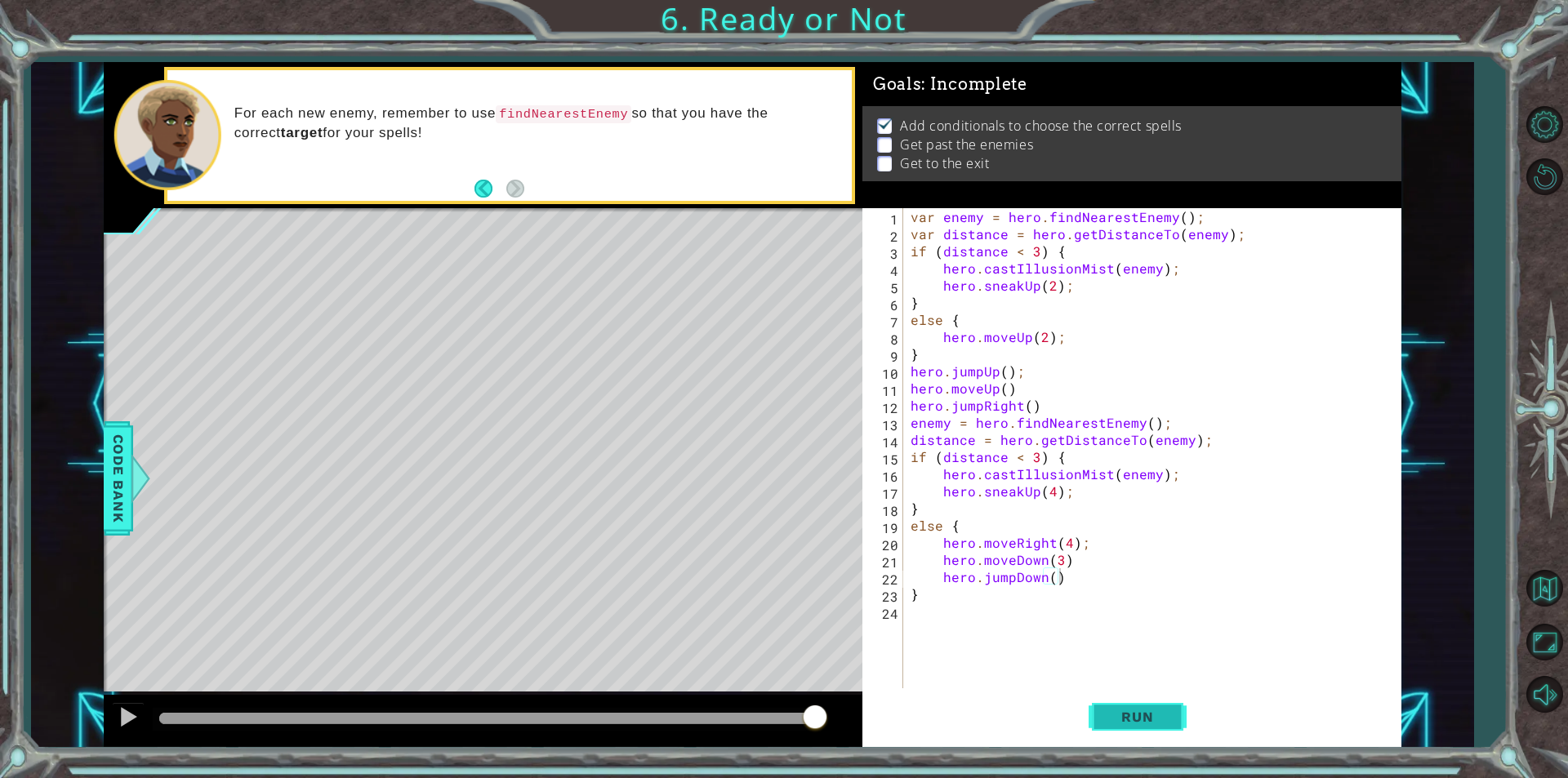 click on "Run" at bounding box center [1138, 717] 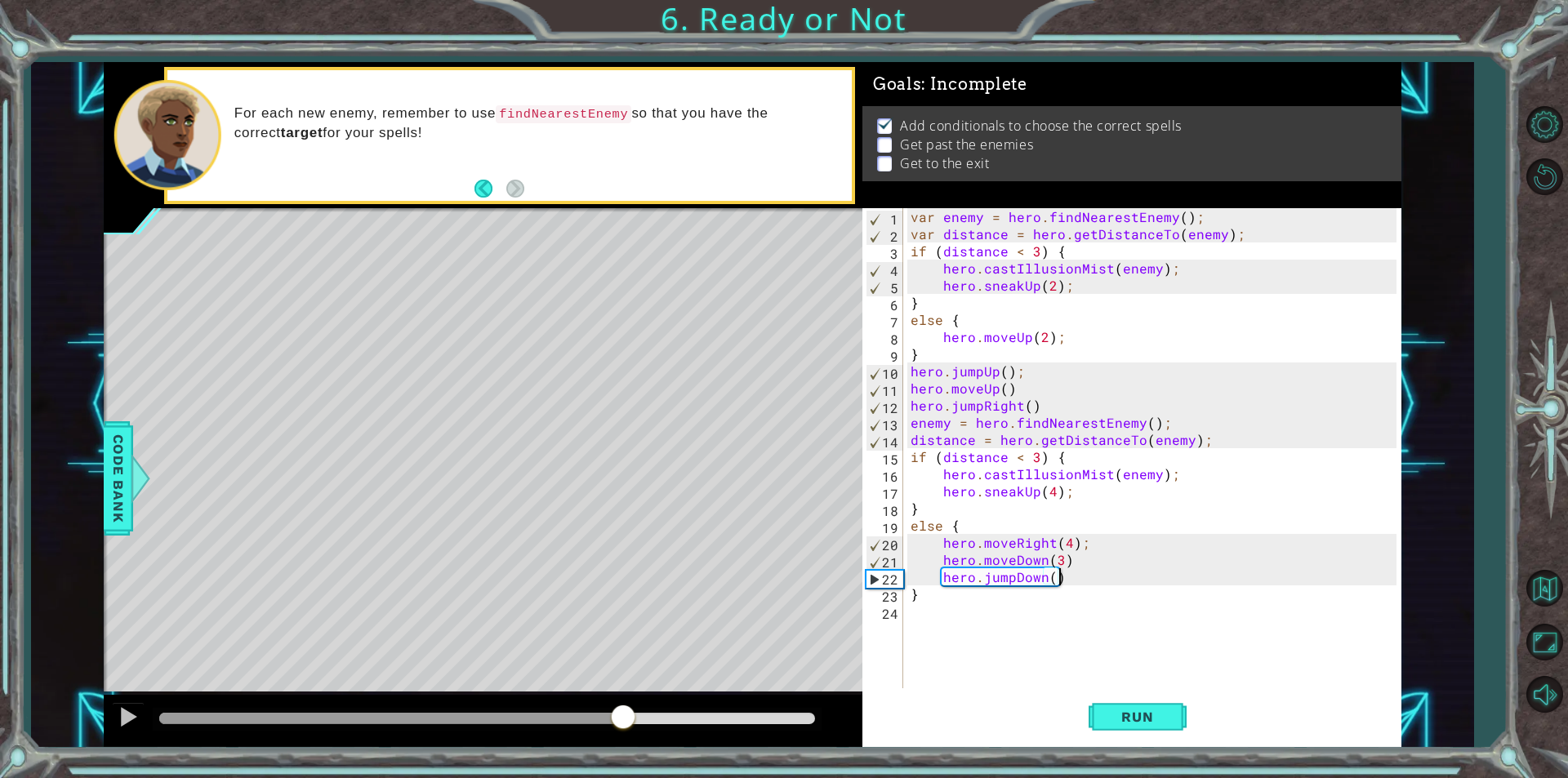 drag, startPoint x: 602, startPoint y: 721, endPoint x: 694, endPoint y: 715, distance: 92.195445 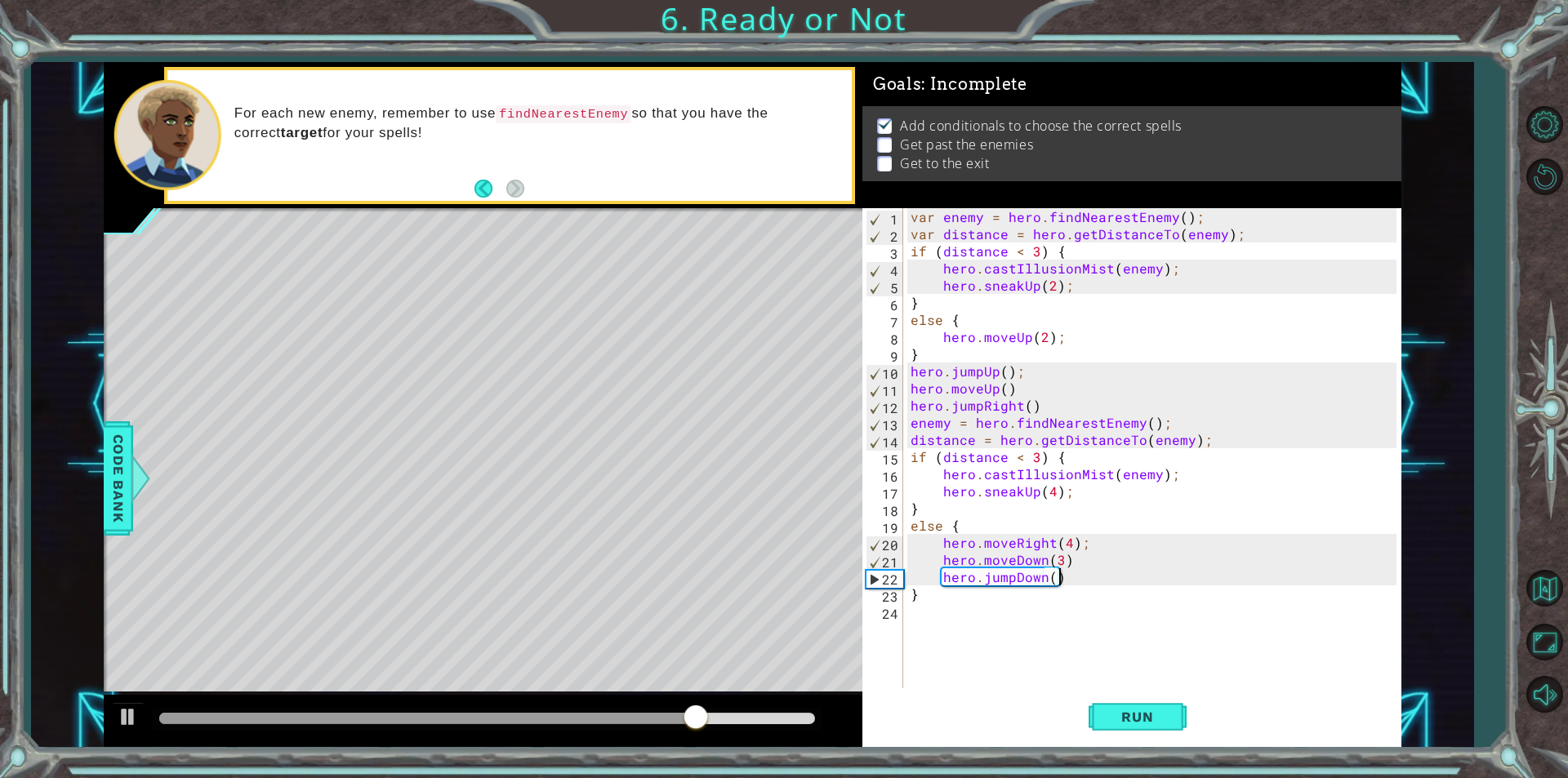 drag, startPoint x: 694, startPoint y: 715, endPoint x: 782, endPoint y: 715, distance: 88 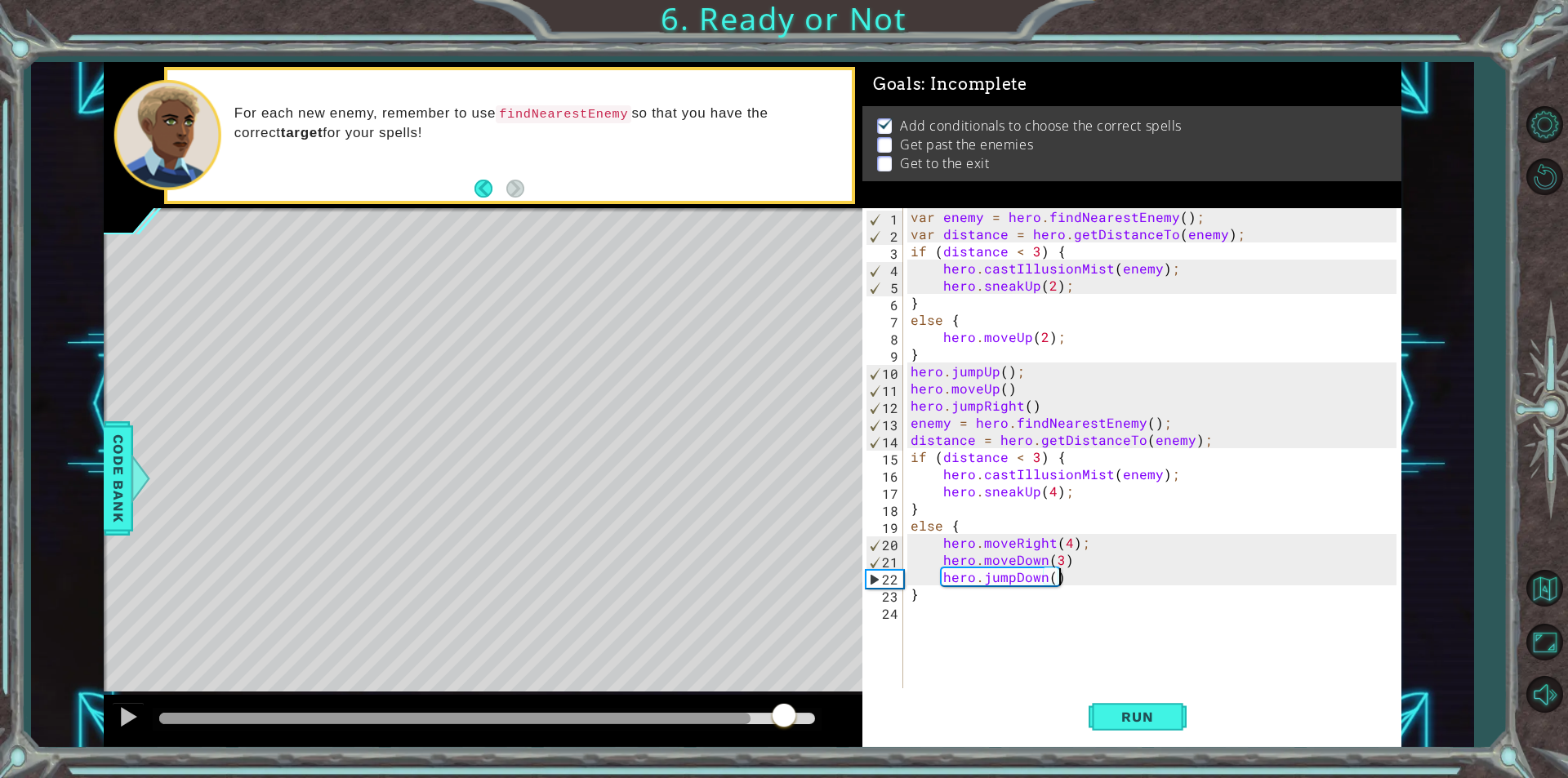 drag, startPoint x: 763, startPoint y: 722, endPoint x: 716, endPoint y: 722, distance: 47 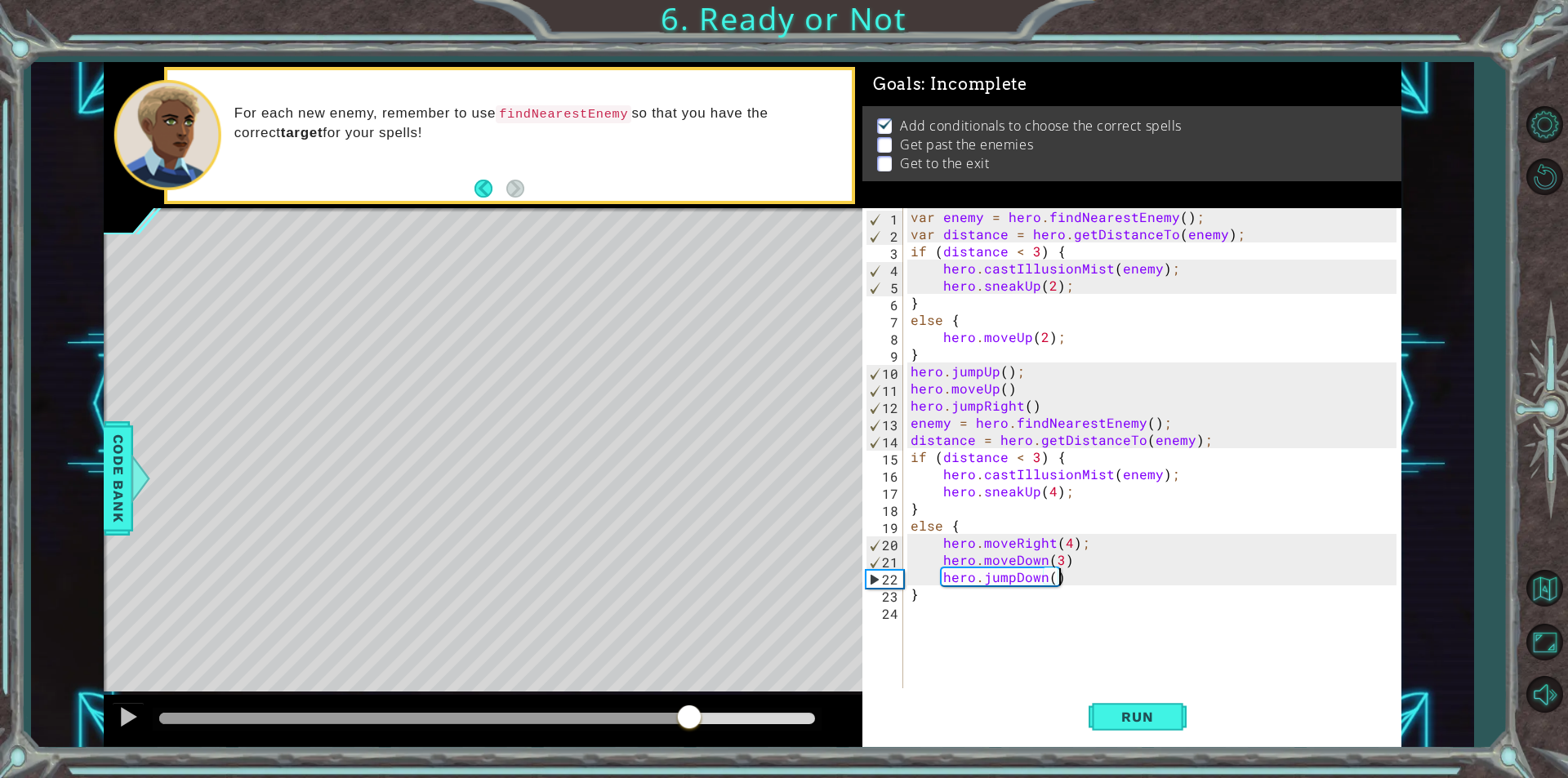 drag, startPoint x: 689, startPoint y: 718, endPoint x: 616, endPoint y: 703, distance: 74.52516 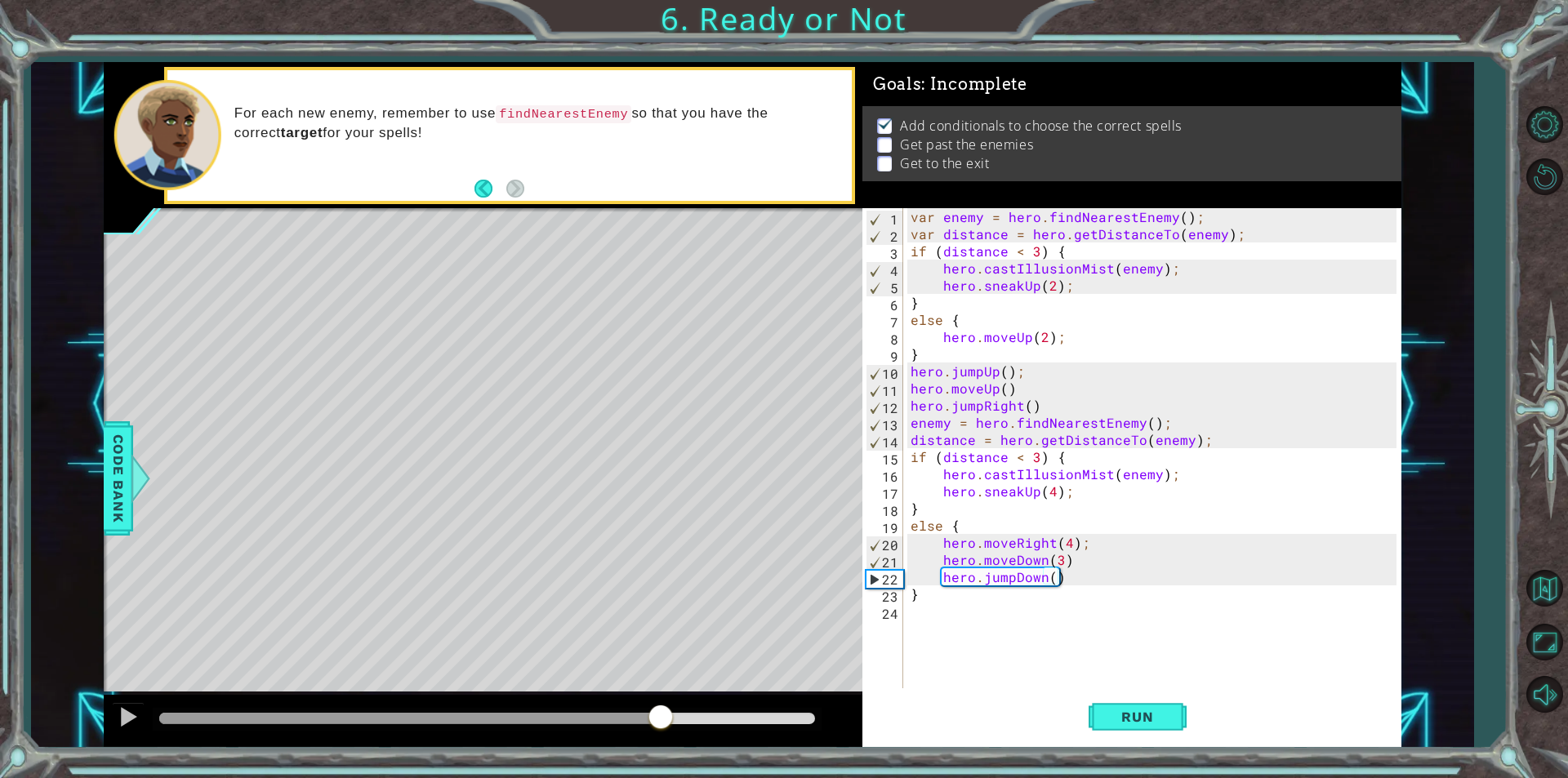 drag, startPoint x: 616, startPoint y: 703, endPoint x: 577, endPoint y: 698, distance: 39.319207 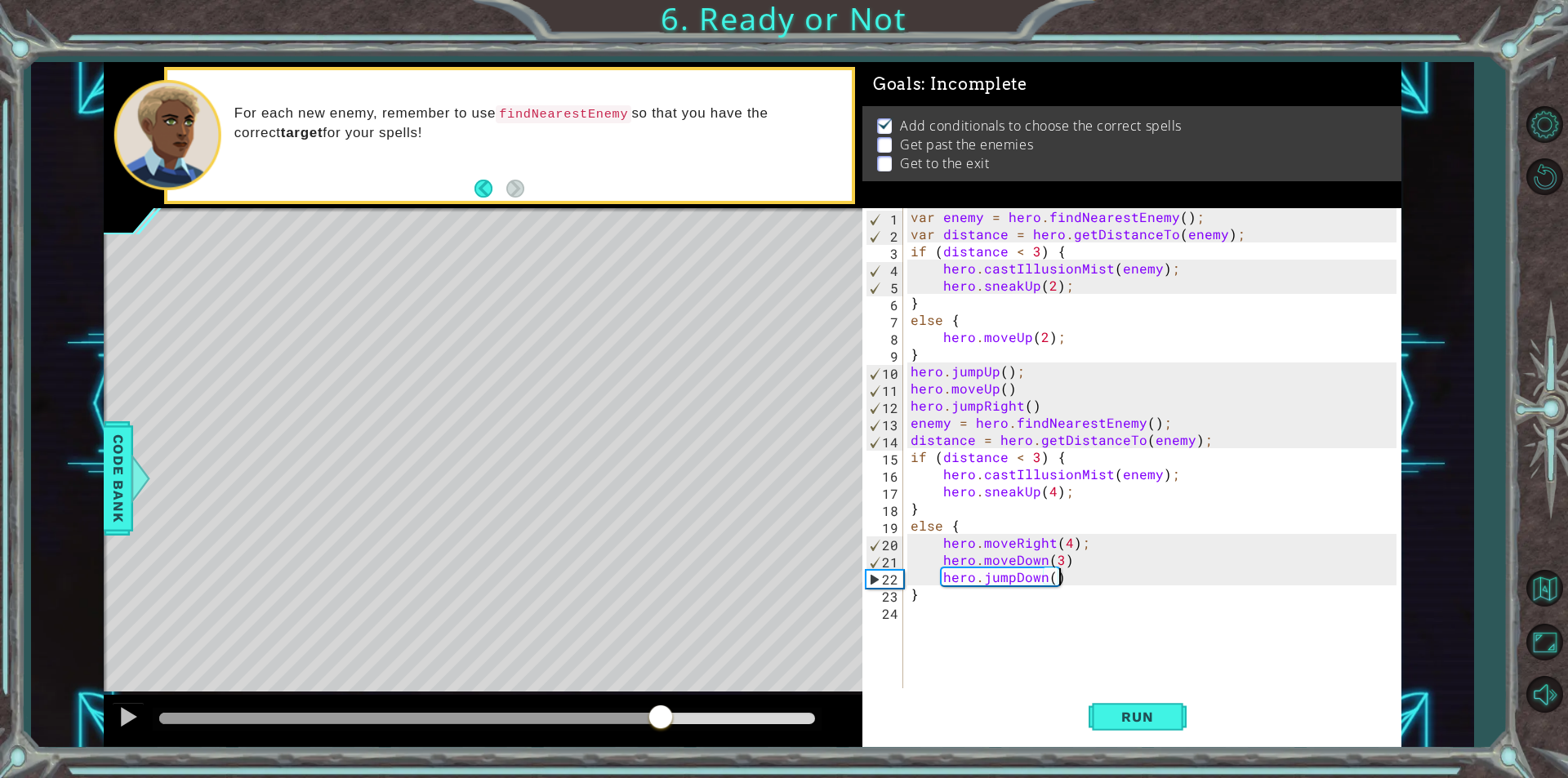 click at bounding box center (487, 719) 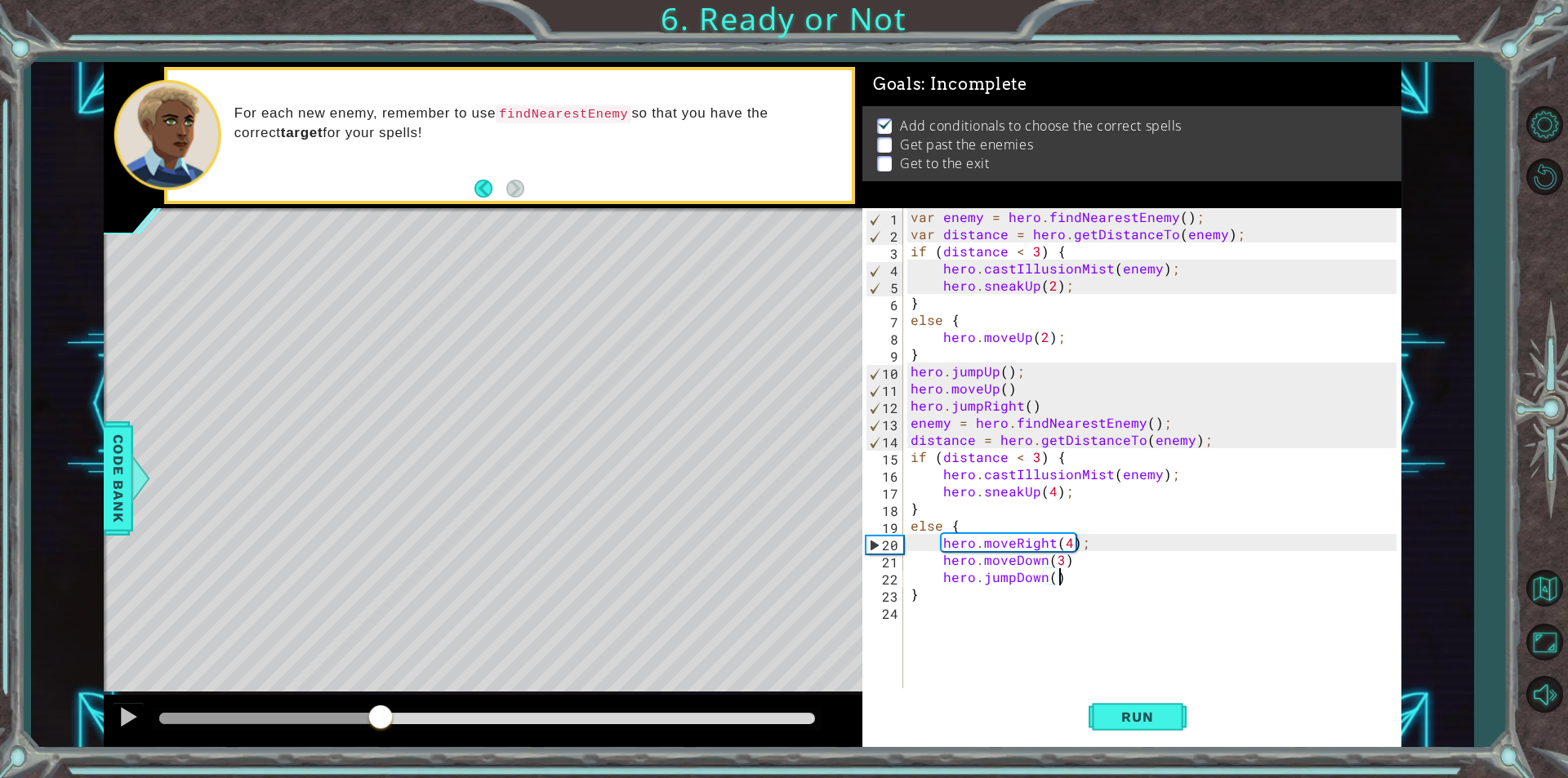 click at bounding box center [270, 718] 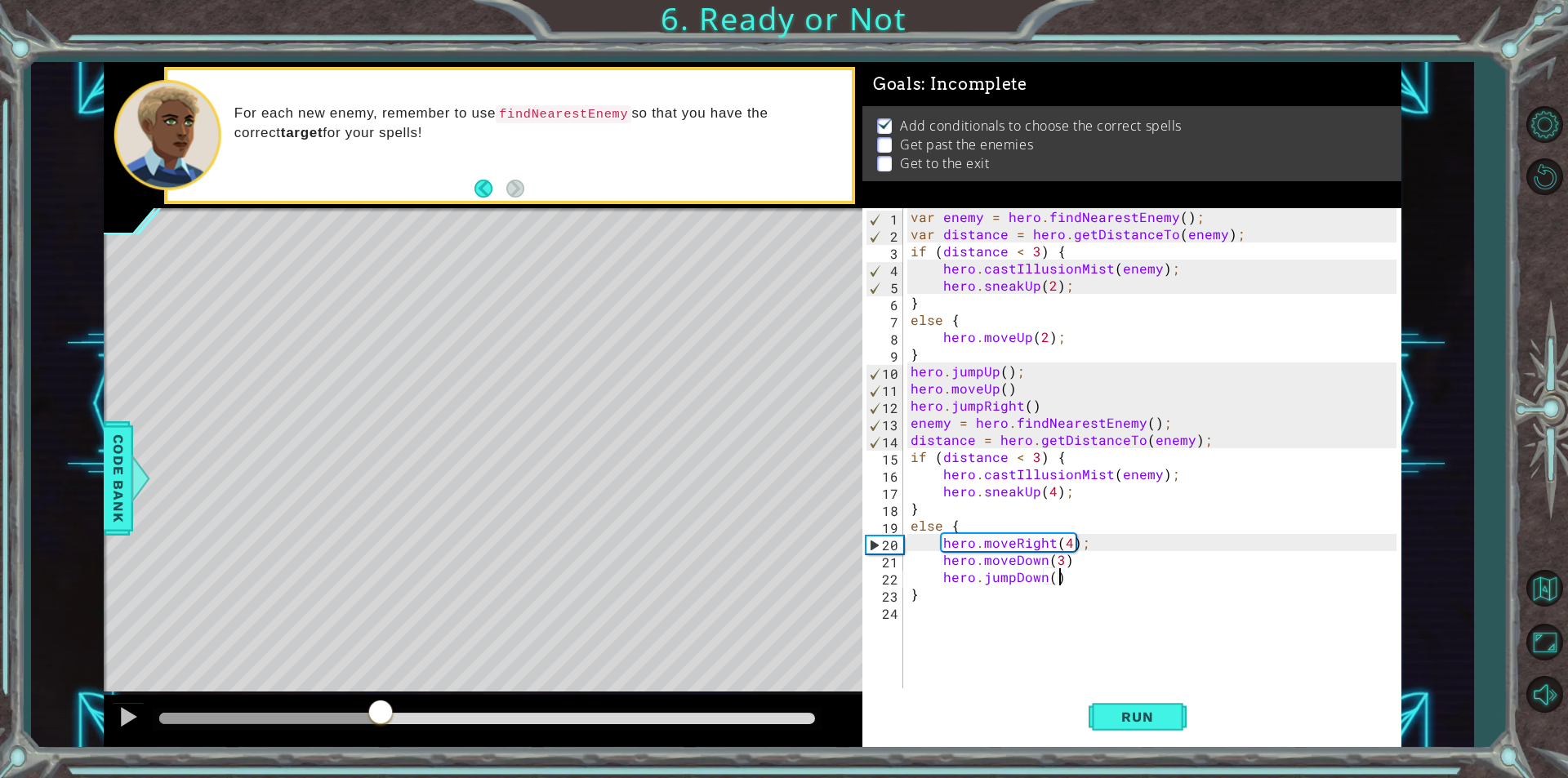 click at bounding box center [381, 714] 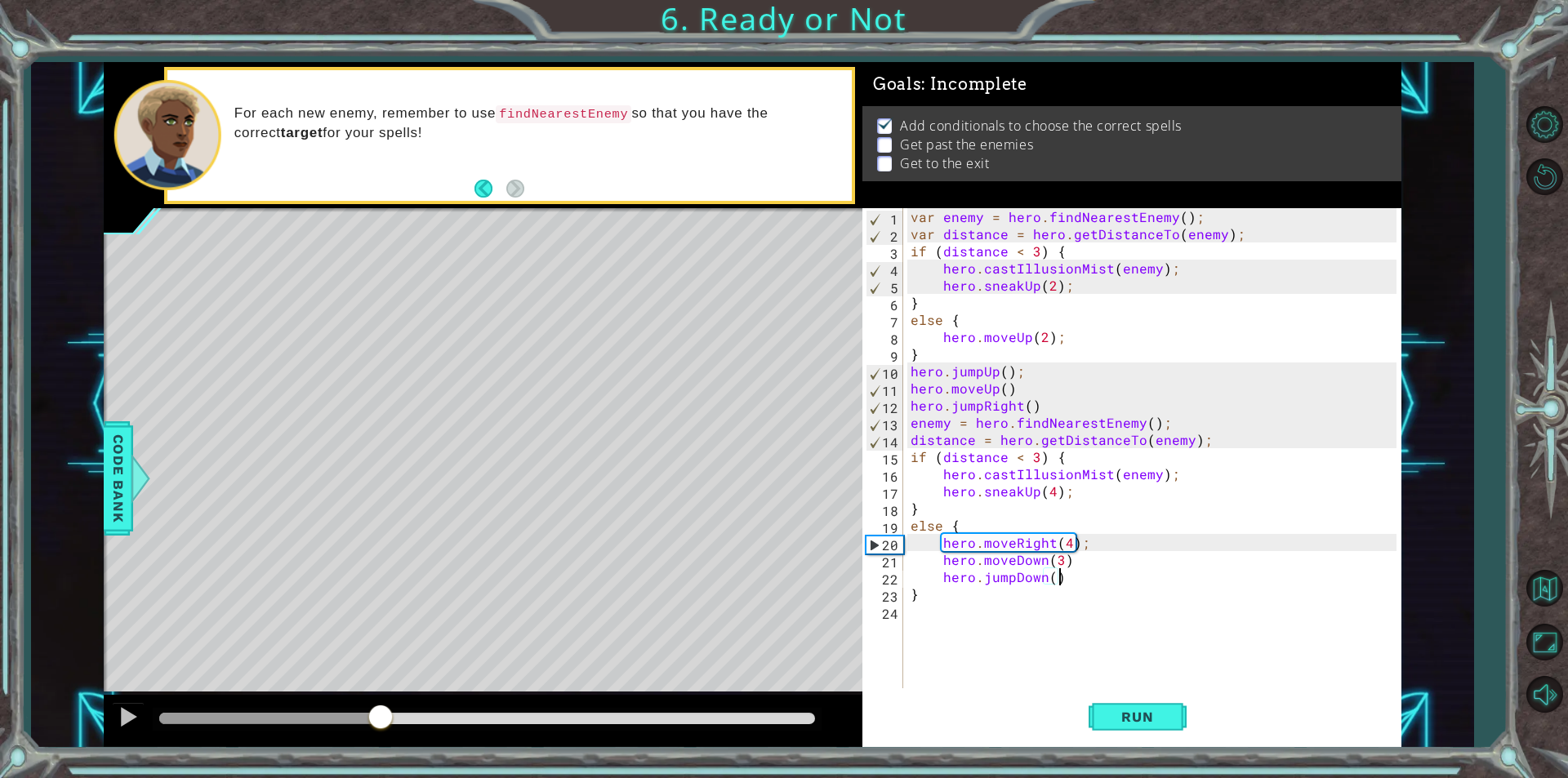 click at bounding box center [381, 718] 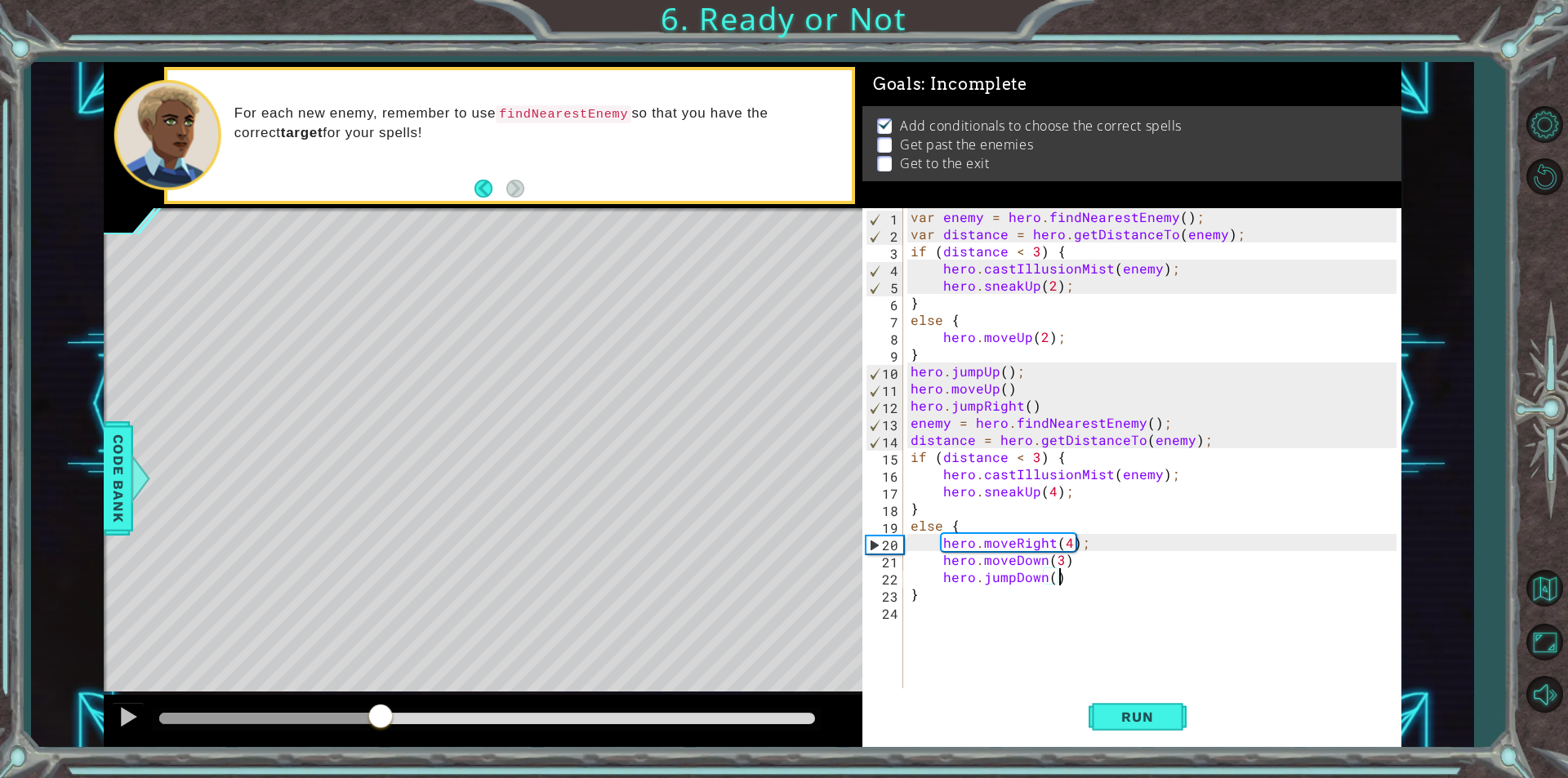 click at bounding box center (381, 718) 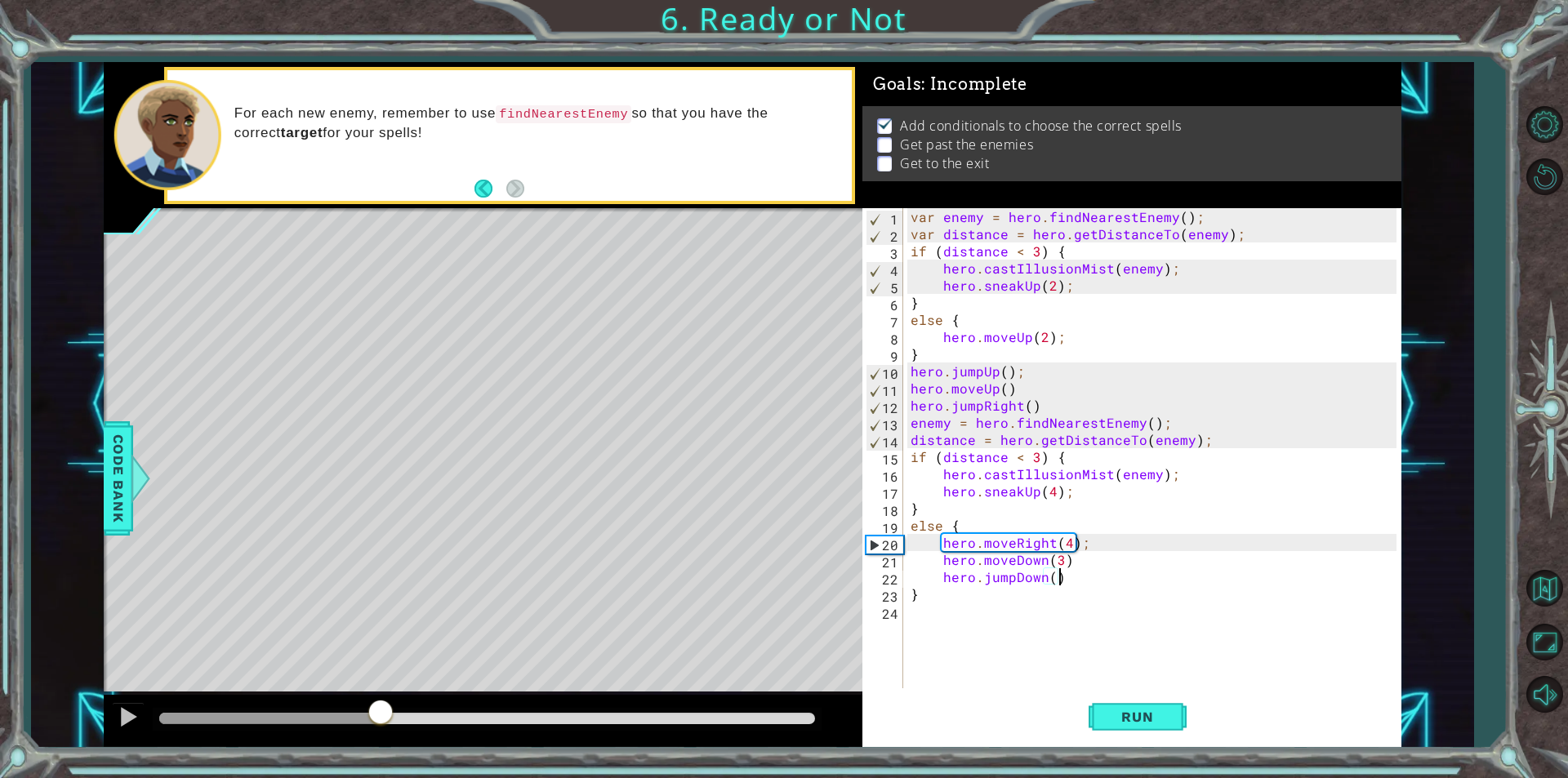 click at bounding box center (381, 714) 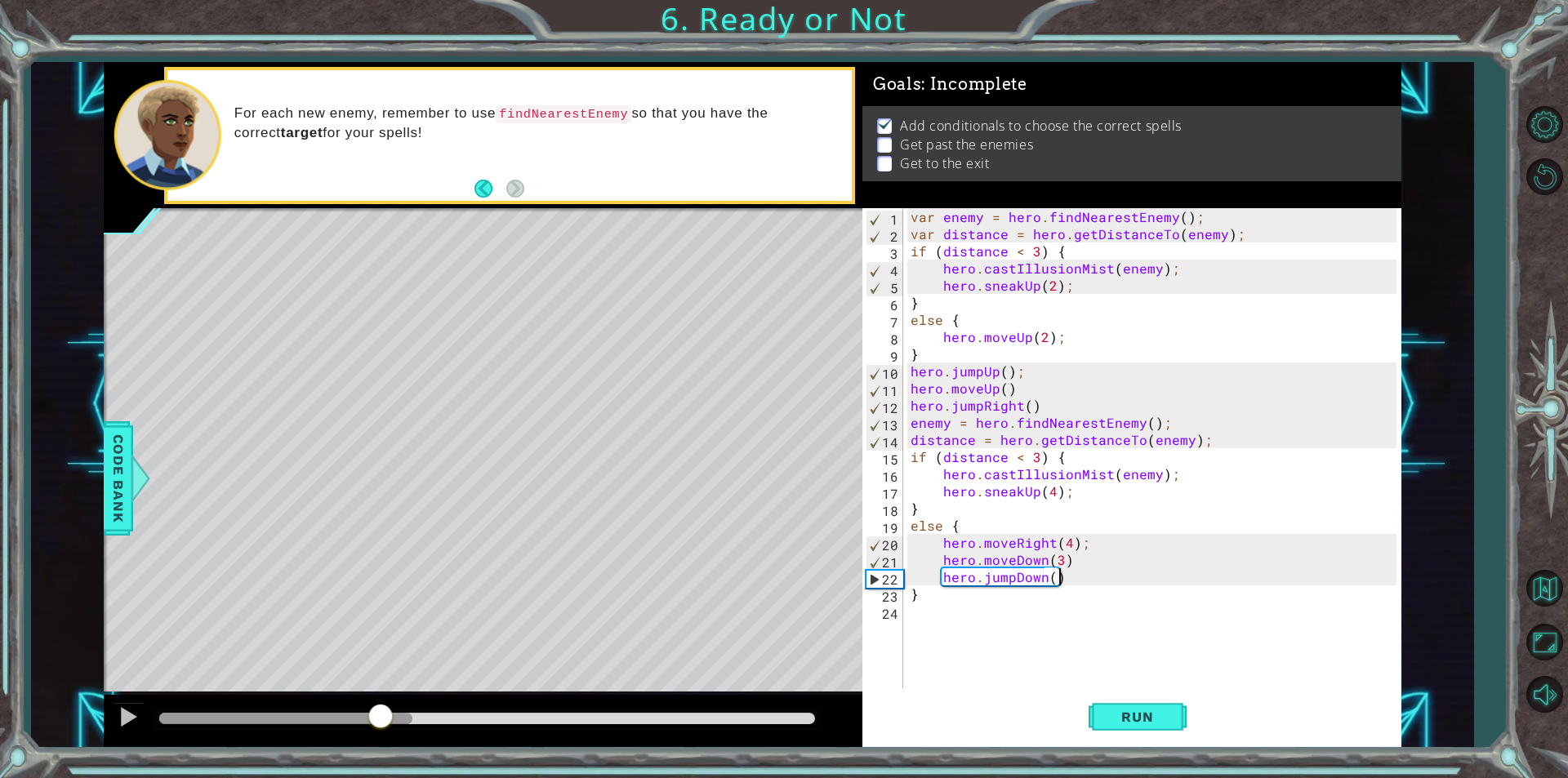drag, startPoint x: 381, startPoint y: 722, endPoint x: 415, endPoint y: 705, distance: 38.013156 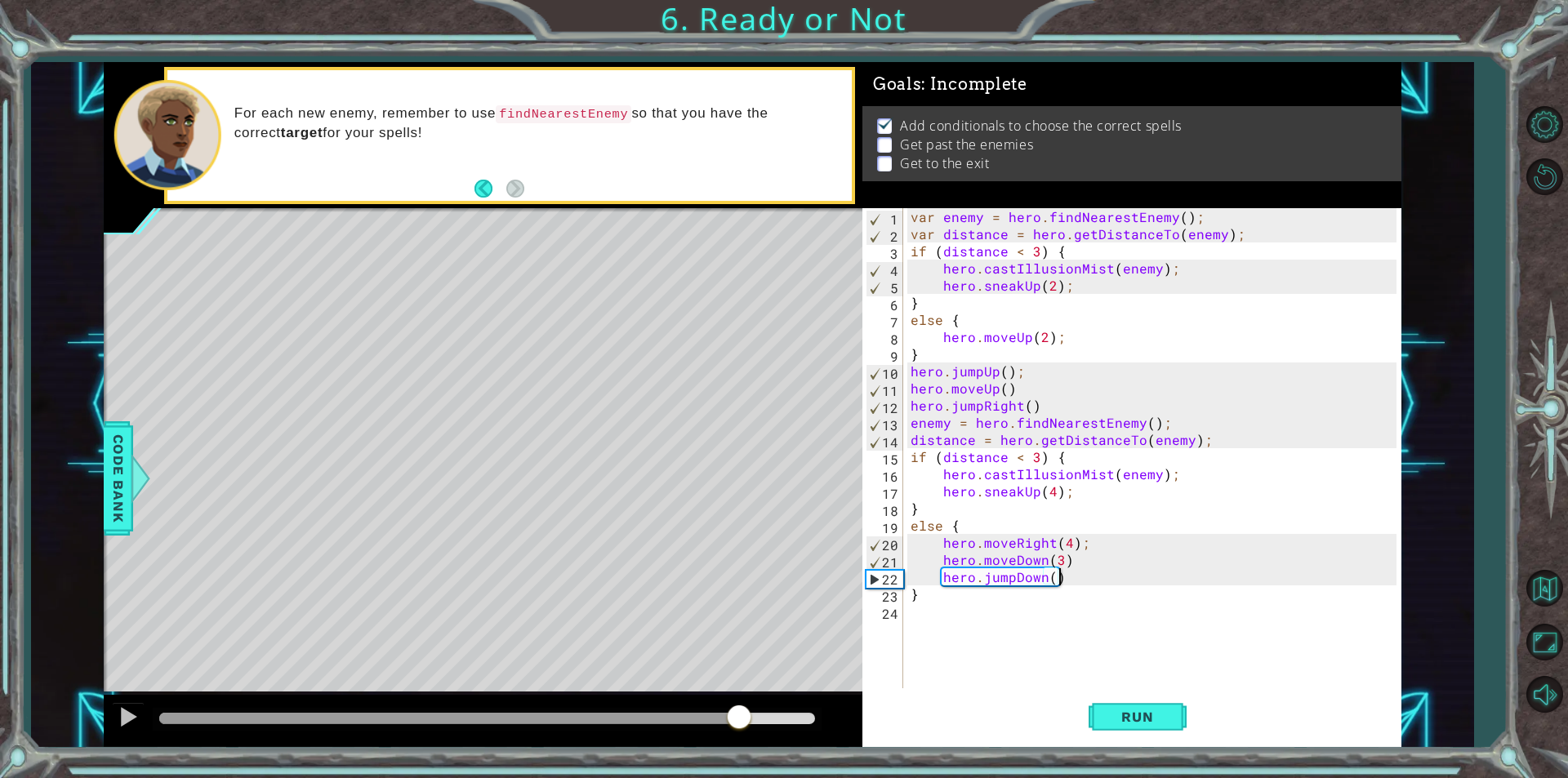 drag, startPoint x: 415, startPoint y: 705, endPoint x: 628, endPoint y: 729, distance: 214.34785 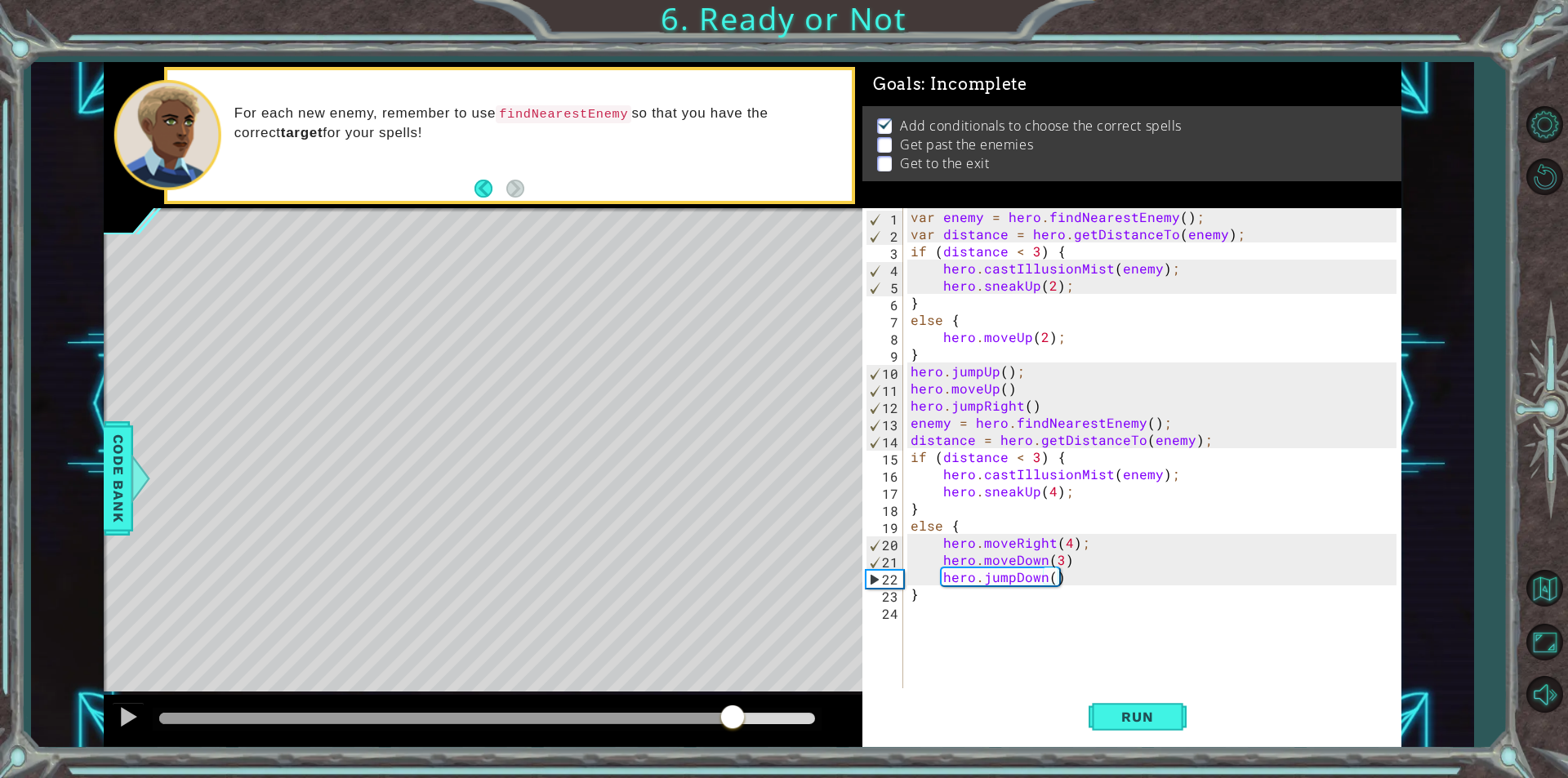 drag, startPoint x: 601, startPoint y: 731, endPoint x: 437, endPoint y: 727, distance: 164.04877 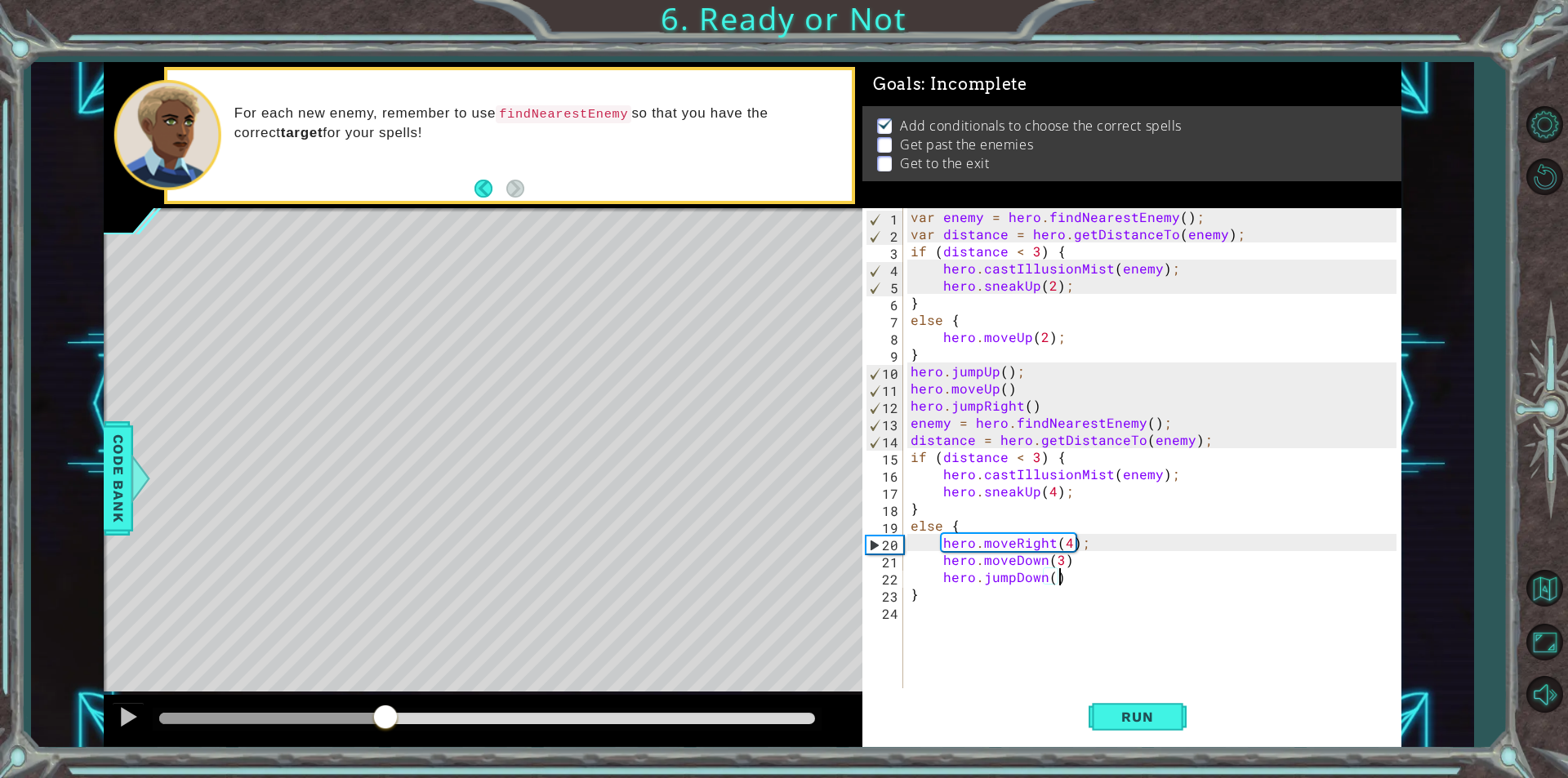 click at bounding box center (273, 718) 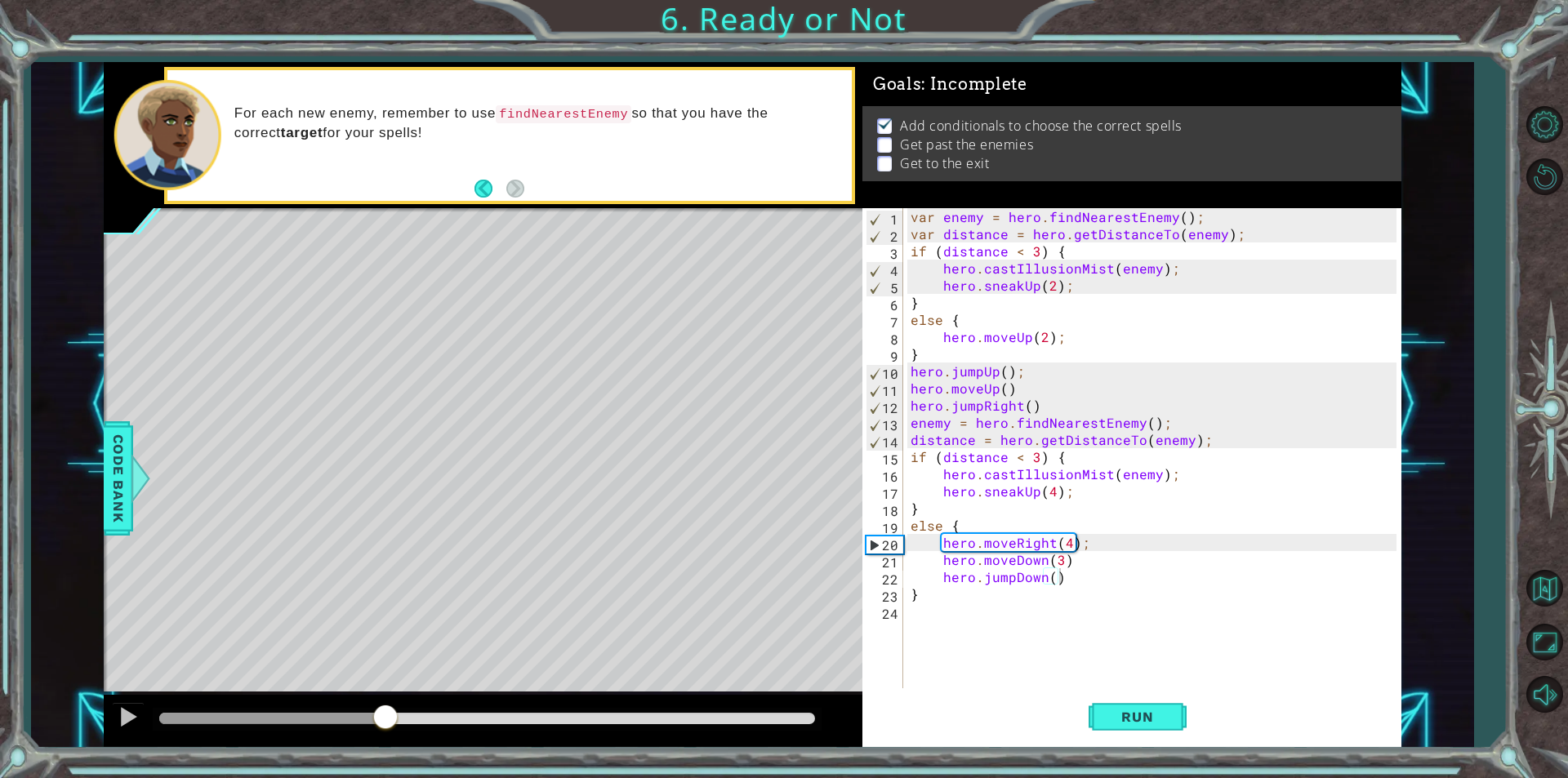 drag, startPoint x: 415, startPoint y: 708, endPoint x: 491, endPoint y: 708, distance: 76 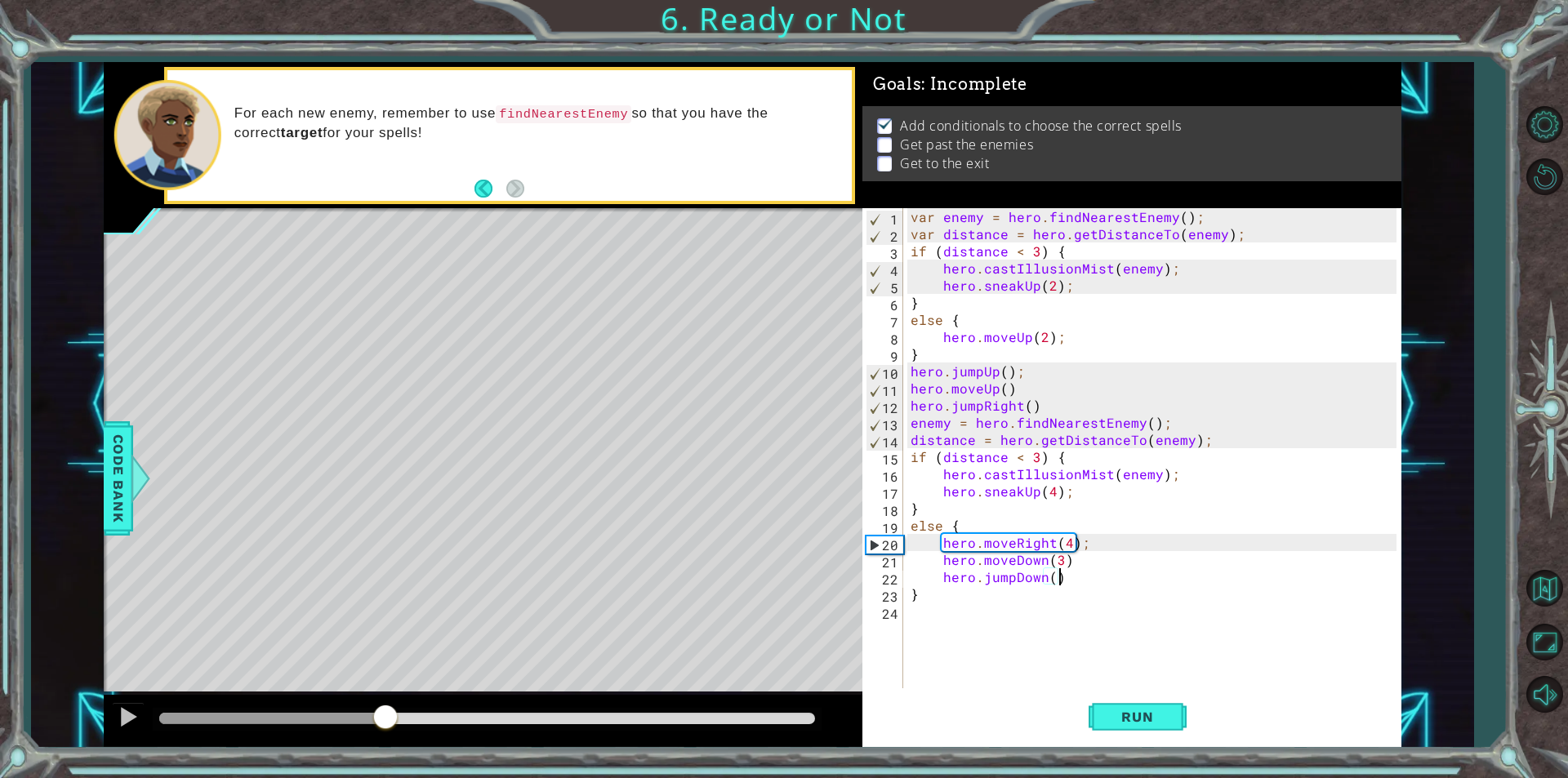 click on "var   enemy   =   hero . findNearestEnemy ( ) ; var   distance   =   hero . getDistanceTo ( enemy ) ; if   ( distance   <   [NUMBER] )   {        hero . castIllusionMist ( enemy ) ;      hero . sneakUp ( [NUMBER] ) ; } else   {      hero . moveUp ( [NUMBER] ) ; } hero . jumpUp ( ) ; hero . moveUp ( ) hero . jumpRight ( ) enemy   =   hero . findNearestEnemy ( ) ; distance   =   hero . getDistanceTo ( enemy ) ; if   ( distance   <   [NUMBER] )   {        hero . castIllusionMist ( enemy ) ;      hero . sneakUp ( [NUMBER] ) ; } else   {      hero . moveRight ( [NUMBER] ) ;      hero . moveDown ( [NUMBER] )      hero . jumpDown ( ) }" at bounding box center (1156, 465) 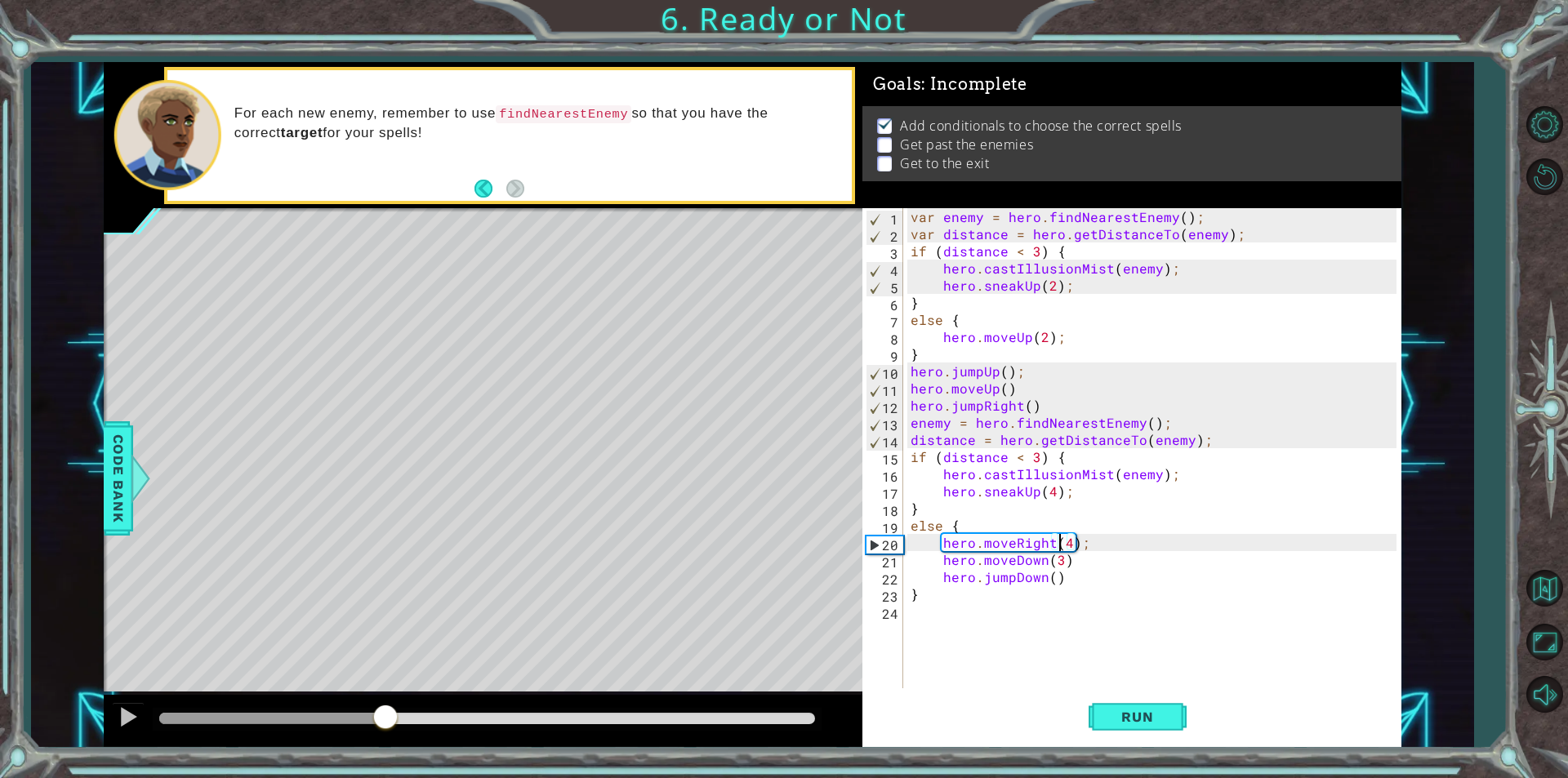click on "var   enemy   =   hero . findNearestEnemy ( ) ; var   distance   =   hero . getDistanceTo ( enemy ) ; if   ( distance   <   [NUMBER] )   {        hero . castIllusionMist ( enemy ) ;      hero . sneakUp ( [NUMBER] ) ; } else   {      hero . moveUp ( [NUMBER] ) ; } hero . jumpUp ( ) ; hero . moveUp ( ) hero . jumpRight ( ) enemy   =   hero . findNearestEnemy ( ) ; distance   =   hero . getDistanceTo ( enemy ) ; if   ( distance   <   [NUMBER] )   {        hero . castIllusionMist ( enemy ) ;      hero . sneakUp ( [NUMBER] ) ; } else   {      hero . moveRight ( [NUMBER] ) ;      hero . moveDown ( [NUMBER] )      hero . jumpDown ( ) }" at bounding box center [1156, 465] 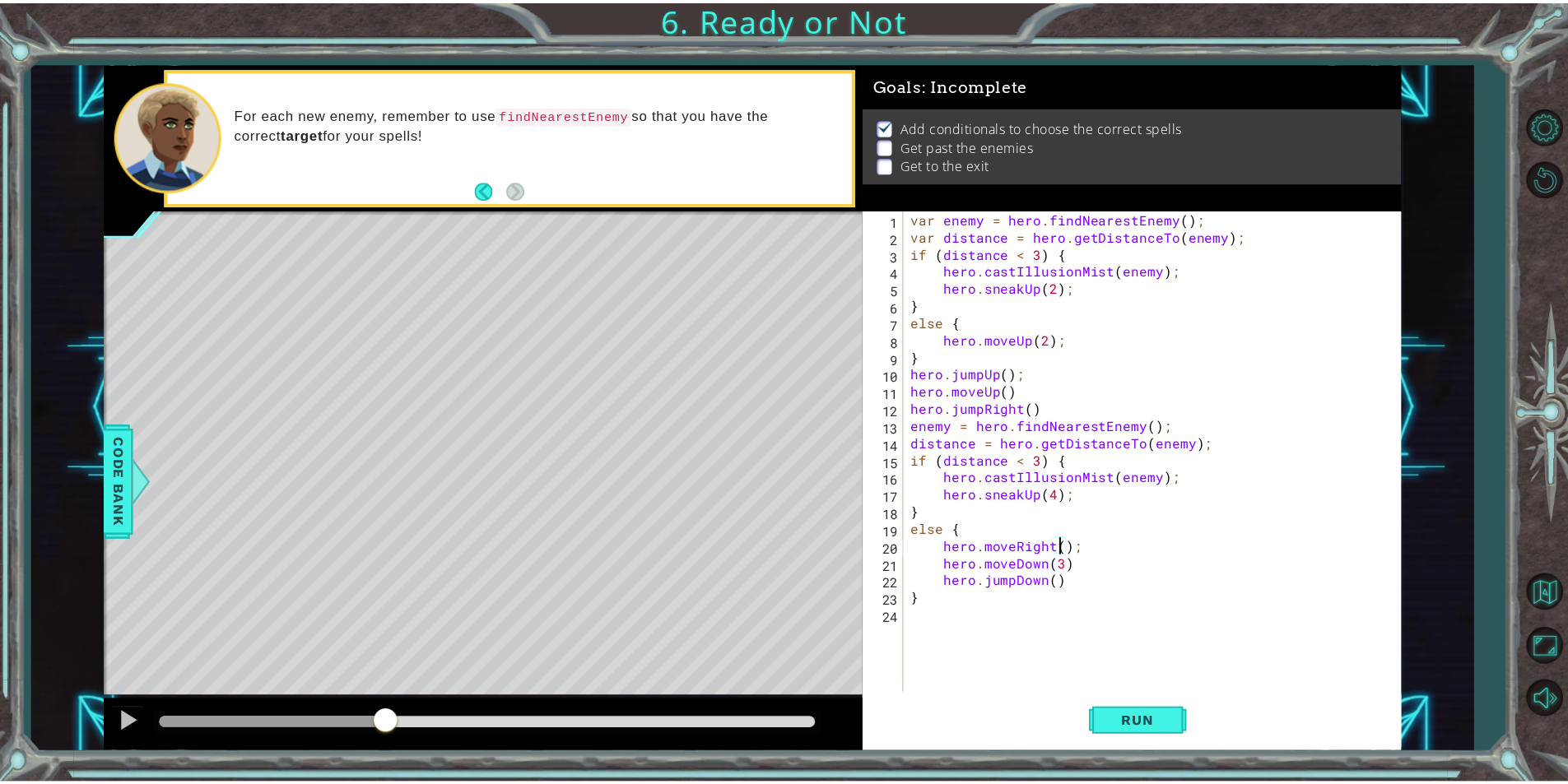 scroll, scrollTop: 0, scrollLeft: 10, axis: horizontal 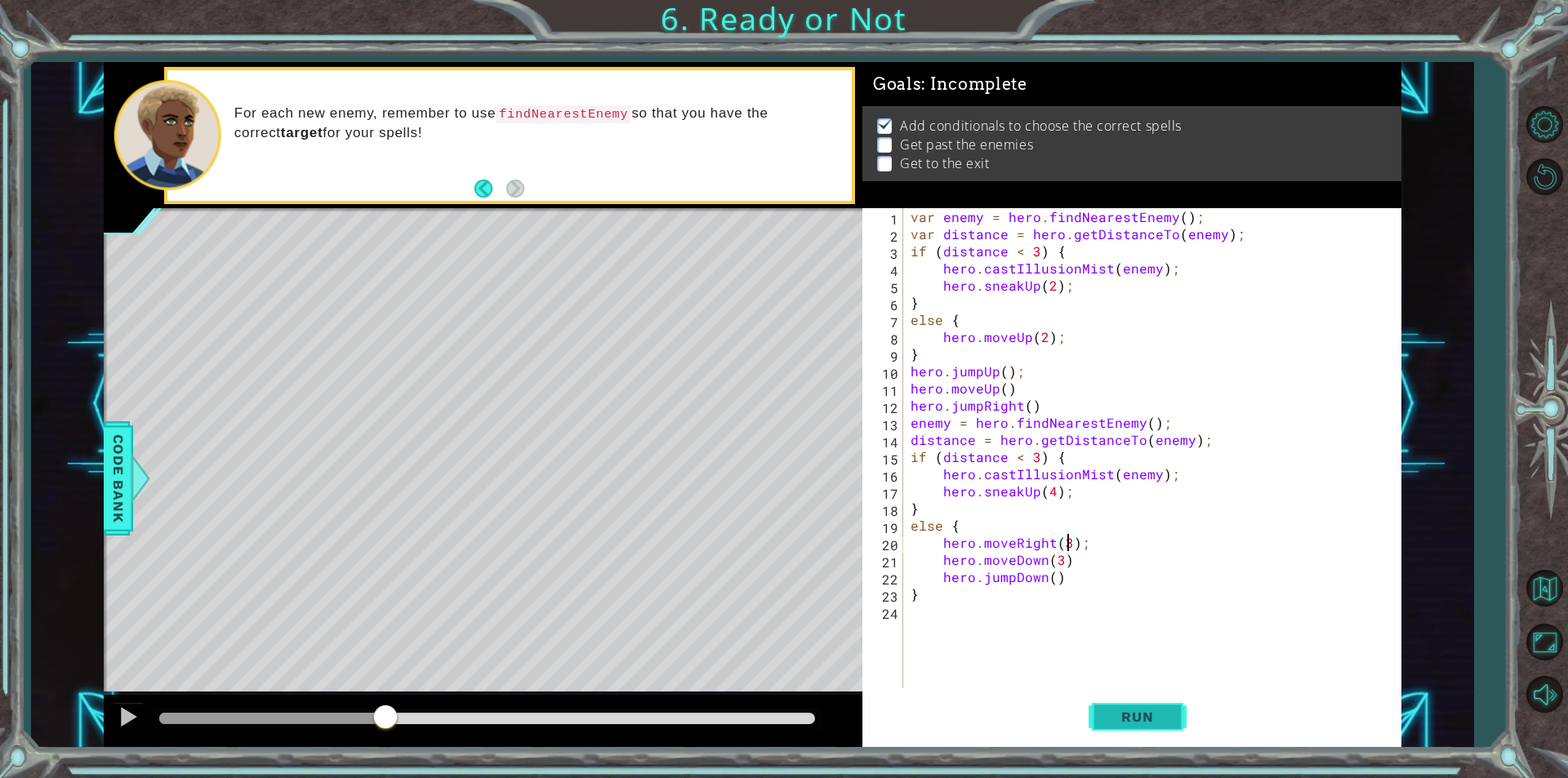 type on "hero.moveRight(3);" 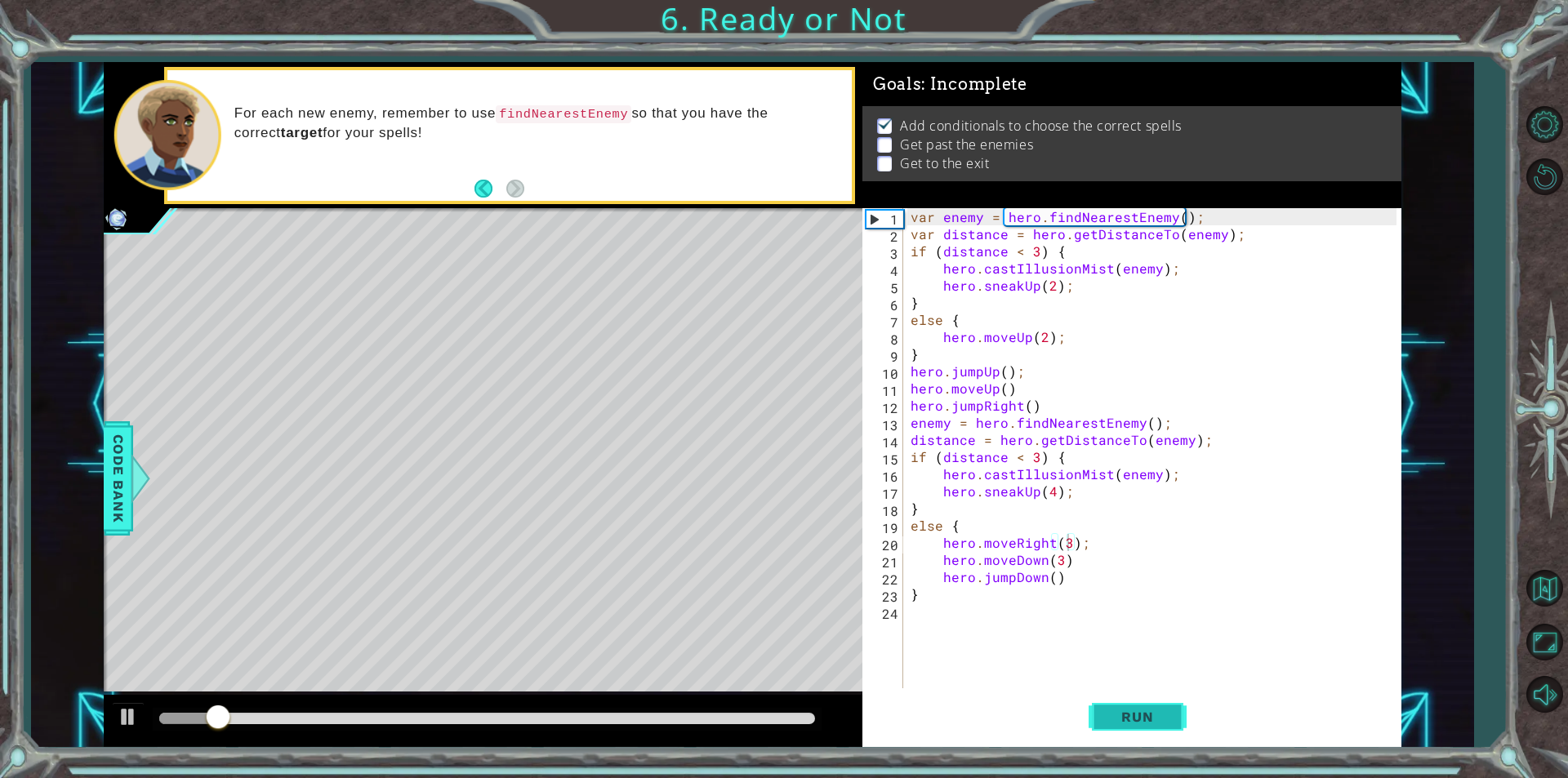 click on "Run" at bounding box center (1137, 717) 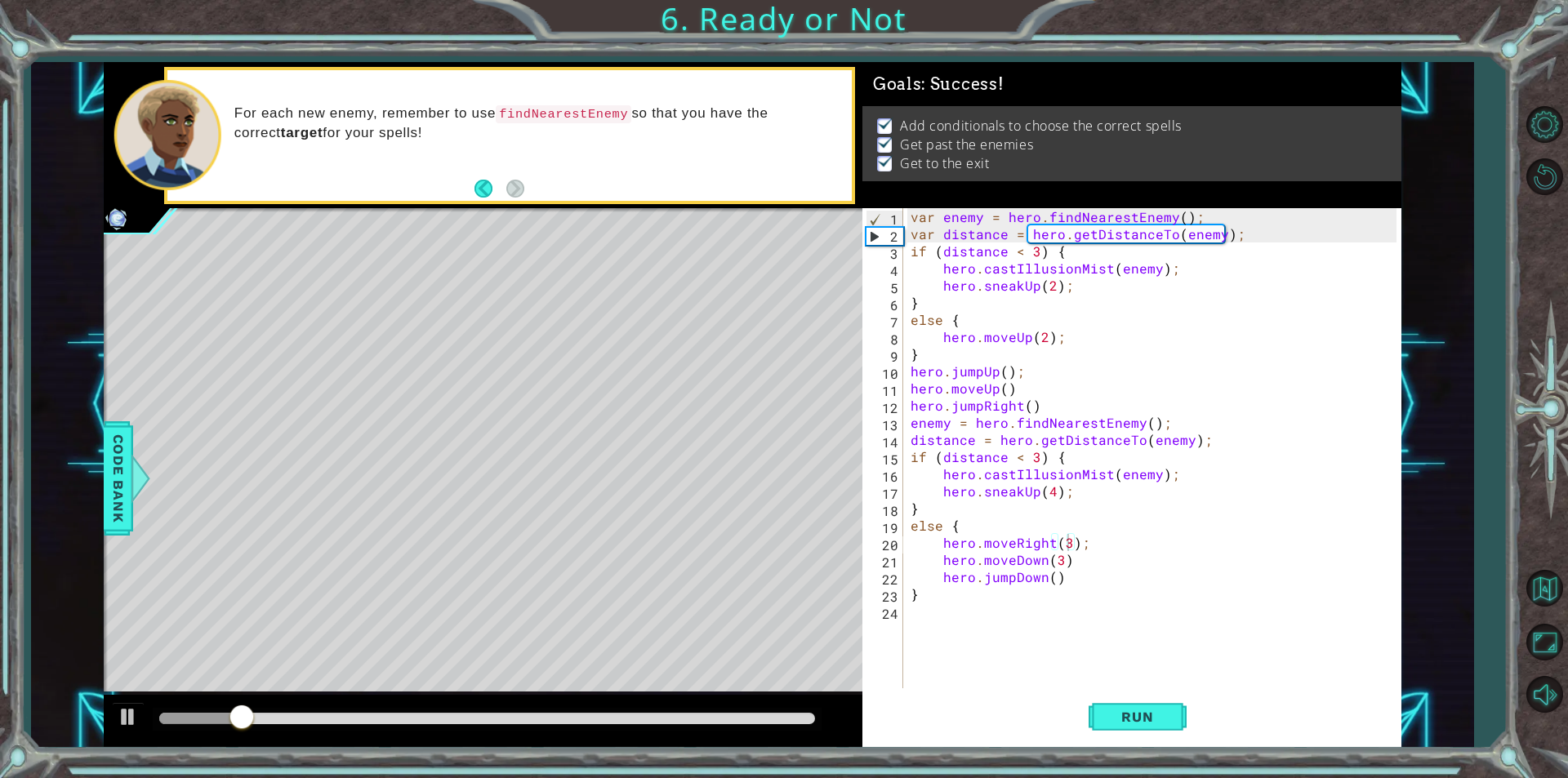 click at bounding box center [487, 719] 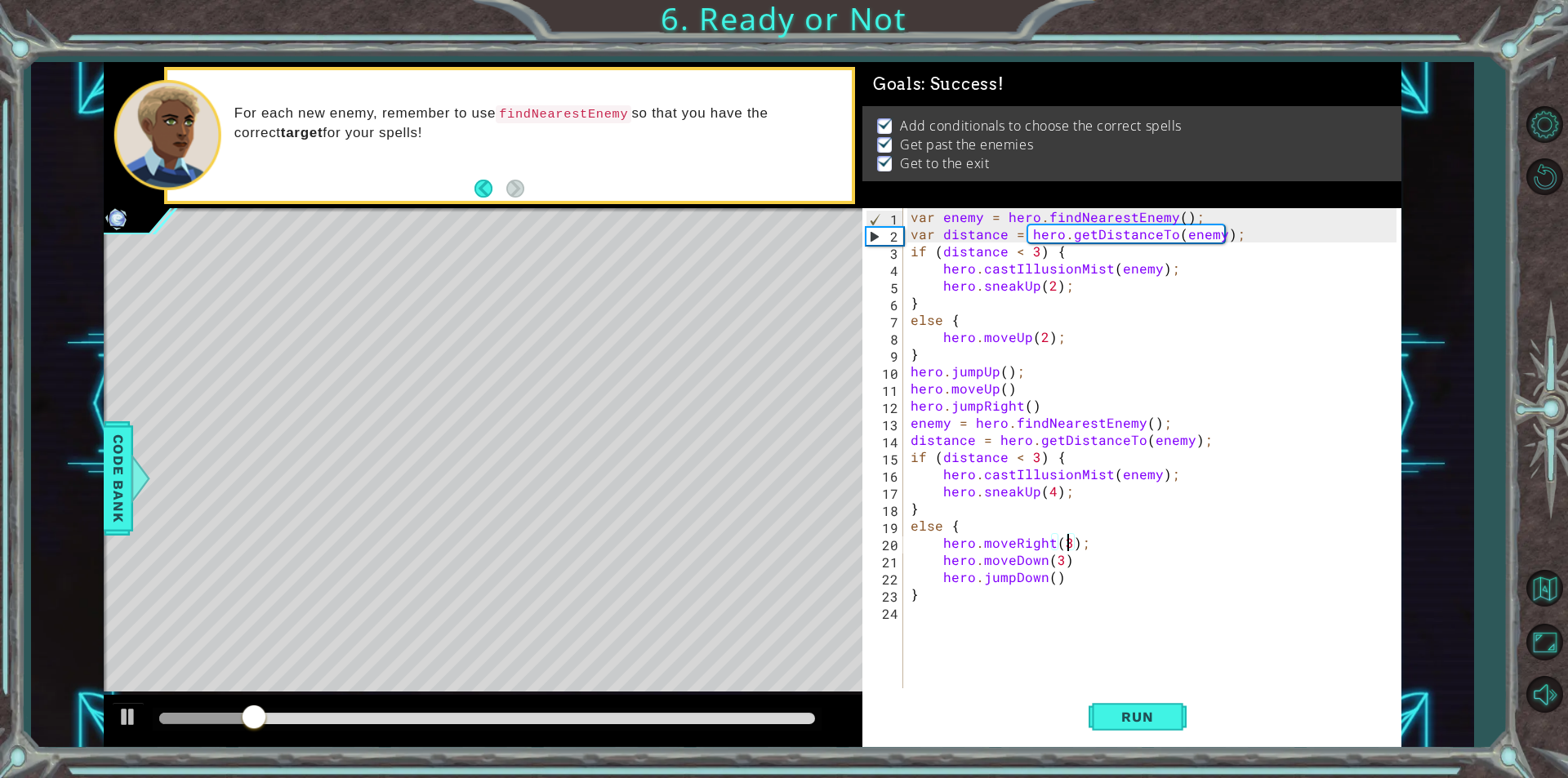 click at bounding box center (487, 718) 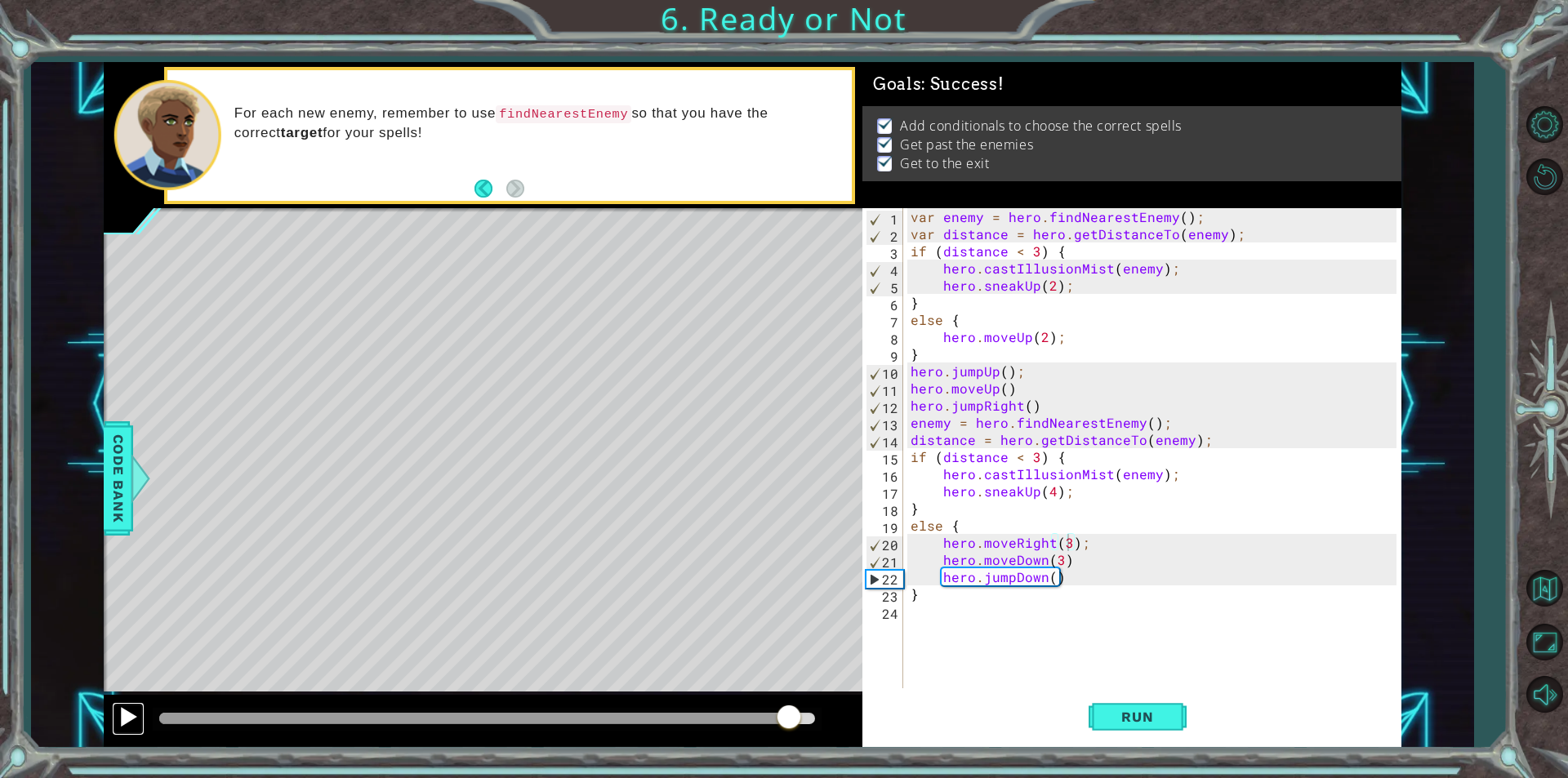 click at bounding box center (128, 718) 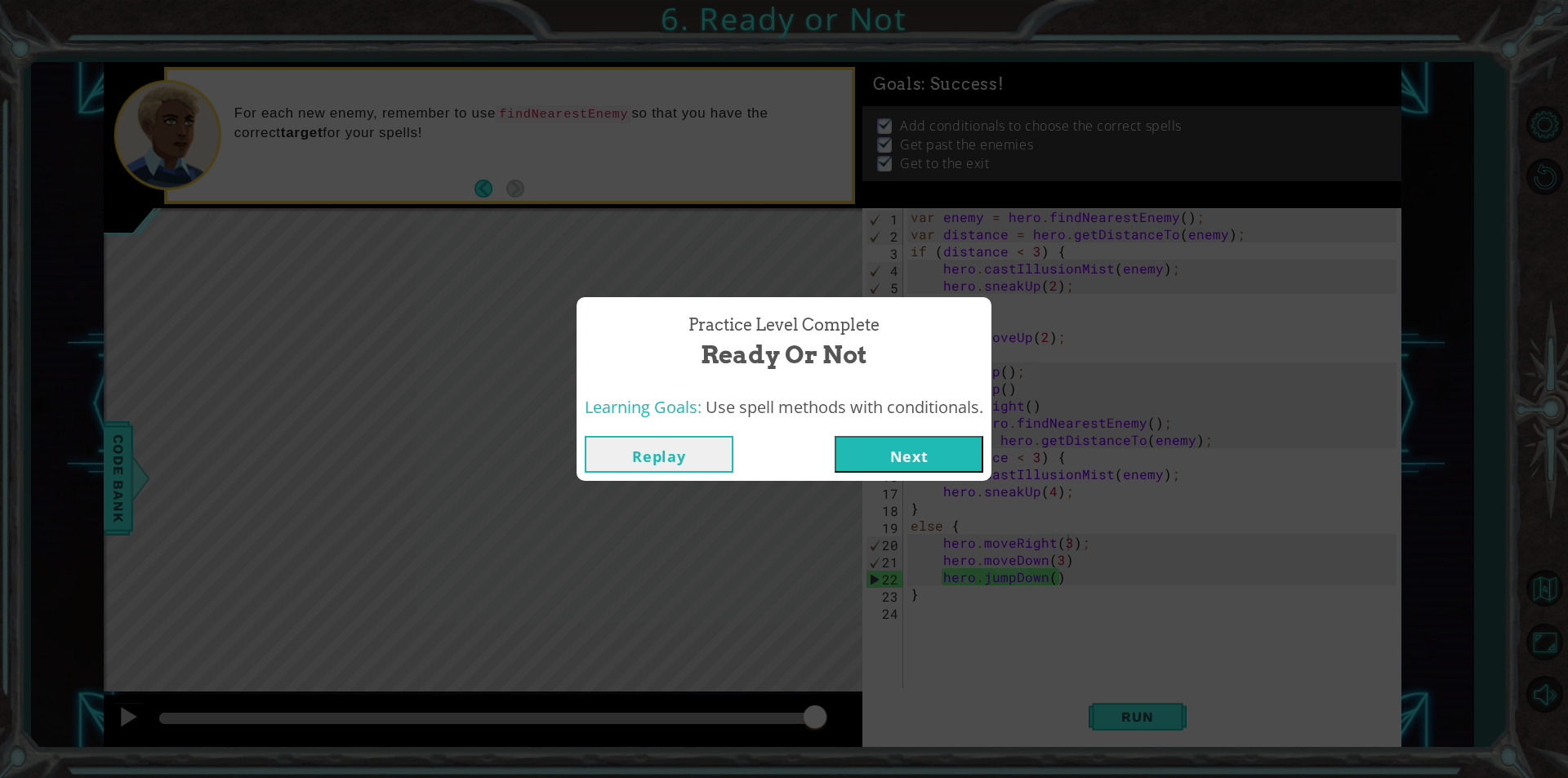 click on "Next" at bounding box center [909, 454] 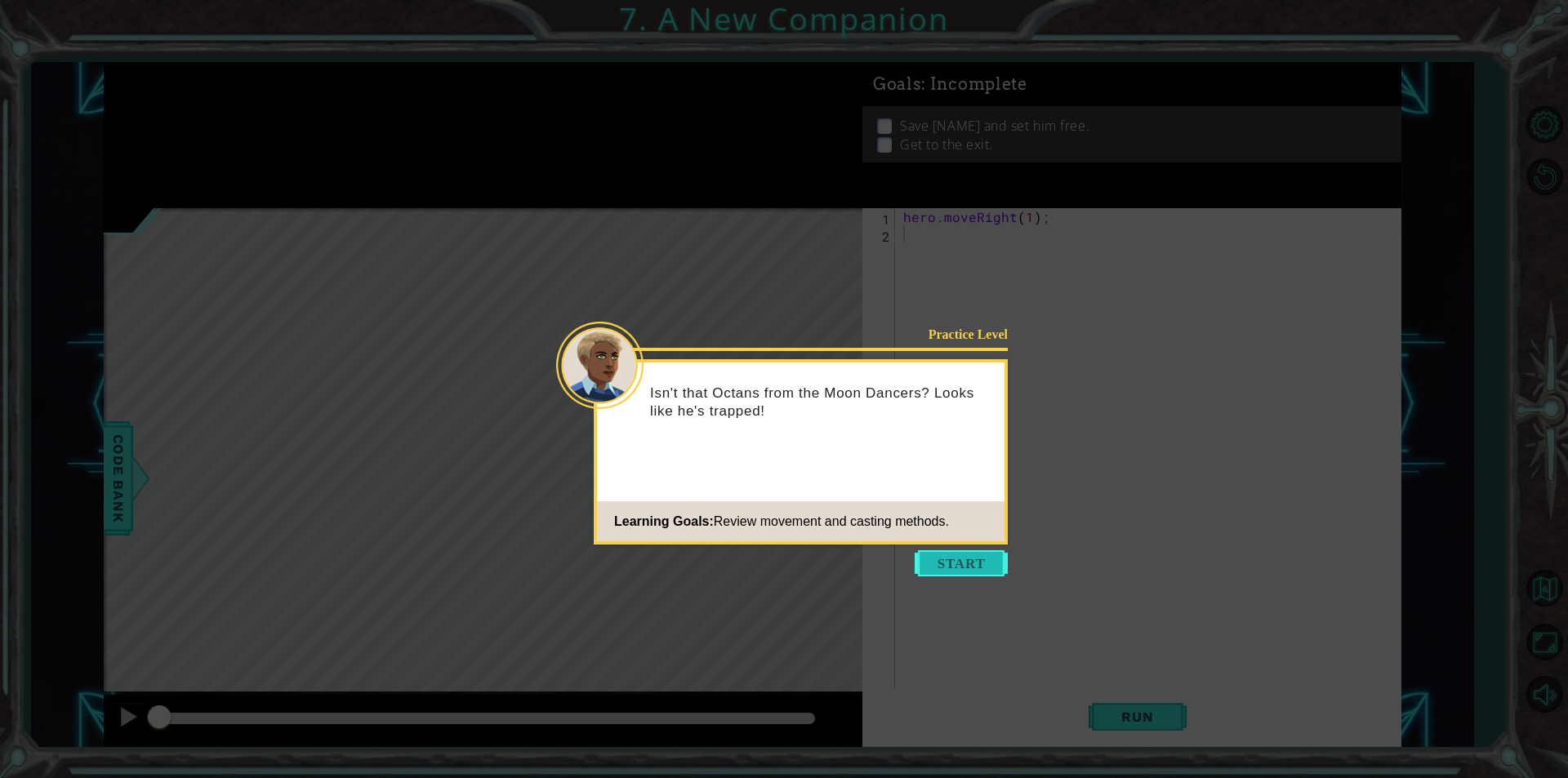 click at bounding box center [961, 563] 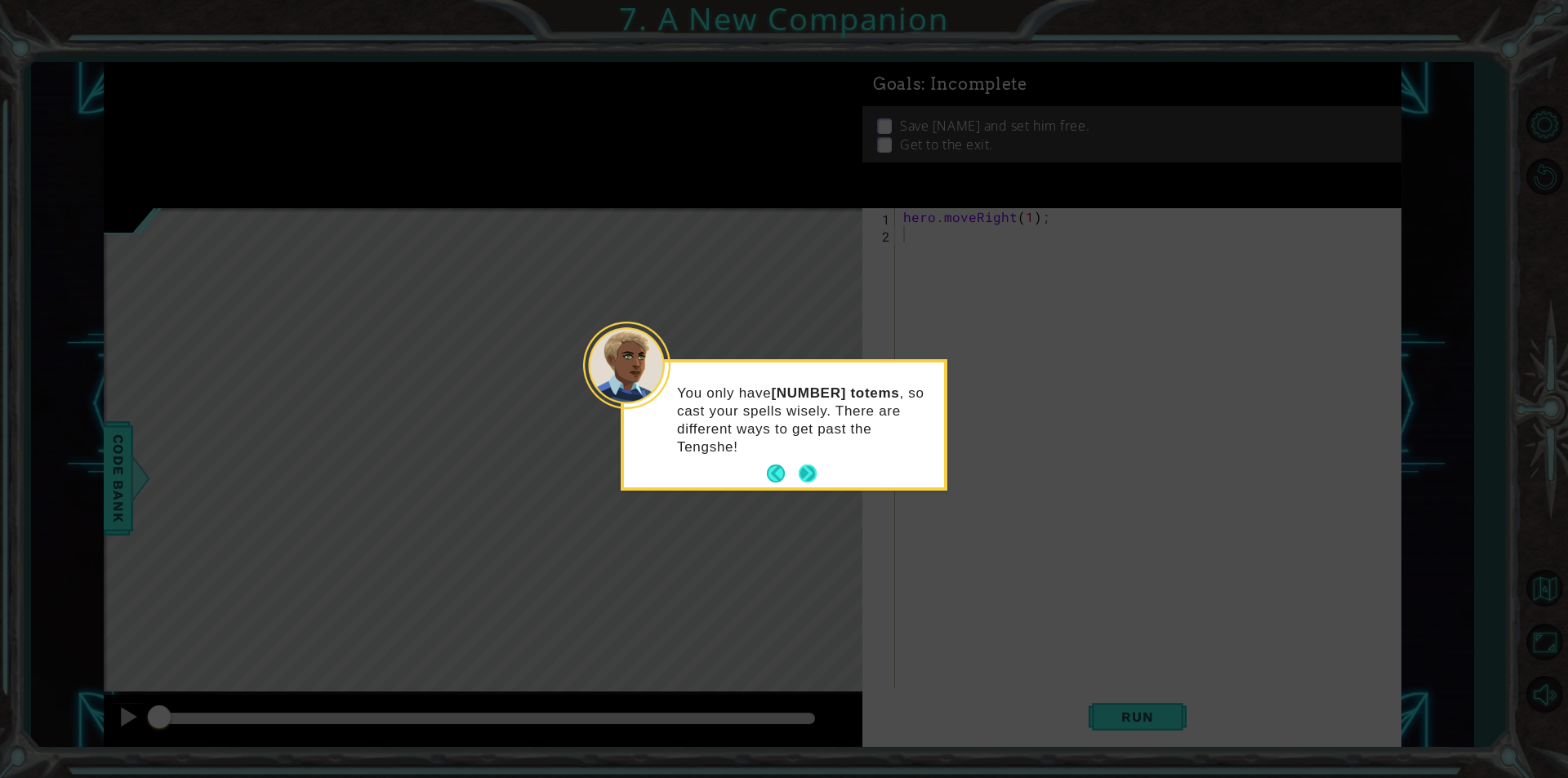 click at bounding box center [808, 473] 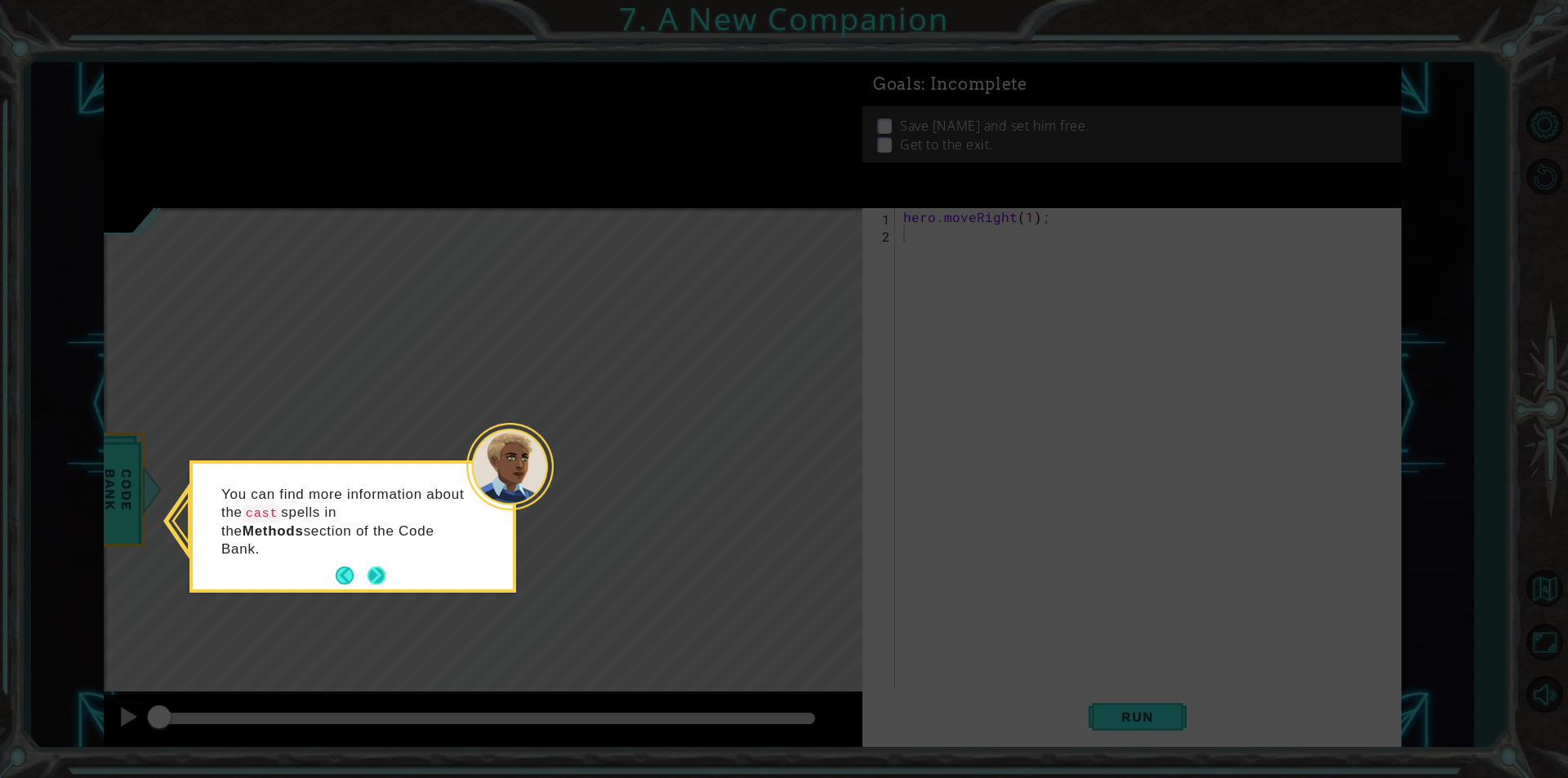click at bounding box center (376, 576) 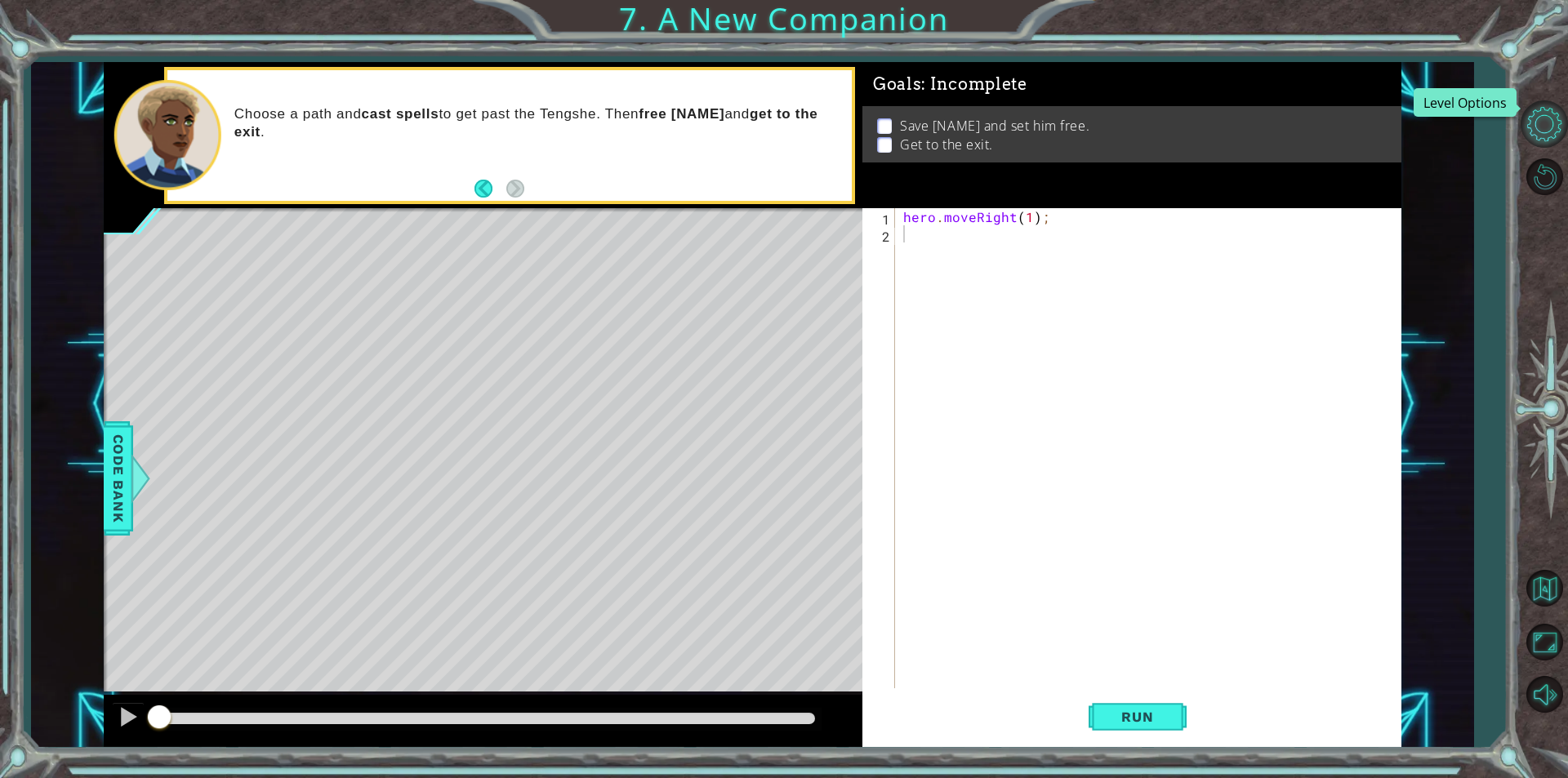 click at bounding box center [1544, 124] 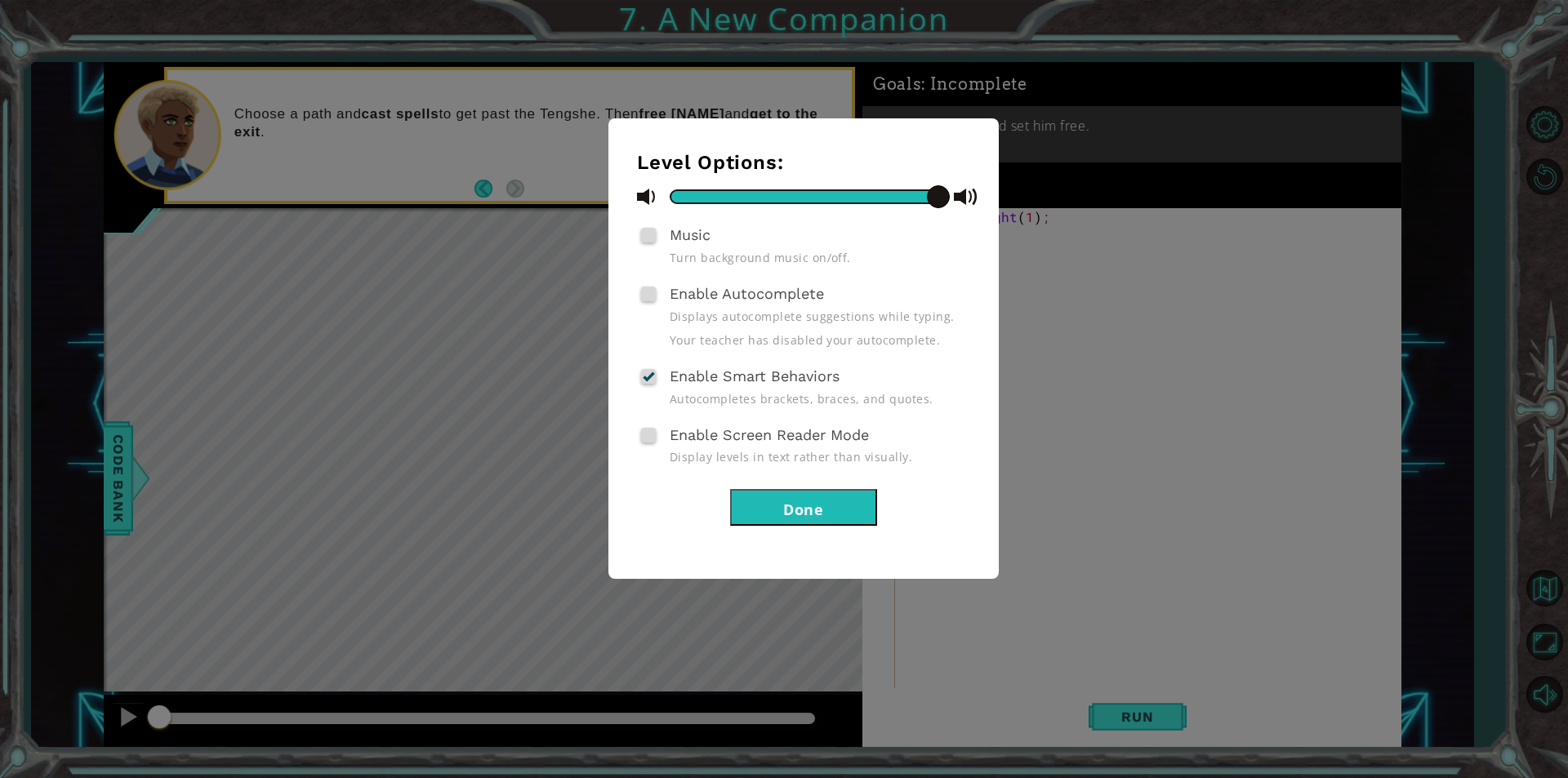 click on "Done" at bounding box center [804, 507] 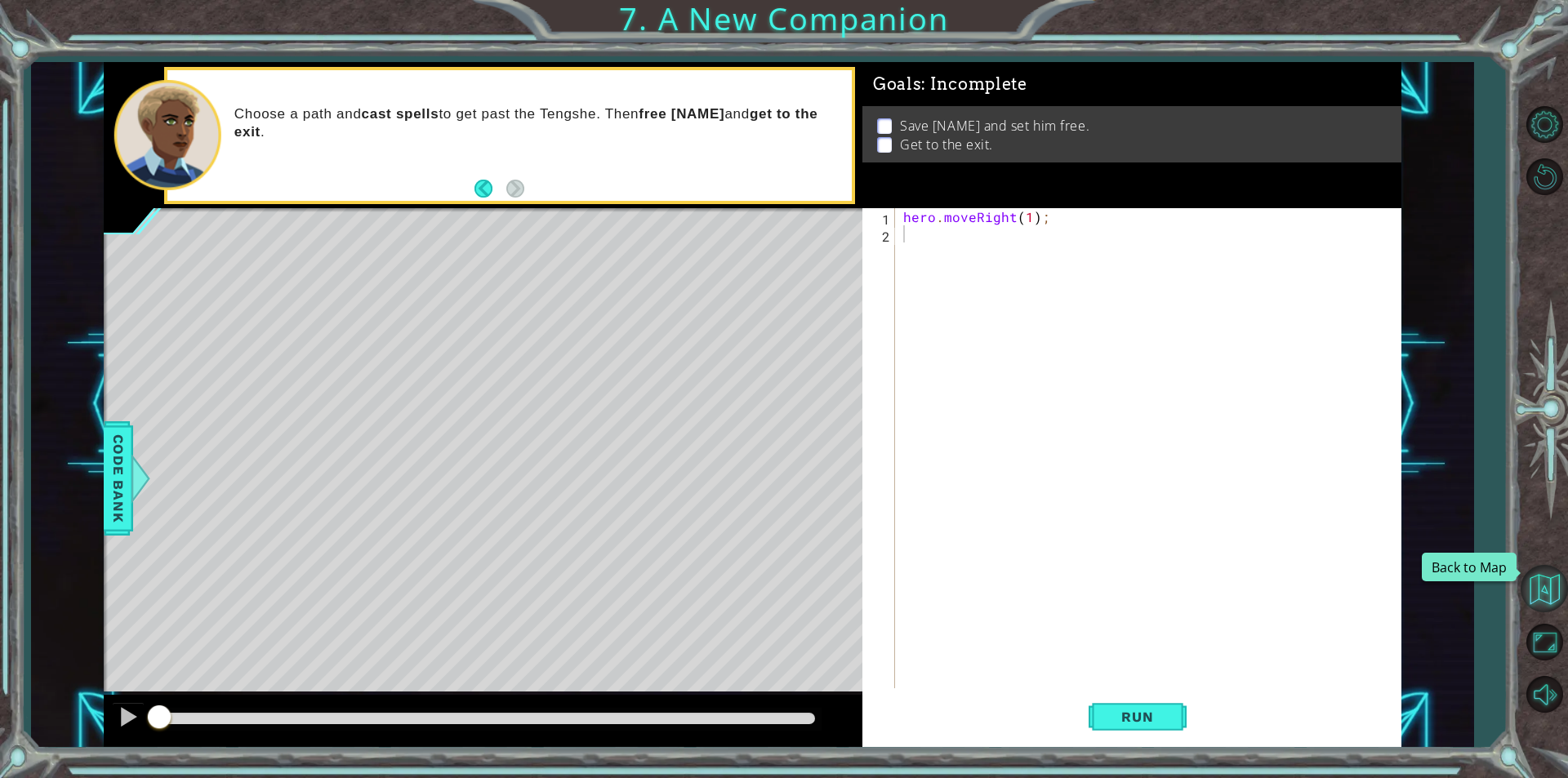 click at bounding box center (1544, 589) 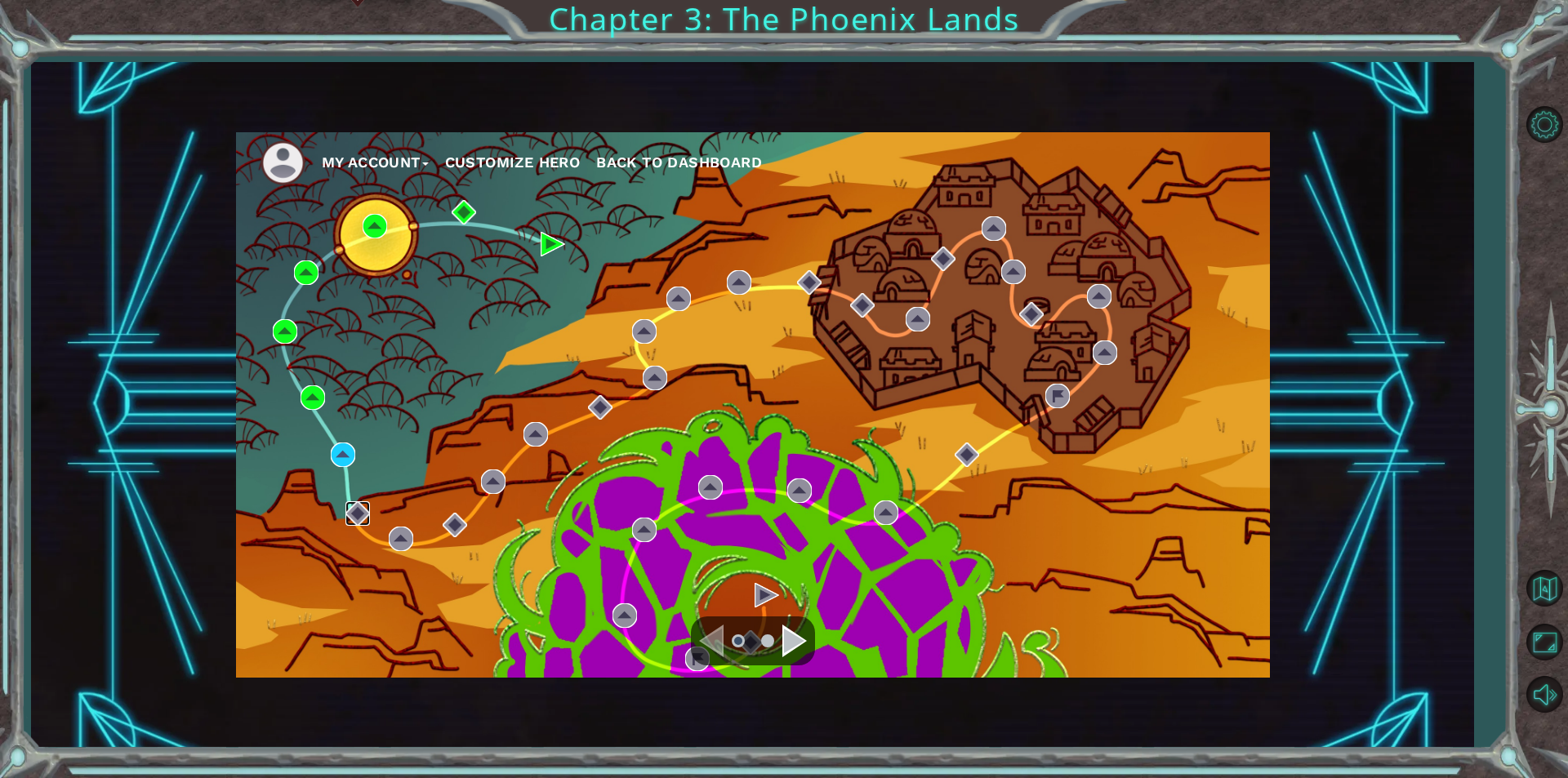 click at bounding box center (358, 513) 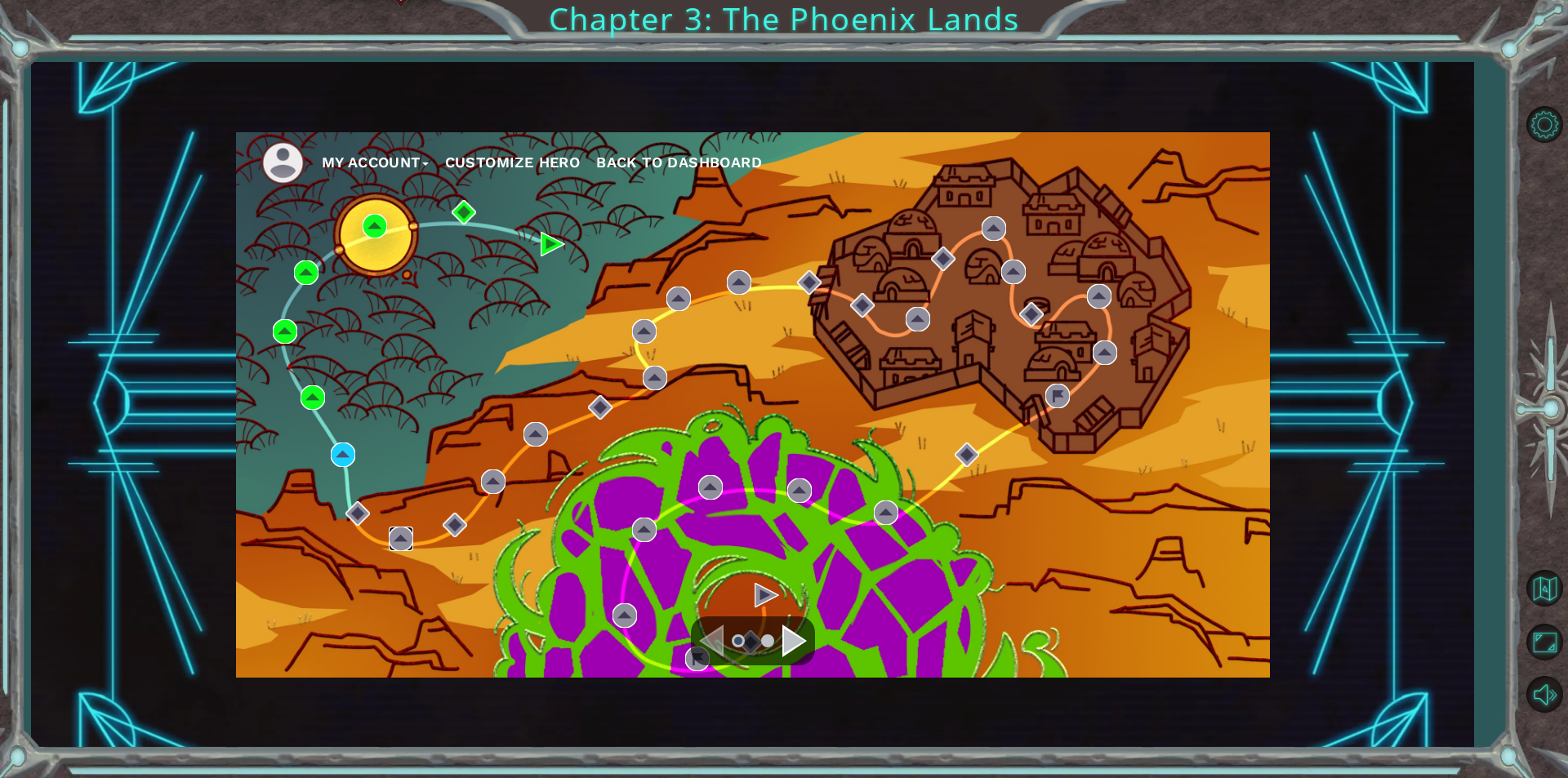 click at bounding box center (401, 539) 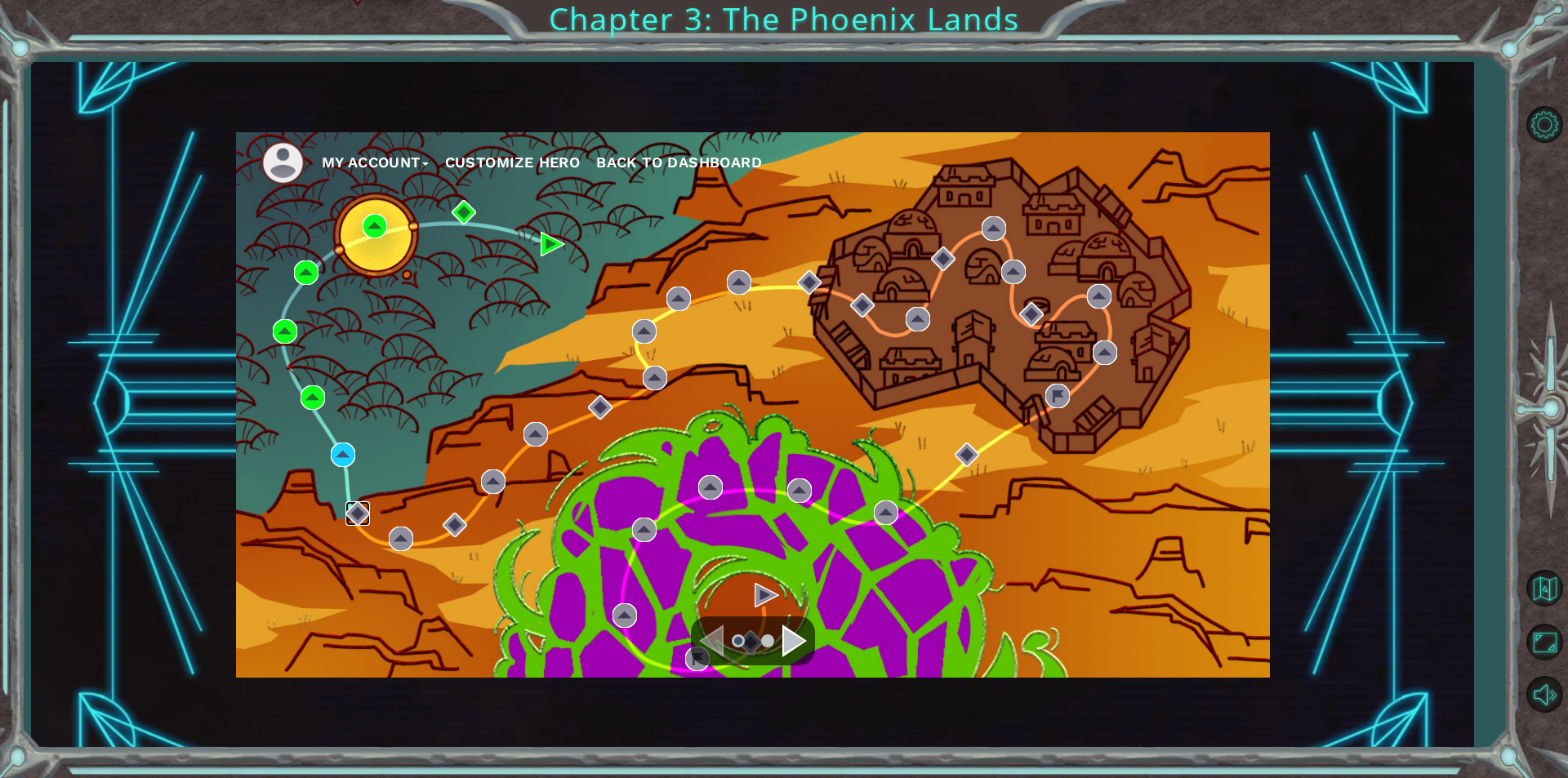 click at bounding box center [358, 513] 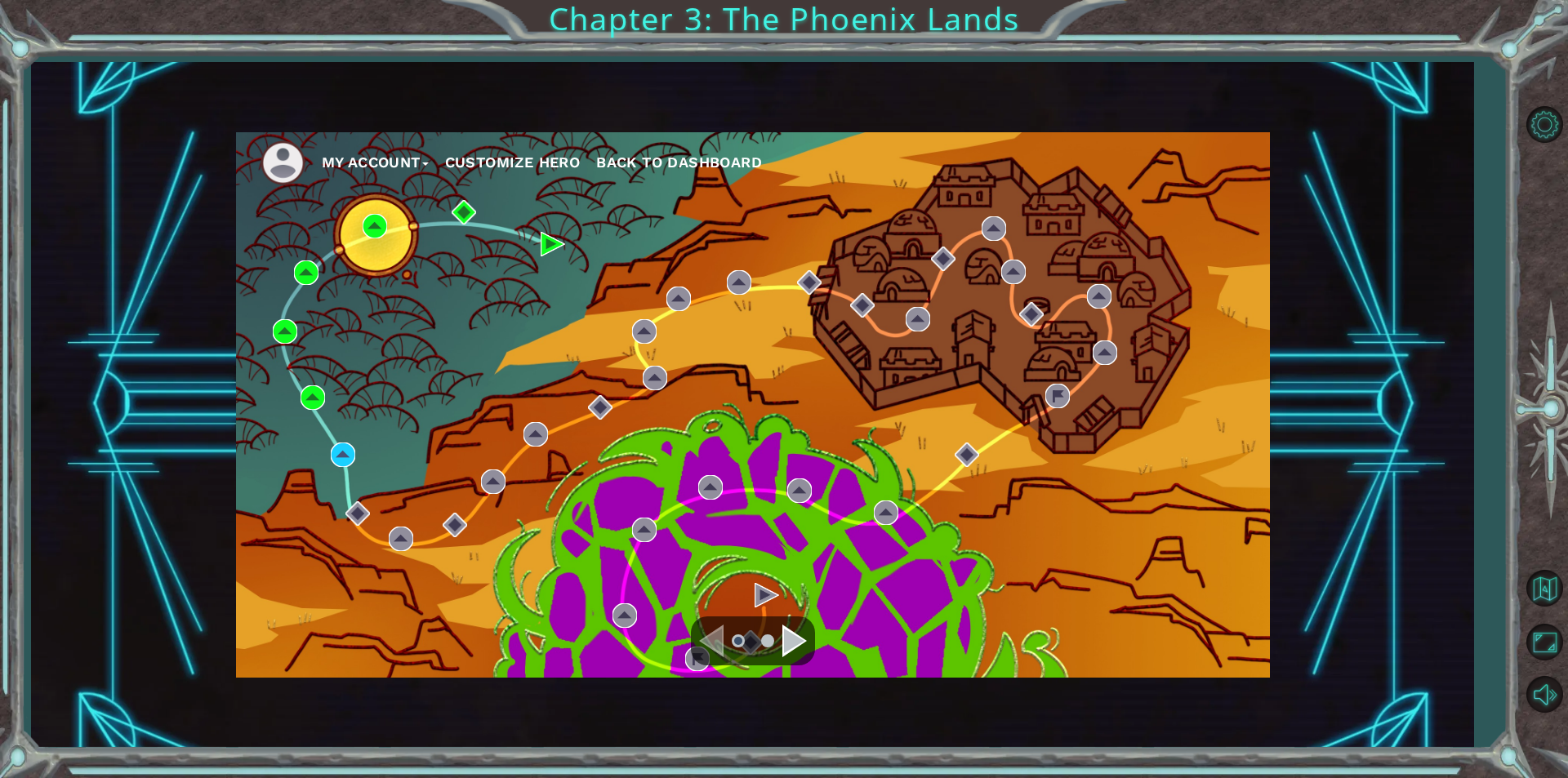 drag, startPoint x: 748, startPoint y: 637, endPoint x: 790, endPoint y: 634, distance: 42.107007 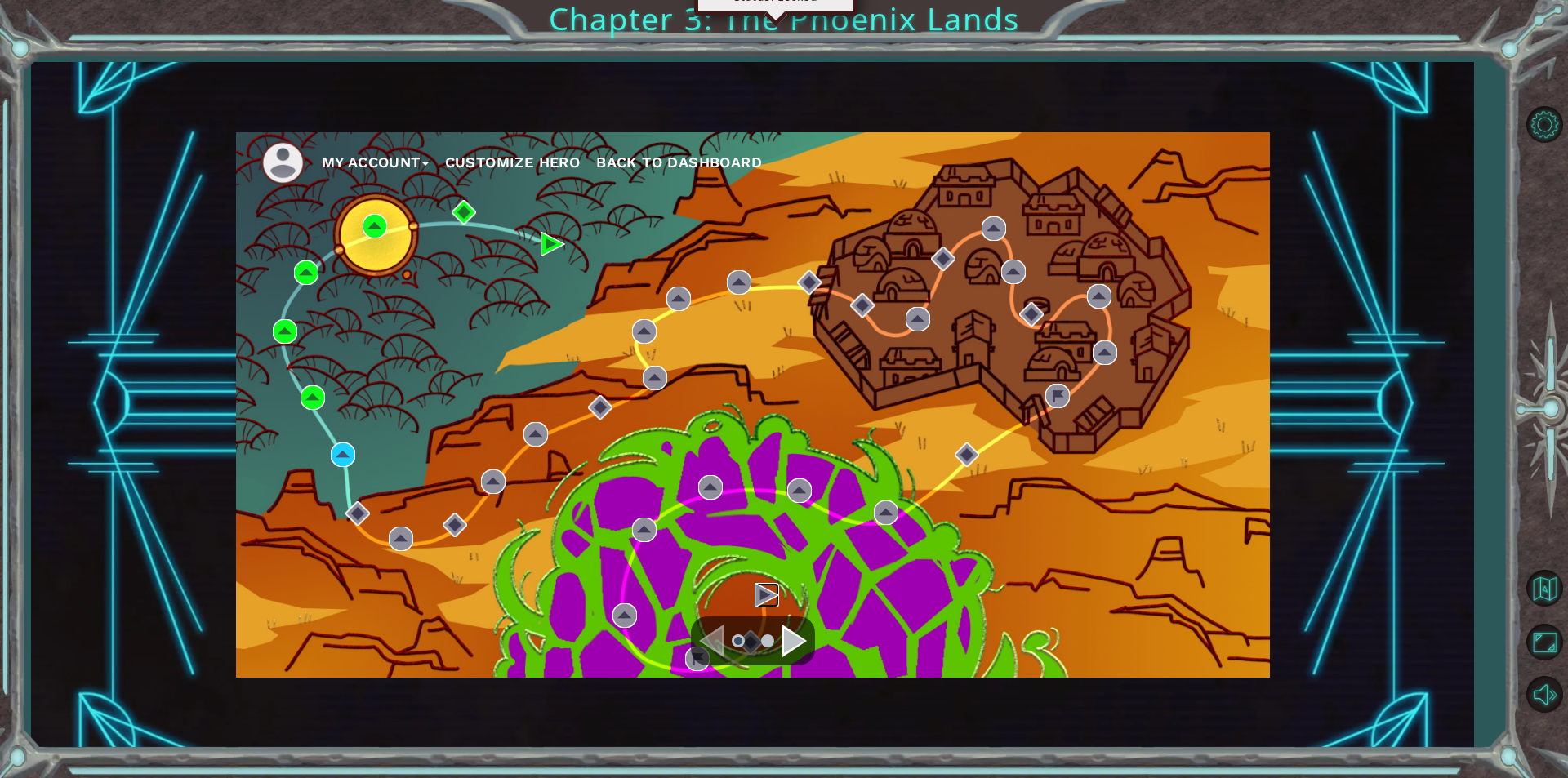 click at bounding box center (767, 595) 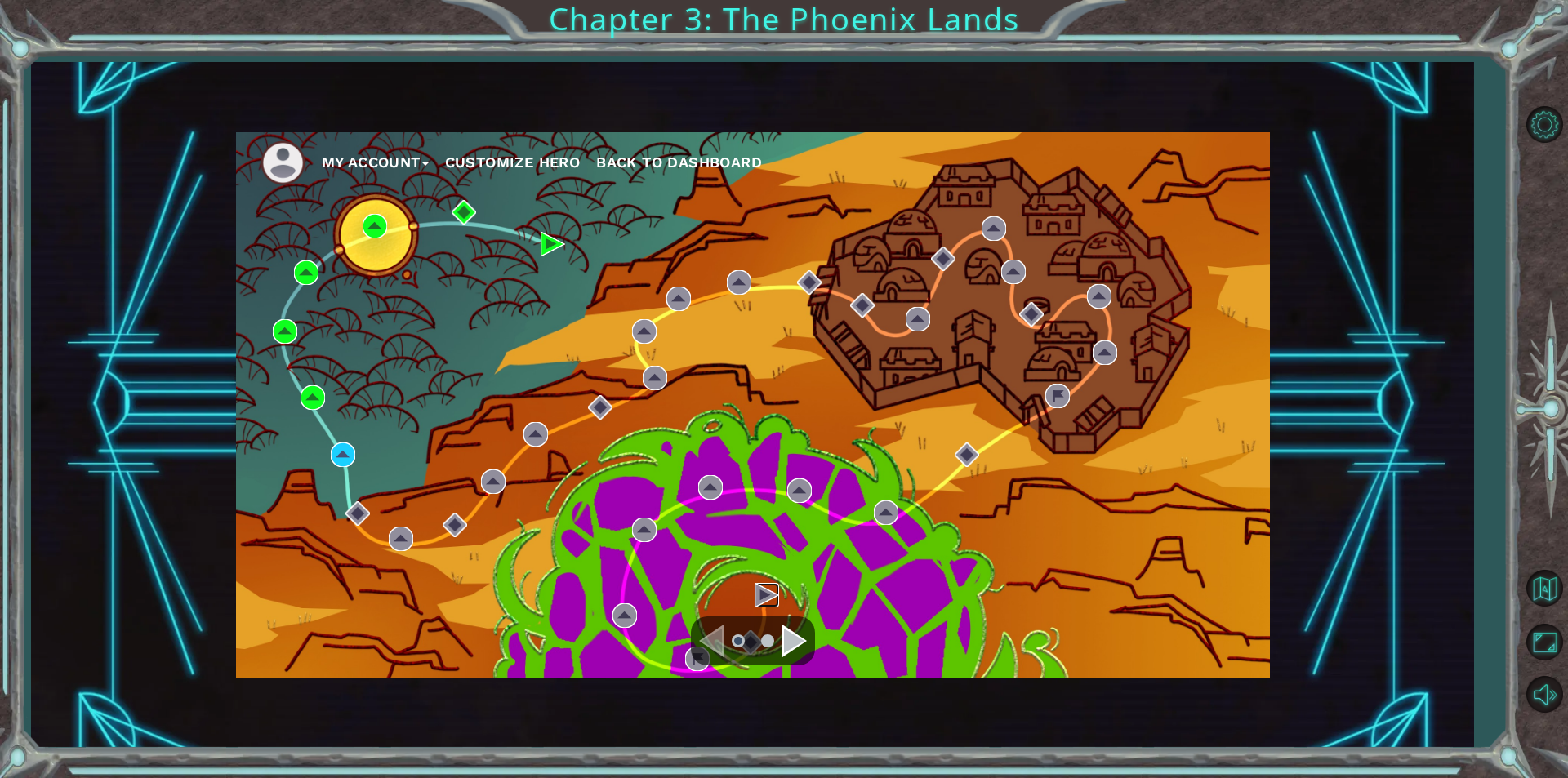 click at bounding box center (767, 595) 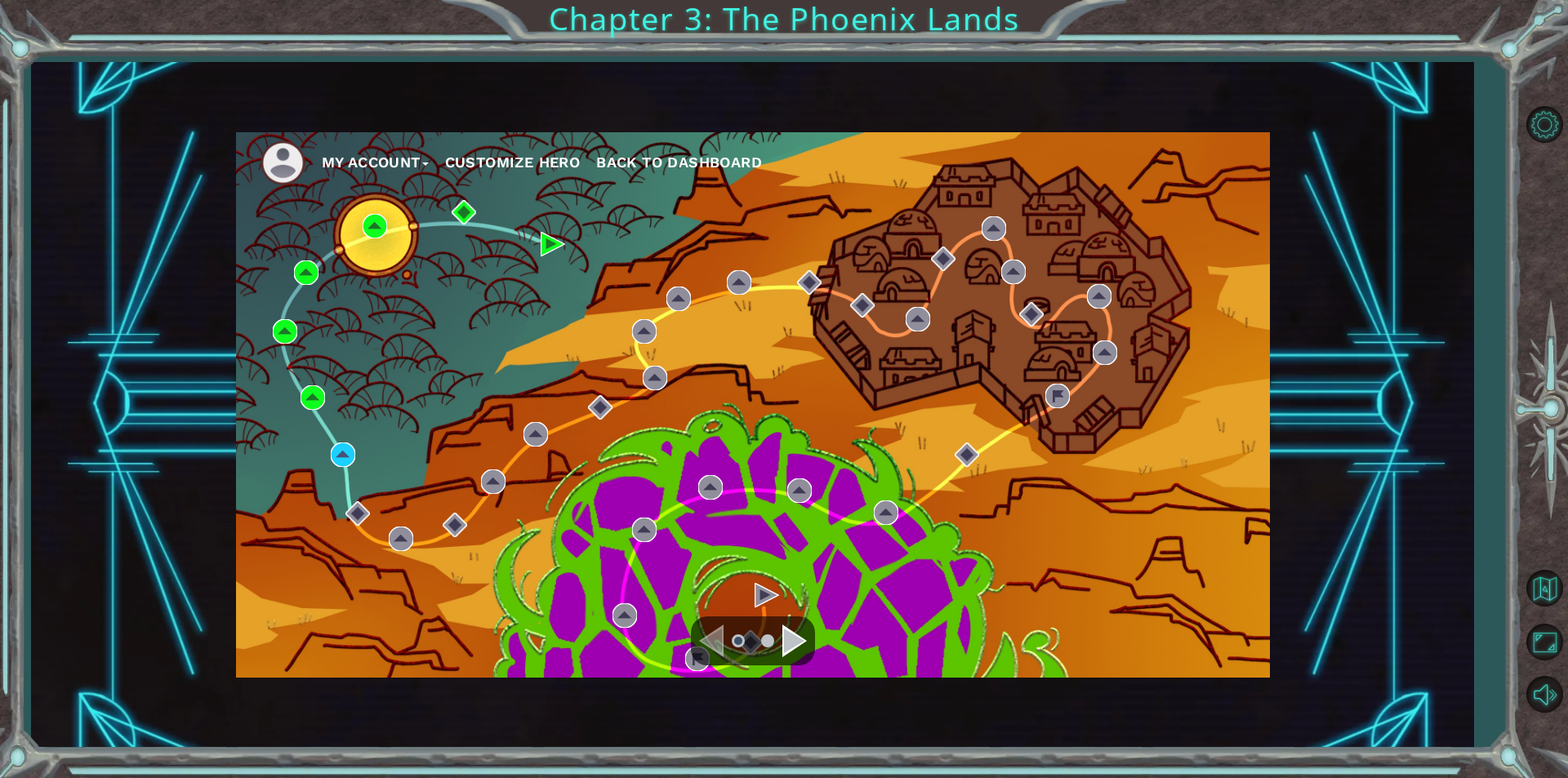 click on "Back to Dashboard" at bounding box center [679, 162] 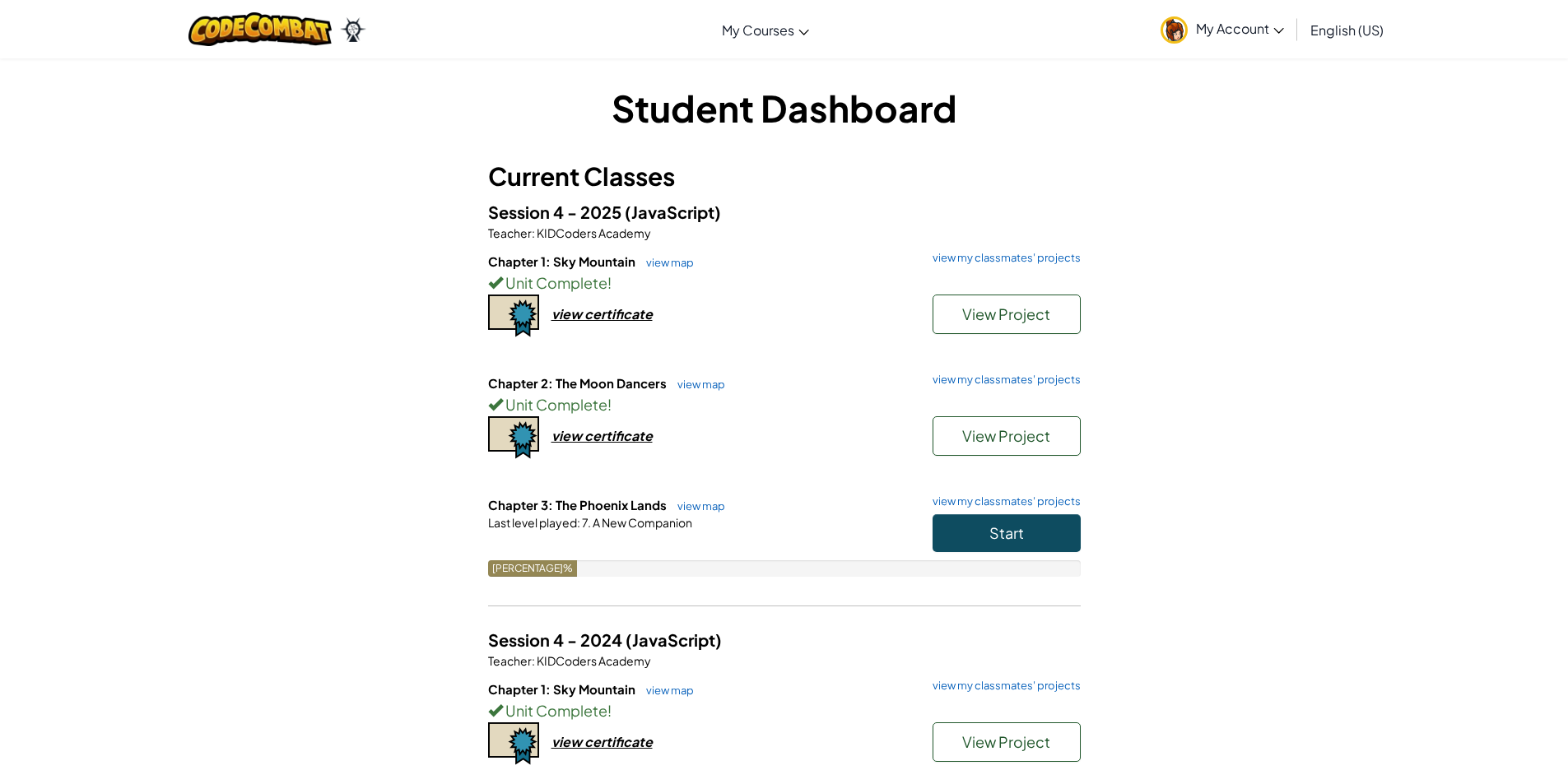 click on "Chapter 2: The Moon Dancers view map view my classmates' projects Unit Complete ! View Project view certificate" at bounding box center [784, 435] 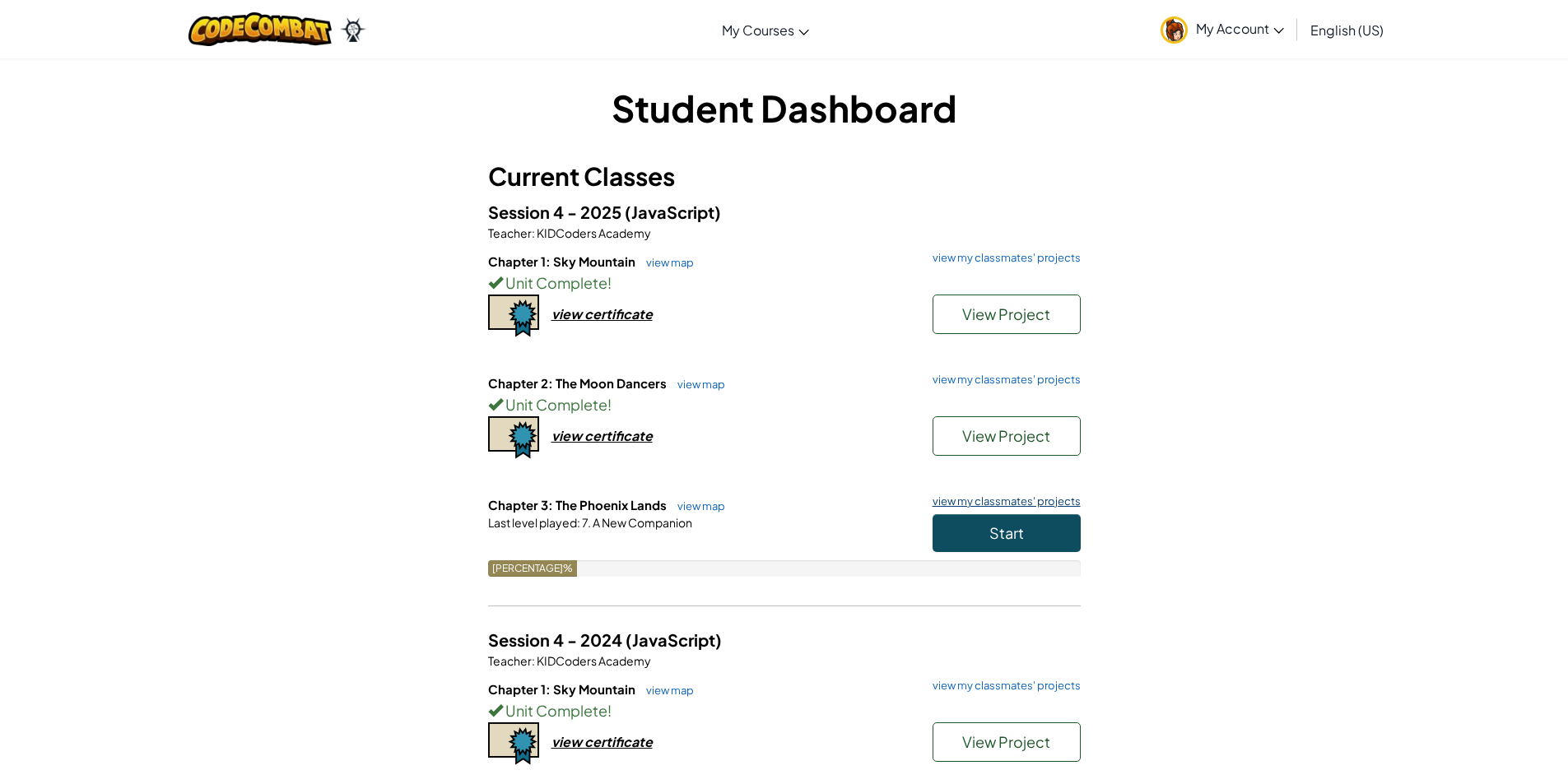 click on "view my classmates' projects" at bounding box center (1003, 501) 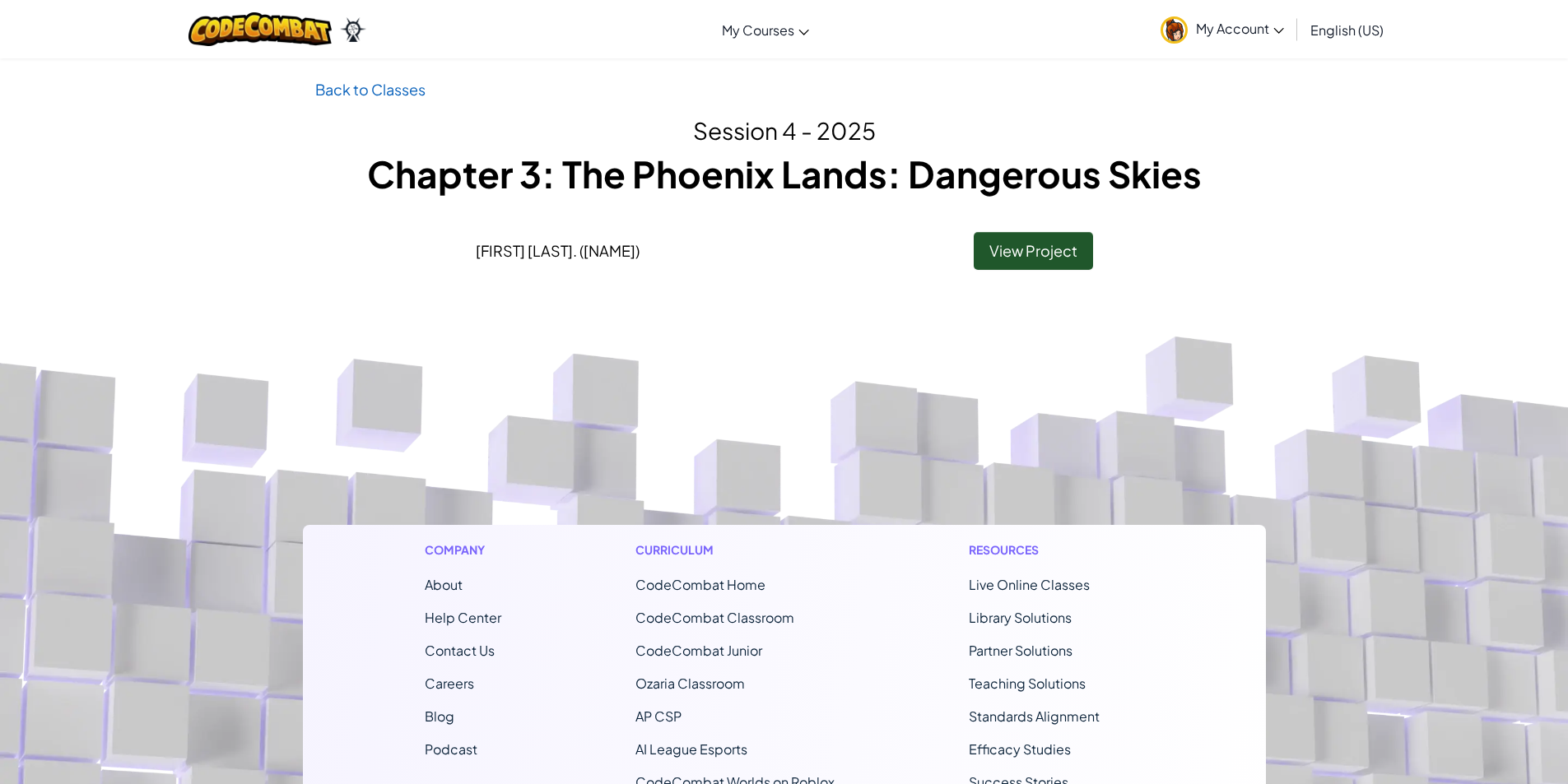 scroll, scrollTop: 0, scrollLeft: 0, axis: both 